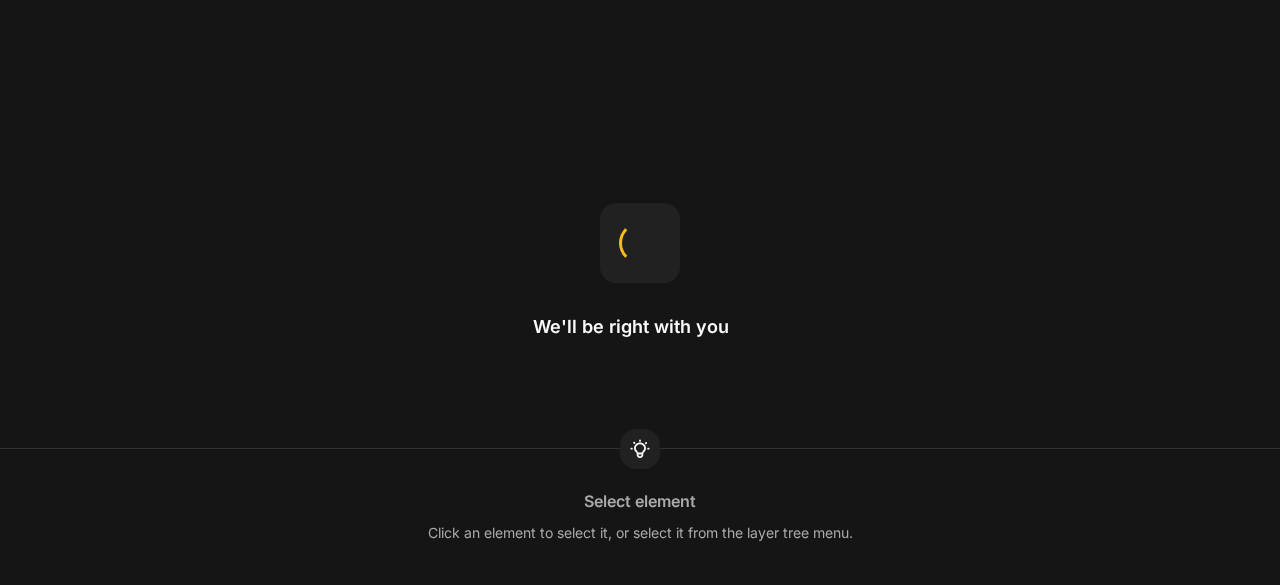 scroll, scrollTop: 0, scrollLeft: 0, axis: both 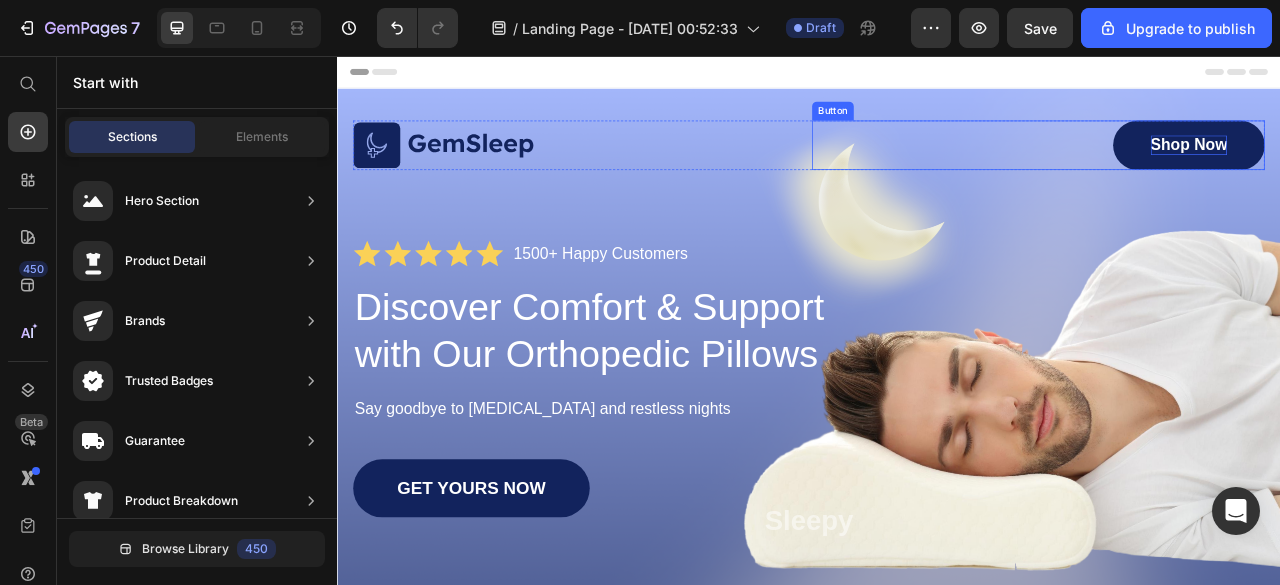 click on "Shop Now" at bounding box center (1421, 169) 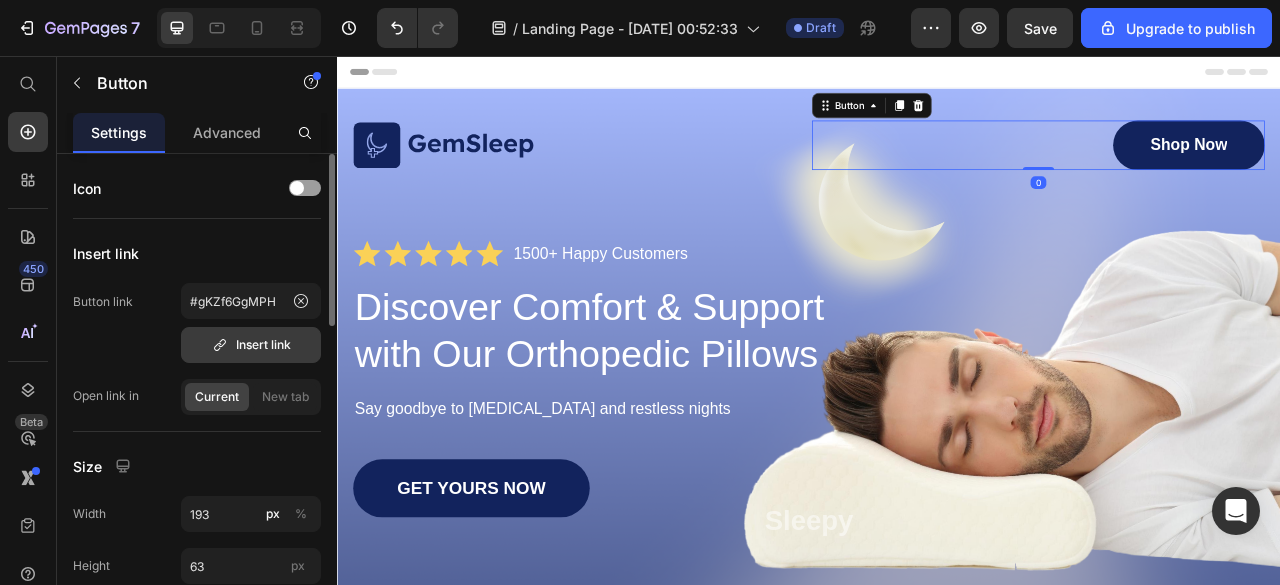 click on "Insert link" at bounding box center (251, 345) 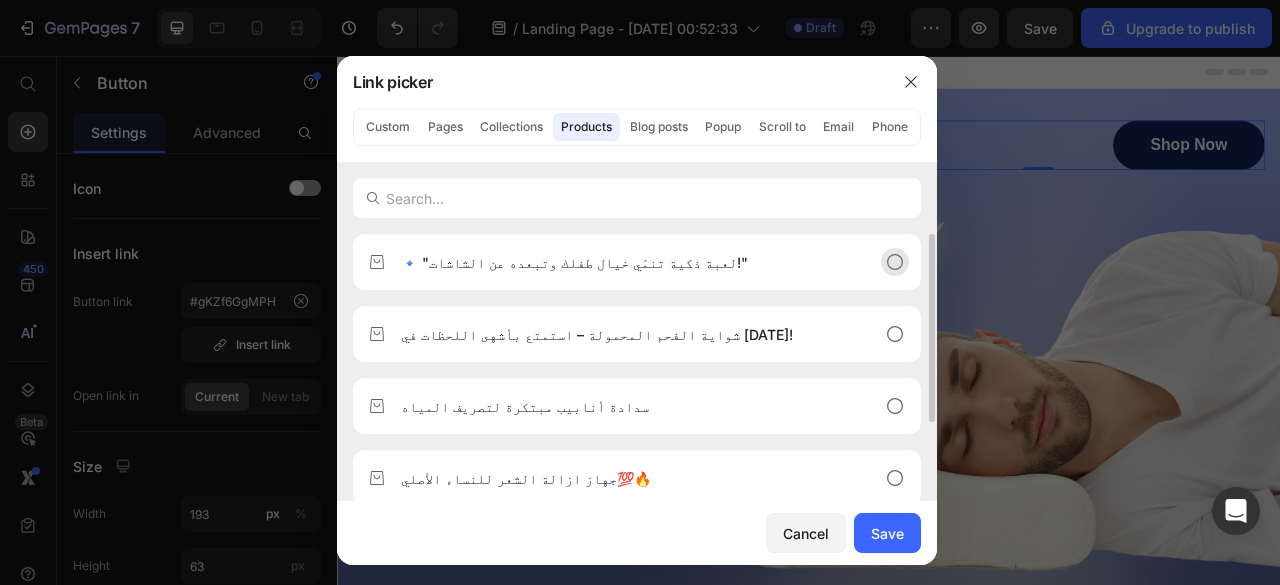 click 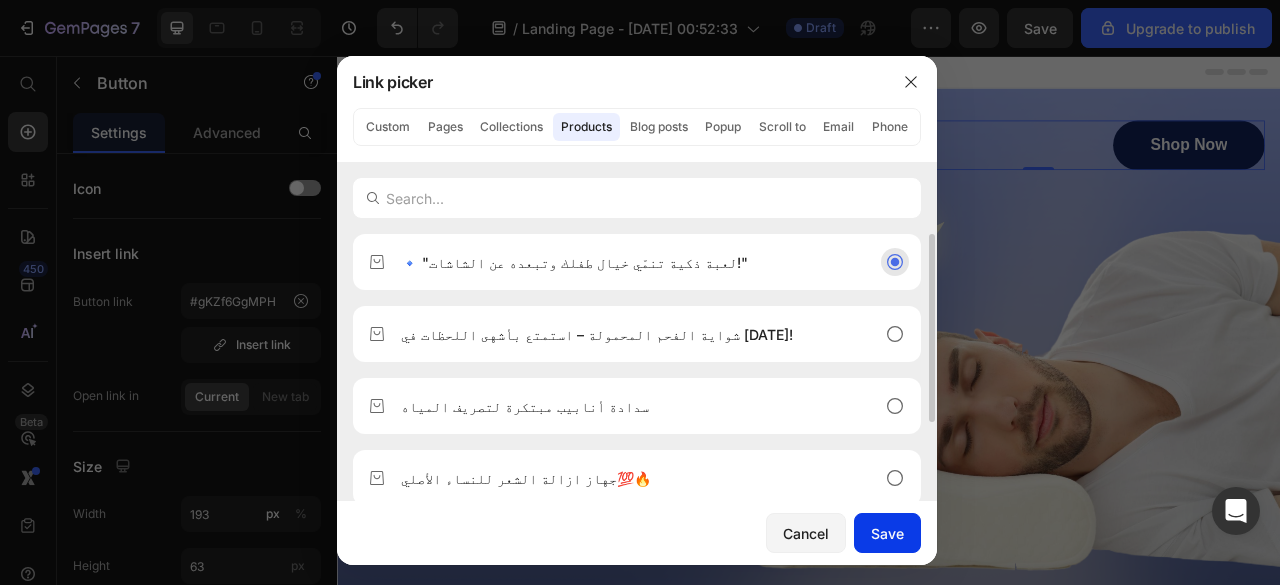 click on "Save" at bounding box center (887, 533) 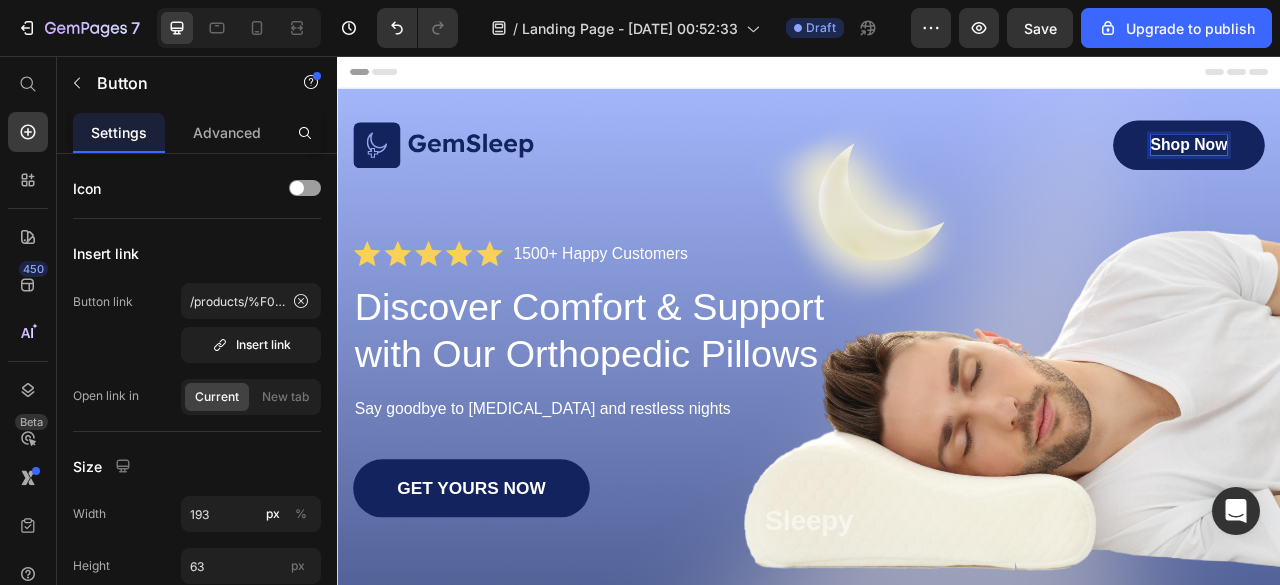 click on "Shop Now" at bounding box center (1421, 169) 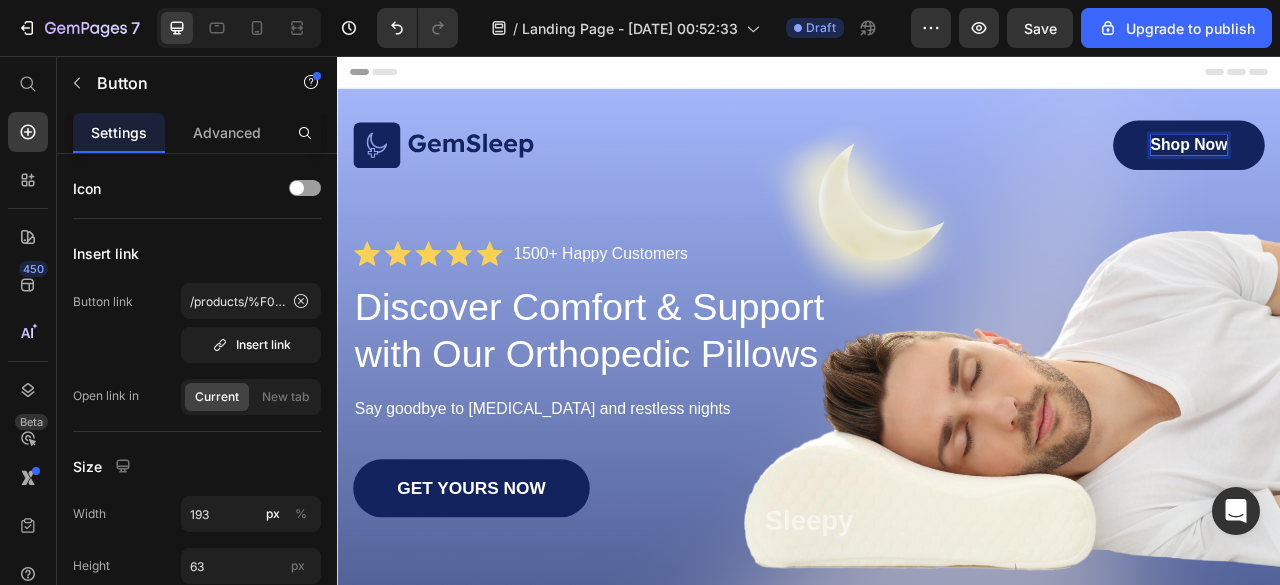 click on "Shop Now" at bounding box center (1421, 169) 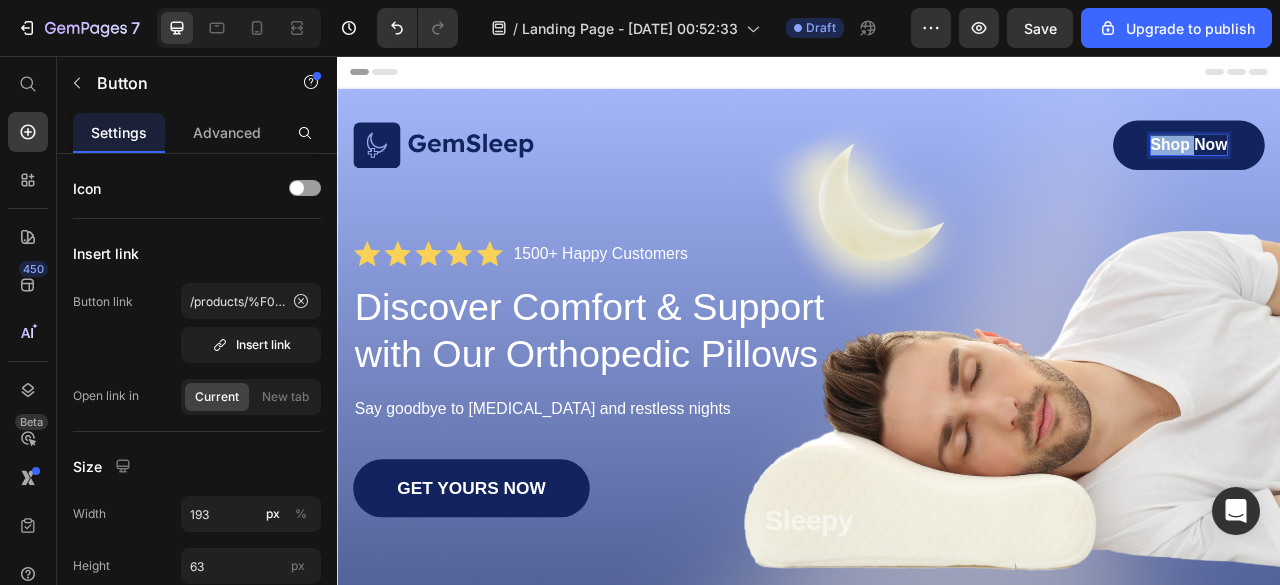 click on "Shop Now" at bounding box center [1421, 169] 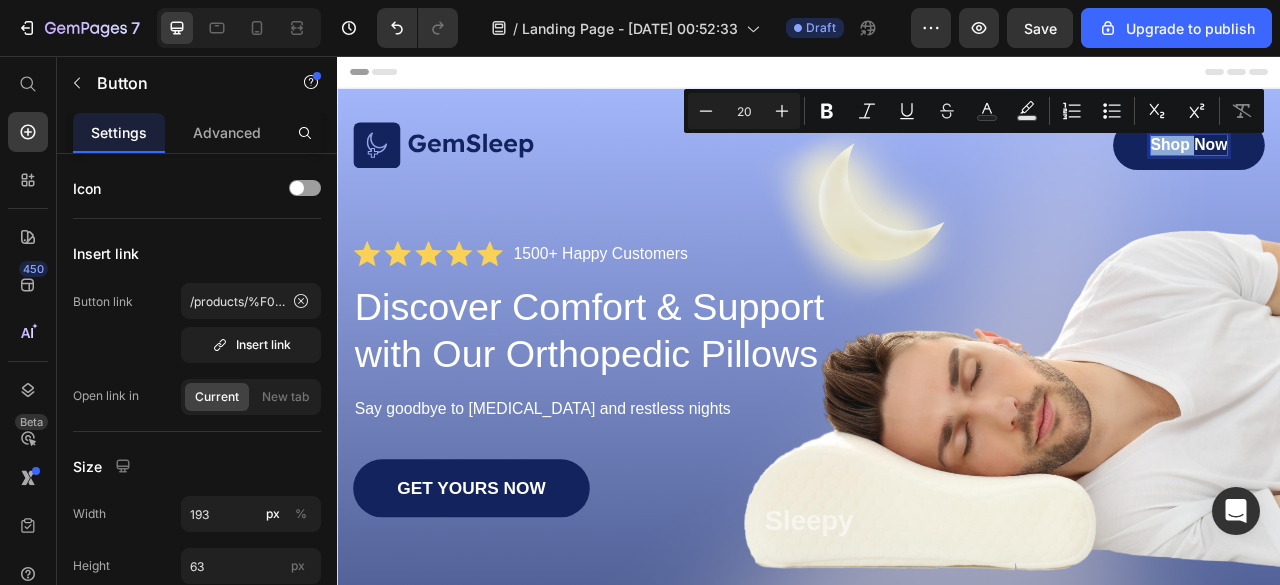 click on "Shop Now" at bounding box center [1421, 169] 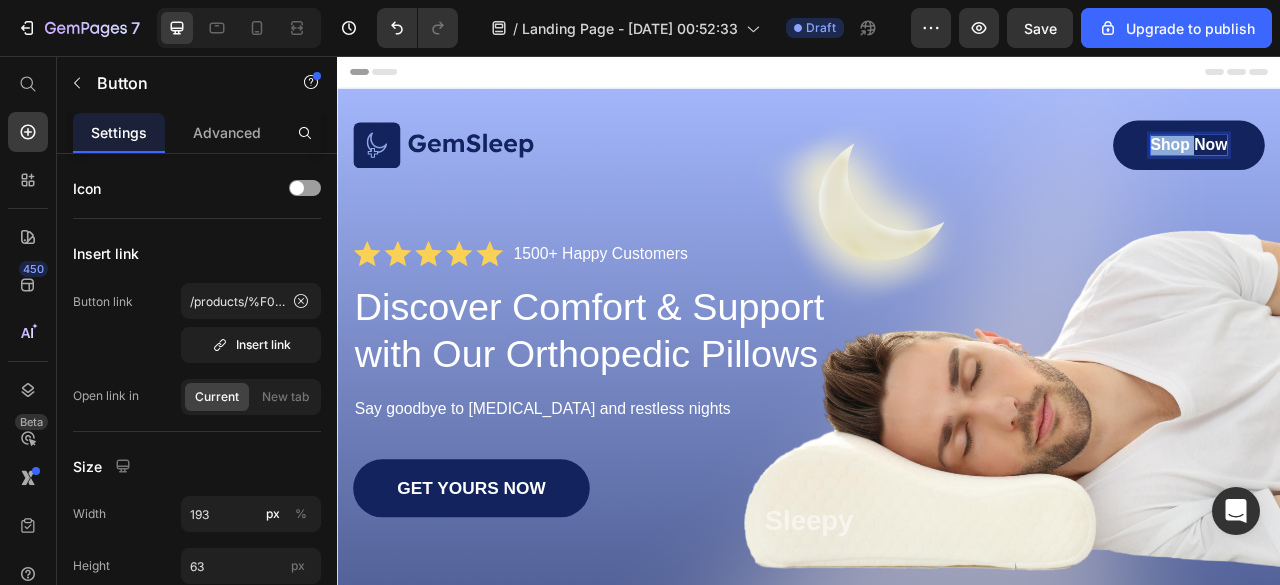 click on "Shop Now" at bounding box center (1421, 169) 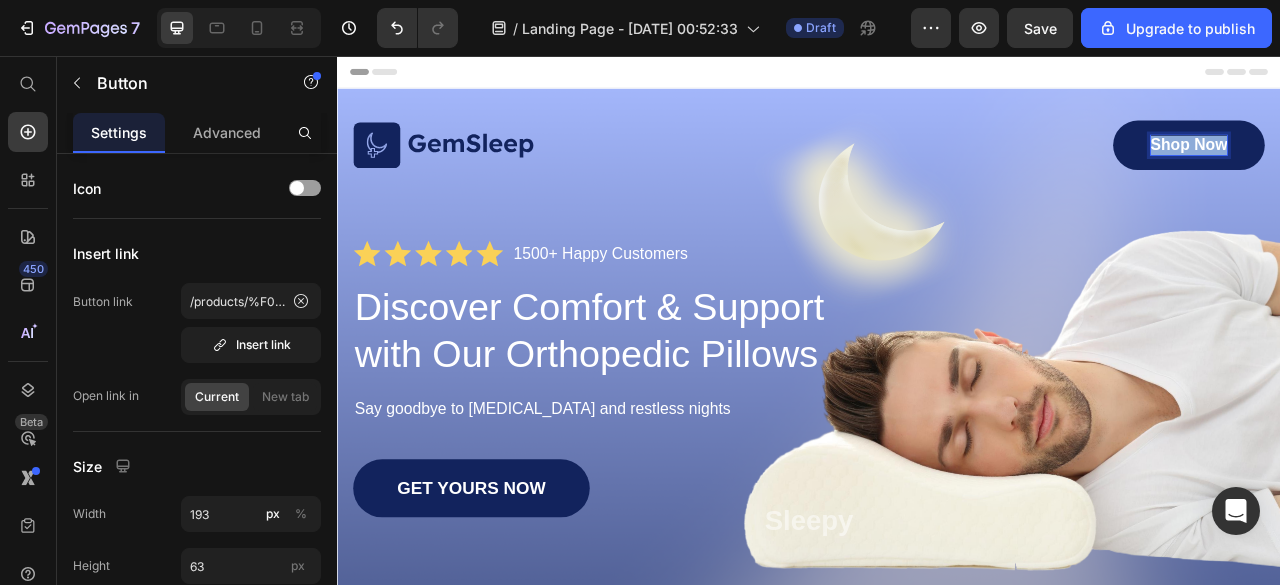 click on "Shop Now" at bounding box center [1421, 169] 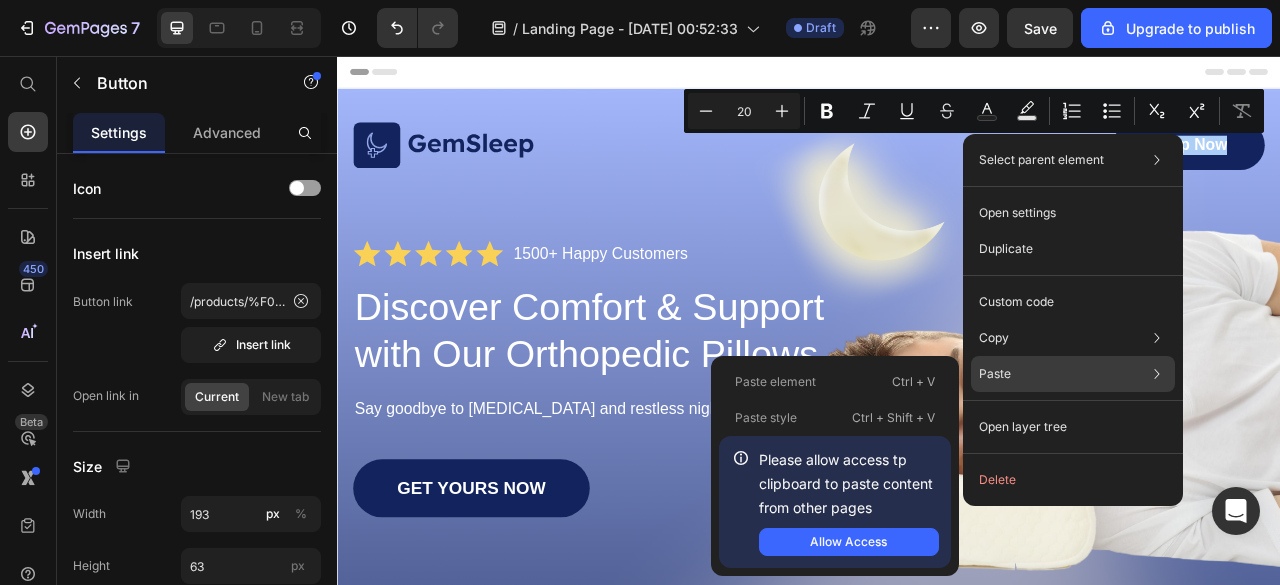 click on "Paste" at bounding box center (995, 374) 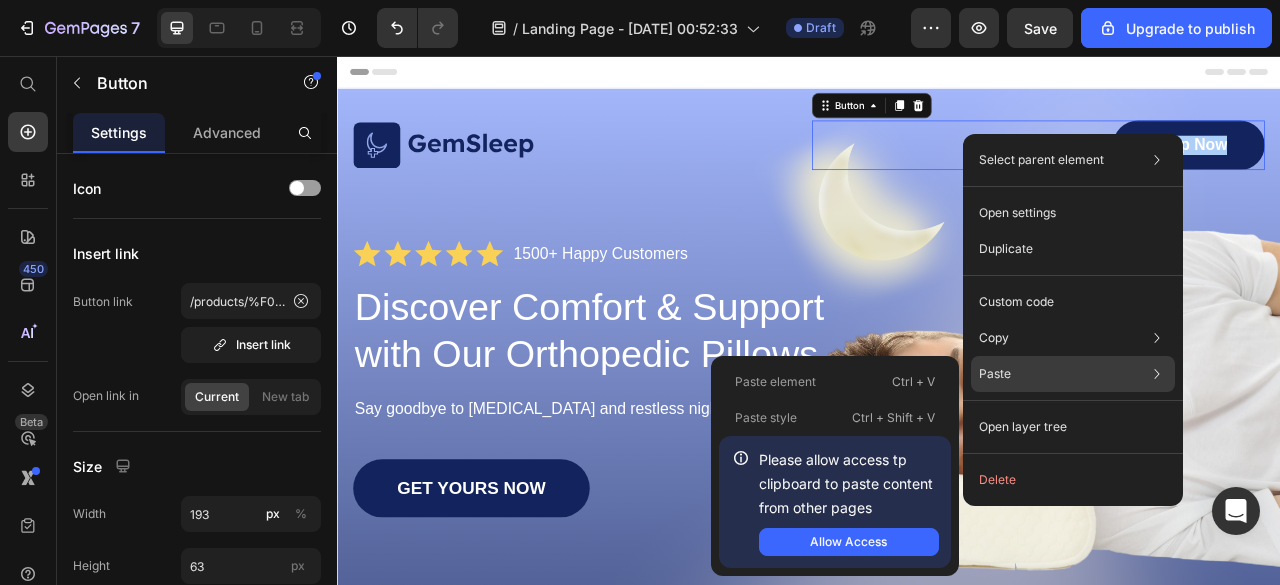 click on "Paste" at bounding box center (995, 374) 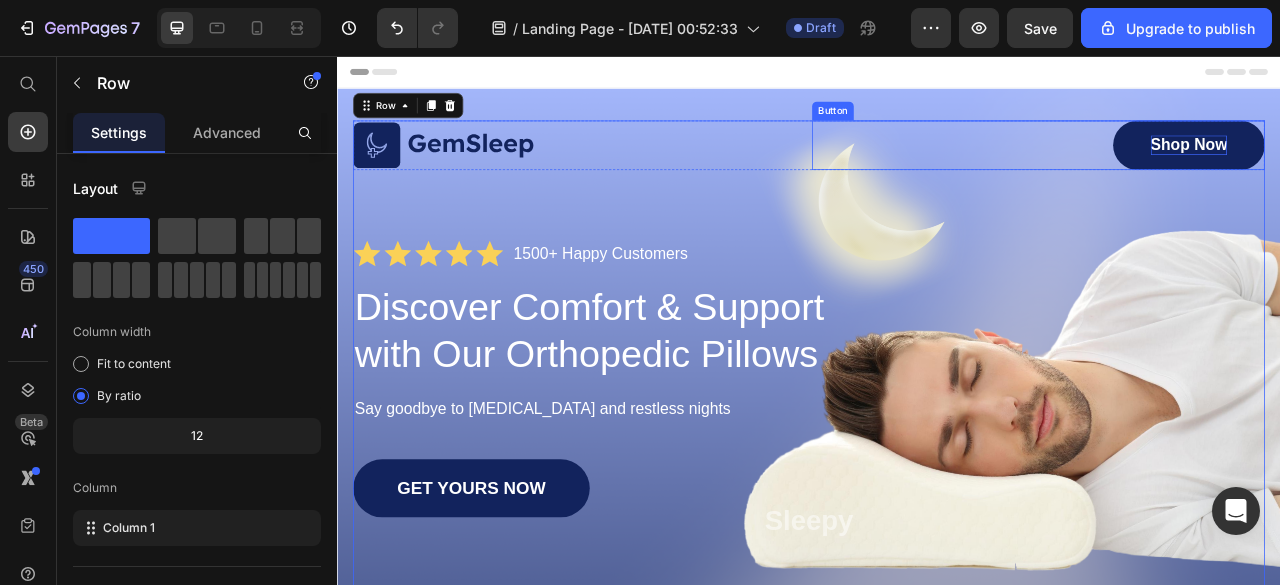 click on "Shop Now" at bounding box center [1421, 169] 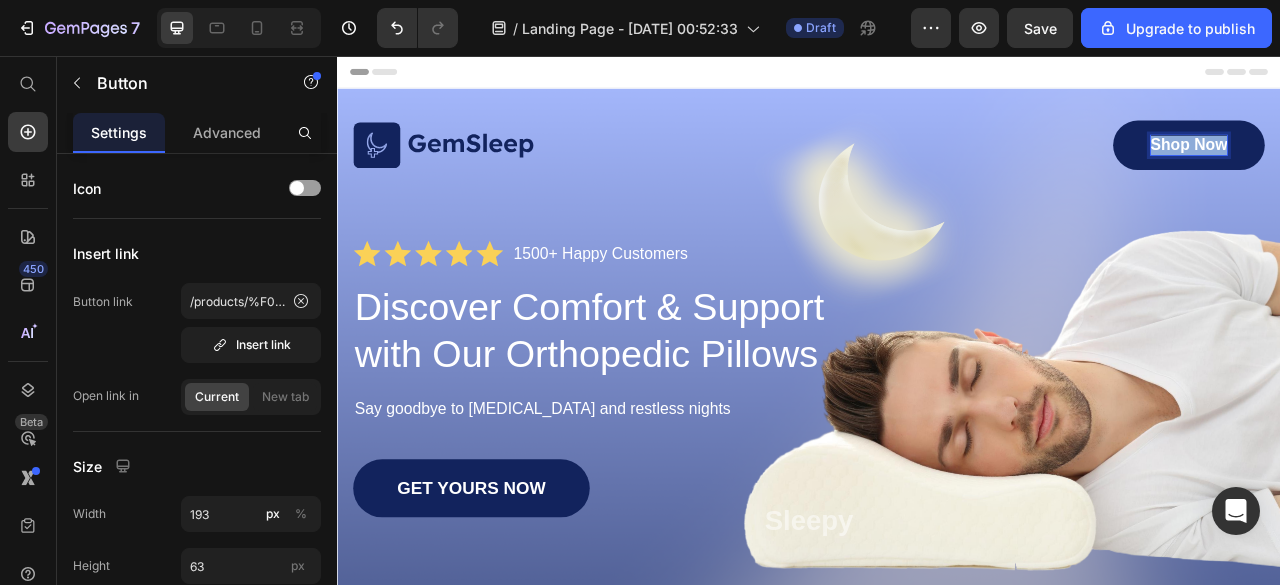click on "Shop Now" at bounding box center (1421, 169) 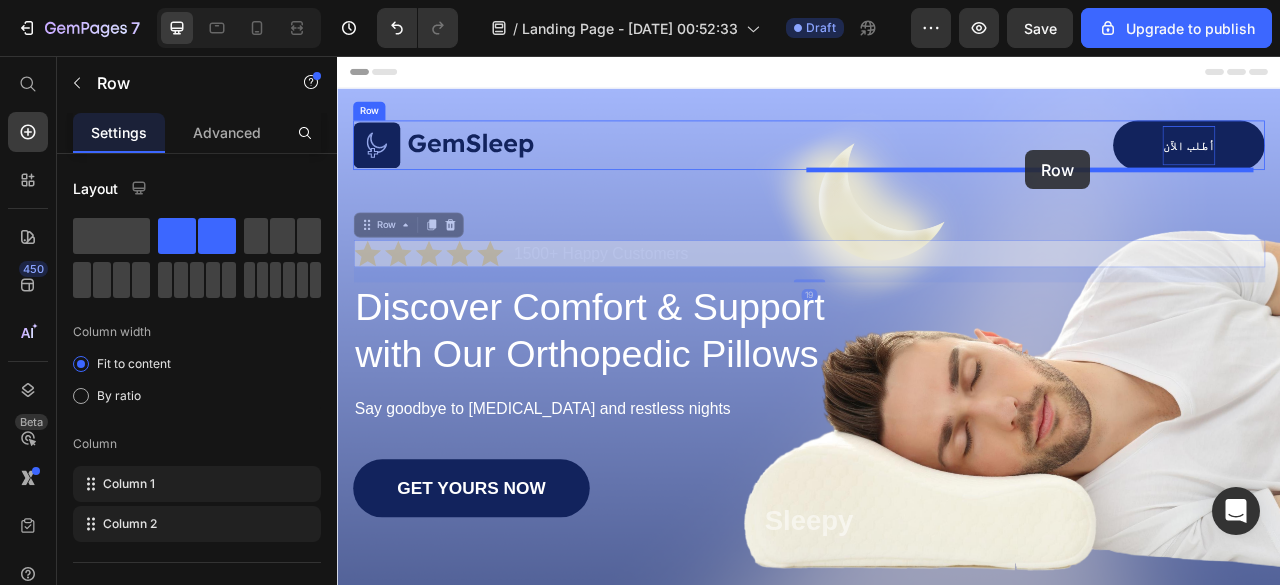 drag, startPoint x: 938, startPoint y: 301, endPoint x: 1220, endPoint y: 174, distance: 309.2782 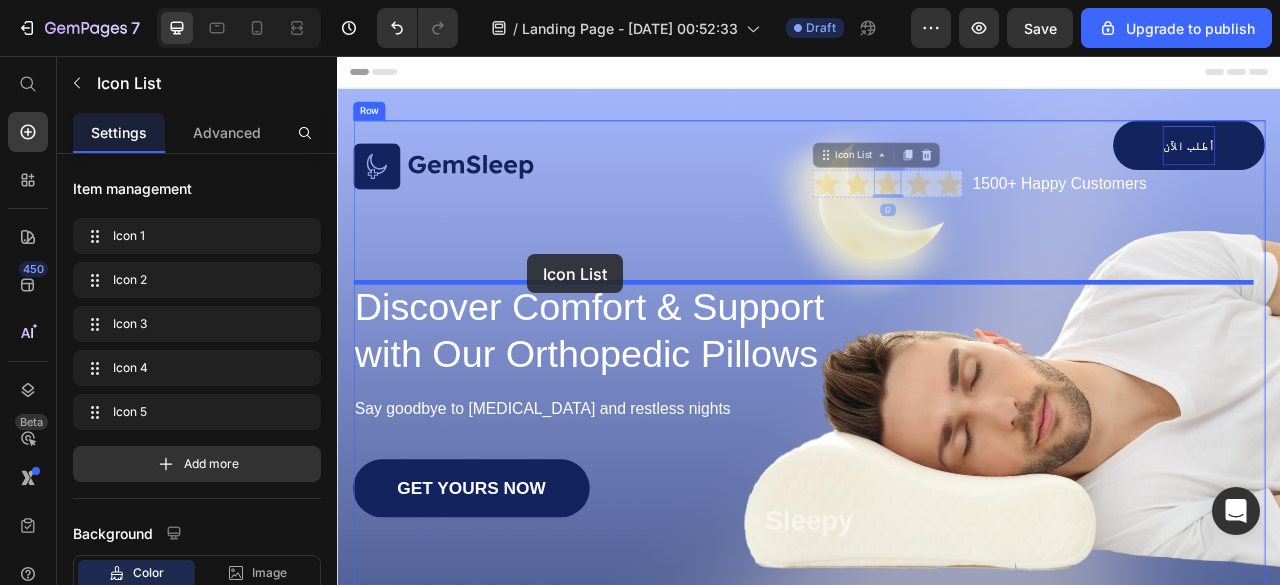 drag, startPoint x: 1047, startPoint y: 223, endPoint x: 563, endPoint y: 310, distance: 491.75705 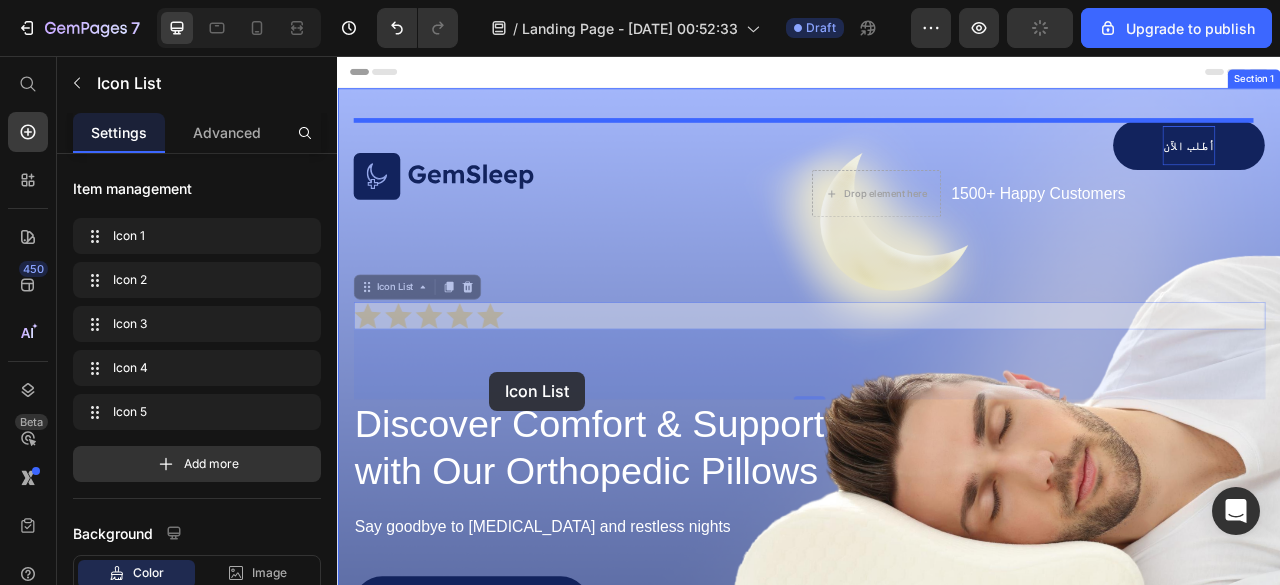 drag, startPoint x: 574, startPoint y: 388, endPoint x: 531, endPoint y: 458, distance: 82.1523 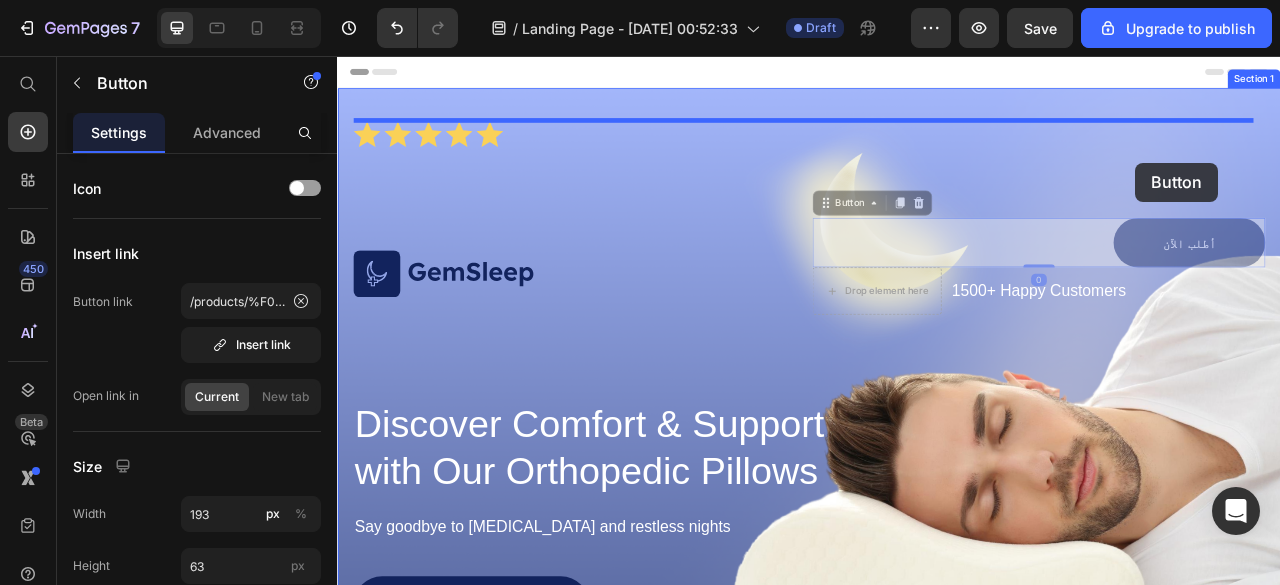 drag, startPoint x: 1377, startPoint y: 280, endPoint x: 1352, endPoint y: 191, distance: 92.44458 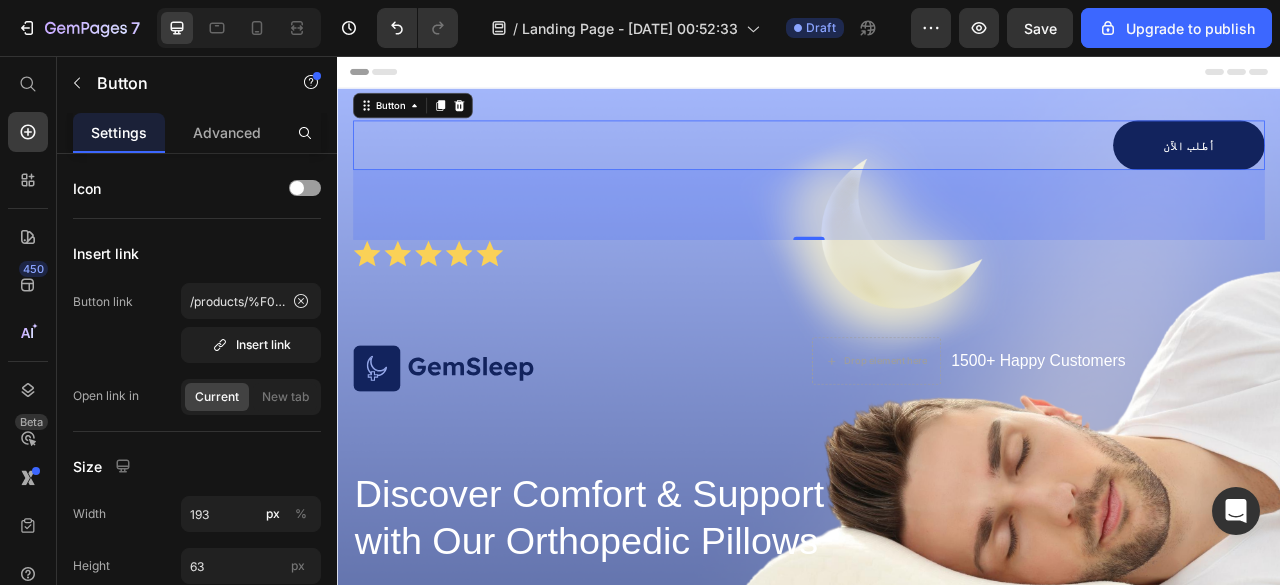 click on "أطلب الآن" at bounding box center (1420, 169) 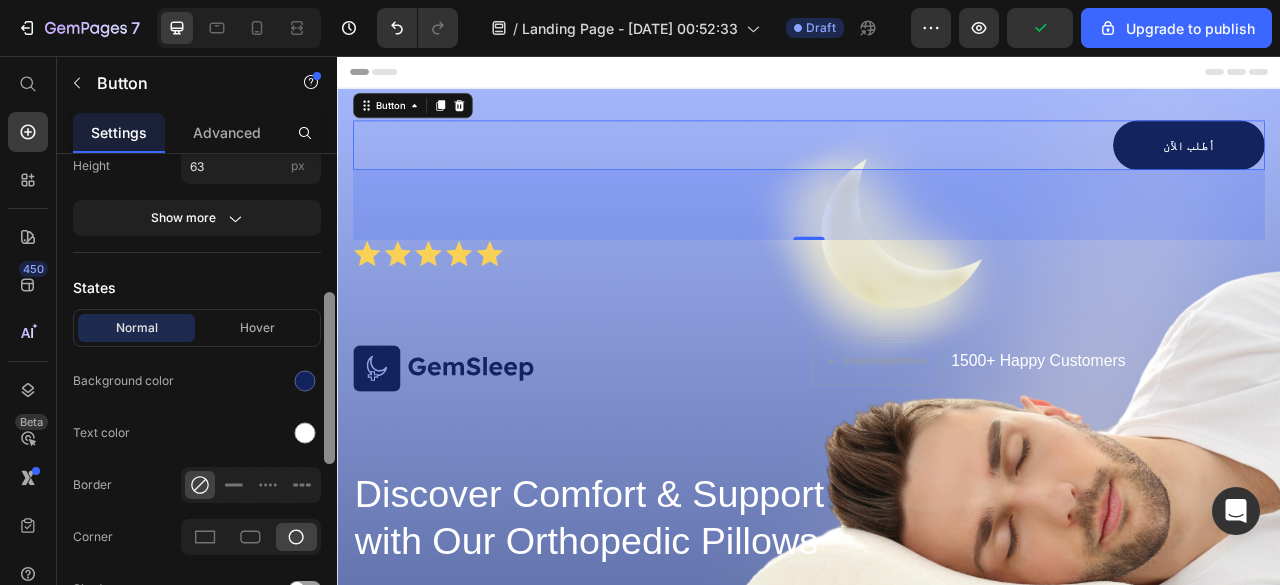 scroll, scrollTop: 412, scrollLeft: 0, axis: vertical 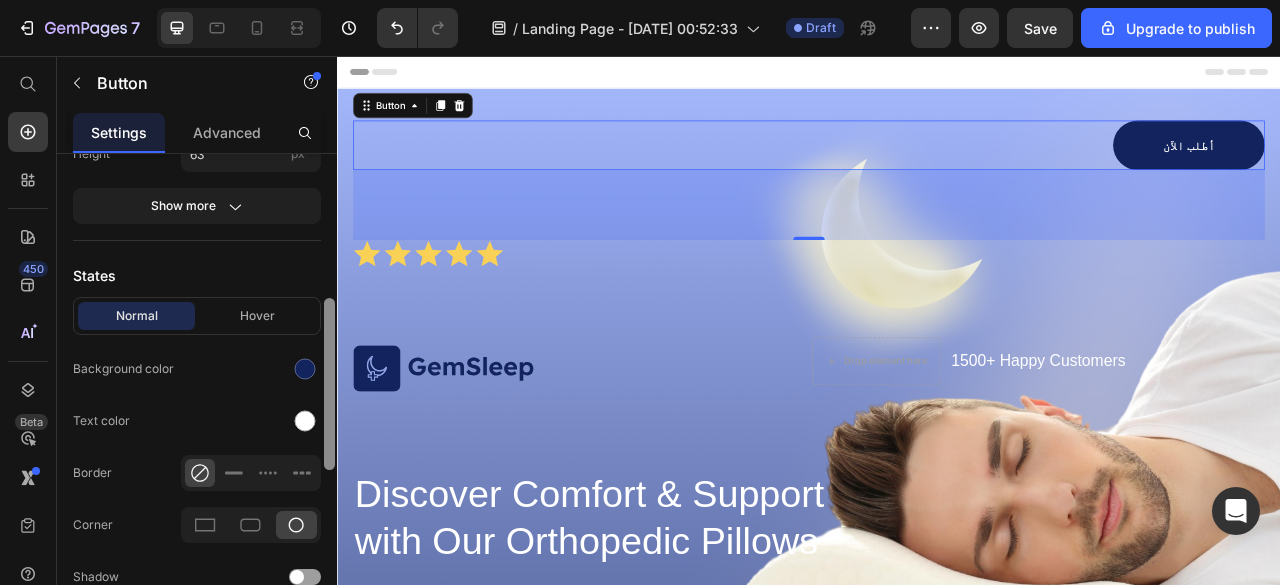 drag, startPoint x: 328, startPoint y: 204, endPoint x: 312, endPoint y: 349, distance: 145.88008 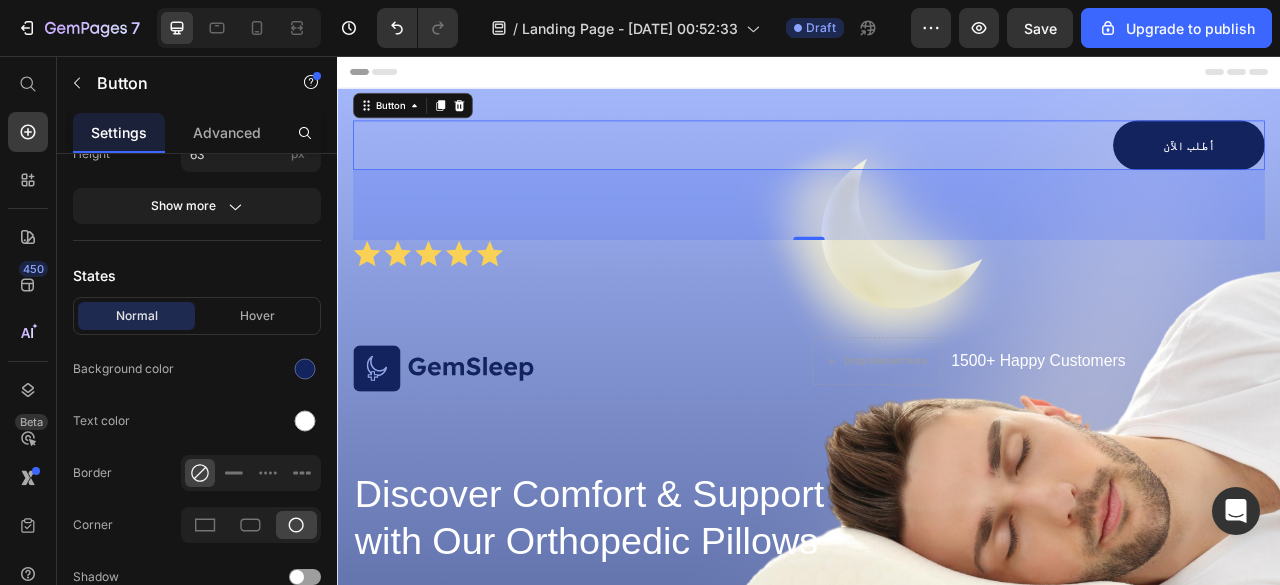 click on "أطلب الآن" at bounding box center (1420, 169) 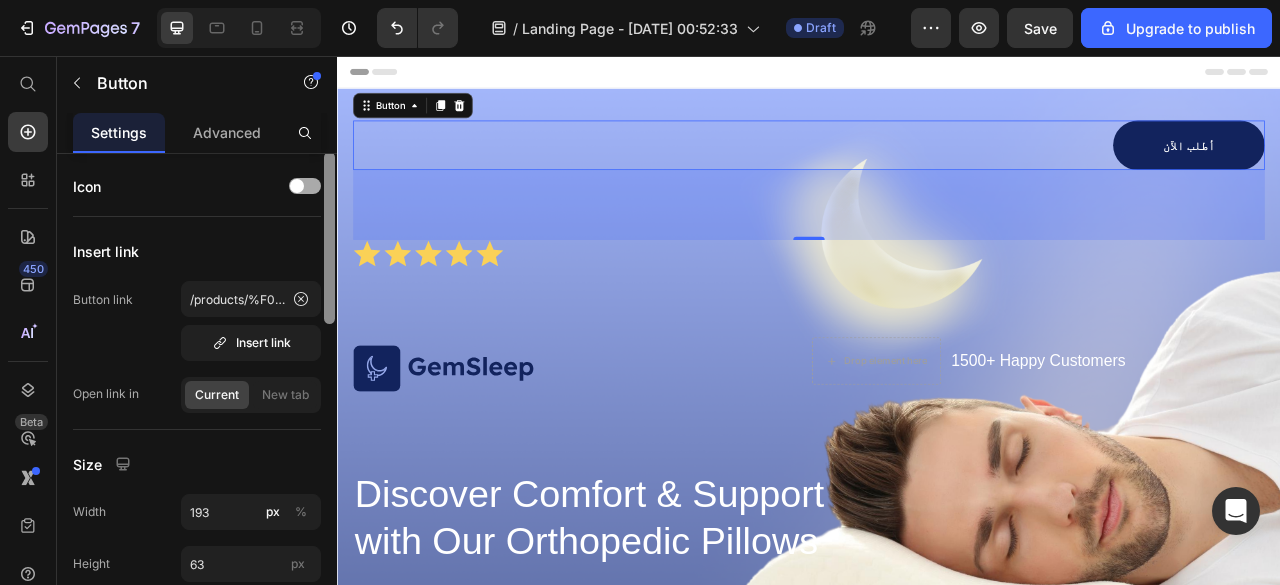 scroll, scrollTop: 0, scrollLeft: 0, axis: both 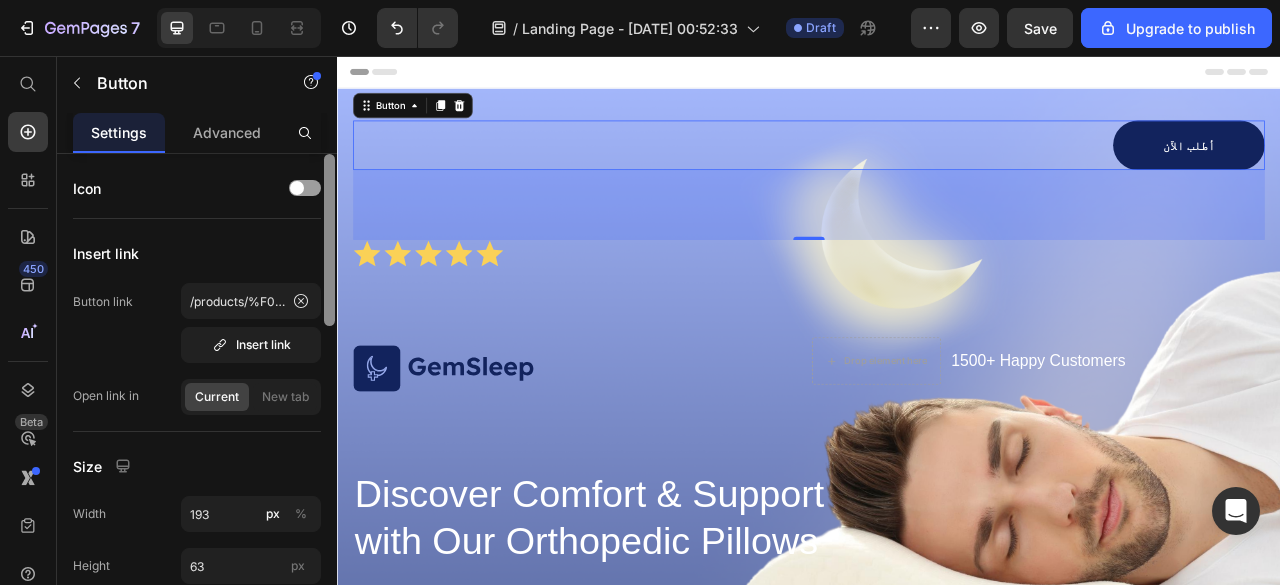 drag, startPoint x: 329, startPoint y: 331, endPoint x: 318, endPoint y: 155, distance: 176.34341 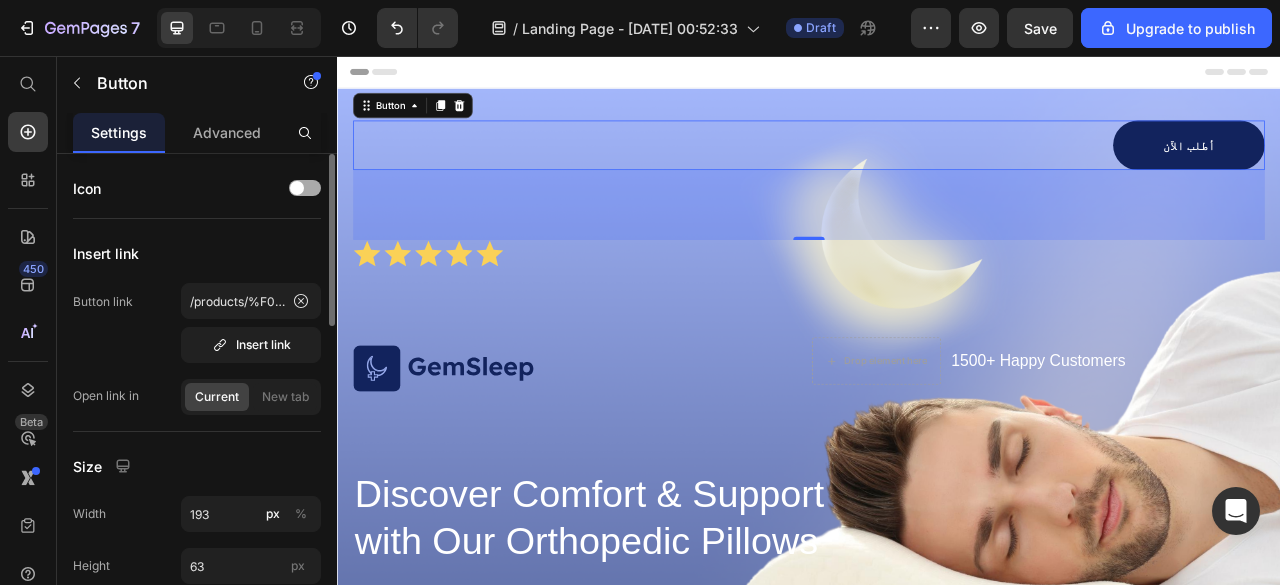 click at bounding box center (305, 188) 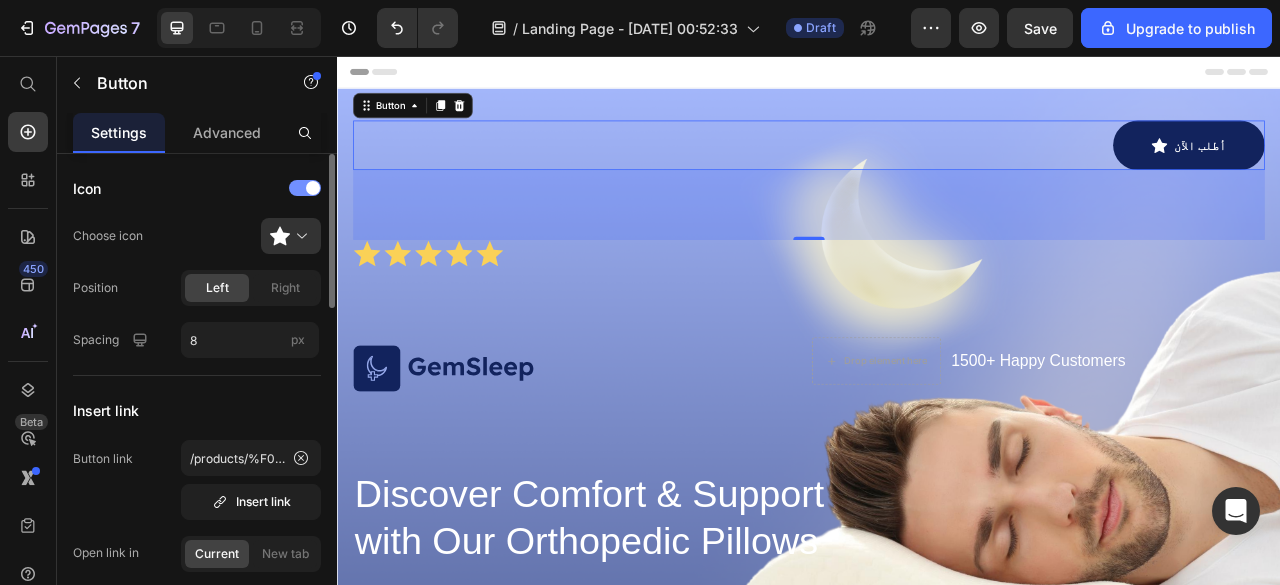 click at bounding box center [305, 188] 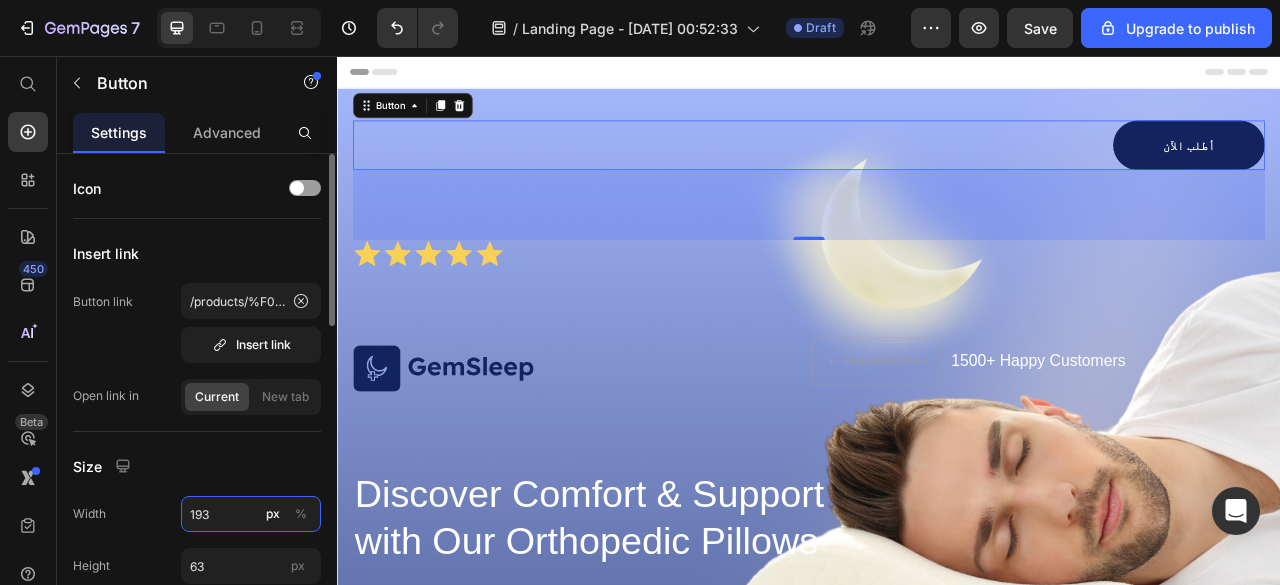 click on "193" at bounding box center (251, 514) 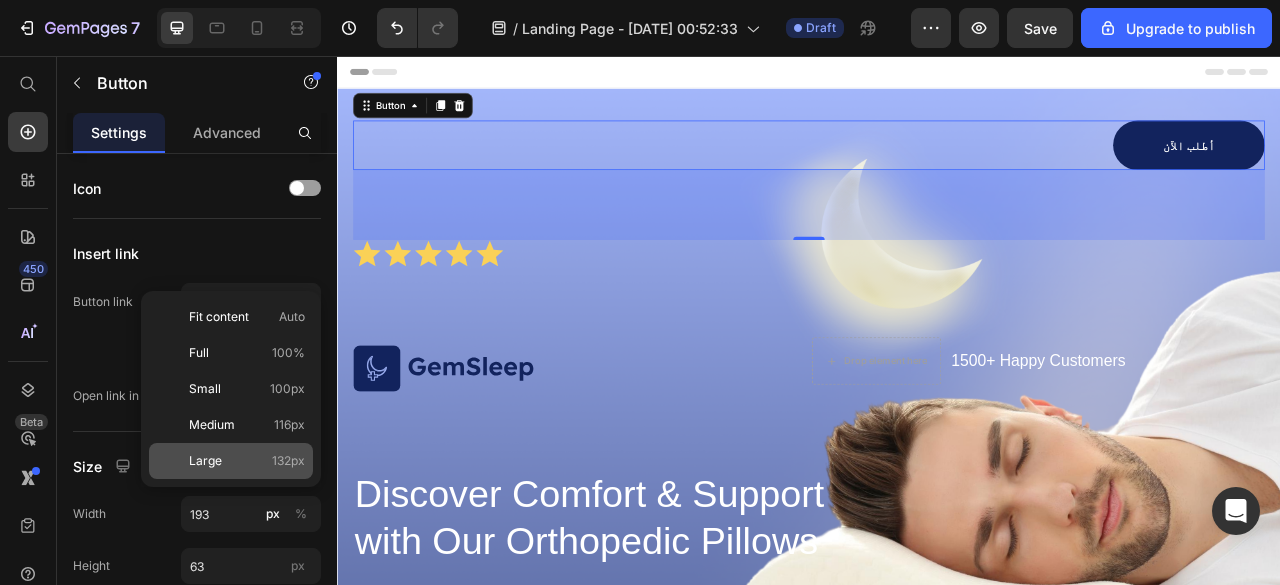 click on "132px" at bounding box center [288, 461] 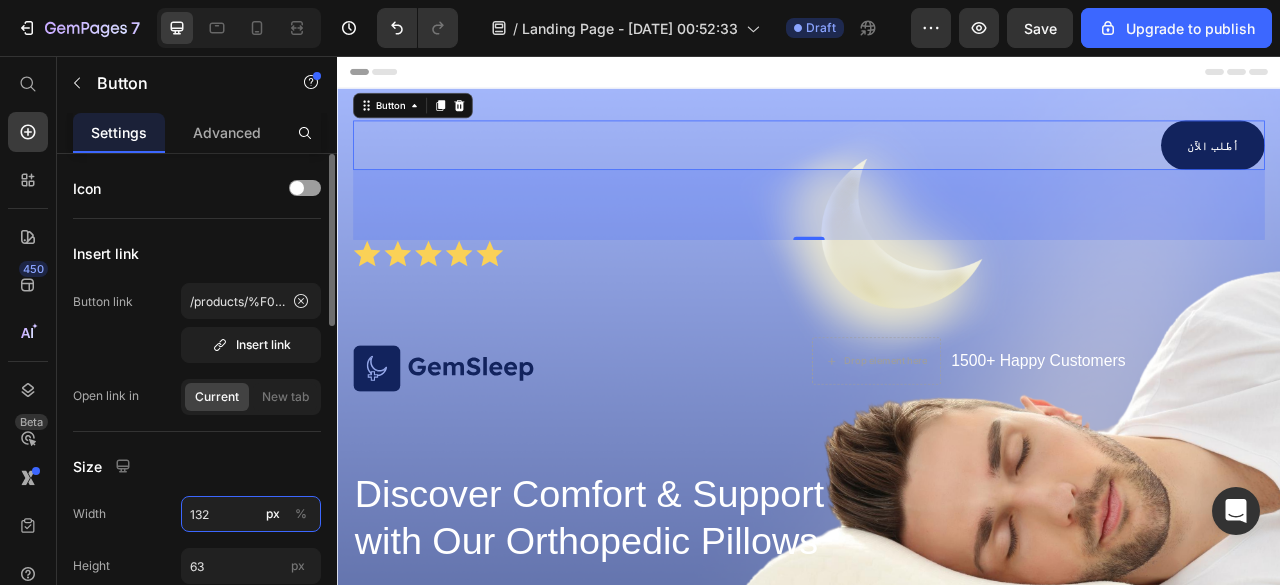 click on "132" at bounding box center (251, 514) 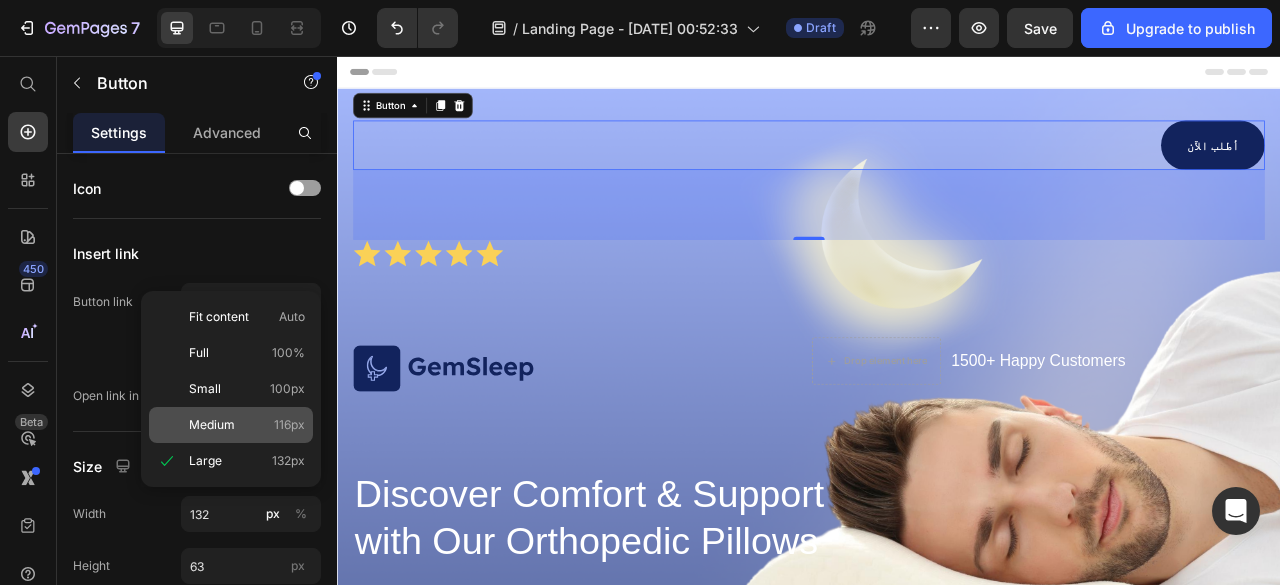 click on "Medium 116px" 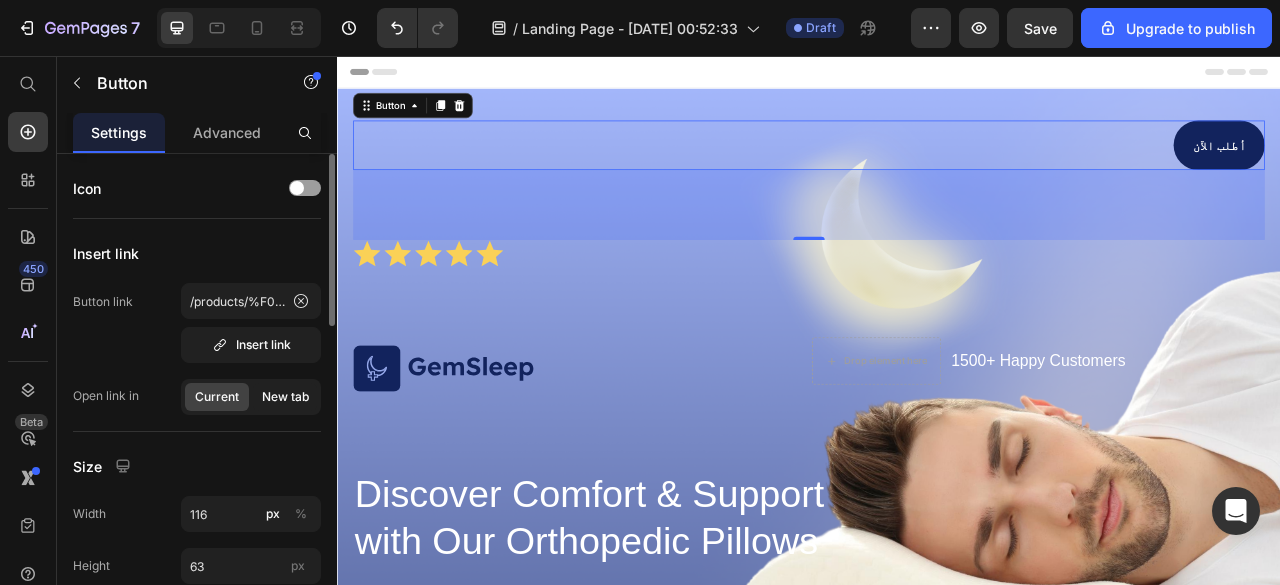 click on "New tab" 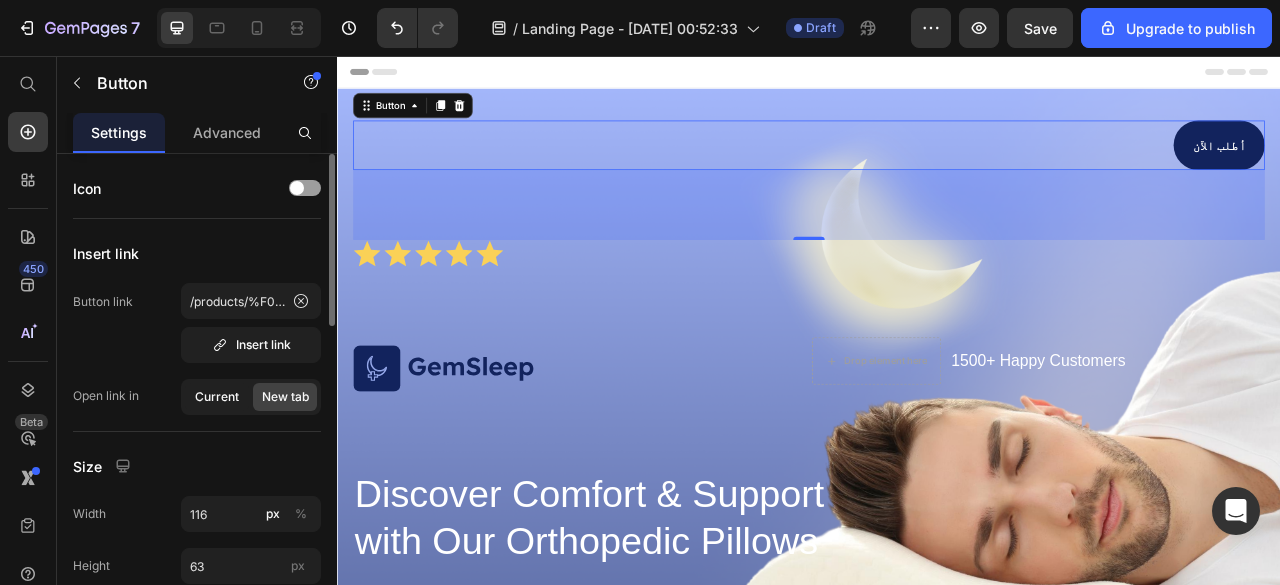 click on "Current" 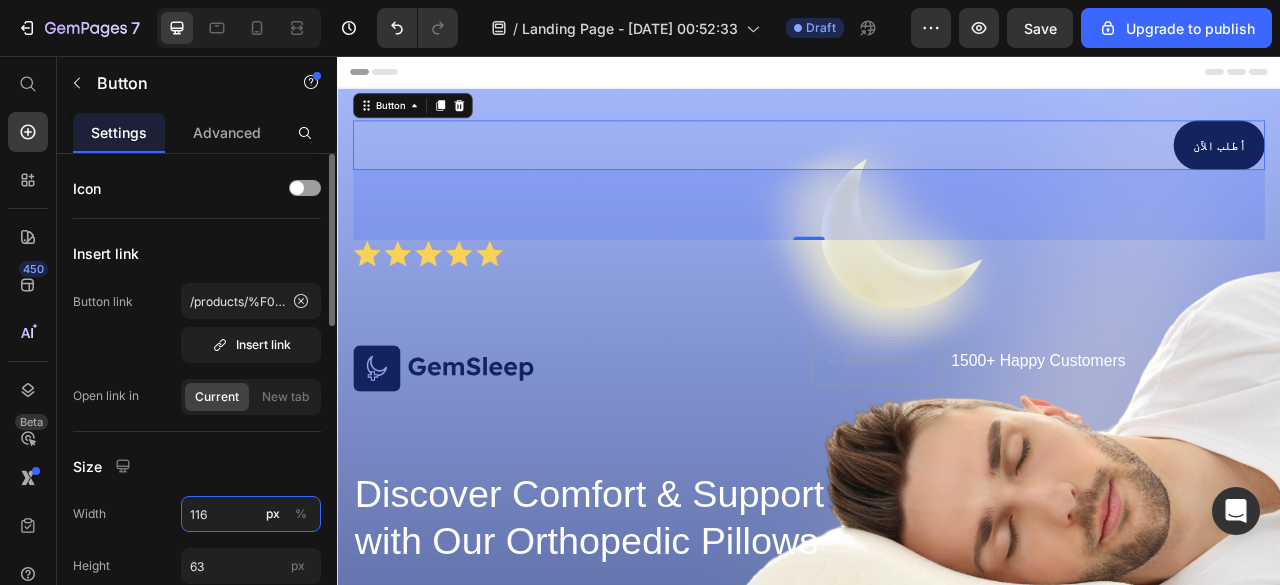 click on "116" at bounding box center (251, 514) 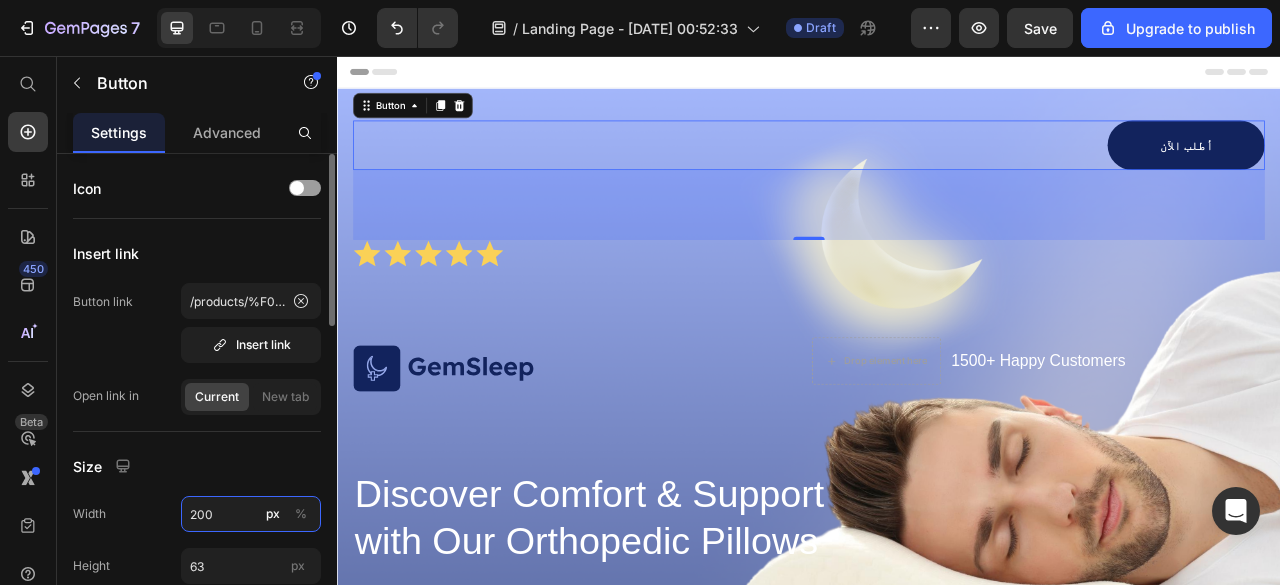 type on "200" 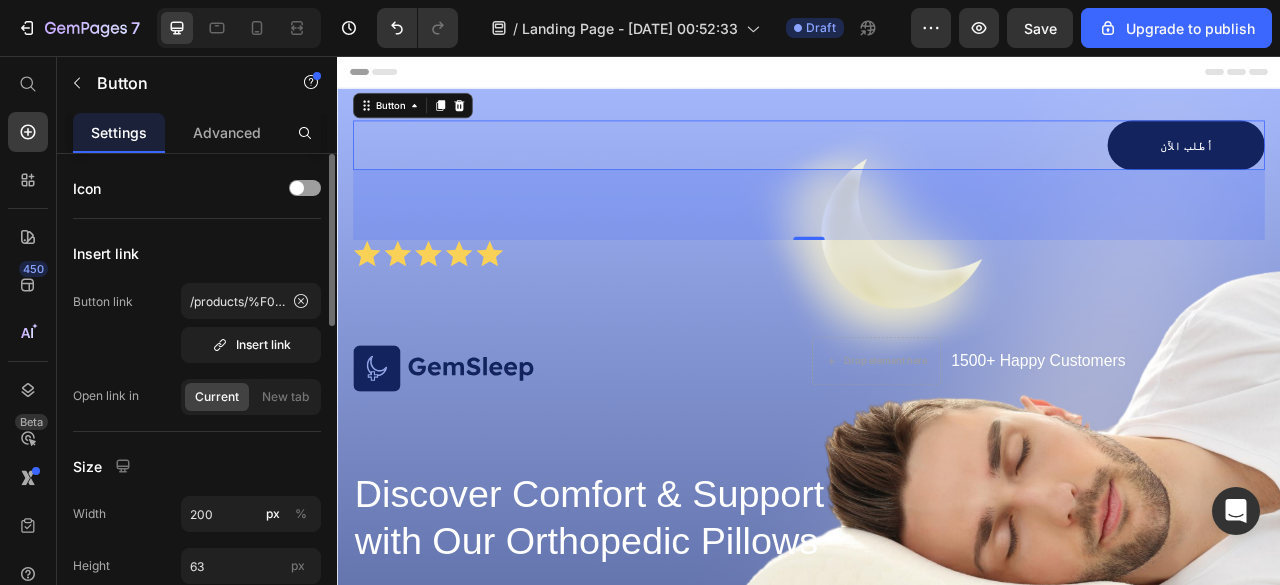 click on "Size" at bounding box center (197, 466) 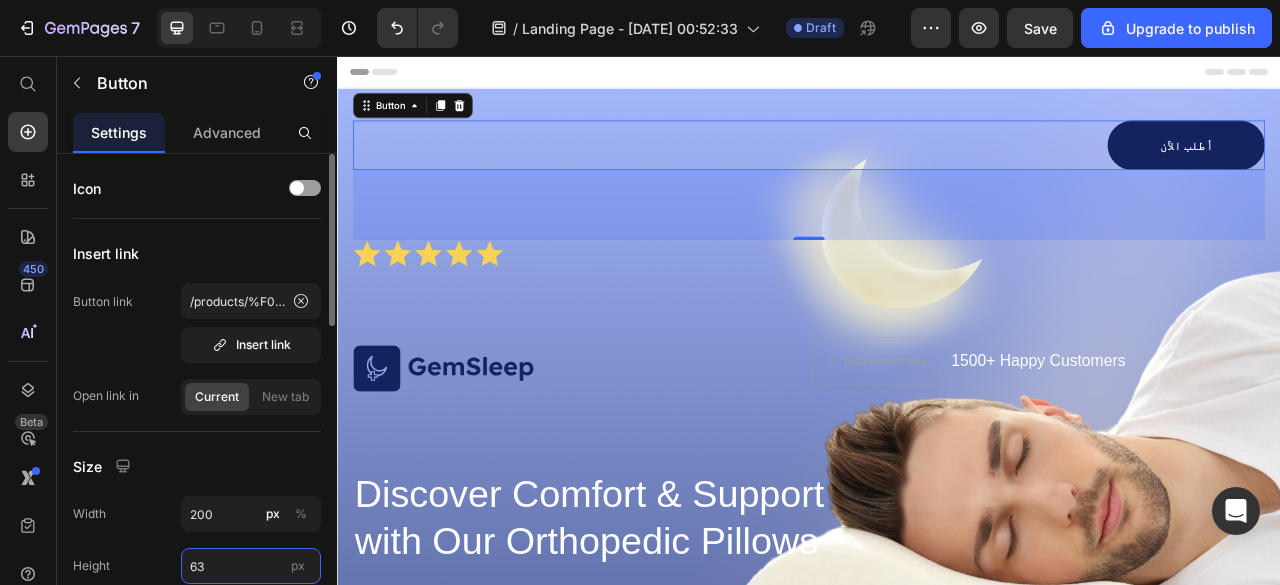 click on "63" at bounding box center [251, 566] 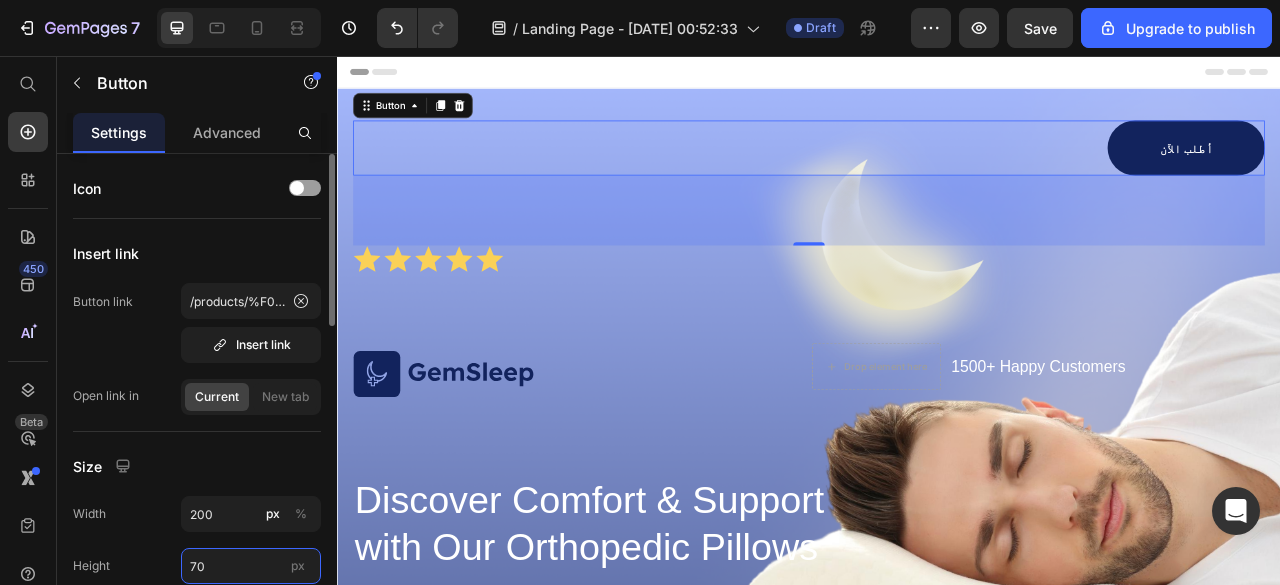 type on "7" 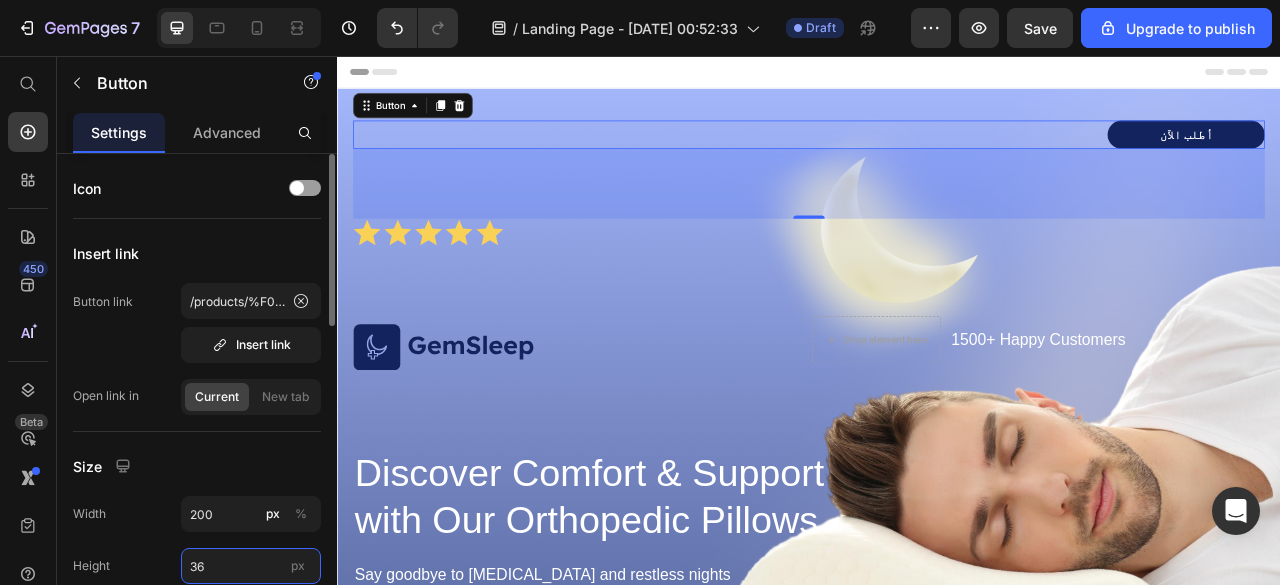 type on "3" 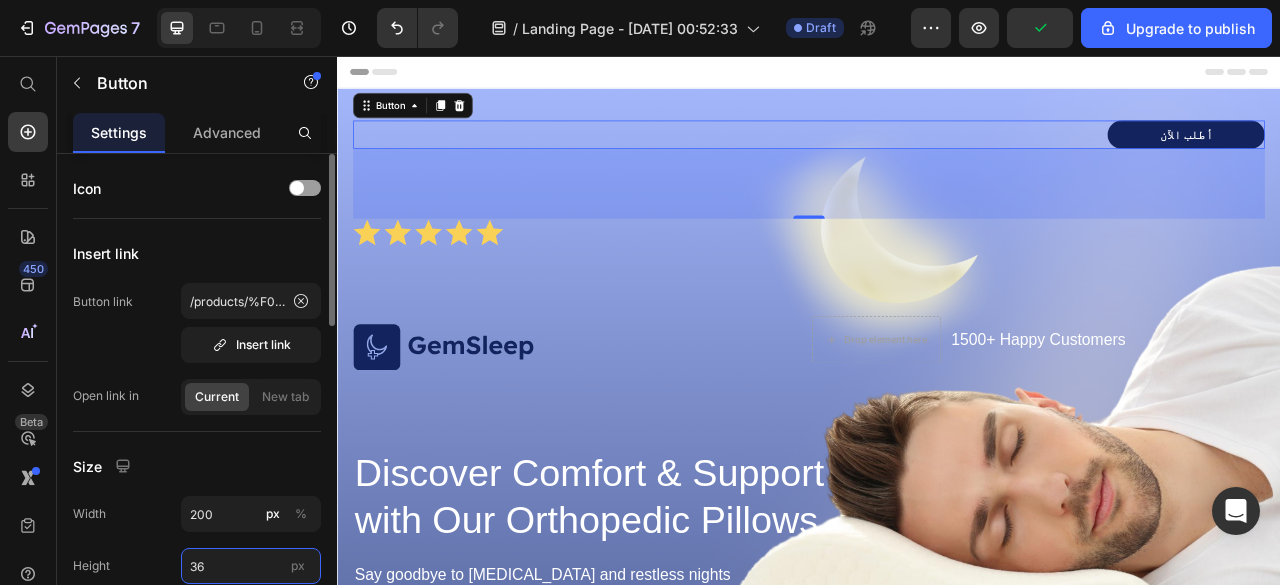 type on "3" 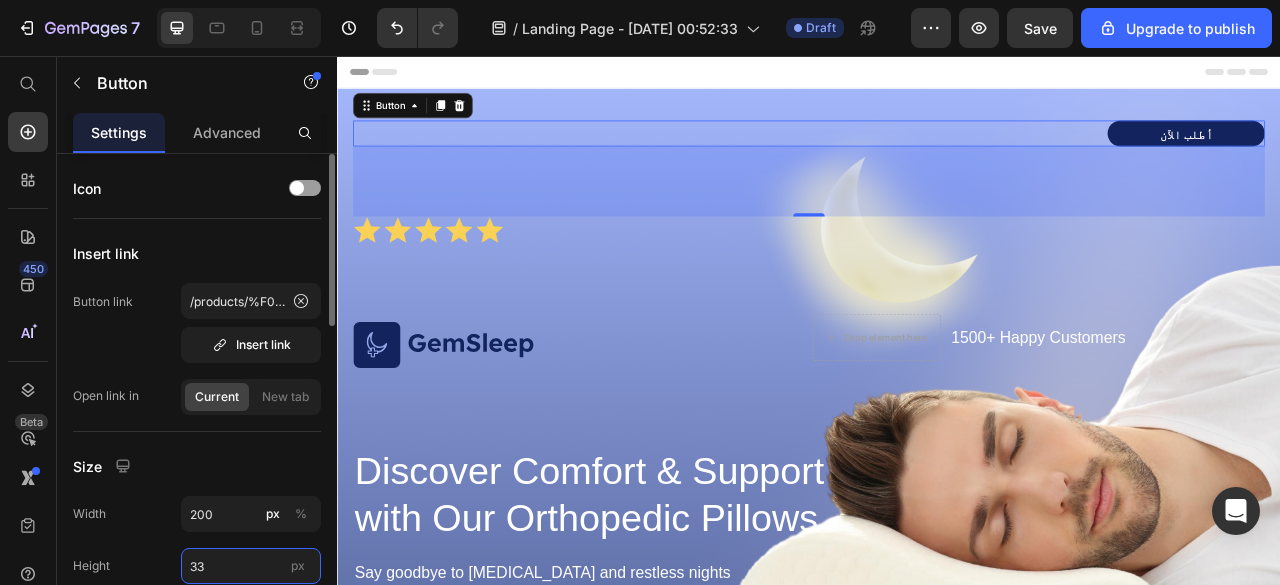 type on "3" 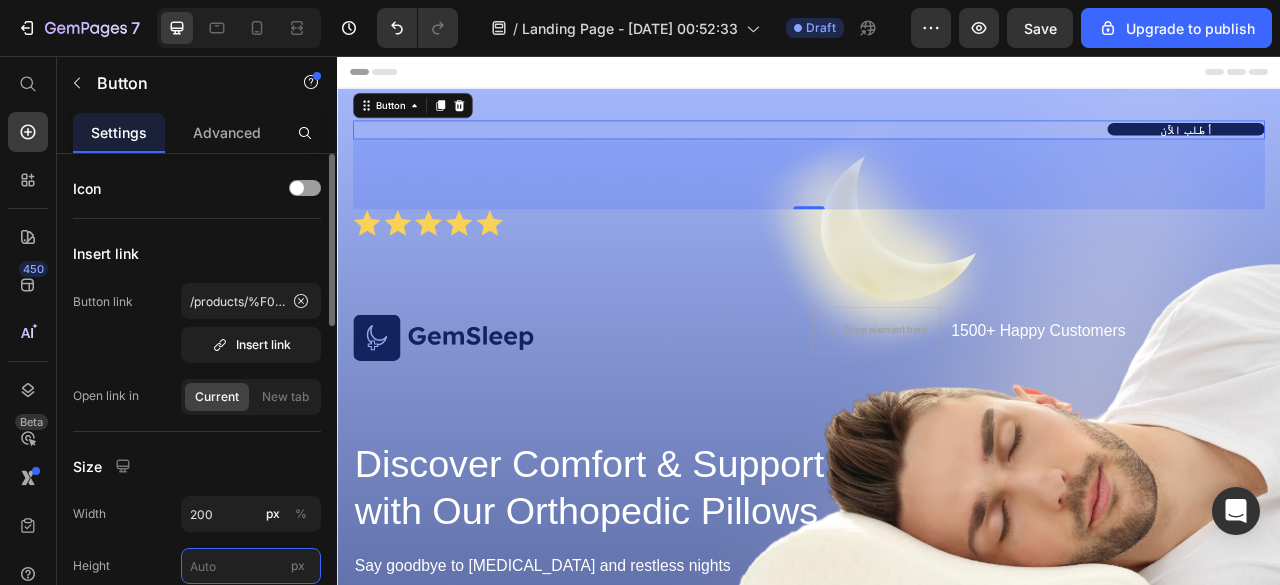 type on "3" 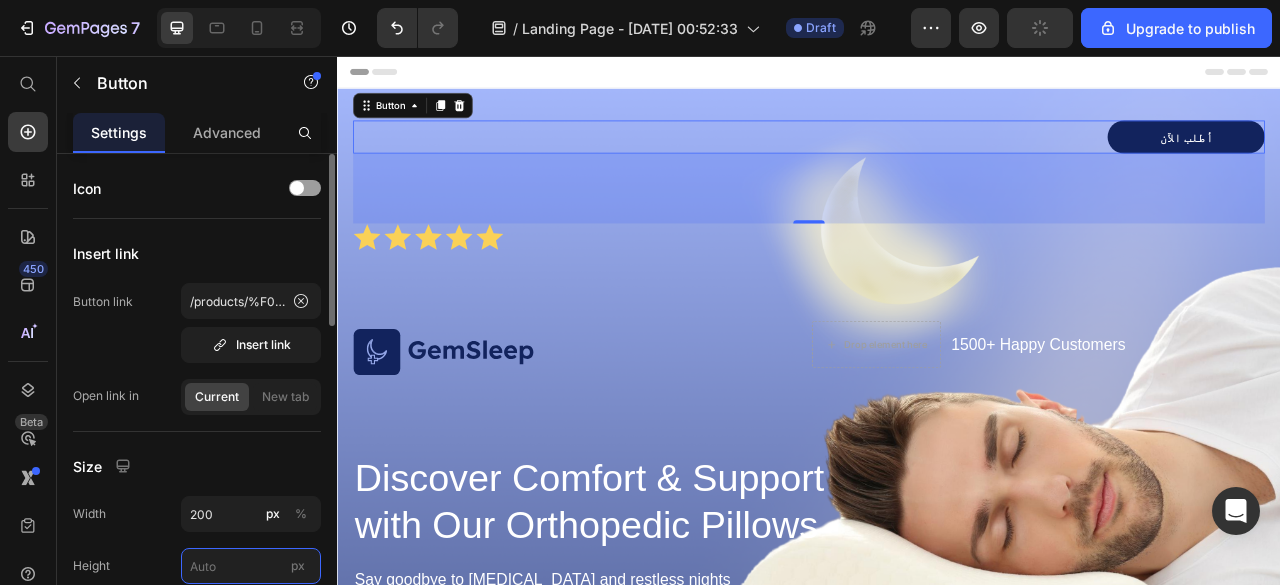 type on "3" 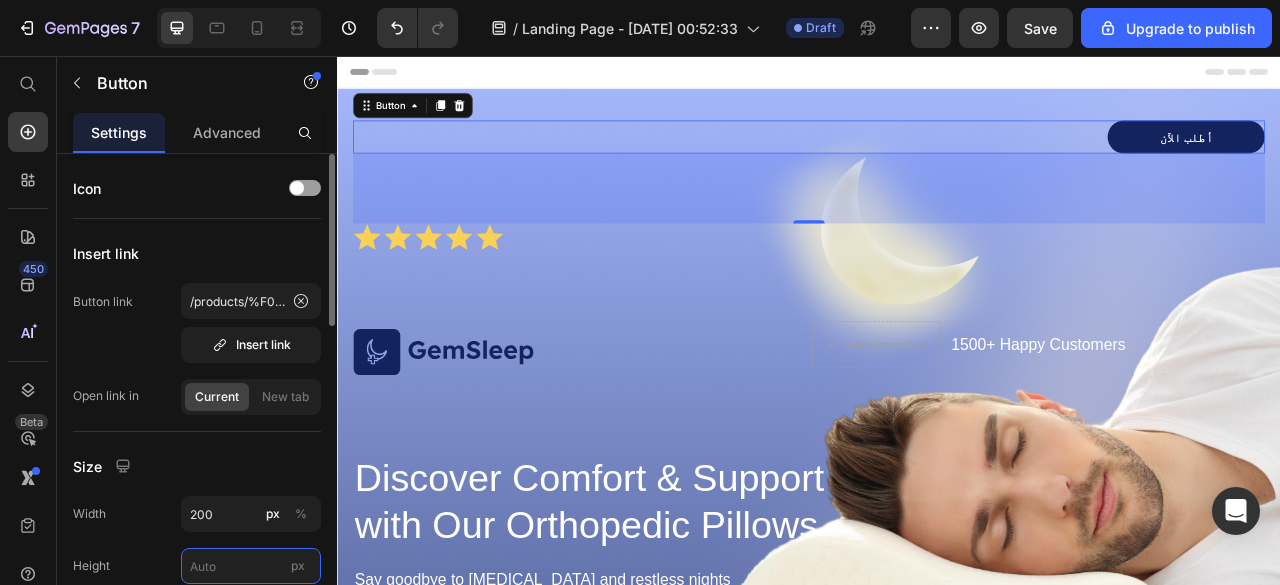 click on "px" at bounding box center [251, 566] 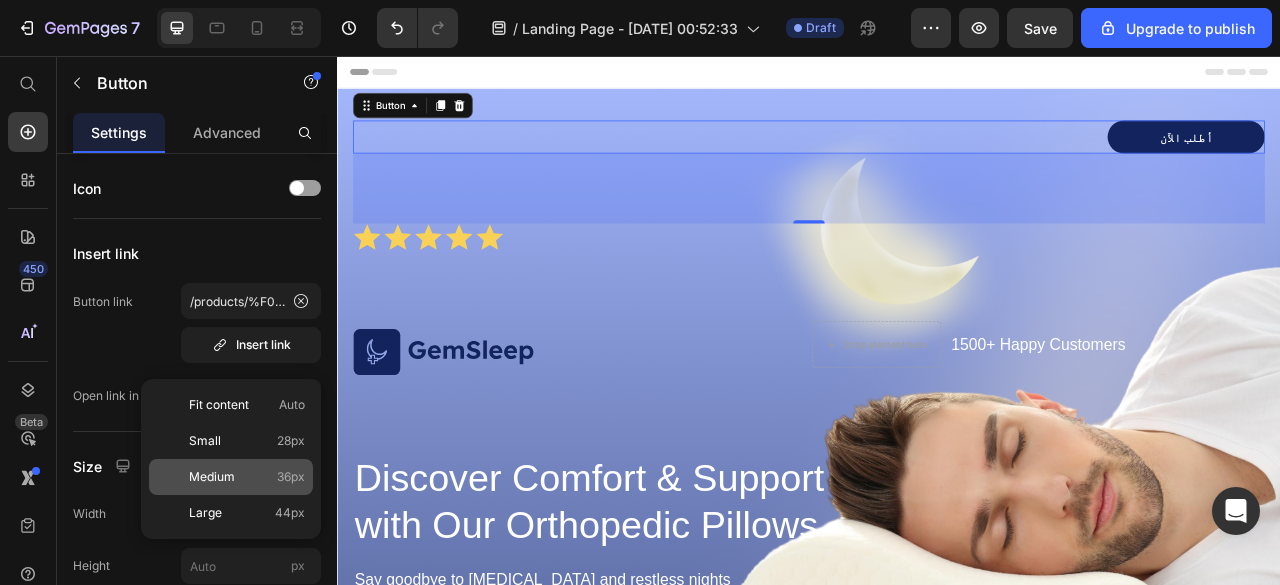 click on "Medium 36px" at bounding box center (247, 477) 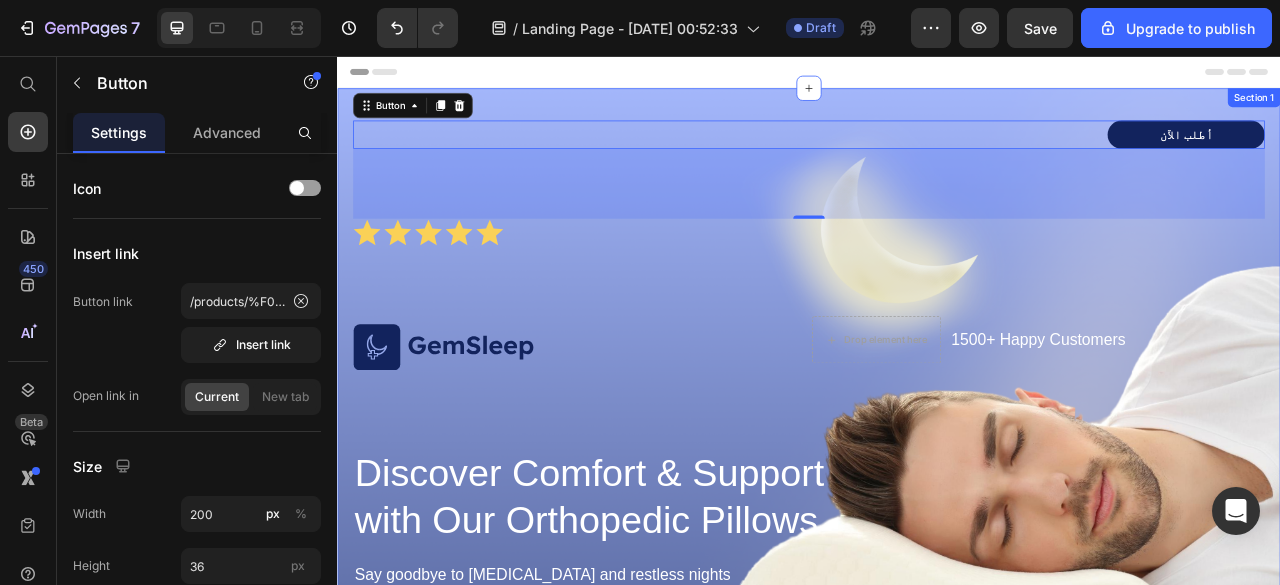 click on "أطلب الآن                Button   89
Icon
Icon
Icon
Icon
Icon Icon List Image
Drop element here 1500+ Happy Customers Text Block Row Row Discover Comfort & Support with Our Orthopedic Pillows Heading Say goodbye to neck pain and restless nights Text Block GET YOURS NOW Button Sleepy Text Block As Featured In Text Block Image Image Image Row Row" at bounding box center [937, 614] 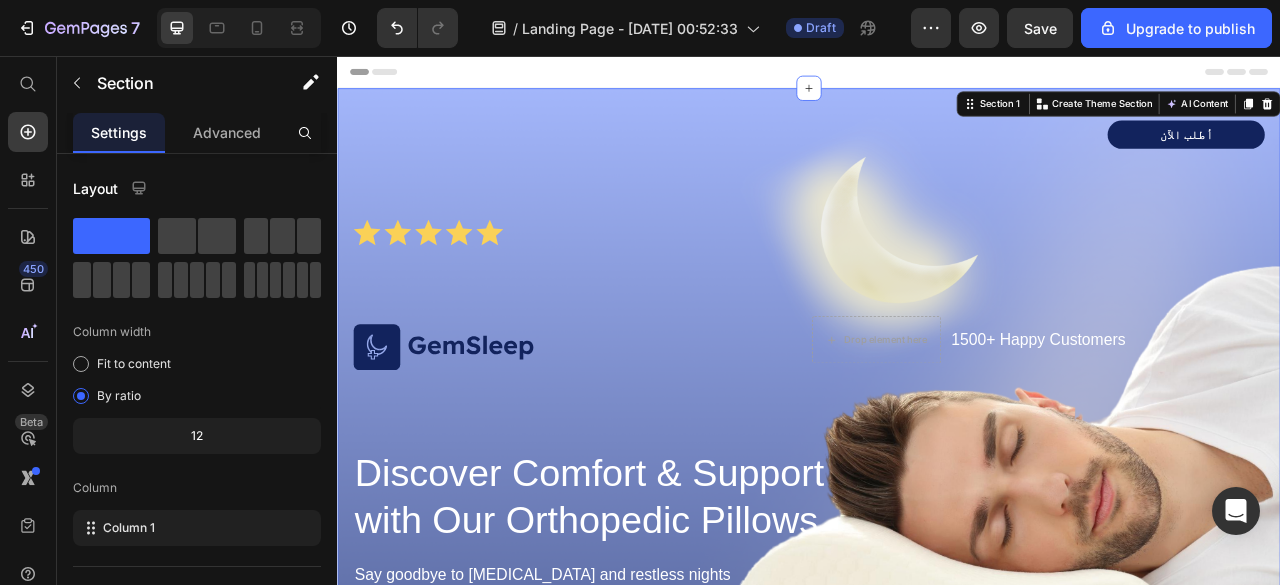click on "أطلب الآن                Button
Icon
Icon
Icon
Icon
Icon Icon List Image
Drop element here 1500+ Happy Customers Text Block Row Row Discover Comfort & Support with Our Orthopedic Pillows Heading Say goodbye to neck pain and restless nights Text Block GET YOURS NOW Button Sleepy Text Block As Featured In Text Block Image Image Image Row Row" at bounding box center [937, 614] 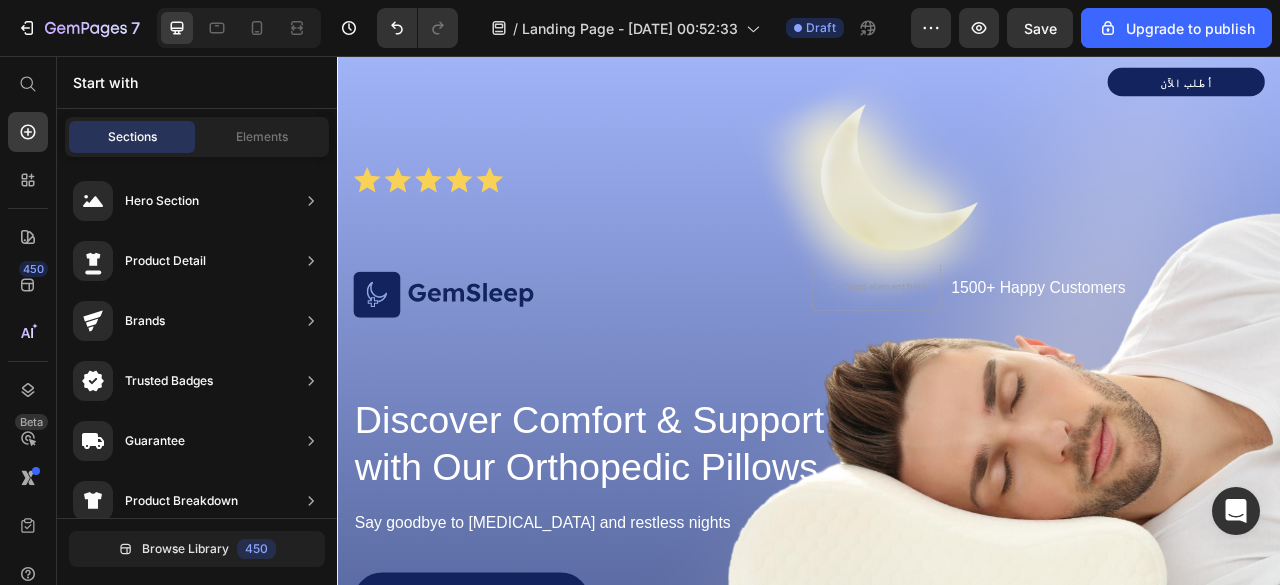 scroll, scrollTop: 0, scrollLeft: 0, axis: both 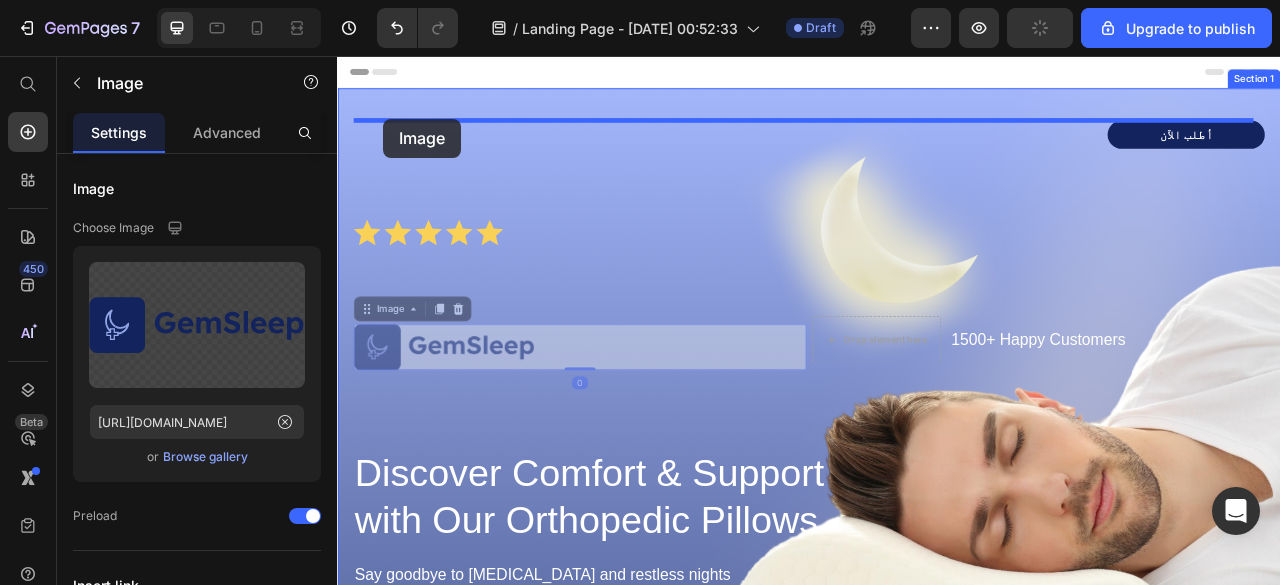 drag, startPoint x: 502, startPoint y: 423, endPoint x: 398, endPoint y: 139, distance: 302.4434 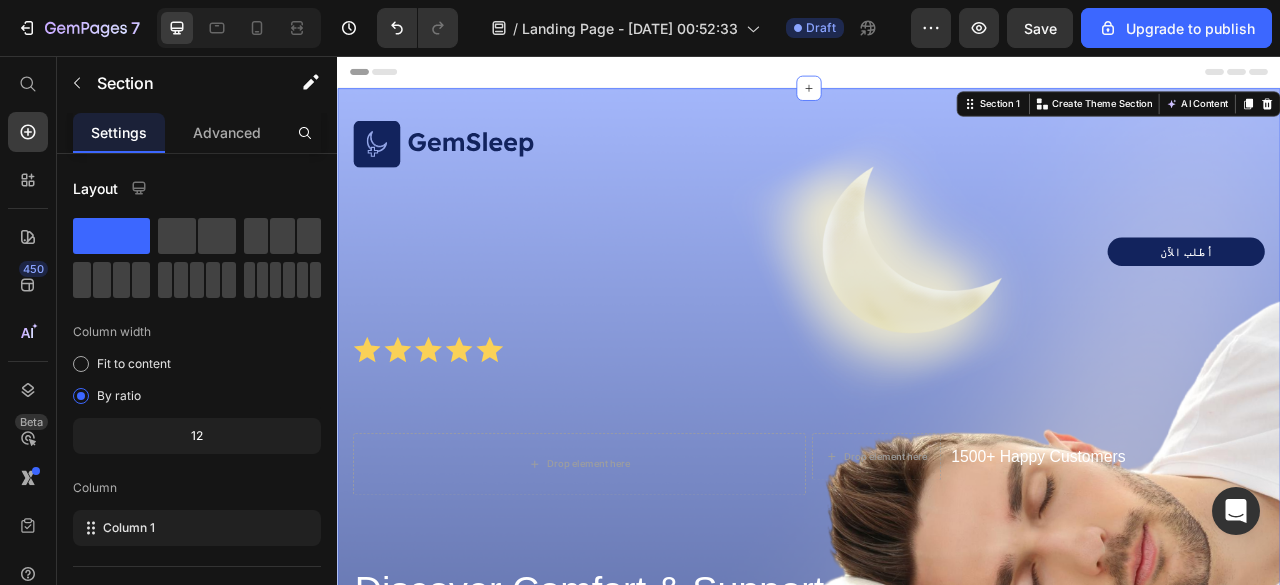 click on "Image أطلب الآن                Button
Icon
Icon
Icon
Icon
Icon Icon List
Drop element here
Drop element here 1500+ Happy Customers Text Block Row Row Discover Comfort & Support with Our Orthopedic Pillows Heading Say goodbye to neck pain and restless nights Text Block GET YOURS NOW Button Sleepy Text Block As Featured In Text Block Image Image Image Row Row" at bounding box center [937, 689] 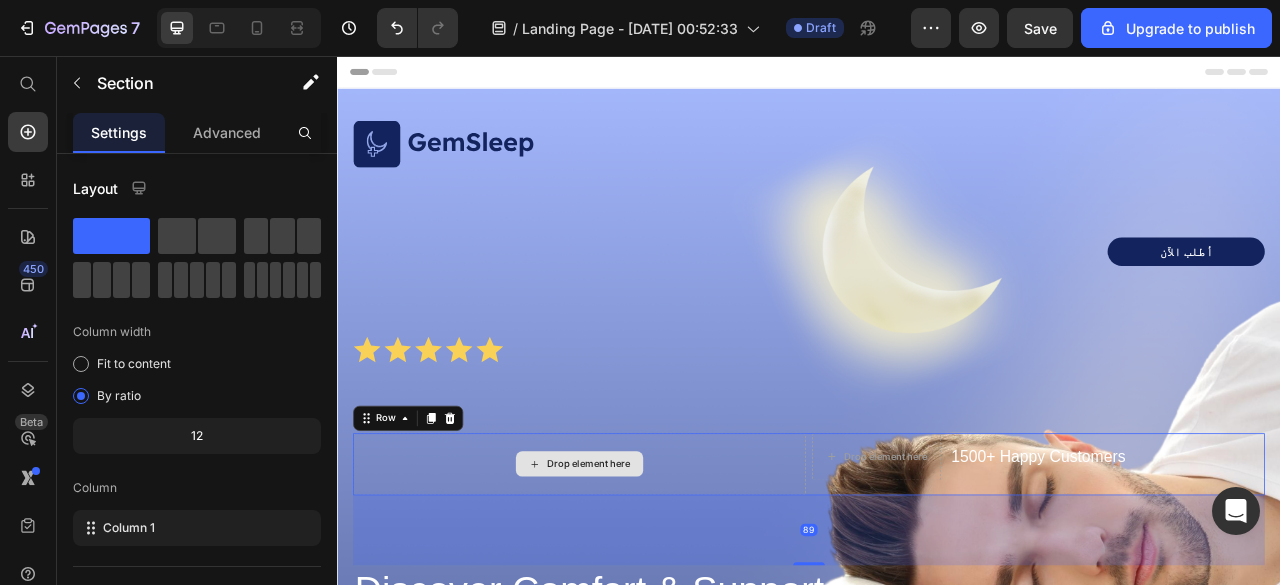 click on "Drop element here" at bounding box center (645, 575) 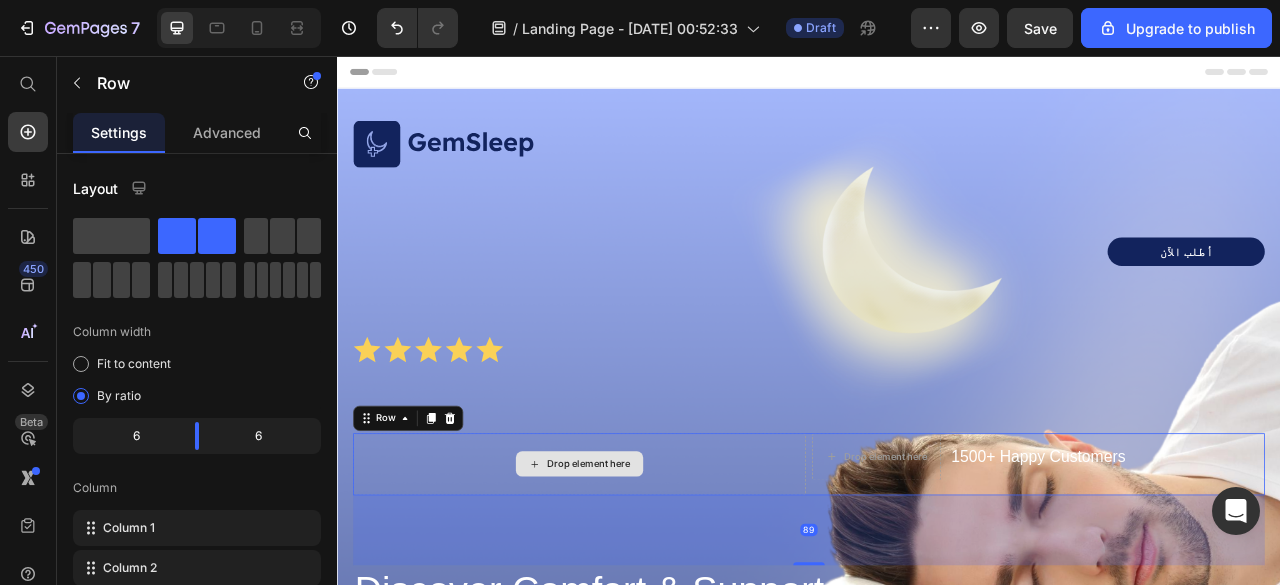 click on "Drop element here" at bounding box center (645, 575) 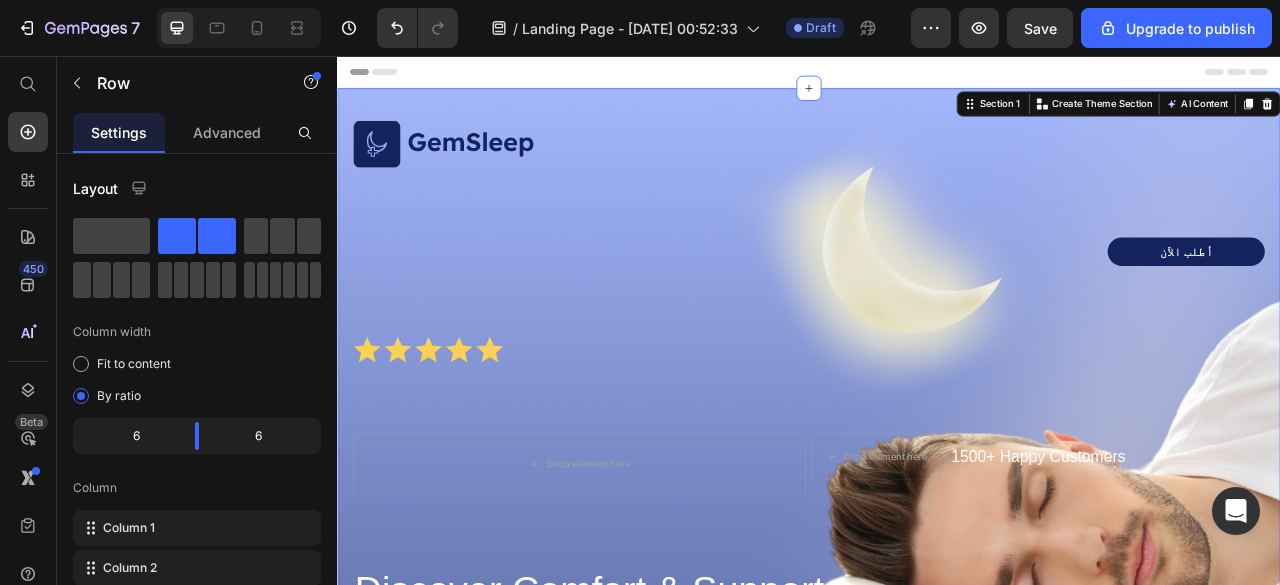 click on "Image أطلب الآن                Button
Icon
Icon
Icon
Icon
Icon Icon List
Drop element here
Drop element here 1500+ Happy Customers Text Block Row Row Discover Comfort & Support with Our Orthopedic Pillows Heading Say goodbye to neck pain and restless nights Text Block GET YOURS NOW Button Sleepy Text Block As Featured In Text Block Image Image Image Row Row" at bounding box center (937, 689) 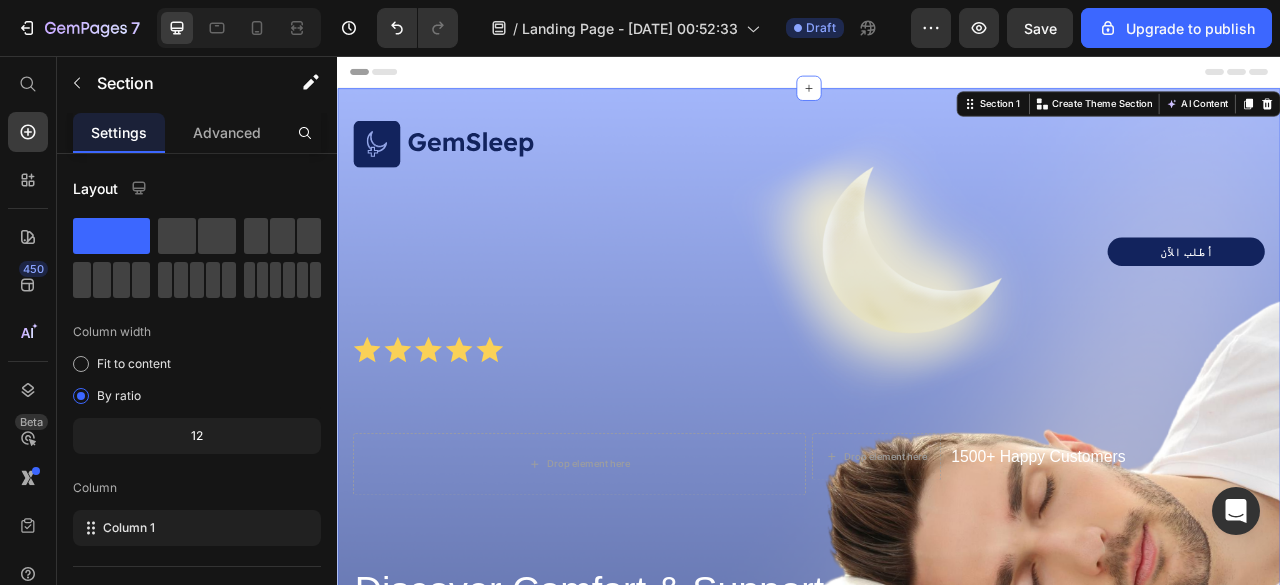 click on "Image أطلب الآن                Button
Icon
Icon
Icon
Icon
Icon Icon List
Drop element here
Drop element here 1500+ Happy Customers Text Block Row Row Discover Comfort & Support with Our Orthopedic Pillows Heading Say goodbye to neck pain and restless nights Text Block GET YOURS NOW Button Sleepy Text Block As Featured In Text Block Image Image Image Row Row" at bounding box center [937, 689] 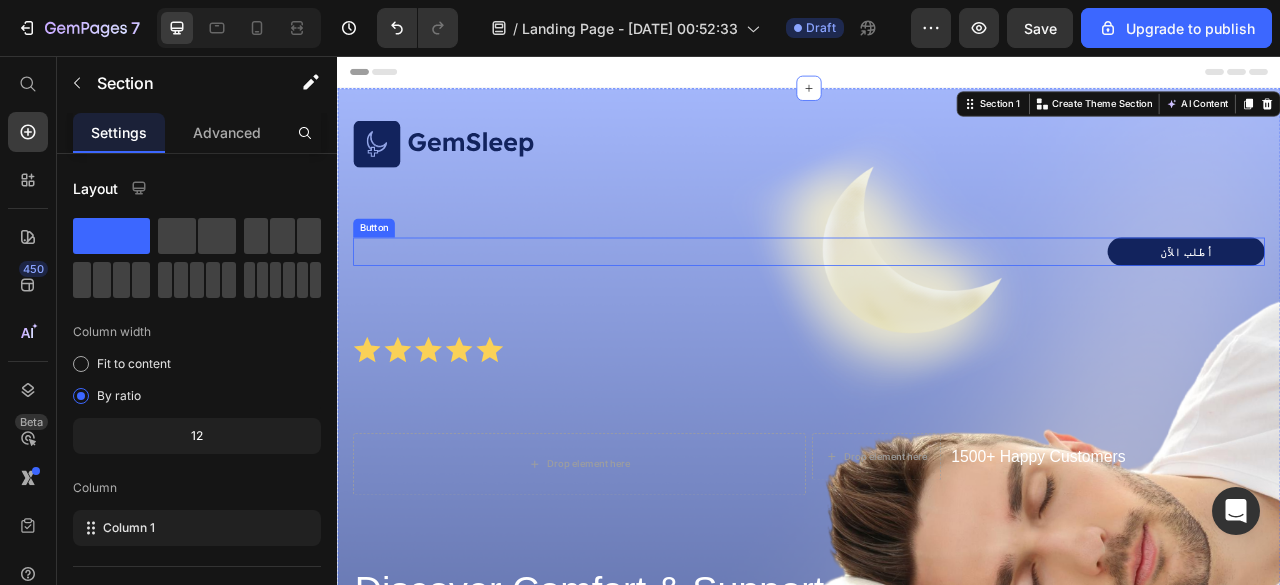 click on "أطلب الآن                Button" at bounding box center (937, 305) 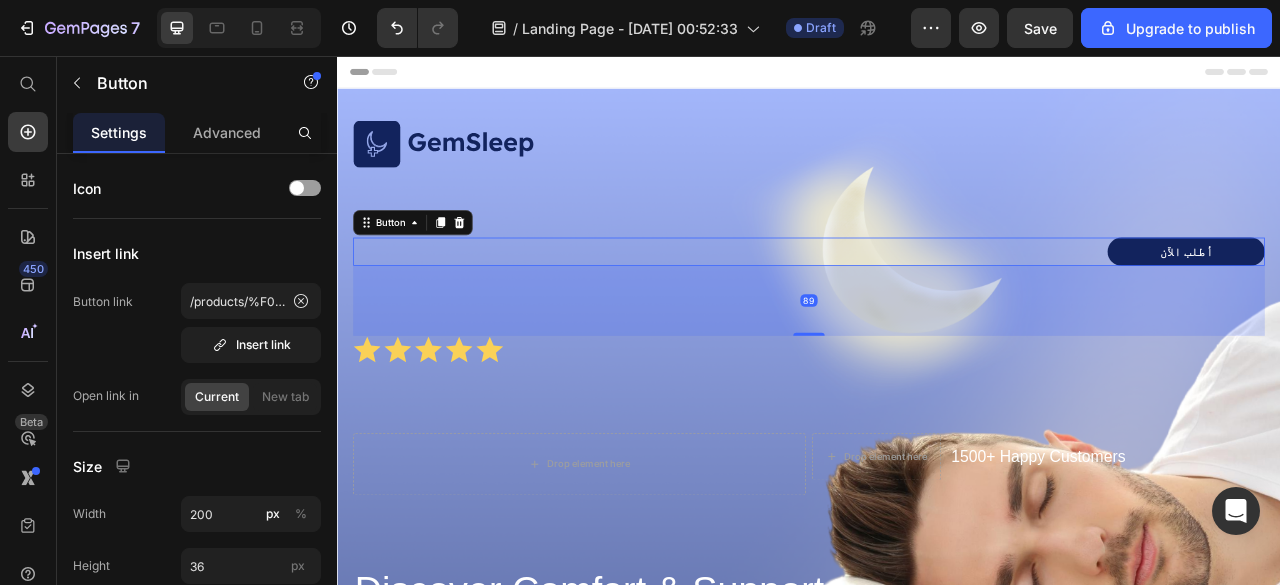 click on "أطلب الآن                Button   89" at bounding box center [937, 305] 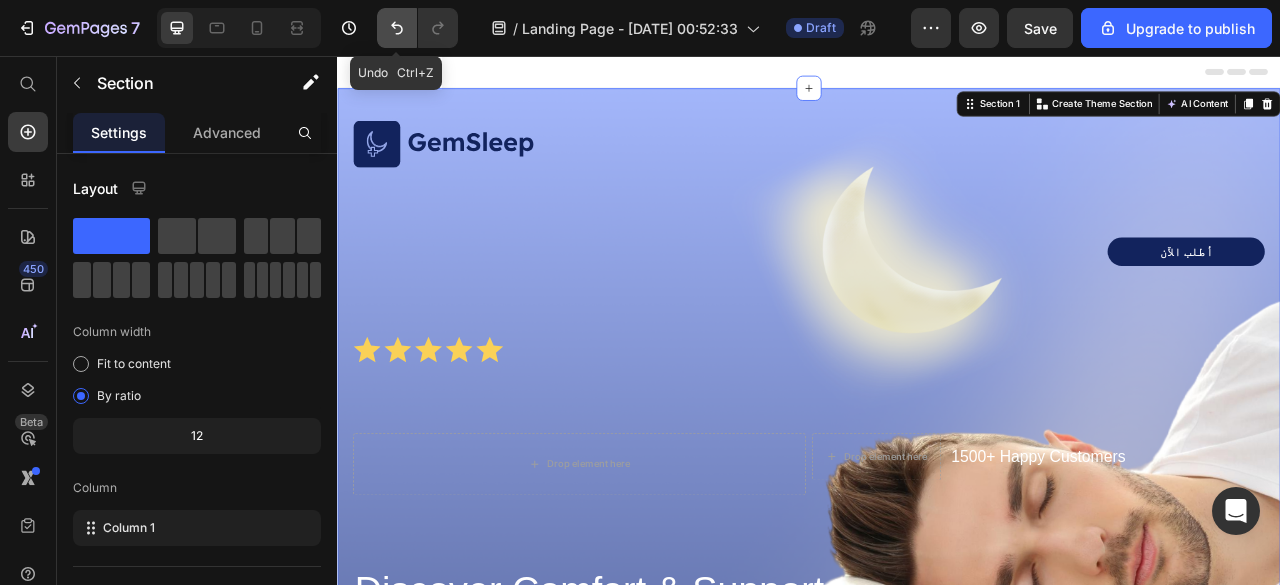 click 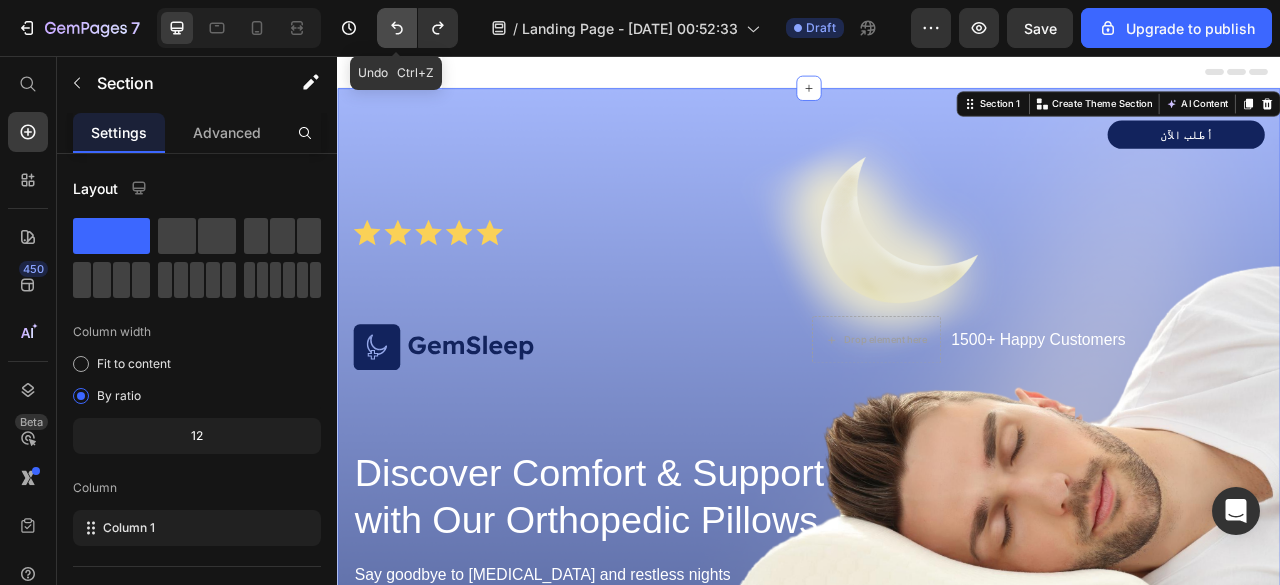 click 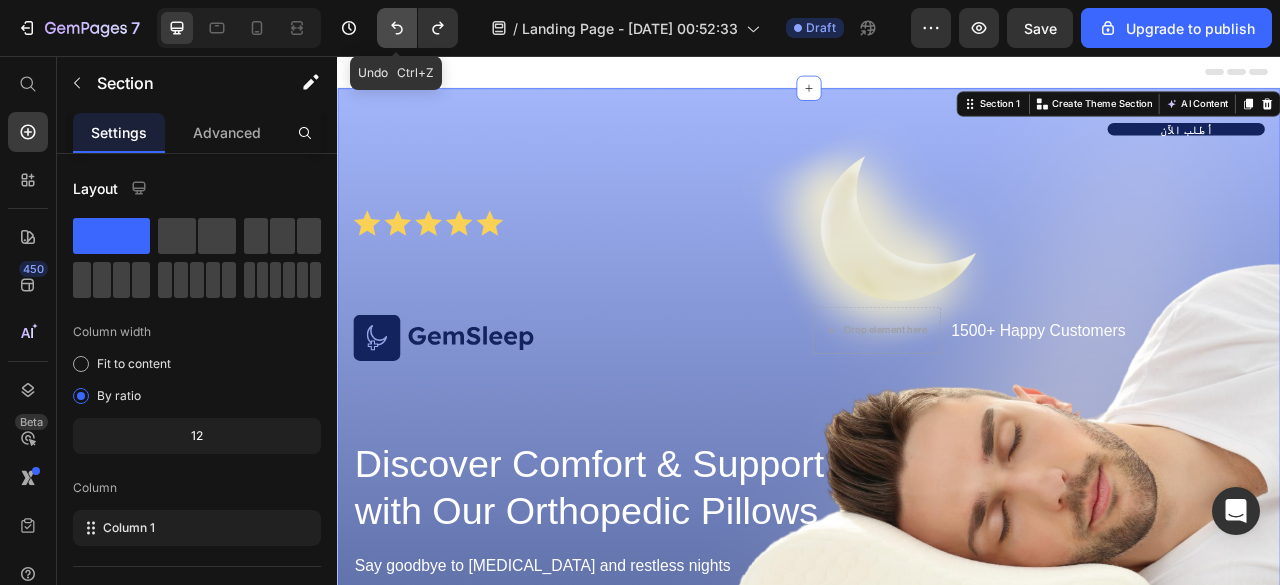 click 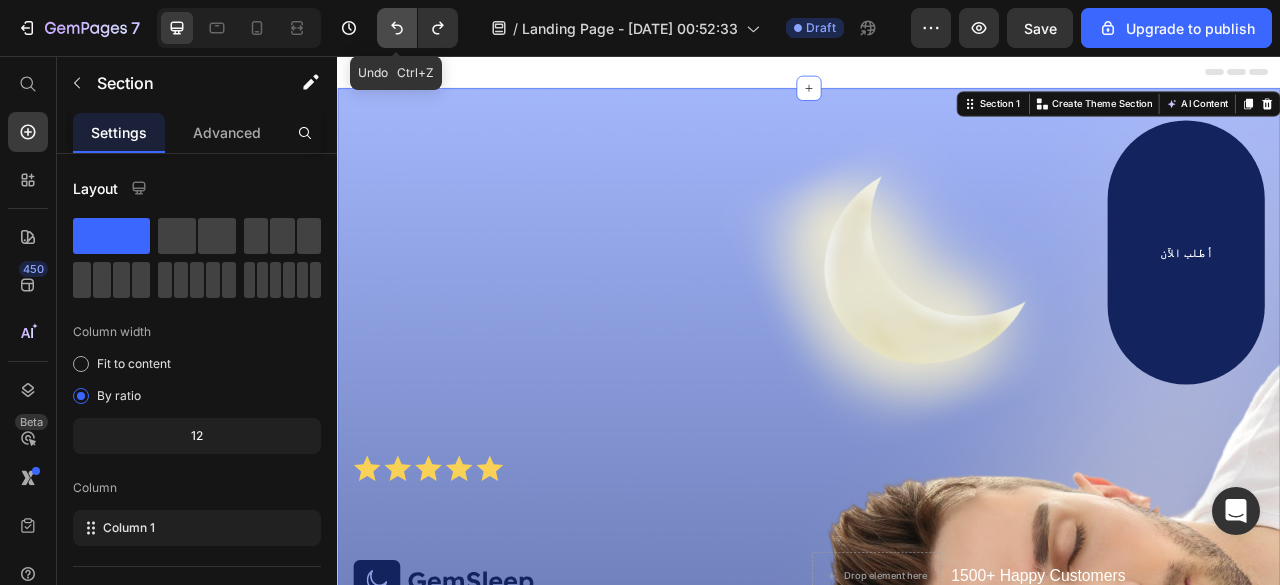 click 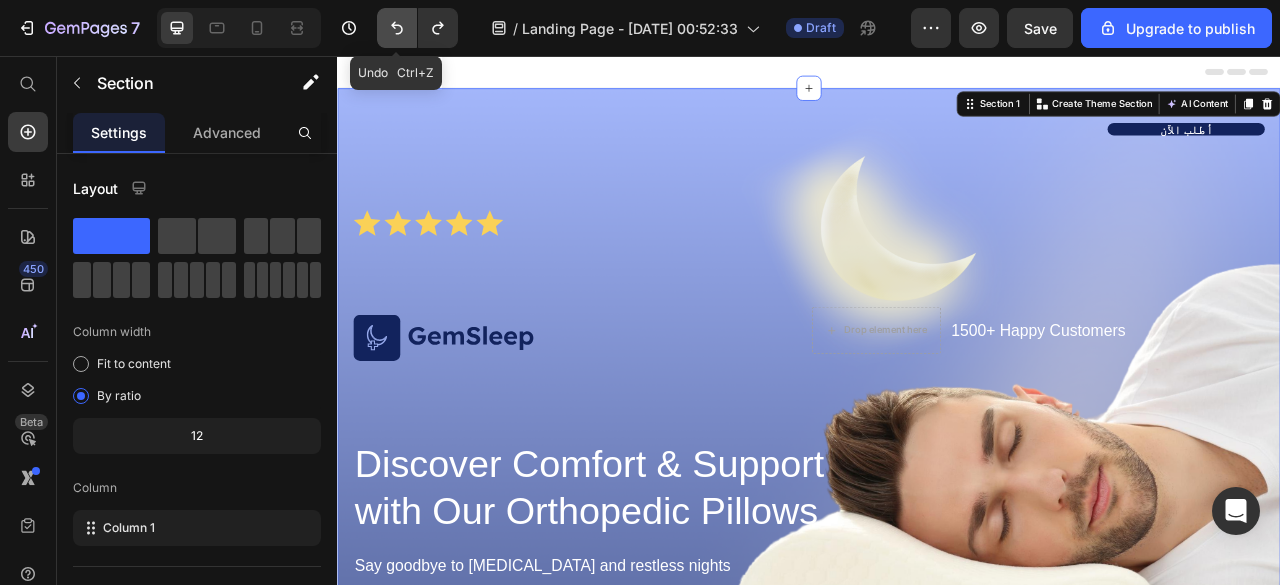 click 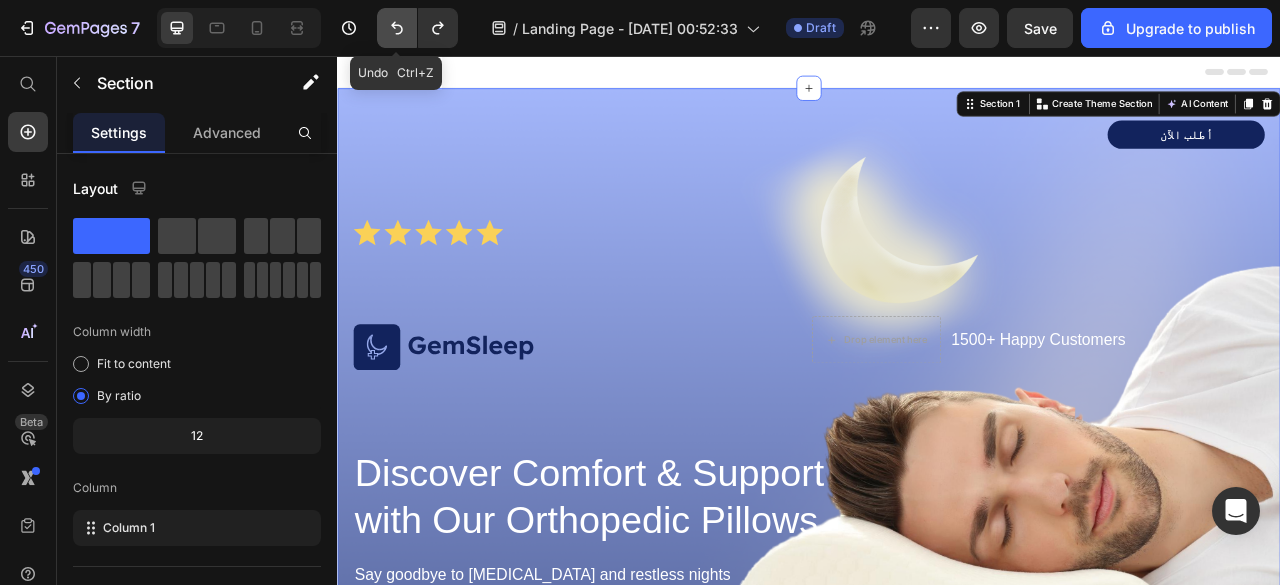click 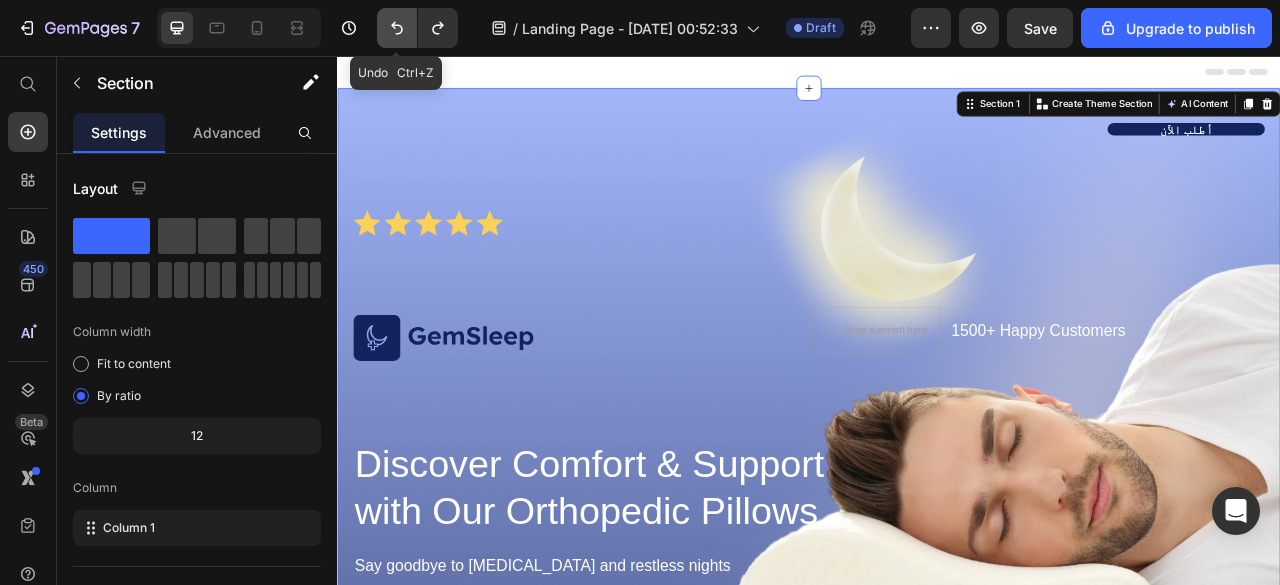 click 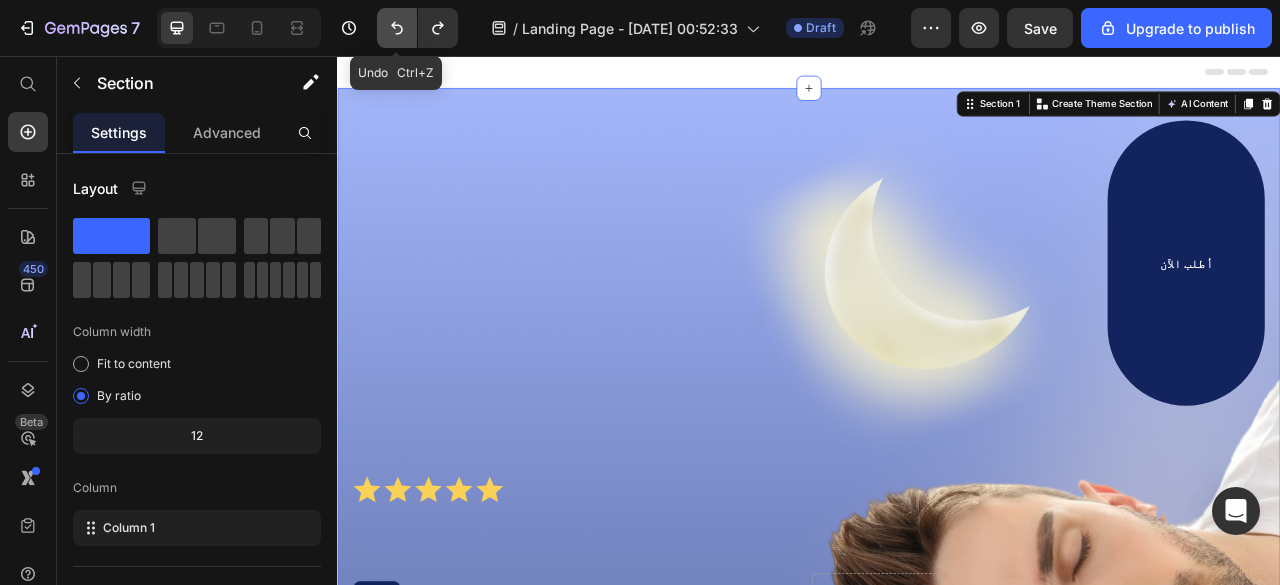 click 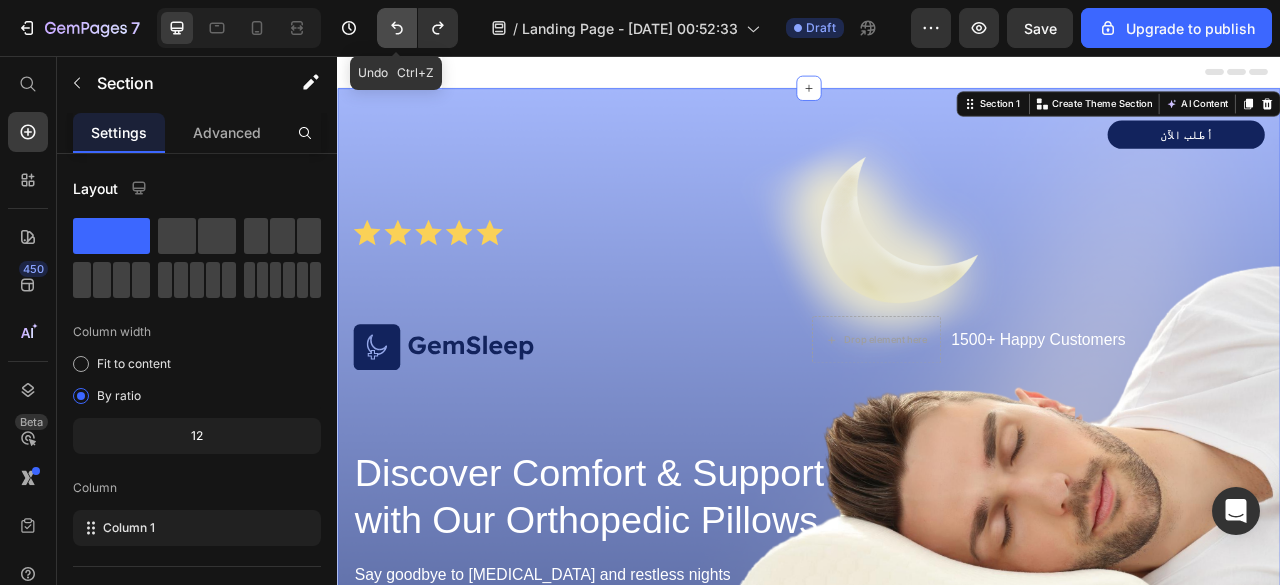 click 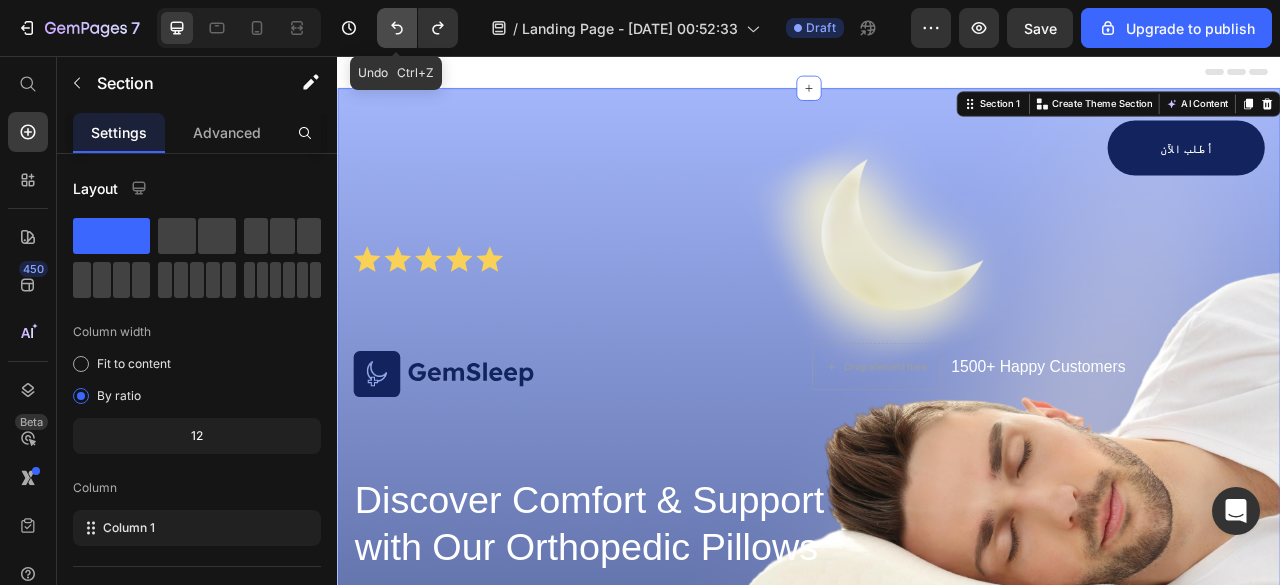 click 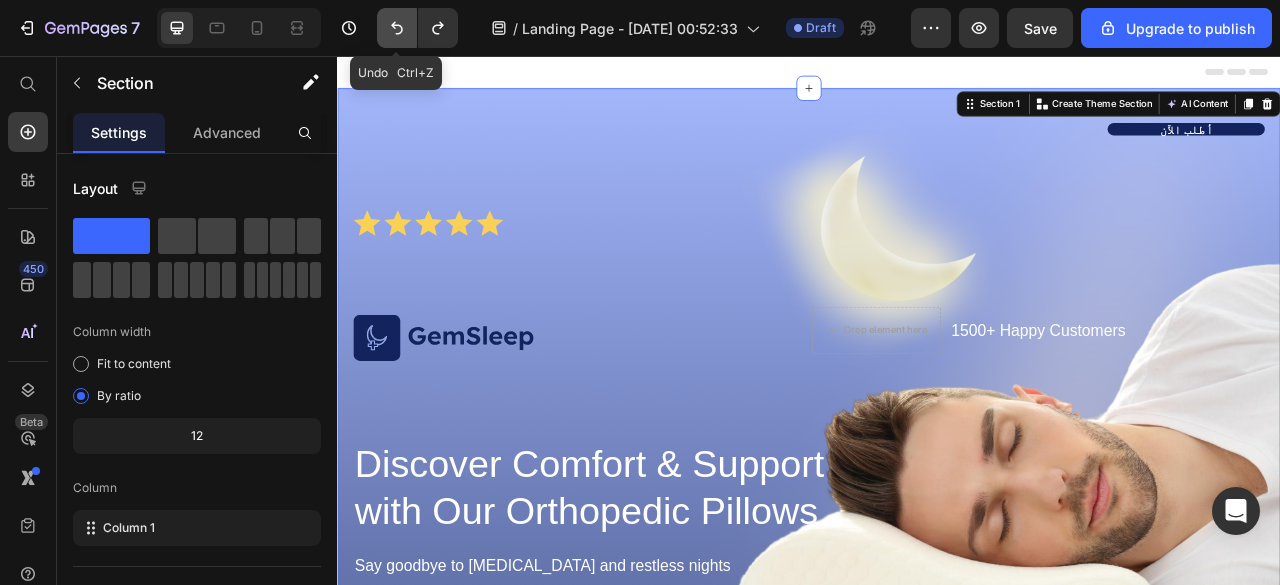 click 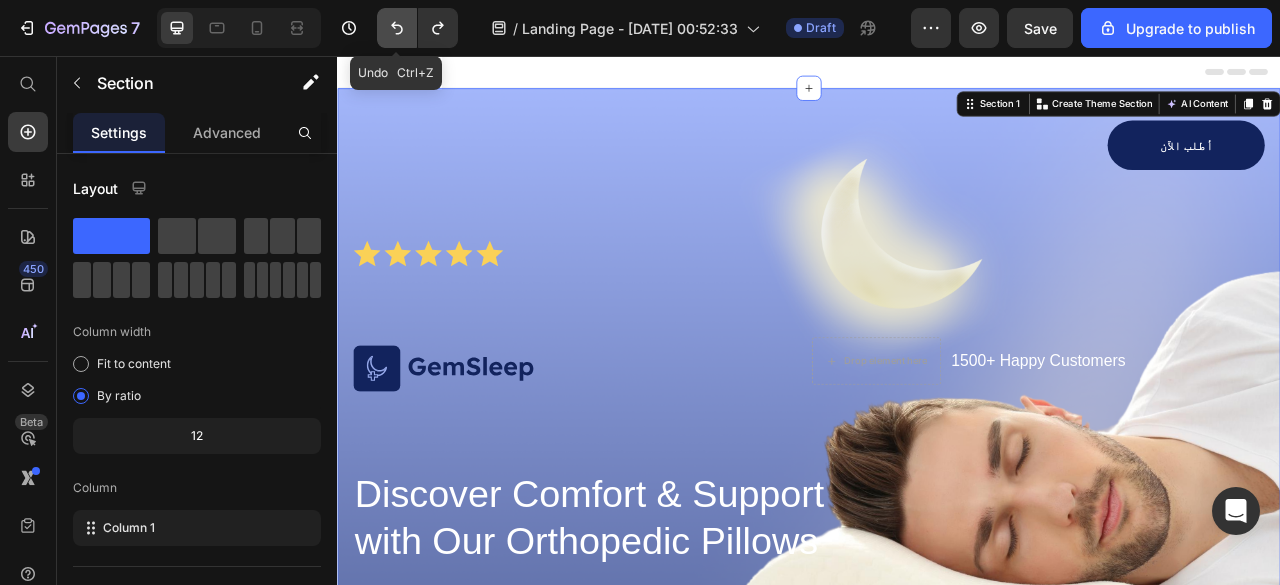click 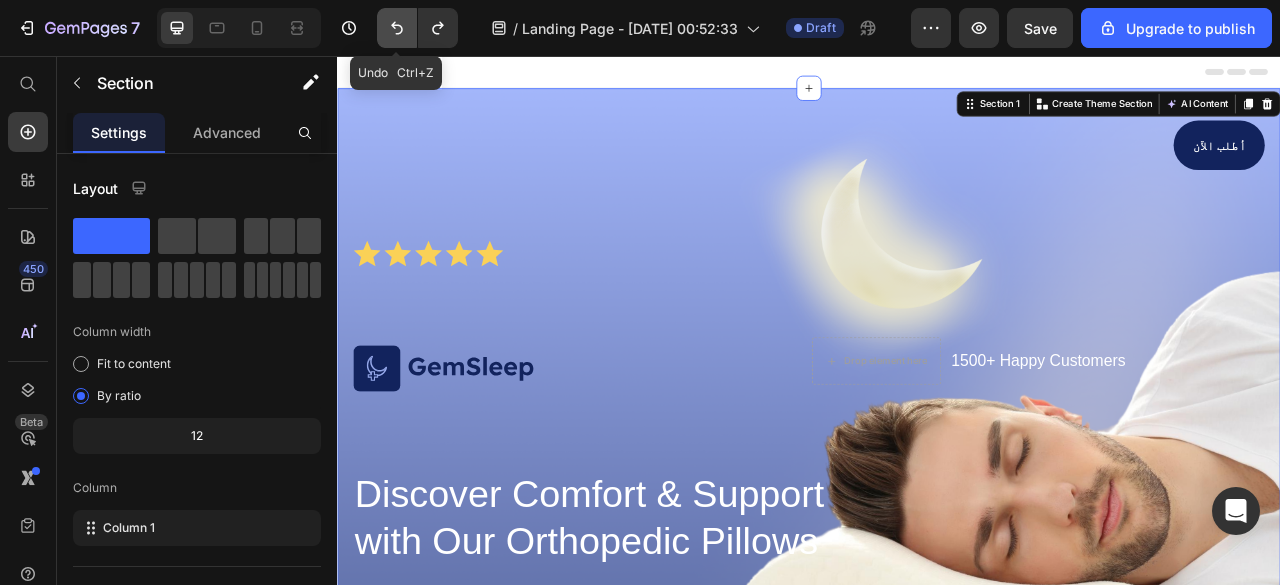 click 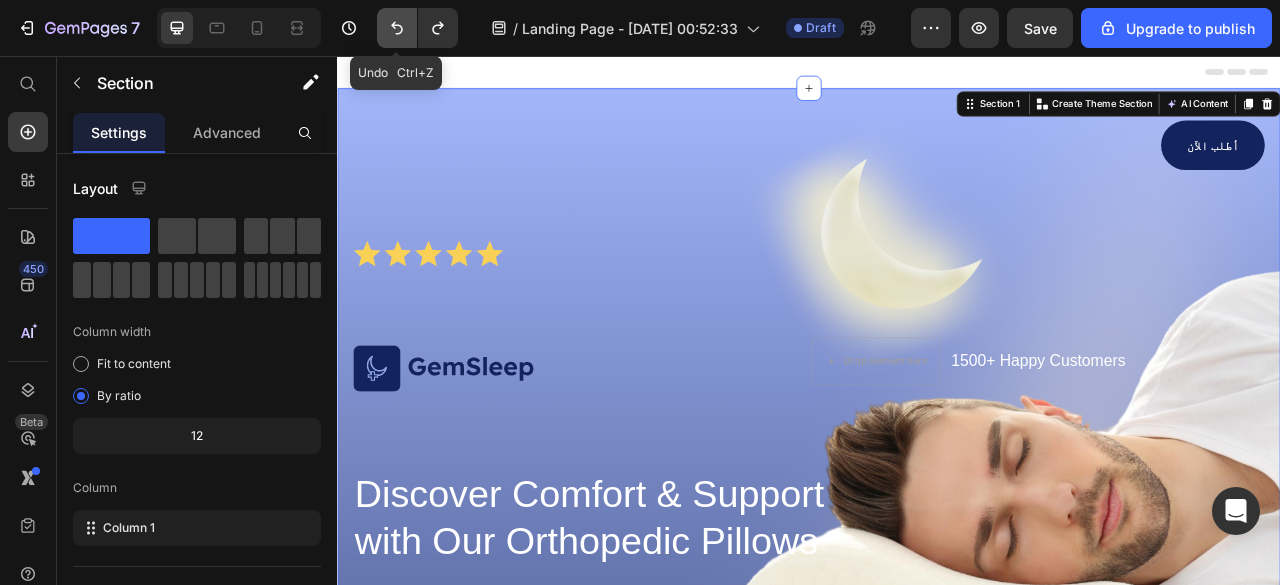 click 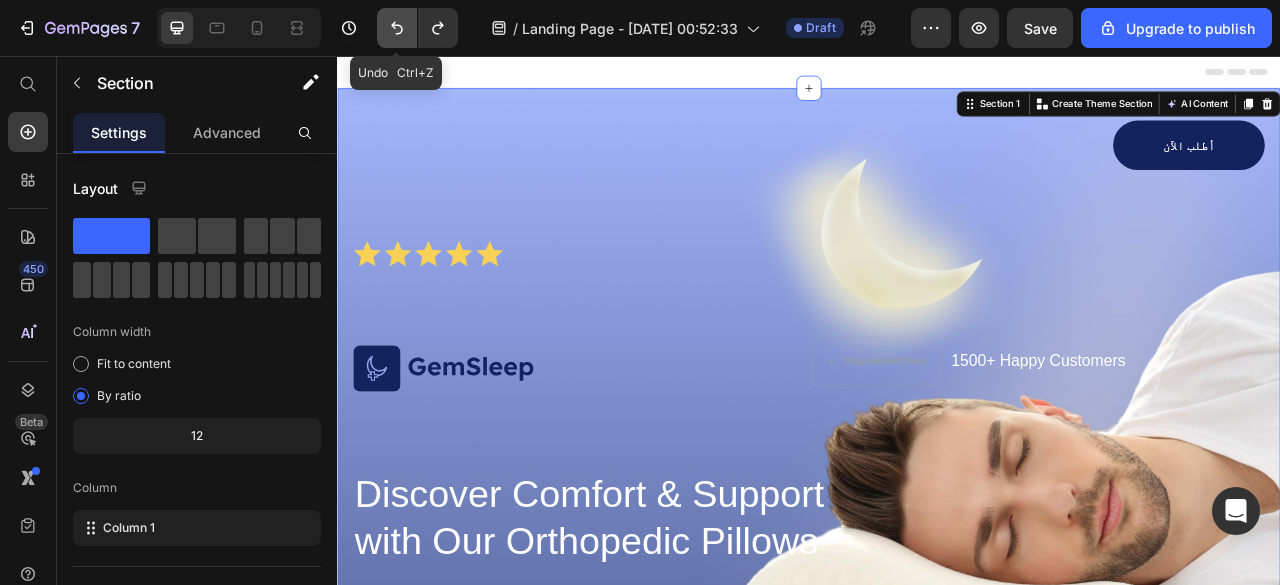 click 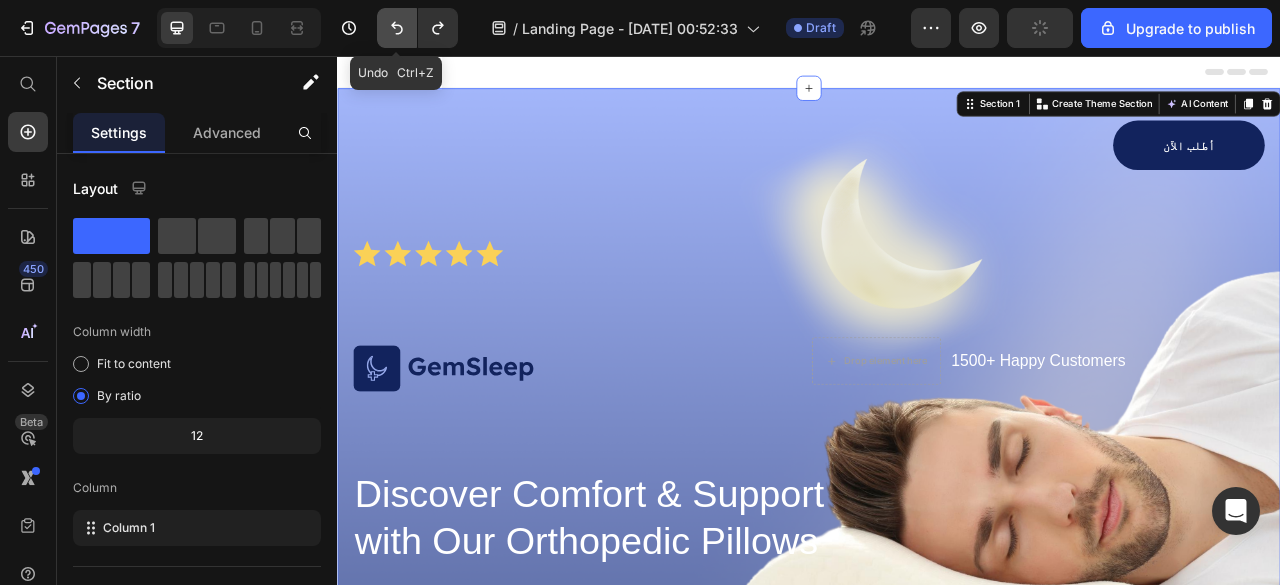 click 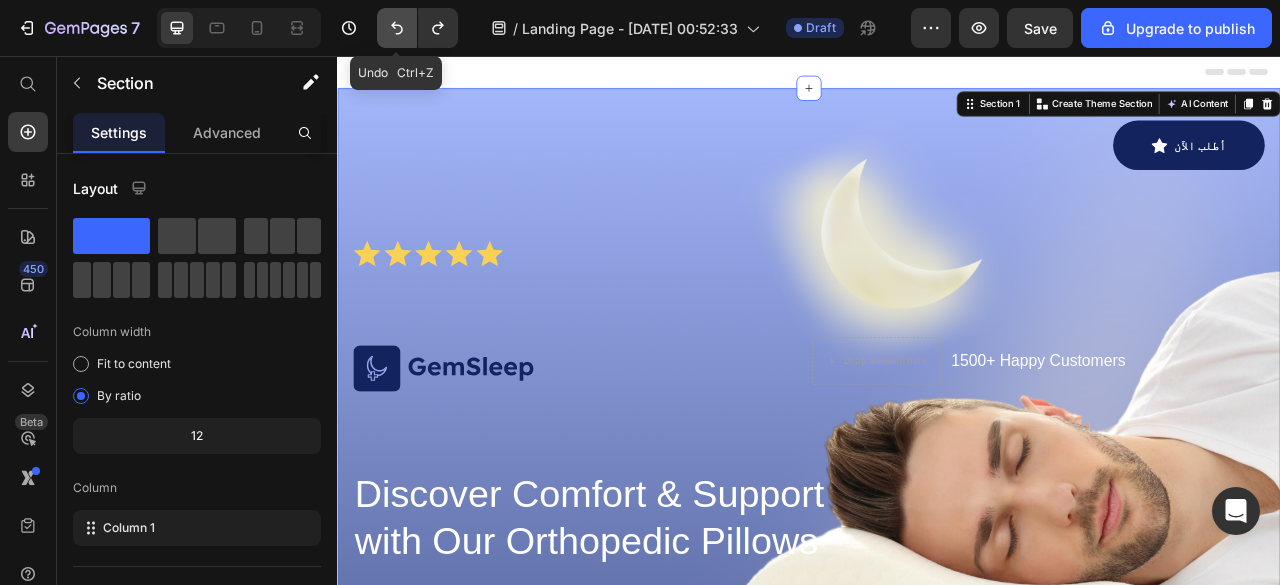 click 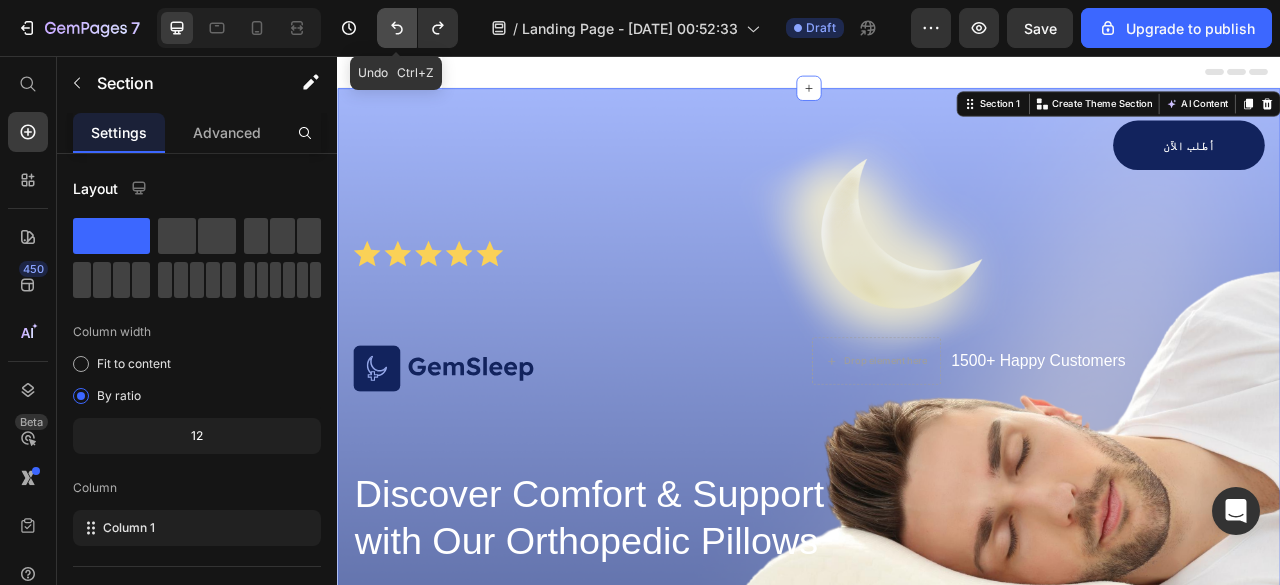 click 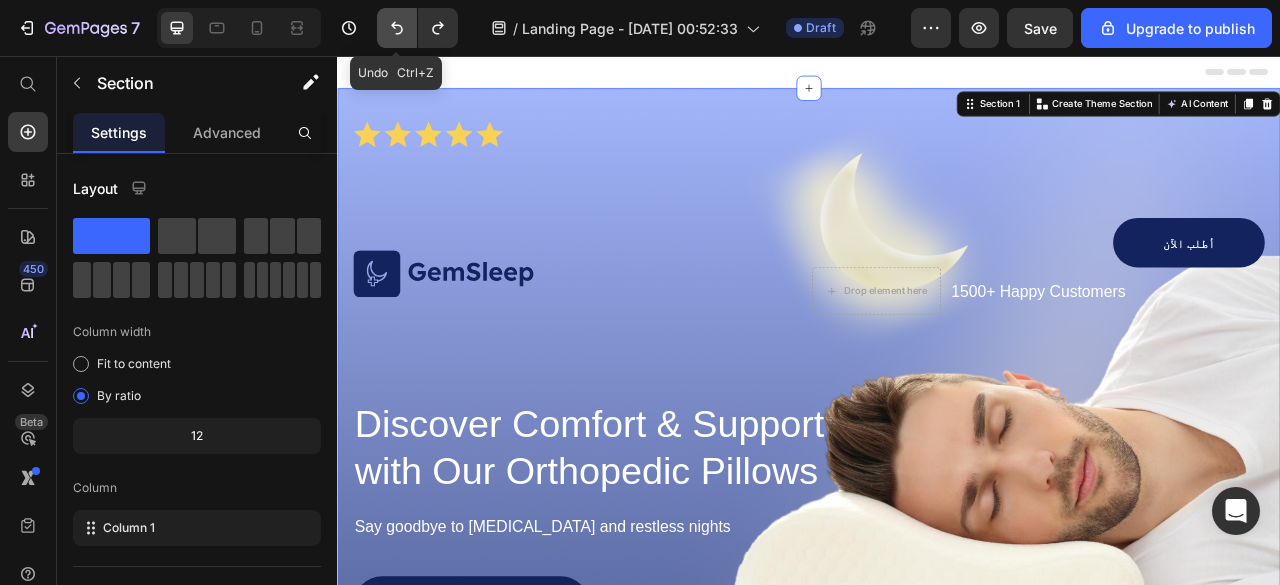 click 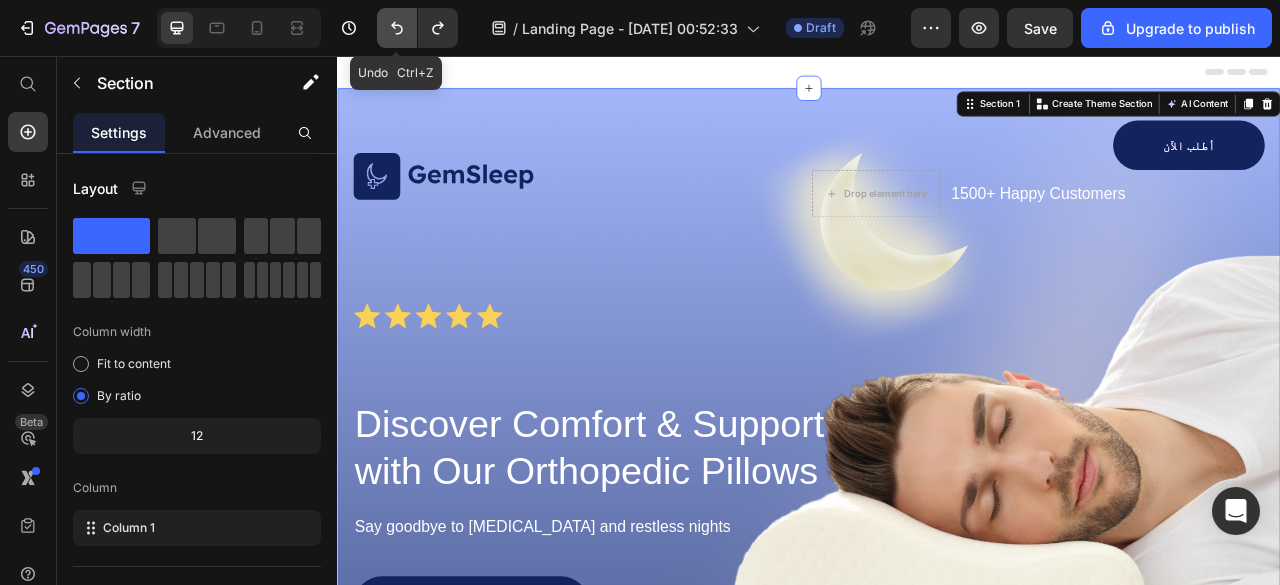click 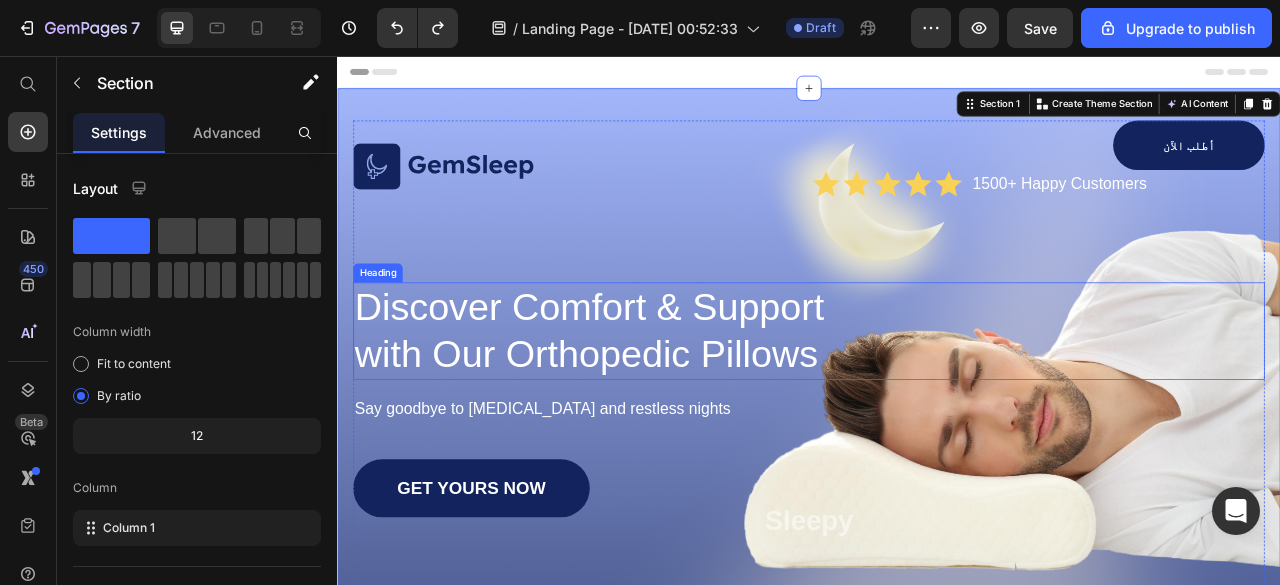 click on "Discover Comfort & Support with Our Orthopedic Pillows" at bounding box center [671, 406] 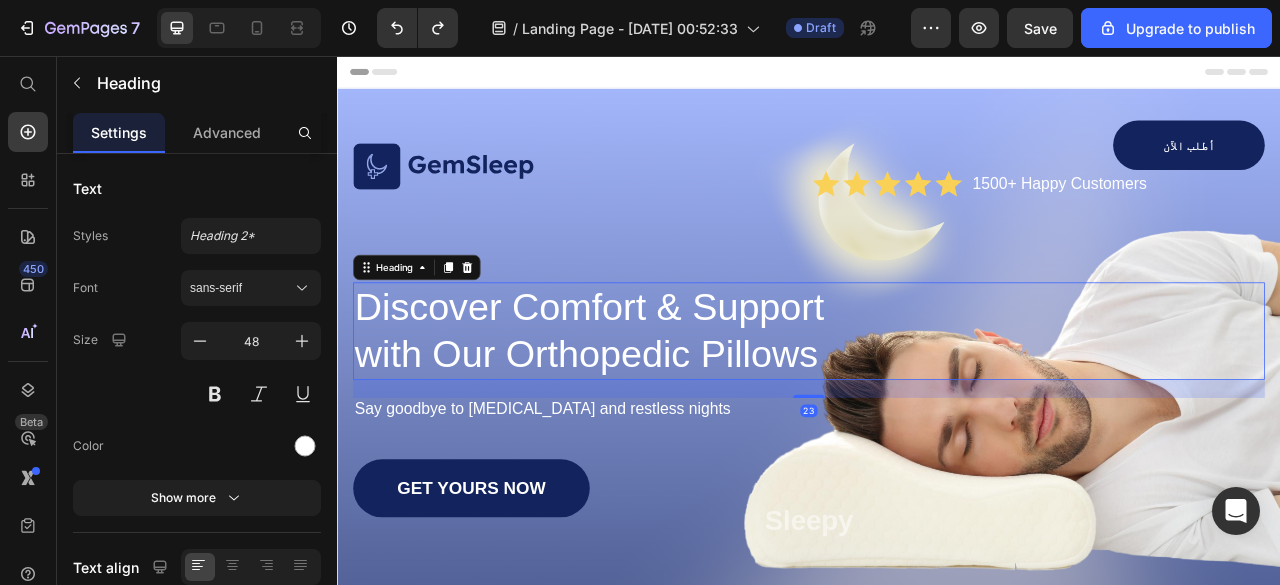 click on "Discover Comfort & Support with Our Orthopedic Pillows" at bounding box center [671, 406] 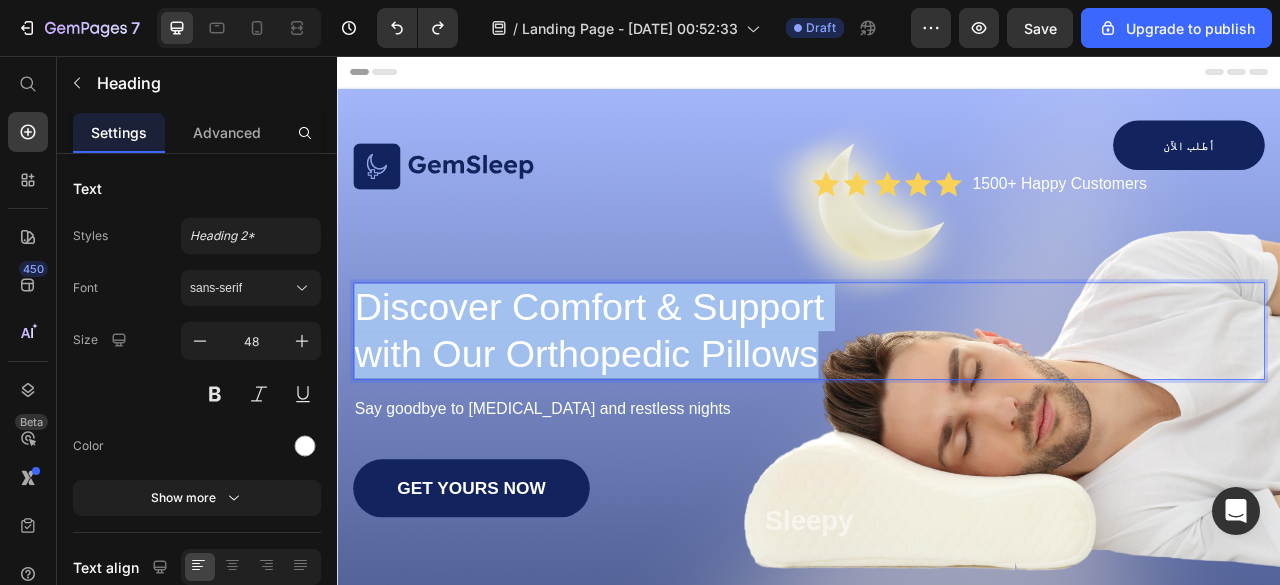 click on "Discover Comfort & Support with Our Orthopedic Pillows" at bounding box center [671, 406] 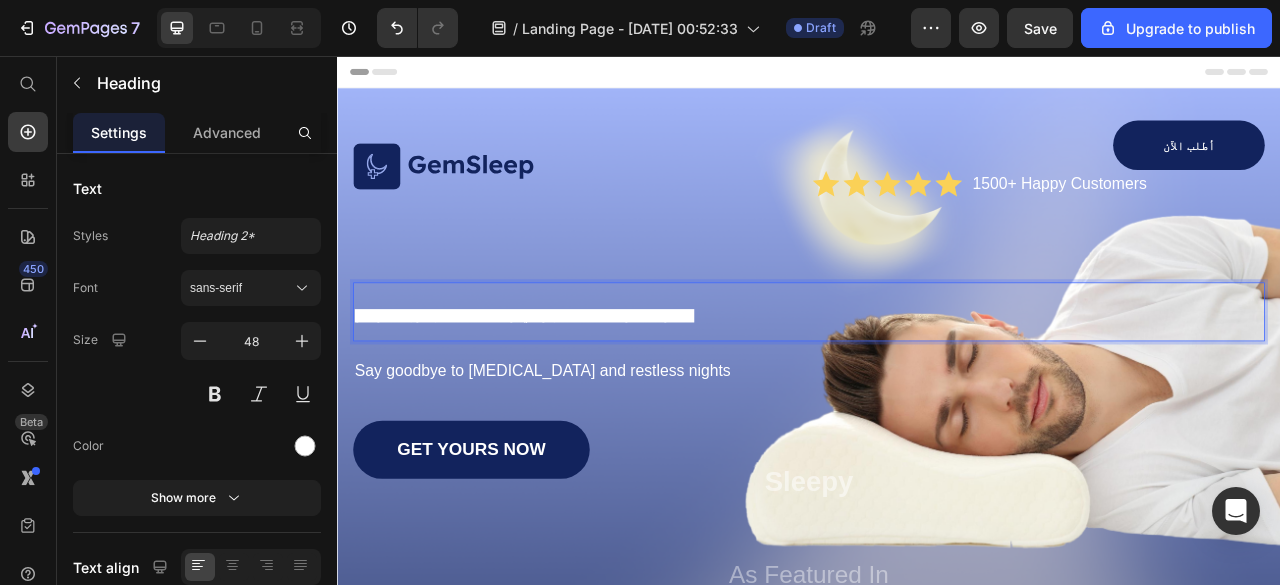 click on "العرض محدود – اطلب الآن وخلي راحتك تبدأ من أول كيلومتر!" at bounding box center (671, 381) 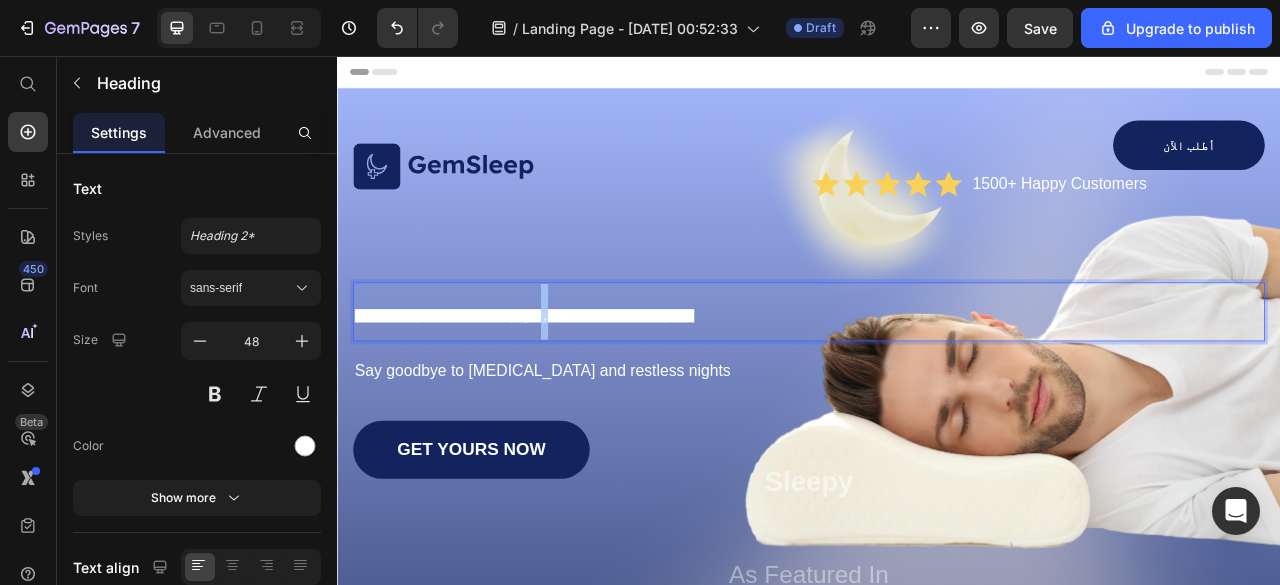 click on "العرض محدود – اطلب الآن وخلي راحتك تبدأ من أول كيلومتر!" at bounding box center (671, 381) 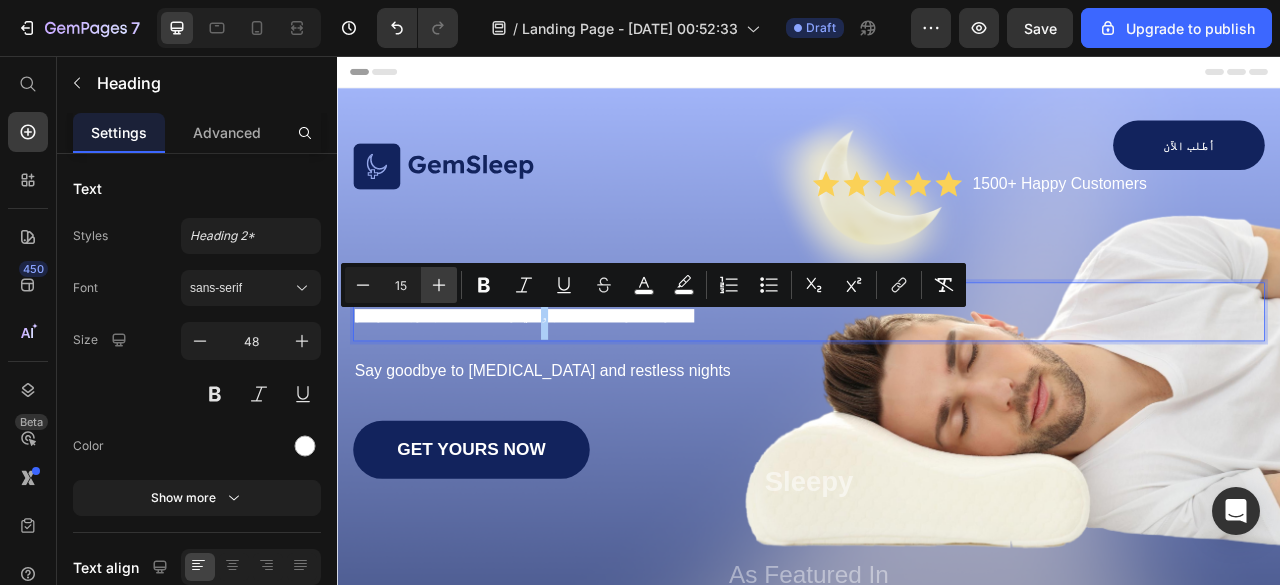 click 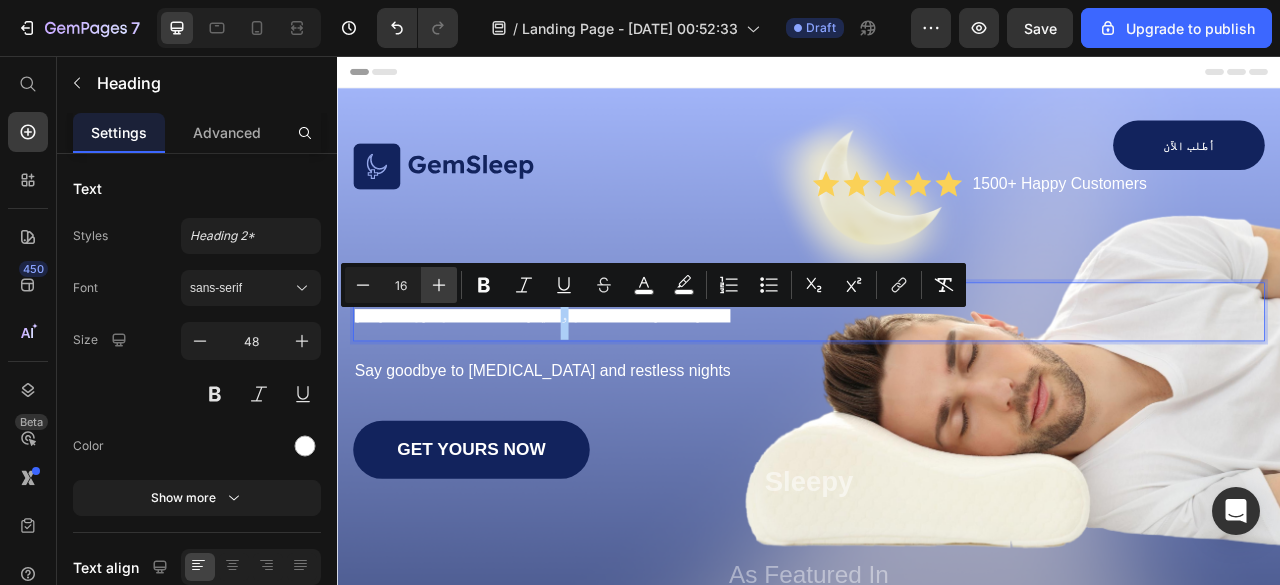 click 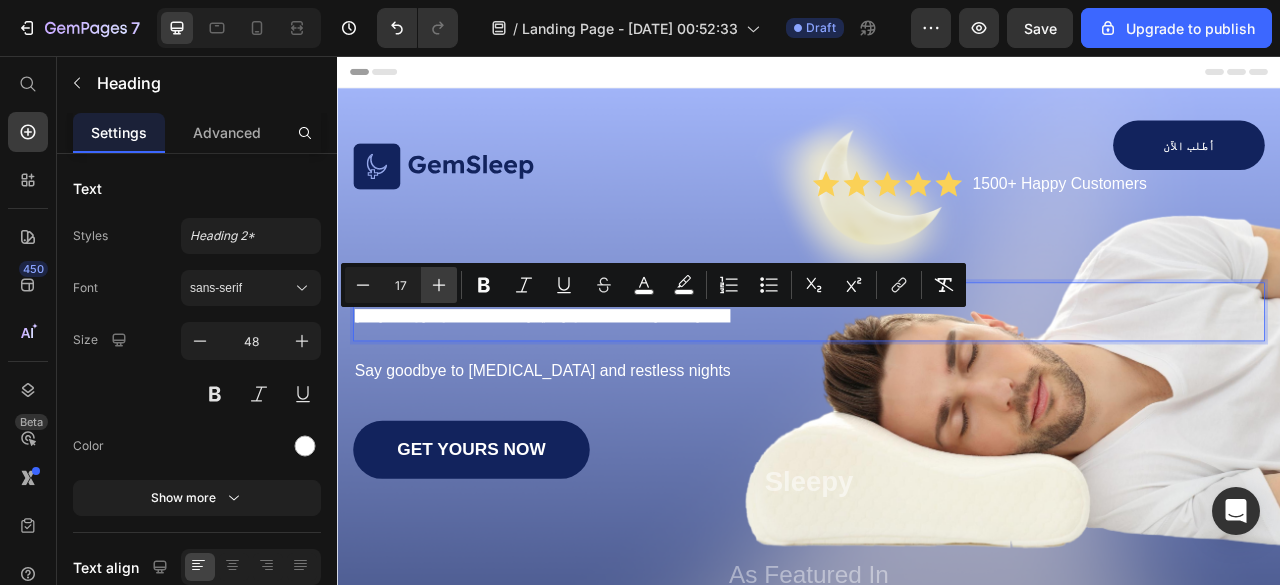 click 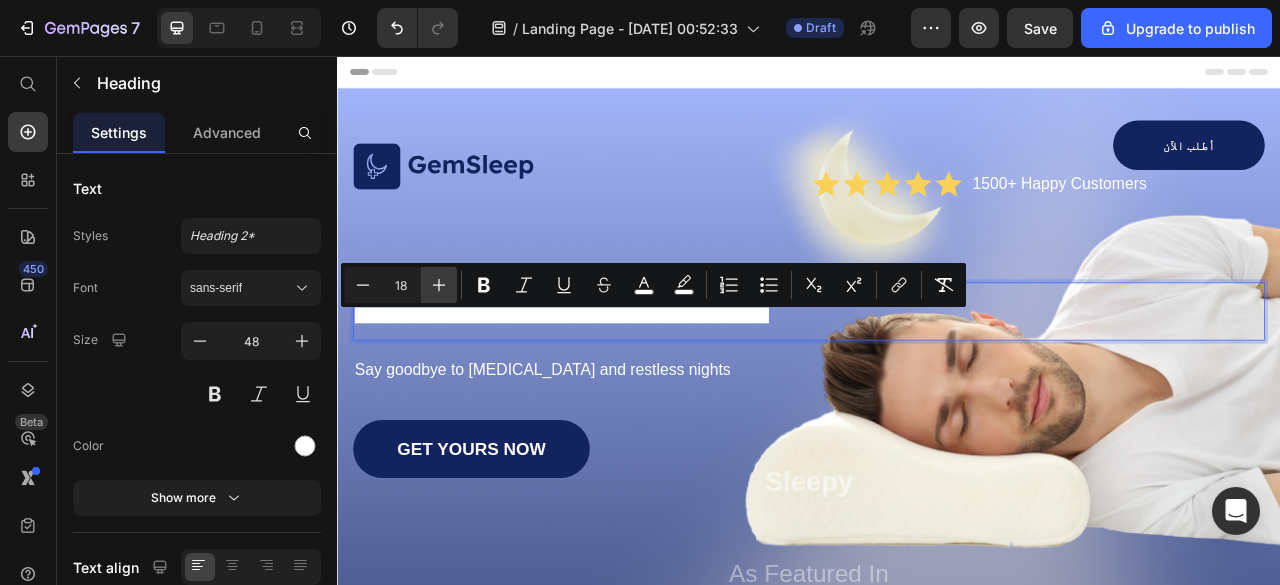 click 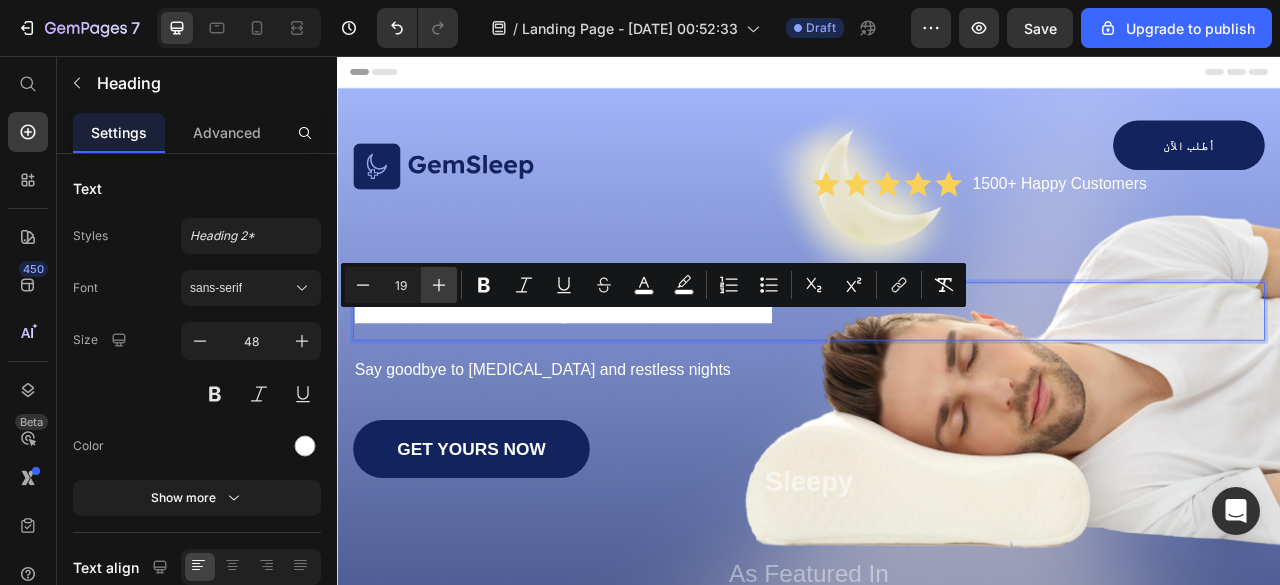 click 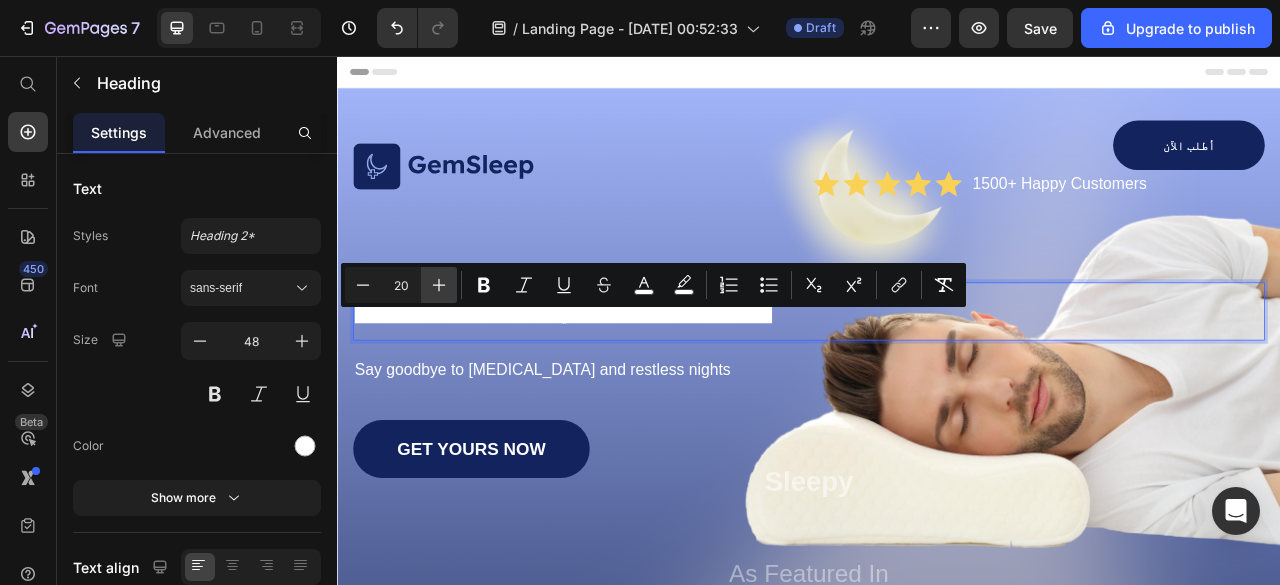 click 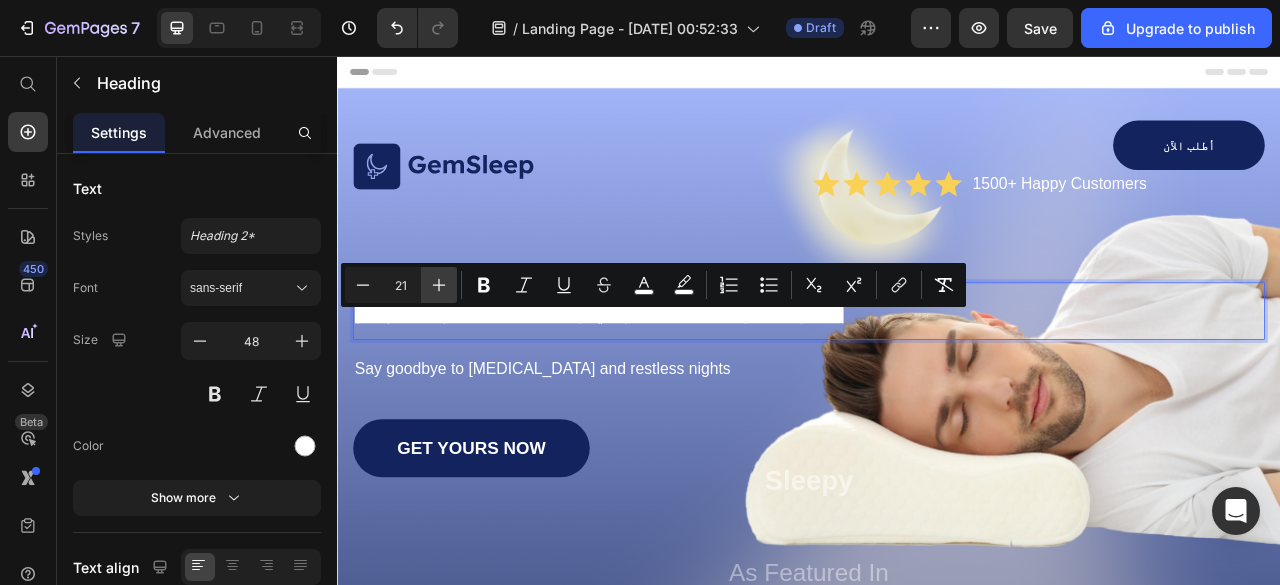 click 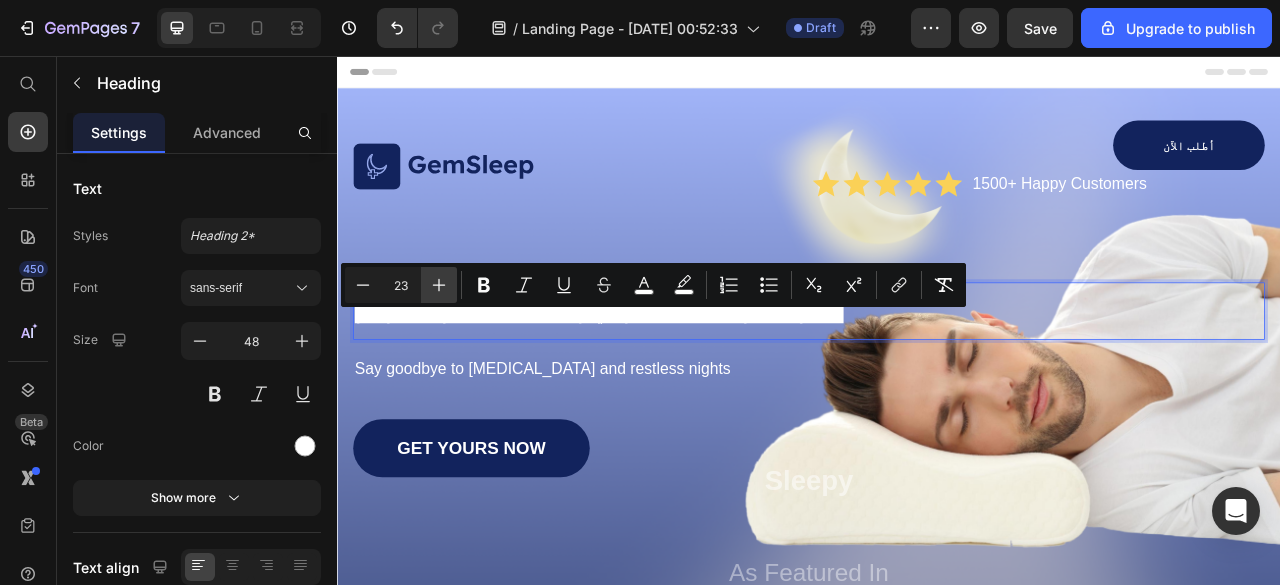 click 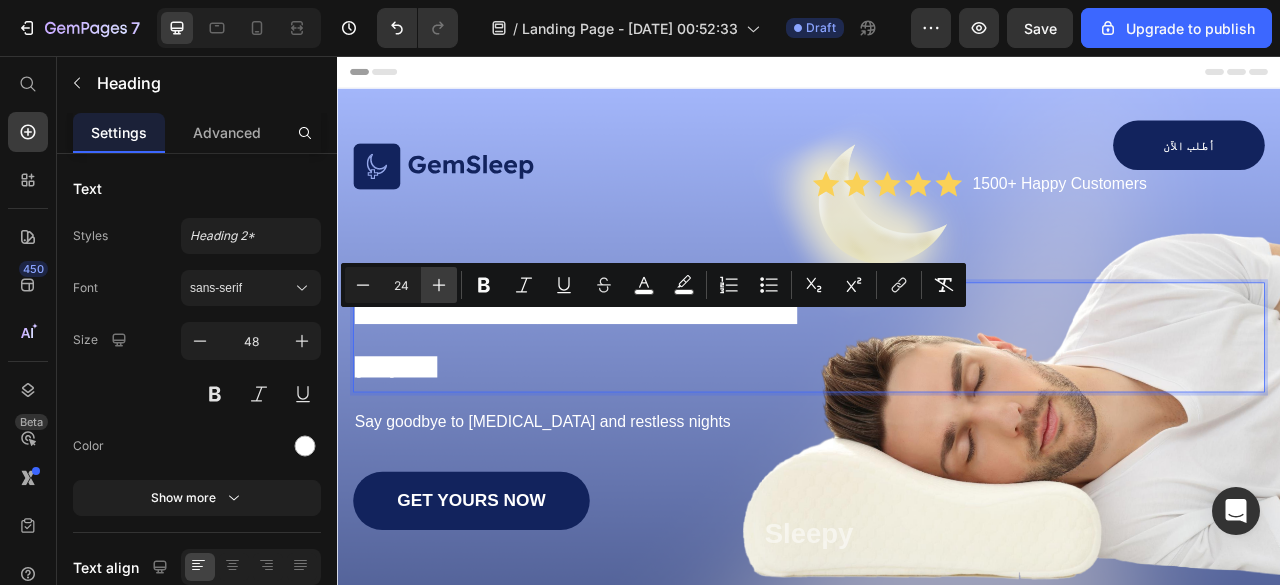click 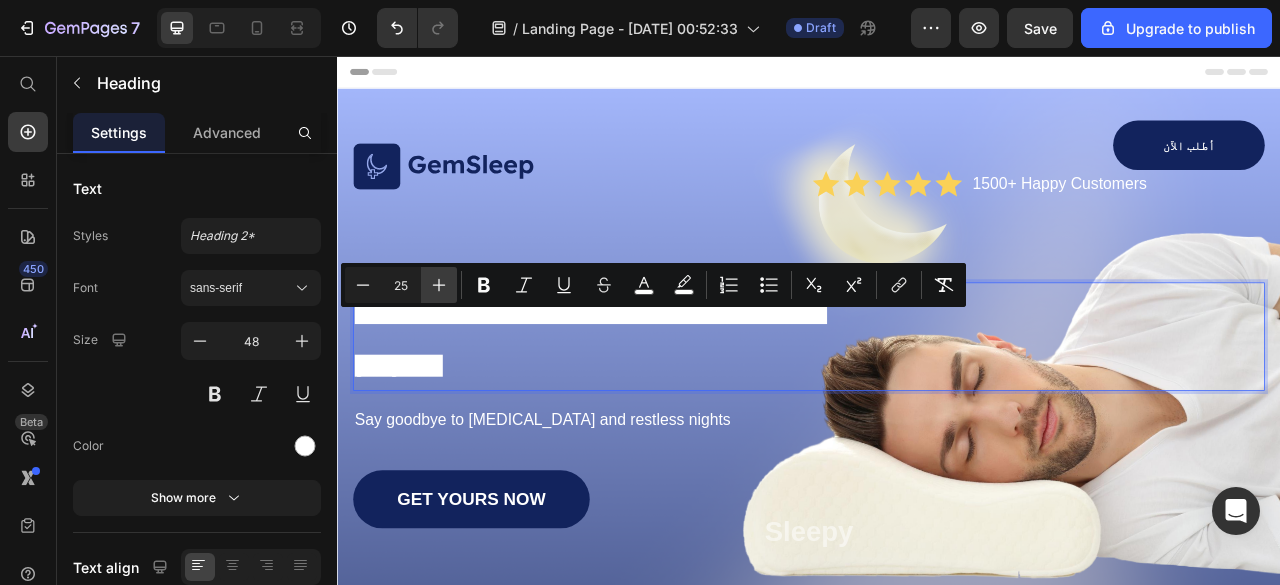 click 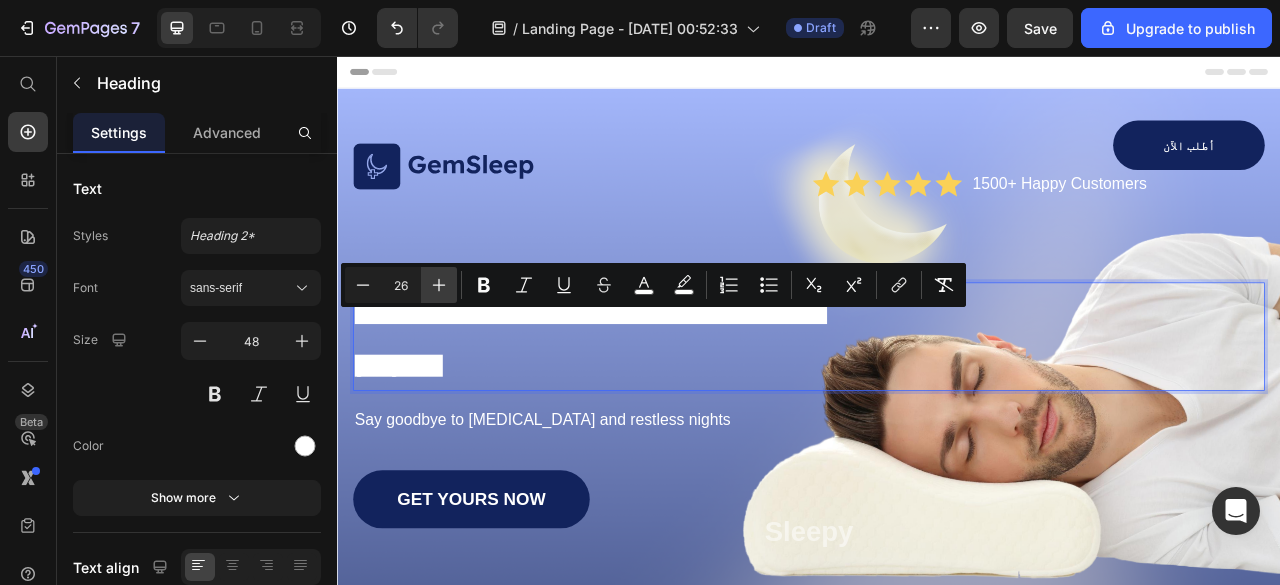 click 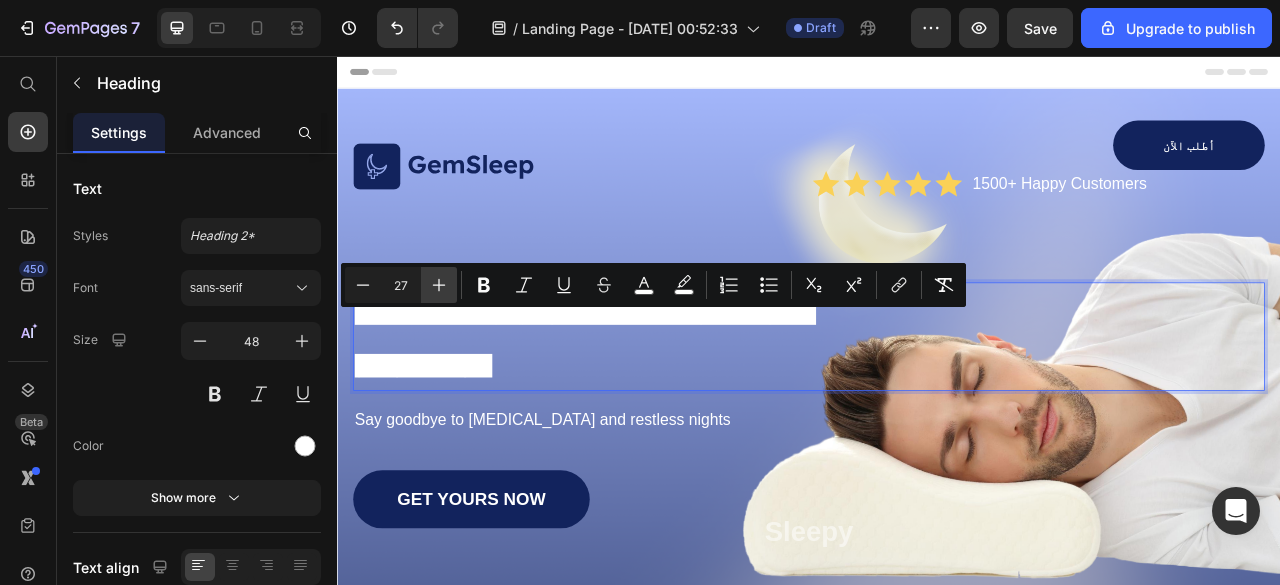 click 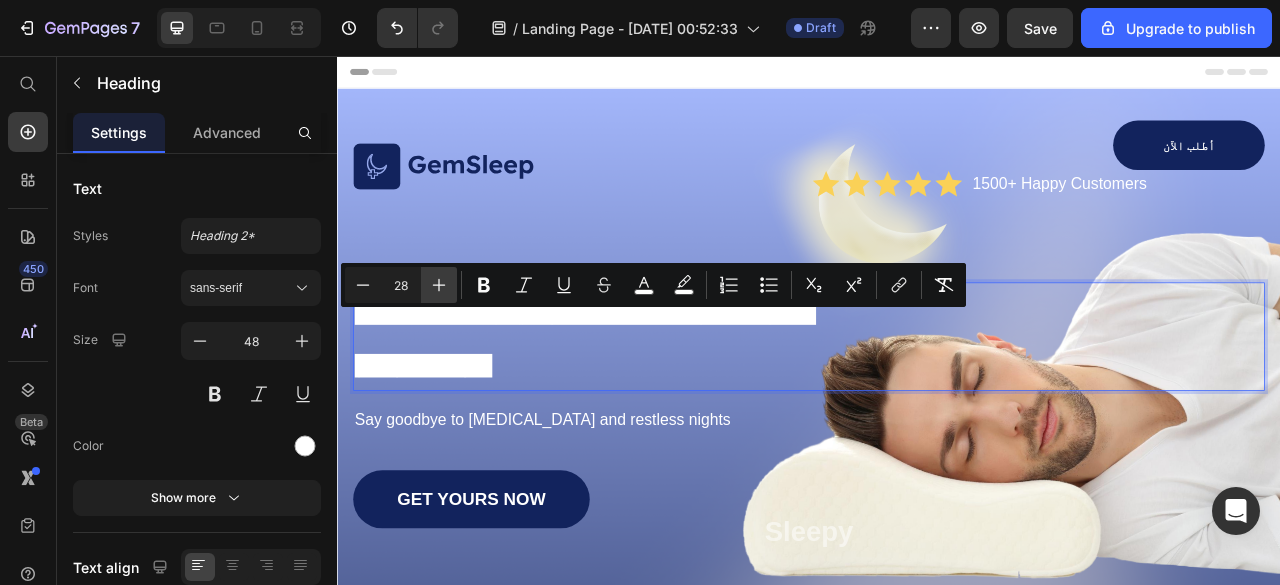click 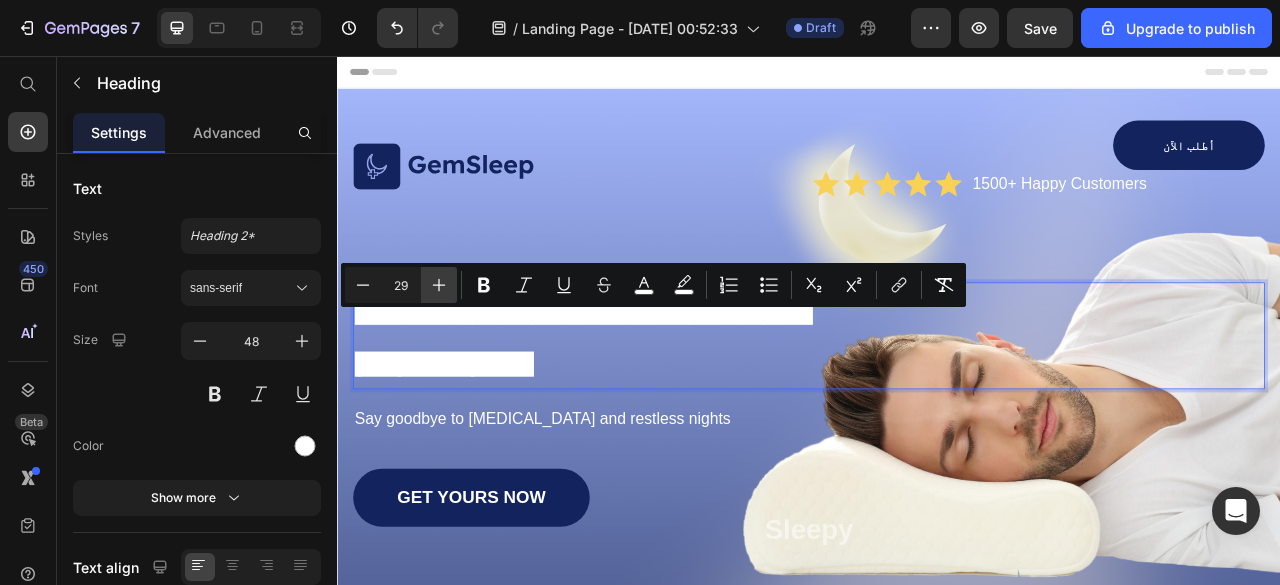 click 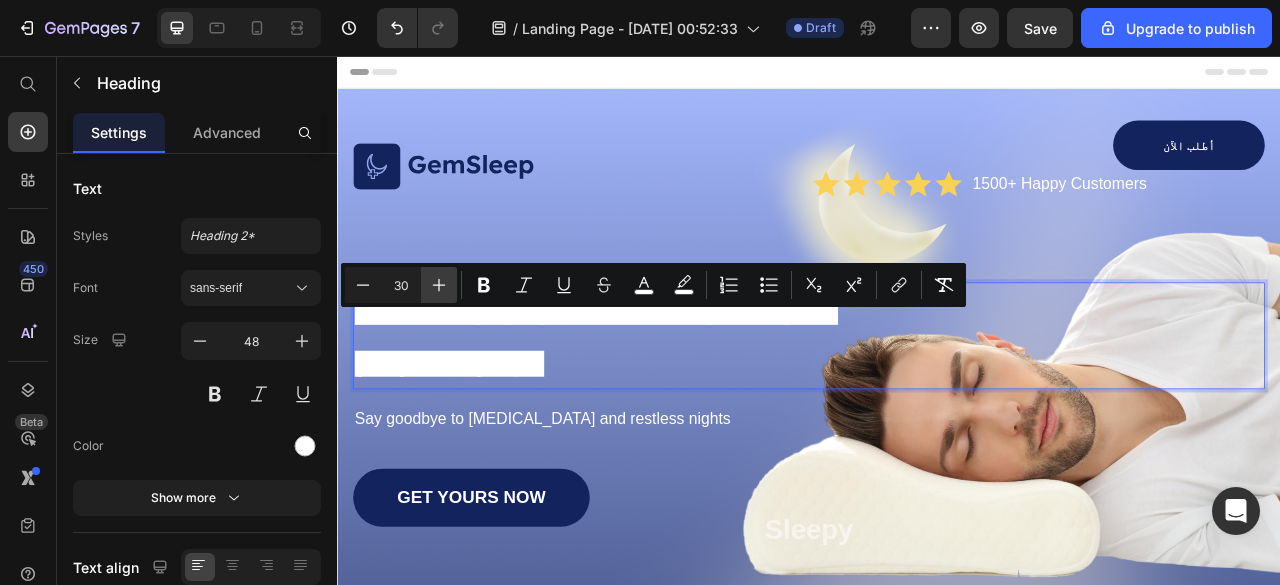 click 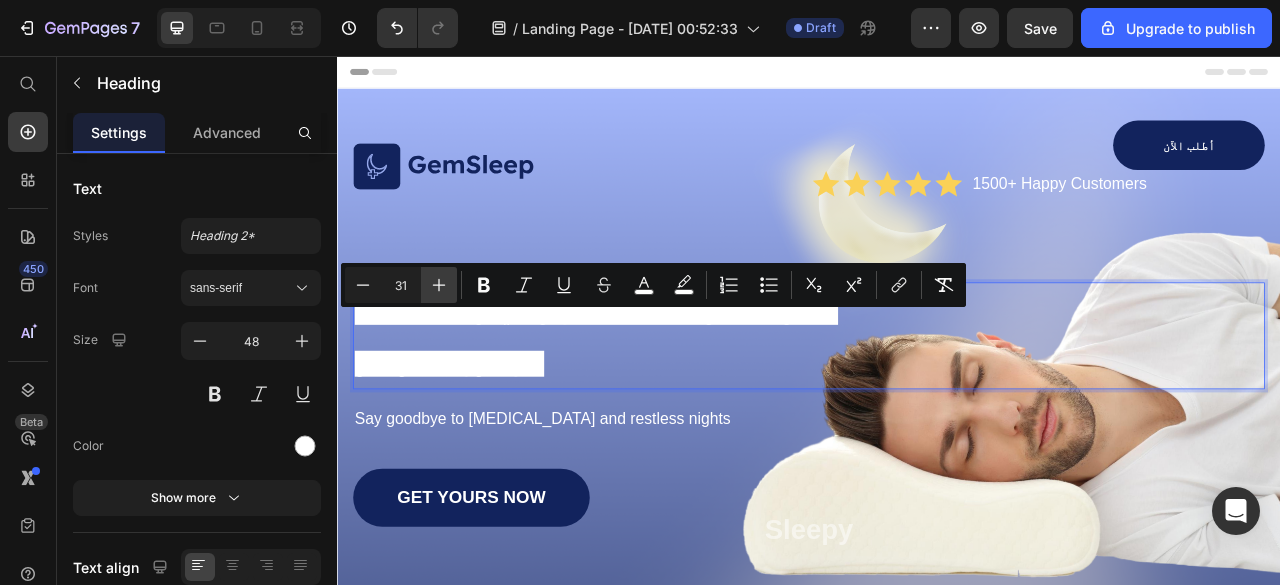 click 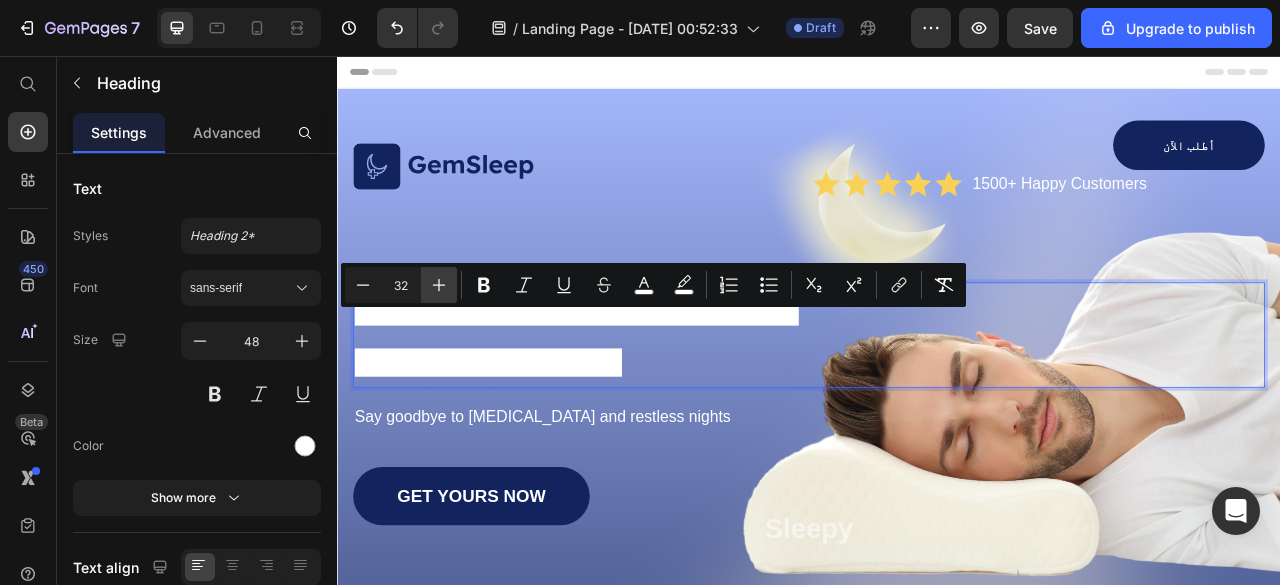 click 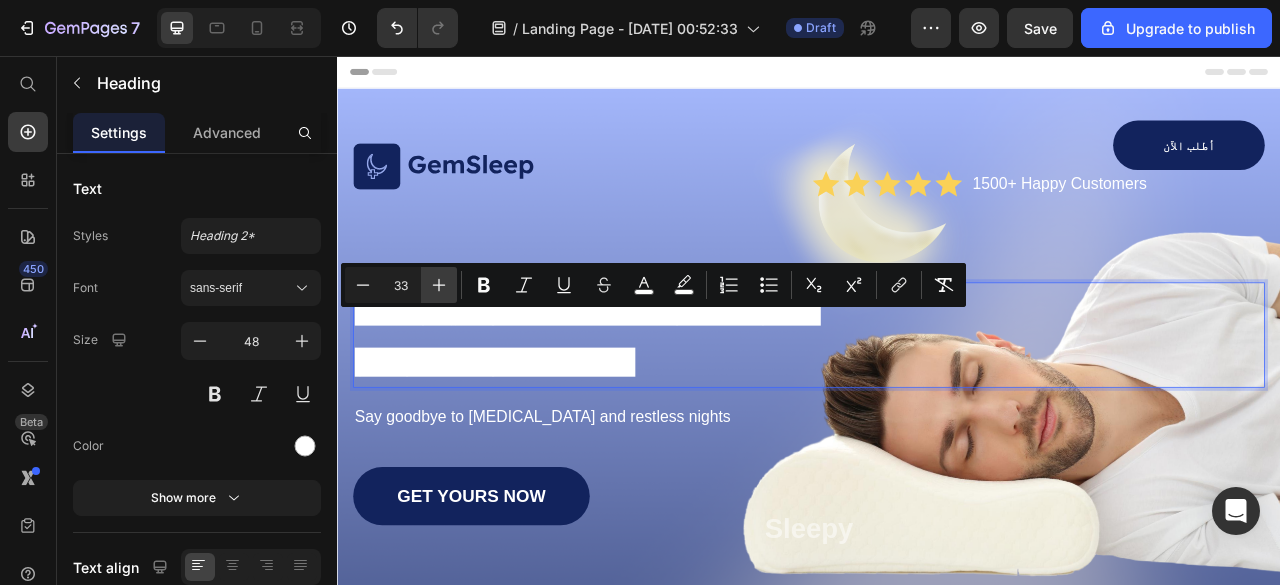 click 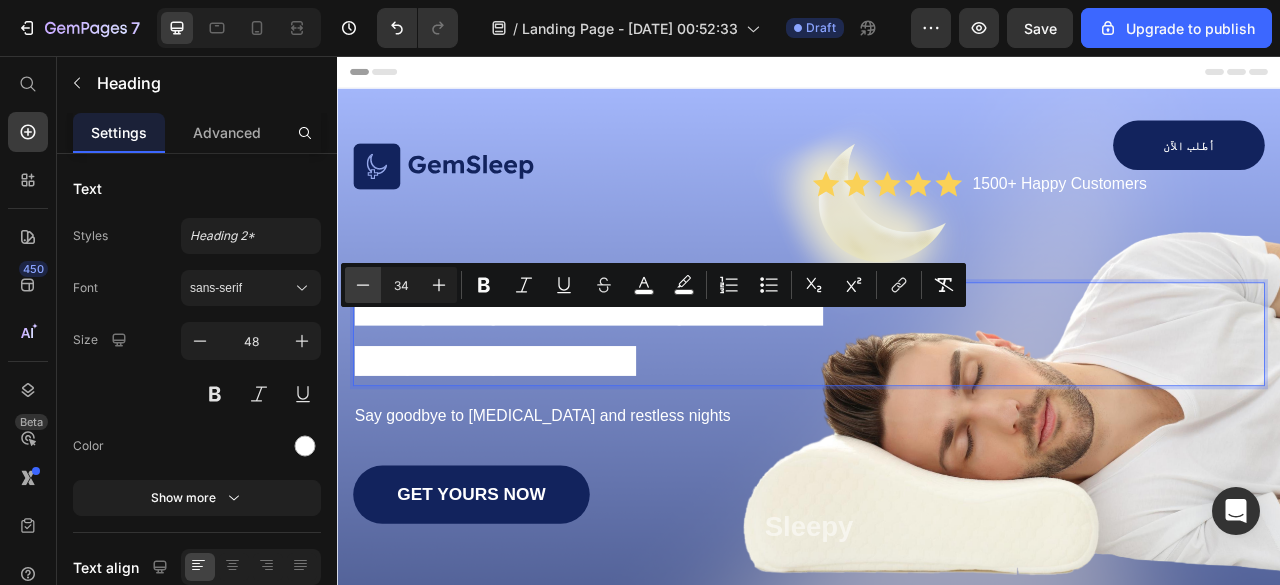click 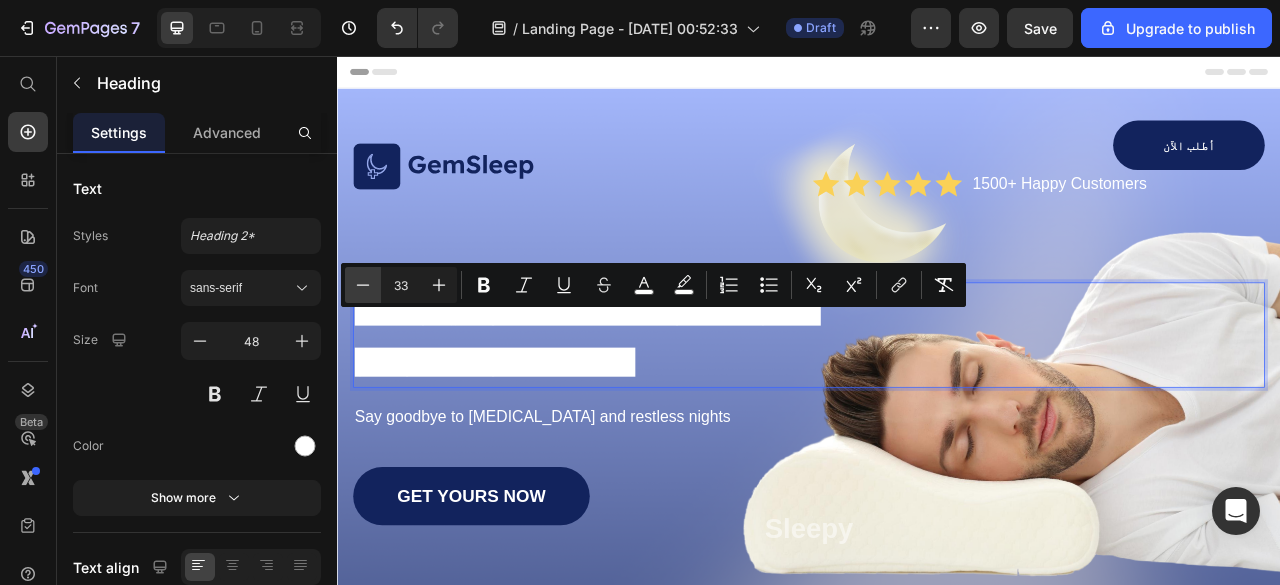 click 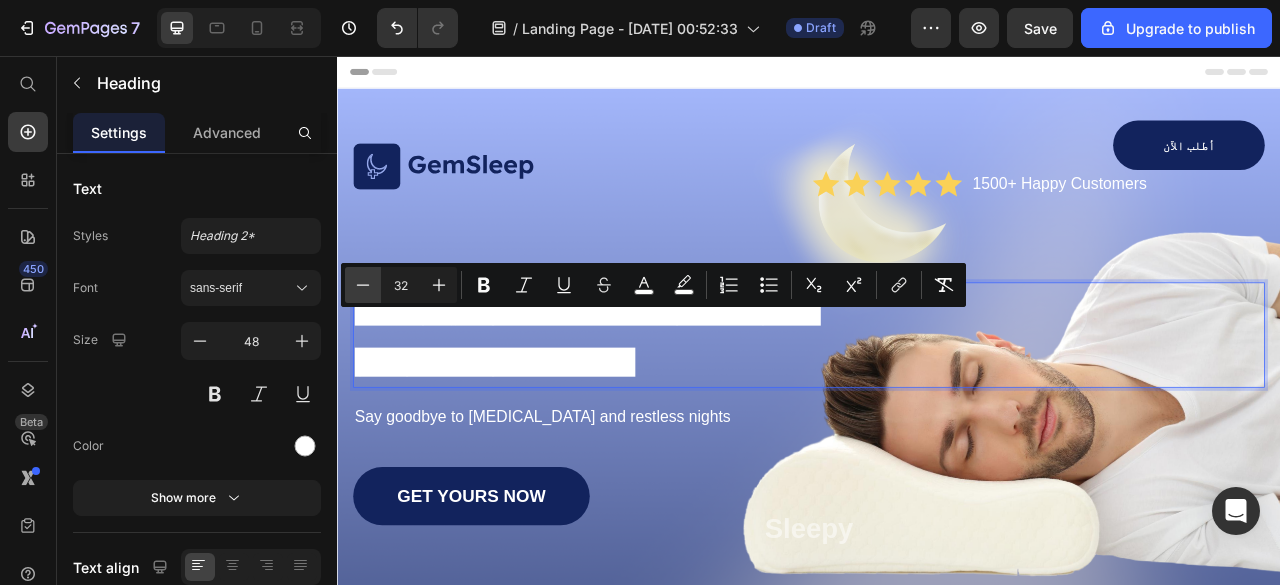 click 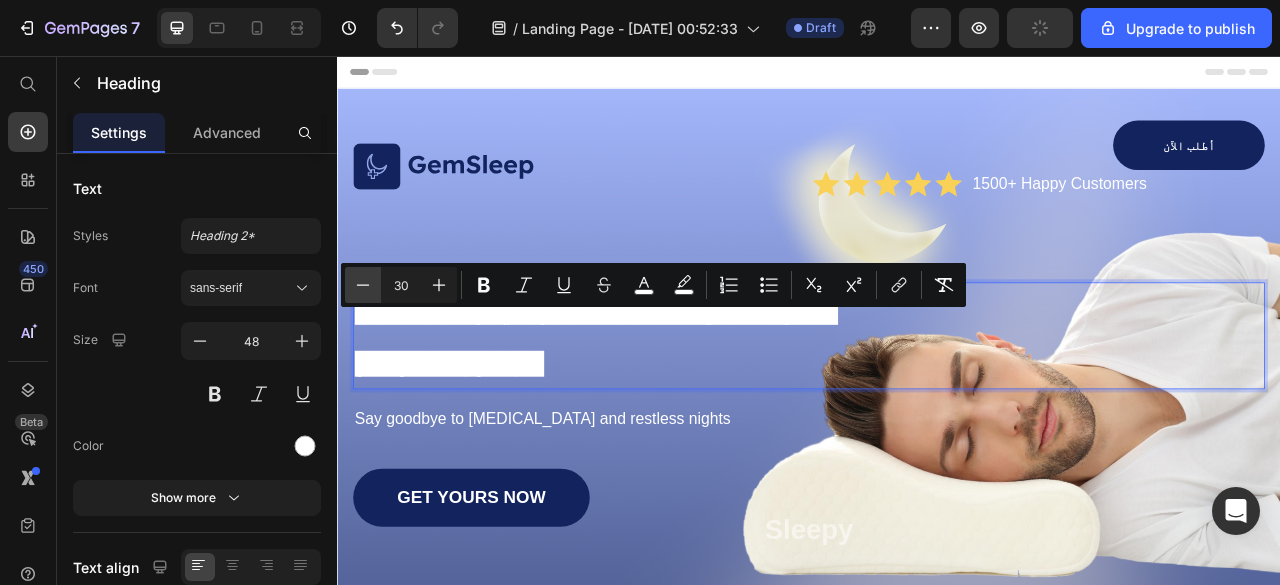 click 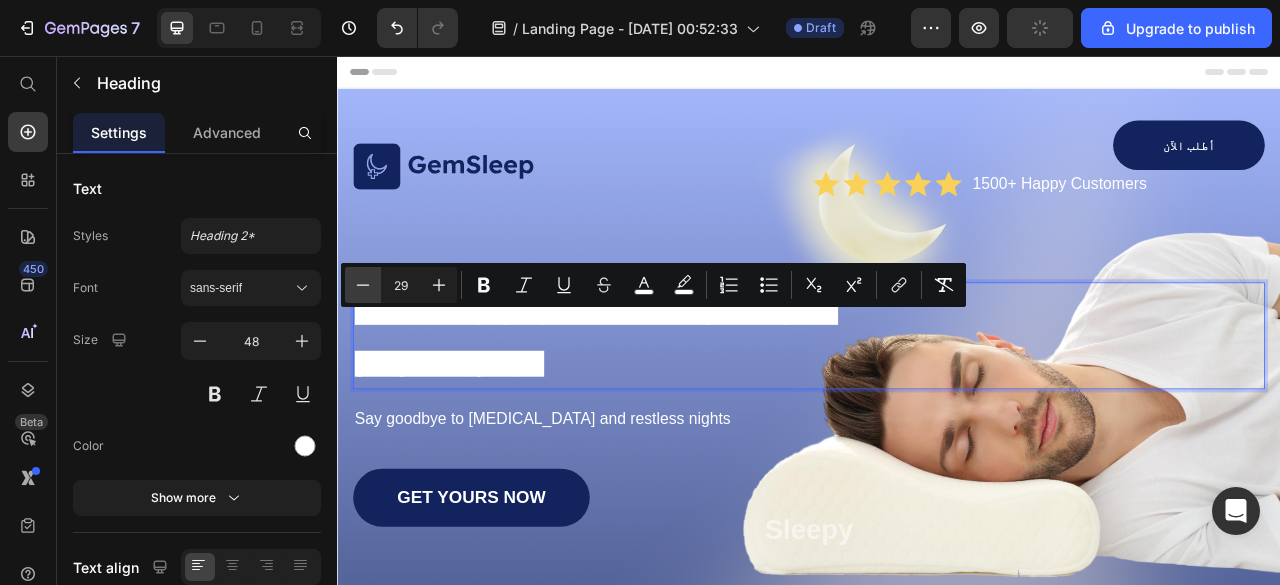 click 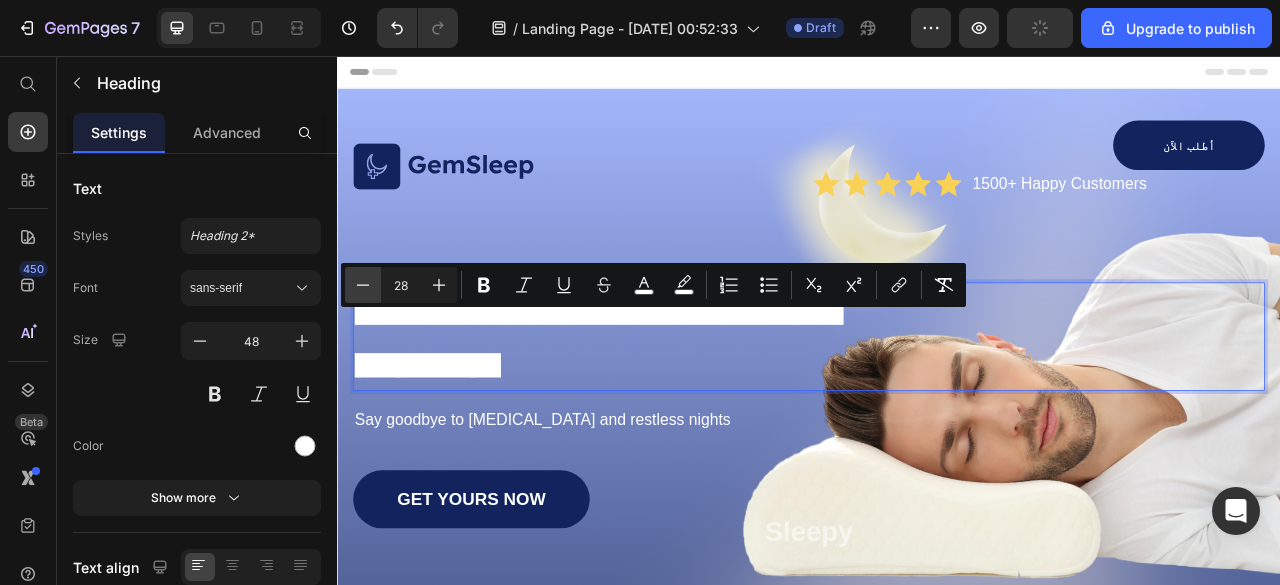 click 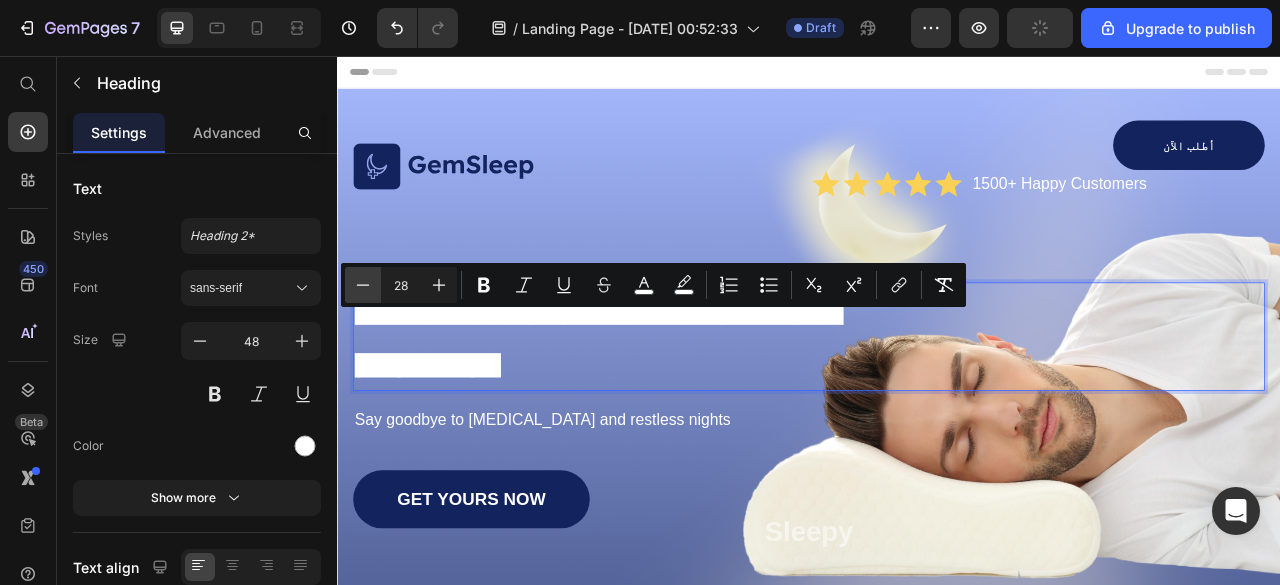 type on "27" 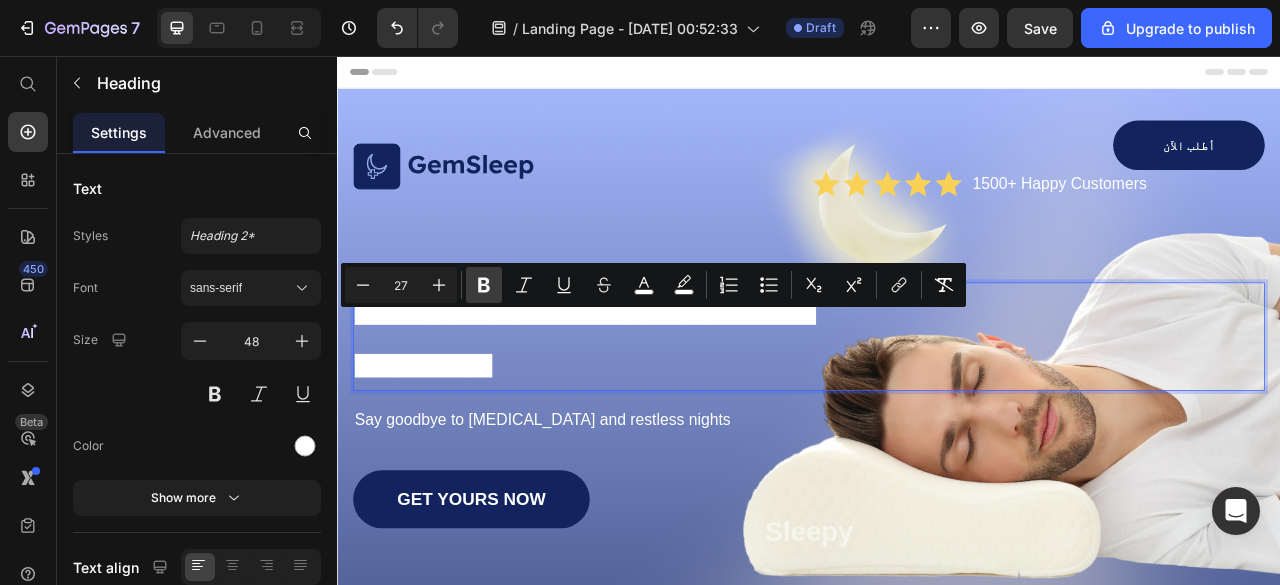 click on "Bold" at bounding box center (484, 285) 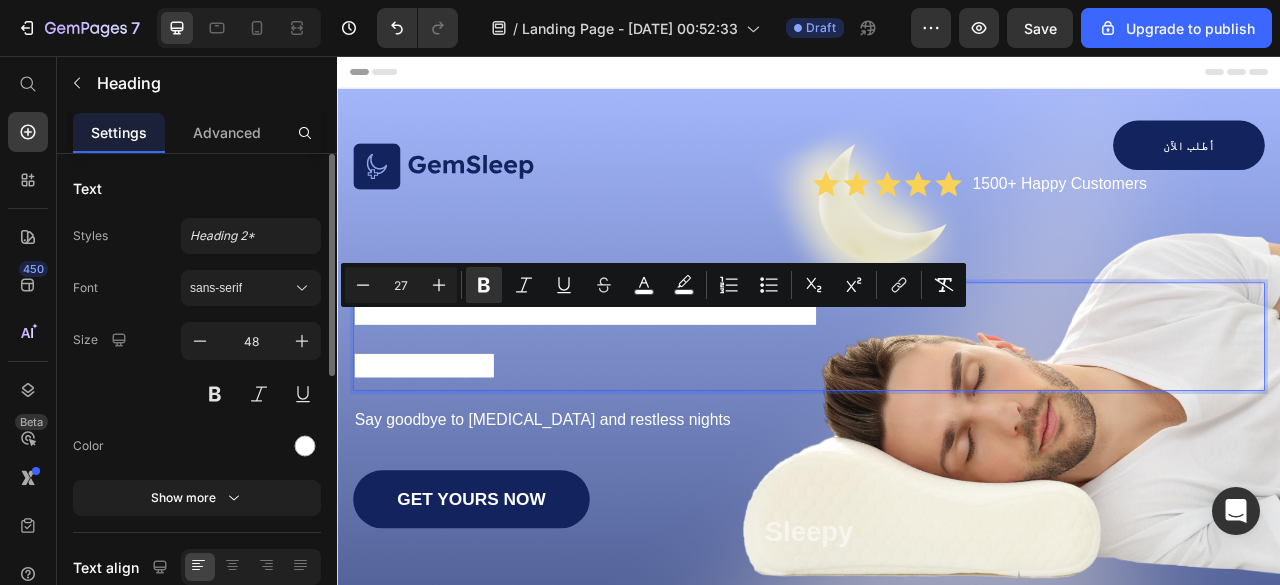 click on "Size 48" at bounding box center (197, 367) 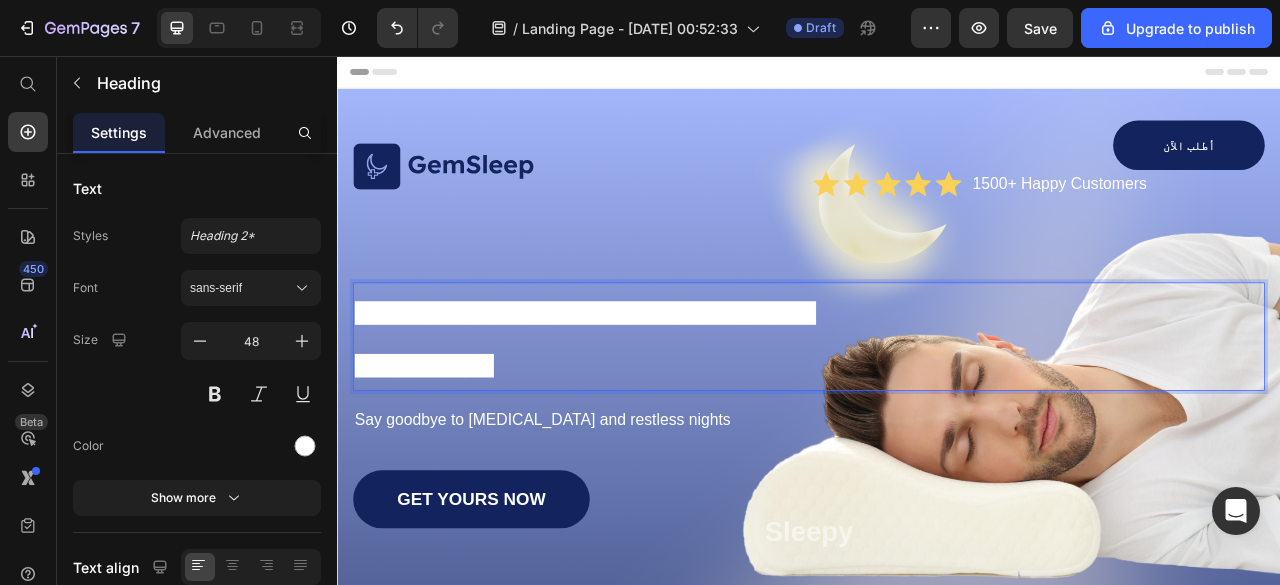 click on "العرض محدود – اطلب الآن وخلي راحتك تبدأ من أول كيلومتر!" at bounding box center [652, 416] 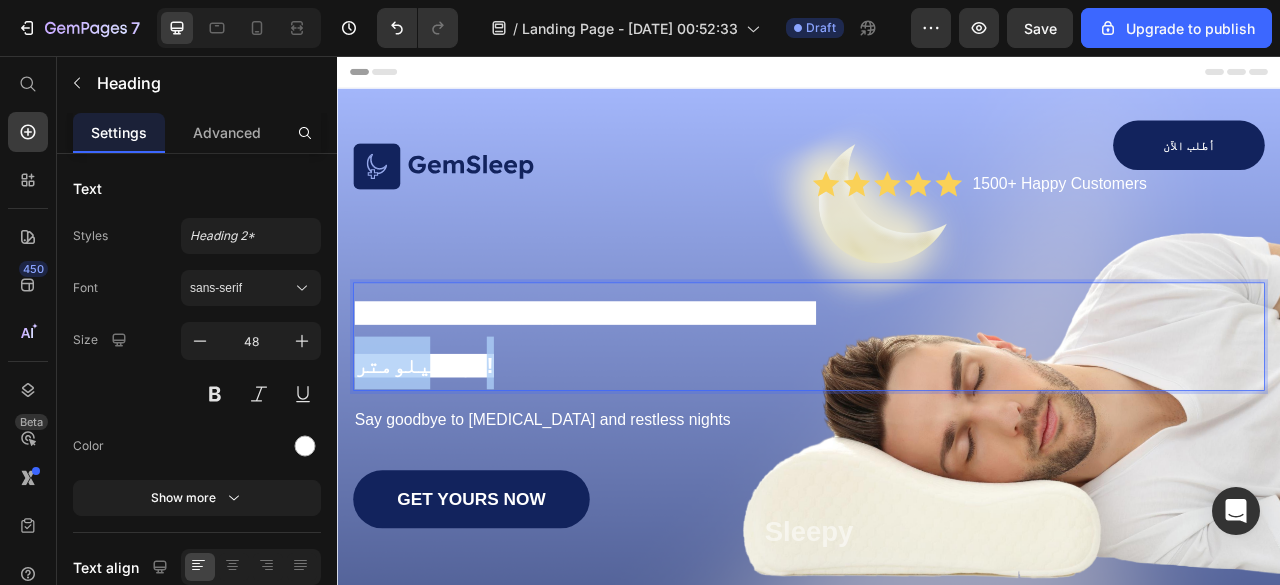 click on "العرض محدود – اطلب الآن وخلي راحتك تبدأ من أول كيلومتر!" at bounding box center [652, 416] 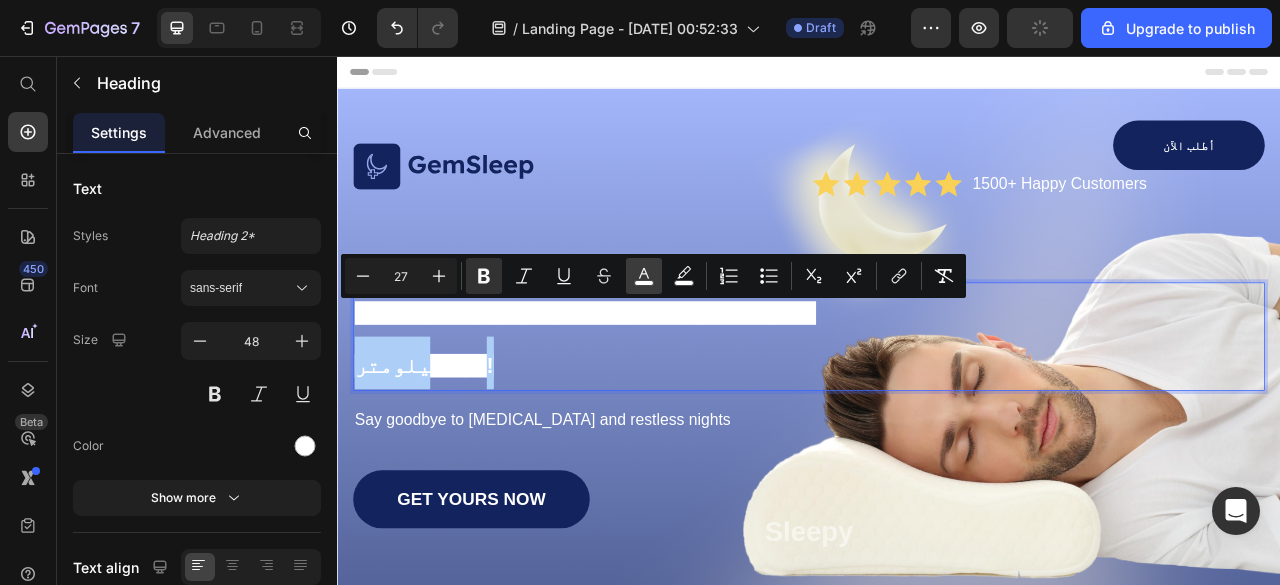 click 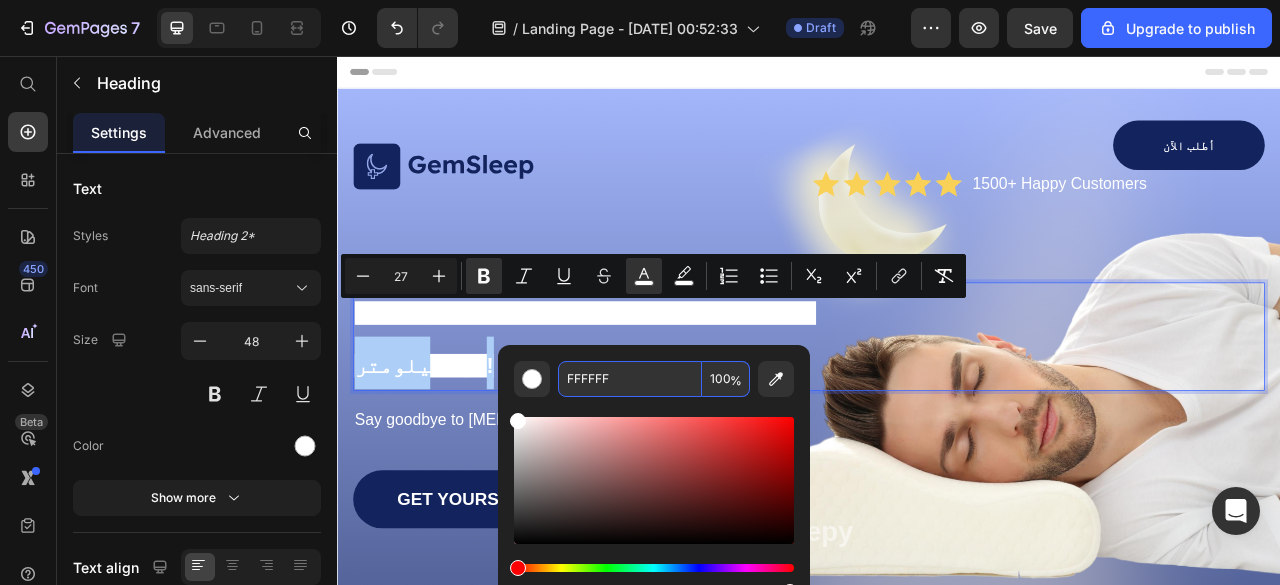 click on "FFFFFF" at bounding box center [630, 379] 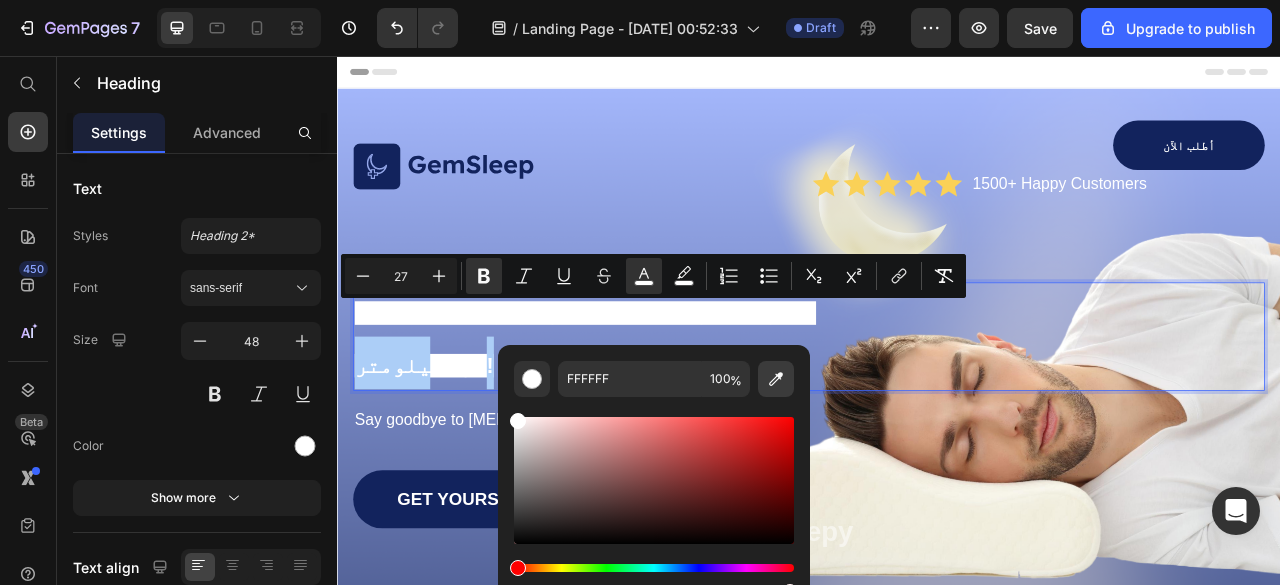 click 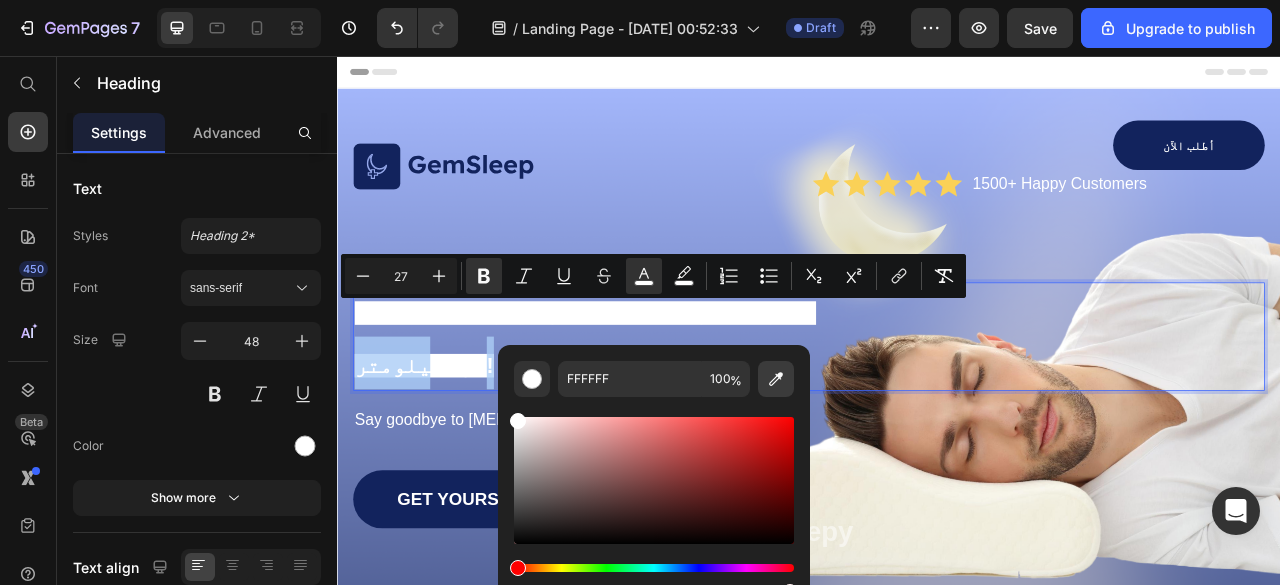 type on "3B3B3B" 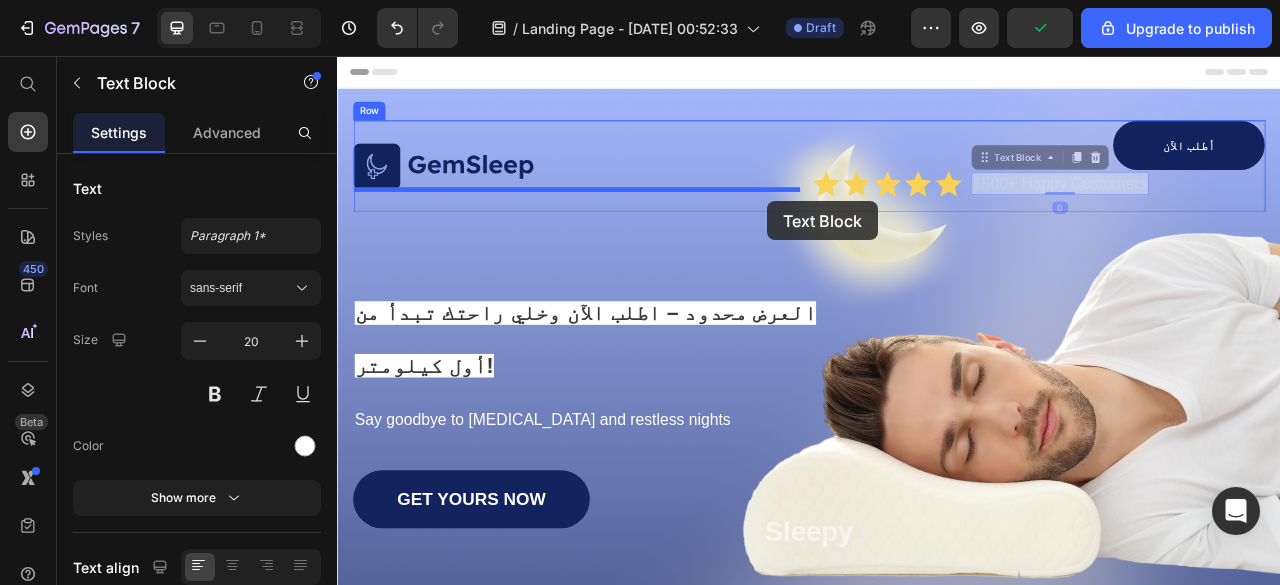 drag, startPoint x: 1173, startPoint y: 209, endPoint x: 884, endPoint y: 241, distance: 290.76624 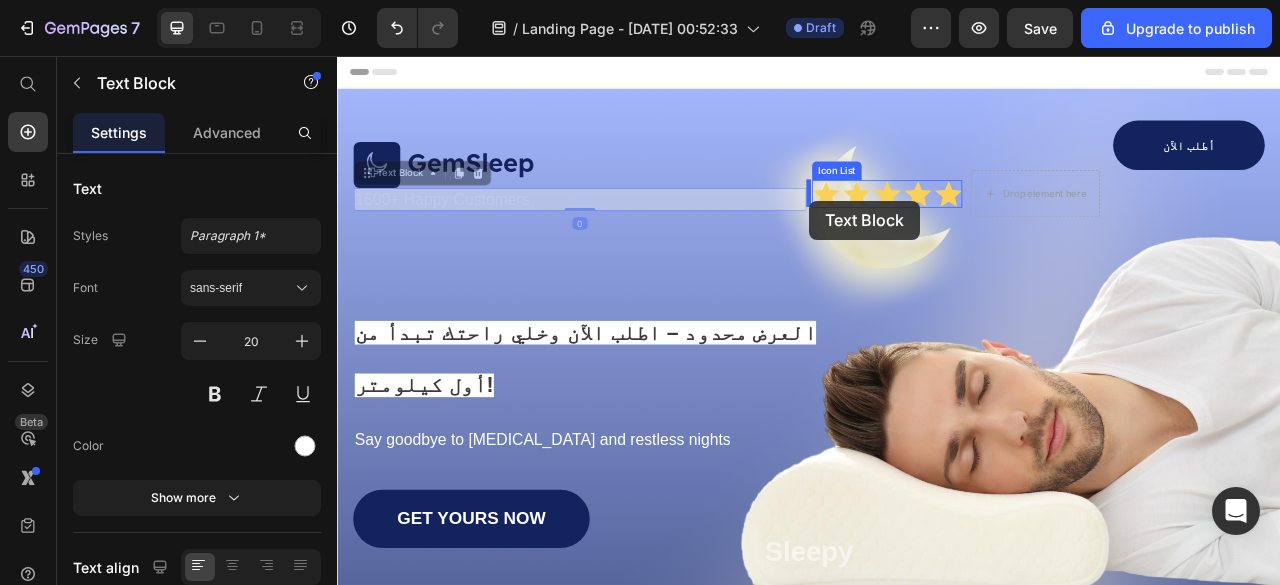 drag, startPoint x: 884, startPoint y: 241, endPoint x: 938, endPoint y: 240, distance: 54.00926 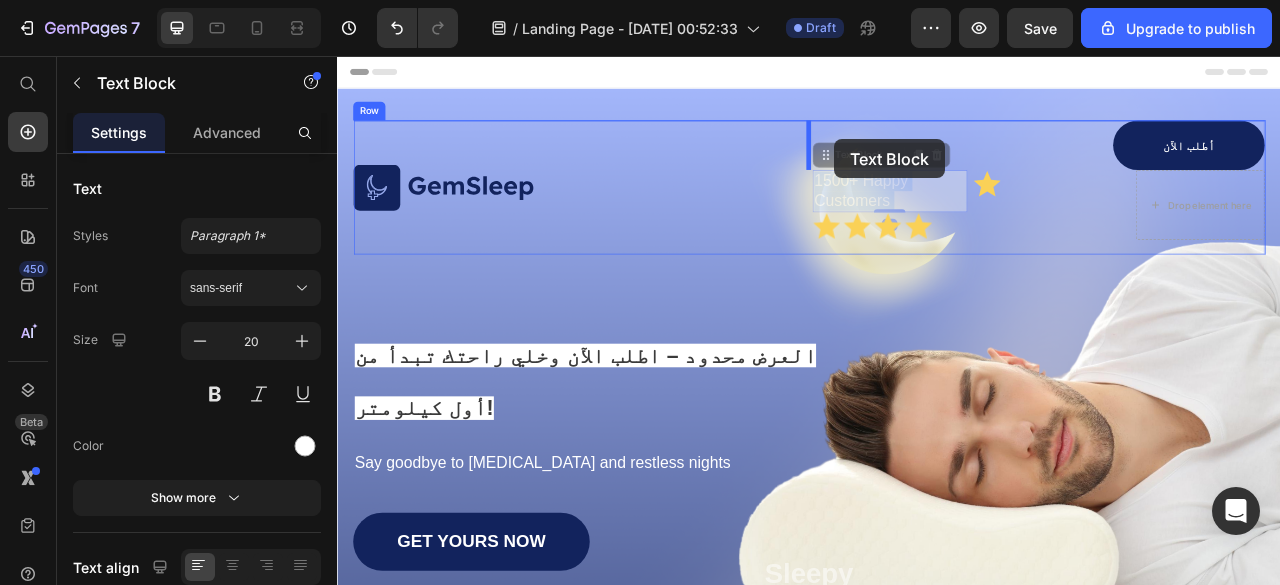 drag, startPoint x: 976, startPoint y: 220, endPoint x: 970, endPoint y: 162, distance: 58.30952 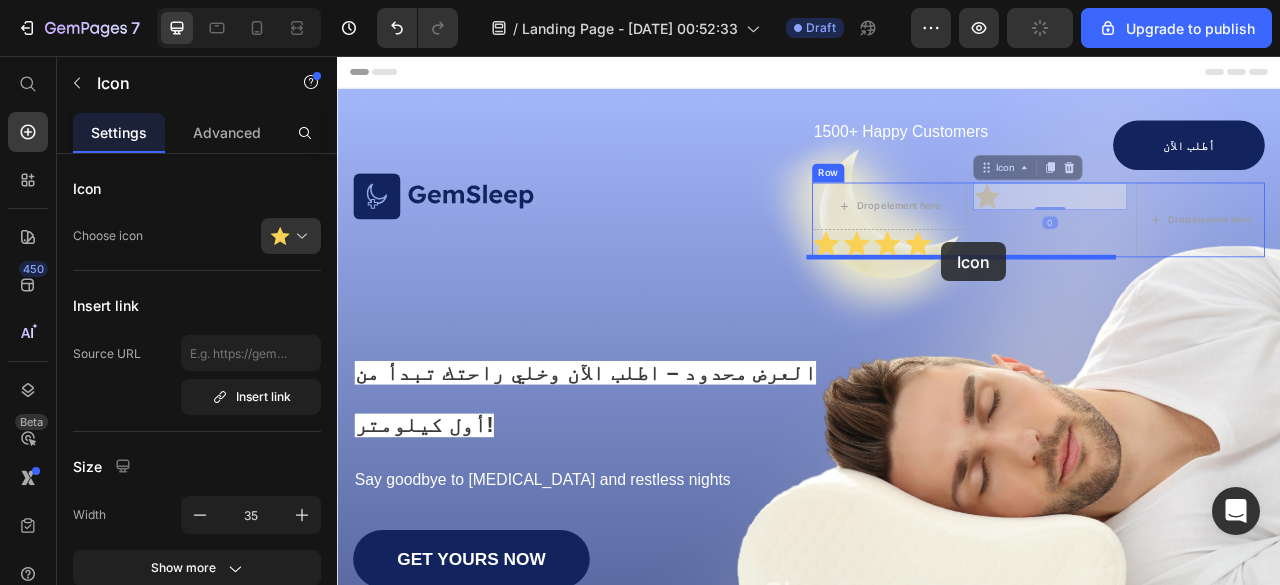 drag, startPoint x: 1142, startPoint y: 242, endPoint x: 1106, endPoint y: 293, distance: 62.425957 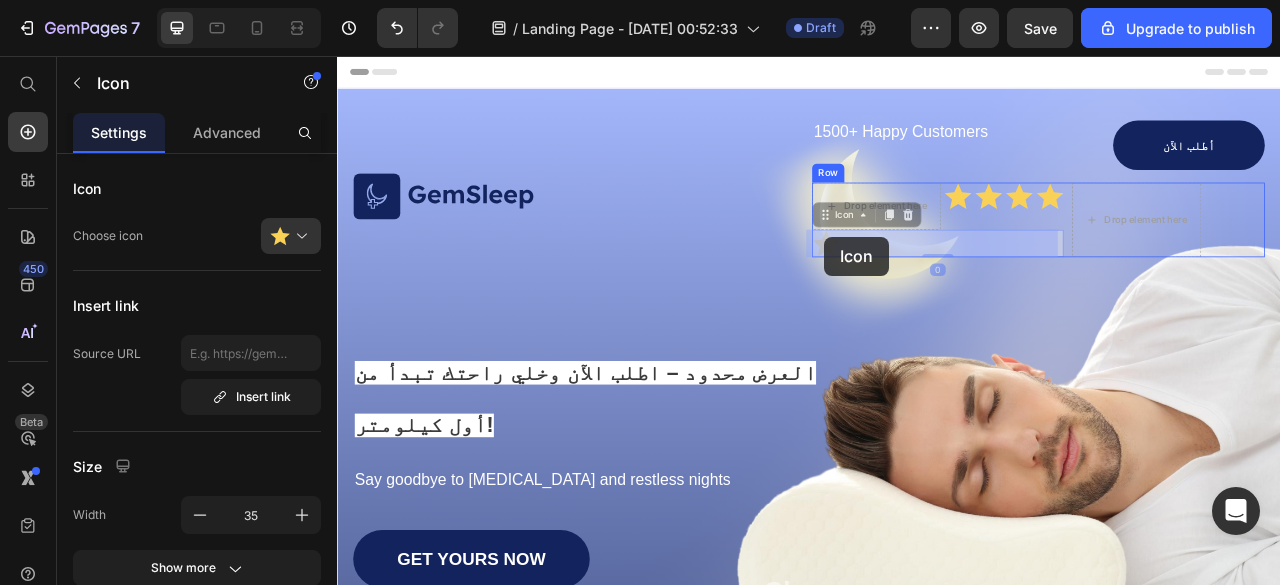 drag, startPoint x: 1106, startPoint y: 293, endPoint x: 957, endPoint y: 286, distance: 149.16434 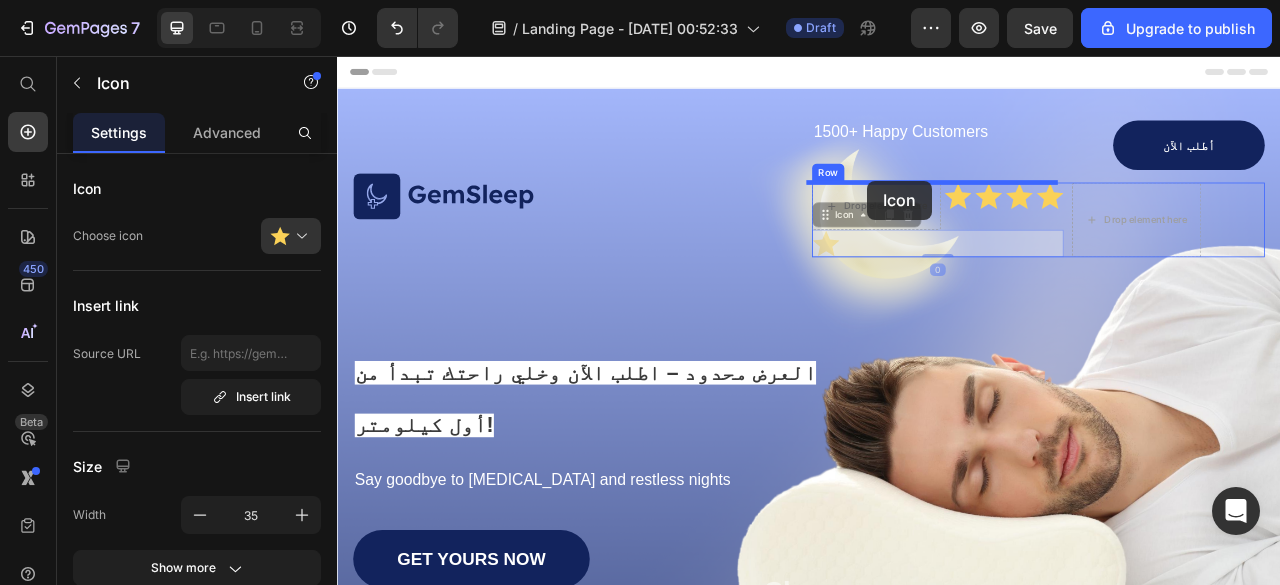drag, startPoint x: 957, startPoint y: 286, endPoint x: 1012, endPoint y: 215, distance: 89.81091 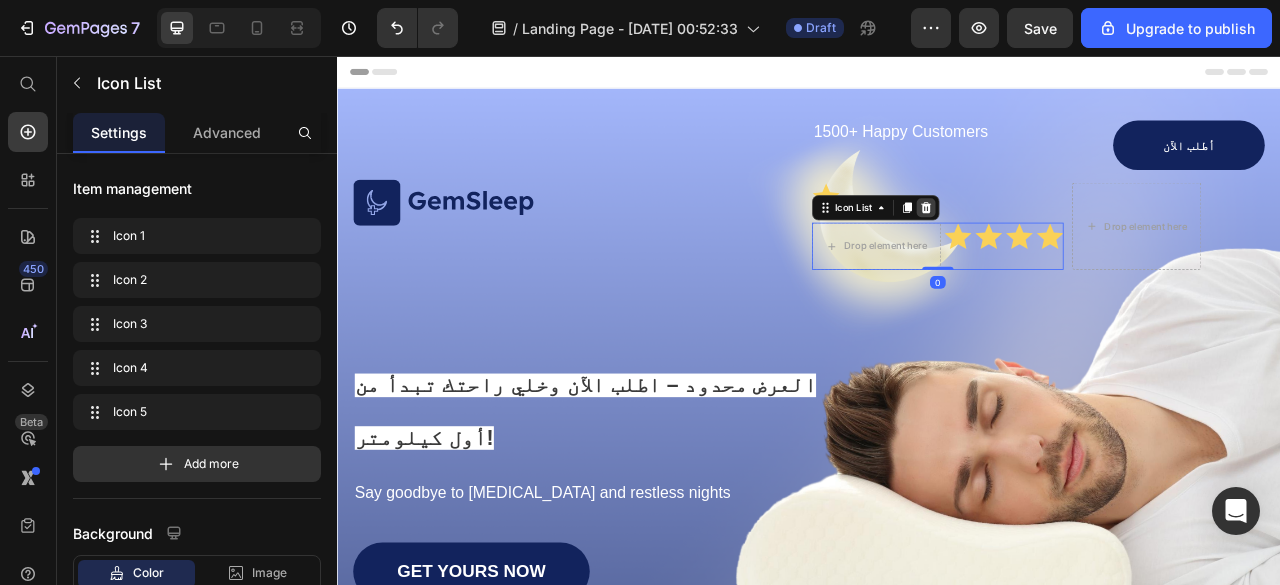 click 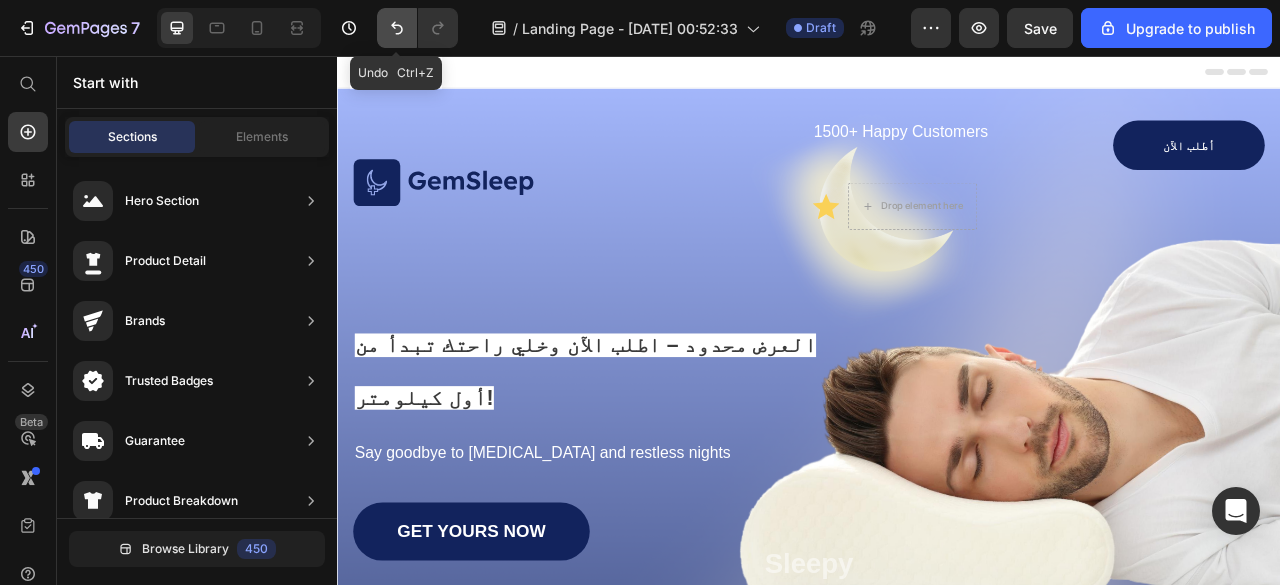 click 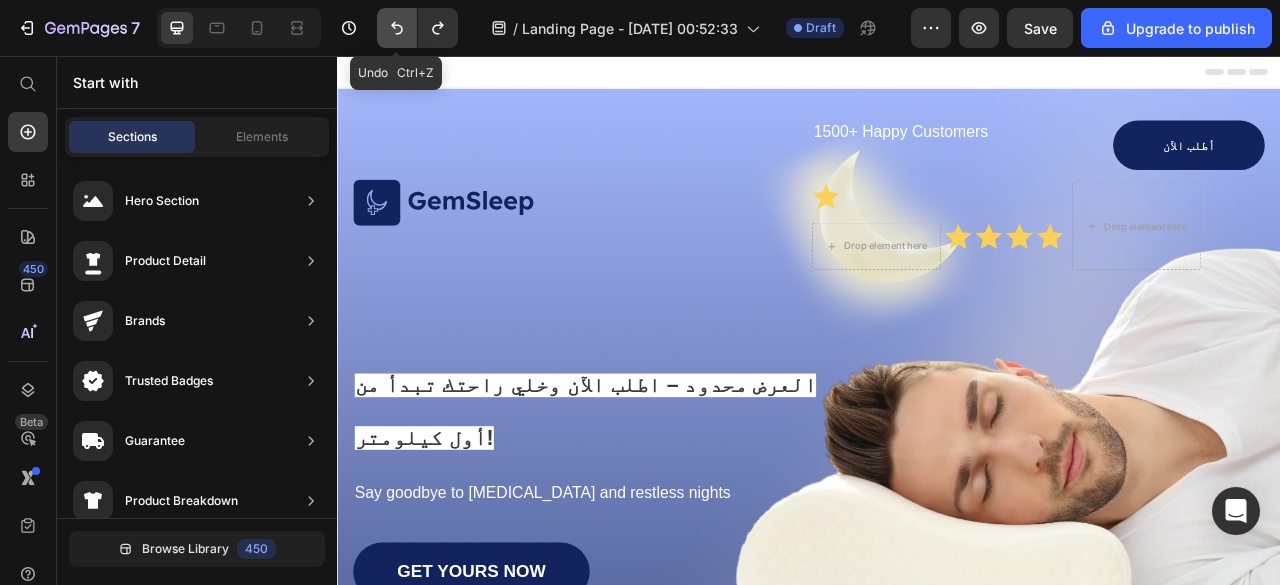 click 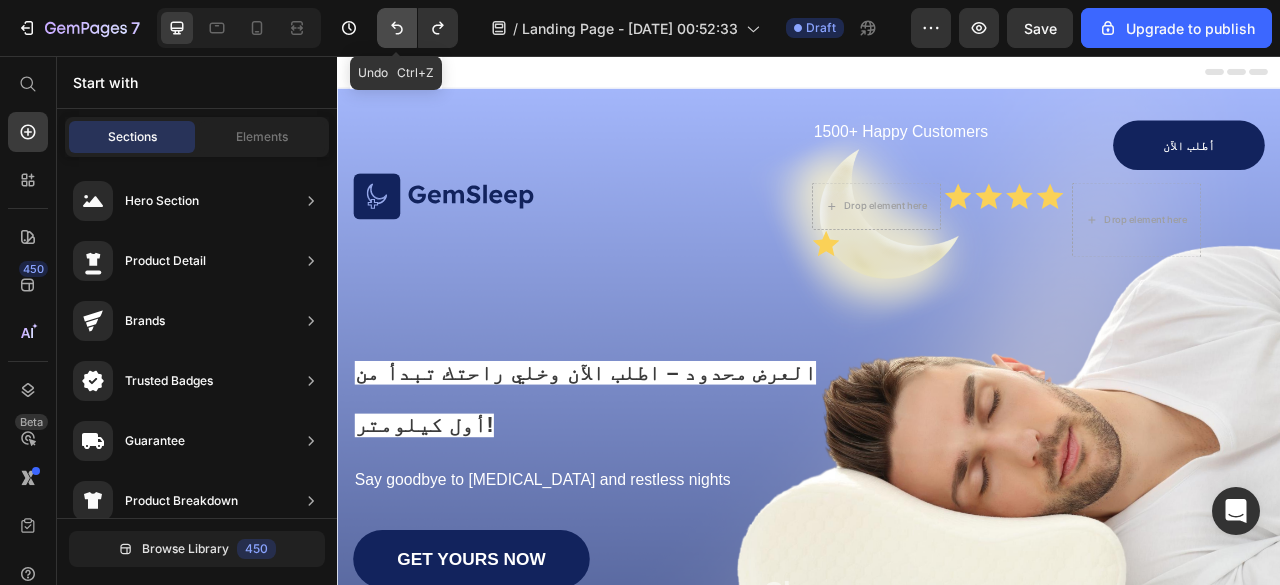 click 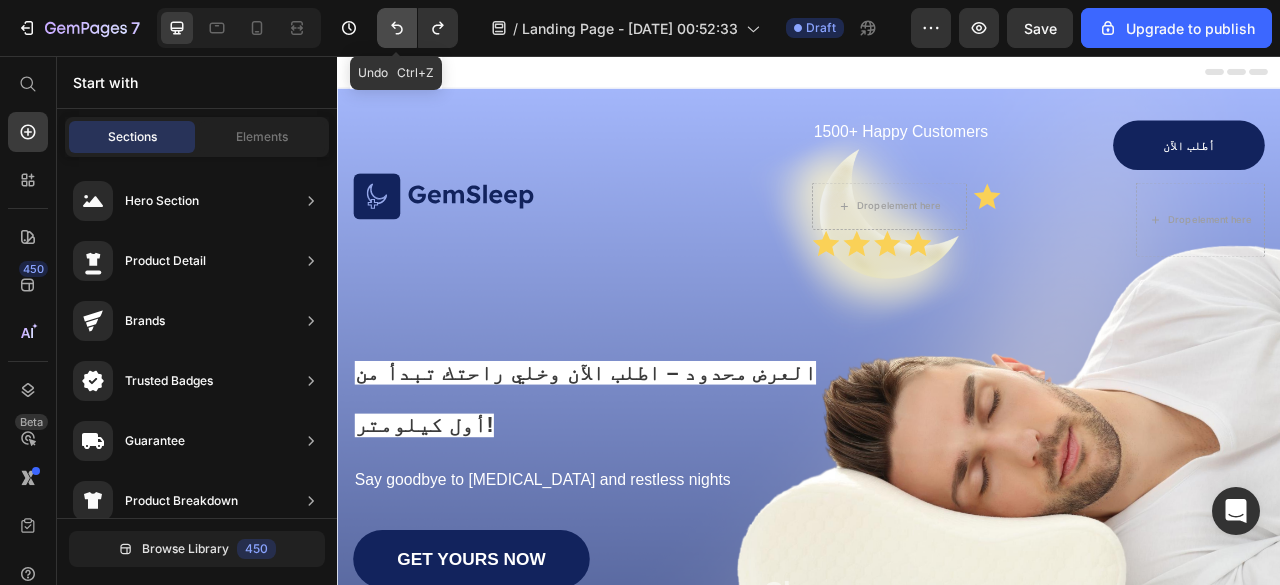 click 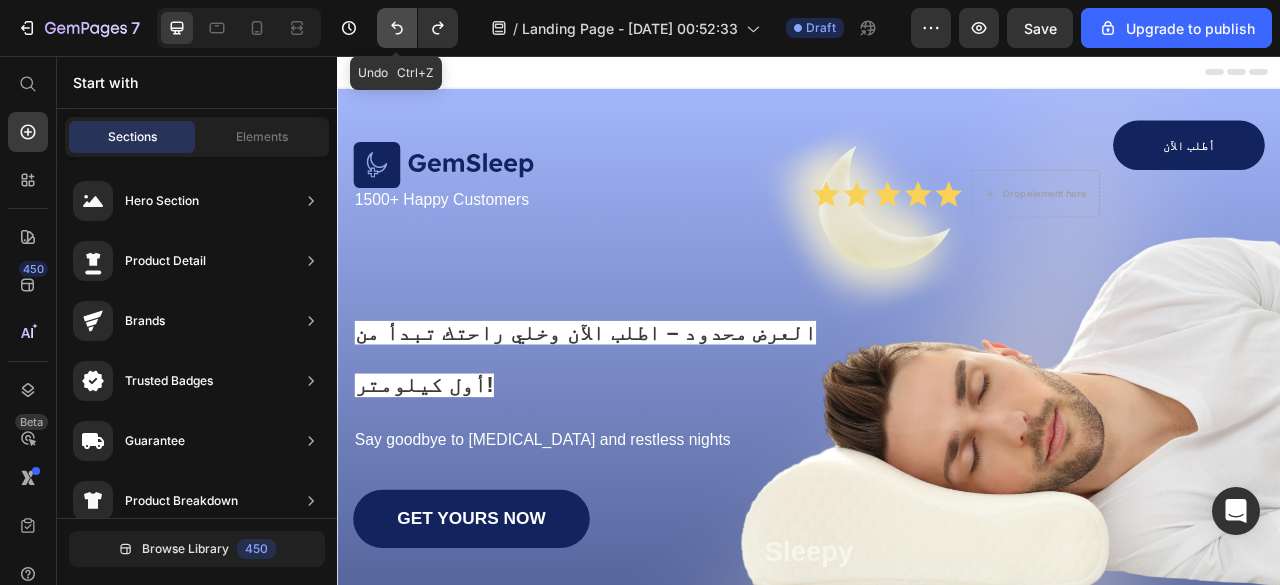 click 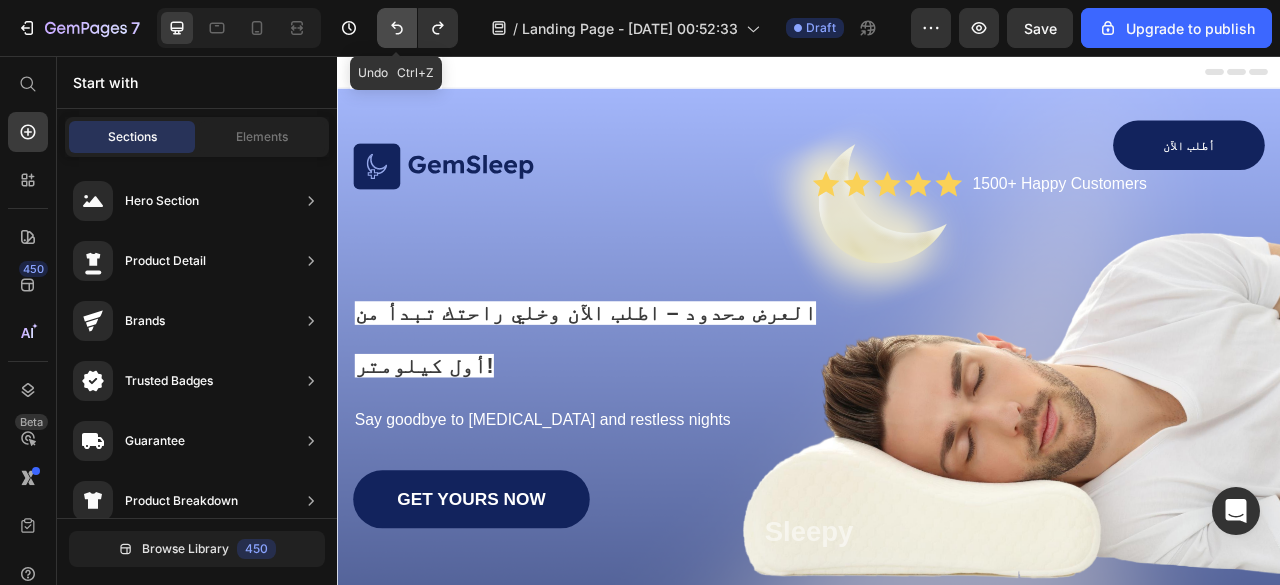 click 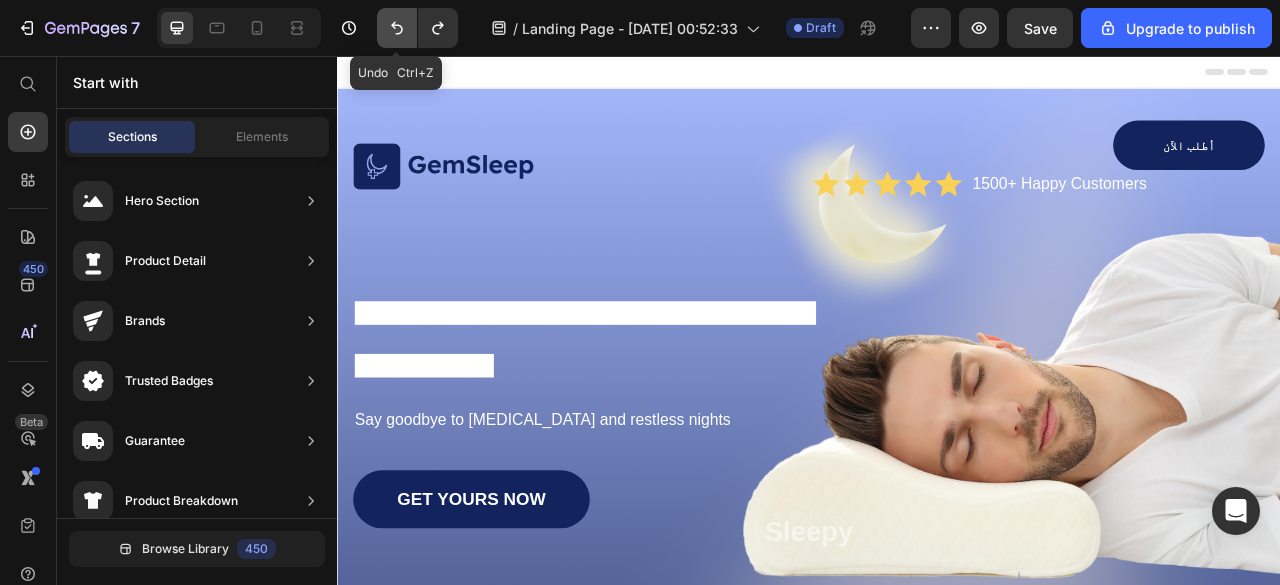 click 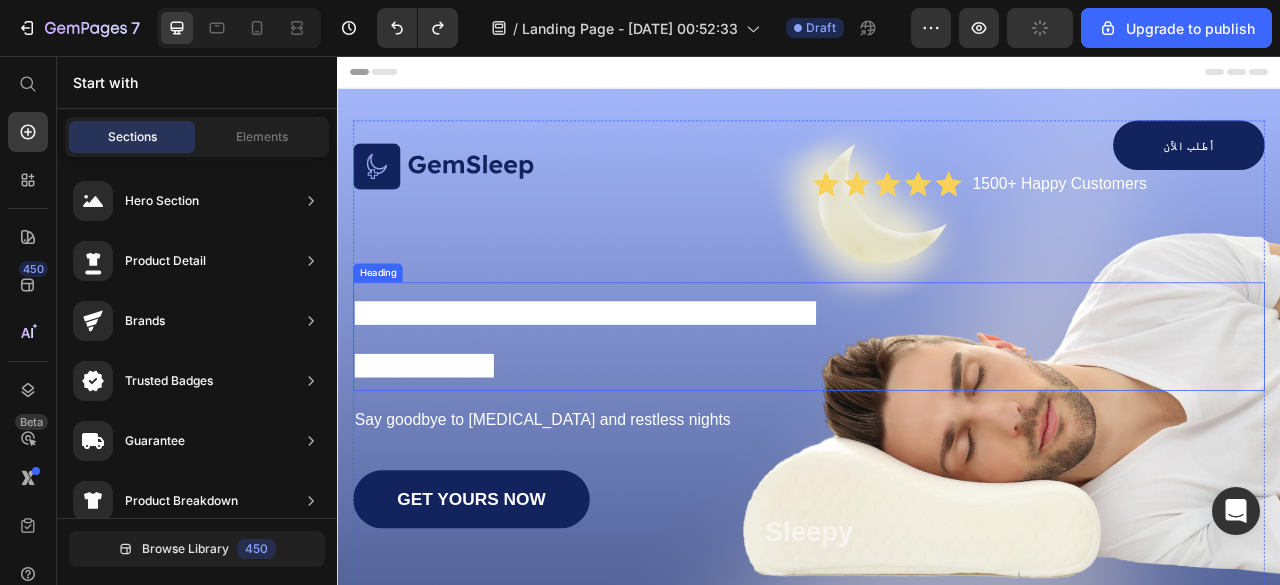 click on "العرض محدود – اطلب الآن وخلي راحتك تبدأ من أول كيلومتر!" at bounding box center (652, 416) 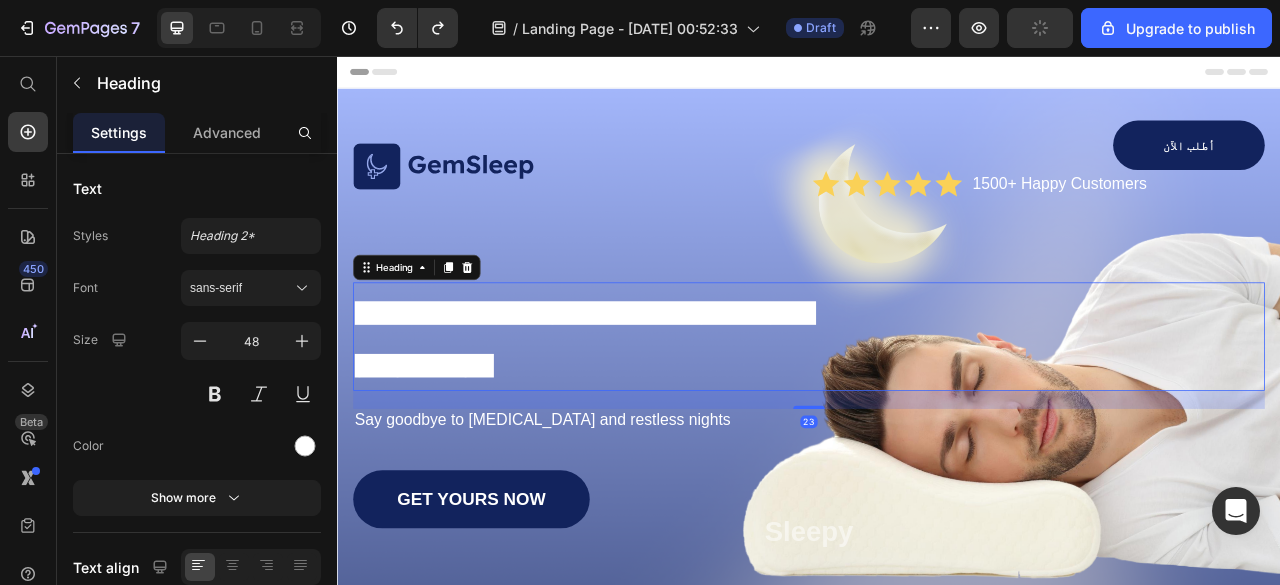 click on "العرض محدود – اطلب الآن وخلي راحتك تبدأ من أول كيلومتر!" at bounding box center (652, 416) 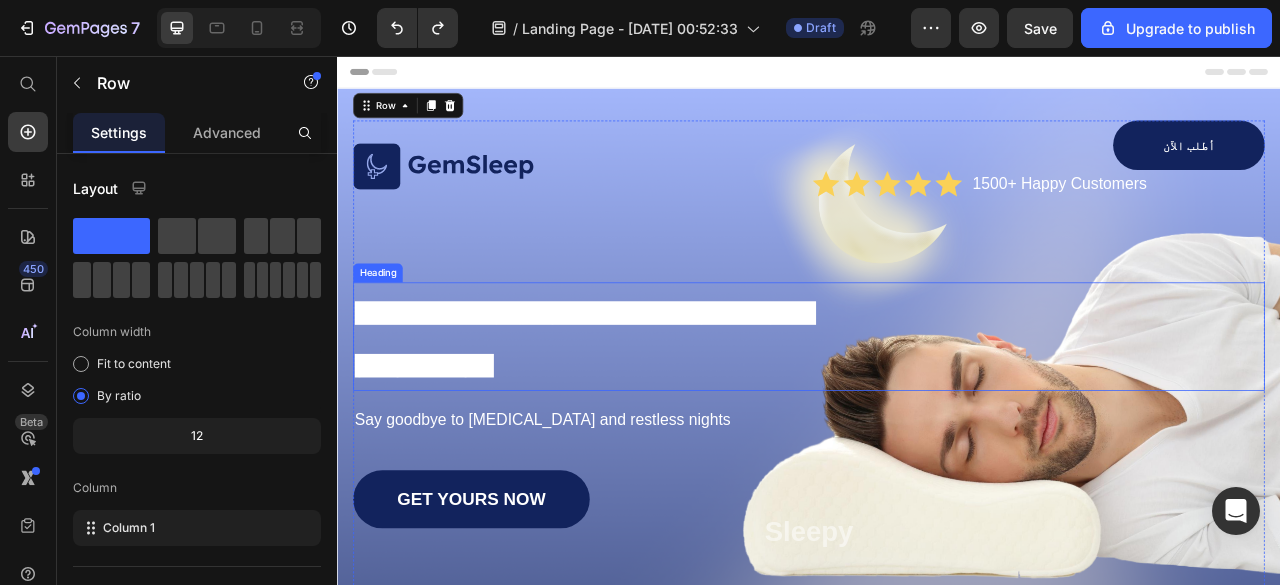 click on "العرض محدود – اطلب الآن وخلي راحتك تبدأ من أول كيلومتر!" at bounding box center (652, 416) 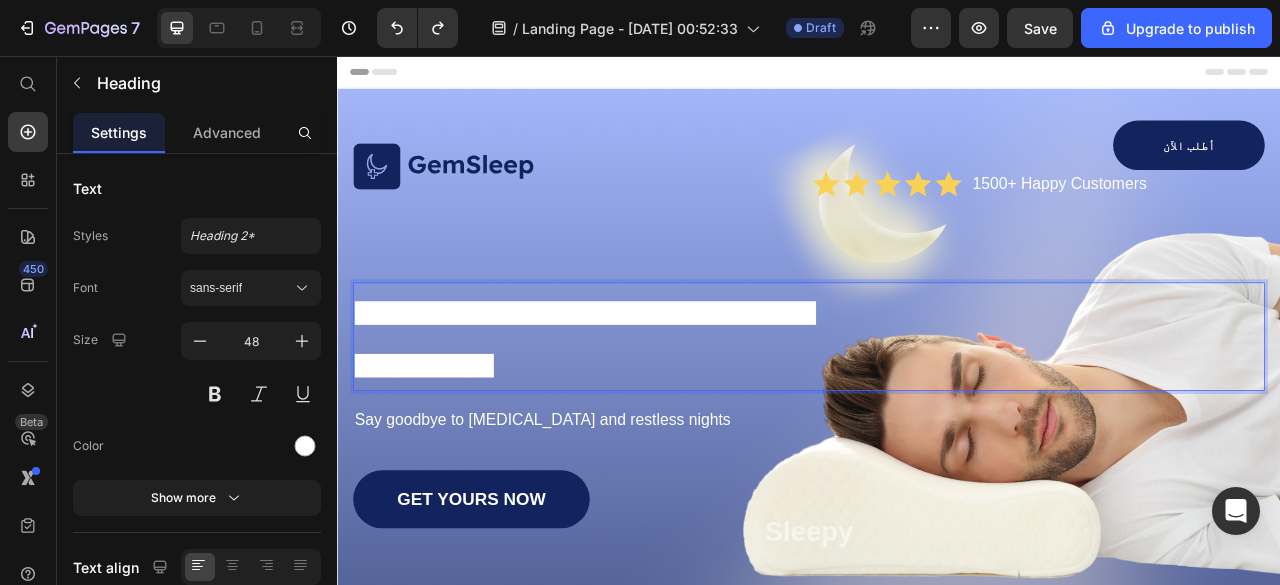 click on "العرض محدود – اطلب الآن وخلي راحتك تبدأ من أول كيلومتر!" at bounding box center (652, 416) 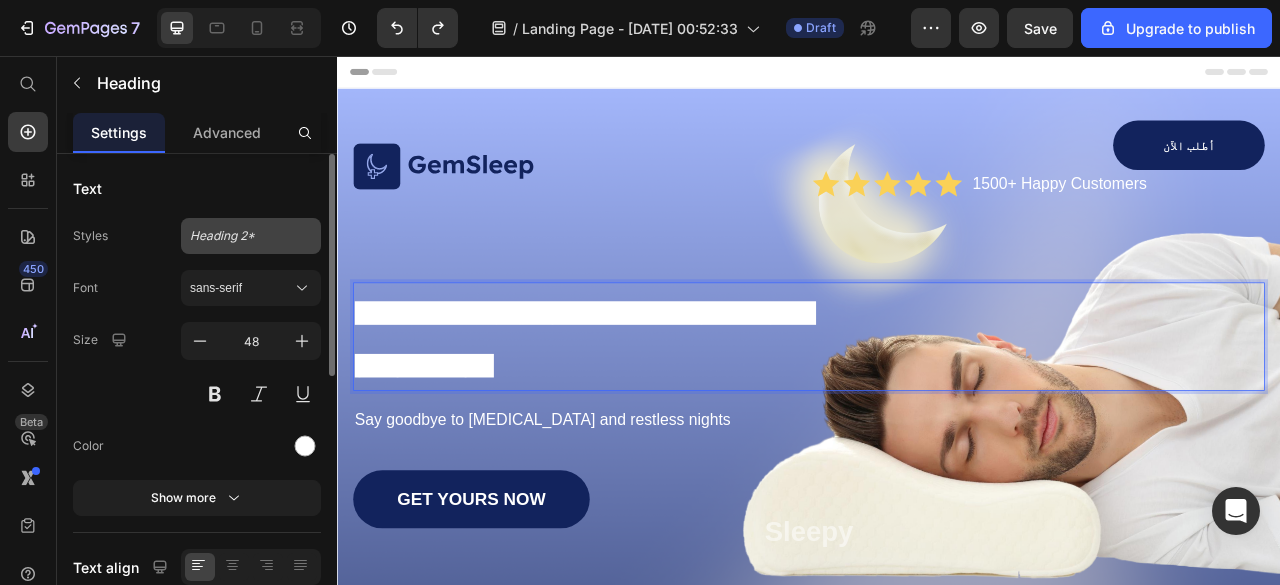 click on "Heading 2*" at bounding box center [239, 236] 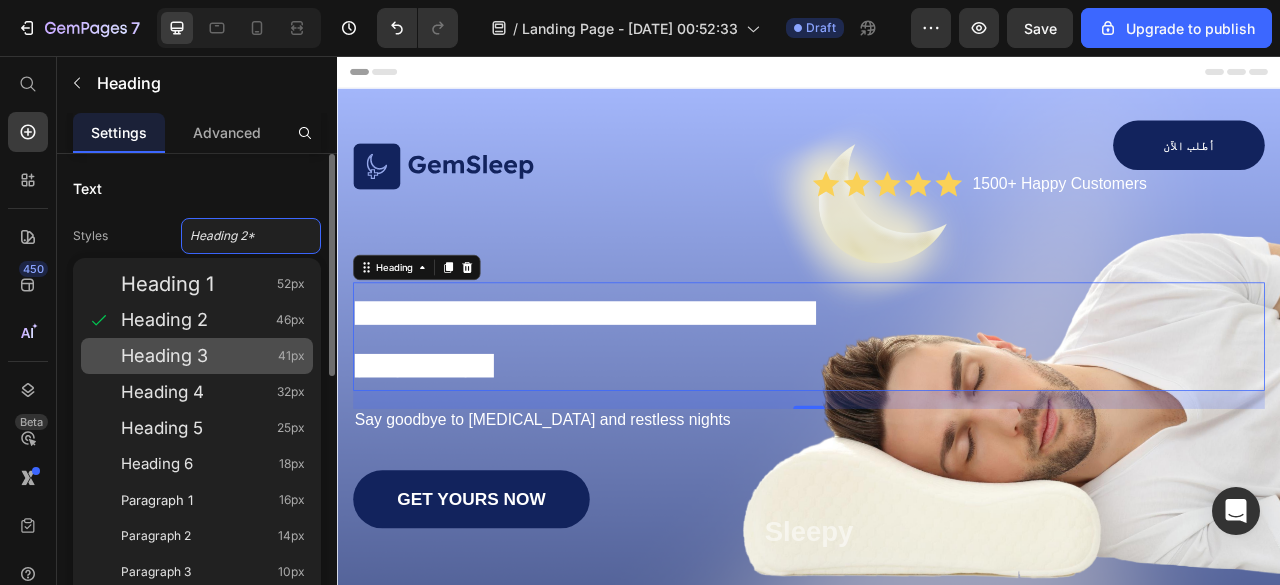click on "Heading 3" at bounding box center [164, 356] 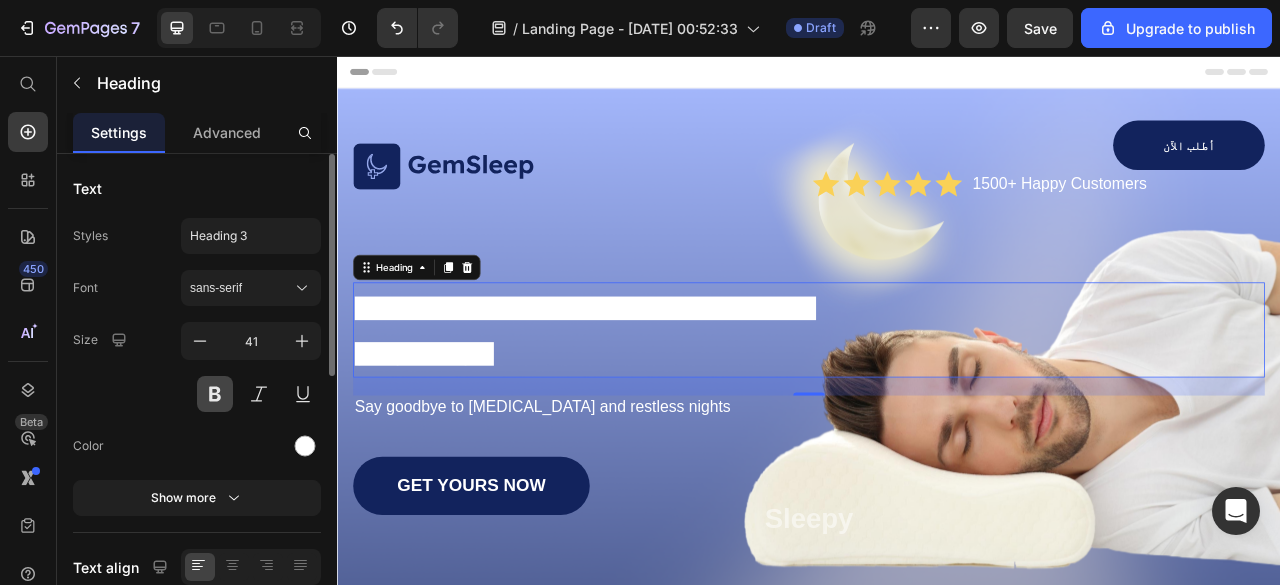 click at bounding box center (215, 394) 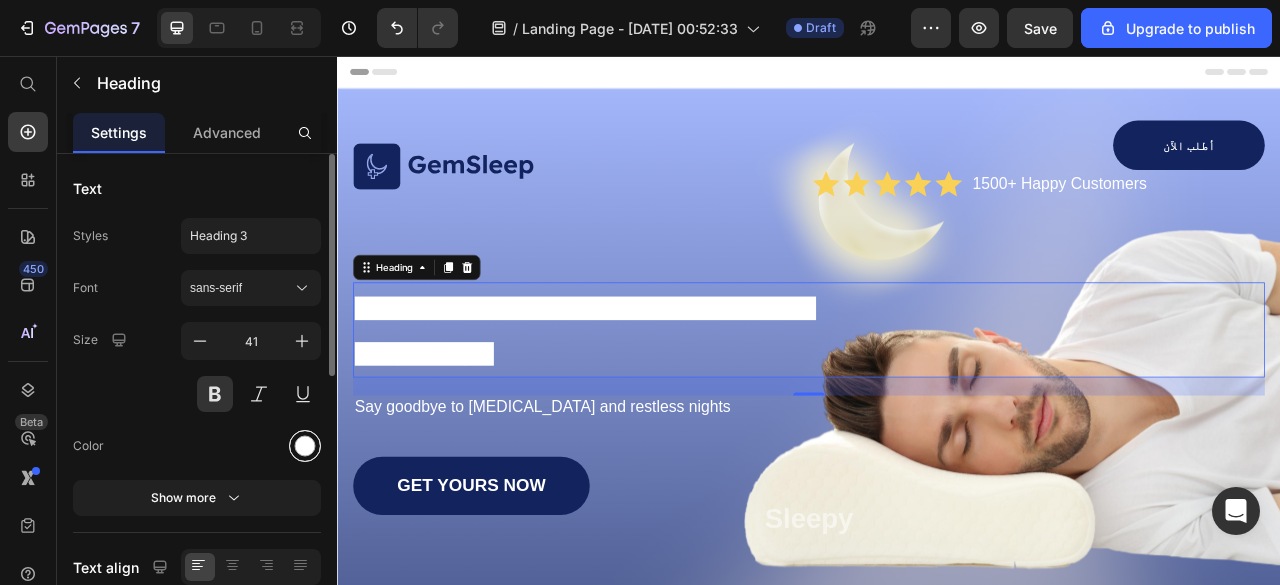 click at bounding box center [305, 446] 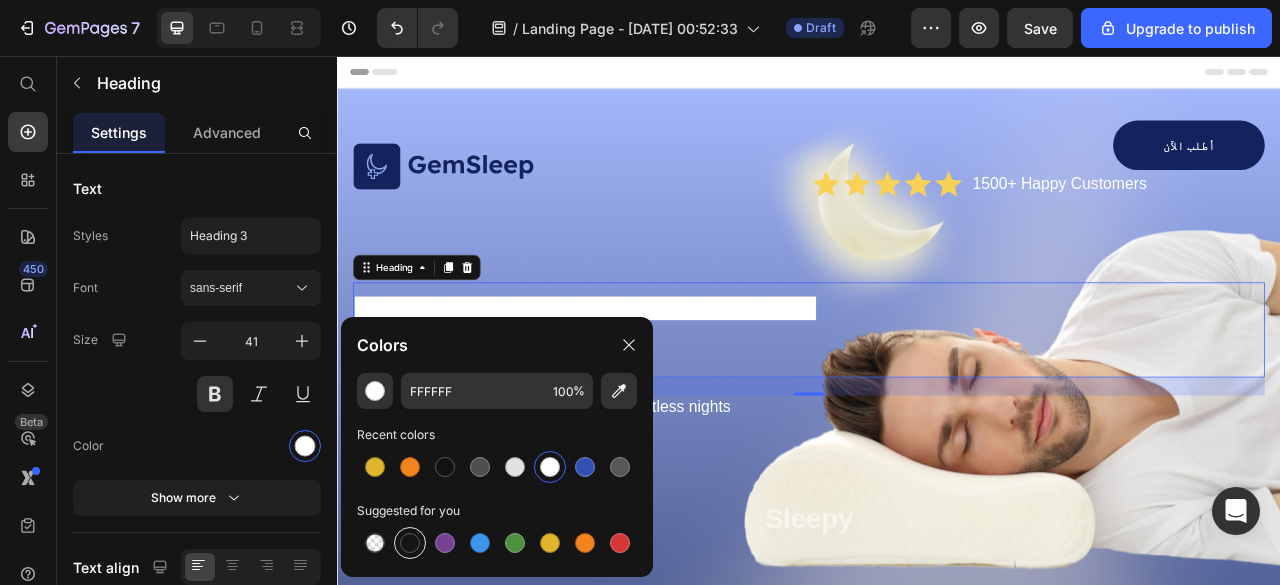 click at bounding box center [410, 543] 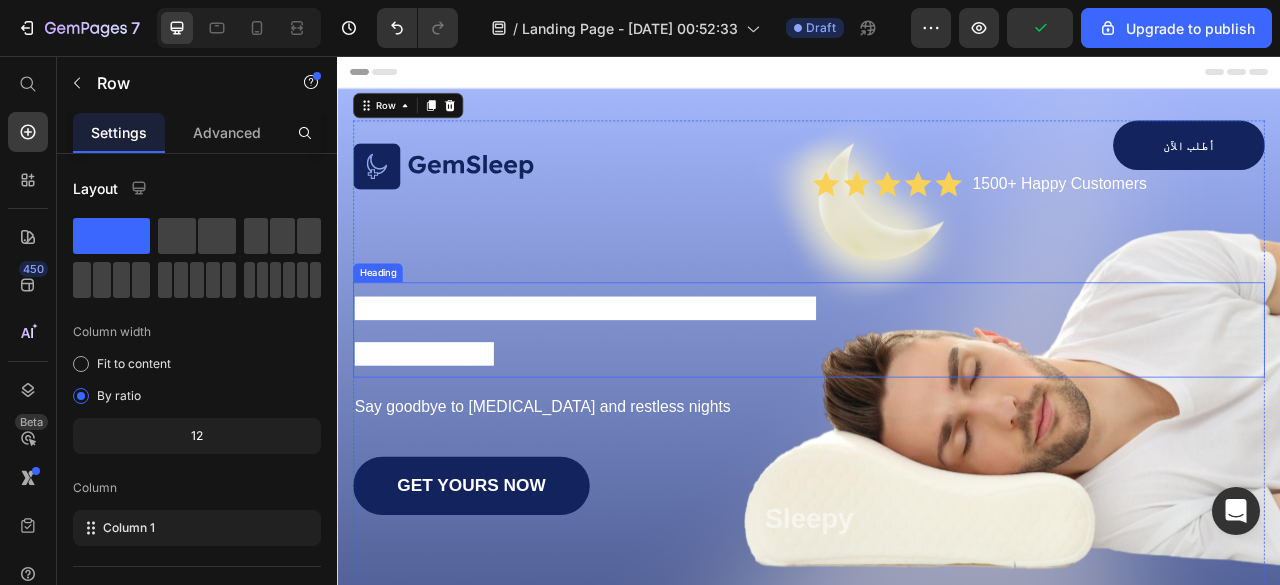 click on "العرض محدود – اطلب الآن وخلي راحتك تبدأ من أول كيلومتر!" at bounding box center (652, 406) 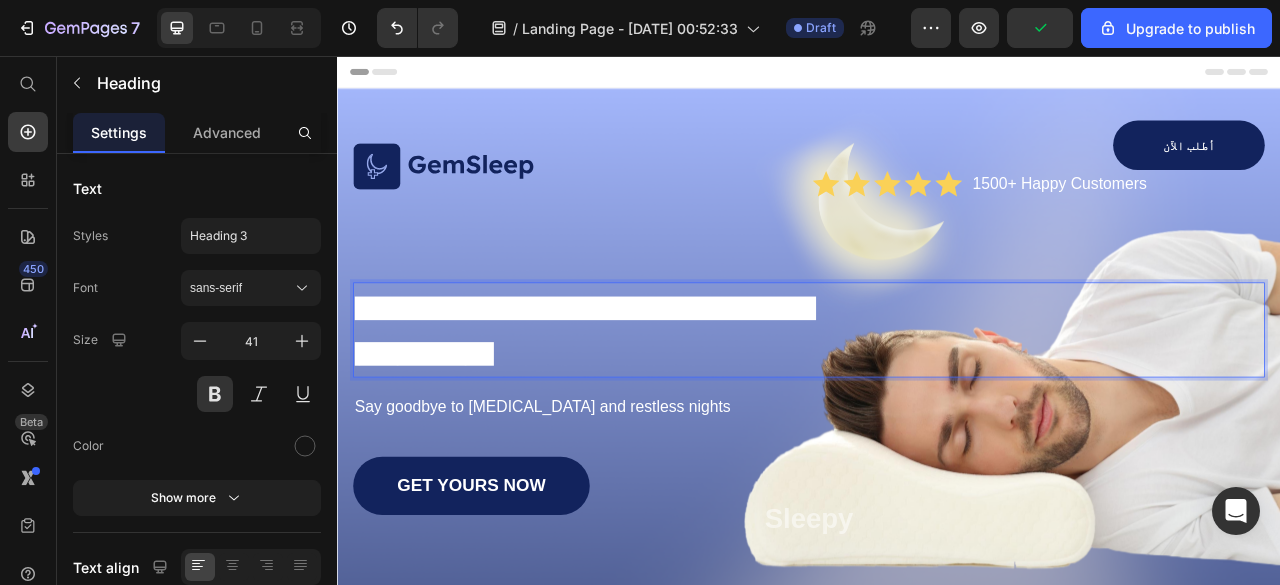 click on "العرض محدود – اطلب الآن وخلي راحتك تبدأ من أول كيلومتر!" at bounding box center (652, 406) 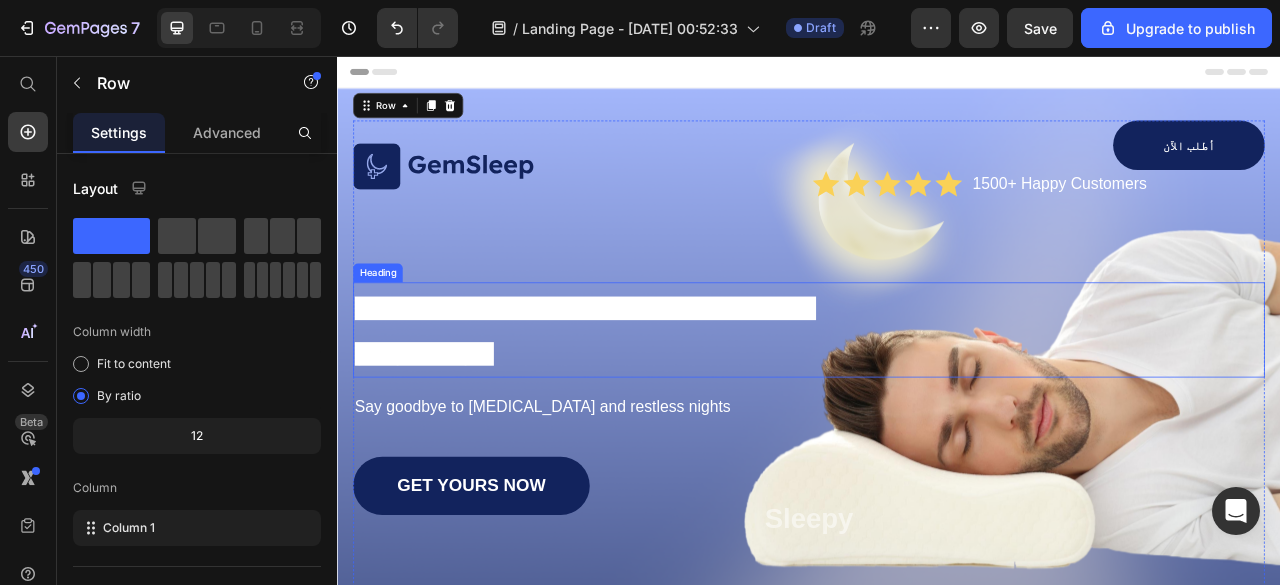 click on "العرض محدود – اطلب الآن وخلي راحتك تبدأ من أول كيلومتر!" at bounding box center [652, 406] 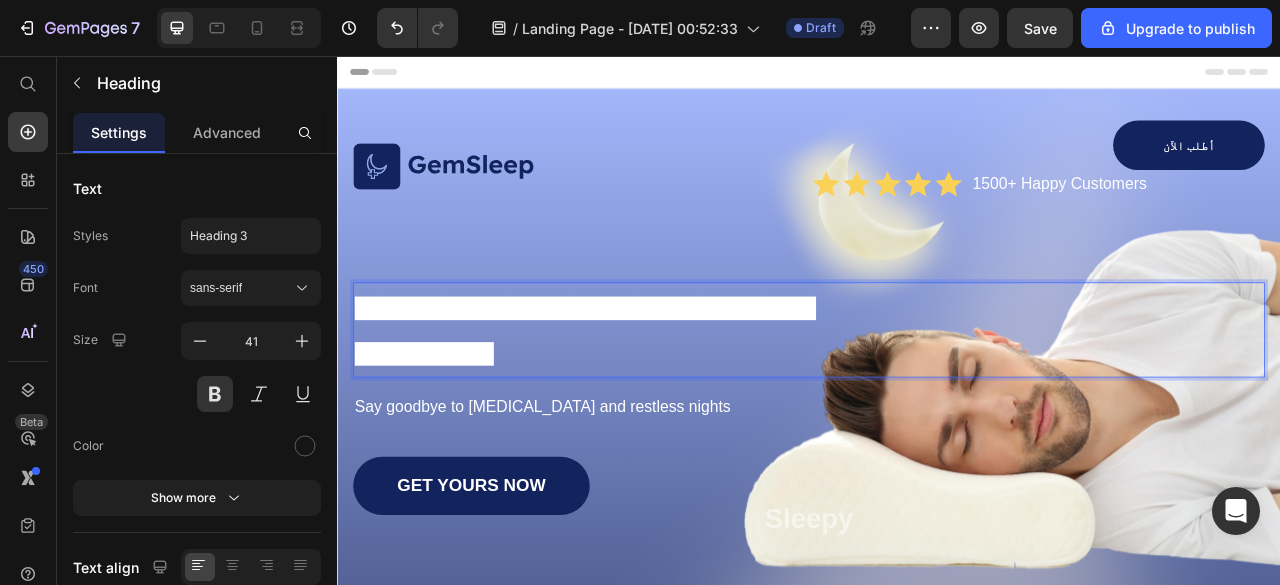 click on "العرض محدود – اطلب الآن وخلي راحتك تبدأ من أول كيلومتر!" at bounding box center (652, 406) 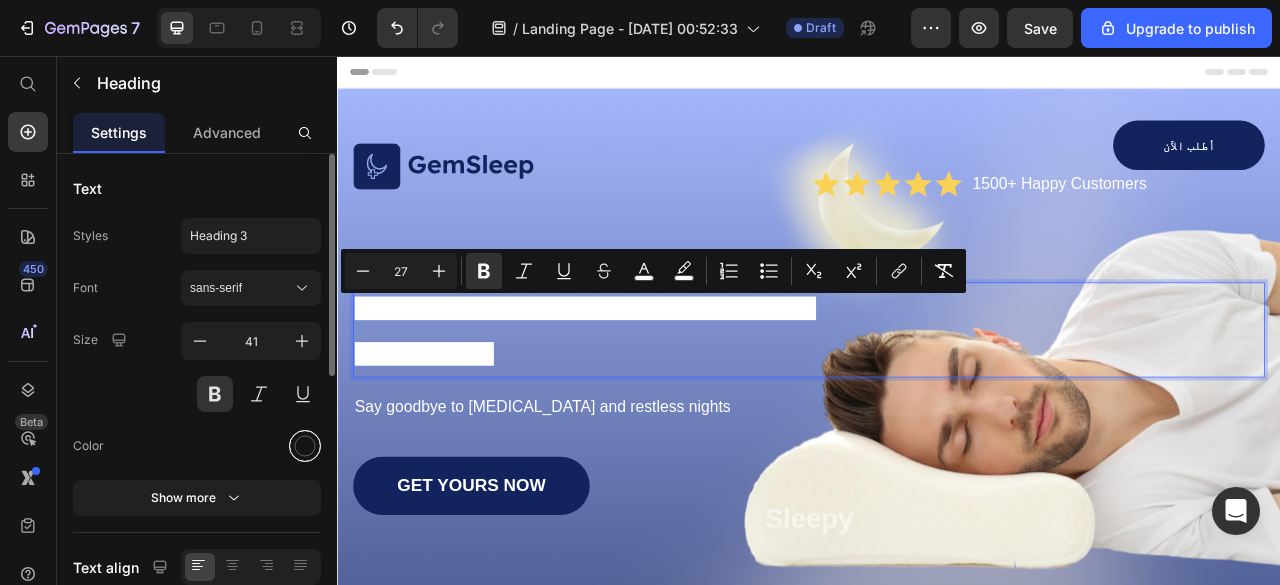 click at bounding box center (305, 446) 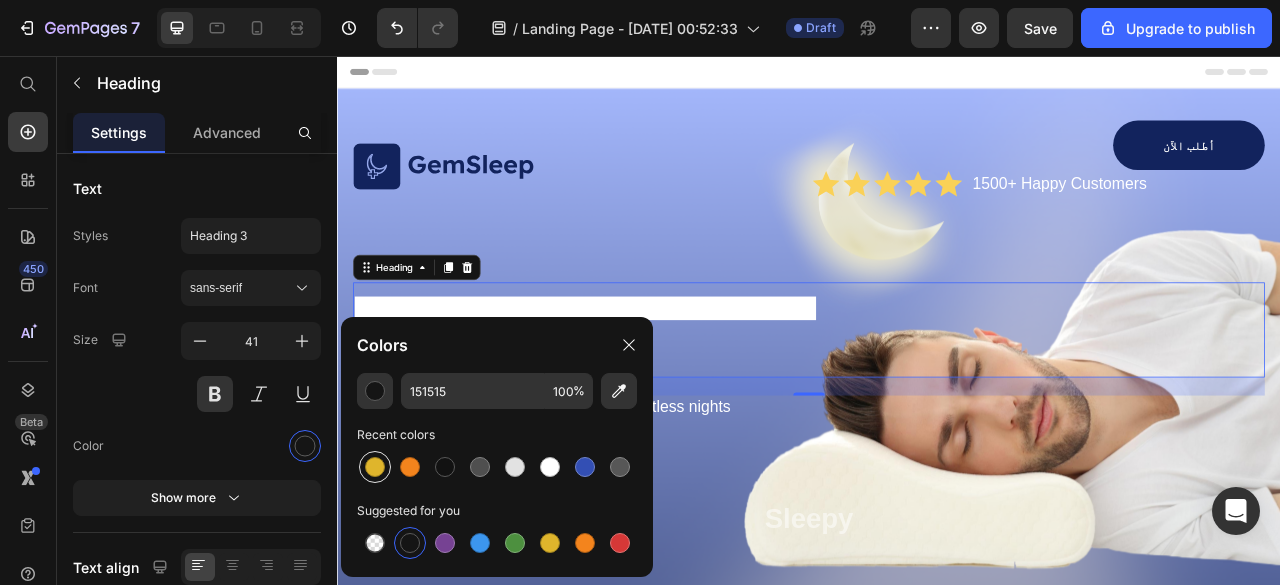 click at bounding box center [375, 467] 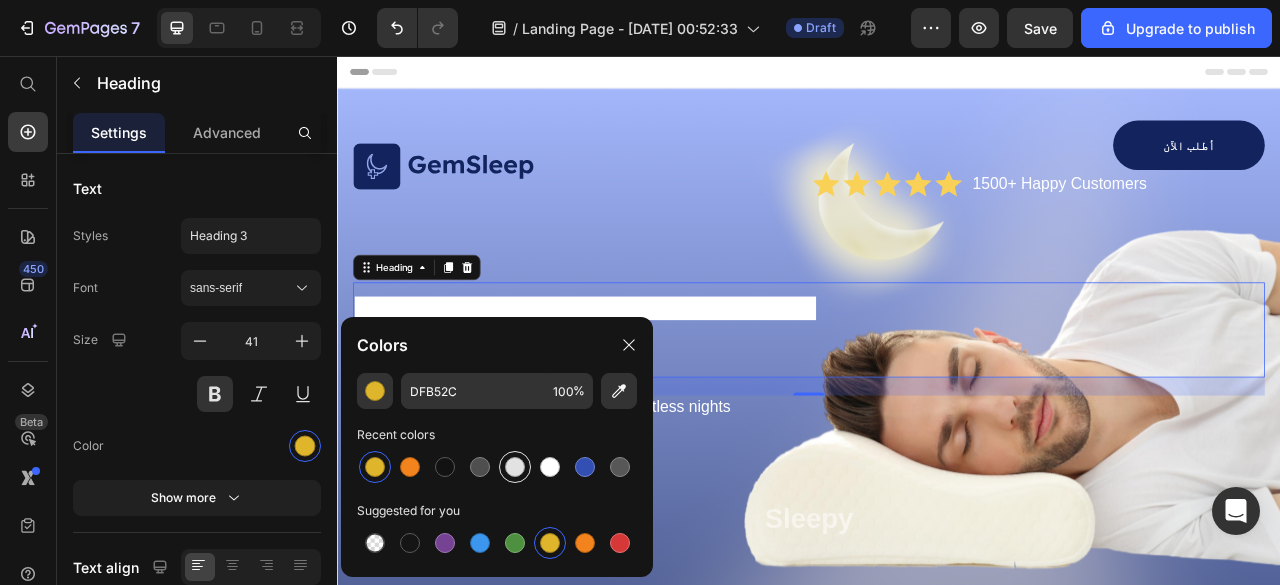 click at bounding box center (515, 467) 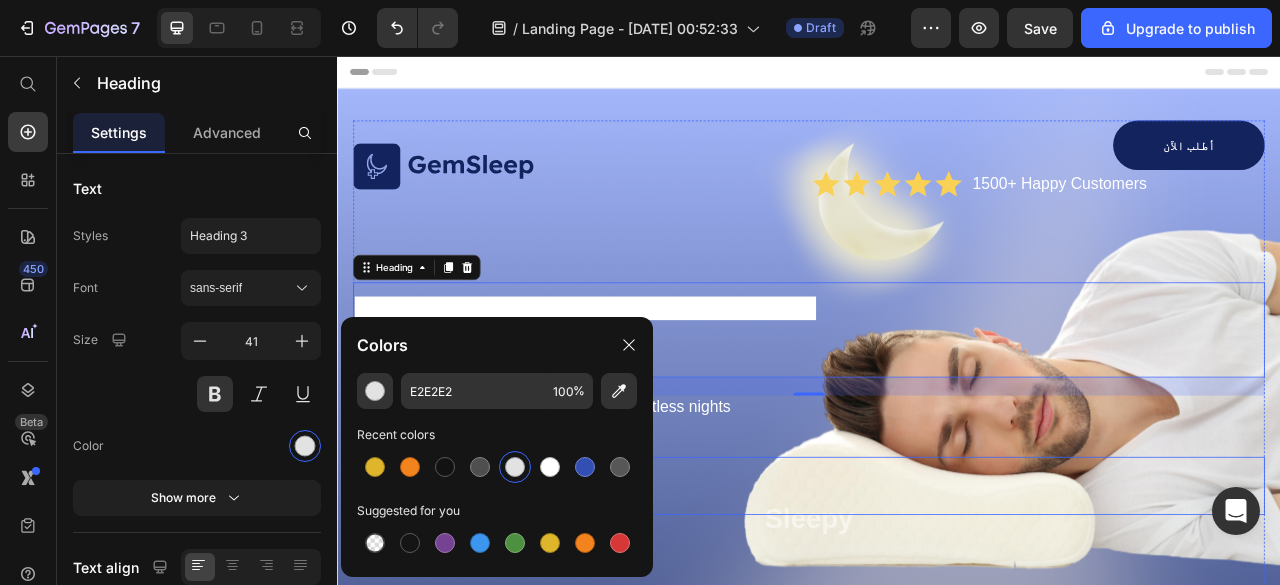 click on "GET YOURS NOW Button" at bounding box center (937, 603) 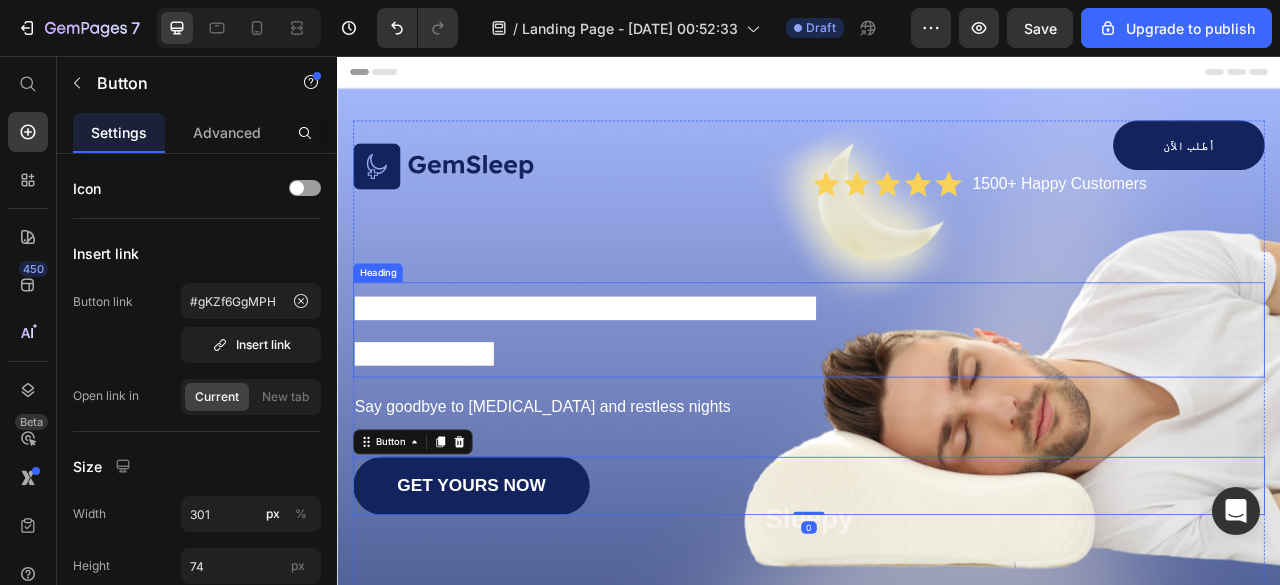 click on "العرض محدود – اطلب الآن وخلي راحتك تبدأ من أول كيلومتر!" at bounding box center (652, 406) 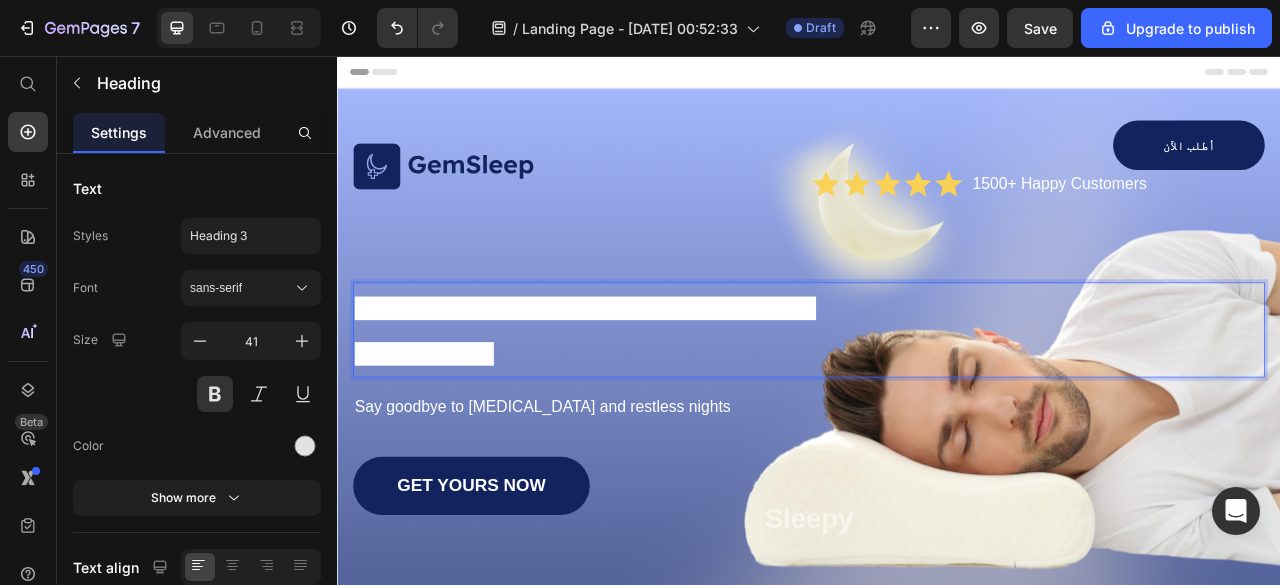 click on "العرض محدود – اطلب الآن وخلي راحتك تبدأ من أول كيلومتر!" at bounding box center [652, 406] 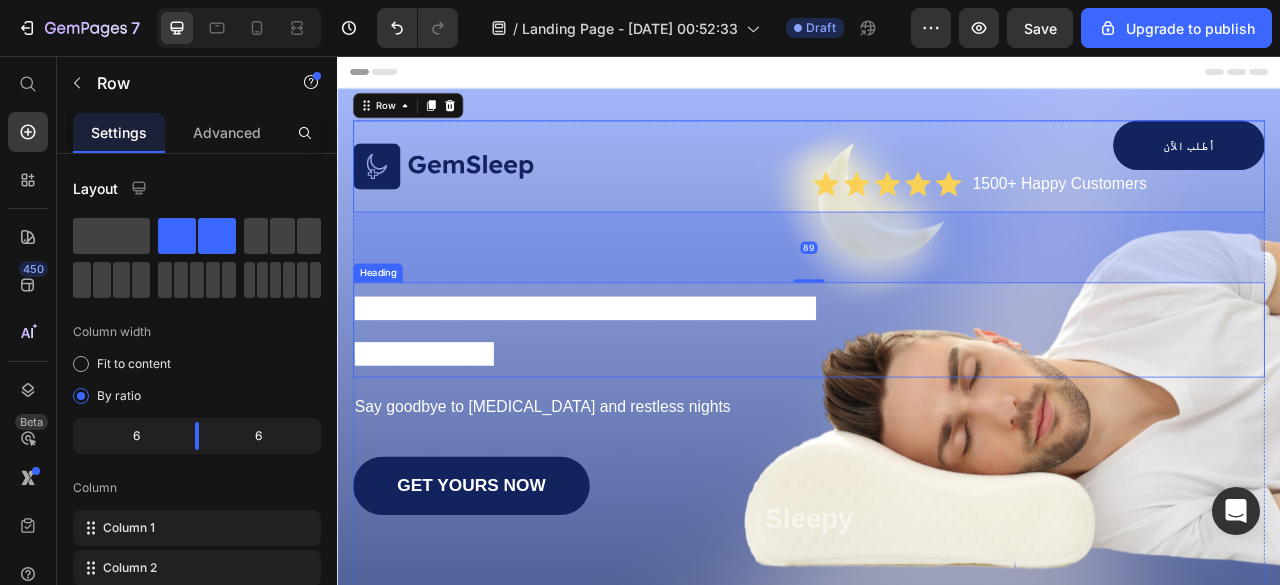 click on "العرض محدود – اطلب الآن وخلي راحتك تبدأ من أول كيلومتر!" at bounding box center (652, 406) 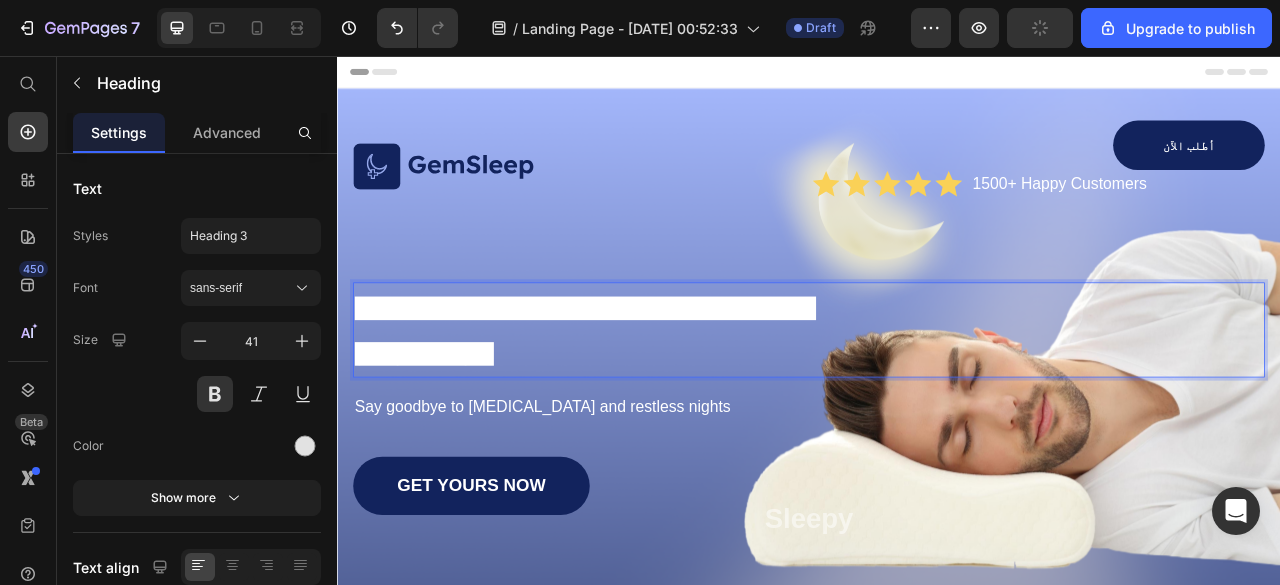 click on "العرض محدود – اطلب الآن وخلي راحتك تبدأ من أول كيلومتر!" at bounding box center [652, 406] 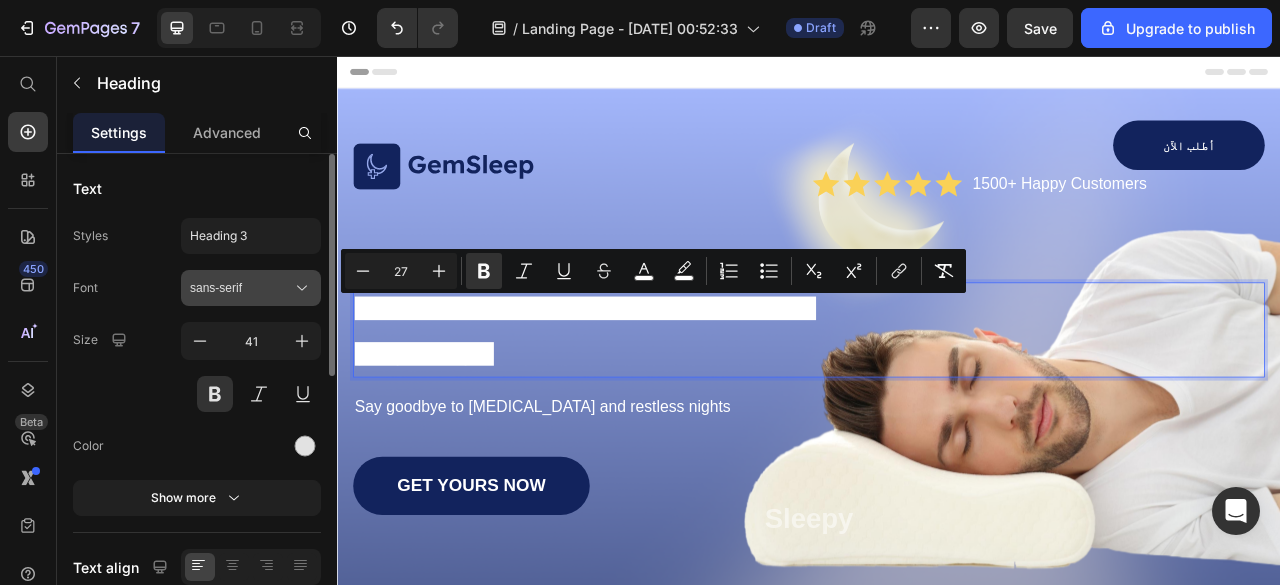 click on "sans-serif" at bounding box center (241, 288) 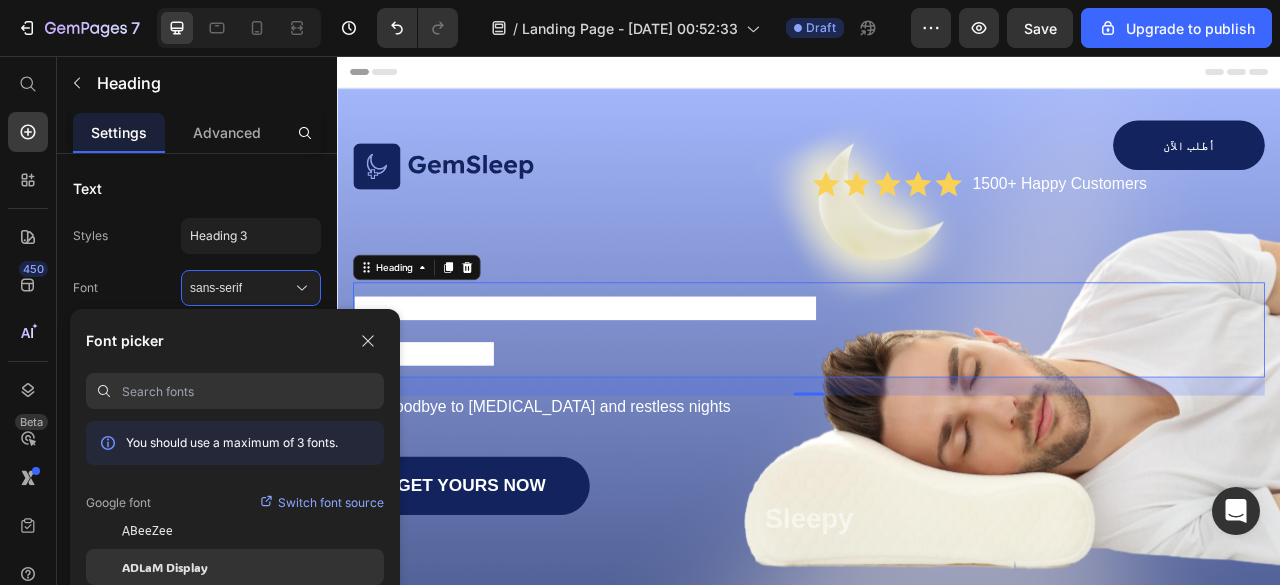 click on "ADLaM Display" at bounding box center [165, 567] 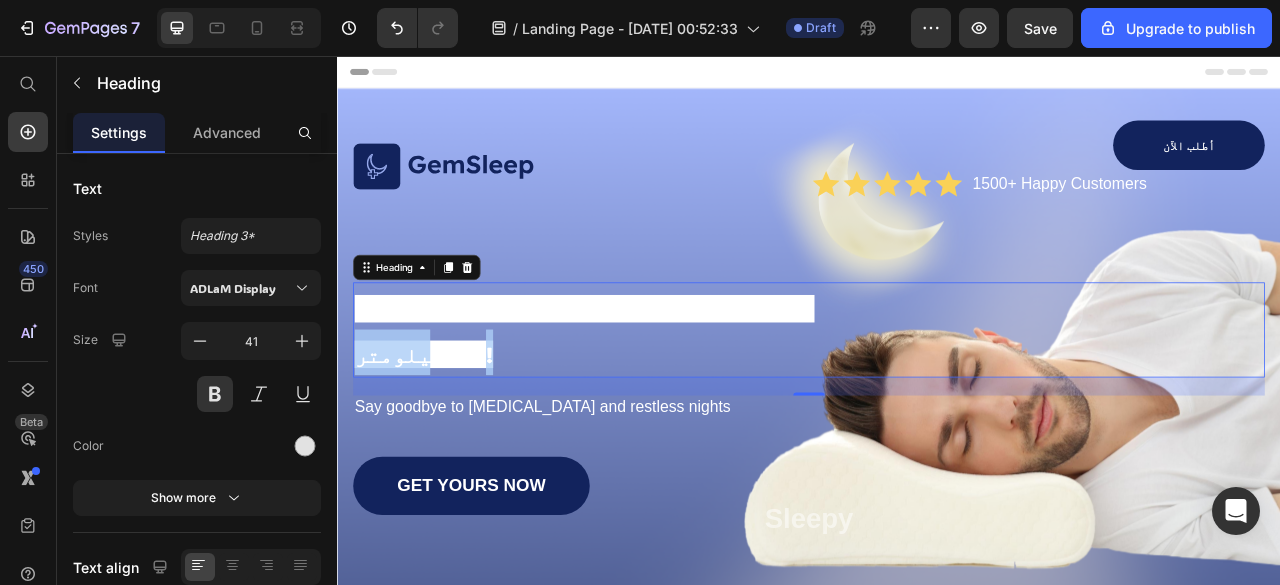 click on "العرض محدود – اطلب الآن وخلي راحتك تبدأ من أول كيلومتر!" at bounding box center (651, 406) 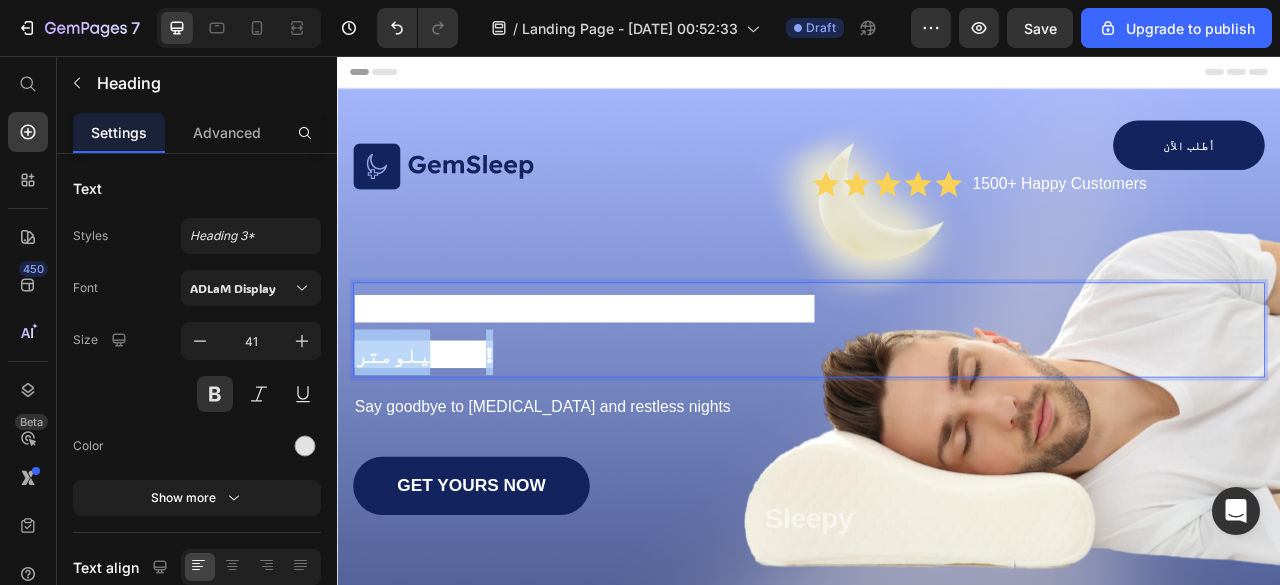 click on "العرض محدود – اطلب الآن وخلي راحتك تبدأ من أول كيلومتر!" at bounding box center [651, 406] 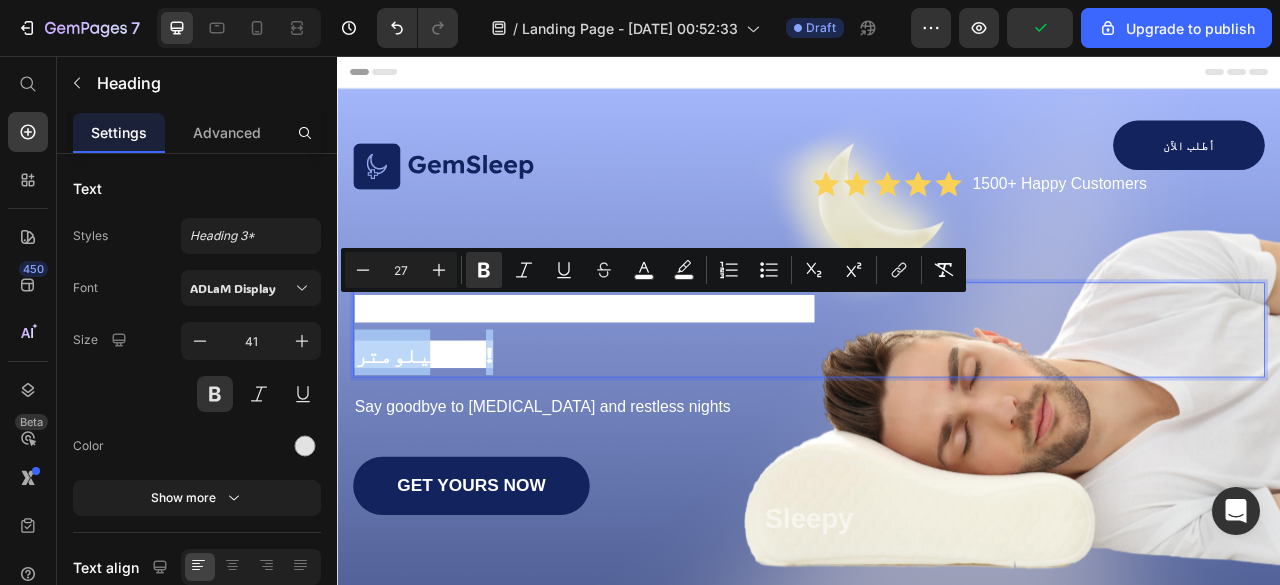 click on "العرض محدود – اطلب الآن وخلي راحتك تبدأ من أول كيلومتر!" at bounding box center [671, 404] 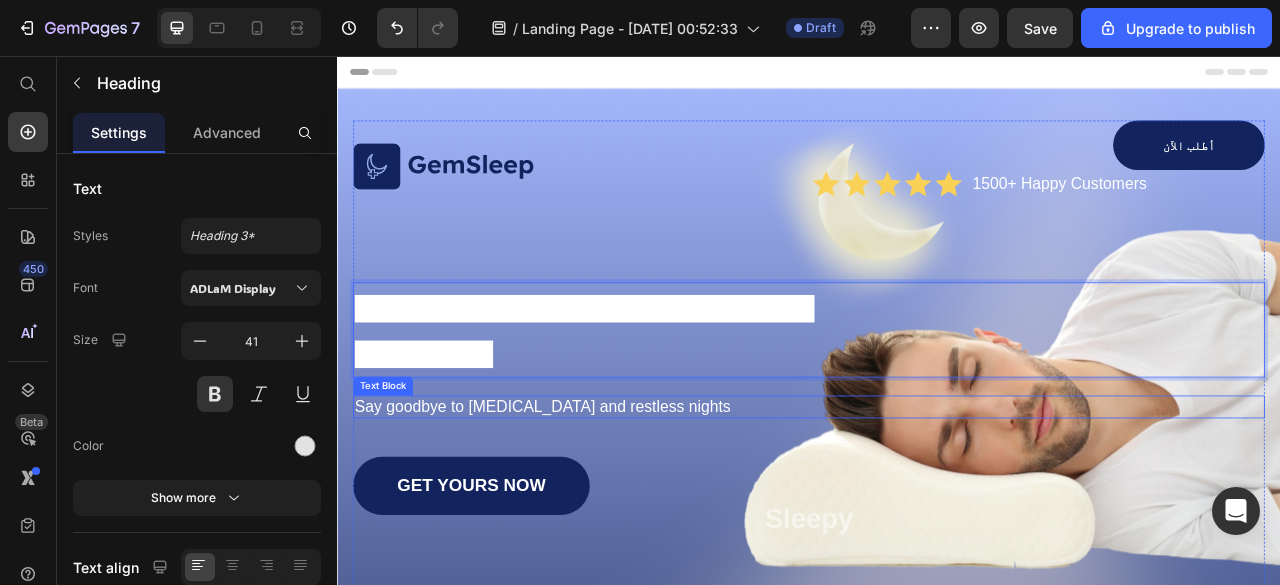 click on "Say goodbye to [MEDICAL_DATA] and restless nights" at bounding box center (937, 502) 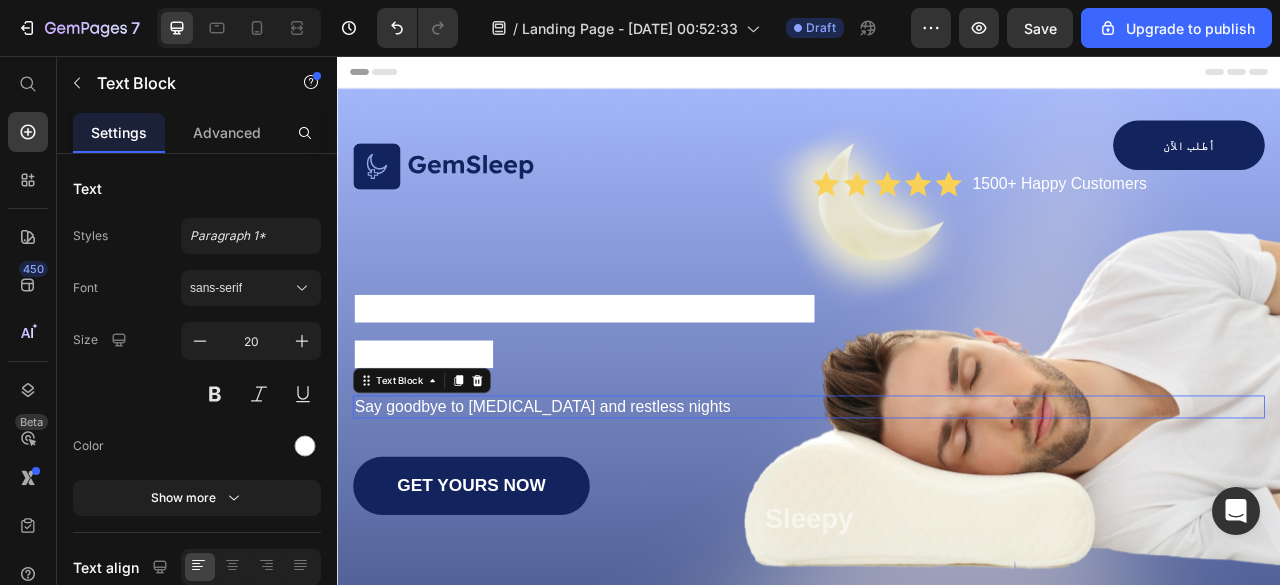 click on "Say goodbye to [MEDICAL_DATA] and restless nights" at bounding box center [937, 502] 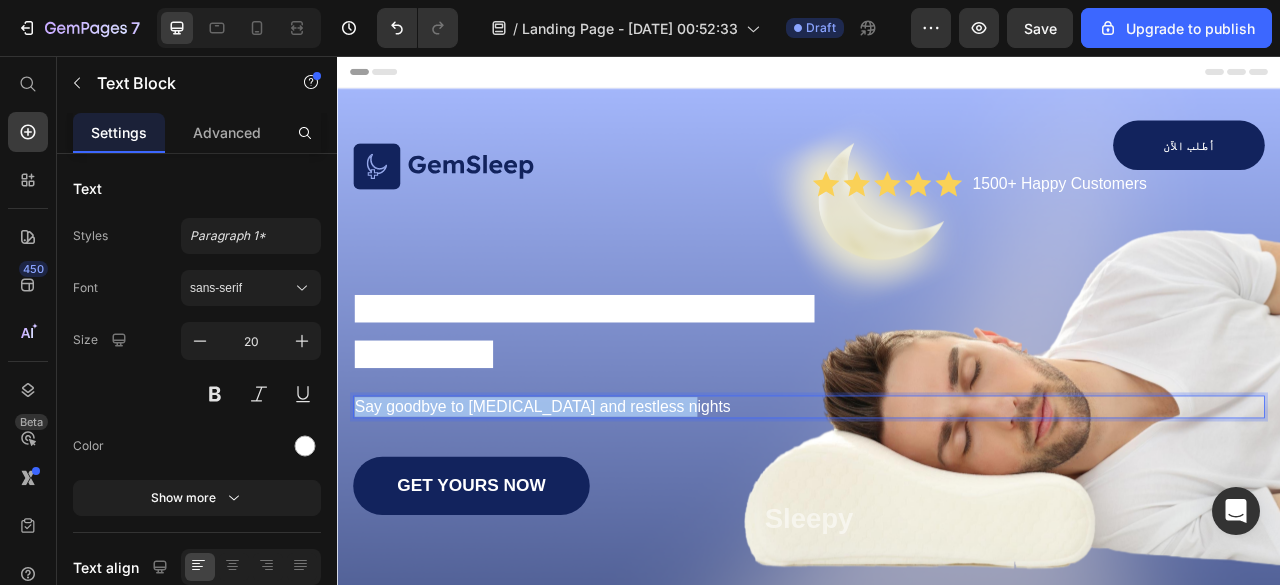 click on "Say goodbye to [MEDICAL_DATA] and restless nights" at bounding box center [937, 502] 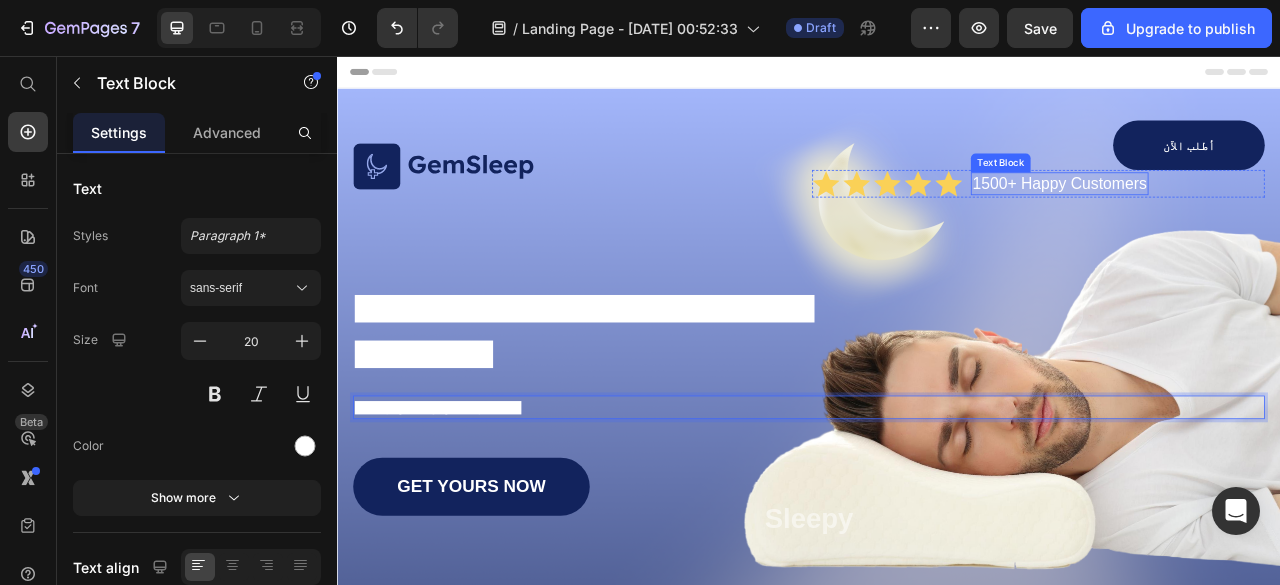 click on "1500+ Happy Customers" at bounding box center (1256, 218) 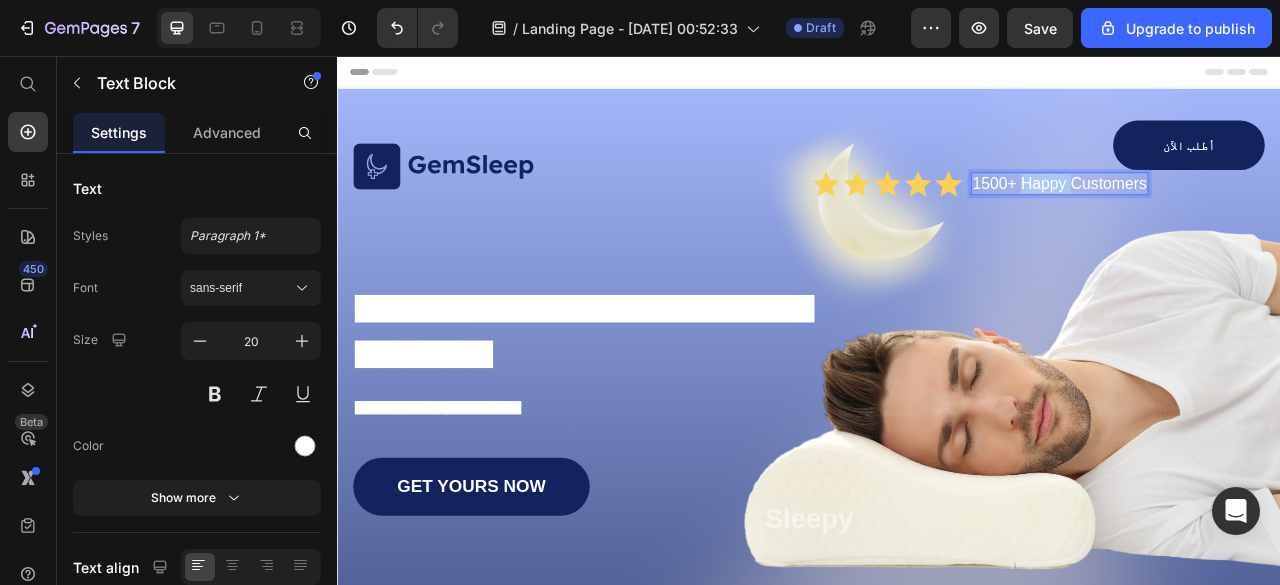 click on "1500+ Happy Customers" at bounding box center [1256, 218] 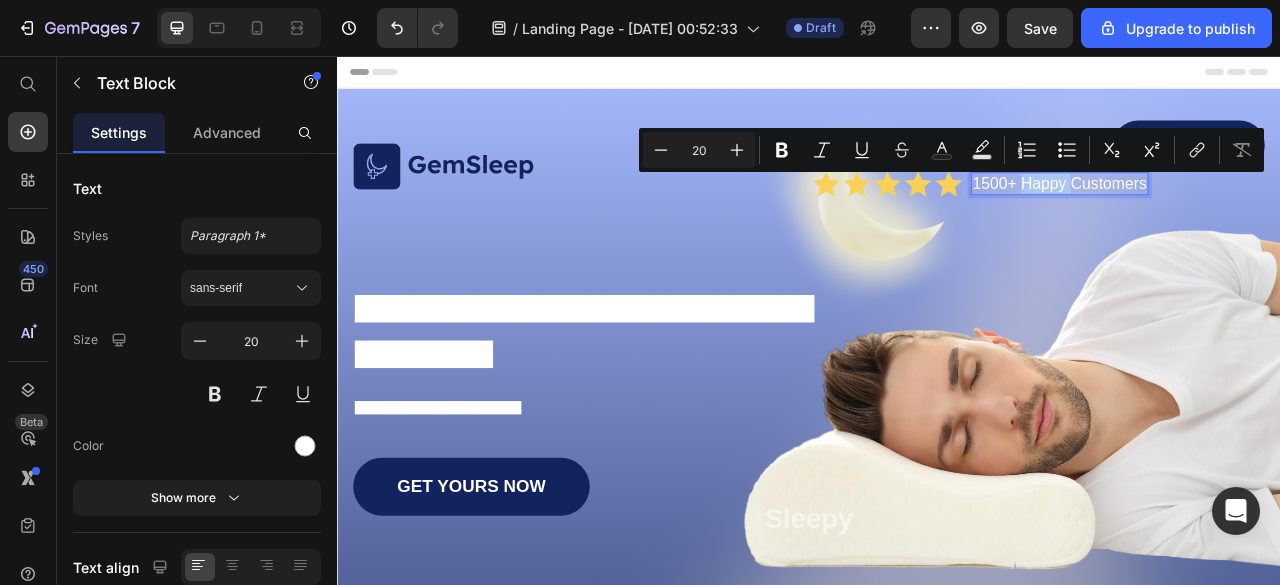 click on "1500+ Happy Customers" at bounding box center [1256, 218] 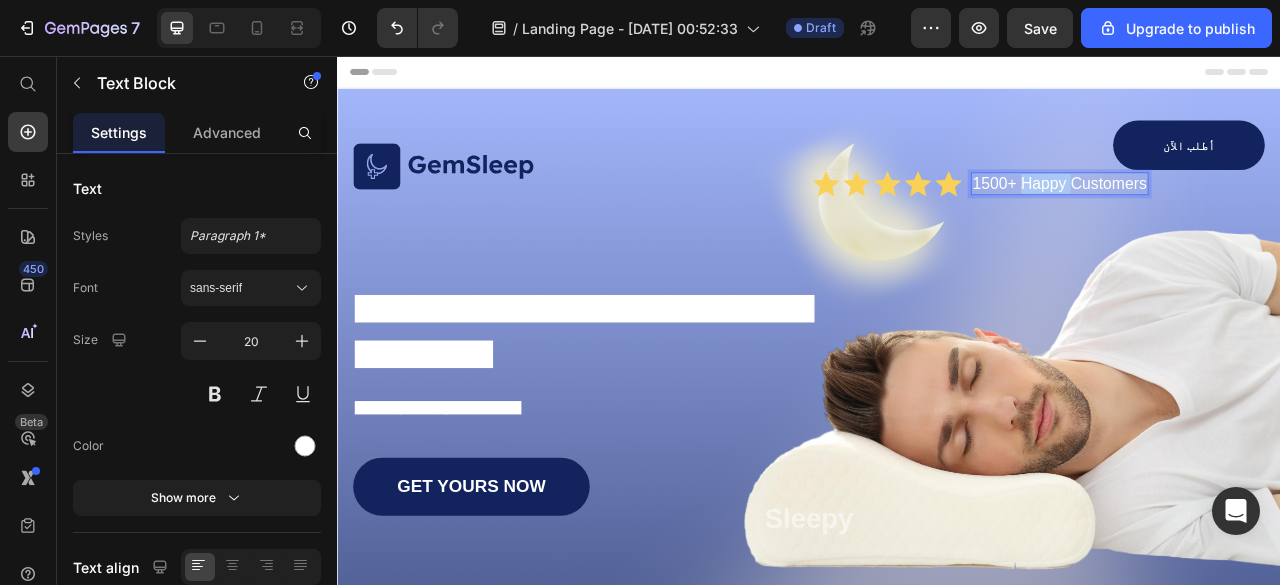 click on "1500+ Happy Customers" at bounding box center (1256, 218) 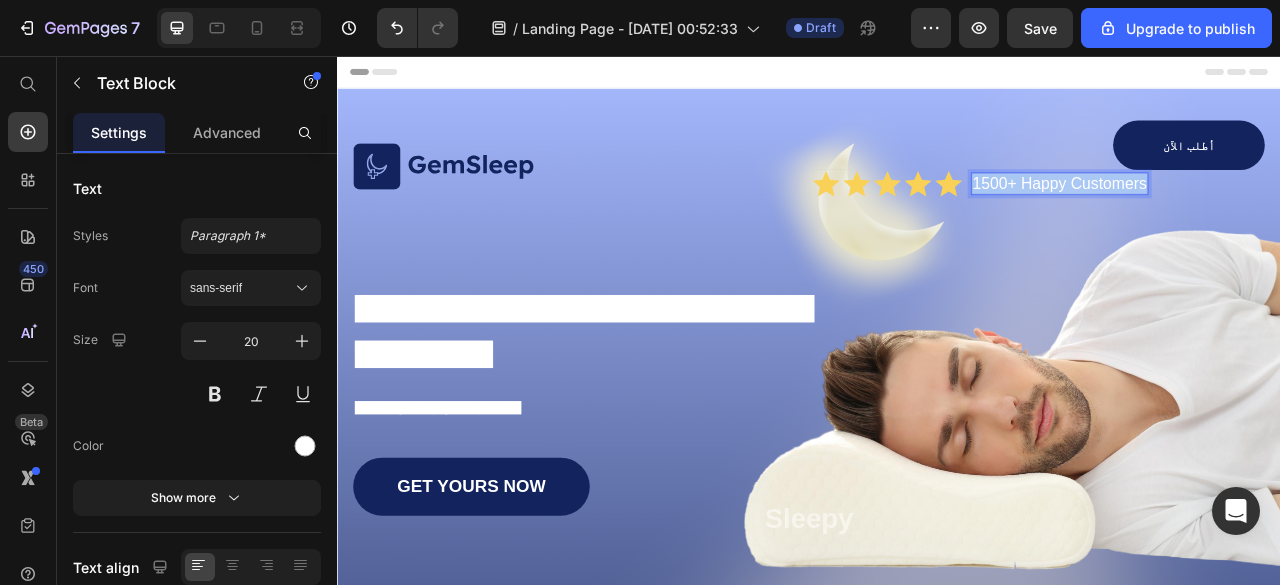 click on "1500+ Happy Customers" at bounding box center (1256, 218) 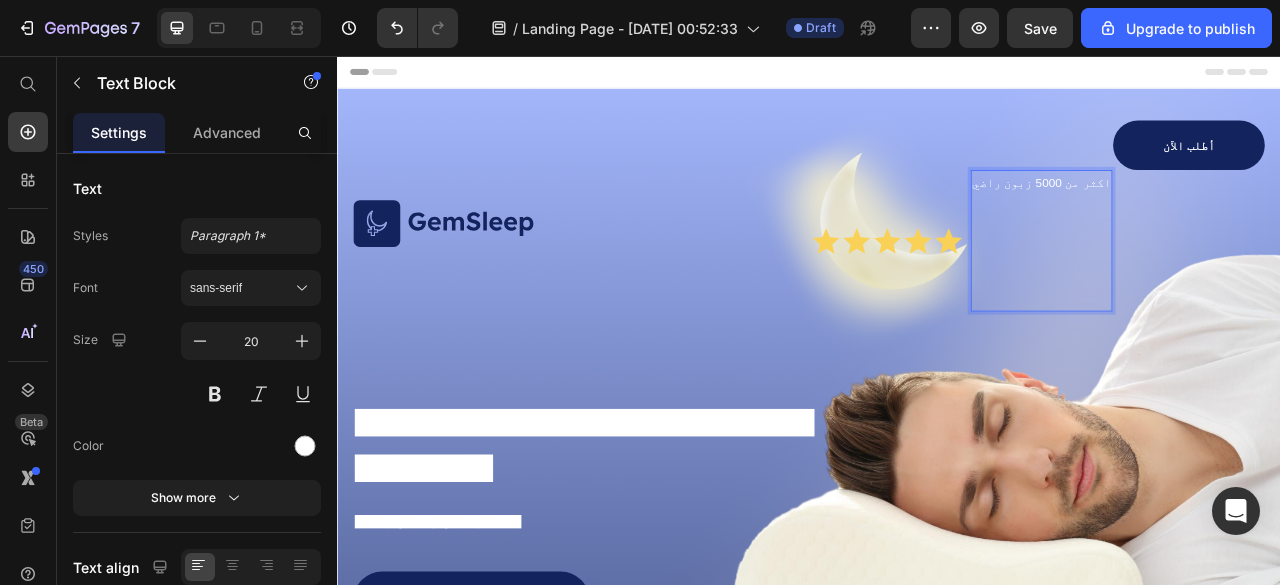 click on "اكثر من 5000 زبون راضي" at bounding box center (1233, 216) 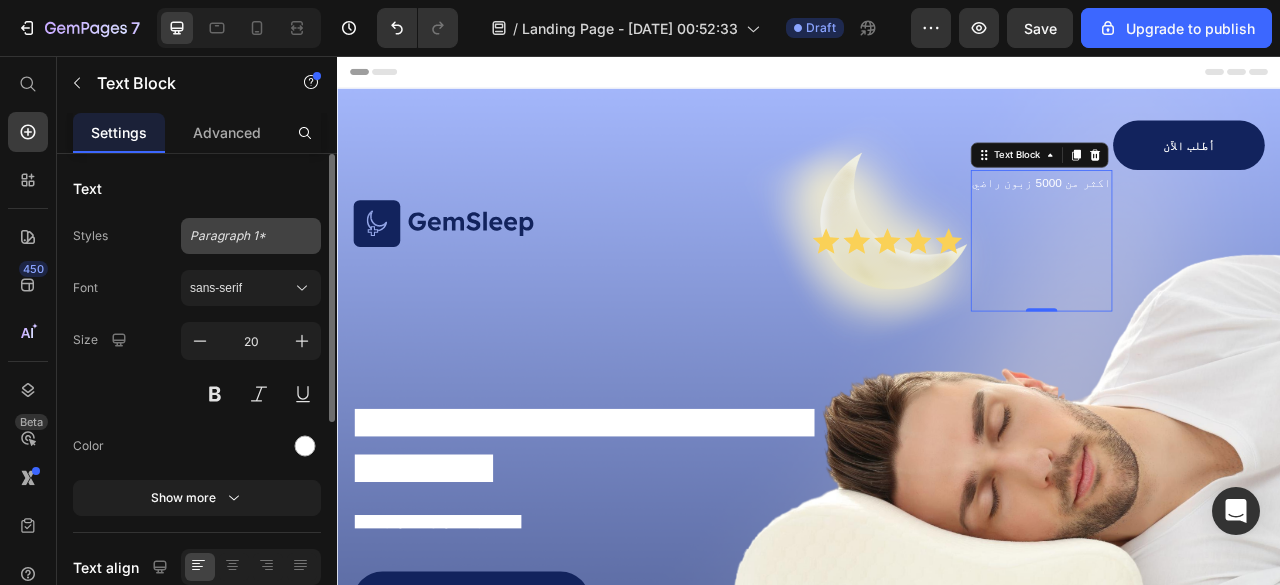 click on "Paragraph 1*" 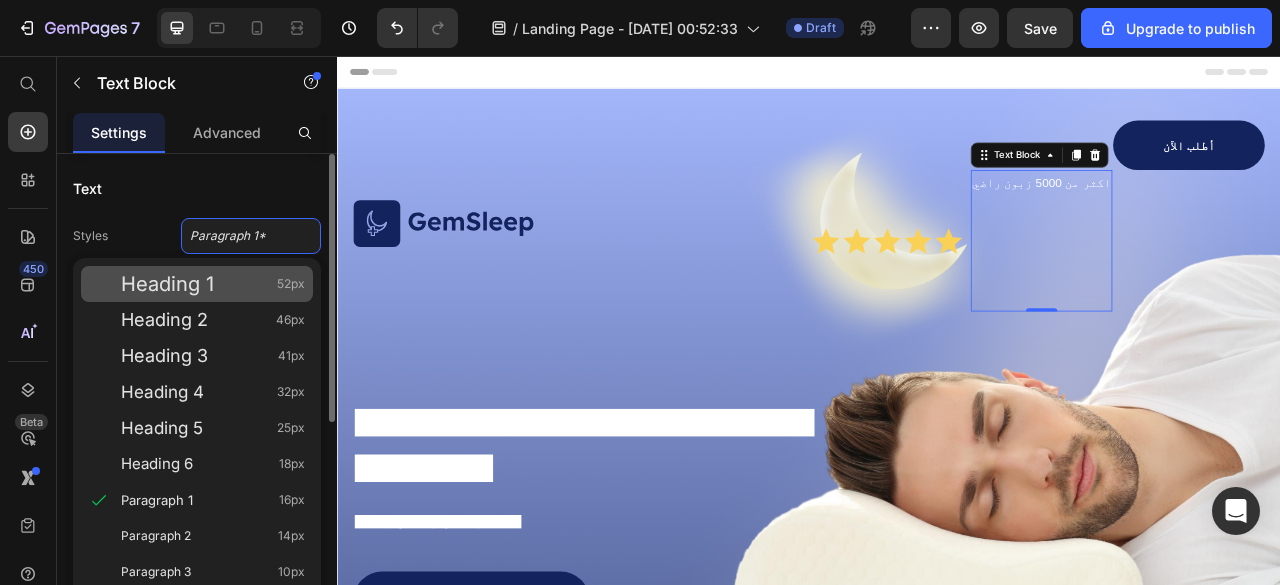 click on "Heading 1" at bounding box center (167, 284) 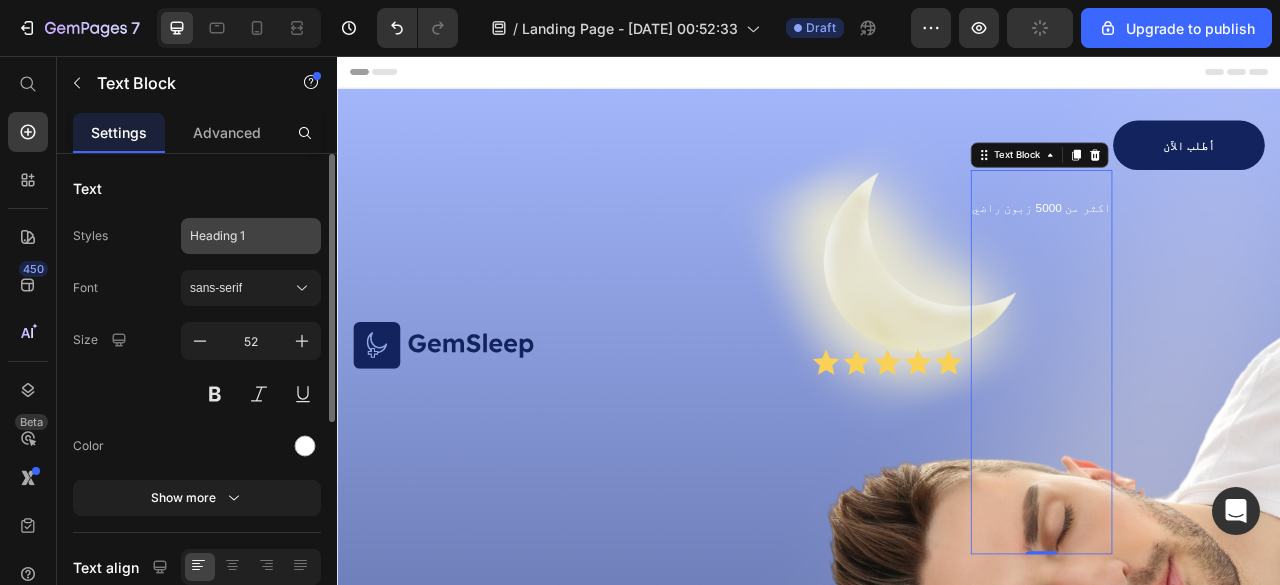 click on "Heading 1" 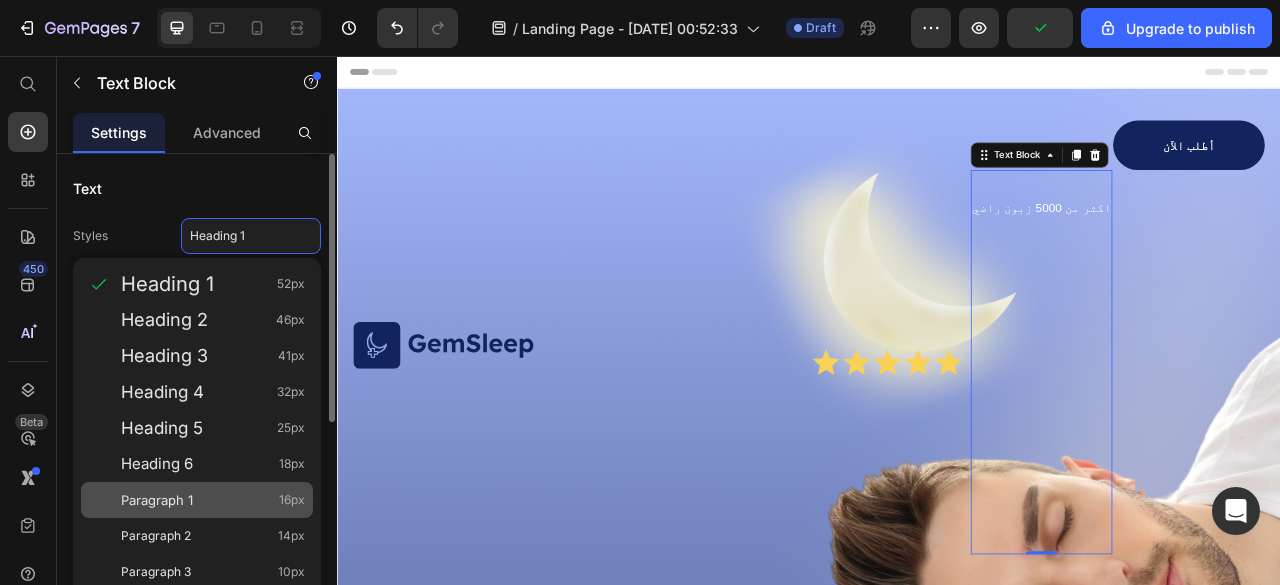 click on "Paragraph 1" at bounding box center [157, 500] 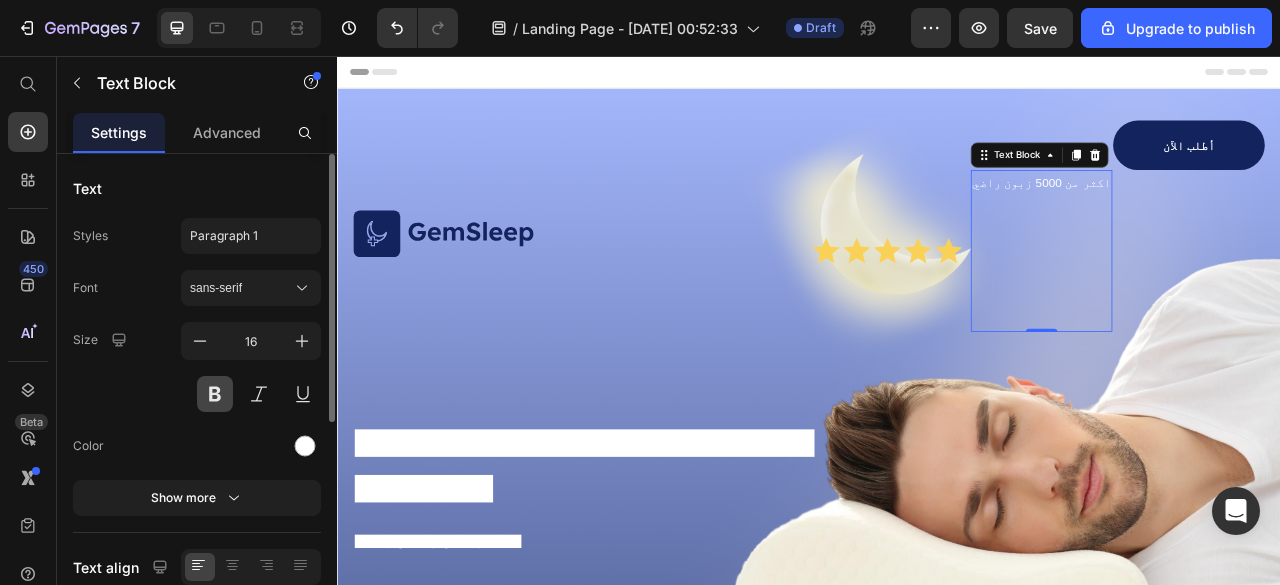 click at bounding box center [215, 394] 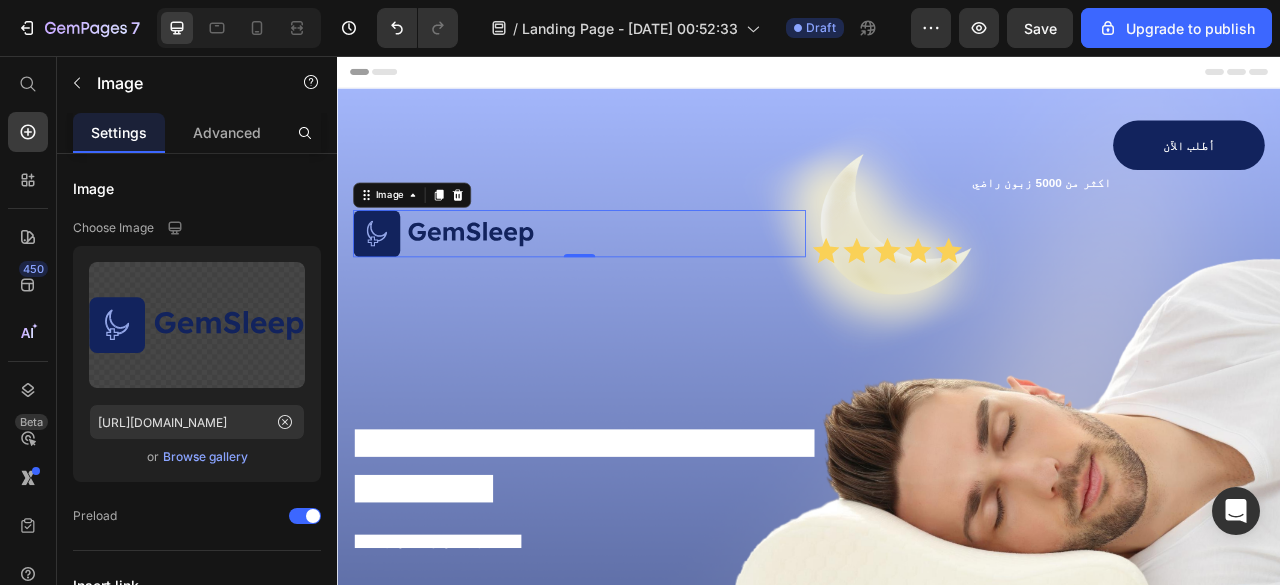 click at bounding box center (645, 282) 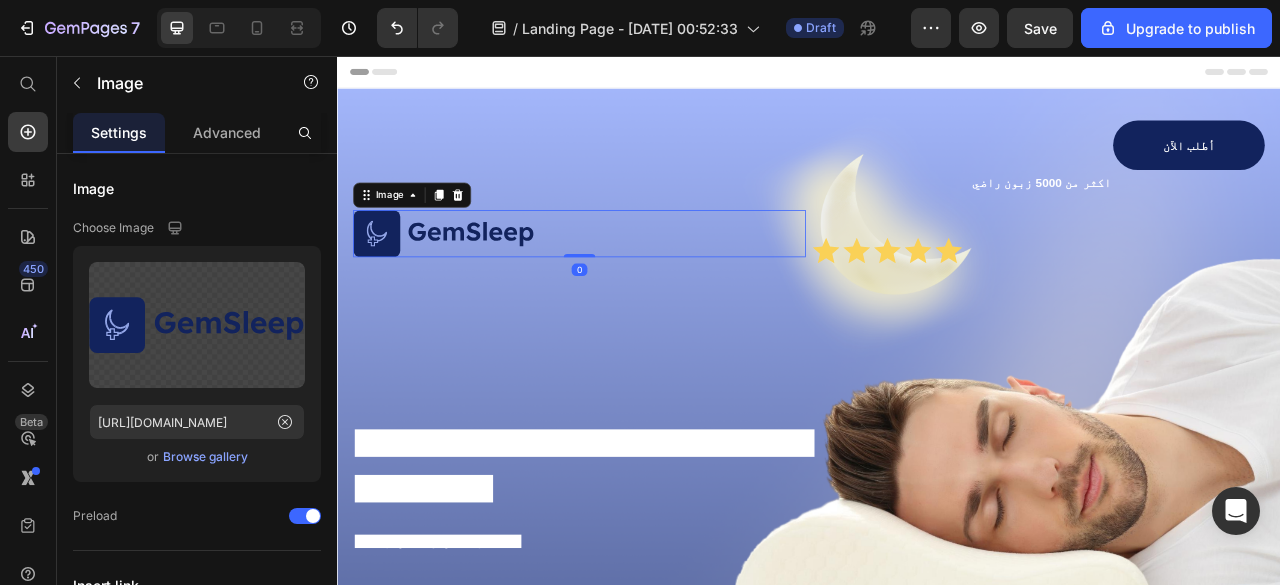 click at bounding box center (645, 282) 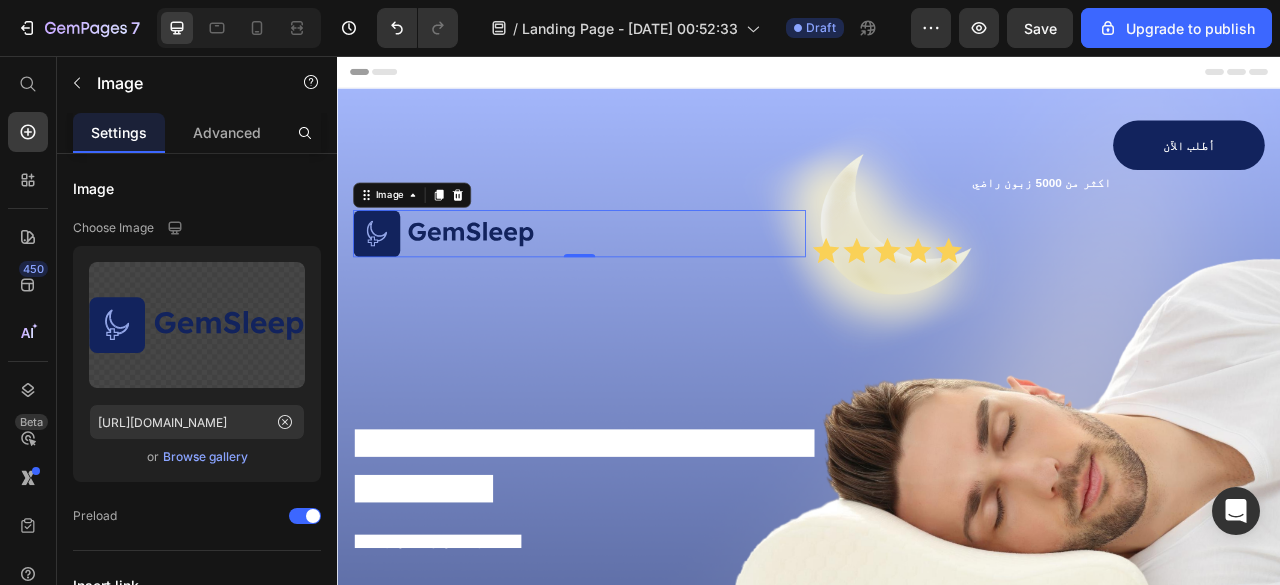 click at bounding box center [645, 282] 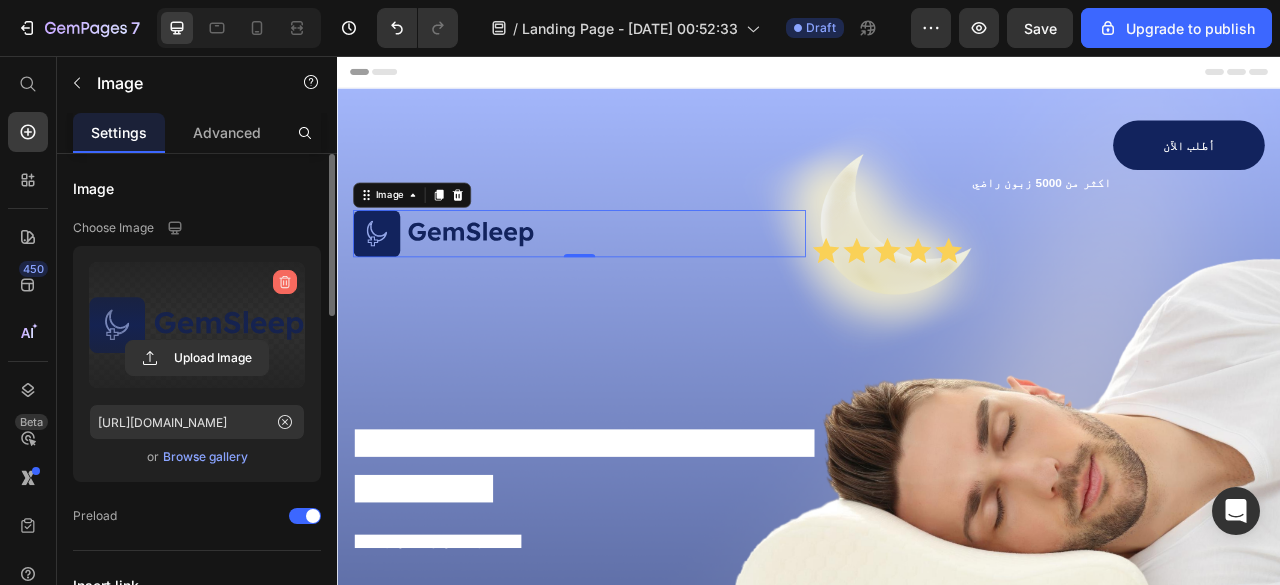 click 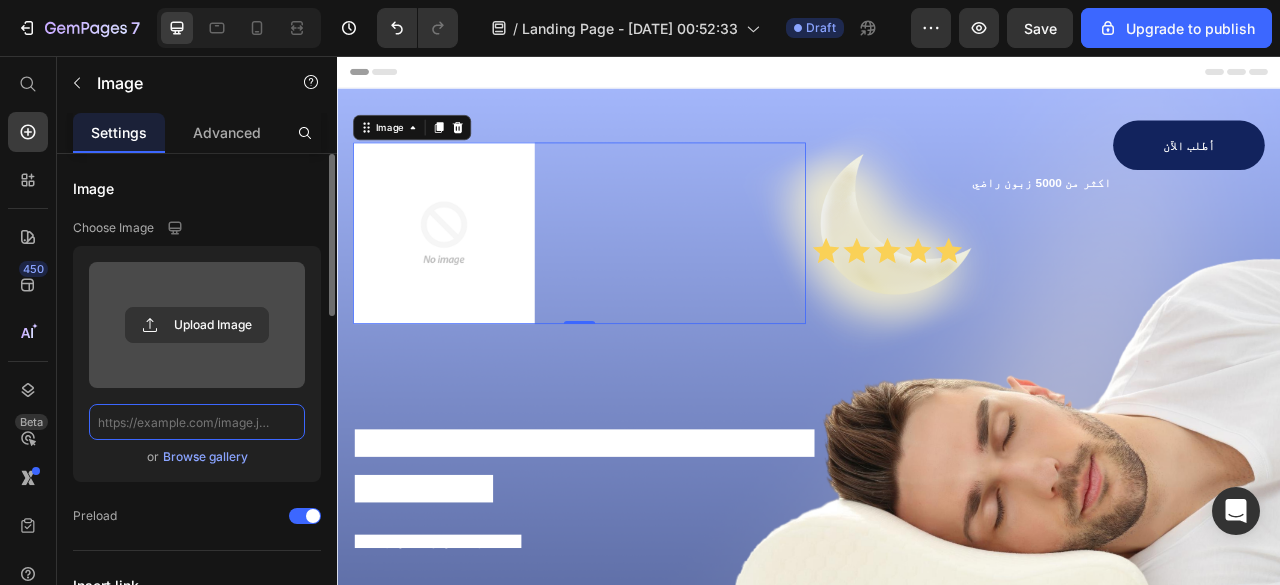 scroll, scrollTop: 0, scrollLeft: 0, axis: both 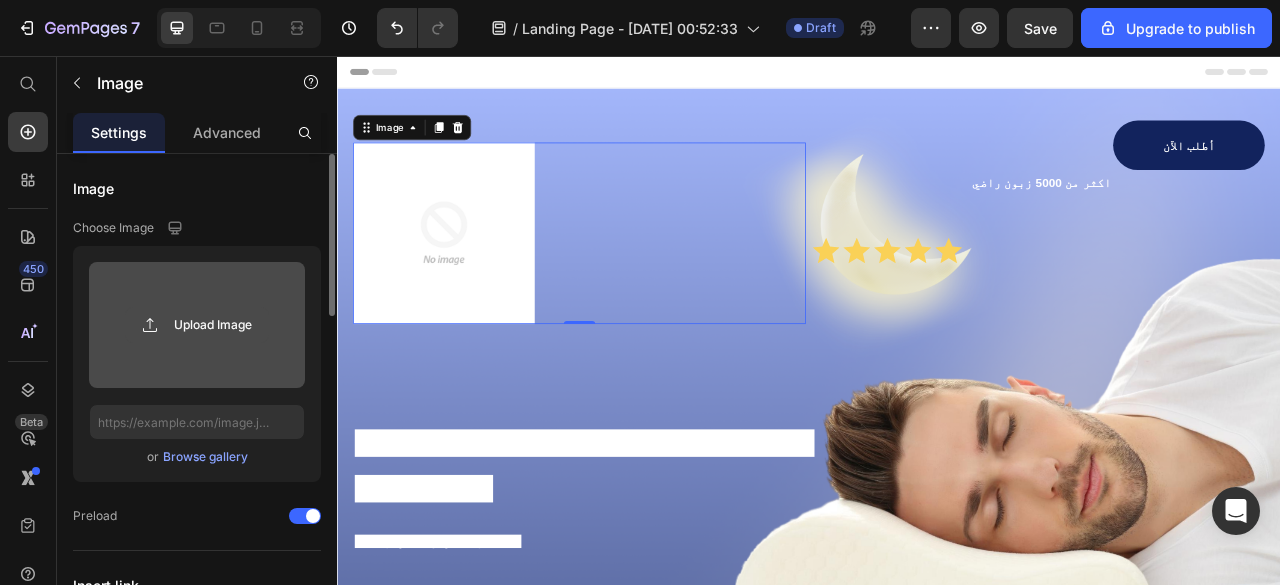 click 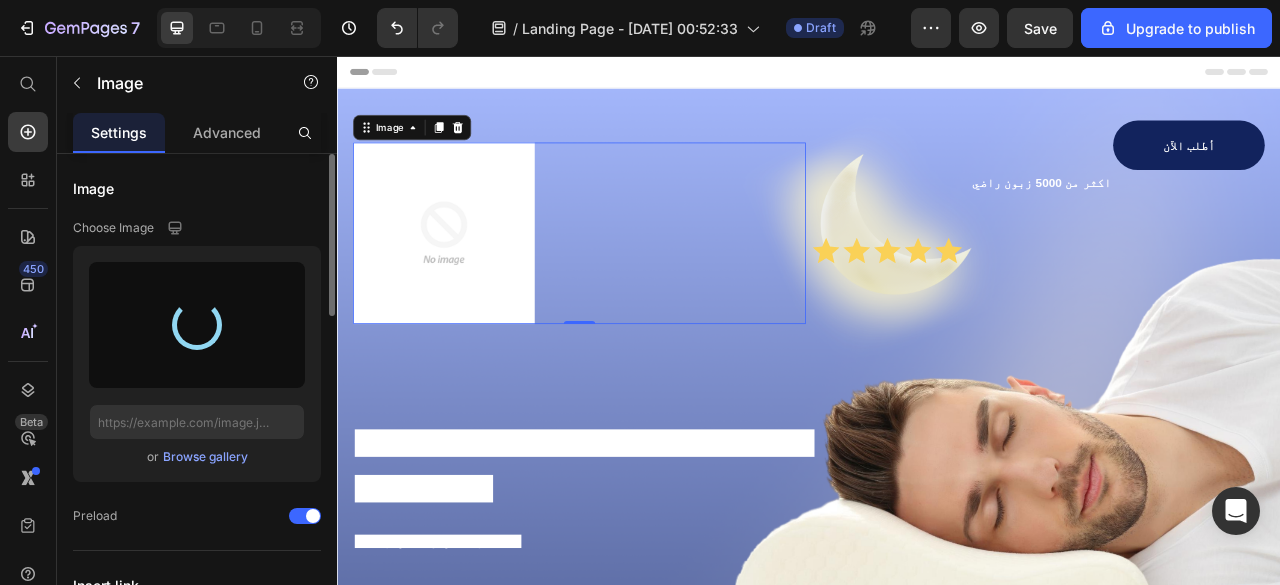 type on "[URL][DOMAIN_NAME]" 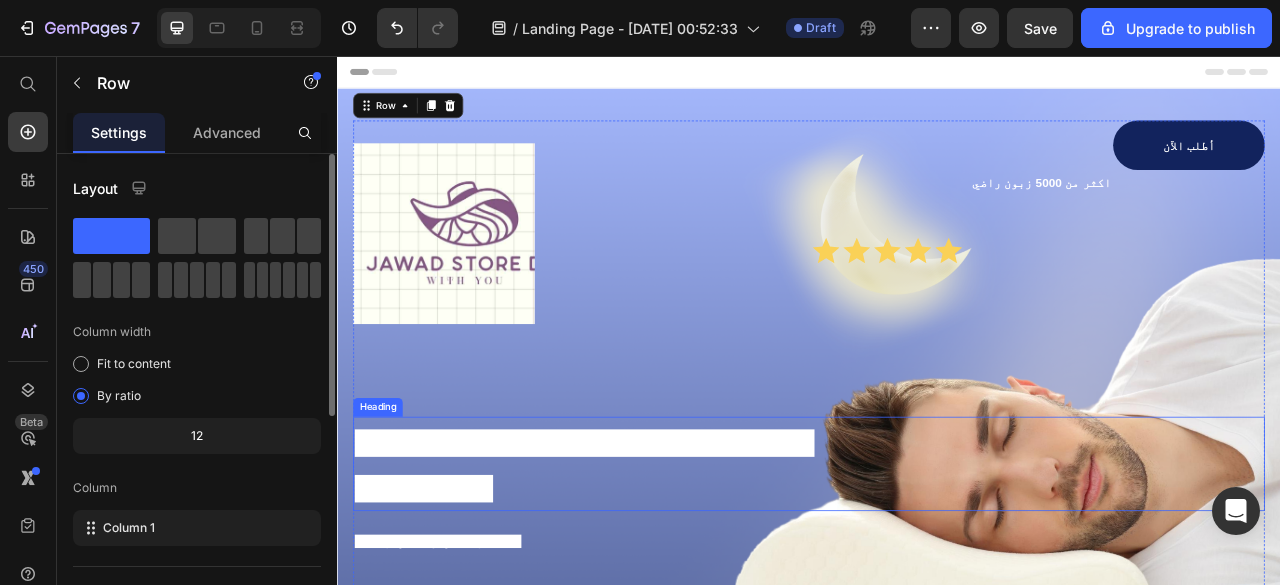 click on "العرض محدود – اطلب الآن وخلي راحتك تبدأ من أول كيلومتر!" at bounding box center (651, 577) 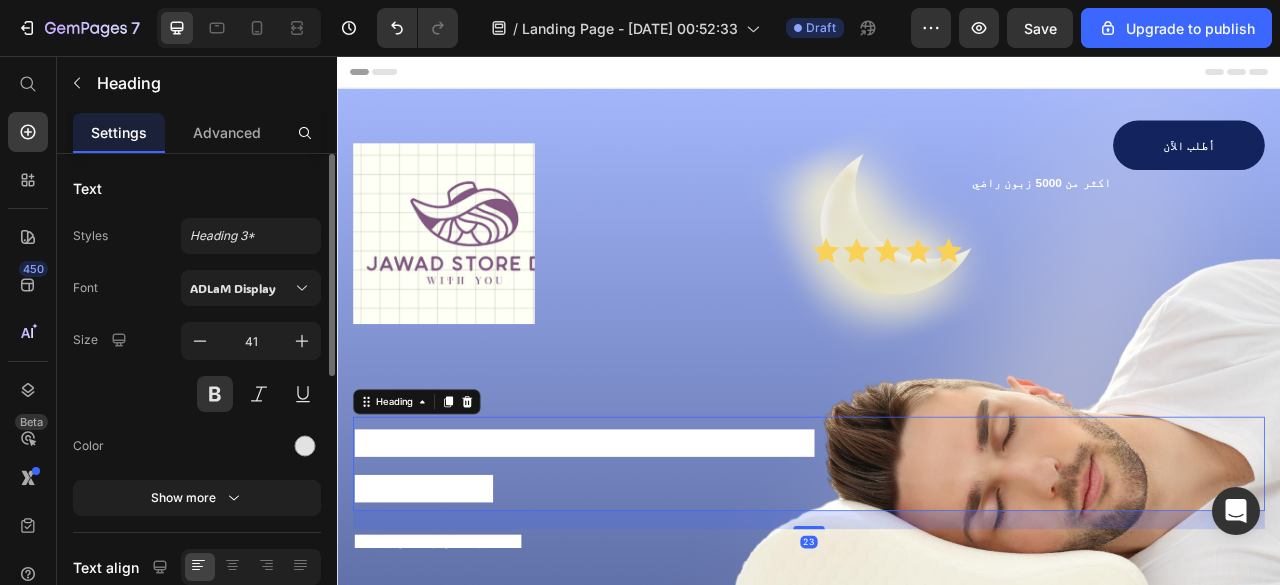 click on "العرض محدود – اطلب الآن وخلي راحتك تبدأ من أول كيلومتر!" at bounding box center (651, 577) 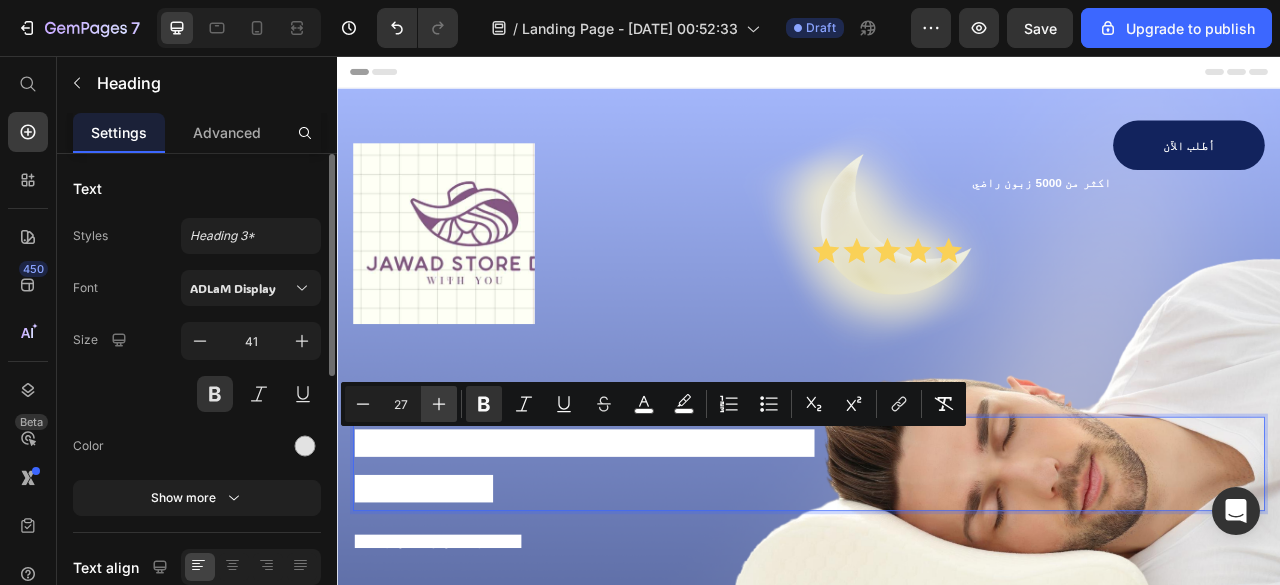 click 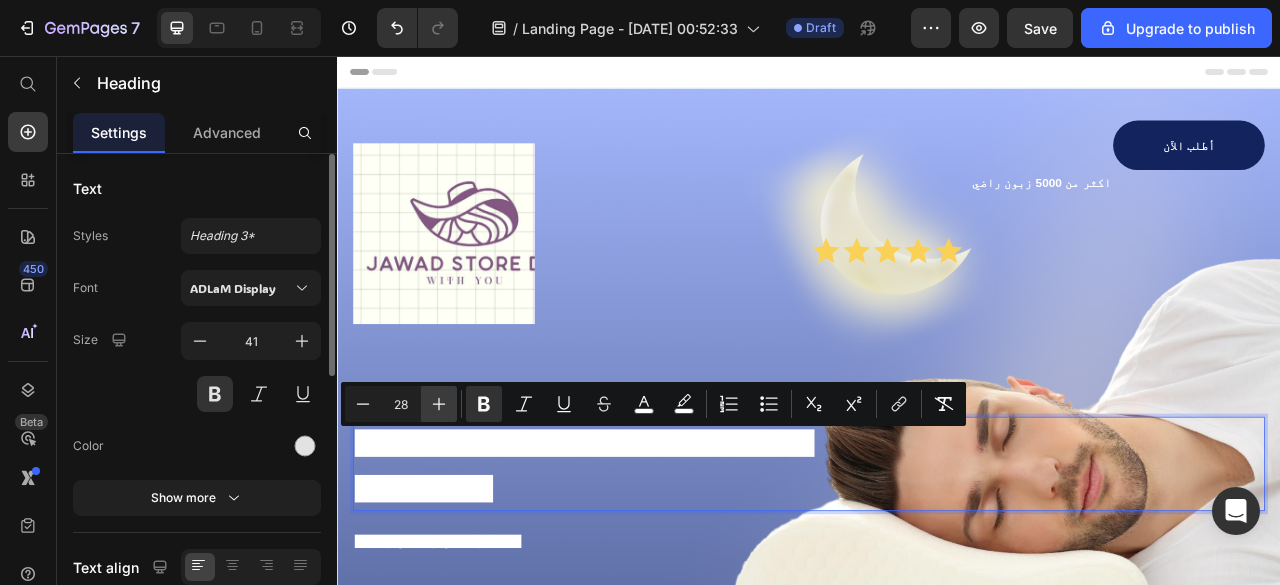 click 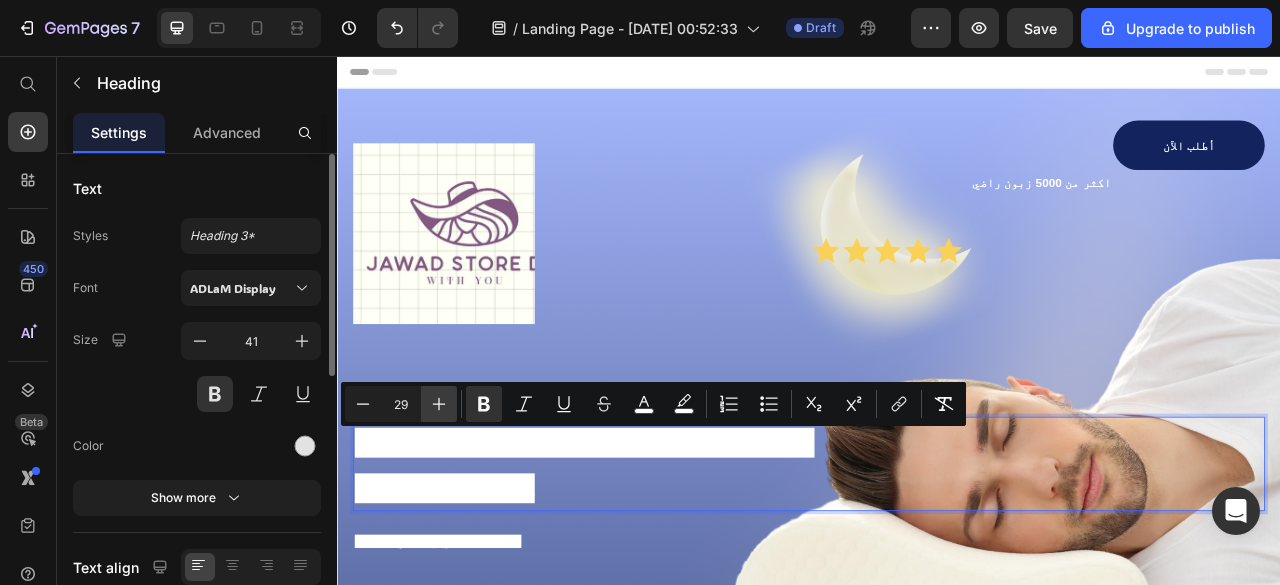 click 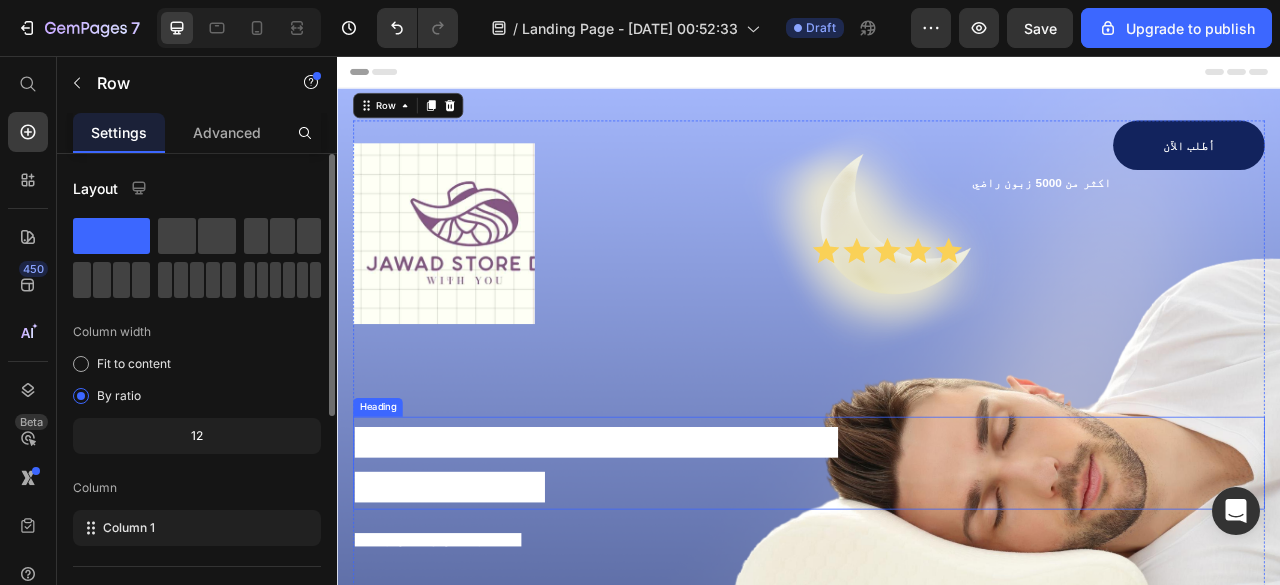 click on "العرض محدود – اطلب الآن وخلي راحتك تبدأ من أول كيلومتر!" at bounding box center (666, 576) 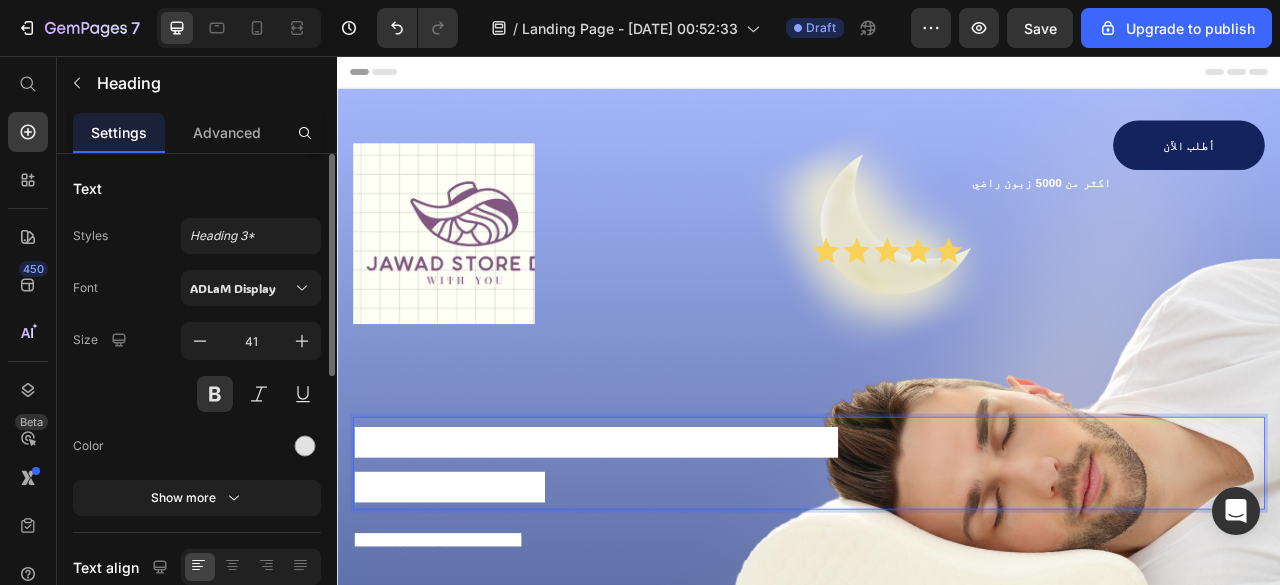 click on "العرض محدود – اطلب الآن وخلي راحتك تبدأ من أول كيلومتر!" at bounding box center [666, 576] 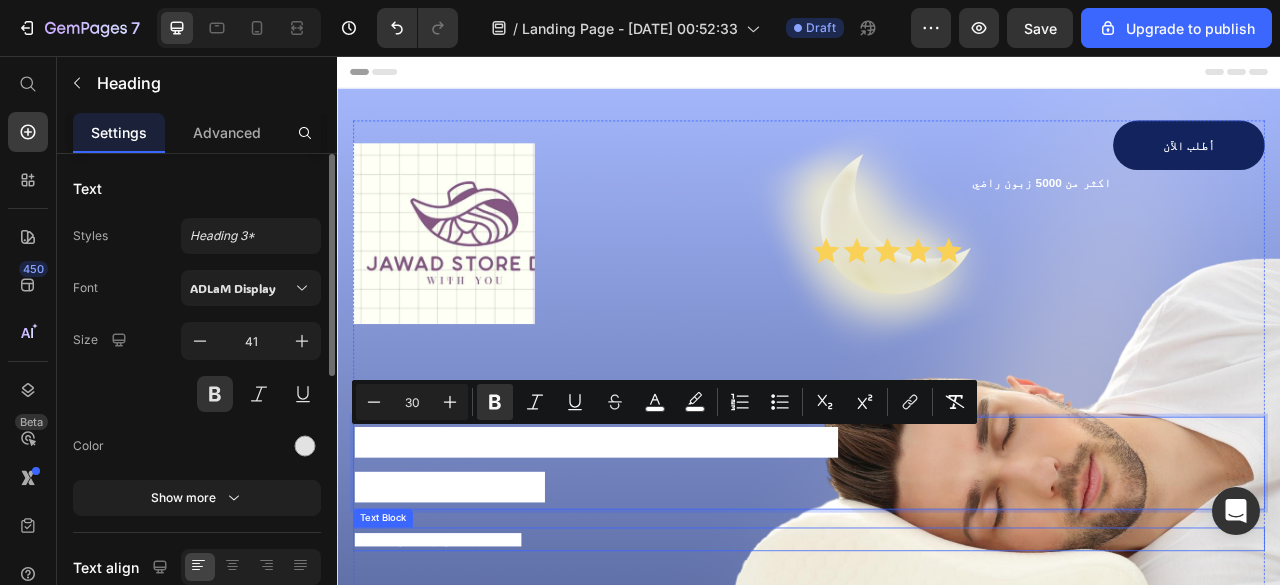 click on "**2. تعبت من الطريق الطويل؟" at bounding box center [465, 671] 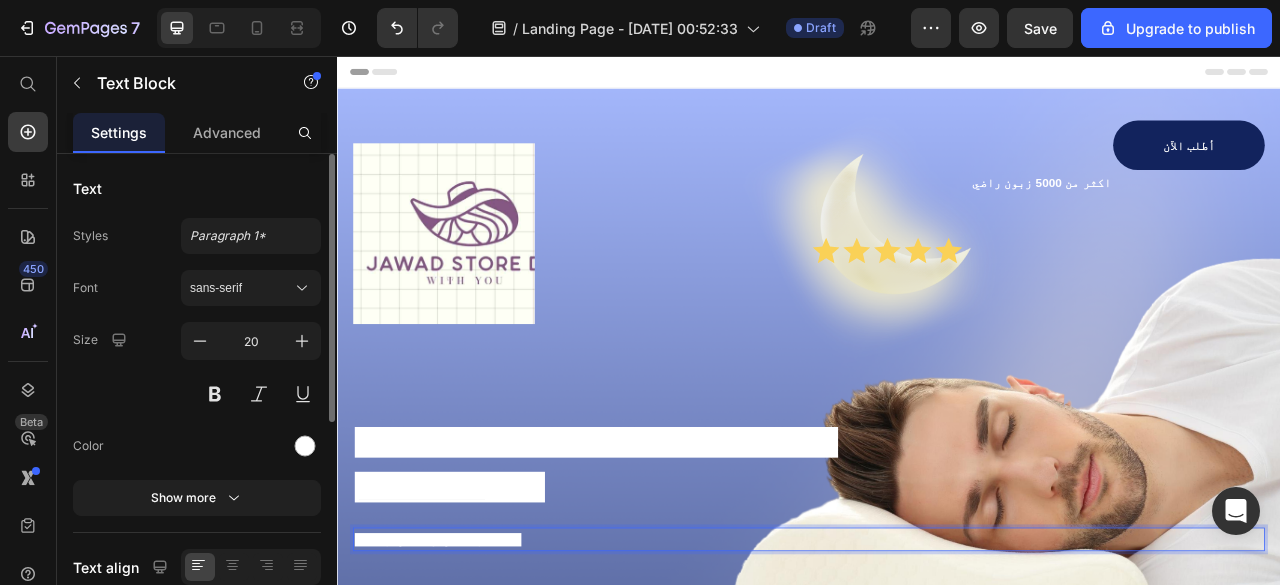 click on "**2. تعبت من الطريق الطويل؟" at bounding box center [465, 671] 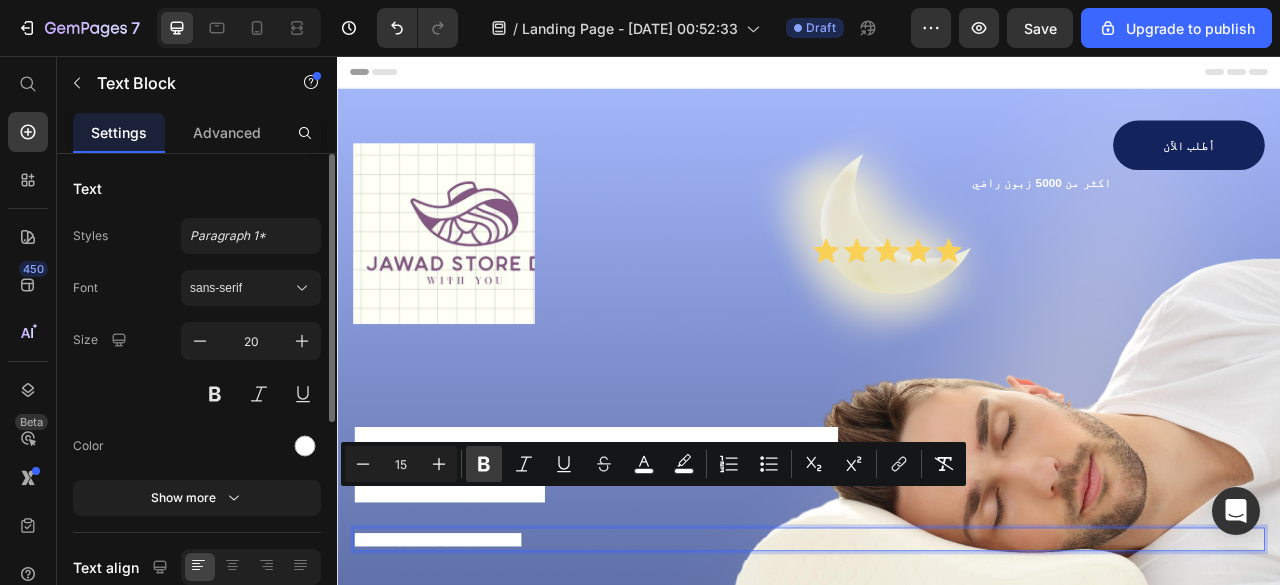 click 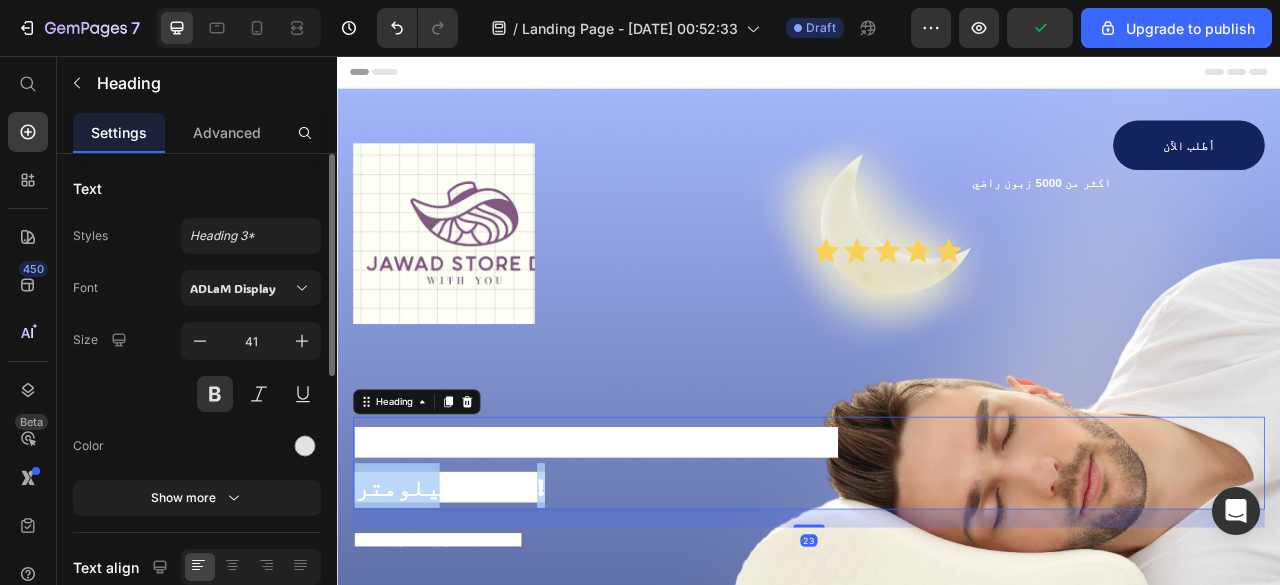 click on "العرض محدود – اطلب الآن وخلي راحتك تبدأ من أول كيلومتر!" at bounding box center (666, 576) 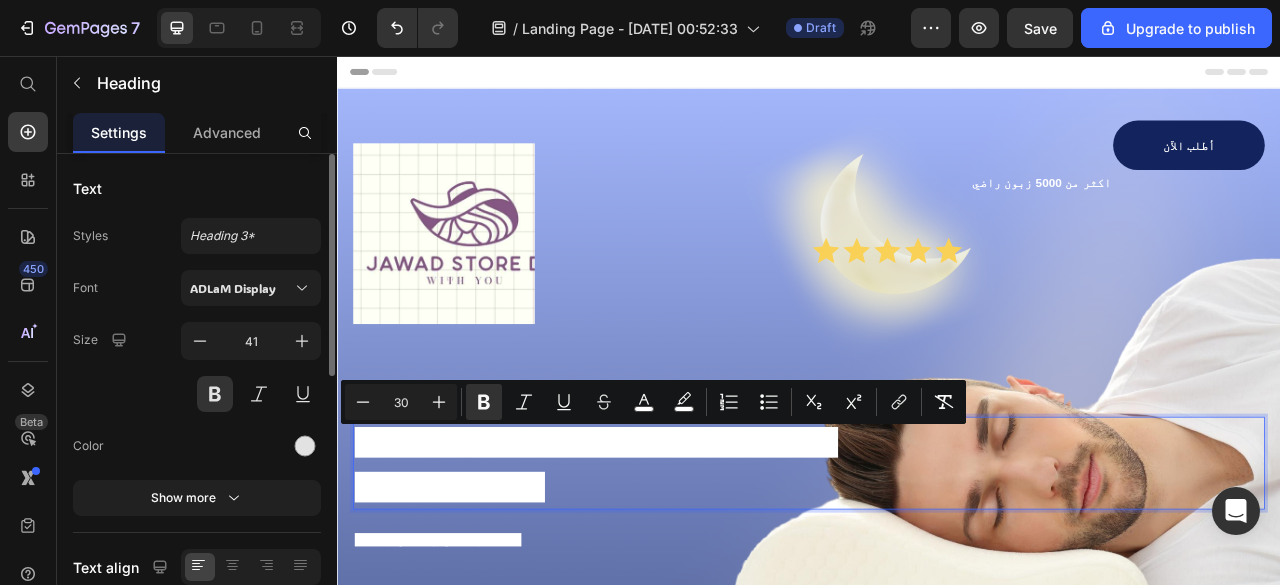 click on "العرض محدود – اطلب الآن وخلي راحتك تبدأ من أول كيلومتر!" at bounding box center (666, 576) 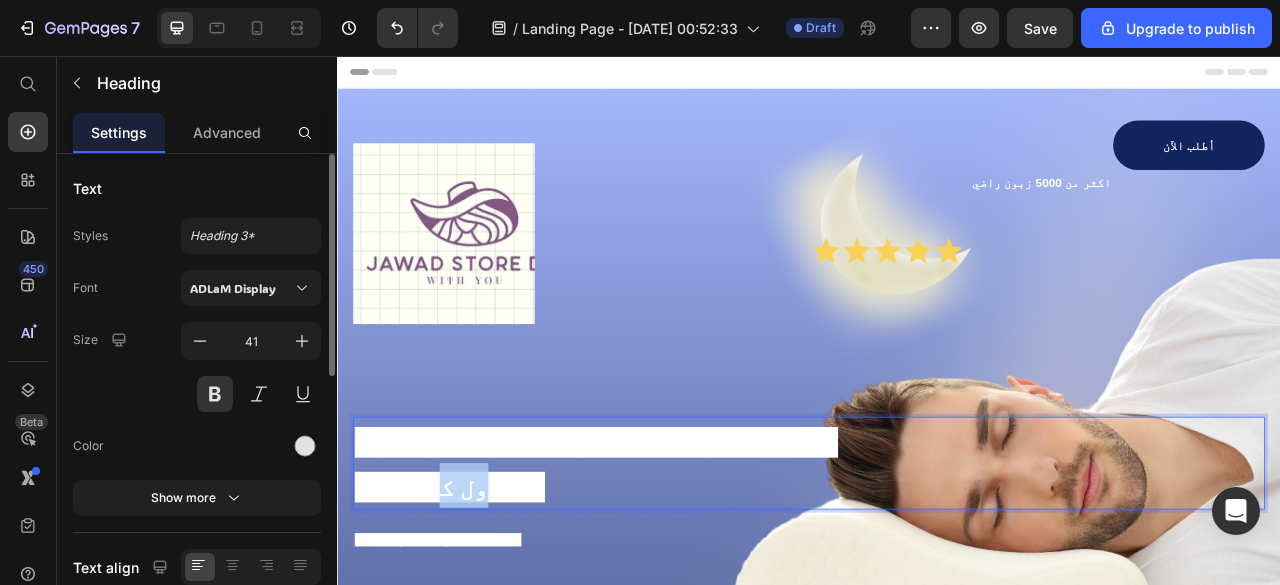 click on "العرض محدود – اطلب الآن وخلي راحتك تبدأ من أول كيلومتر!" at bounding box center (666, 576) 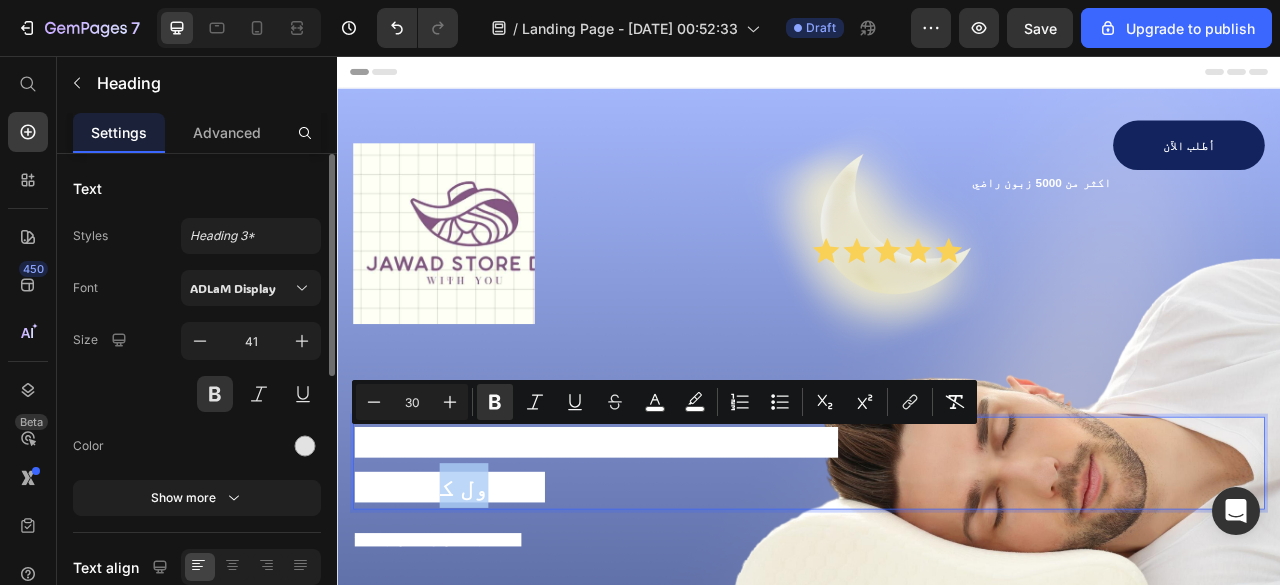 click on "العرض محدود – اطلب الآن وخلي راحتك تبدأ من أول كيلومتر!" at bounding box center (666, 576) 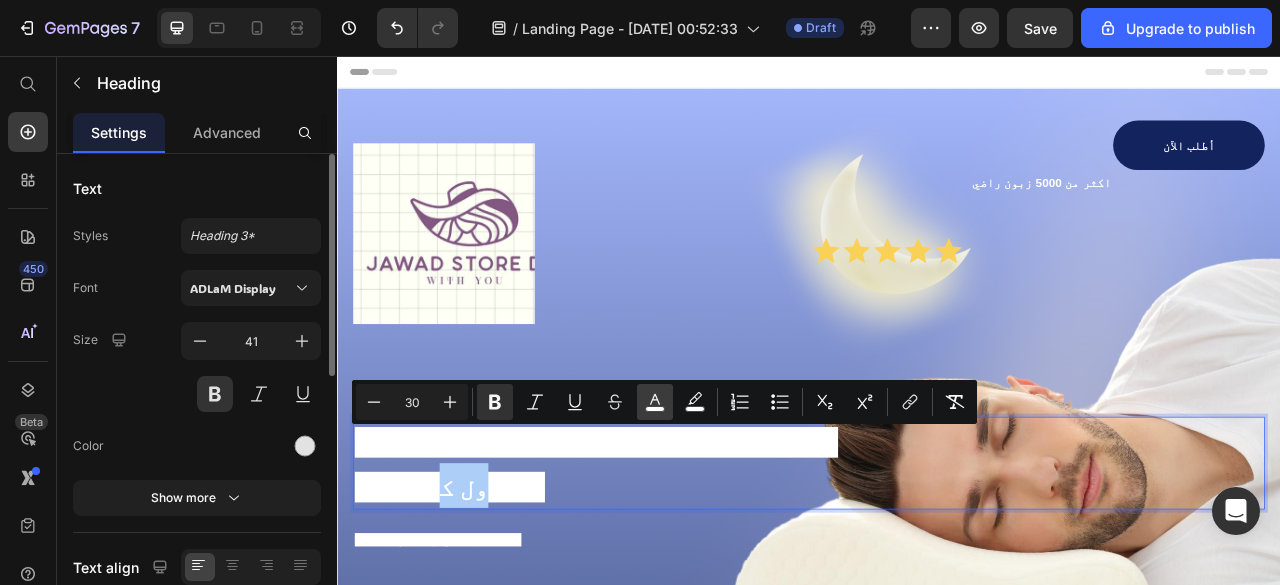 click 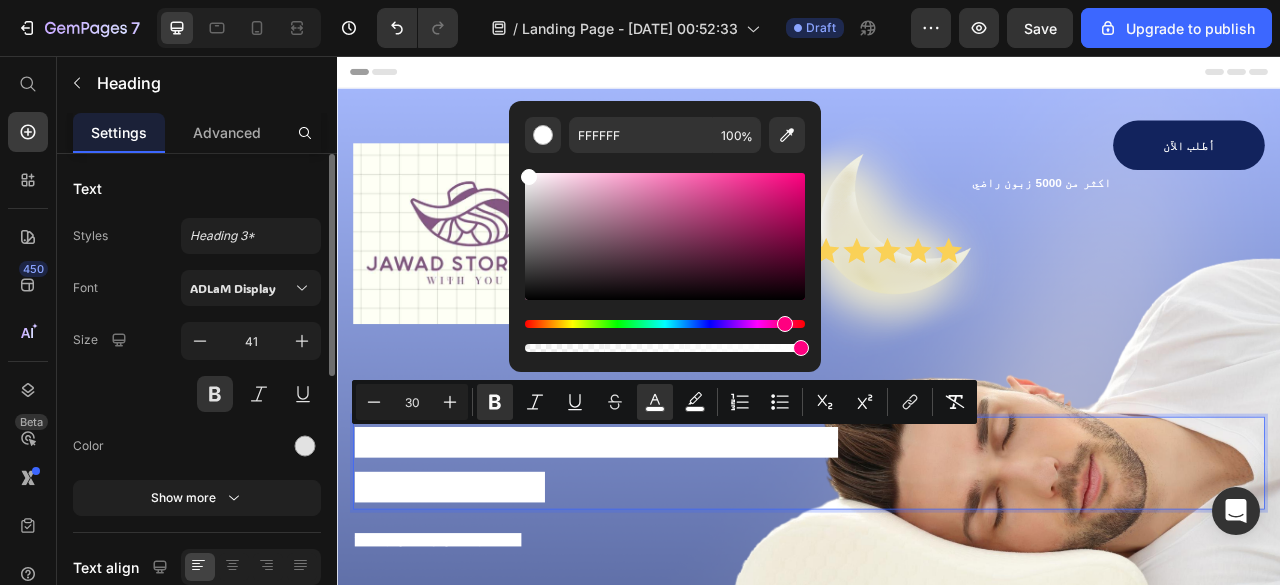 drag, startPoint x: 532, startPoint y: 328, endPoint x: 782, endPoint y: 322, distance: 250.07199 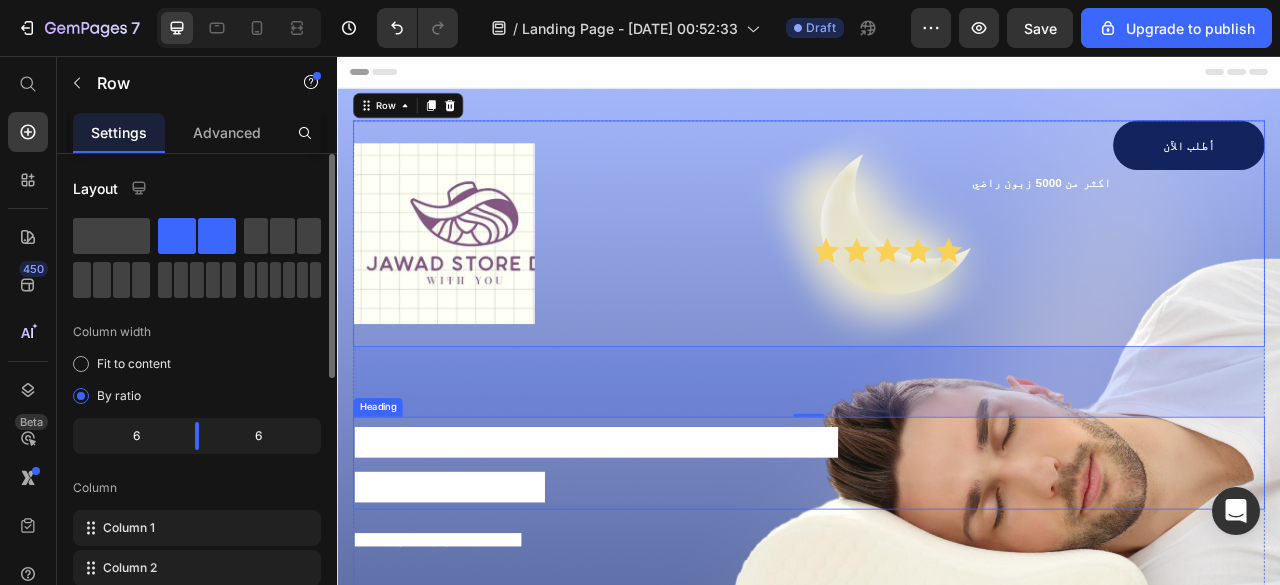 click on "العرض محدود – اطلب الآن وخلي راحتك تبدأ من أول كيلومتر!" at bounding box center (666, 576) 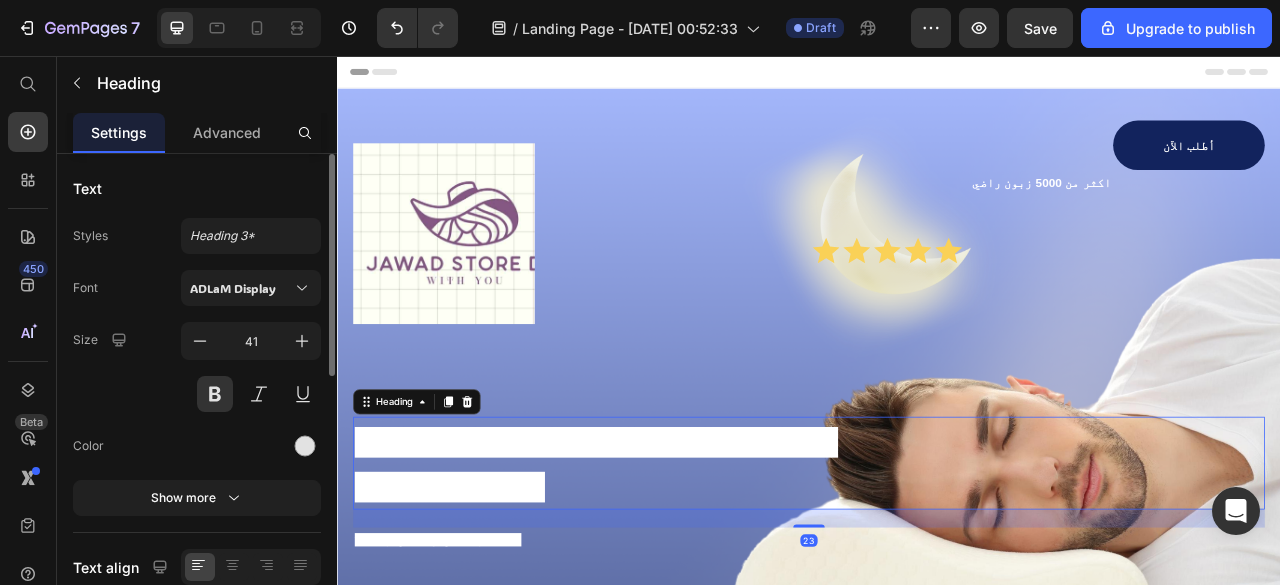click on "العرض محدود – اطلب الآن وخلي راحتك تبدأ من أول كيلومتر!" at bounding box center (666, 576) 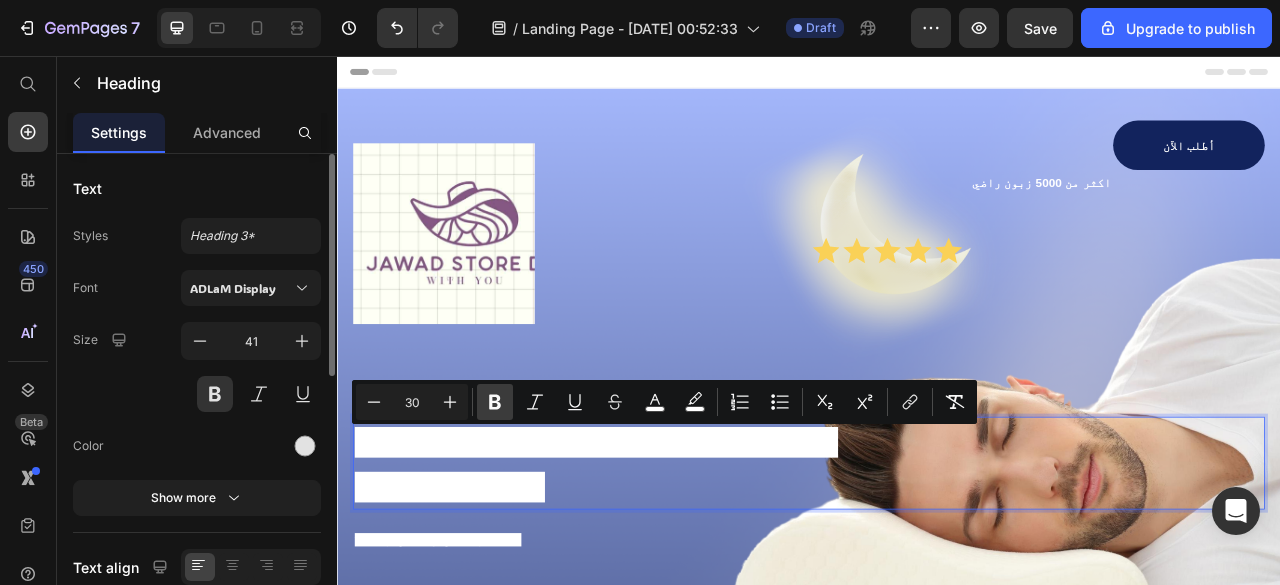 click 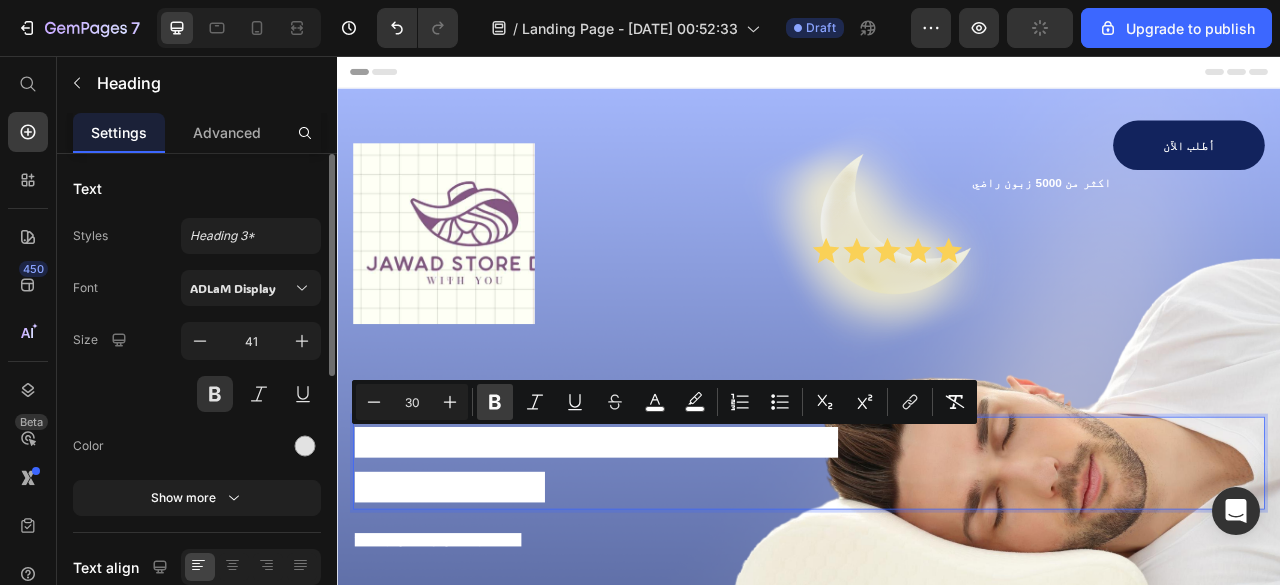click 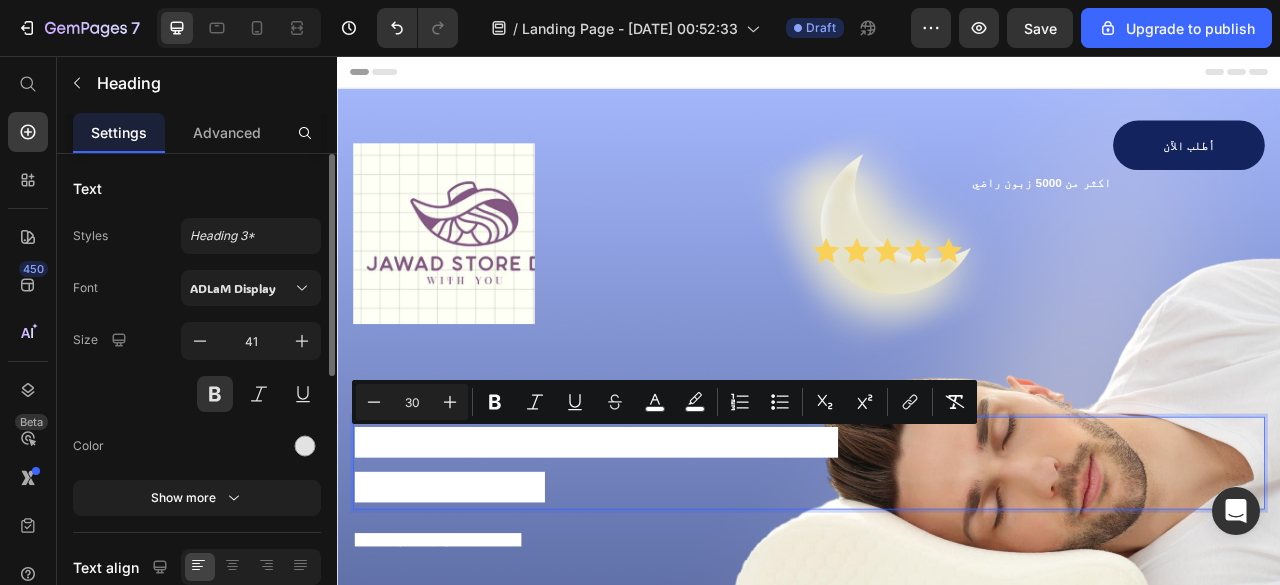 click on "العرض محدود – اطلب الآن وخلي راحتك تبدأ من أول كيلومتر!" at bounding box center [666, 576] 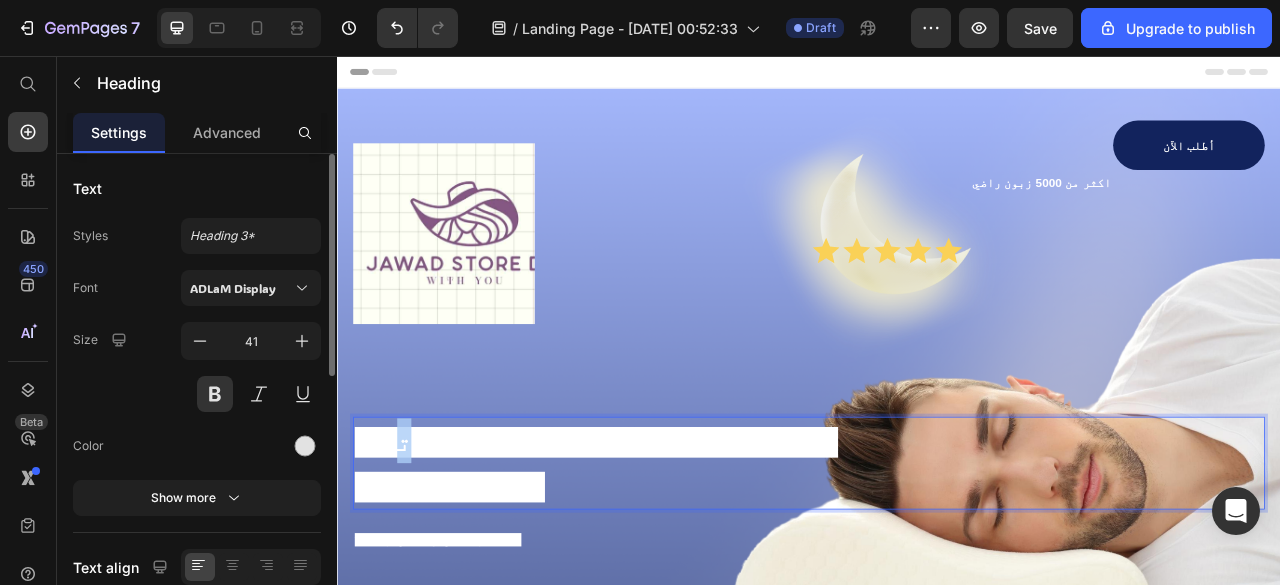 click on "العرض محدود – اطلب الآن وخلي راحتك تبدأ من أول كيلومتر!" at bounding box center (666, 576) 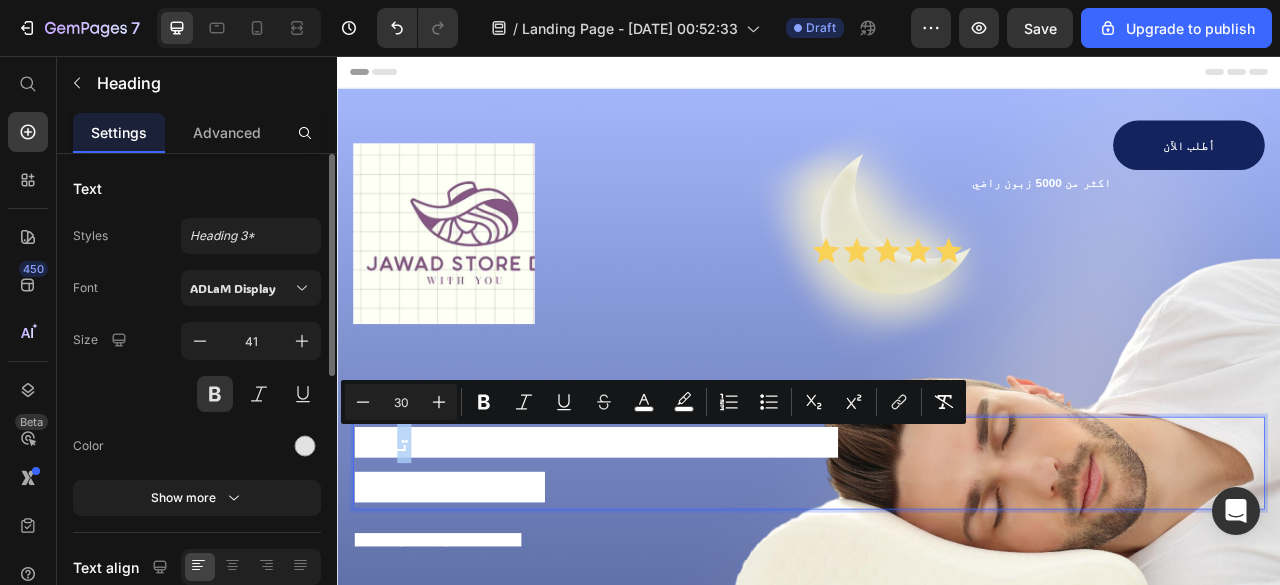 click on "العرض محدود – اطلب الآن وخلي راحتك تبدأ من أول كيلومتر!" at bounding box center (666, 576) 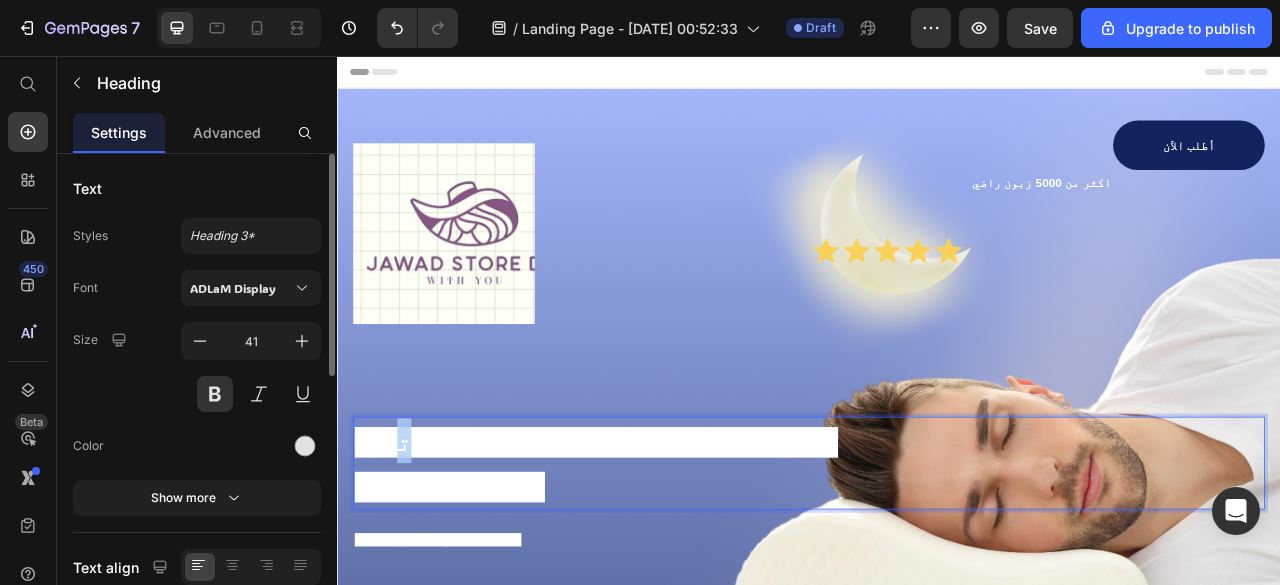 click on "العرض محدود – اطلب الآن وخلي راحتك تبدأ من أول كيلومتر!" at bounding box center (666, 576) 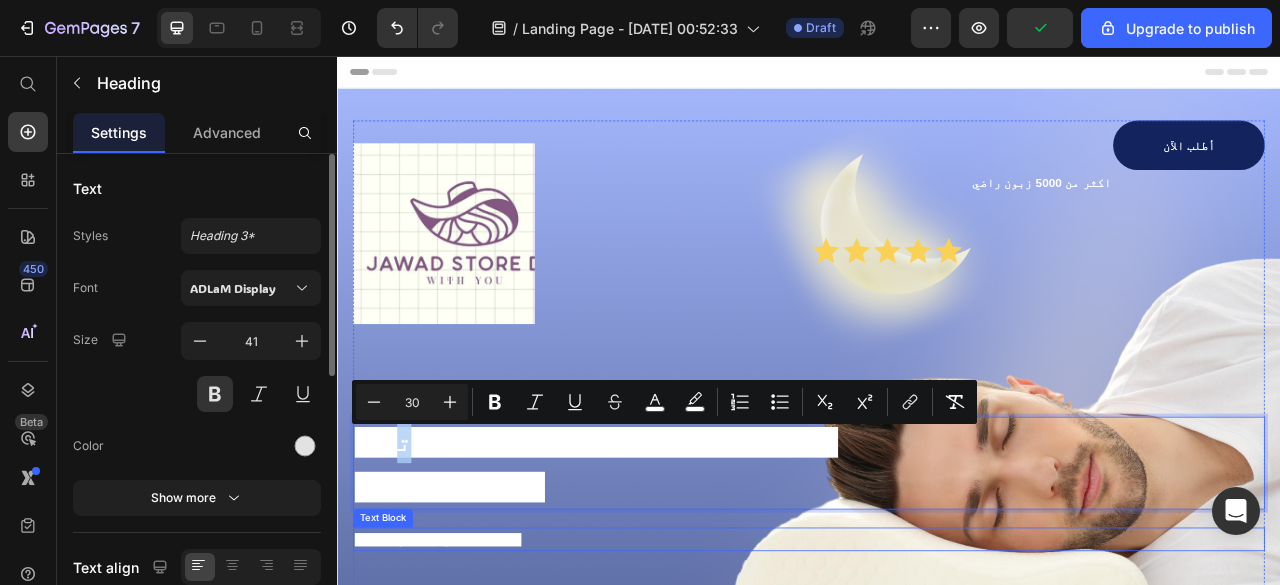 click on "**2. تعبت من الطريق الطويل؟" at bounding box center [465, 671] 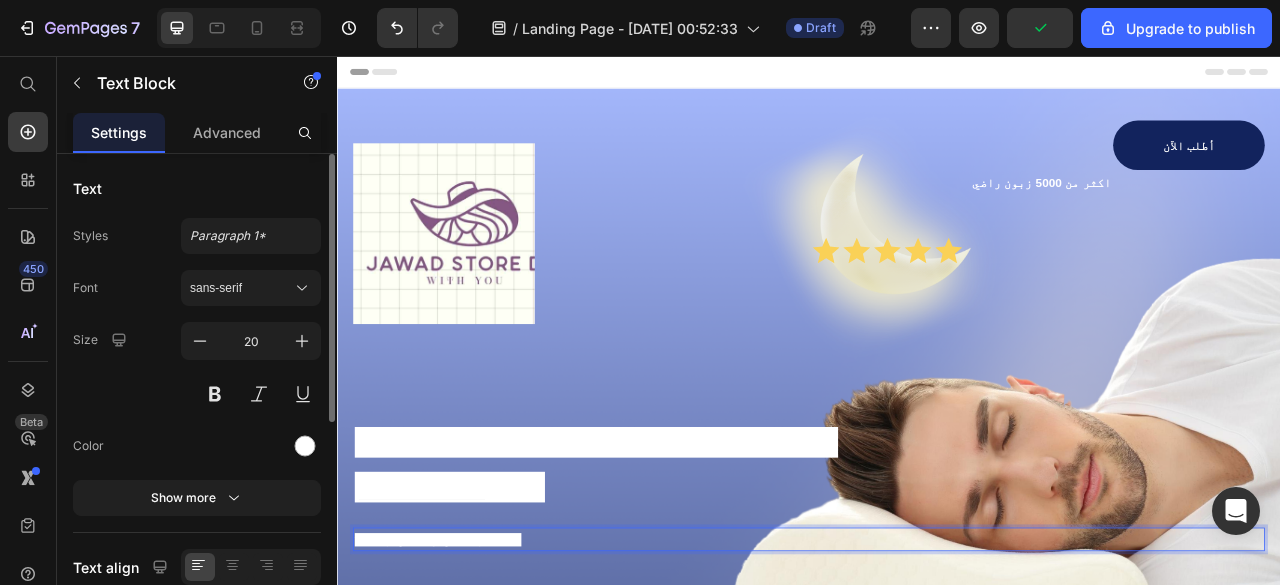 click on "**2. تعبت من الطريق الطويل؟" at bounding box center [465, 671] 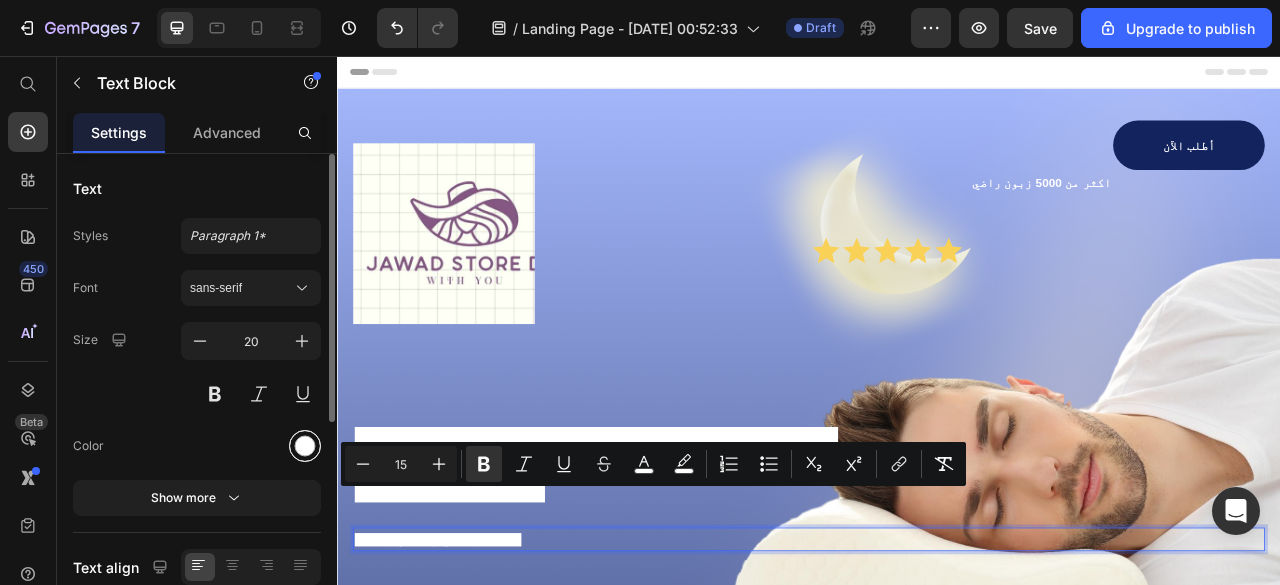 click at bounding box center (305, 446) 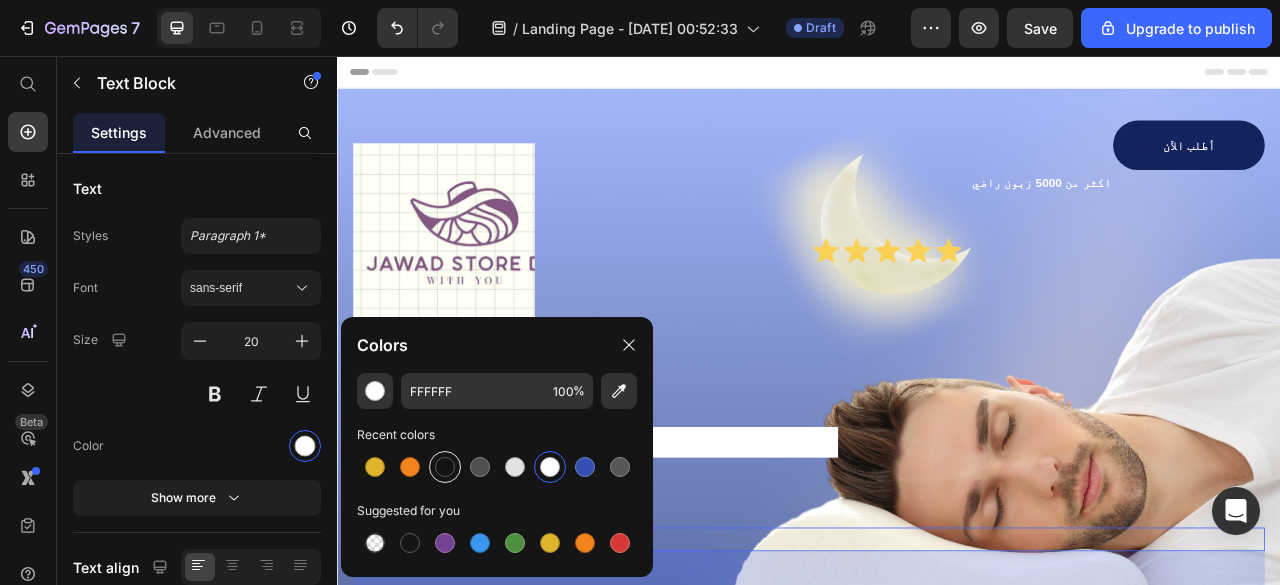 click at bounding box center (445, 467) 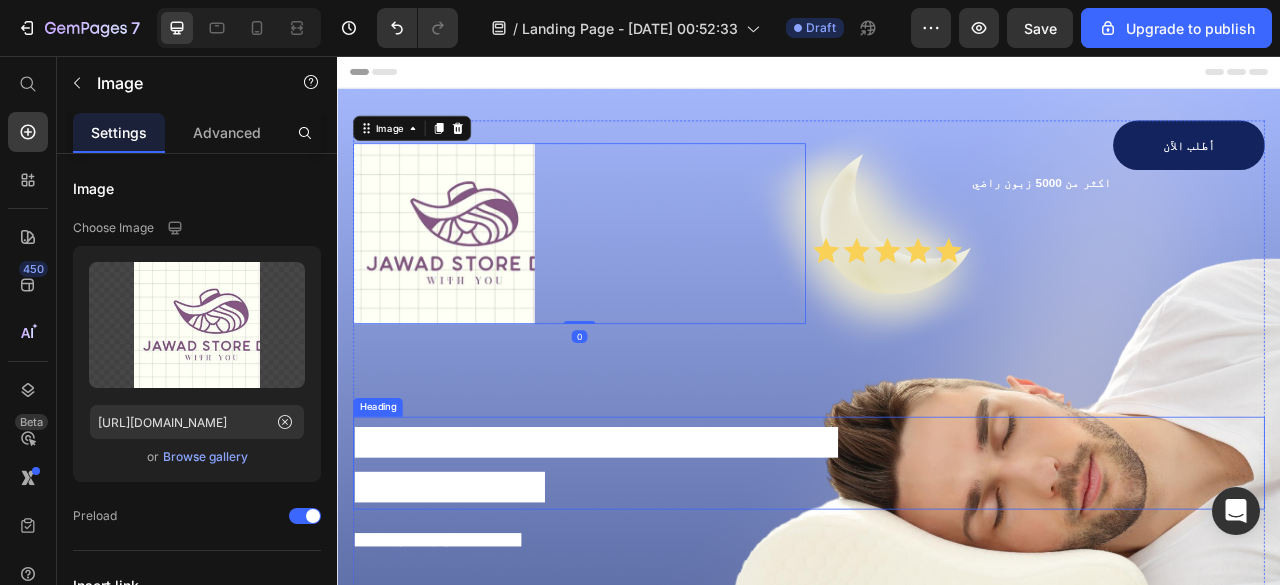 click on "العرض محدود – اطلب الآن وخلي راحتك تبدأ من أول كيلومتر!" at bounding box center (666, 576) 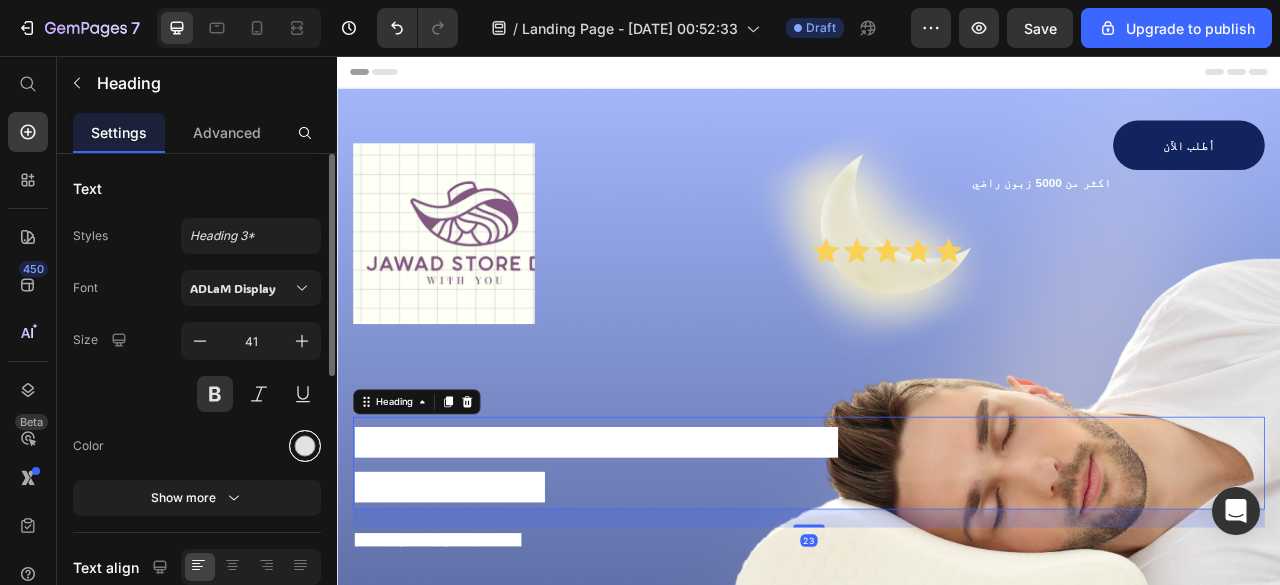 click at bounding box center (305, 446) 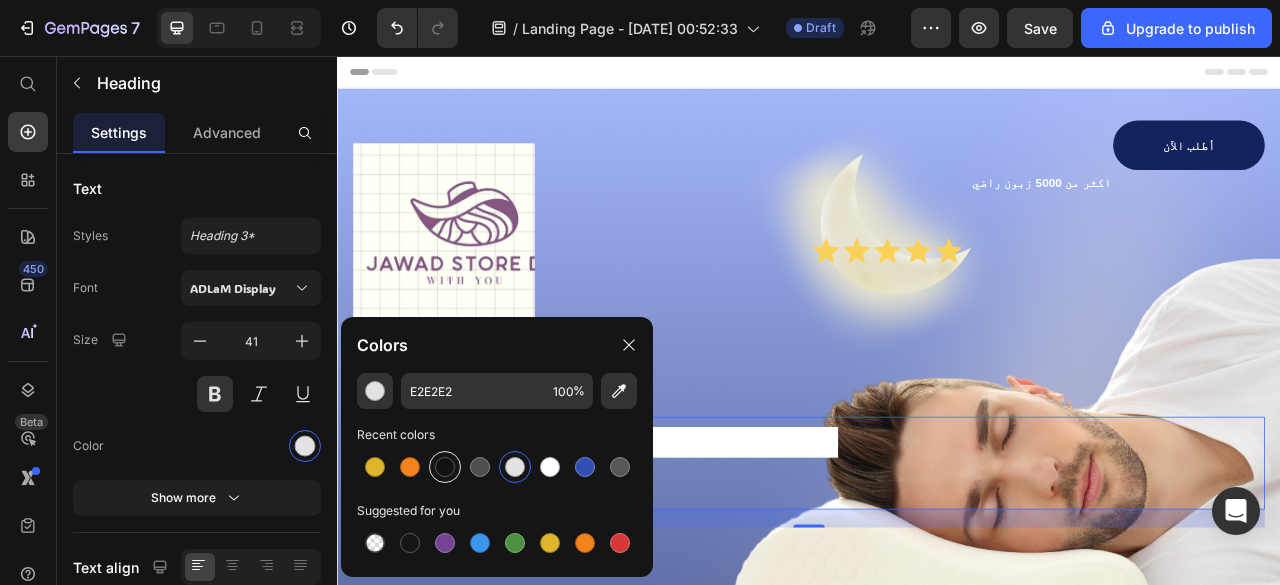 click at bounding box center [445, 467] 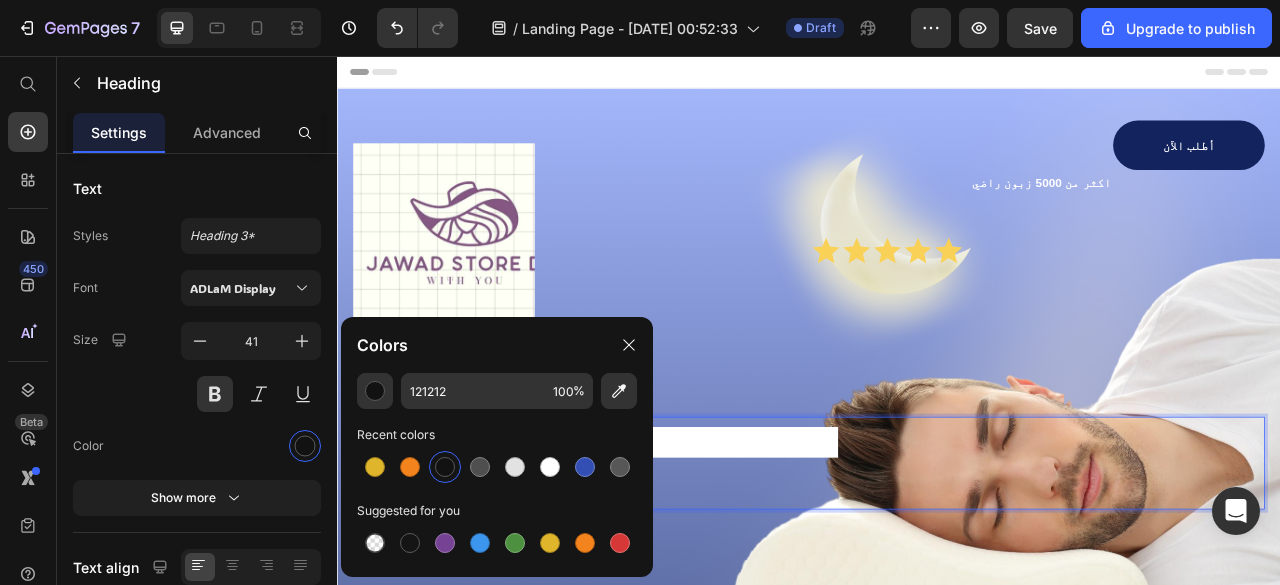 click on "العرض محدود – اطلب الآن وخلي راحتك تبدأ من أول كيلومتر!" at bounding box center (671, 574) 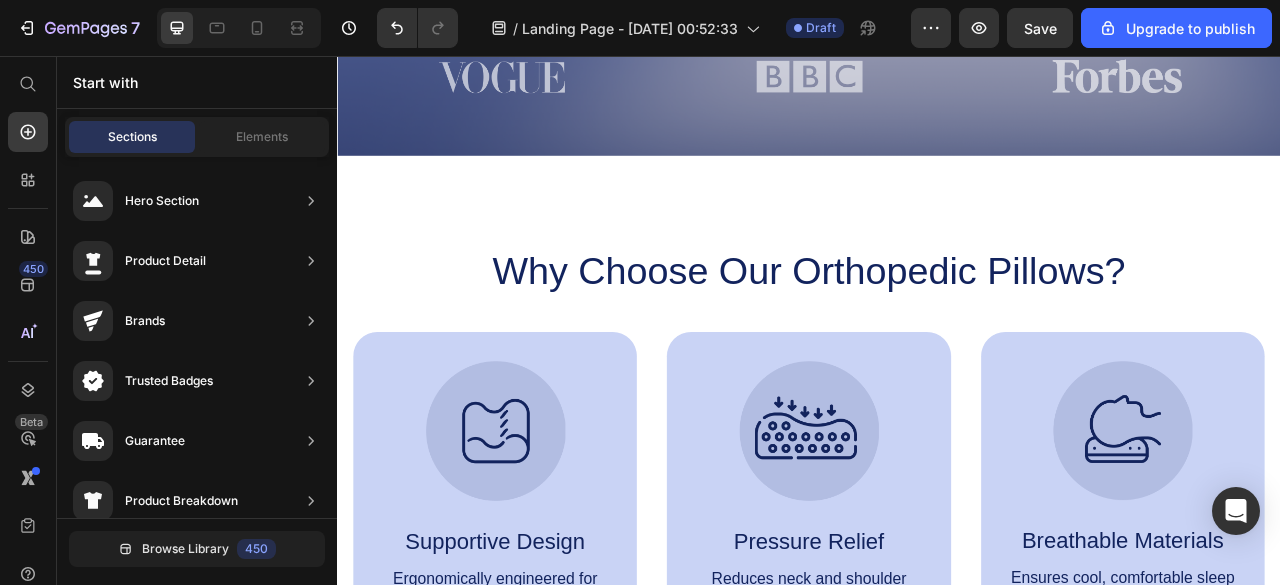 scroll, scrollTop: 922, scrollLeft: 0, axis: vertical 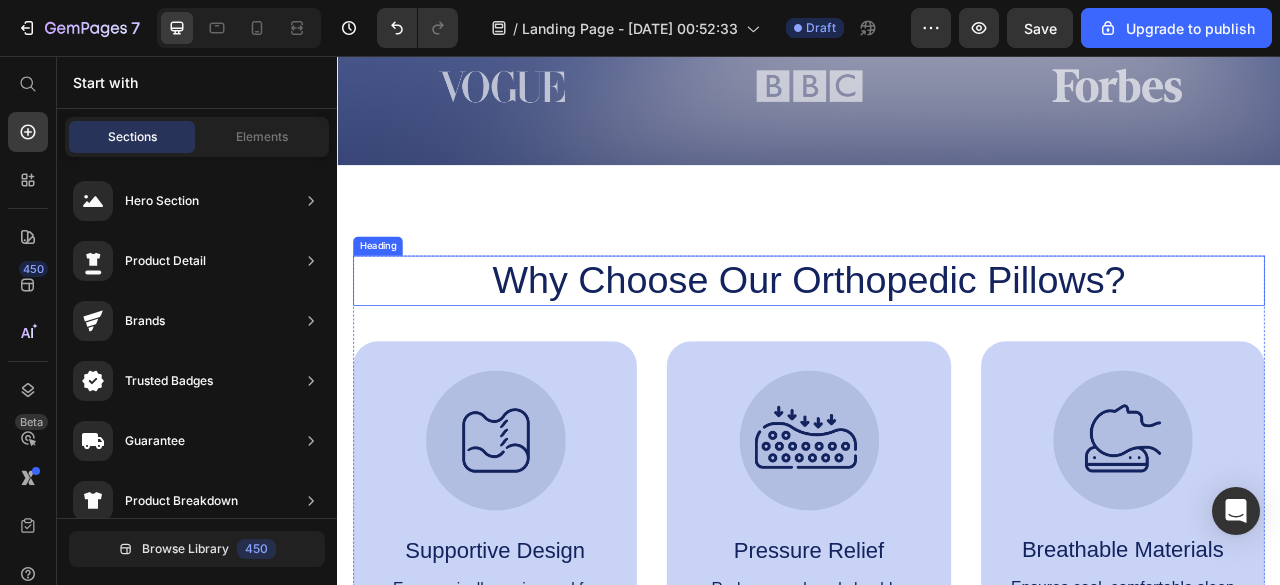 click on "Why Choose Our Orthopedic Pillows?" at bounding box center [937, 342] 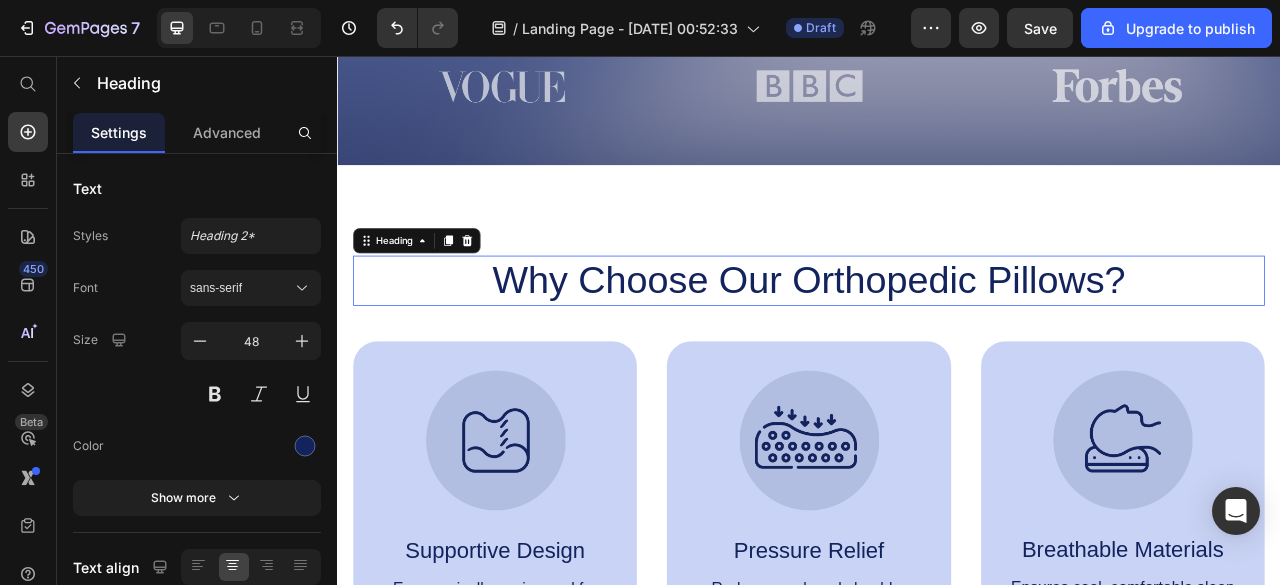 click on "Why Choose Our Orthopedic Pillows?" at bounding box center (937, 342) 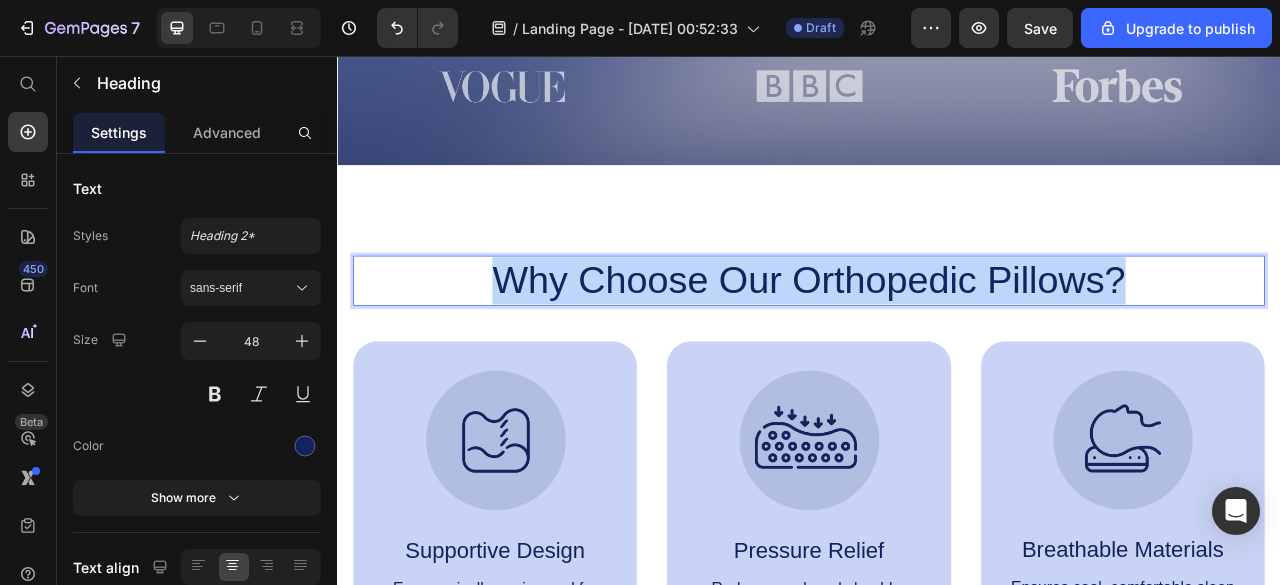 click on "Why Choose Our Orthopedic Pillows?" at bounding box center (937, 342) 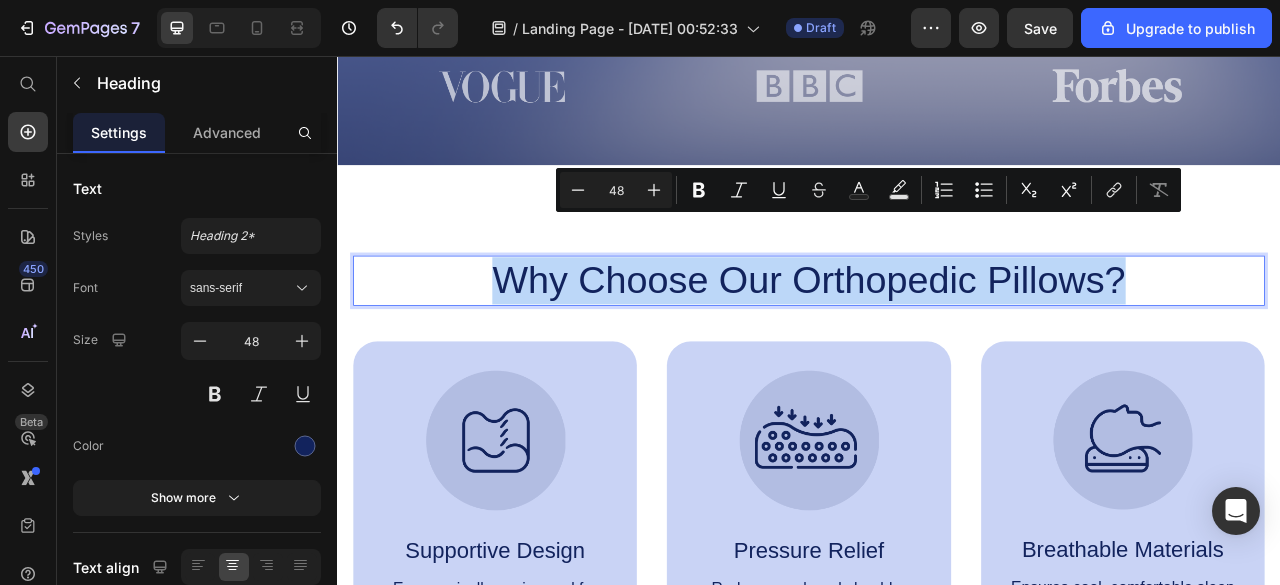 scroll, scrollTop: 122, scrollLeft: 0, axis: vertical 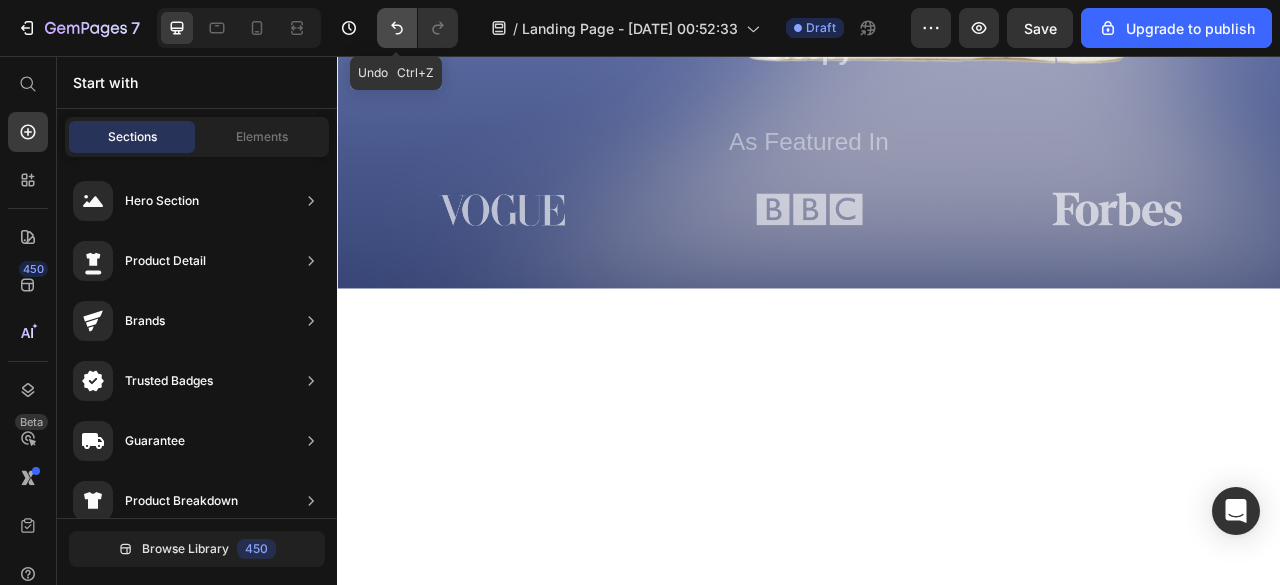 click 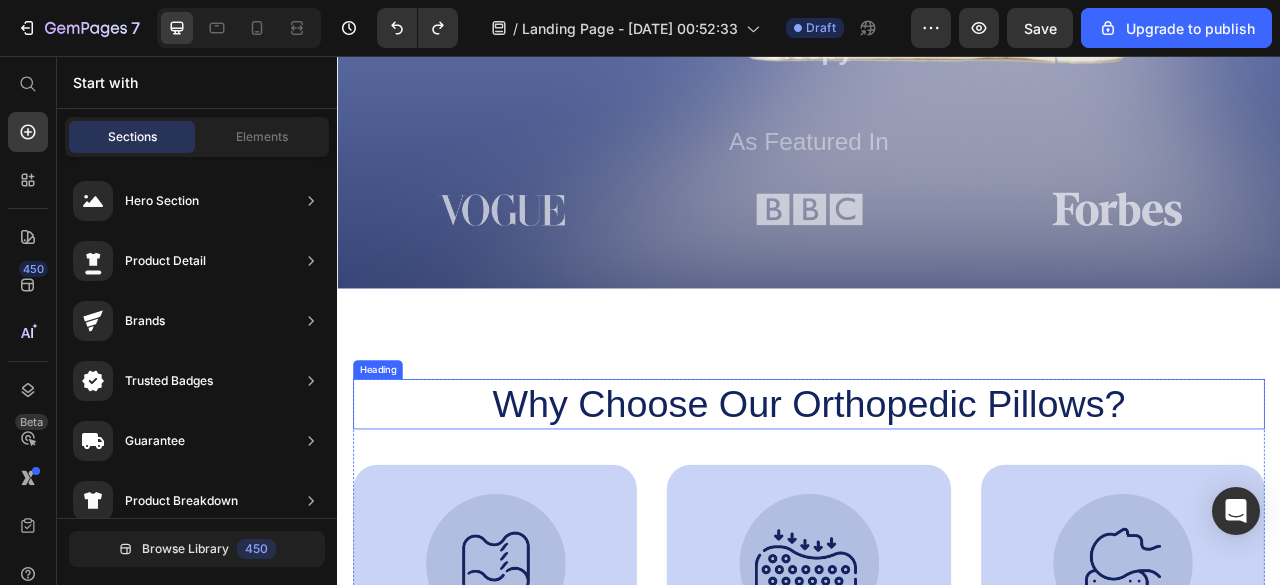 click on "Why Choose Our Orthopedic Pillows?" at bounding box center [937, 499] 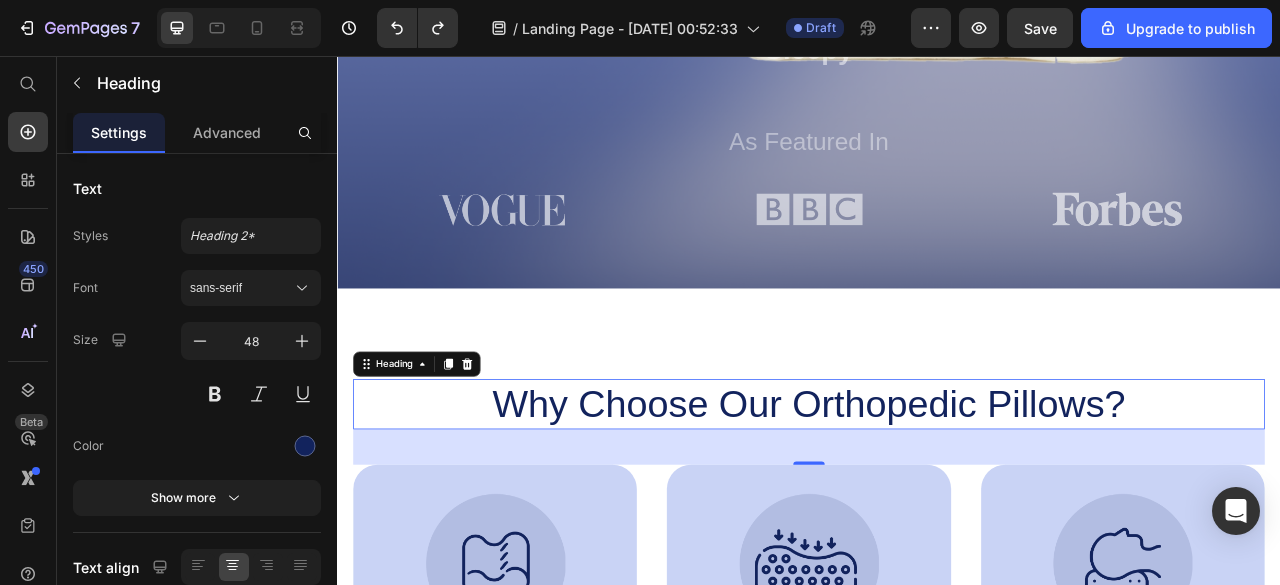click on "Why Choose Our Orthopedic Pillows?" at bounding box center (937, 499) 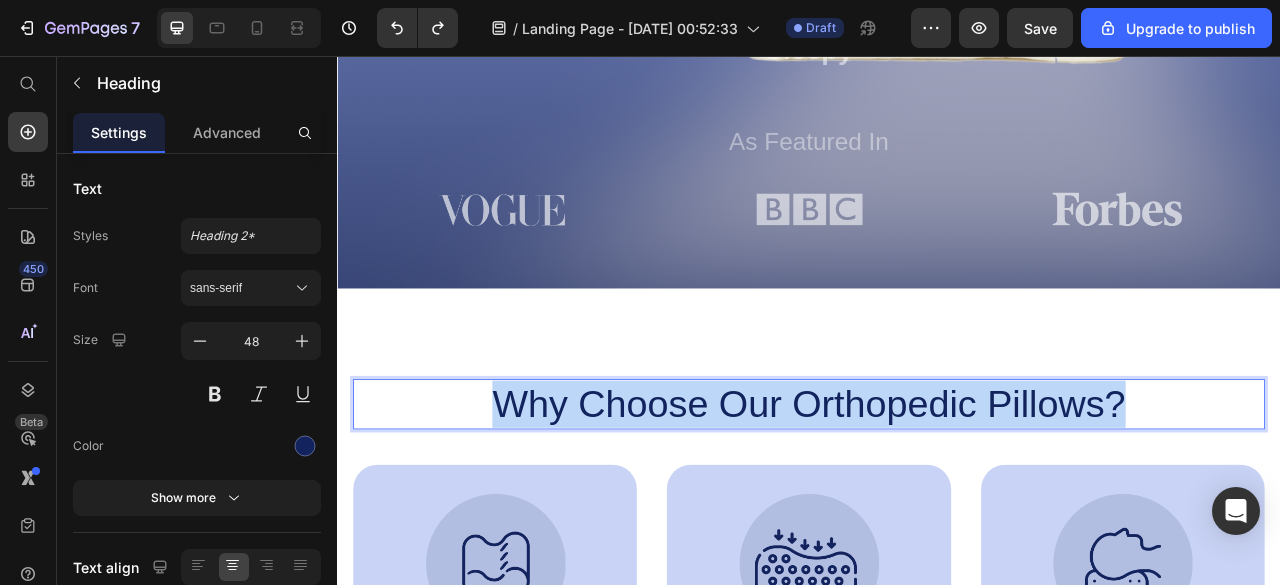 click on "Why Choose Our Orthopedic Pillows?" at bounding box center (937, 499) 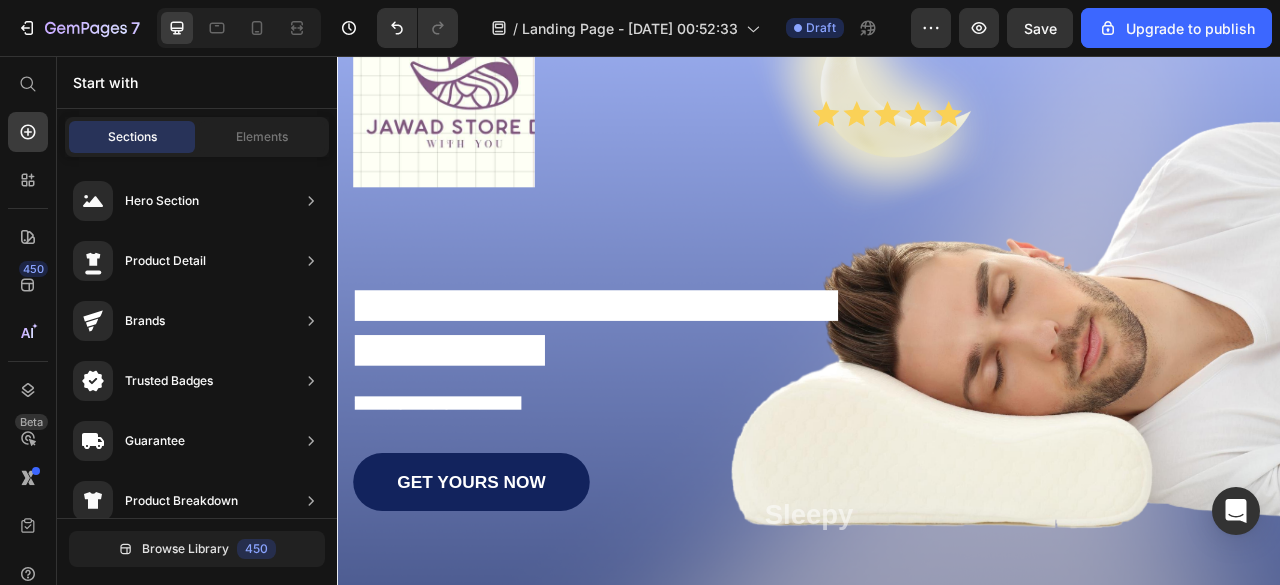 scroll, scrollTop: 0, scrollLeft: 0, axis: both 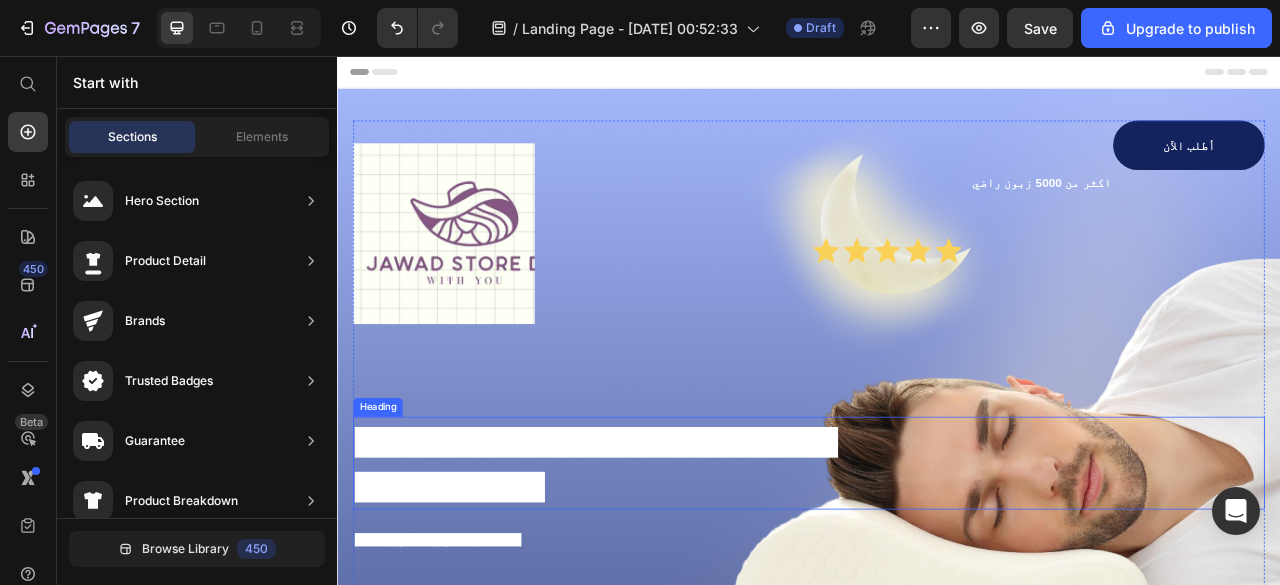 click on "العرض محدود – اطلب الآن وخلي راحتك تبدأ من أول كيلومتر!" at bounding box center [666, 576] 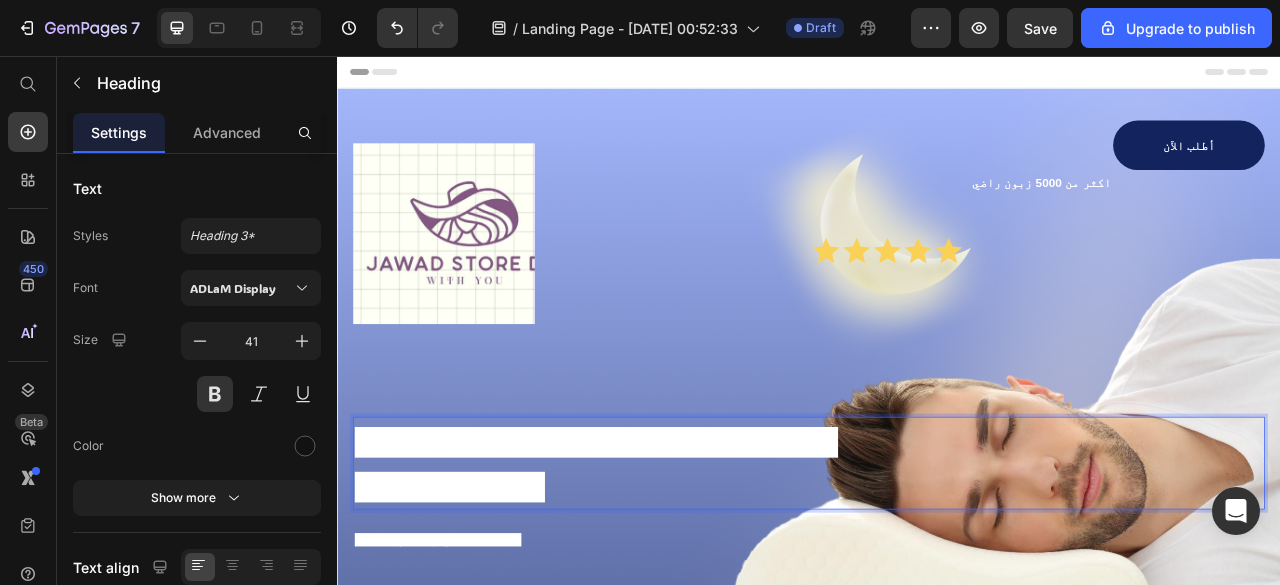 click on "العرض محدود – اطلب الآن وخلي راحتك تبدأ من أول كيلومتر!" at bounding box center (666, 576) 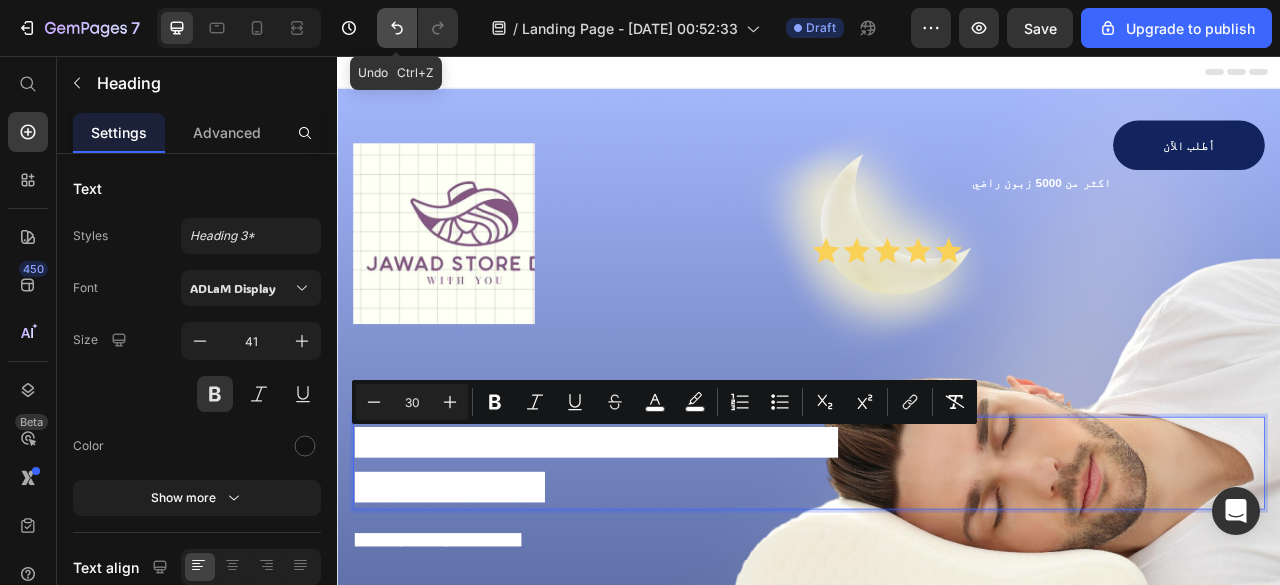 click 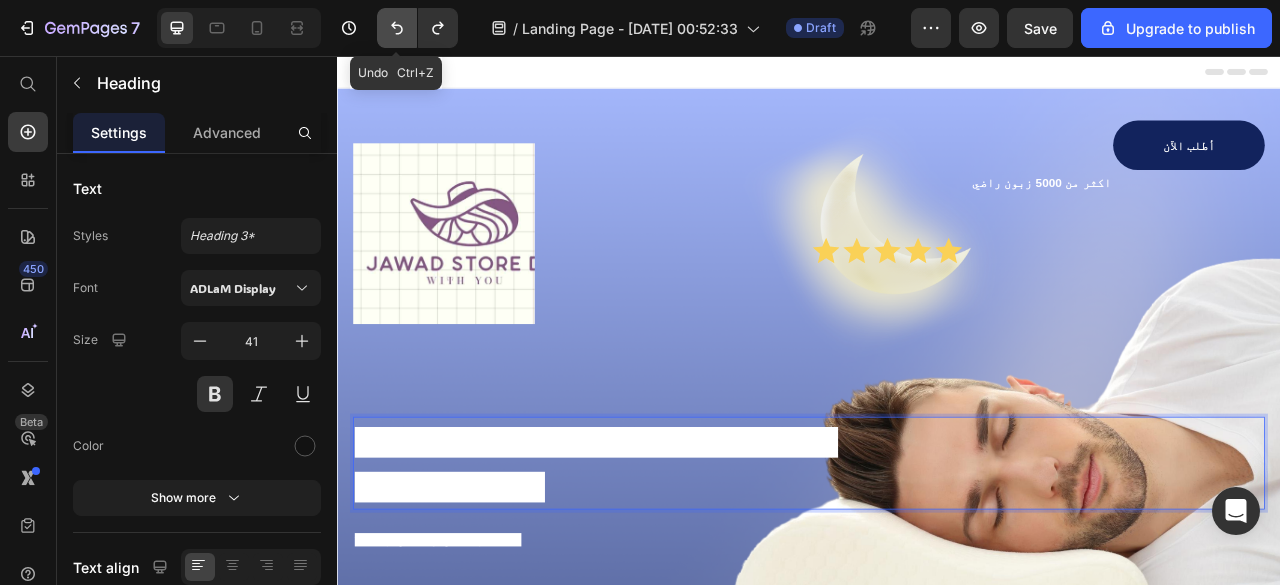 click 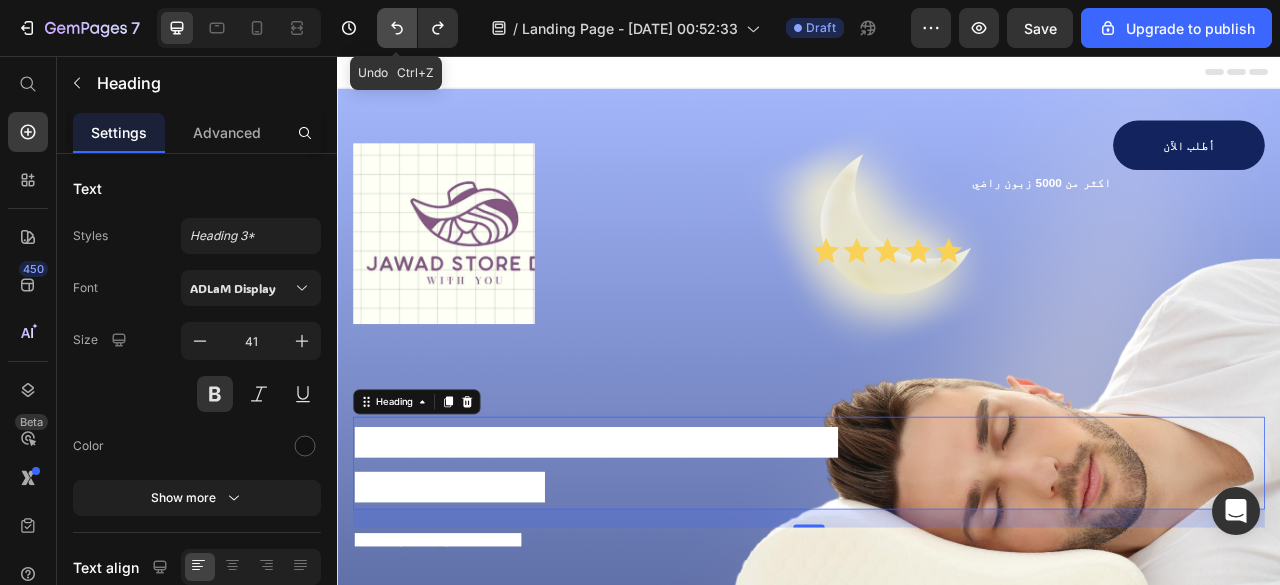 click 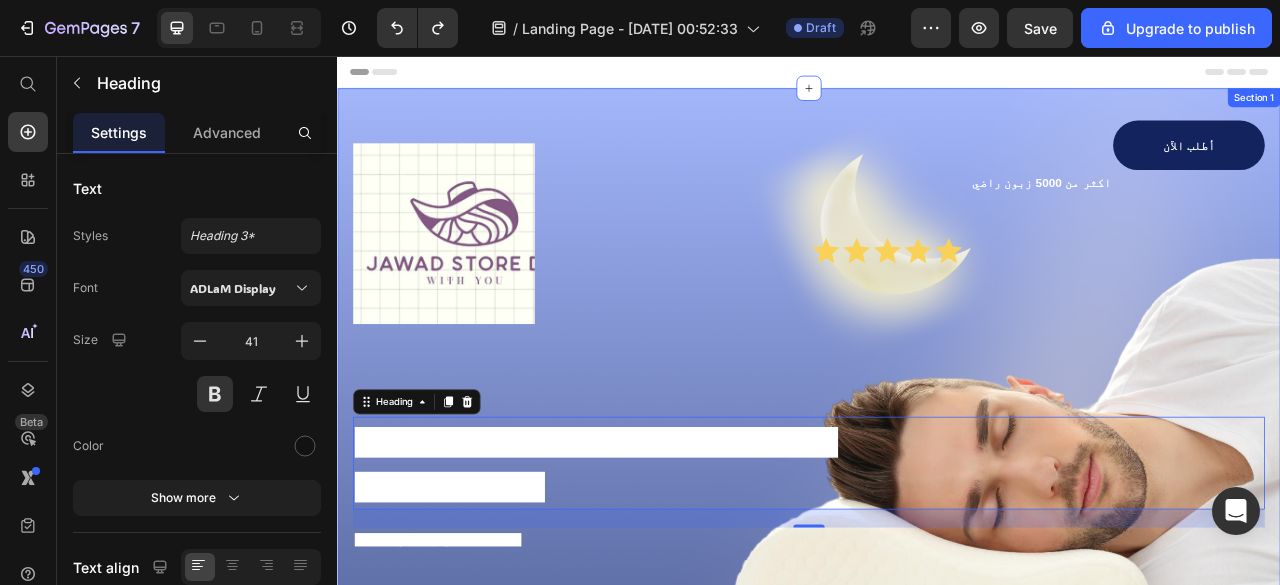 drag, startPoint x: 733, startPoint y: 85, endPoint x: 1260, endPoint y: 104, distance: 527.3424 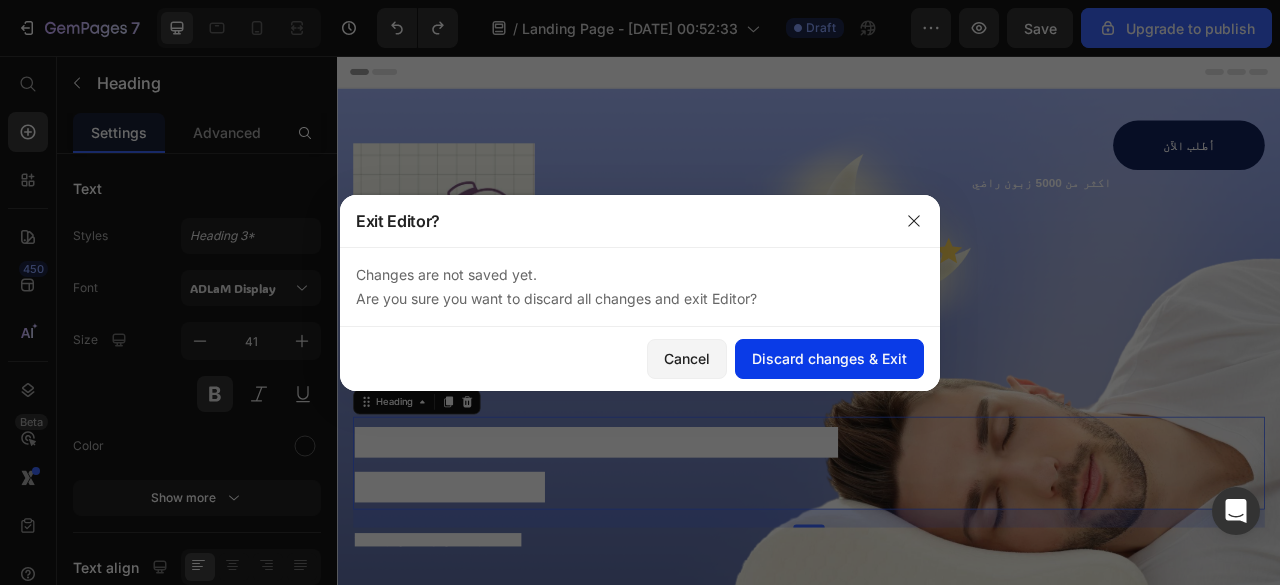 click on "Discard changes & Exit" at bounding box center (829, 358) 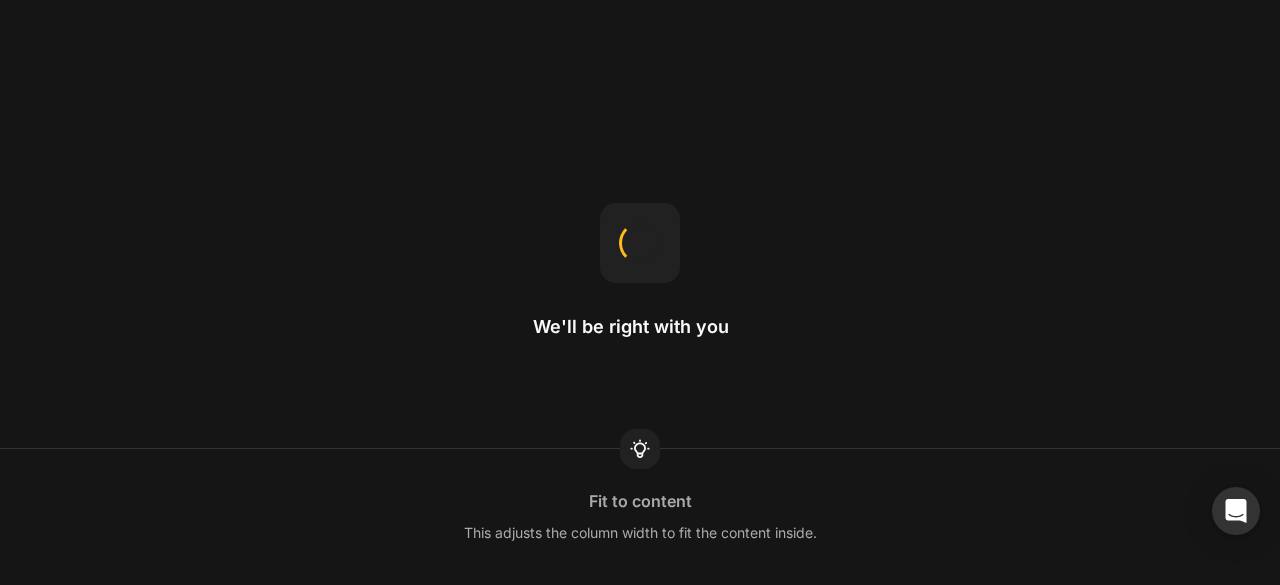 scroll, scrollTop: 0, scrollLeft: 0, axis: both 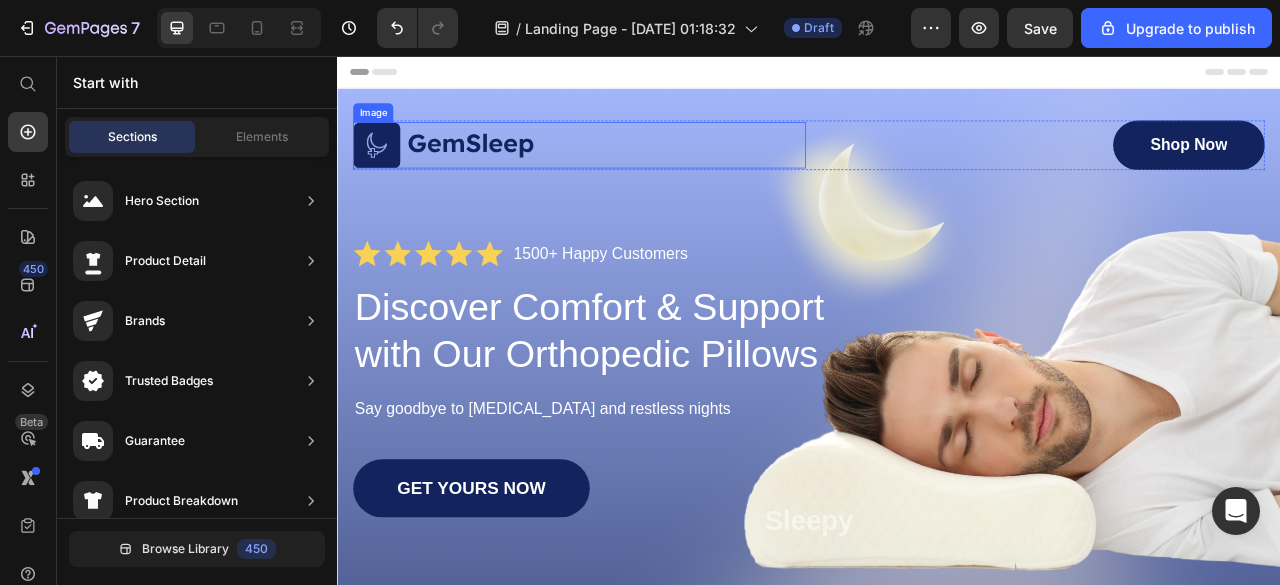 click at bounding box center (645, 170) 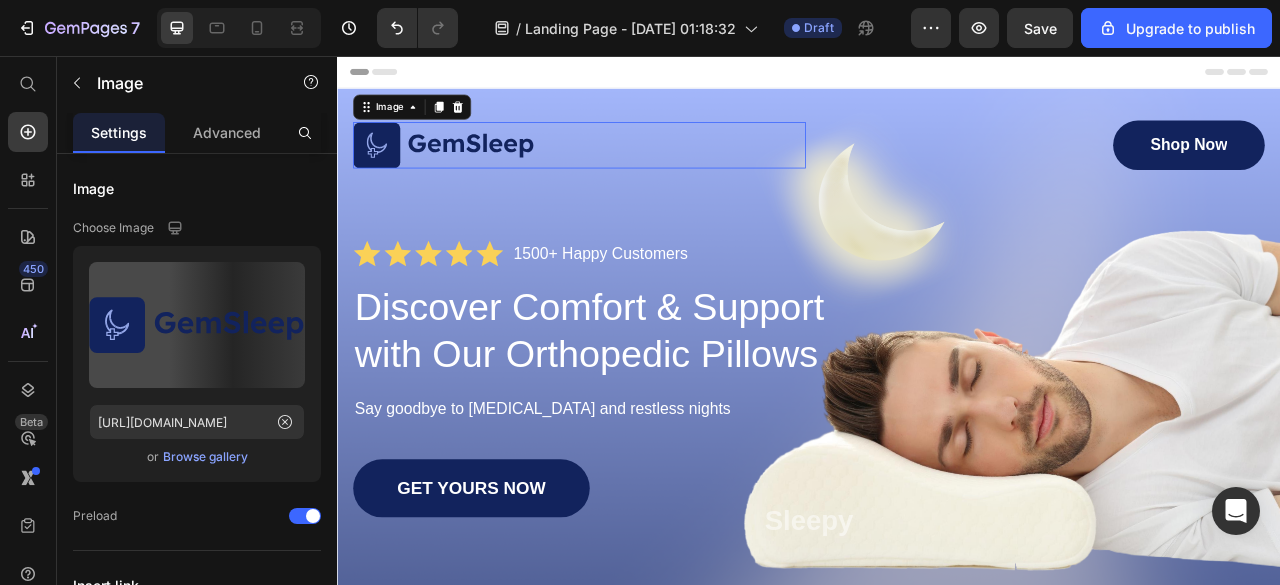 click at bounding box center (645, 170) 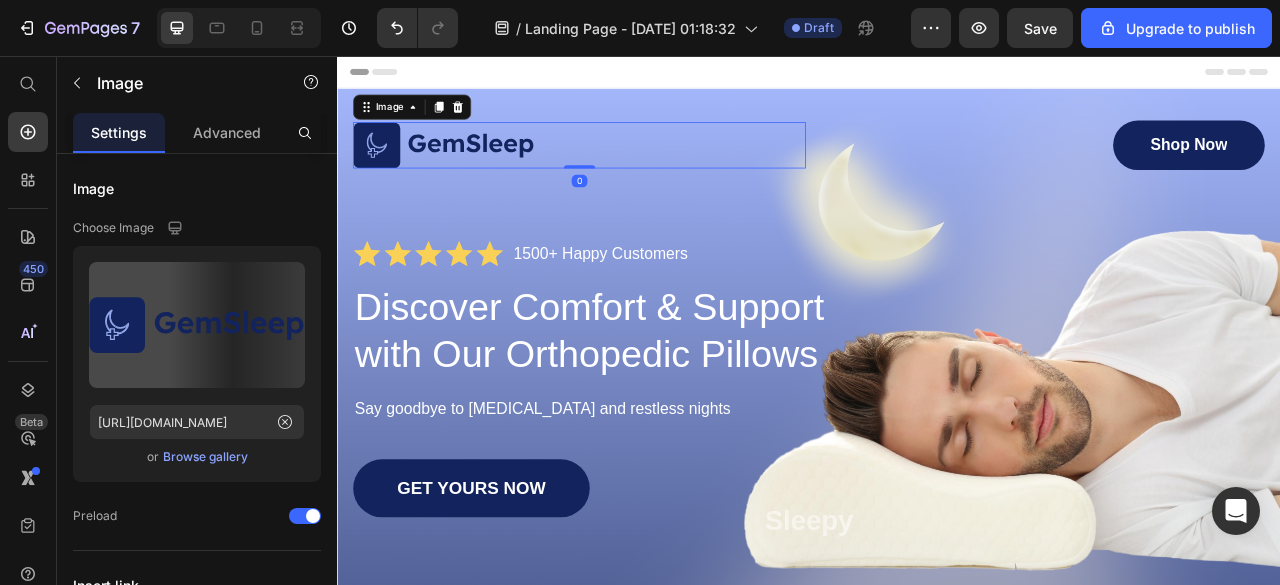 click at bounding box center (645, 170) 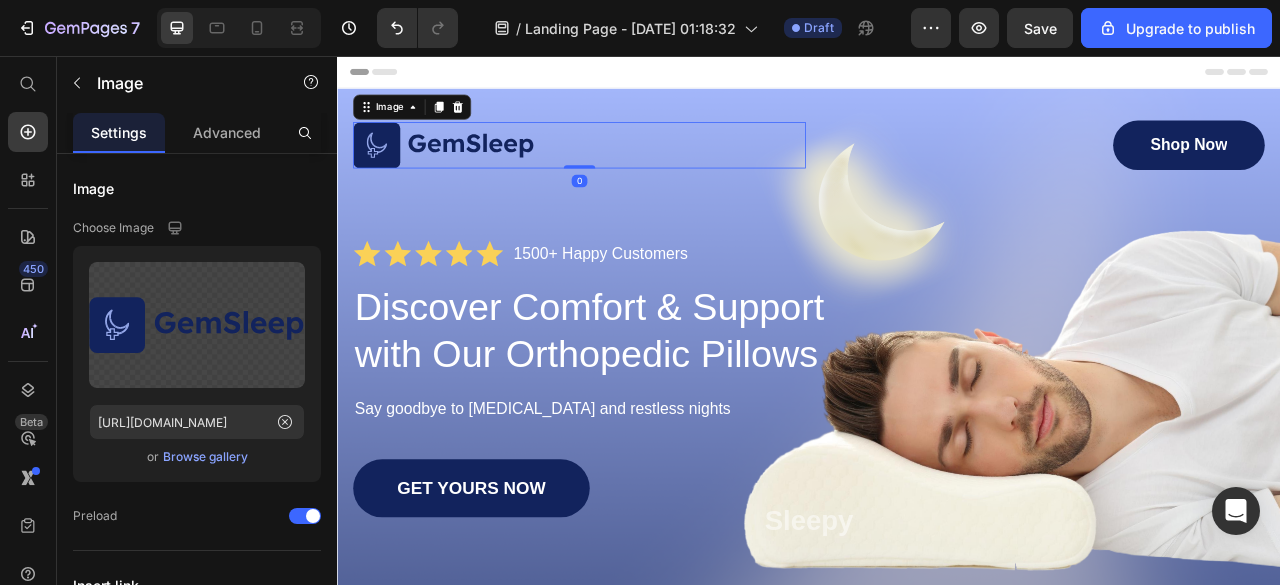 click at bounding box center (645, 170) 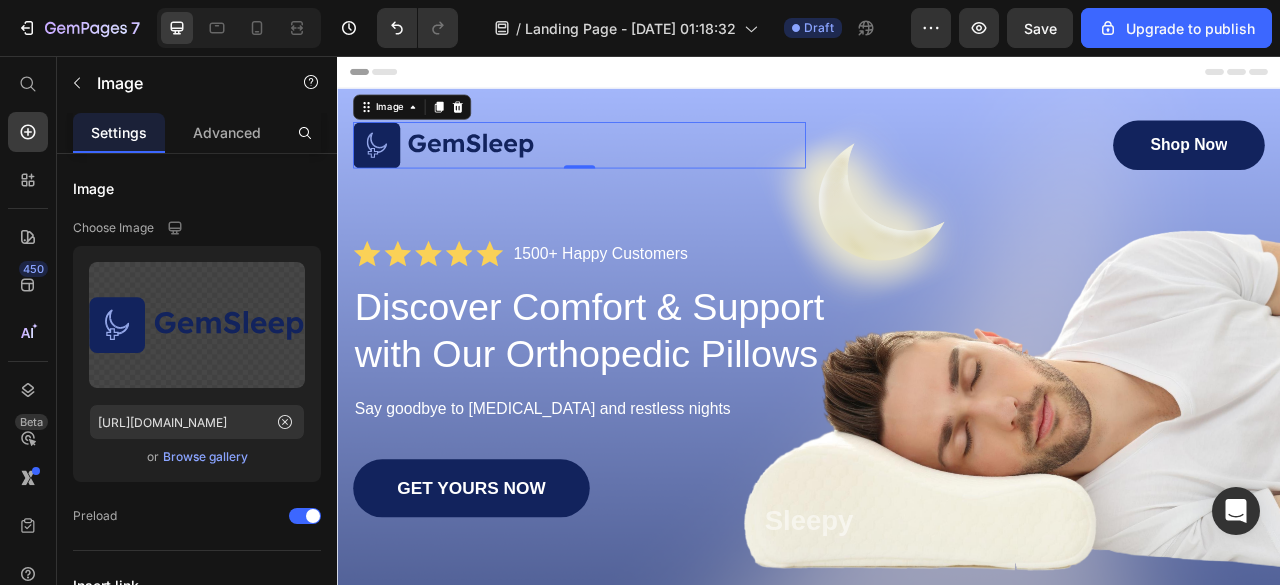 click at bounding box center [645, 170] 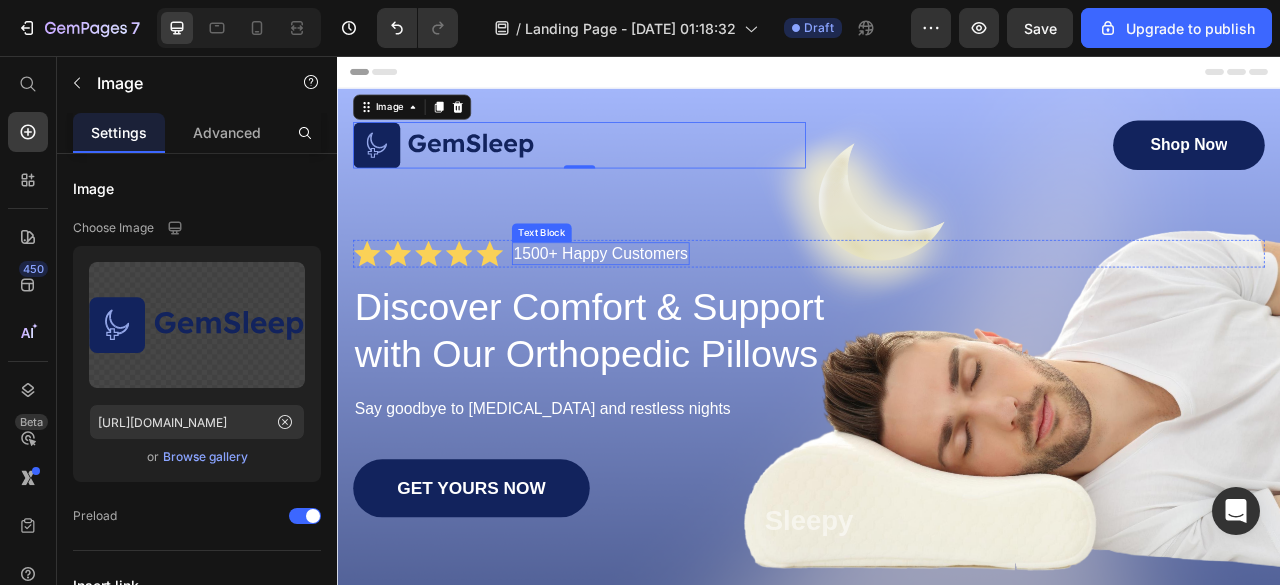 click on "1500+ Happy Customers" at bounding box center [672, 307] 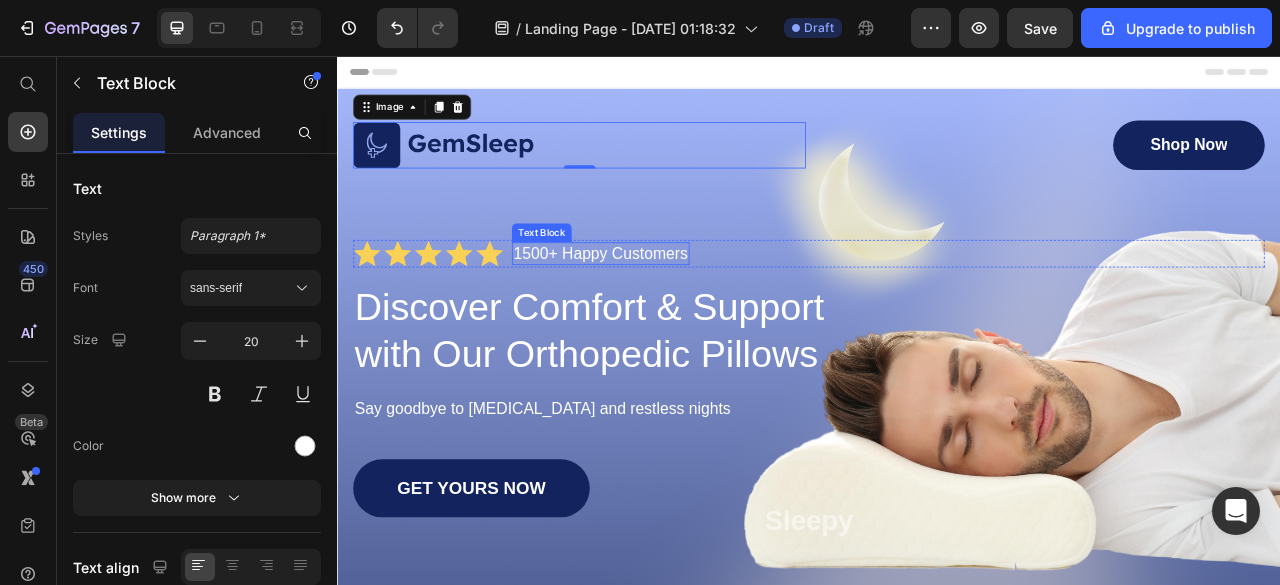 click on "1500+ Happy Customers" at bounding box center (672, 307) 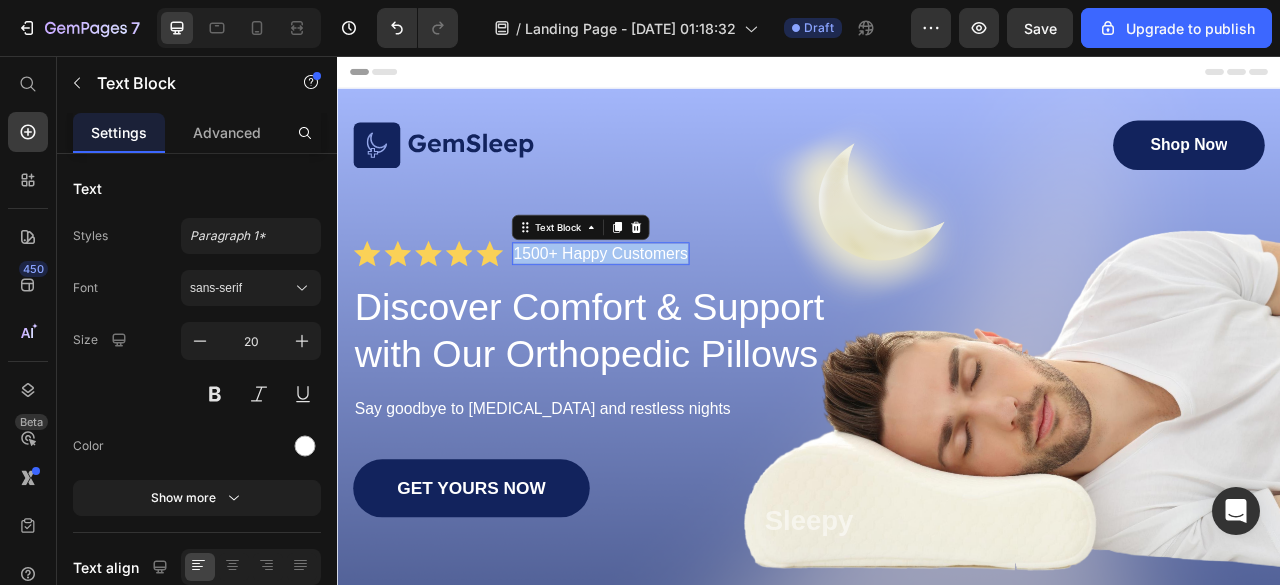click on "1500+ Happy Customers" at bounding box center (672, 307) 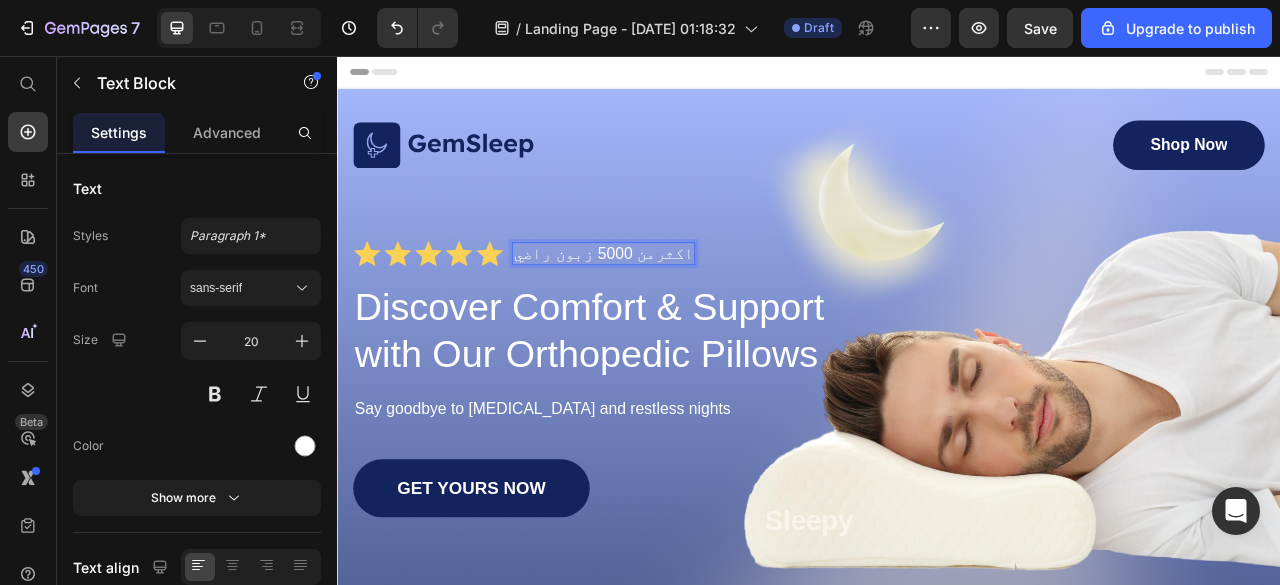 click on "اكثرمن 5000 زبون راضي" at bounding box center (675, 307) 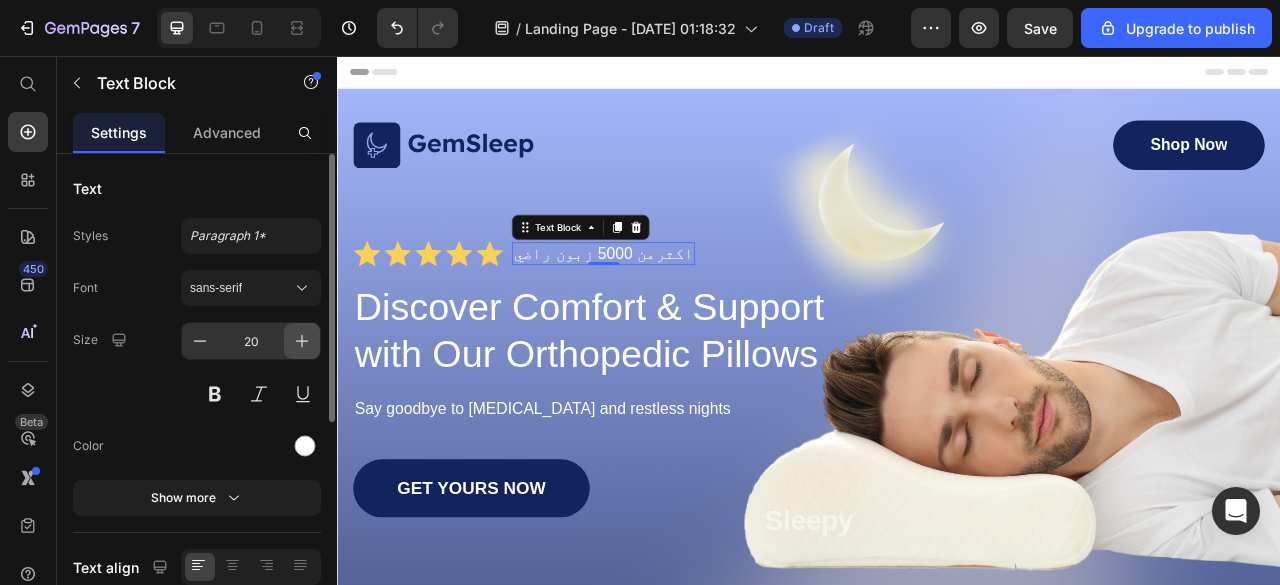 click 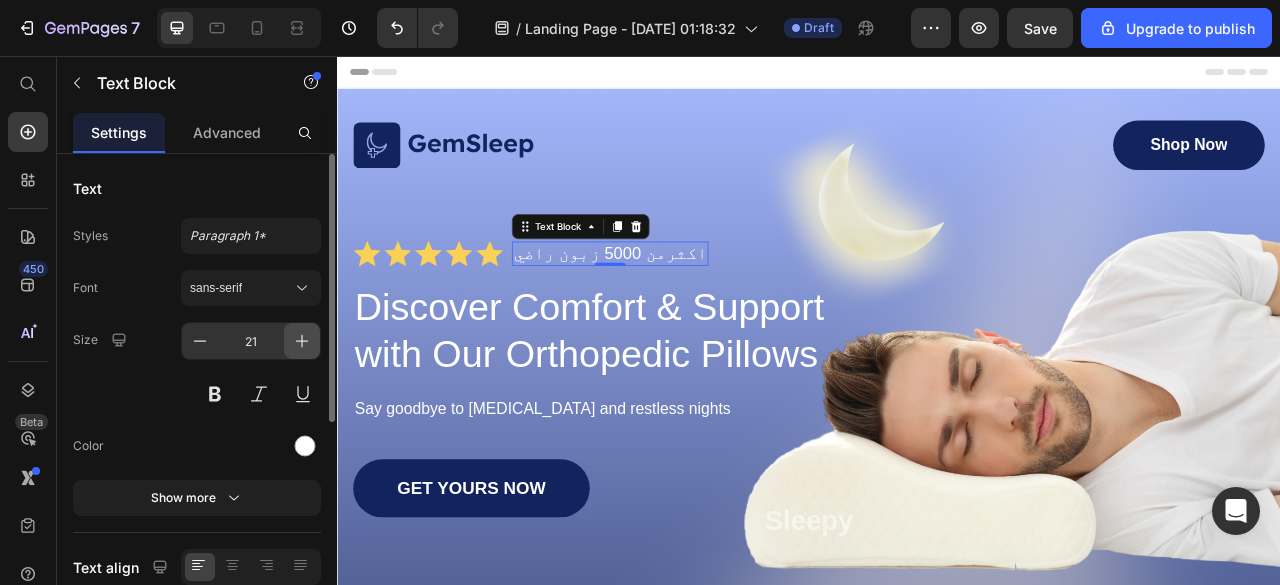 click 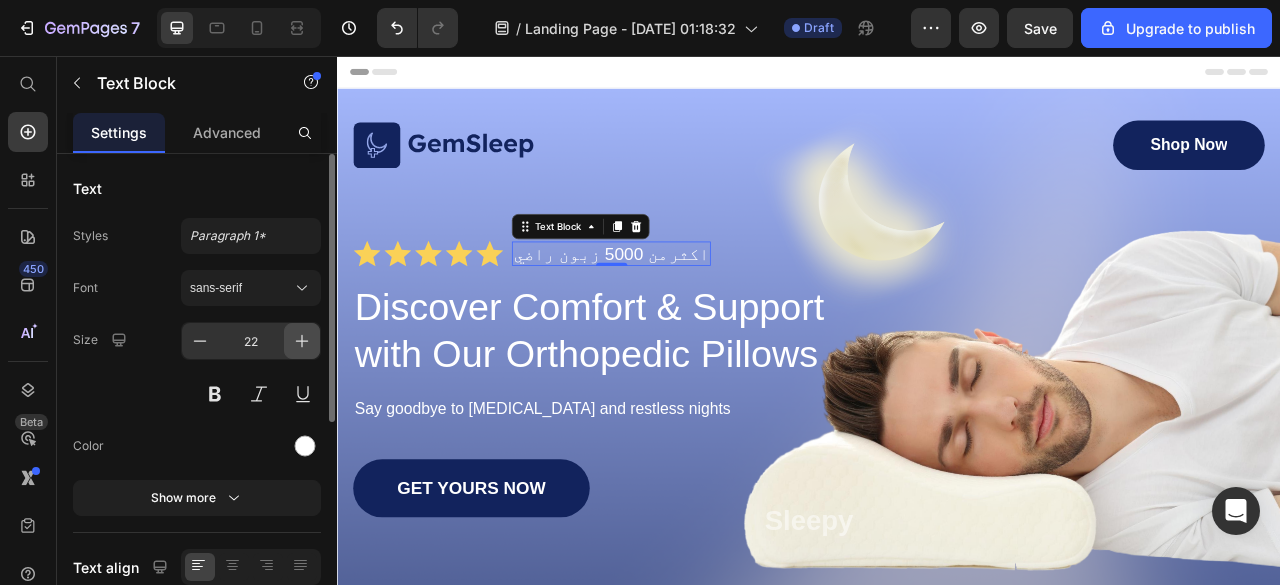 click 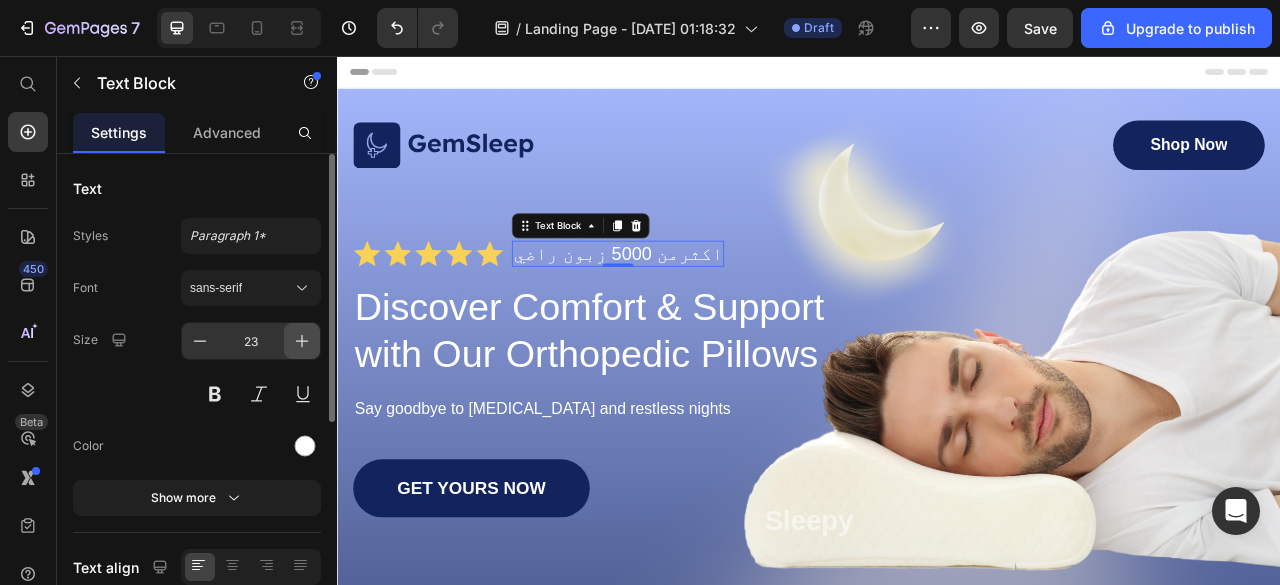 click 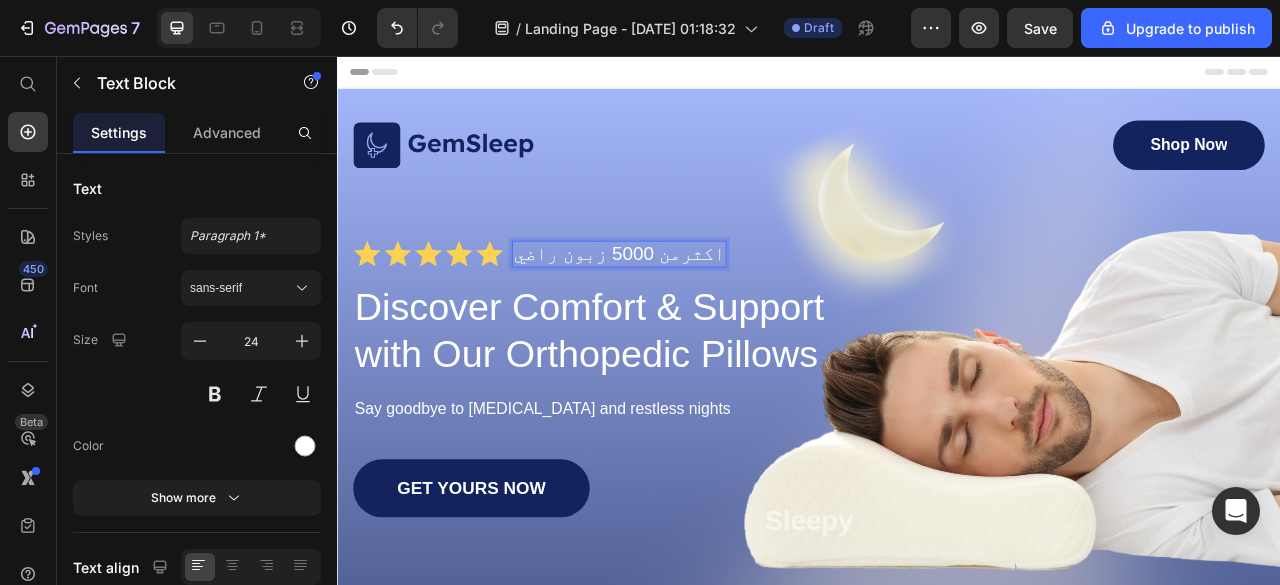 click on "اكثرمن 5000 زبون راضي" at bounding box center (695, 308) 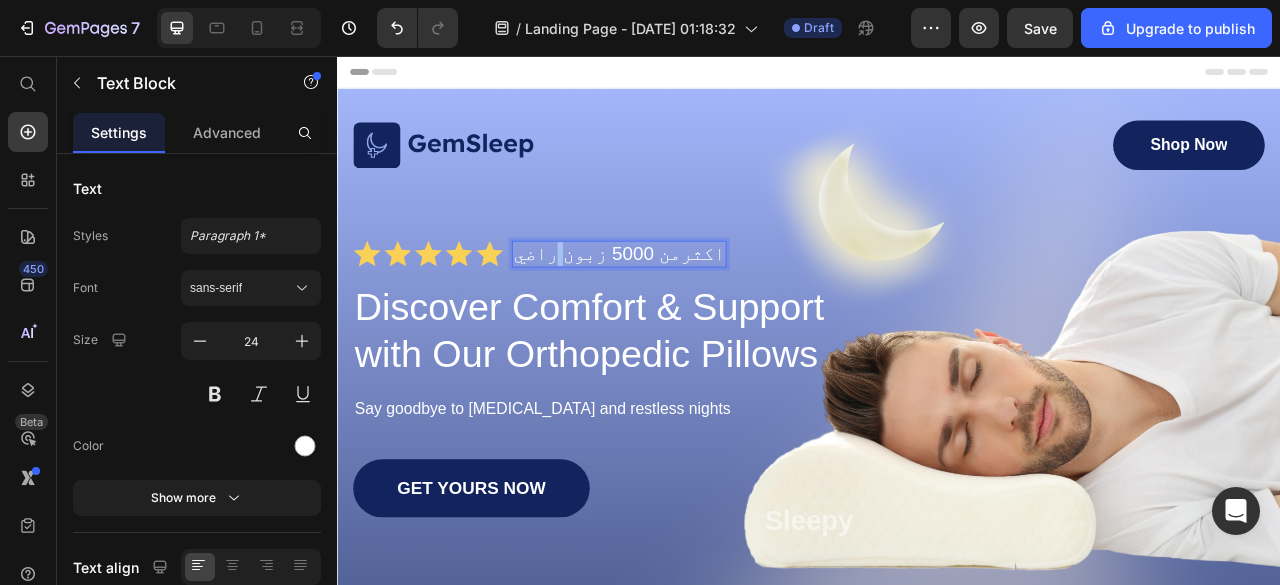 click on "اكثرمن 5000 زبون راضي" at bounding box center [695, 308] 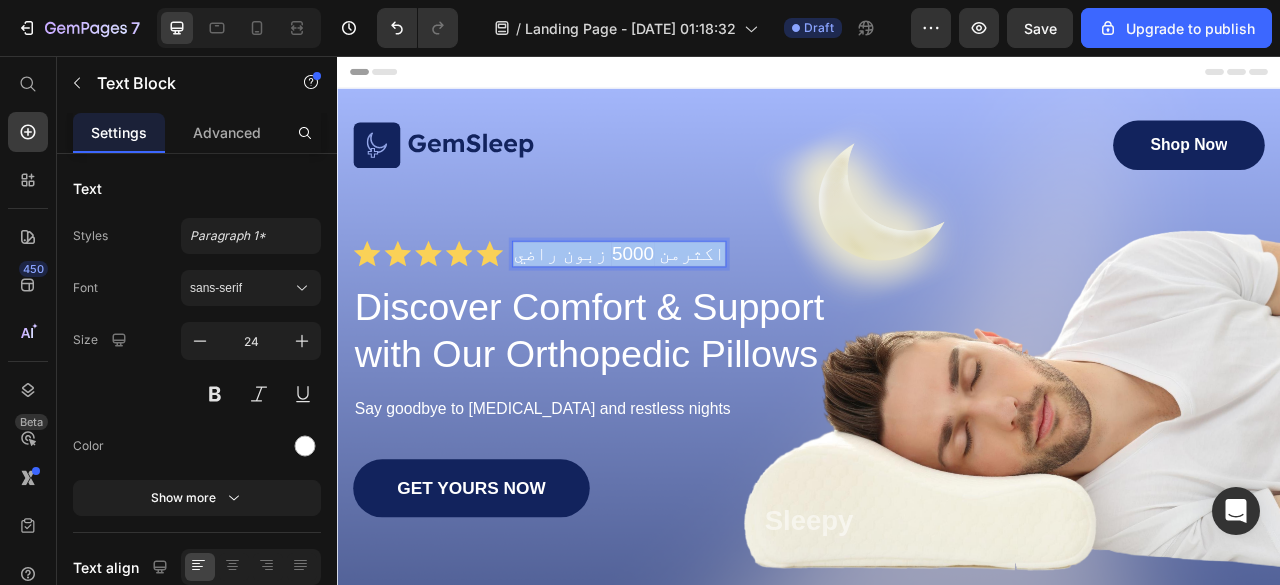 click on "اكثرمن 5000 زبون راضي" at bounding box center (695, 308) 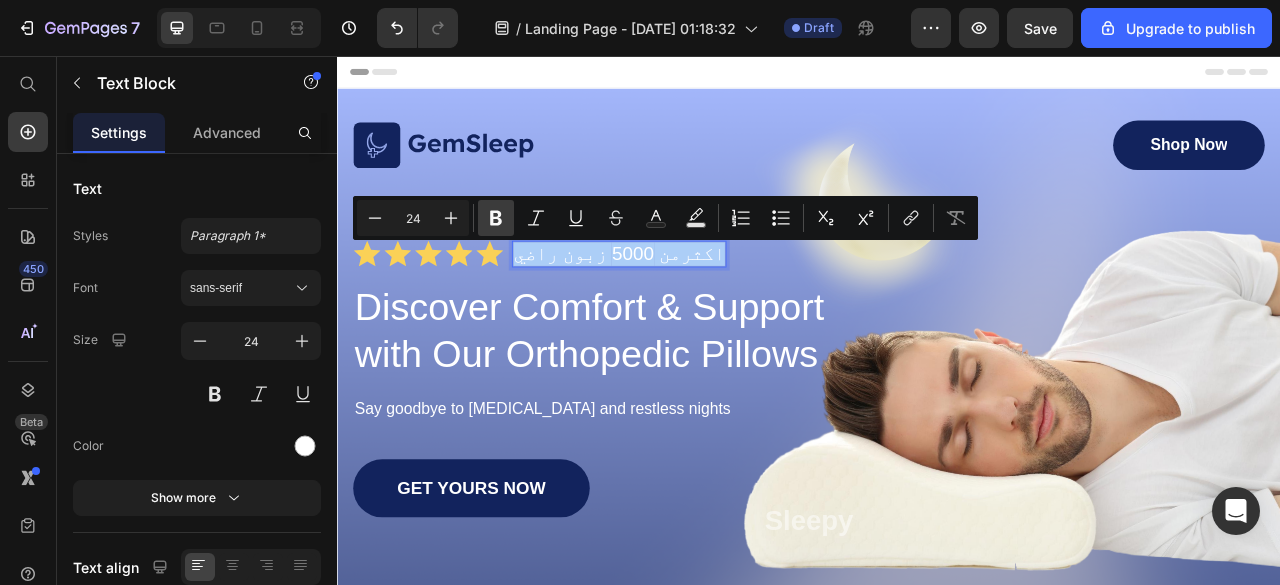 click 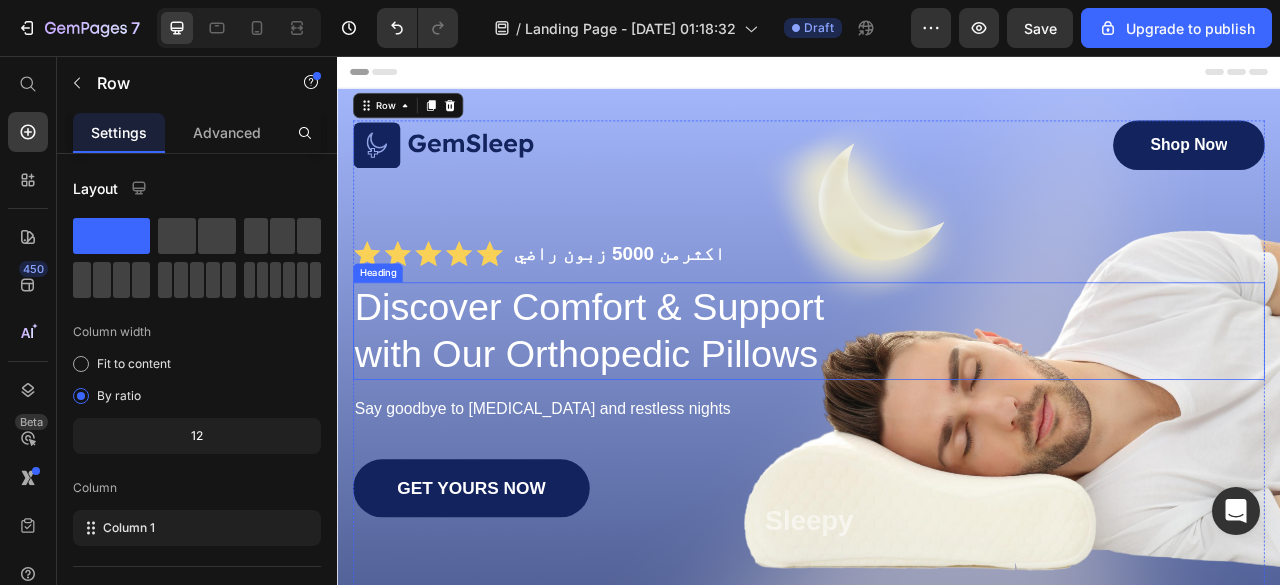 click on "Discover Comfort & Support with Our Orthopedic Pillows" at bounding box center (671, 406) 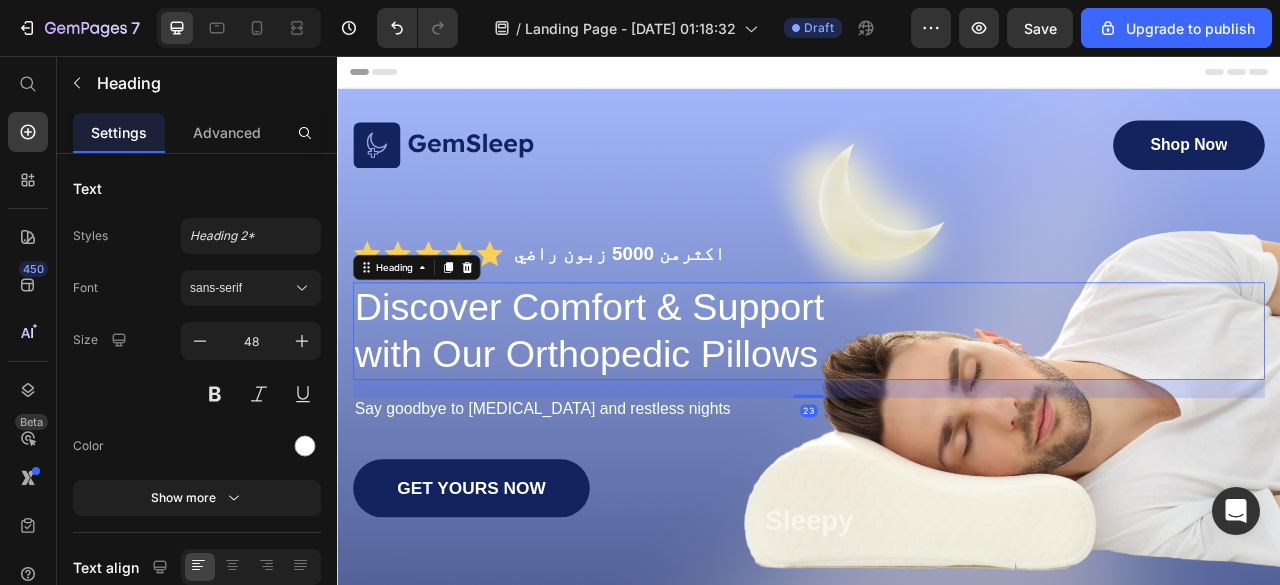 click on "Discover Comfort & Support with Our Orthopedic Pillows" at bounding box center [671, 406] 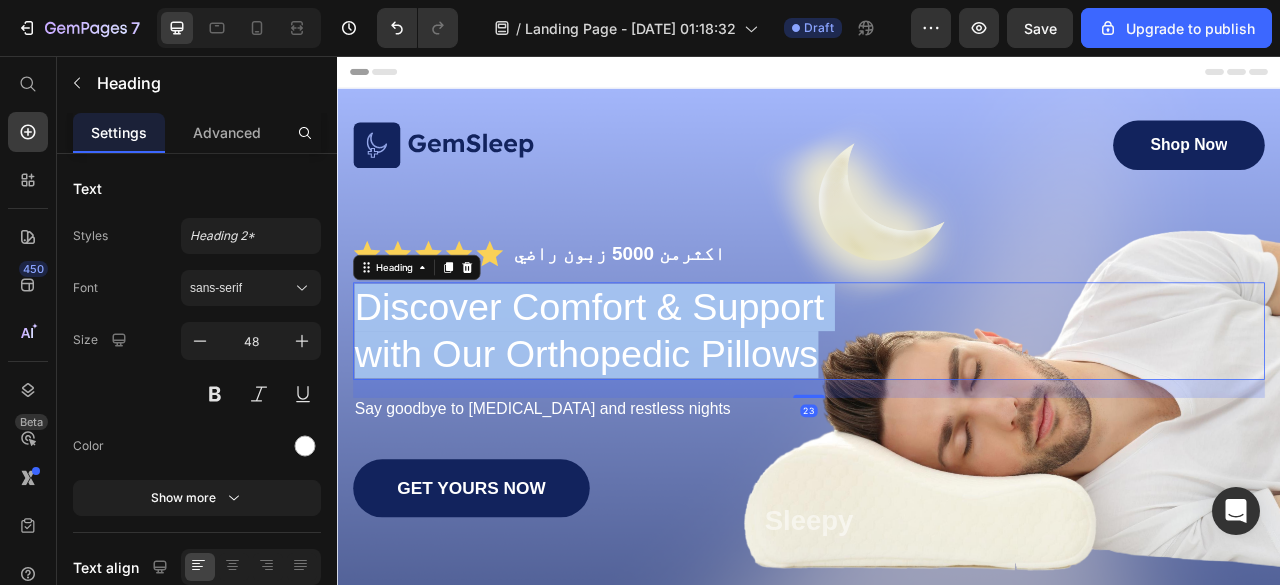 click on "Discover Comfort & Support with Our Orthopedic Pillows" at bounding box center [671, 406] 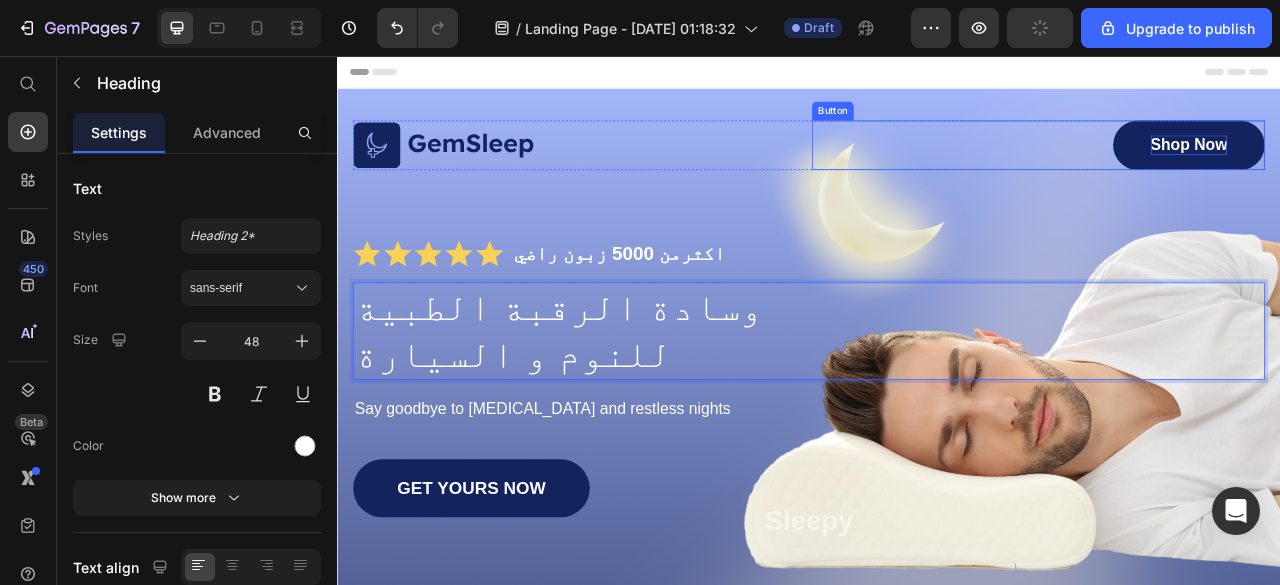 click on "Shop Now" at bounding box center [1421, 169] 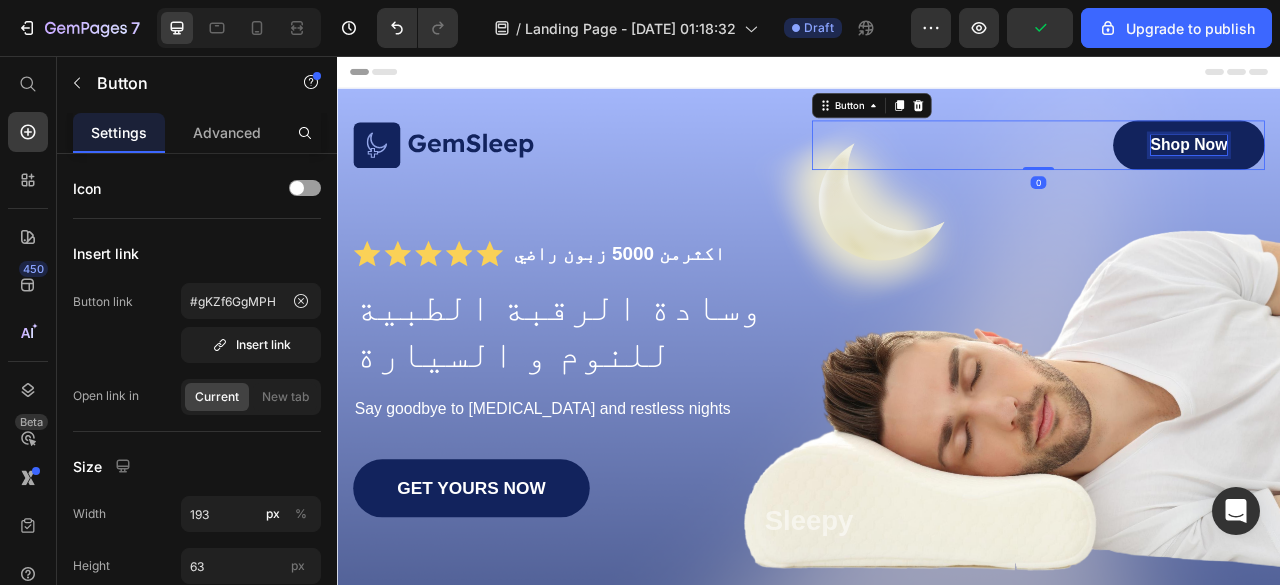 click on "Shop Now" at bounding box center [1421, 169] 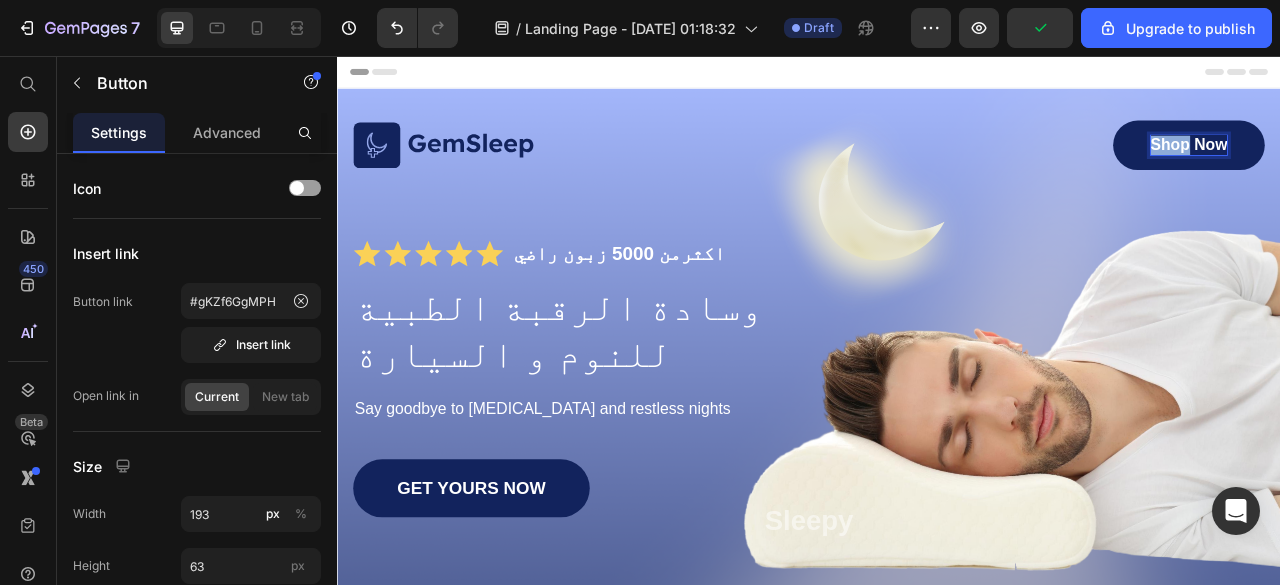click on "Shop Now" at bounding box center [1421, 169] 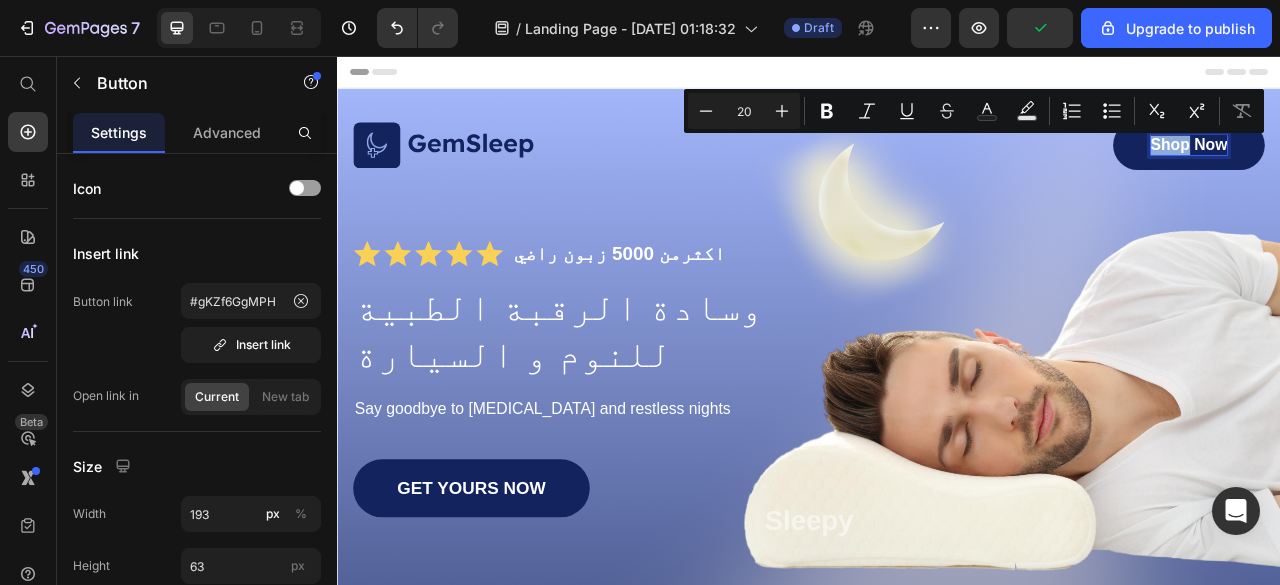 click on "Shop Now" at bounding box center [1421, 169] 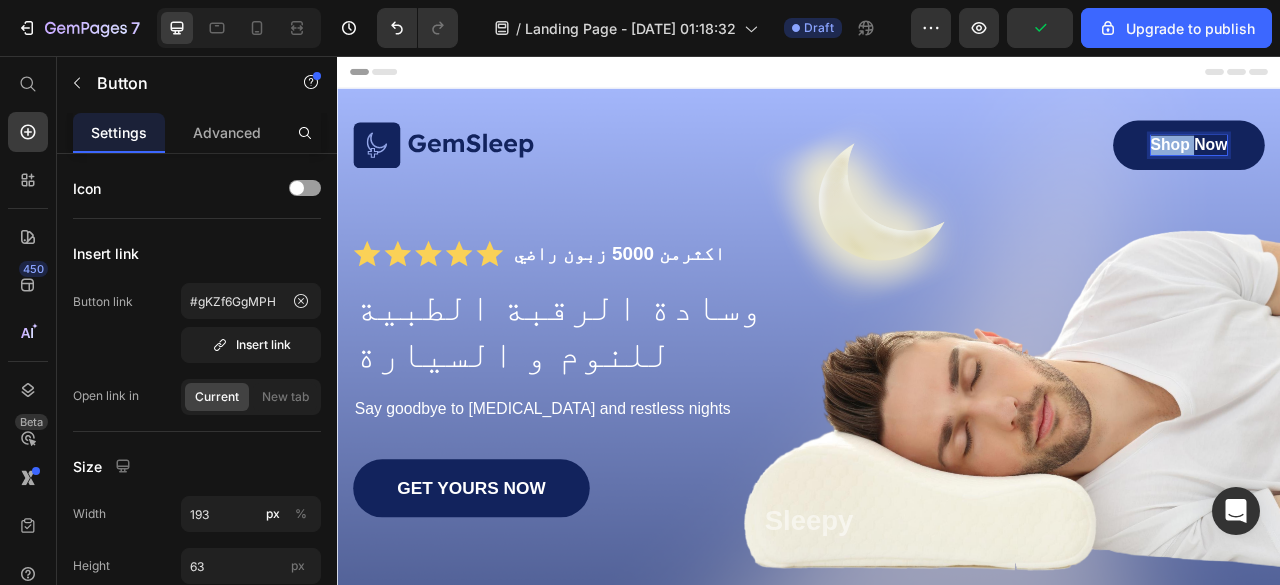 click on "Shop Now" at bounding box center [1421, 169] 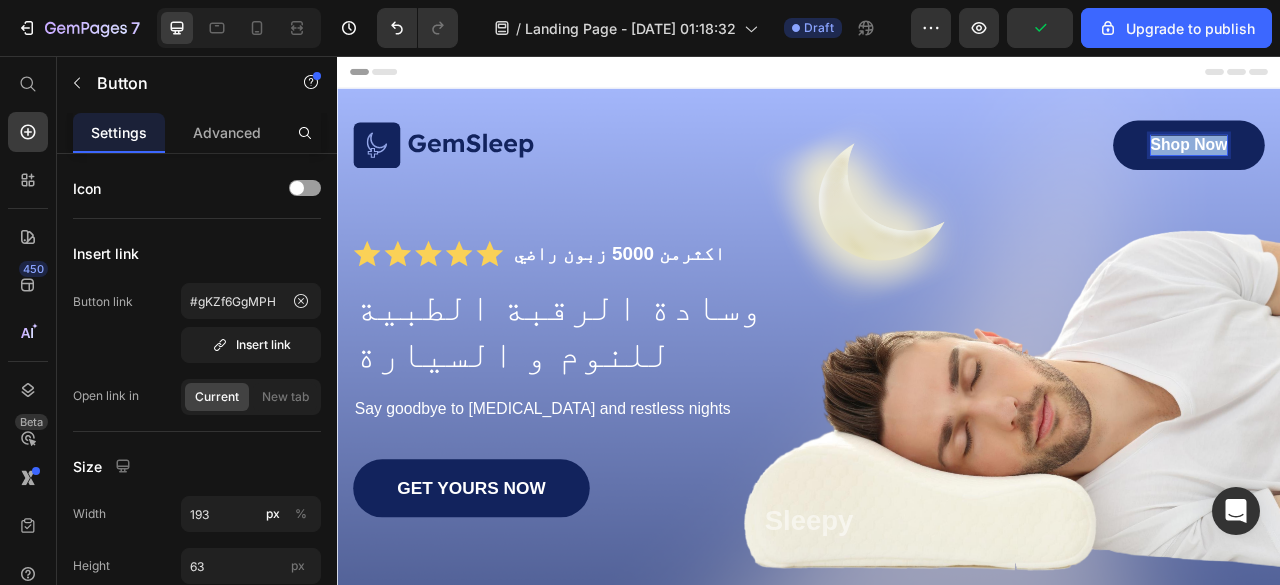click on "Shop Now" at bounding box center (1421, 169) 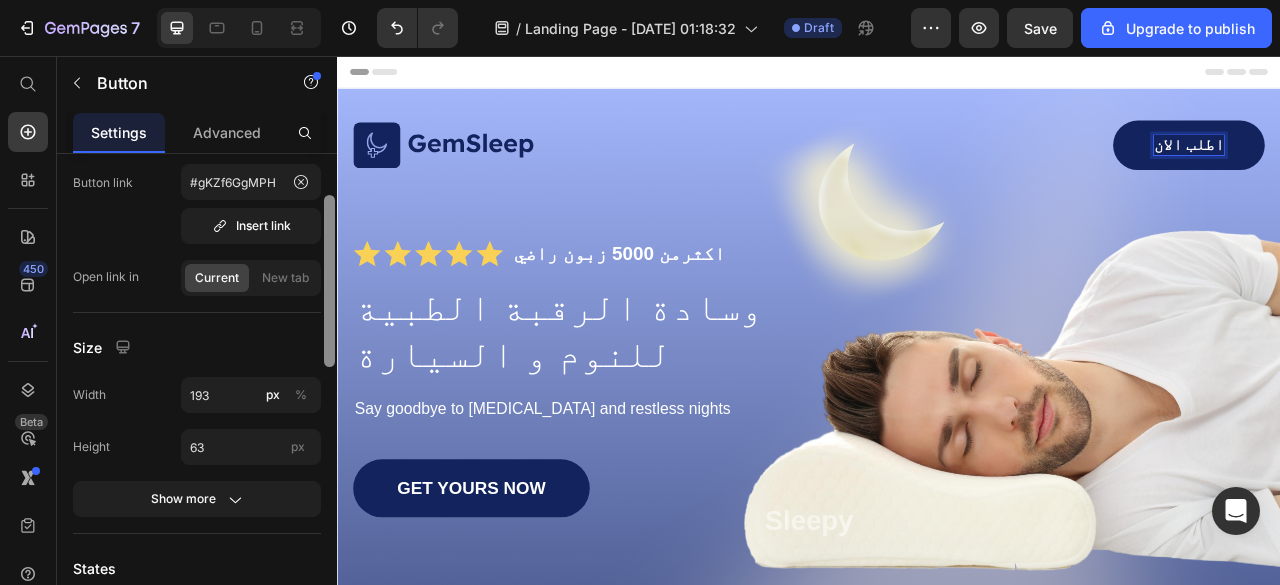 drag, startPoint x: 324, startPoint y: 268, endPoint x: 320, endPoint y: 306, distance: 38.209946 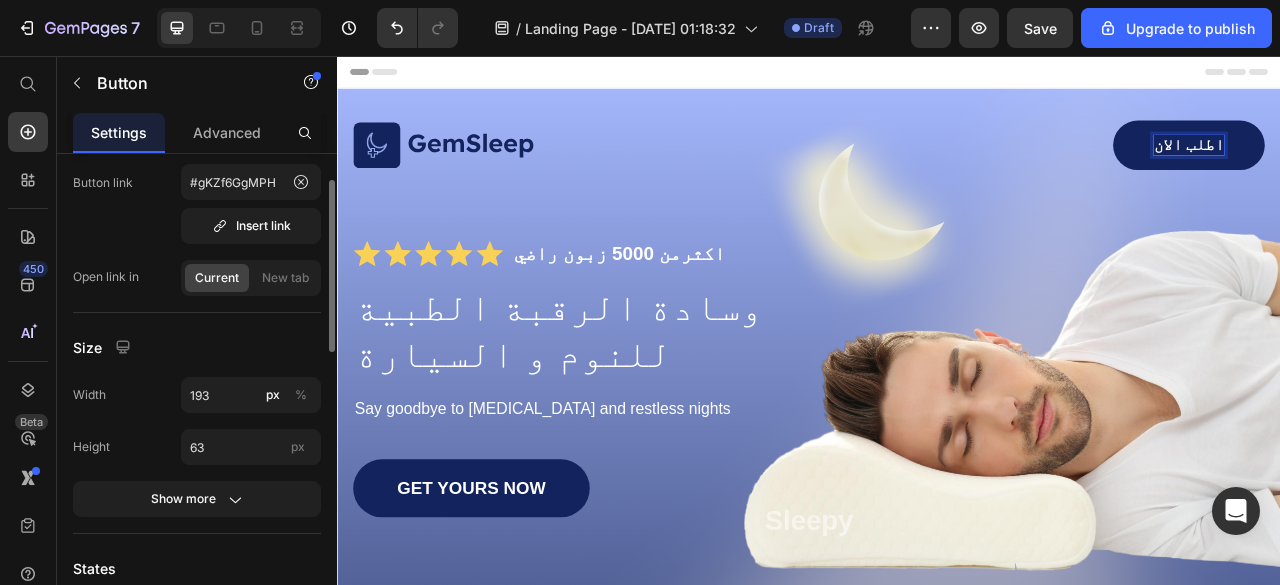 scroll, scrollTop: 108, scrollLeft: 0, axis: vertical 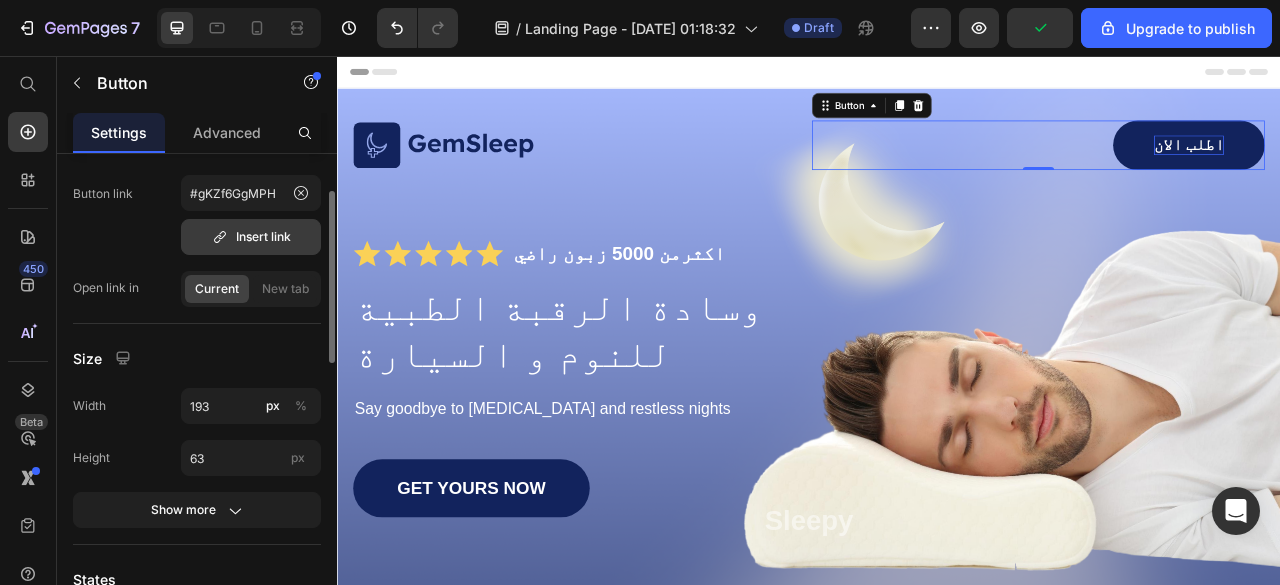 click on "Insert link" at bounding box center (251, 237) 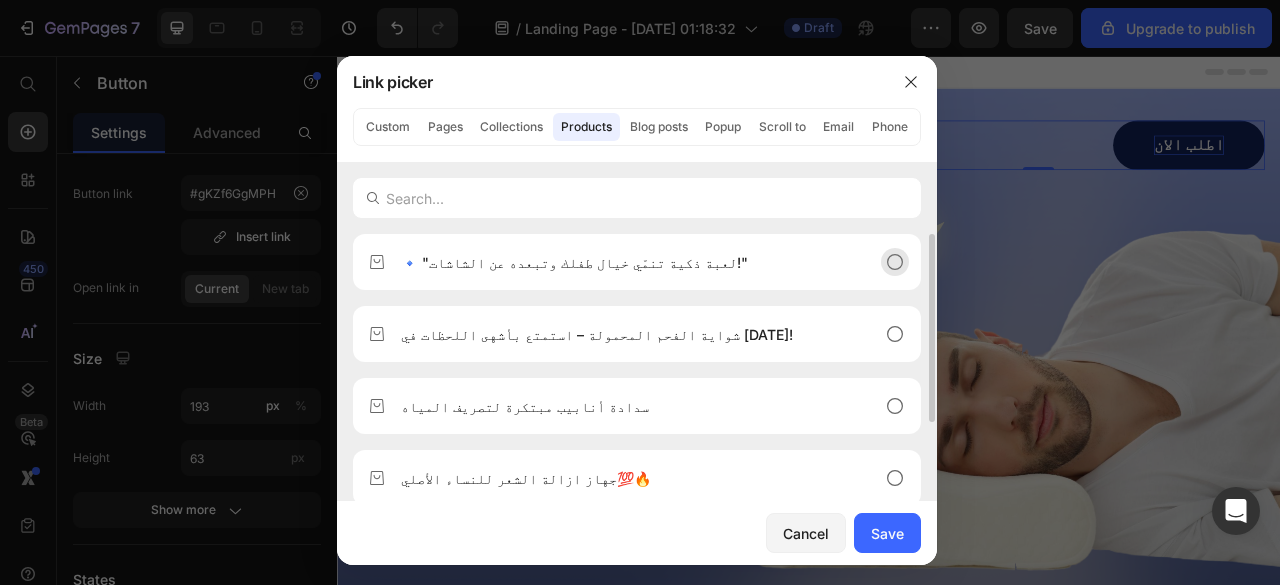 click 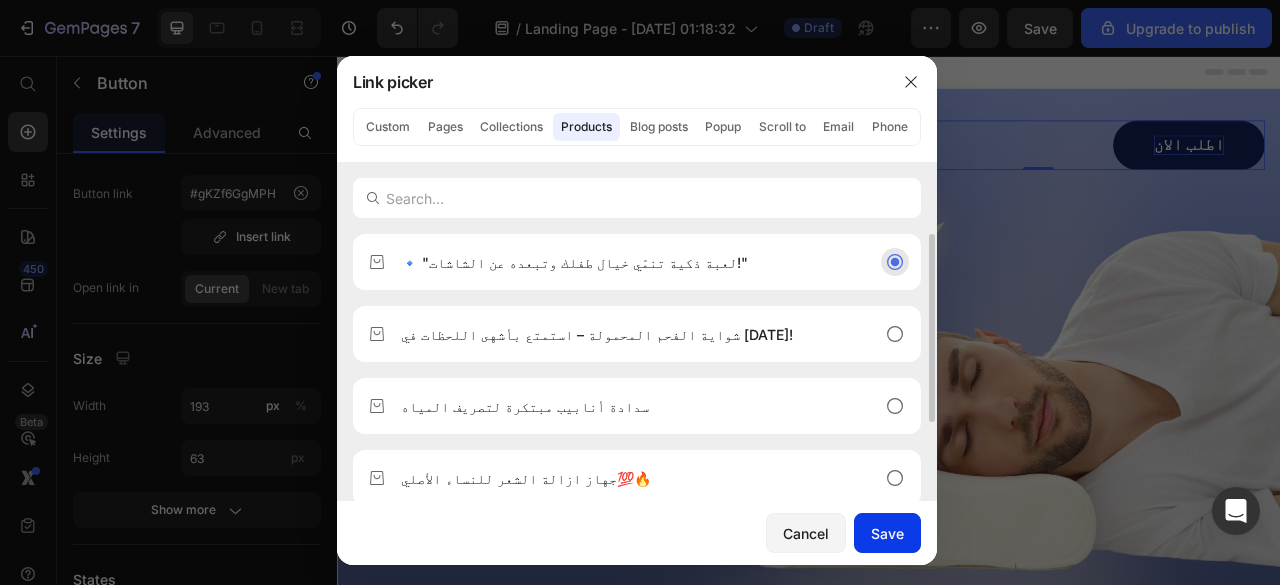 click on "Save" at bounding box center [887, 533] 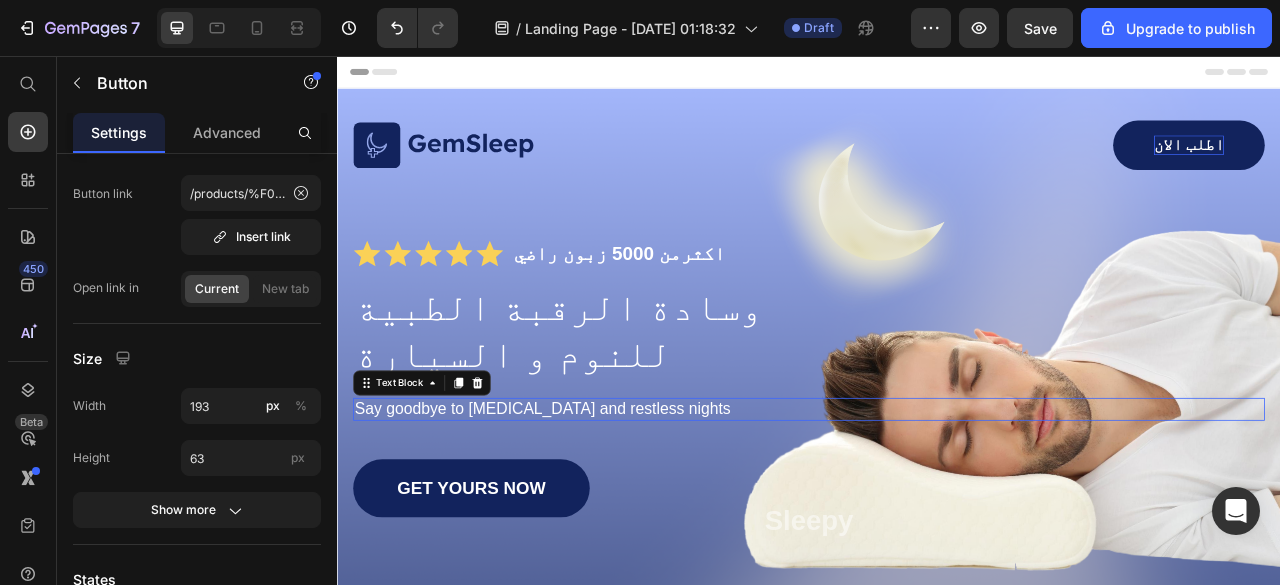 click on "Say goodbye to [MEDICAL_DATA] and restless nights" at bounding box center (937, 505) 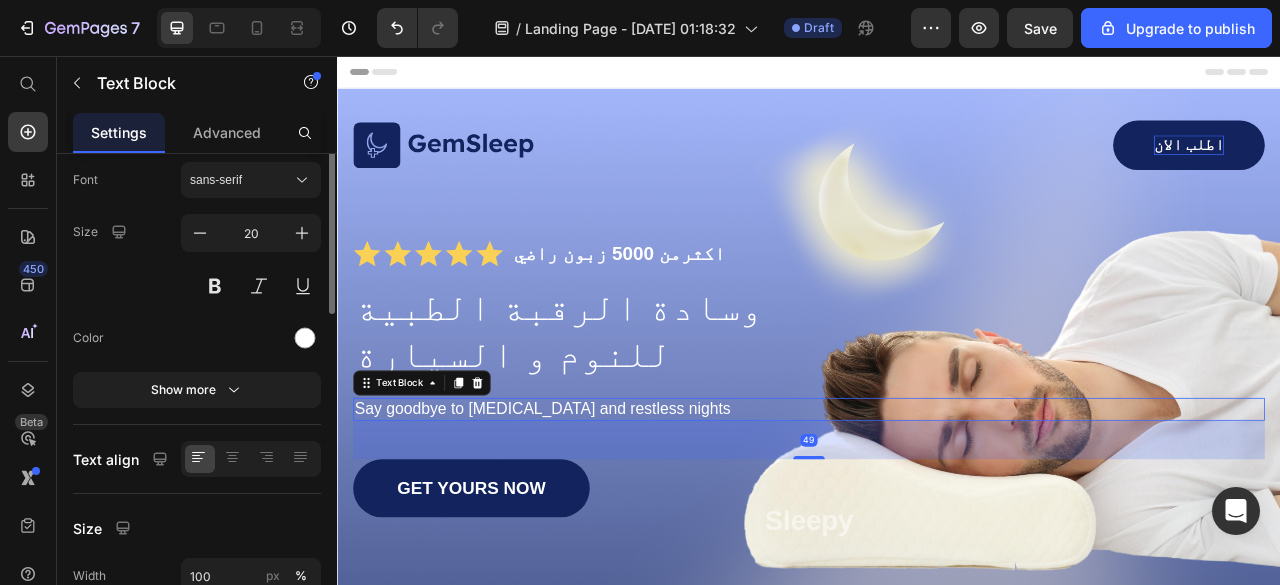 scroll, scrollTop: 0, scrollLeft: 0, axis: both 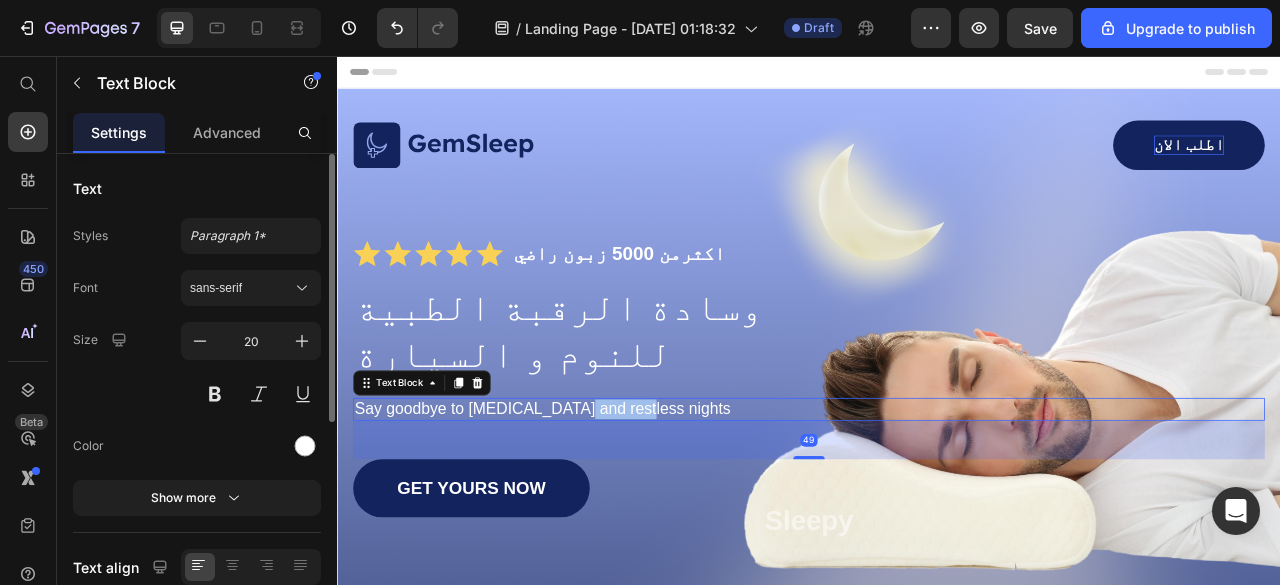 click on "Say goodbye to [MEDICAL_DATA] and restless nights" at bounding box center (937, 505) 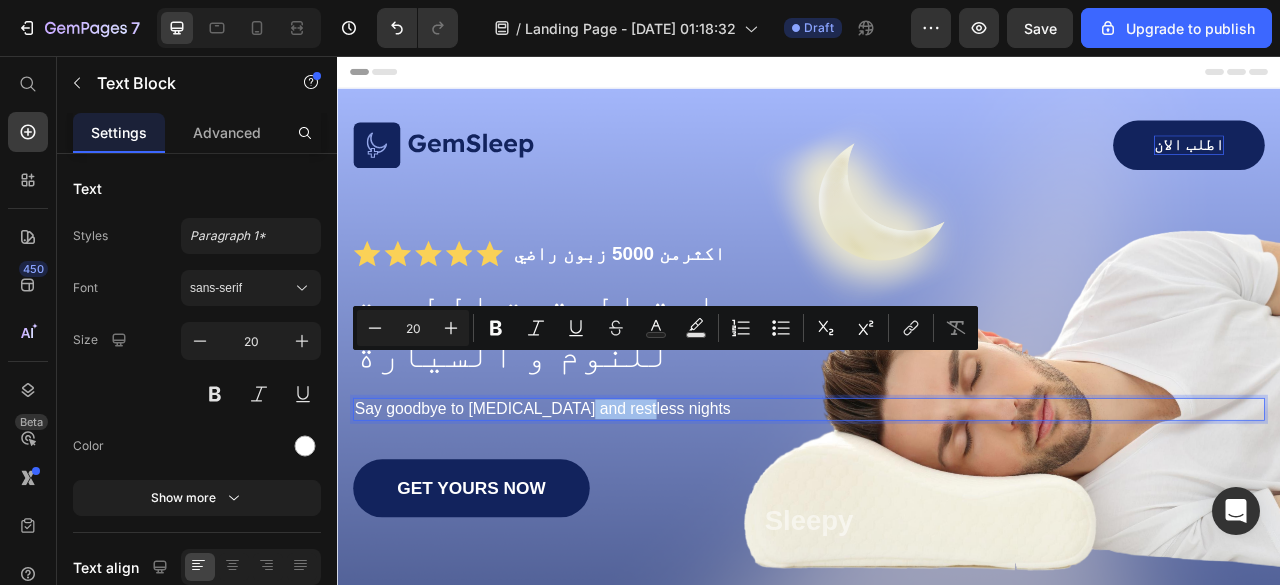 click on "Say goodbye to [MEDICAL_DATA] and restless nights" at bounding box center (937, 505) 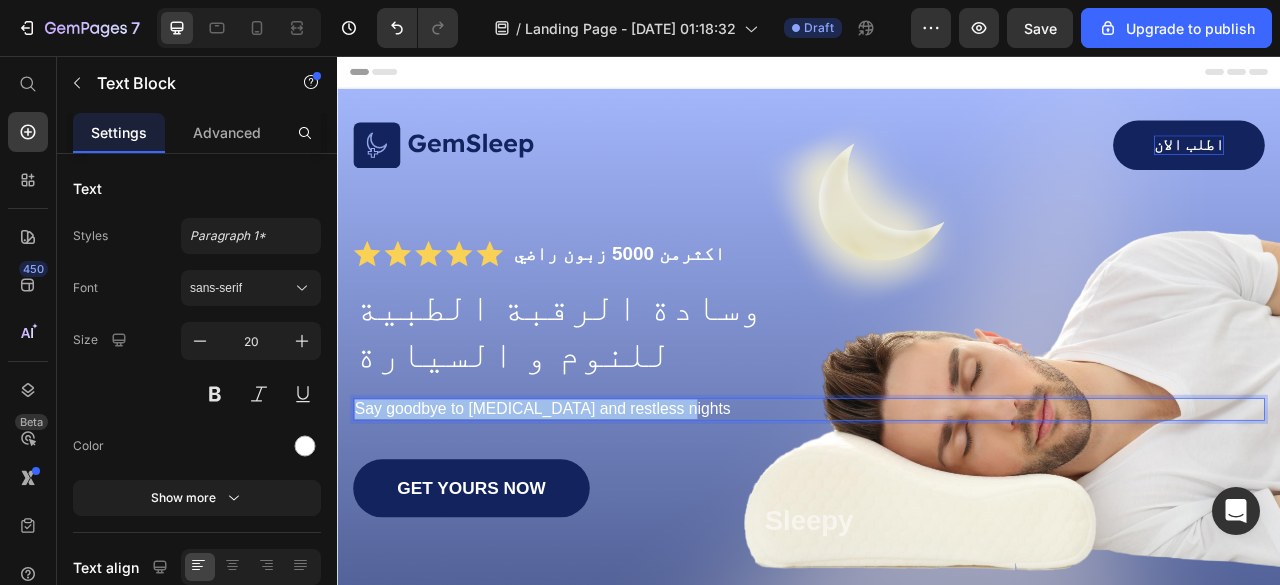 click on "Say goodbye to [MEDICAL_DATA] and restless nights" at bounding box center (937, 505) 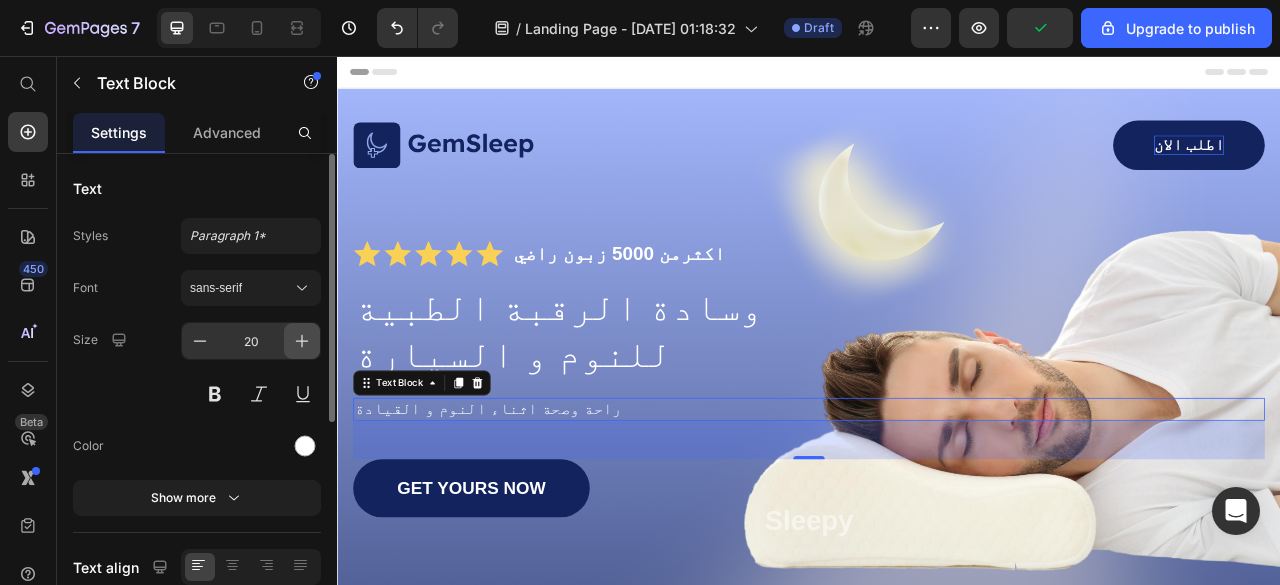 click 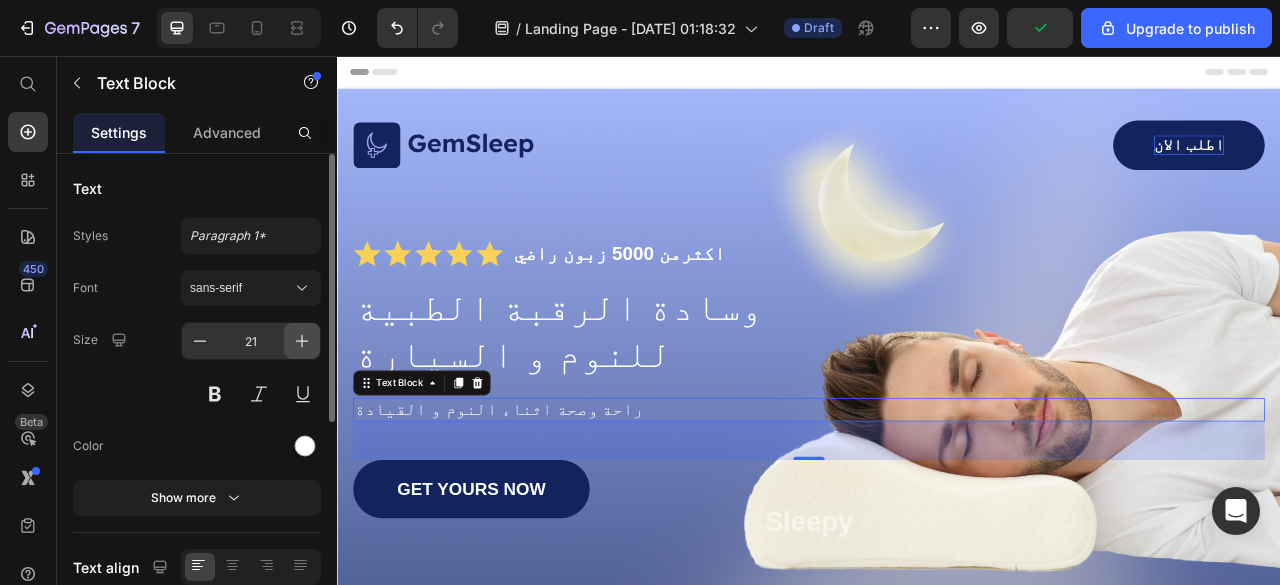 click 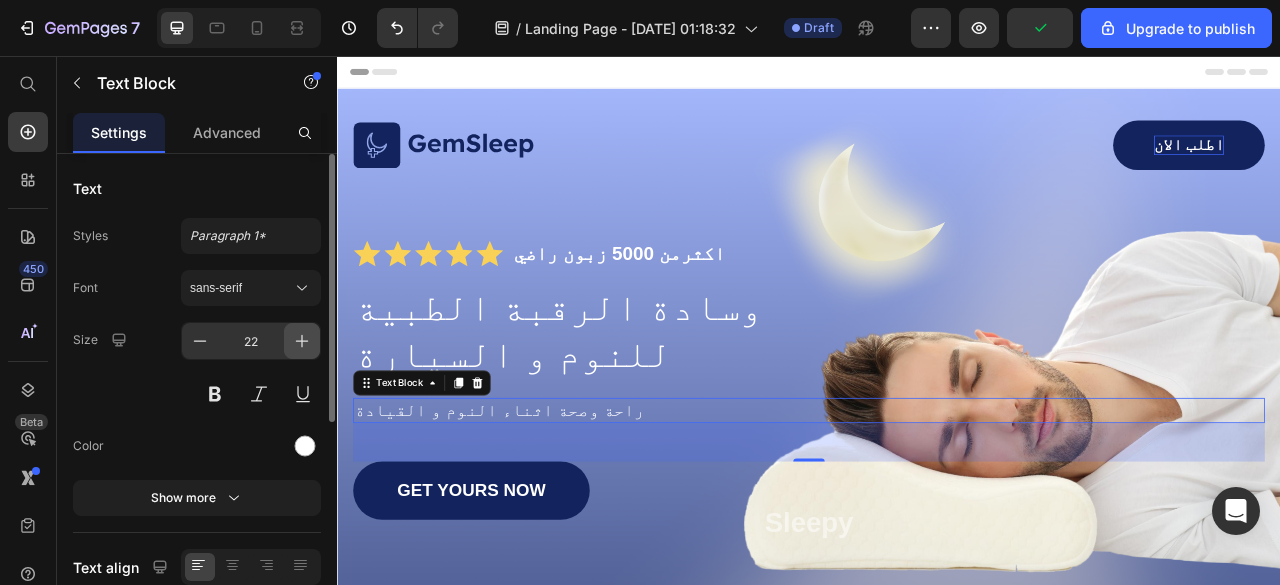 click 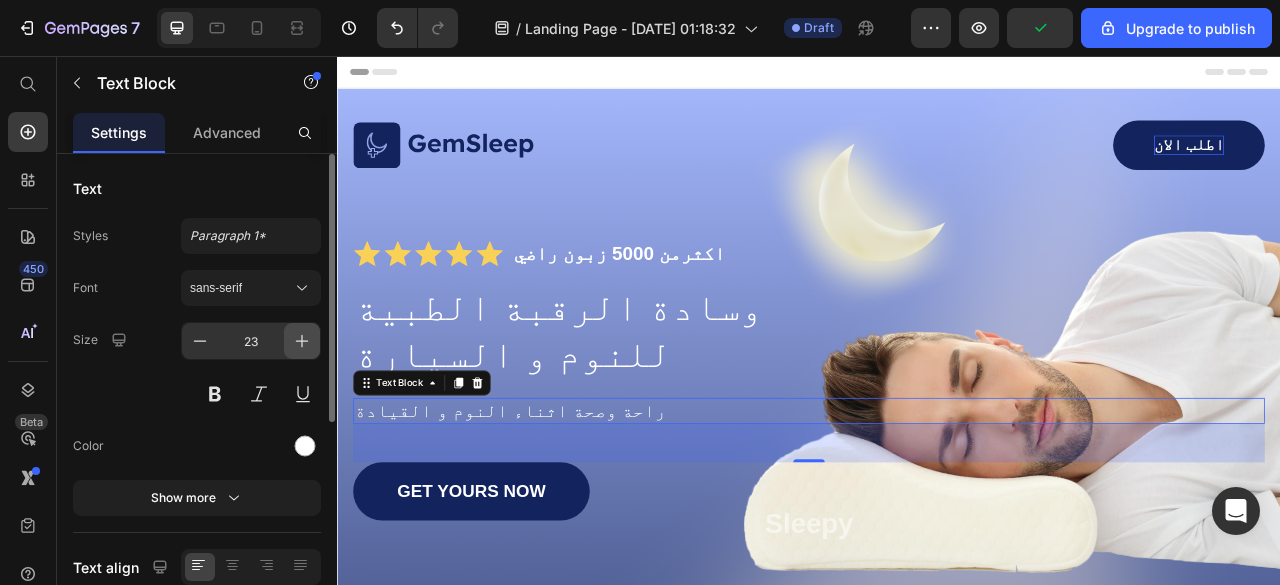 click 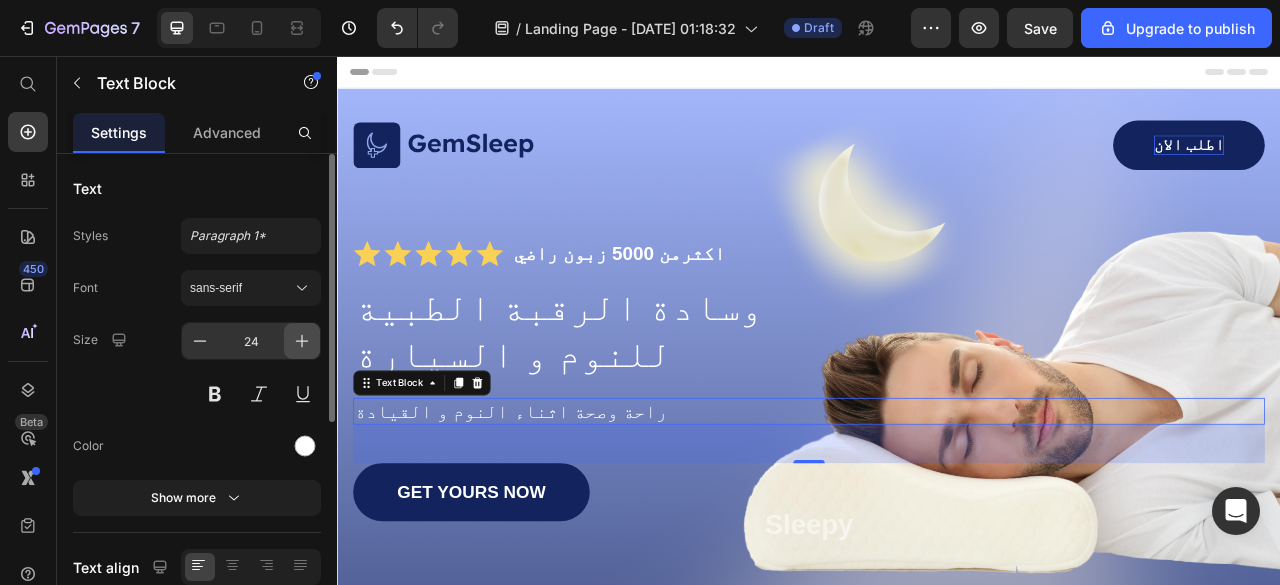click 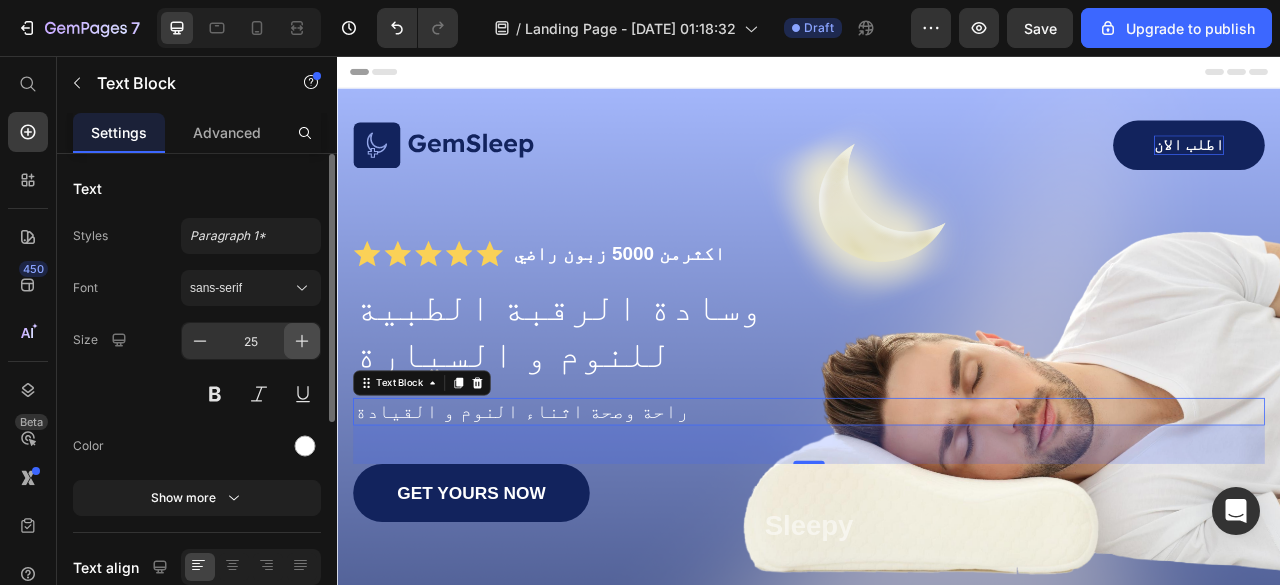 click 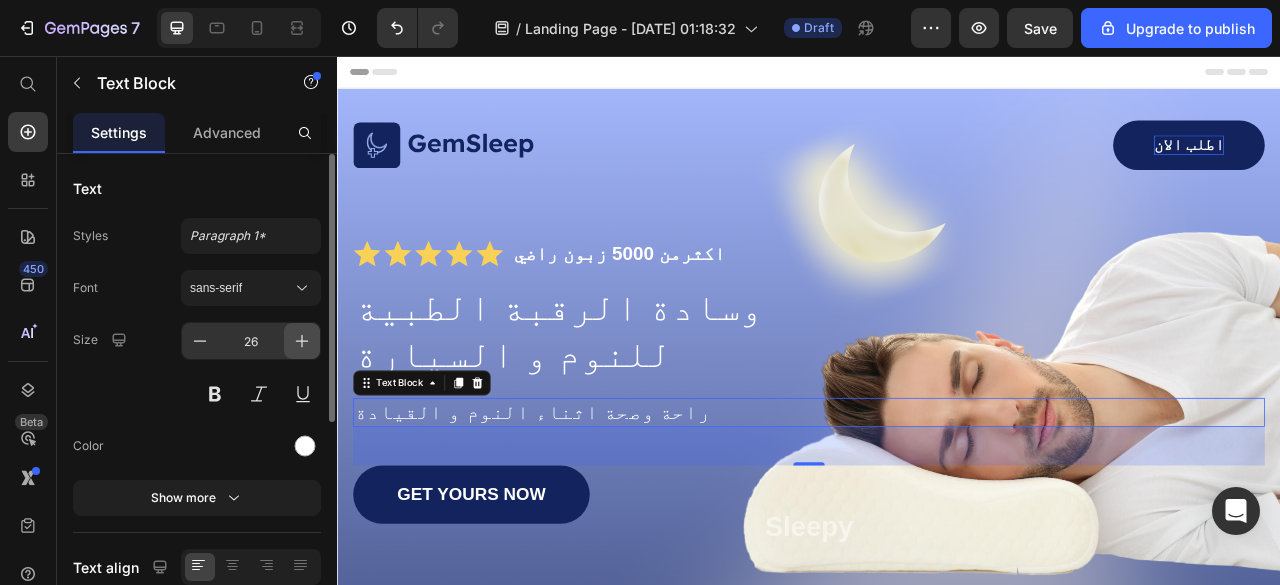 click 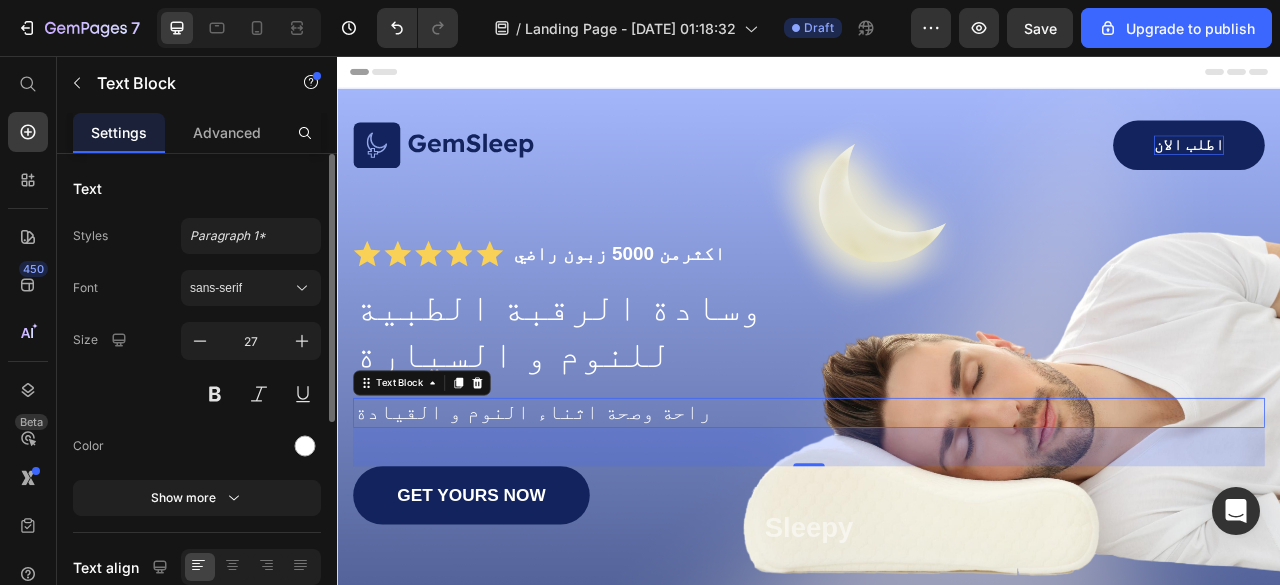 click on "Styles Paragraph 1*" at bounding box center [197, 236] 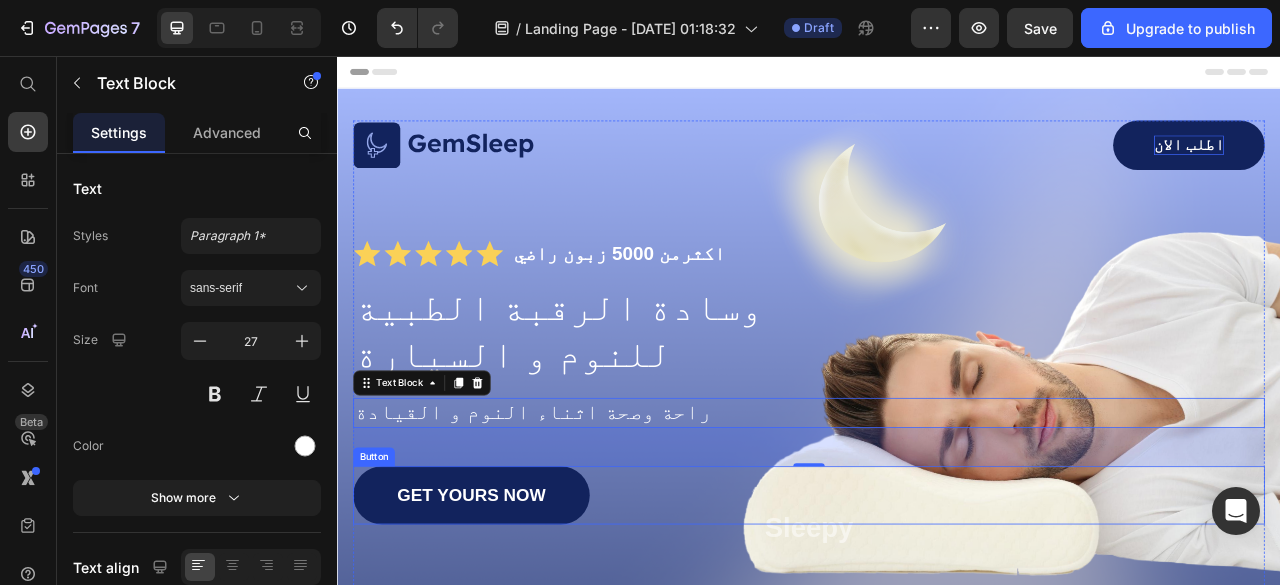 click on "GET YOURS NOW Button" at bounding box center [937, 615] 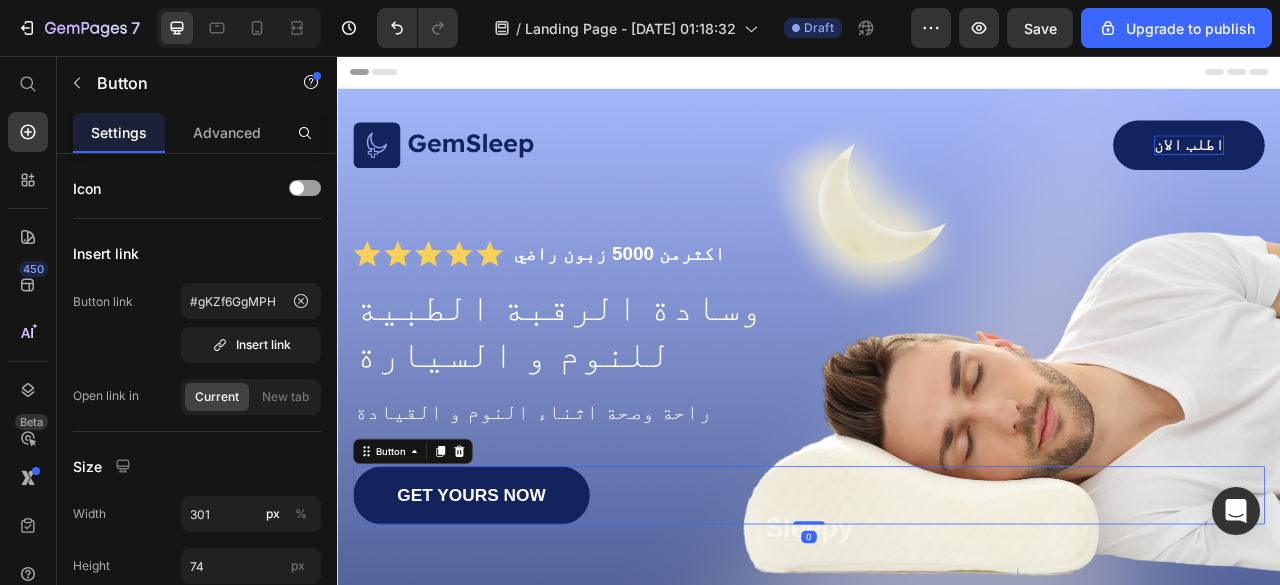 click on "GET YOURS NOW Button   0" at bounding box center [937, 615] 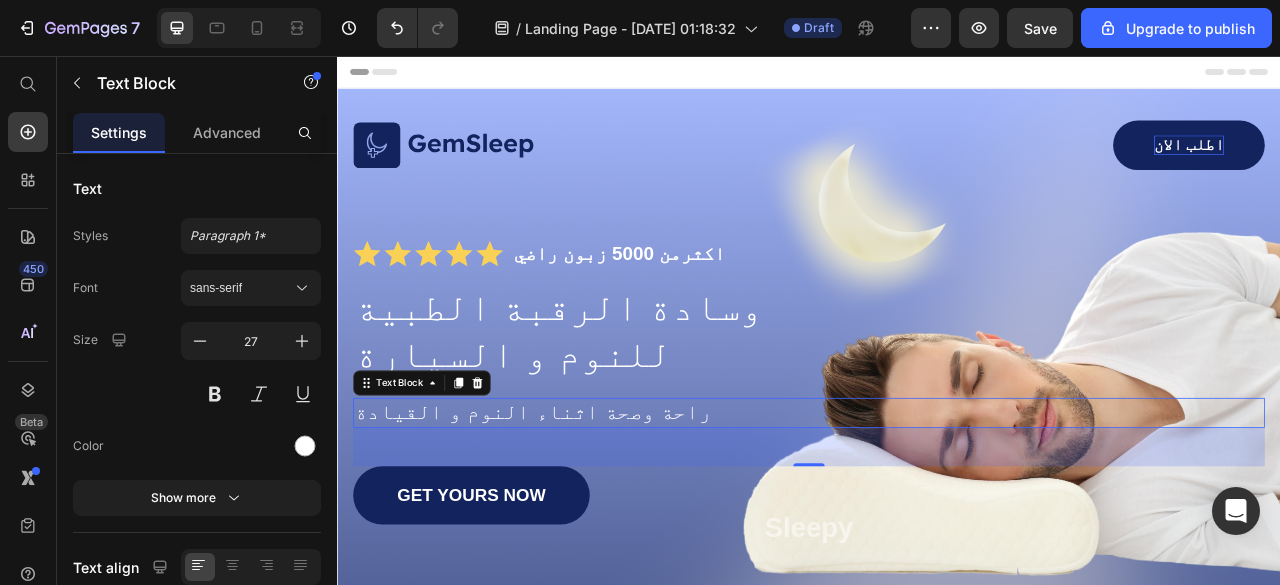 click on "راحة وصحة اثناء النوم و القيادة" at bounding box center [937, 510] 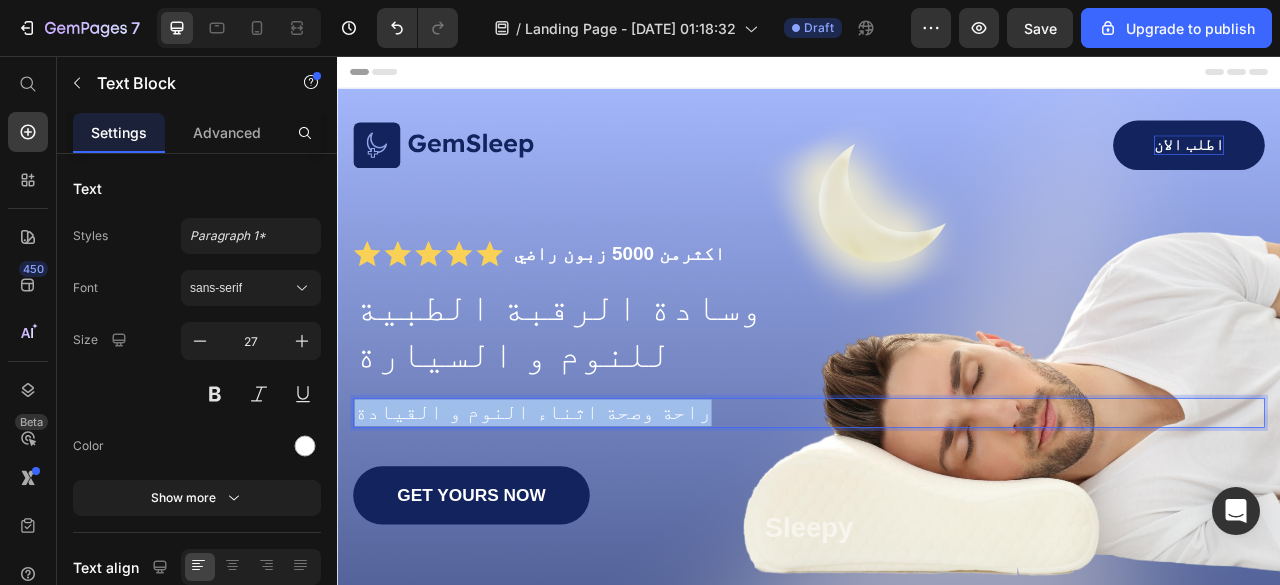 click on "راحة وصحة اثناء النوم و القيادة" at bounding box center [937, 510] 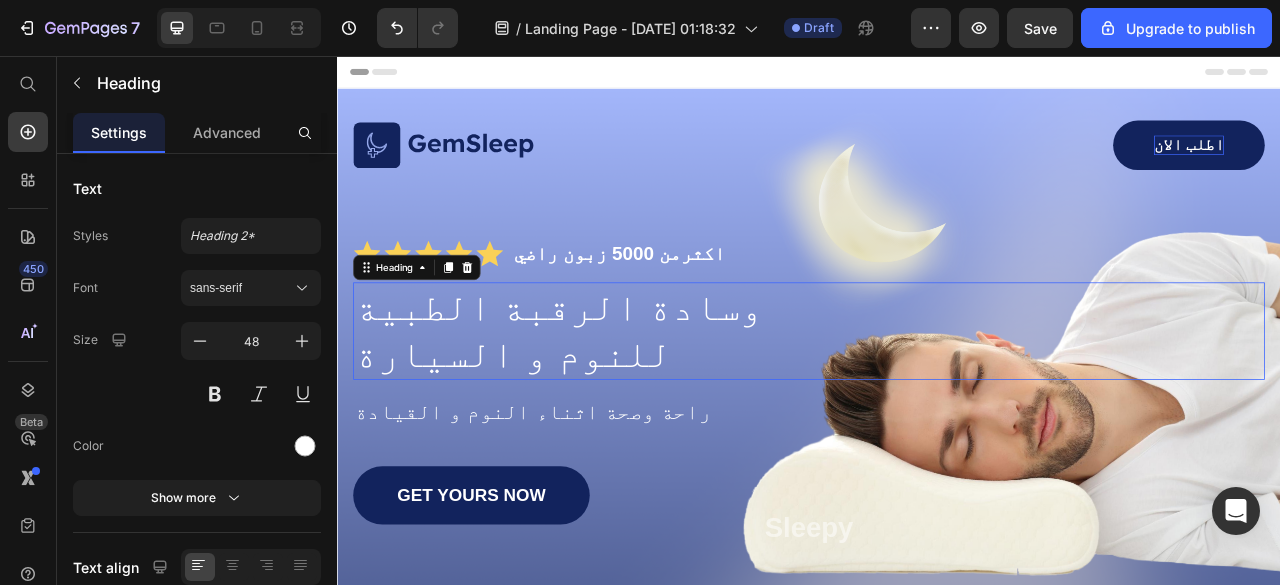 click on "وسادة الرقبة الطبية للنوم و السيارة" at bounding box center (937, 406) 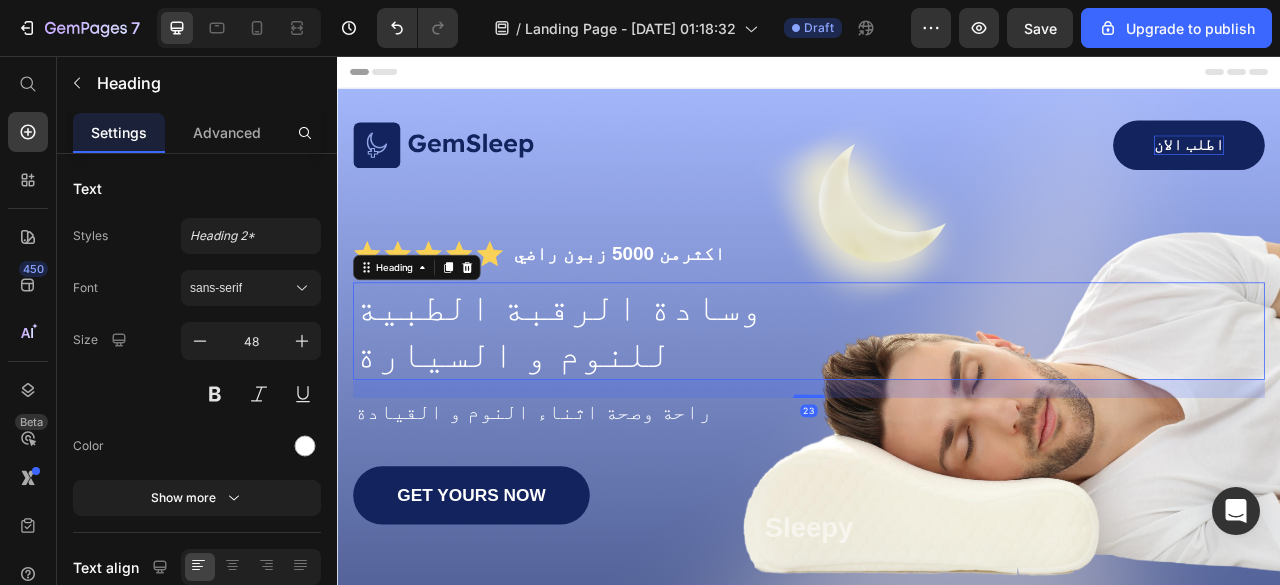 click on "وسادة الرقبة الطبية للنوم و السيارة" at bounding box center [937, 406] 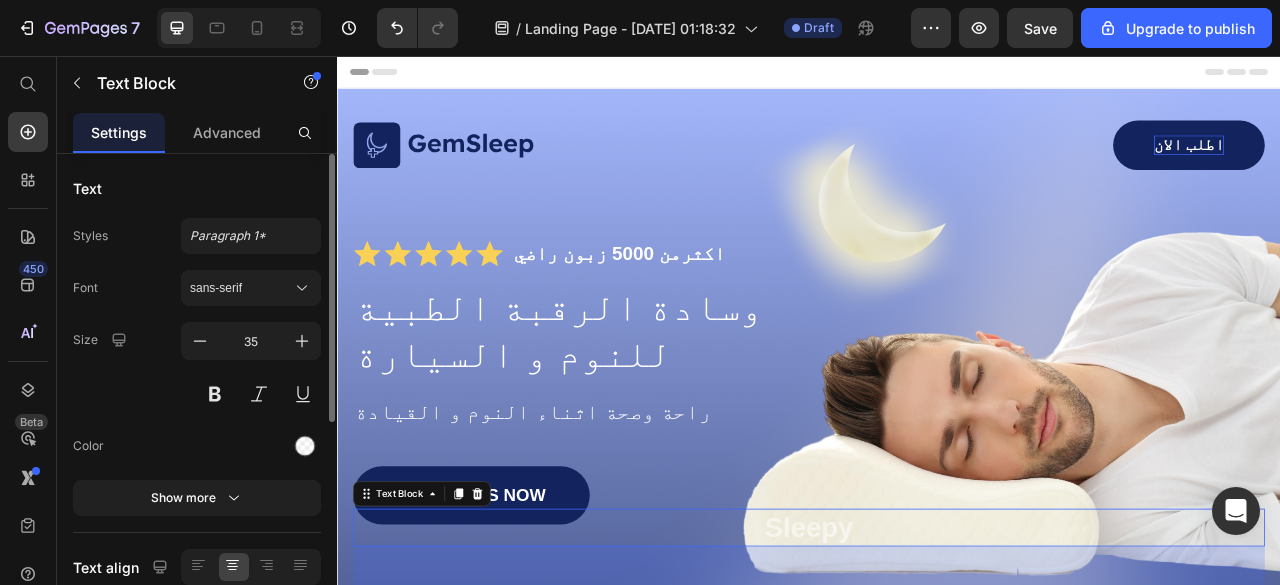 click on "Size 35" at bounding box center (197, 367) 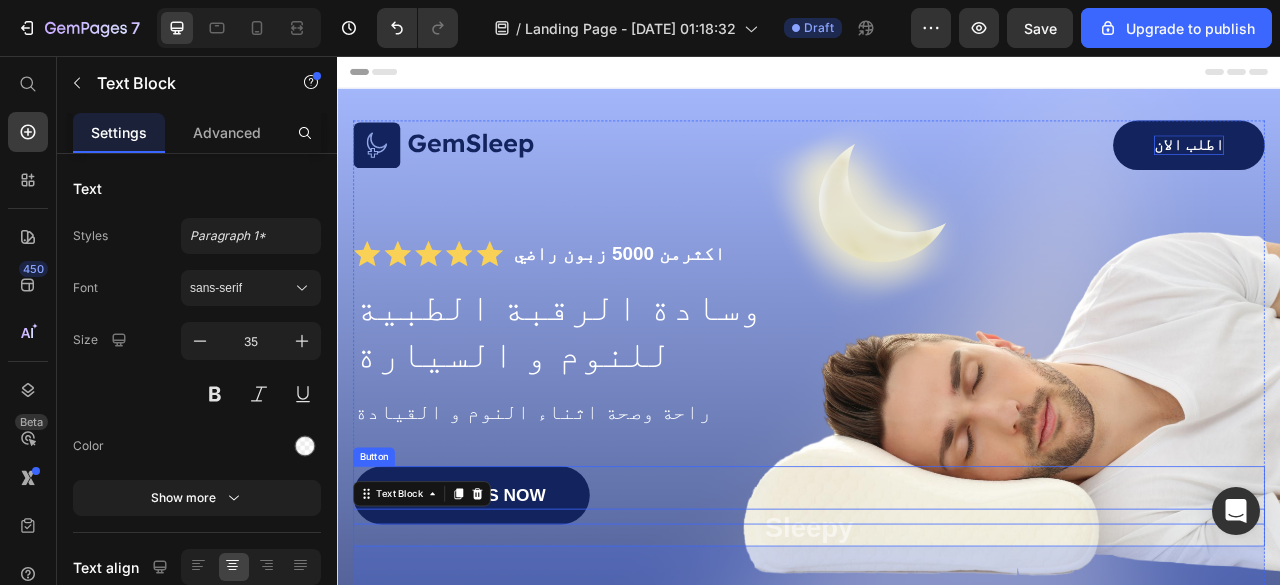 click on "GET YOURS NOW" at bounding box center (507, 615) 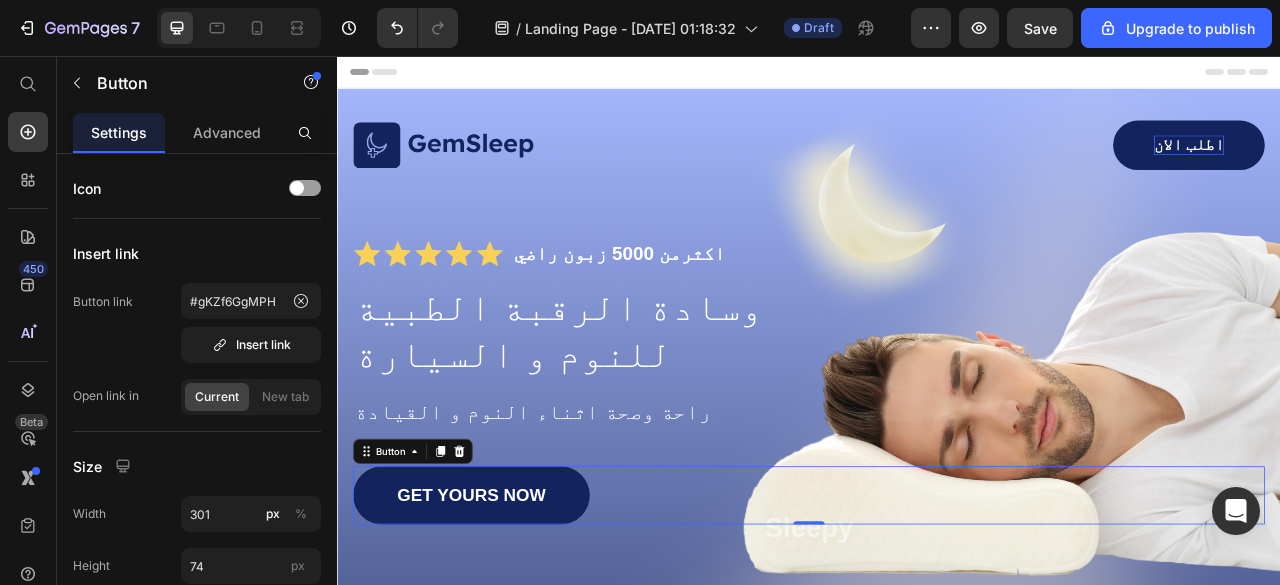 click on "GET YOURS NOW" at bounding box center (507, 615) 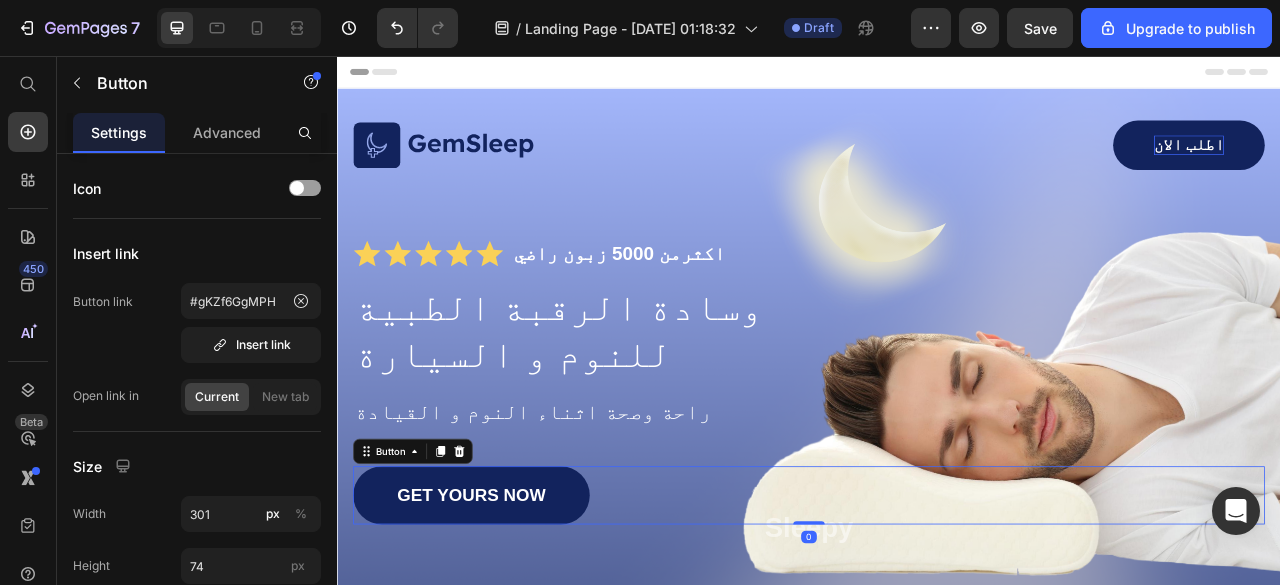 click on "GET YOURS NOW" at bounding box center (507, 615) 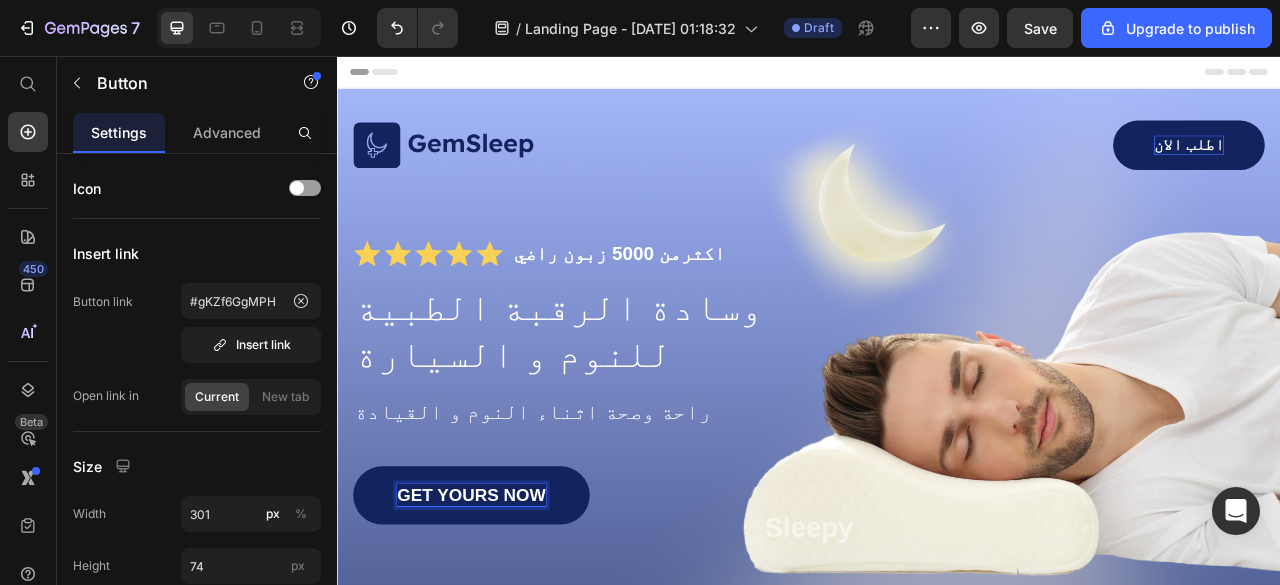 click on "GET YOURS NOW" at bounding box center [507, 615] 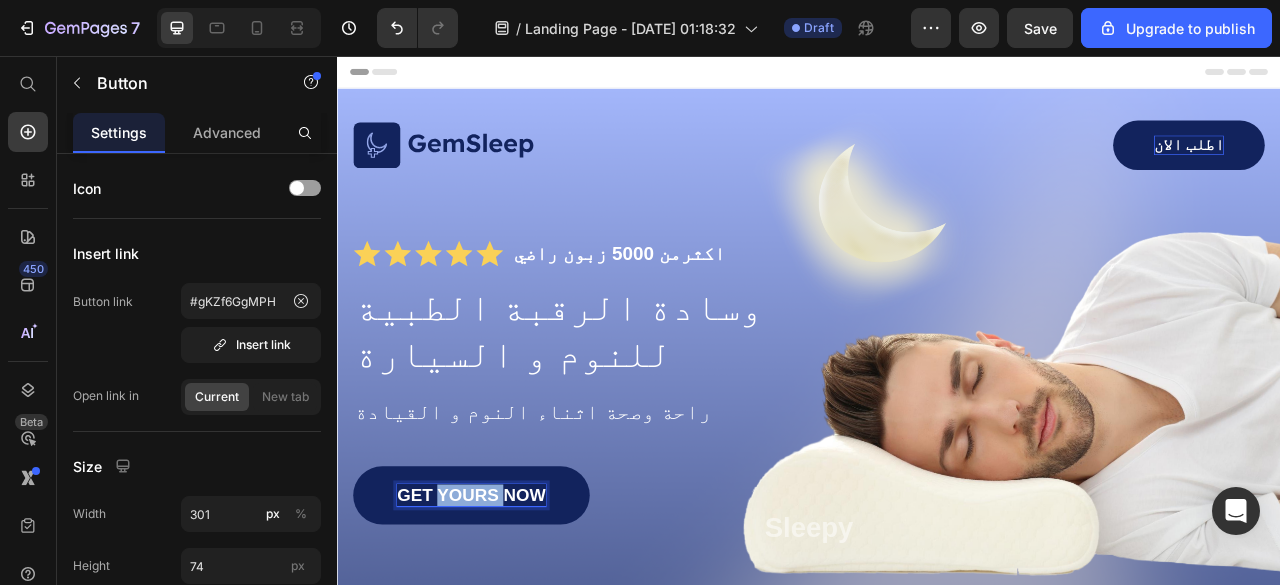 click on "GET YOURS NOW" at bounding box center [507, 615] 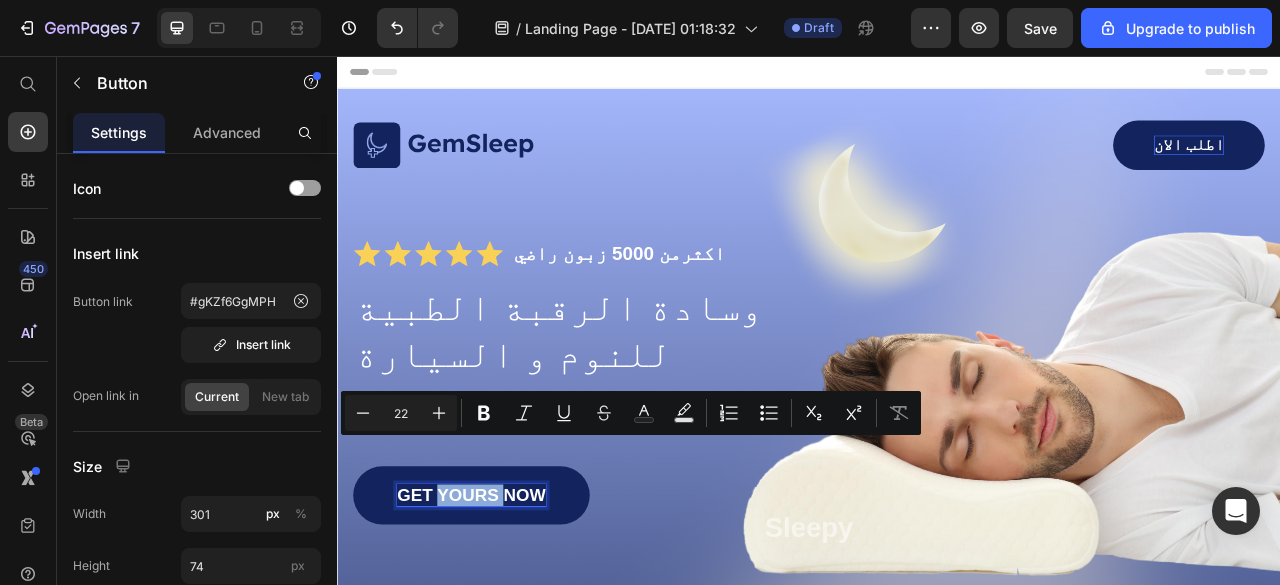 click on "GET YOURS NOW" at bounding box center (507, 615) 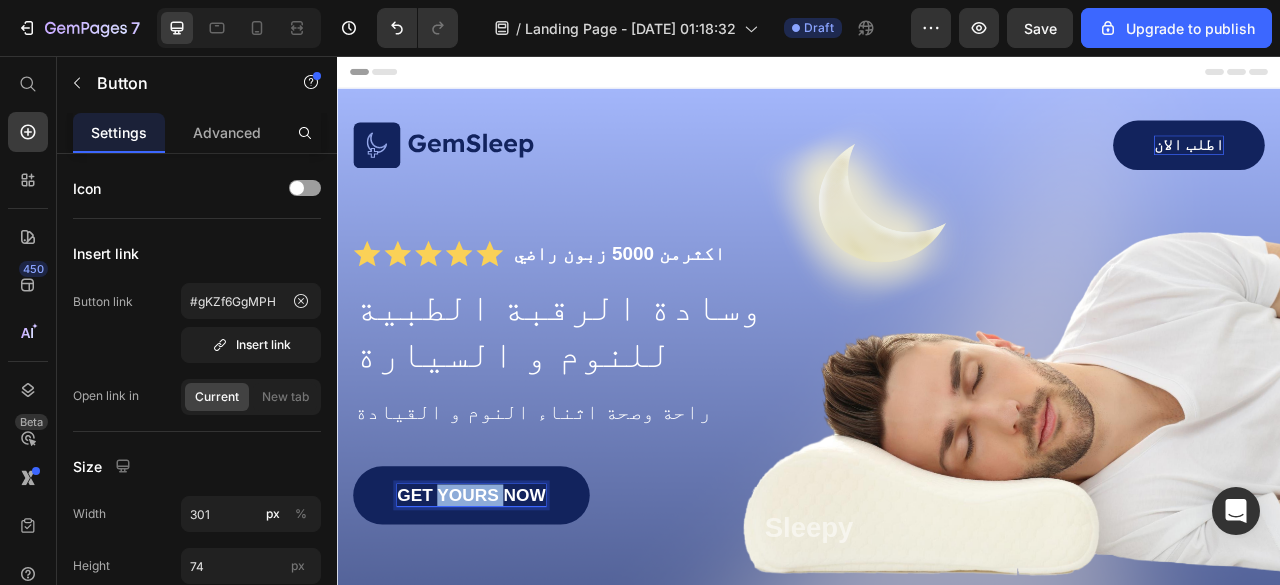 click on "GET YOURS NOW" at bounding box center [507, 615] 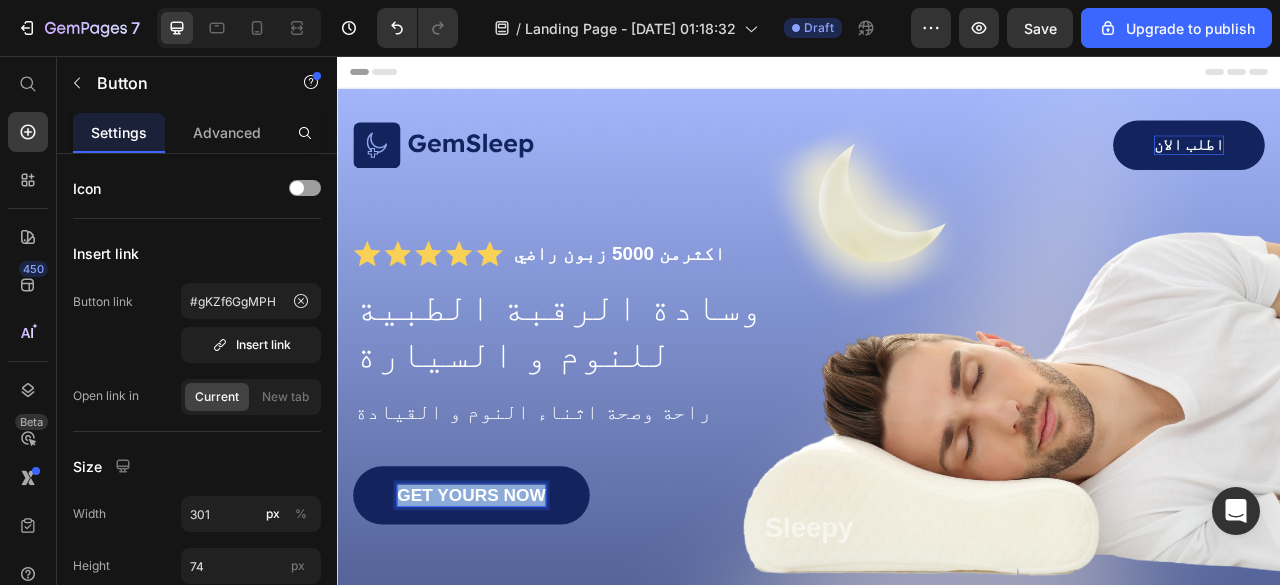 click on "GET YOURS NOW" at bounding box center (507, 615) 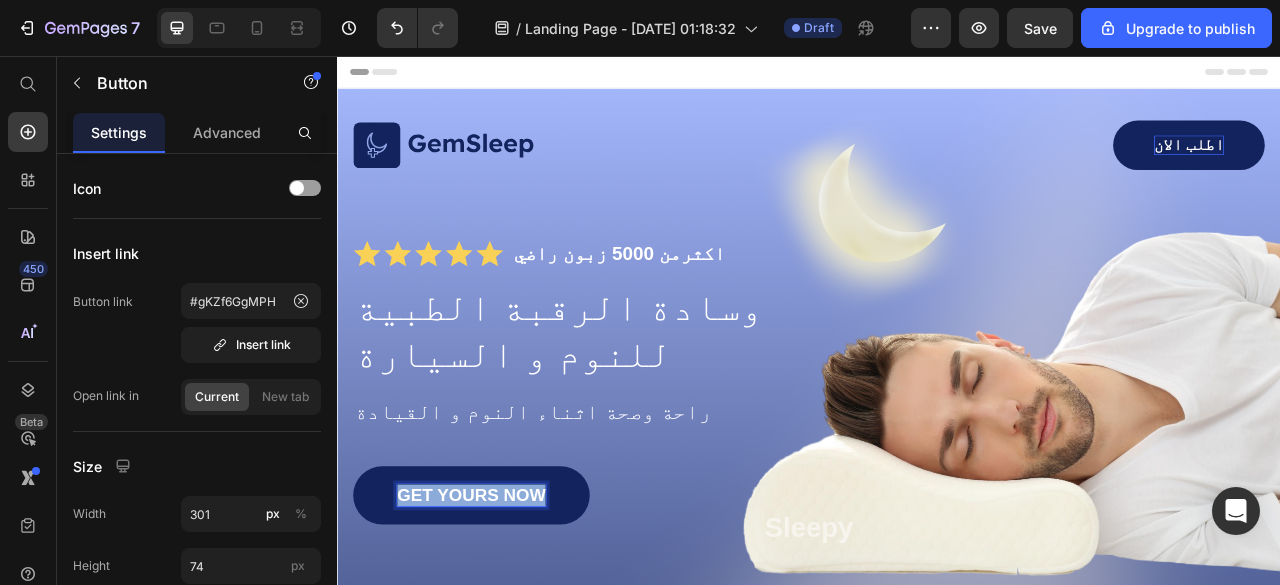 click on "GET YOURS NOW" at bounding box center [507, 615] 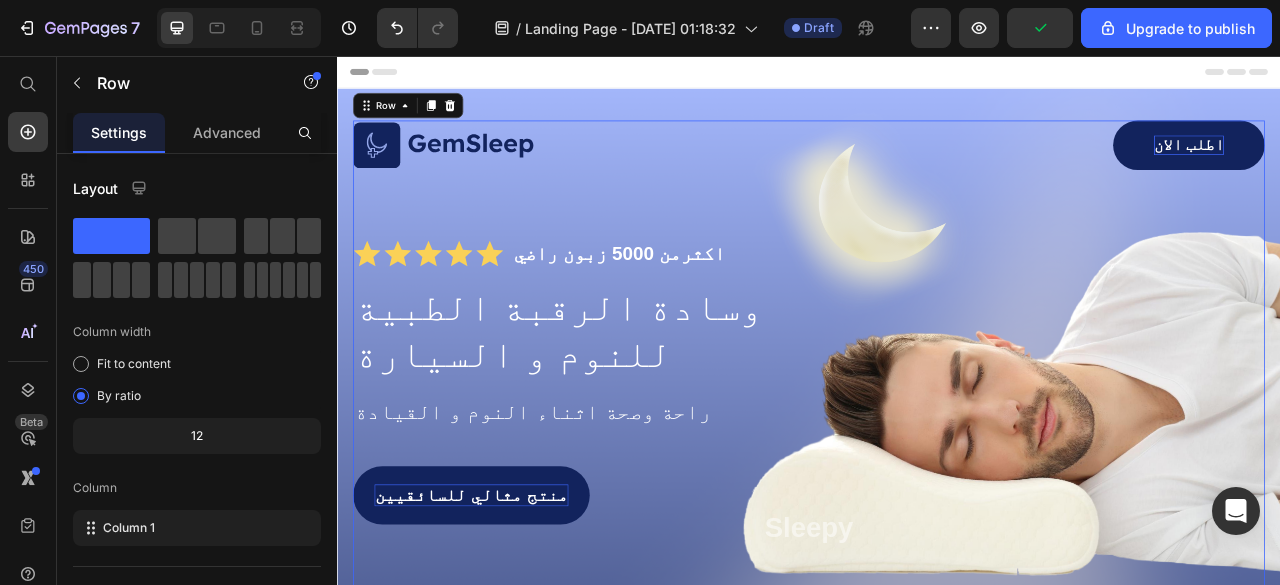 scroll, scrollTop: 0, scrollLeft: 0, axis: both 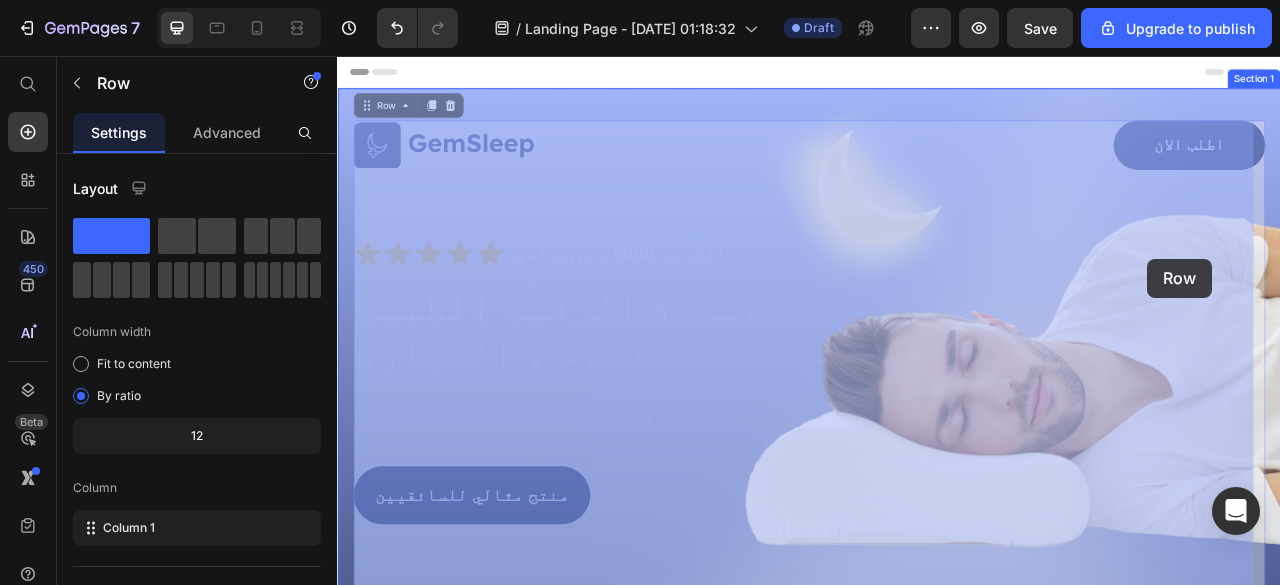 drag, startPoint x: 1444, startPoint y: 243, endPoint x: 1363, endPoint y: 316, distance: 109.041275 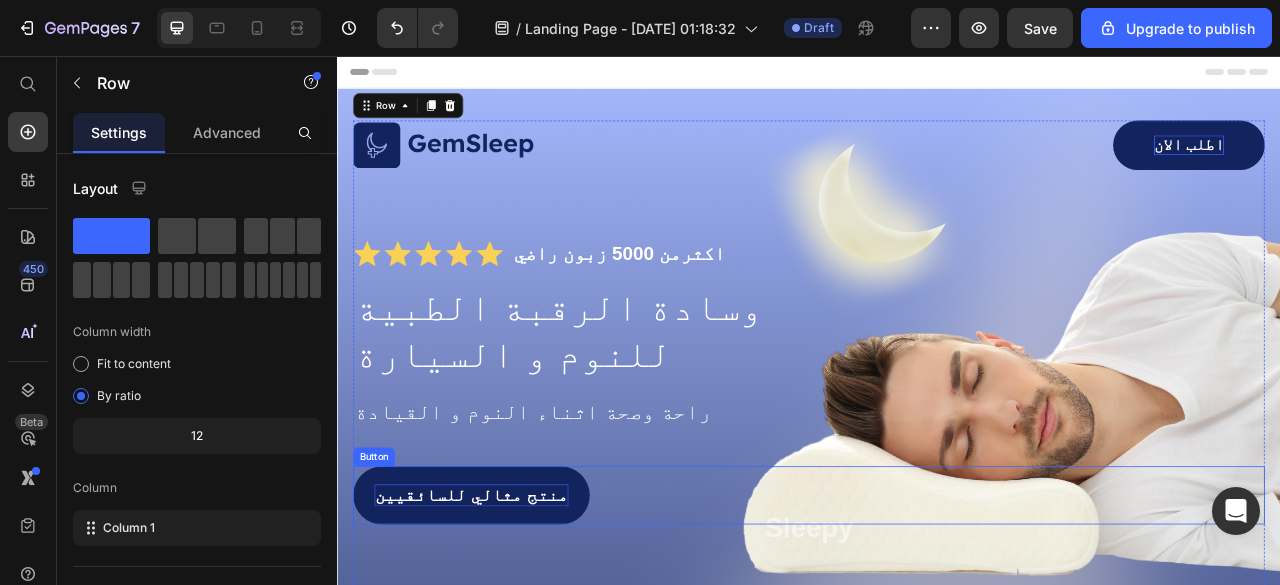 click on "منتج مثالي للسائقيين Button" at bounding box center [937, 615] 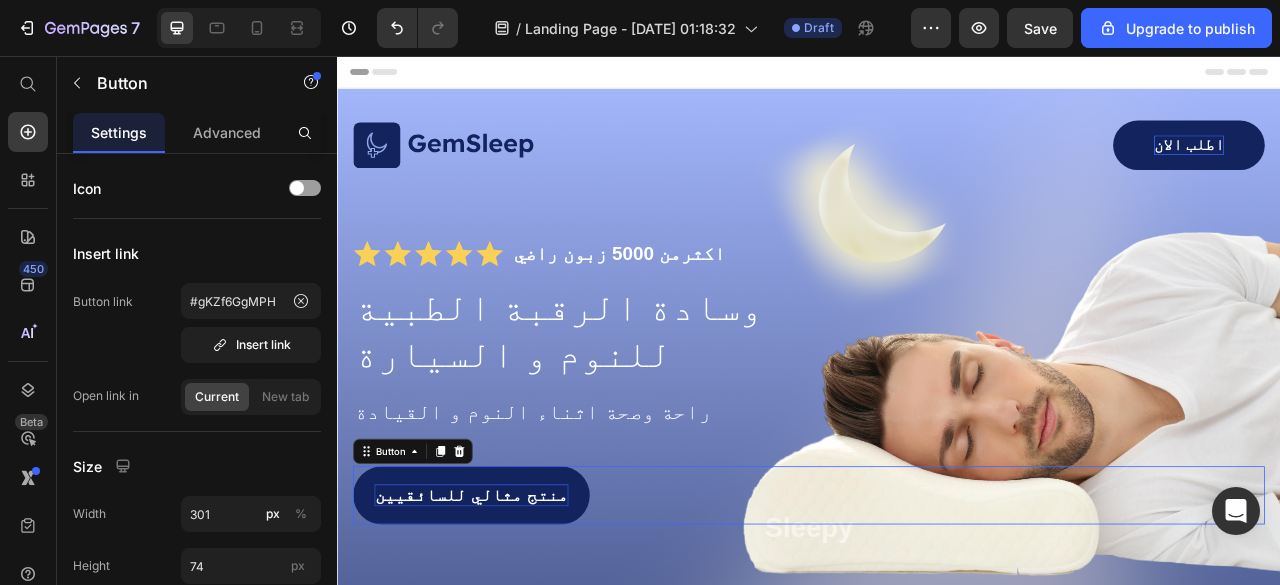 click on "منتج مثالي للسائقيين Button   0" at bounding box center (937, 615) 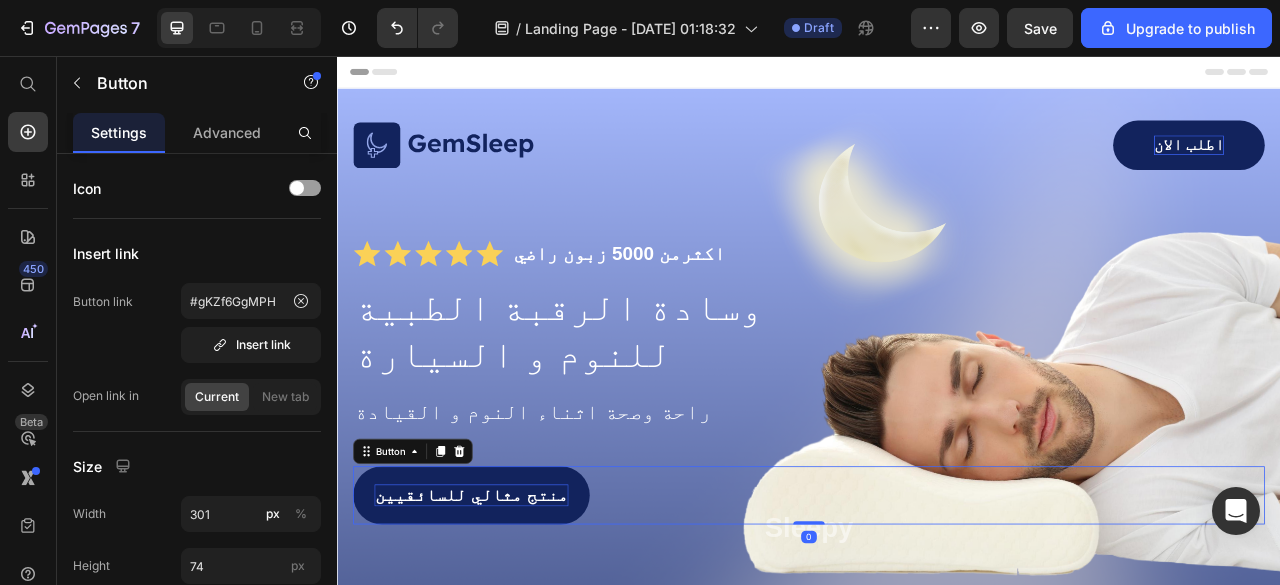 click on "منتج مثالي للسائقيين Button   0" at bounding box center (937, 615) 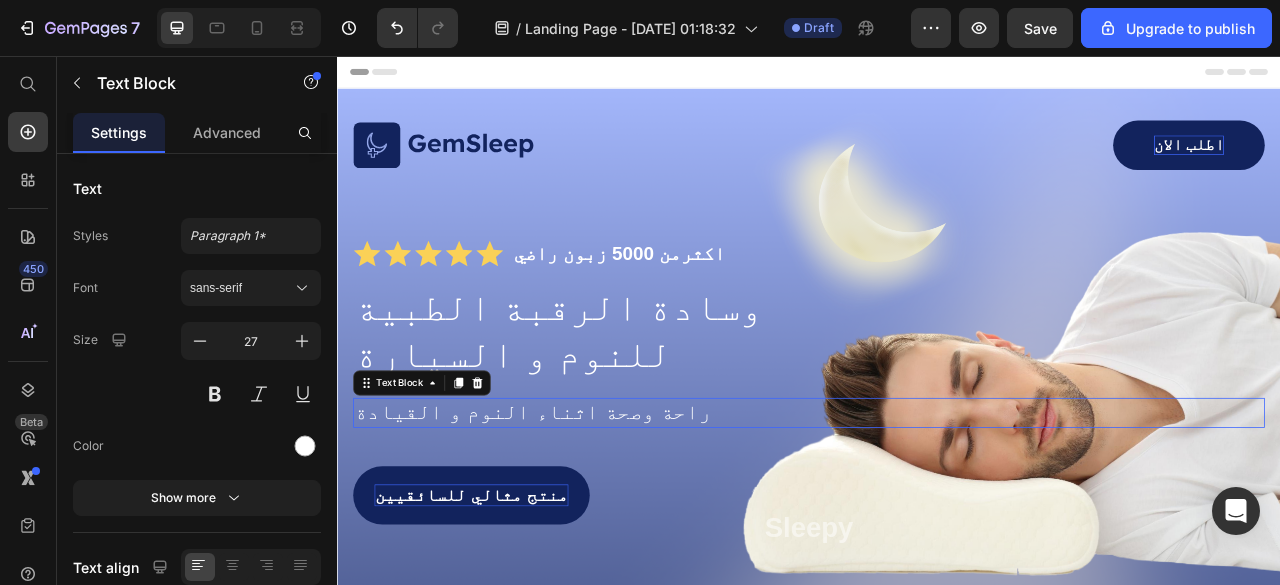click on "راحة وصحة اثناء النوم و القيادة" at bounding box center [937, 510] 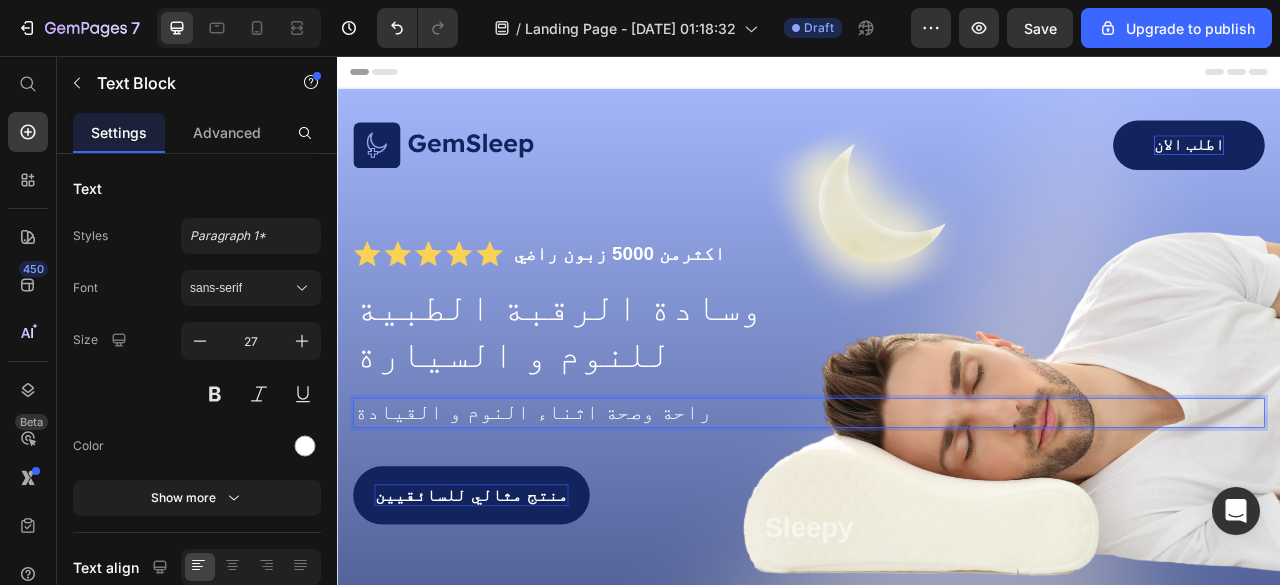 click on "راحة وصحة اثناء النوم و القيادة" at bounding box center [937, 510] 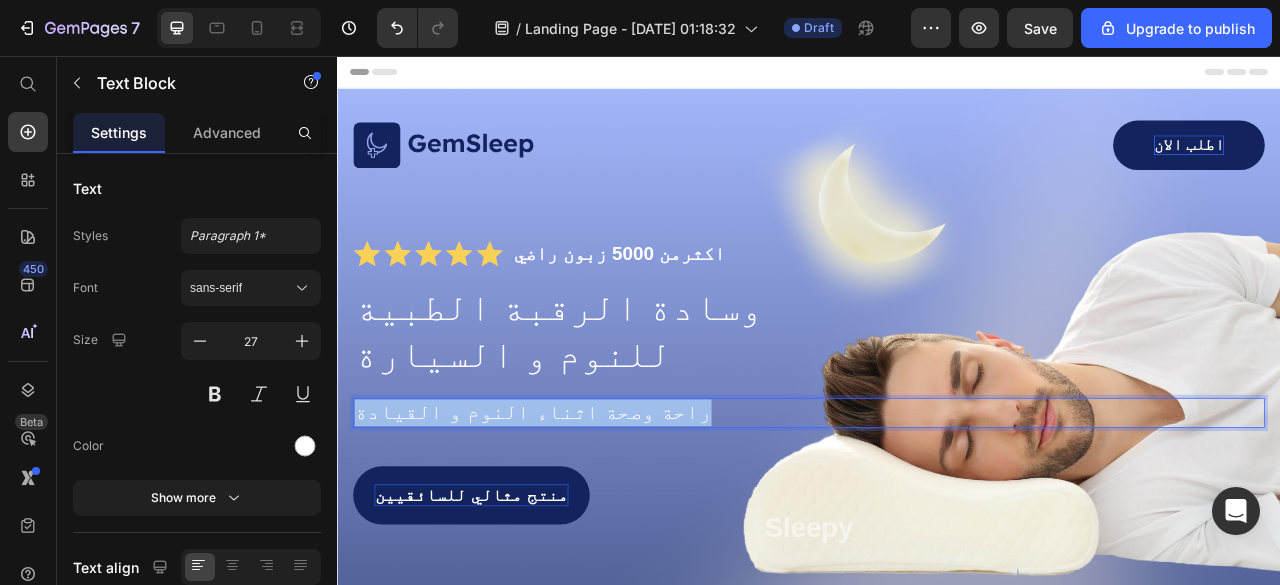 click on "راحة وصحة اثناء النوم و القيادة" at bounding box center [937, 510] 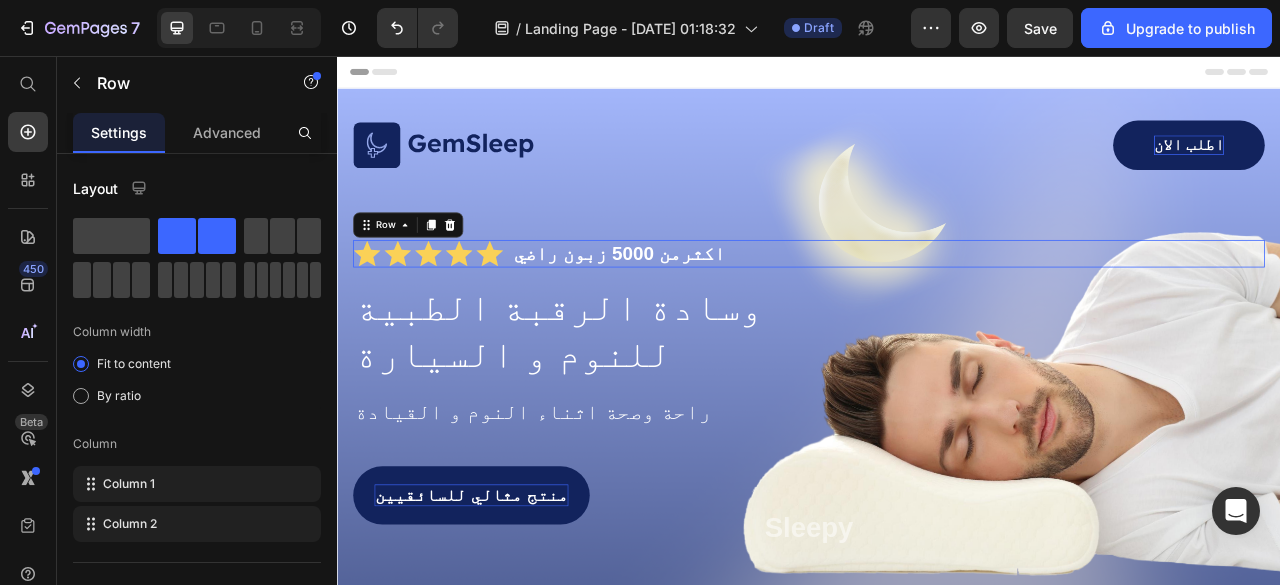 click on "Icon
Icon
Icon
Icon
Icon Icon List اكثرمن 5000 زبون راضي Text Block Row   0" at bounding box center (937, 307) 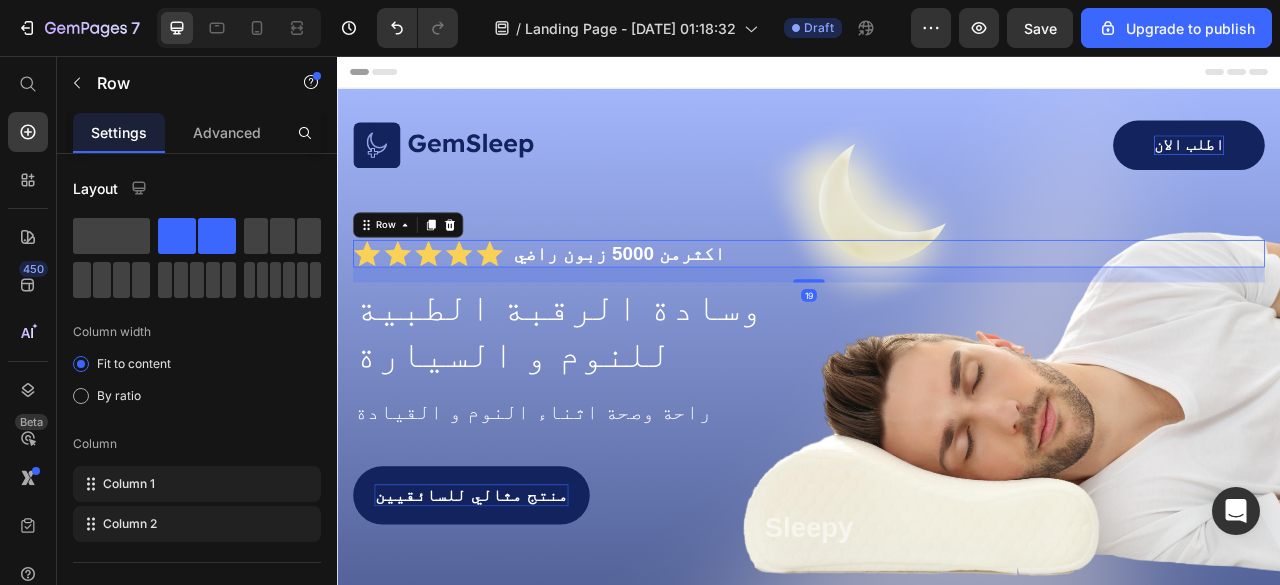 click on "Icon
Icon
Icon
Icon
Icon Icon List اكثرمن 5000 زبون راضي Text Block Row   19" at bounding box center [937, 307] 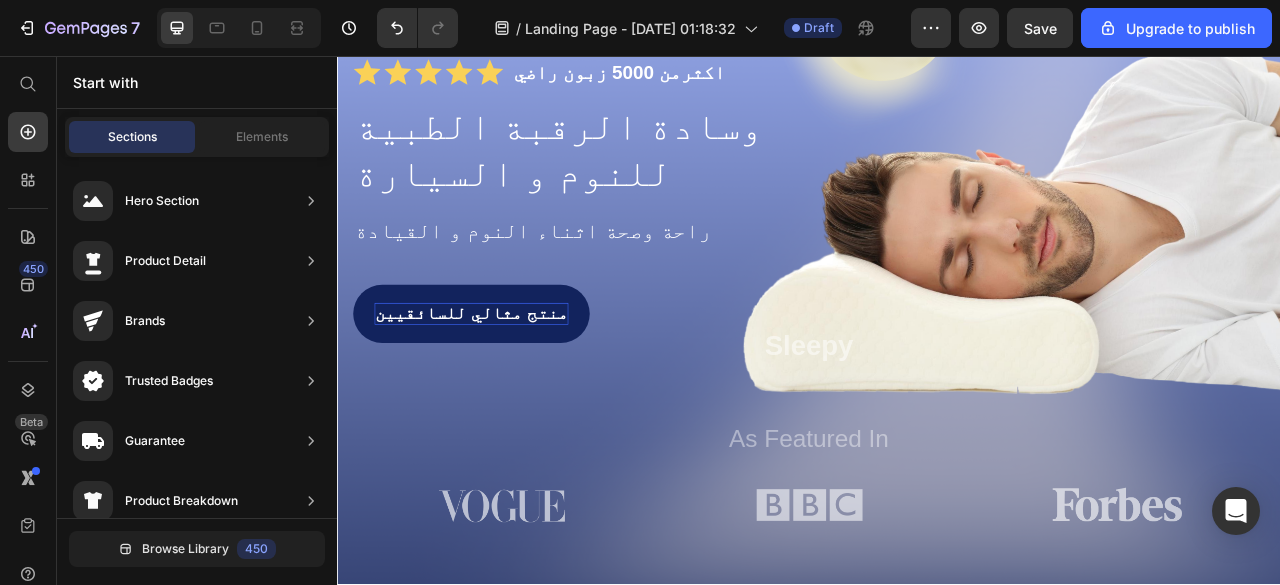 scroll, scrollTop: 211, scrollLeft: 0, axis: vertical 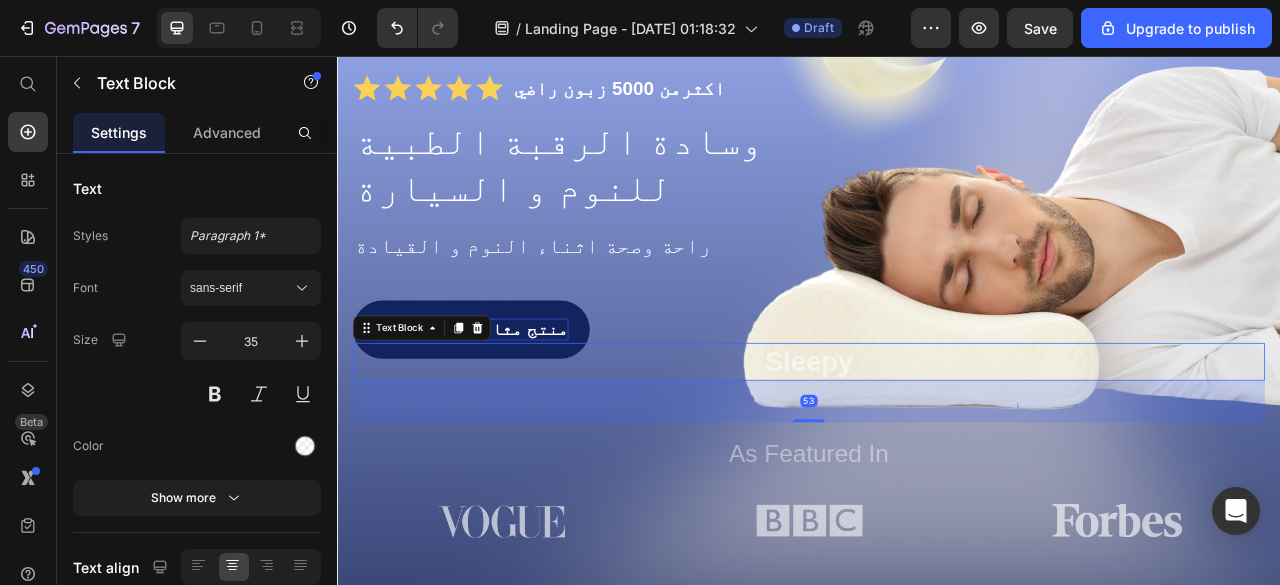 click on "Sleepy" at bounding box center [937, 445] 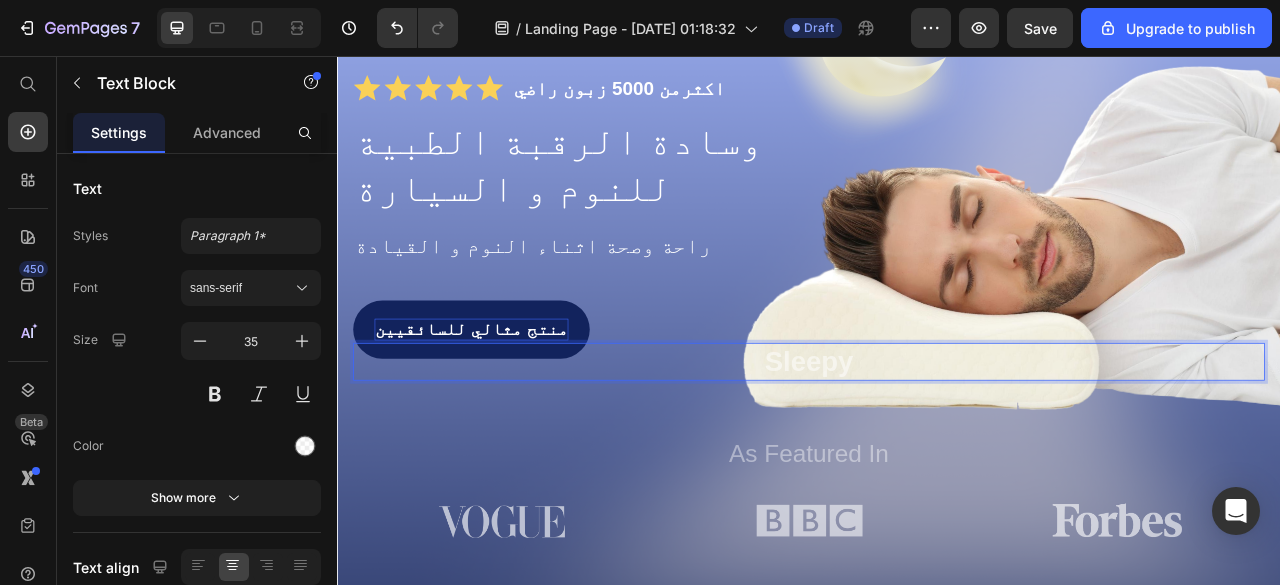 click on "Sleepy" at bounding box center (937, 445) 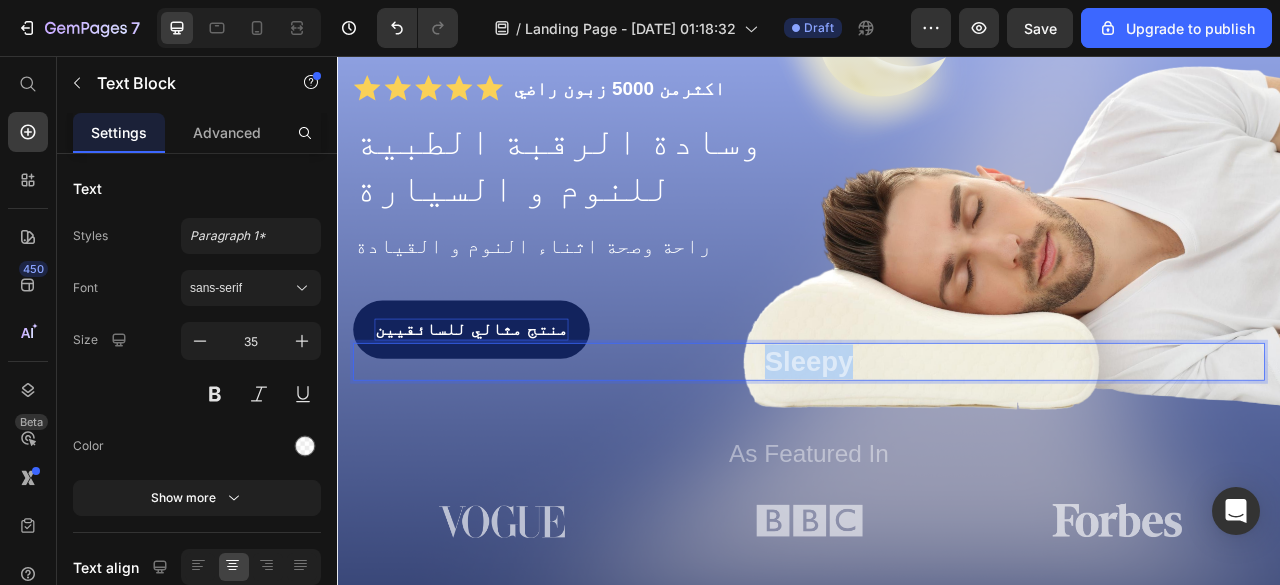 click on "Sleepy" at bounding box center [937, 445] 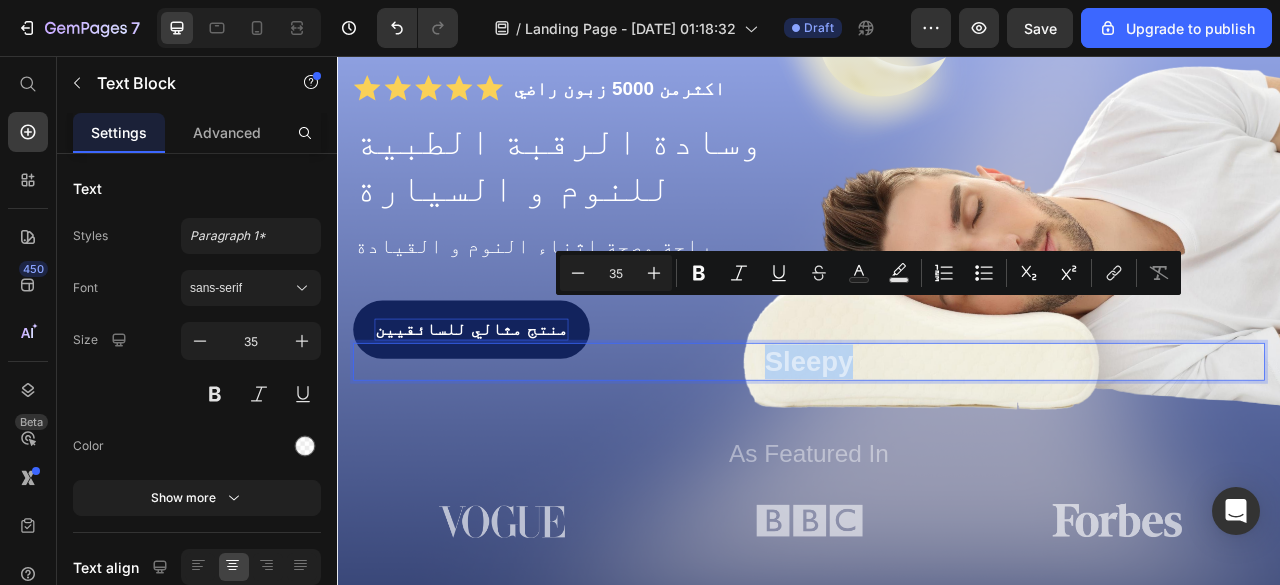 click on "Sleepy" at bounding box center (937, 445) 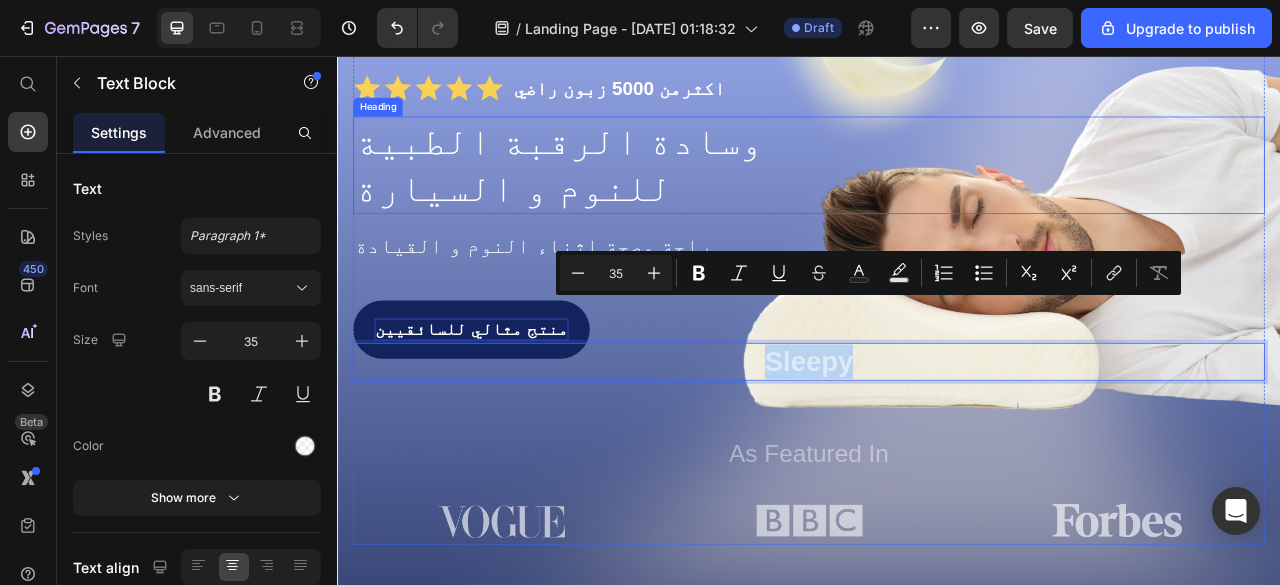 click on "وسادة الرقبة الطبية للنوم و السيارة" at bounding box center [937, 195] 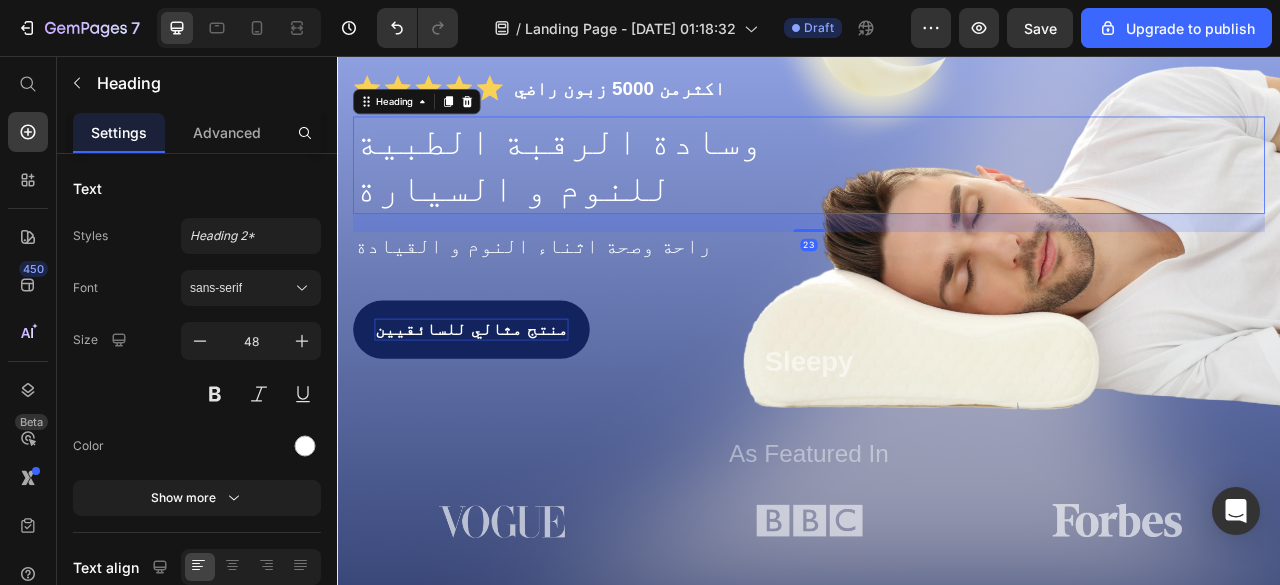click on "وسادة الرقبة الطبية للنوم و السيارة" at bounding box center (937, 195) 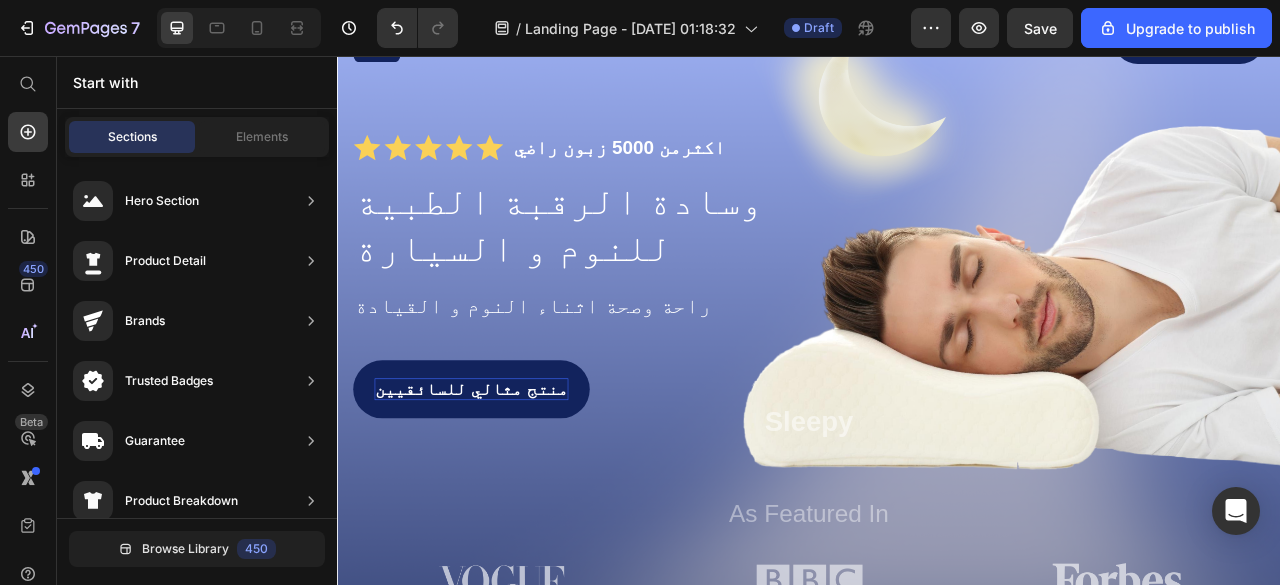 scroll, scrollTop: 0, scrollLeft: 0, axis: both 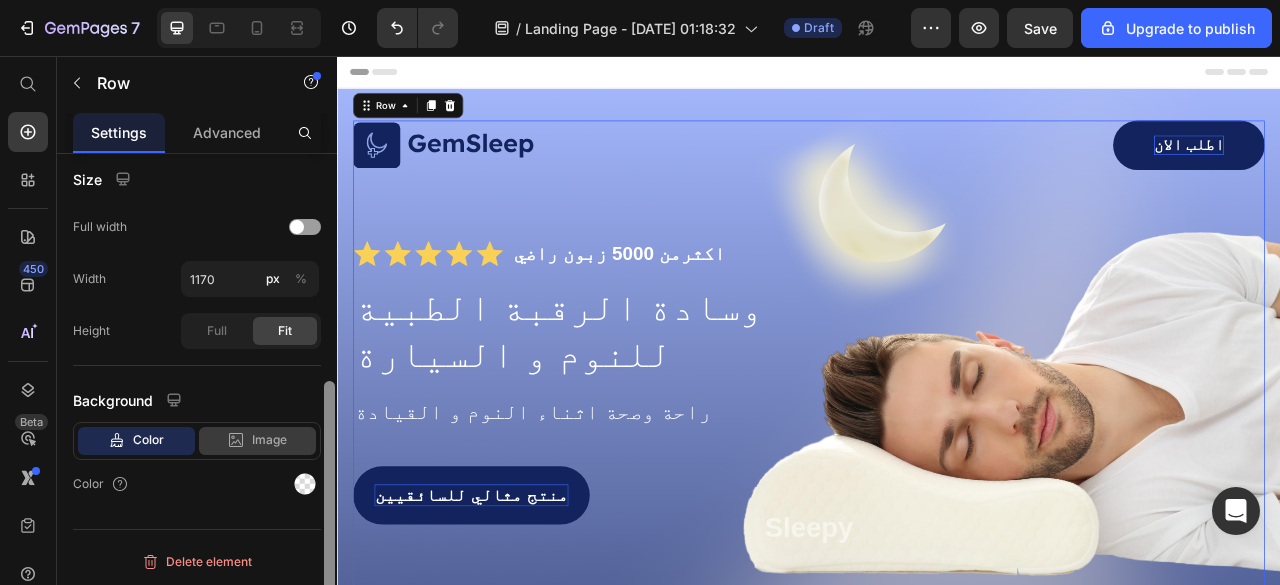 drag, startPoint x: 329, startPoint y: 199, endPoint x: 311, endPoint y: 427, distance: 228.70943 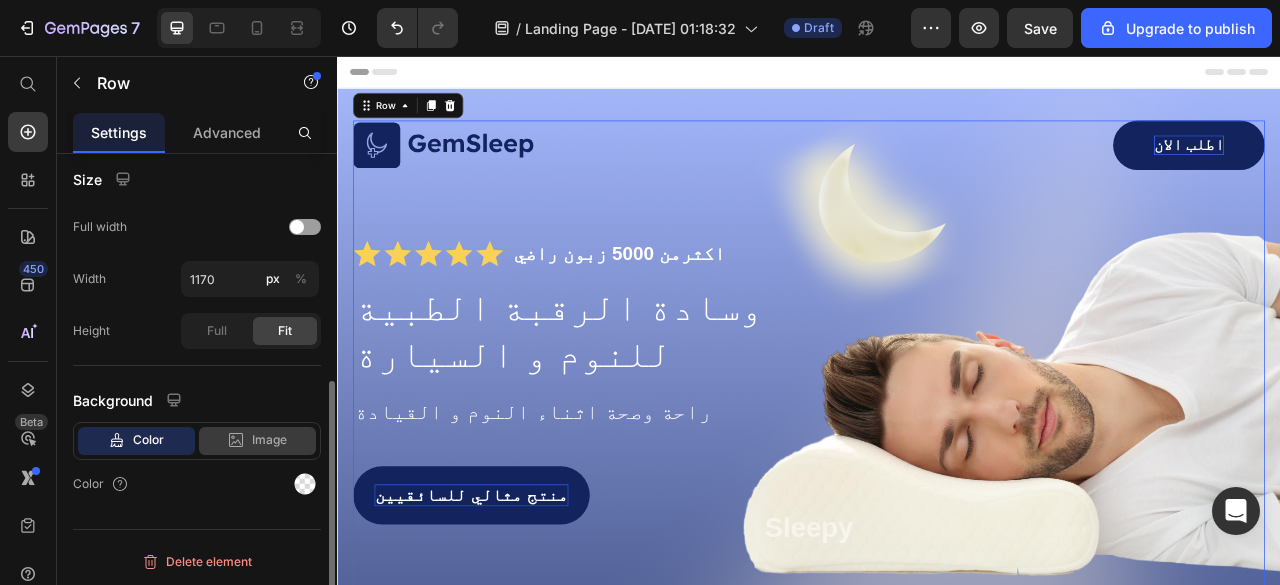 click on "Image" at bounding box center [269, 440] 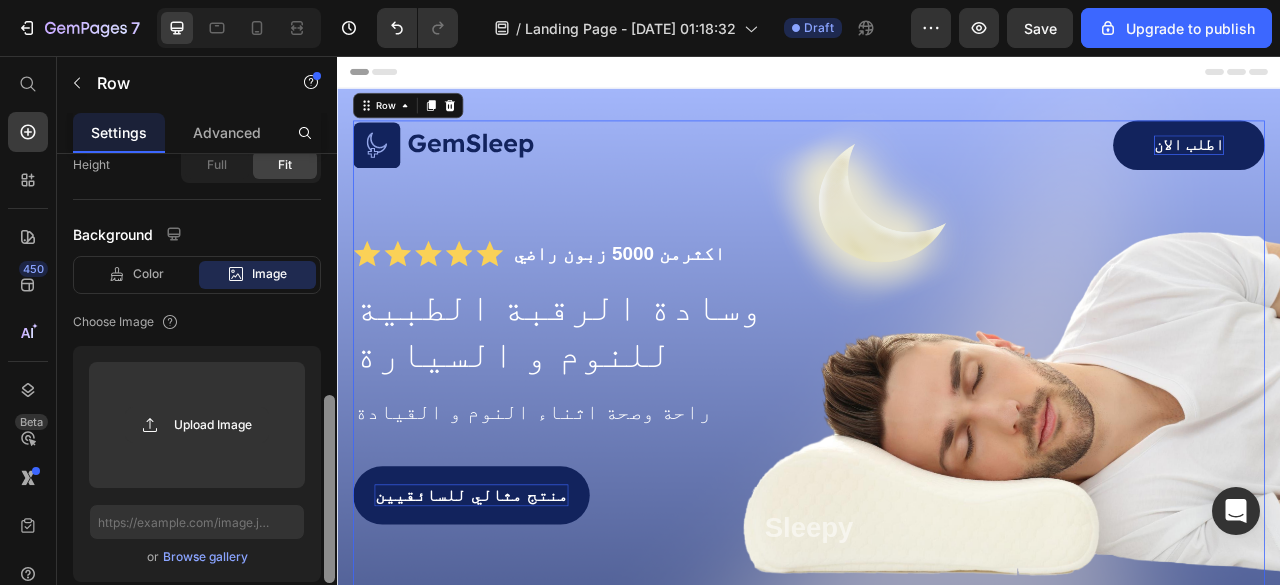 scroll, scrollTop: 598, scrollLeft: 0, axis: vertical 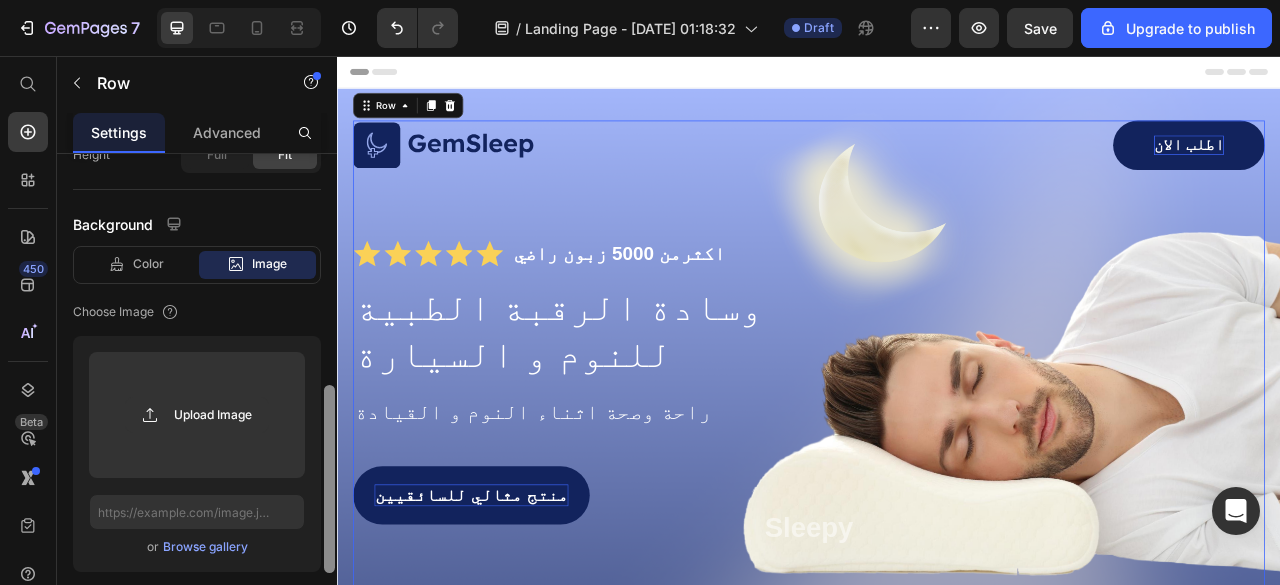 drag, startPoint x: 330, startPoint y: 363, endPoint x: 324, endPoint y: 431, distance: 68.26419 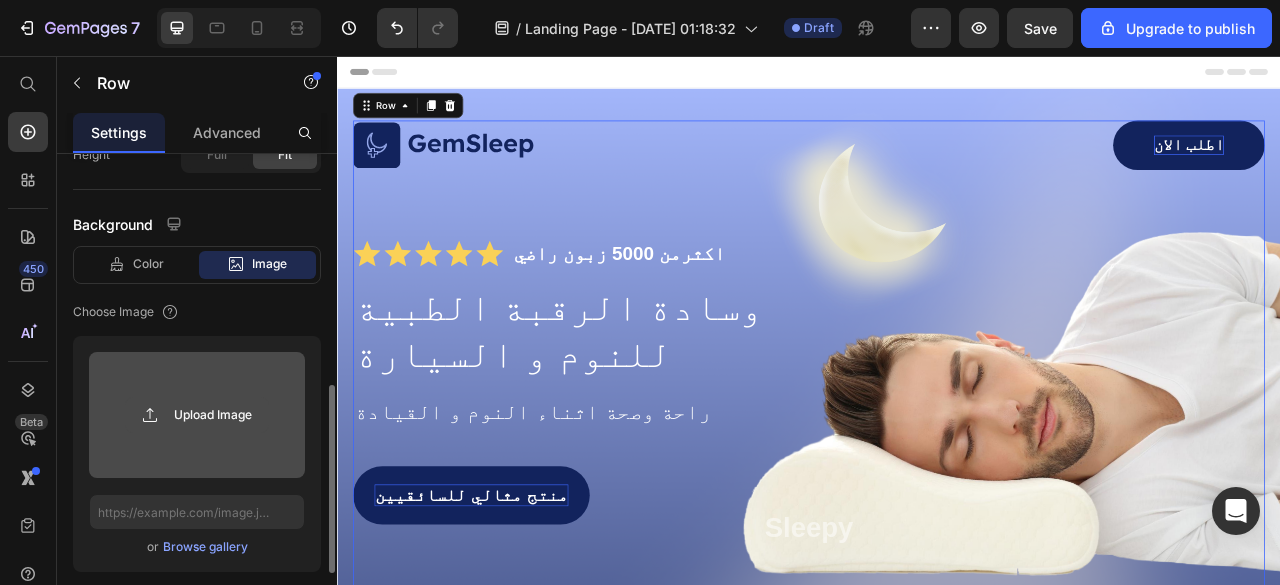 click 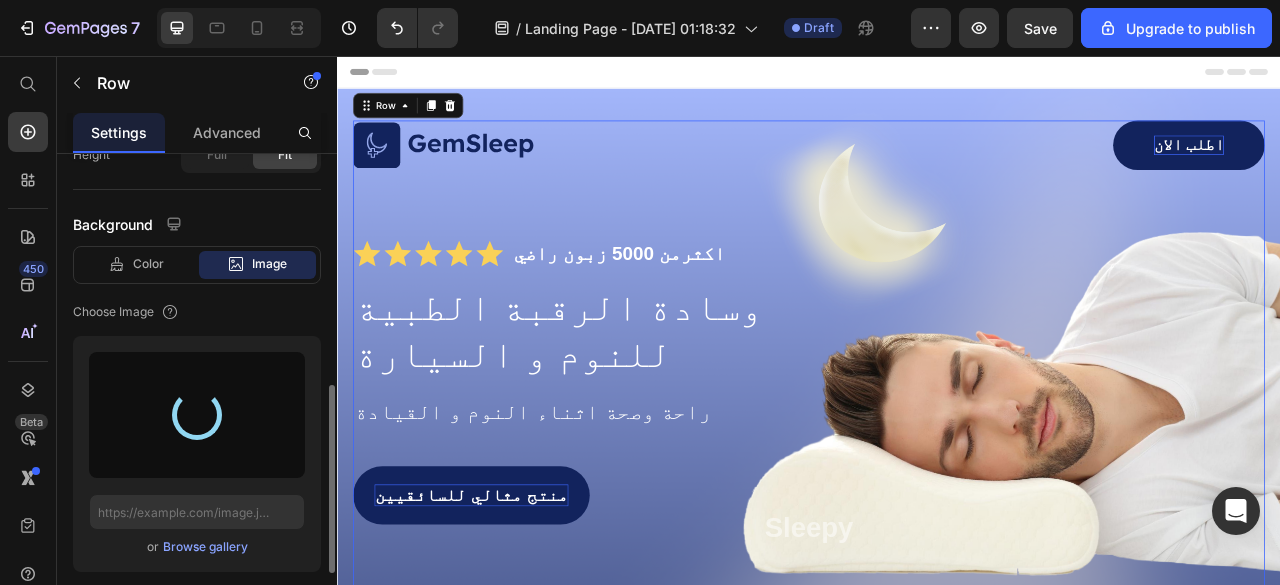 type on "[URL][DOMAIN_NAME]" 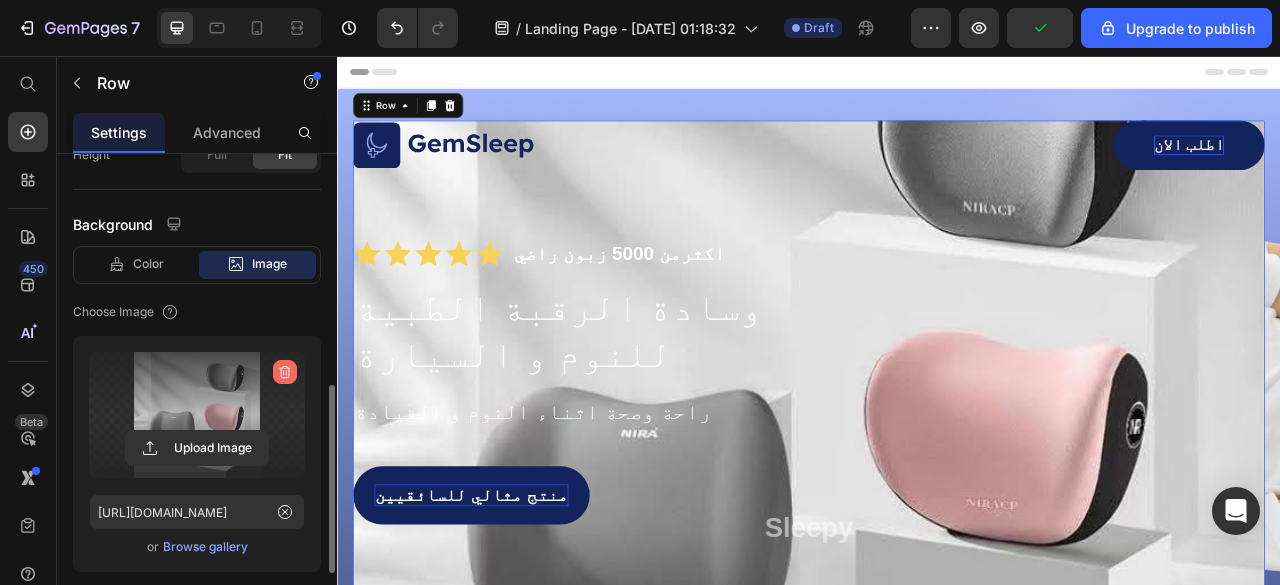 click 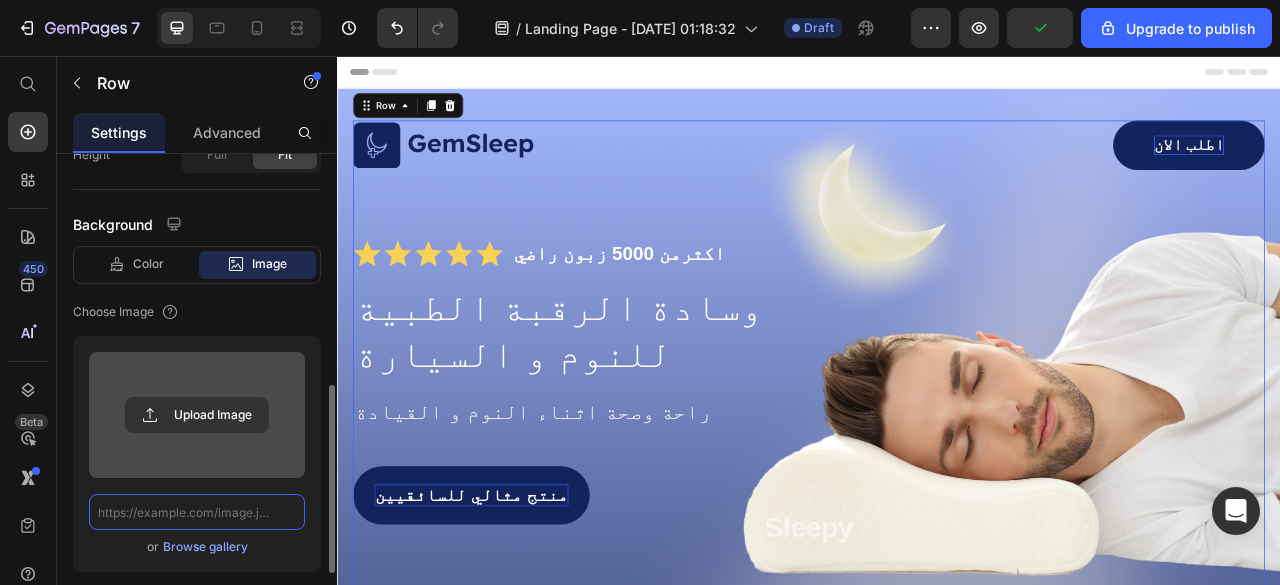 scroll, scrollTop: 0, scrollLeft: 0, axis: both 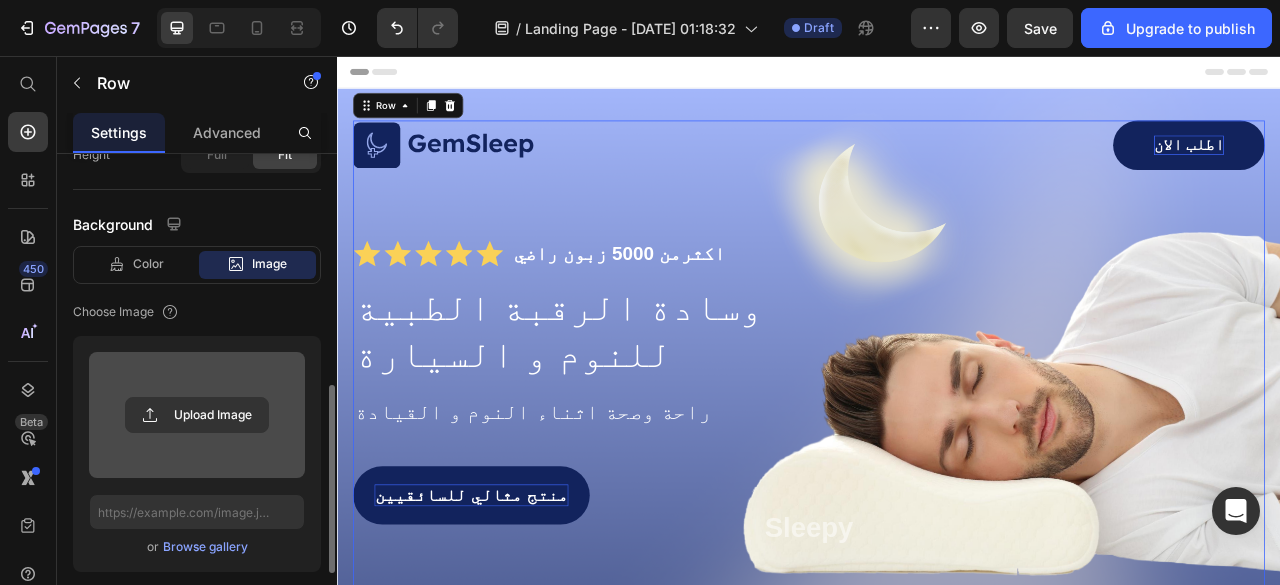 click at bounding box center [197, 415] 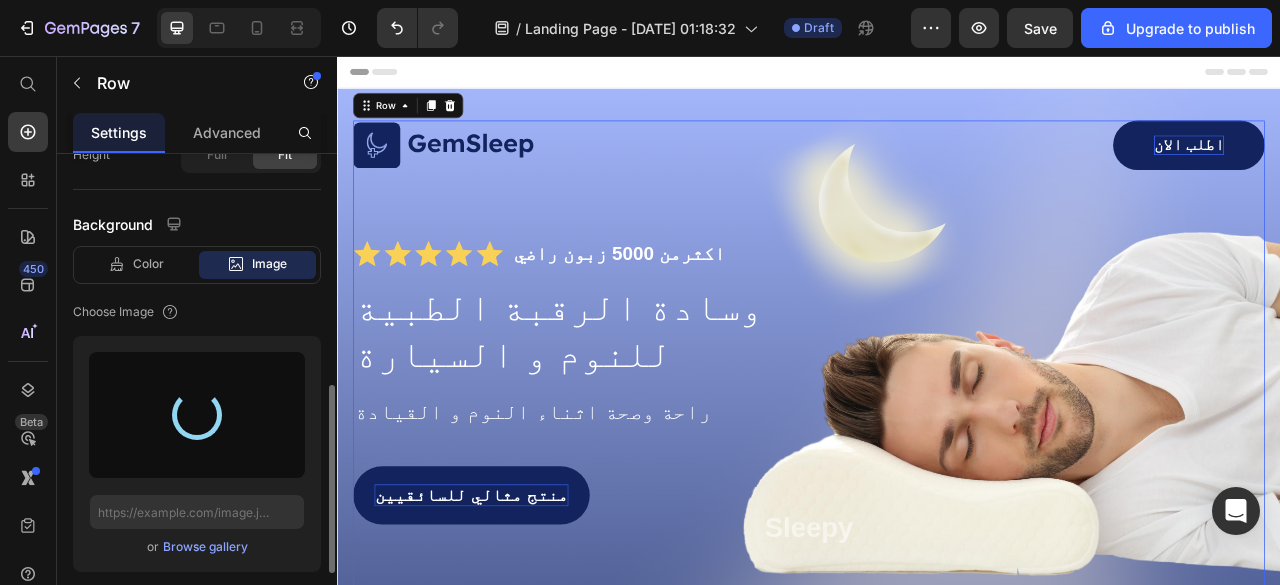 type on "[URL][DOMAIN_NAME]" 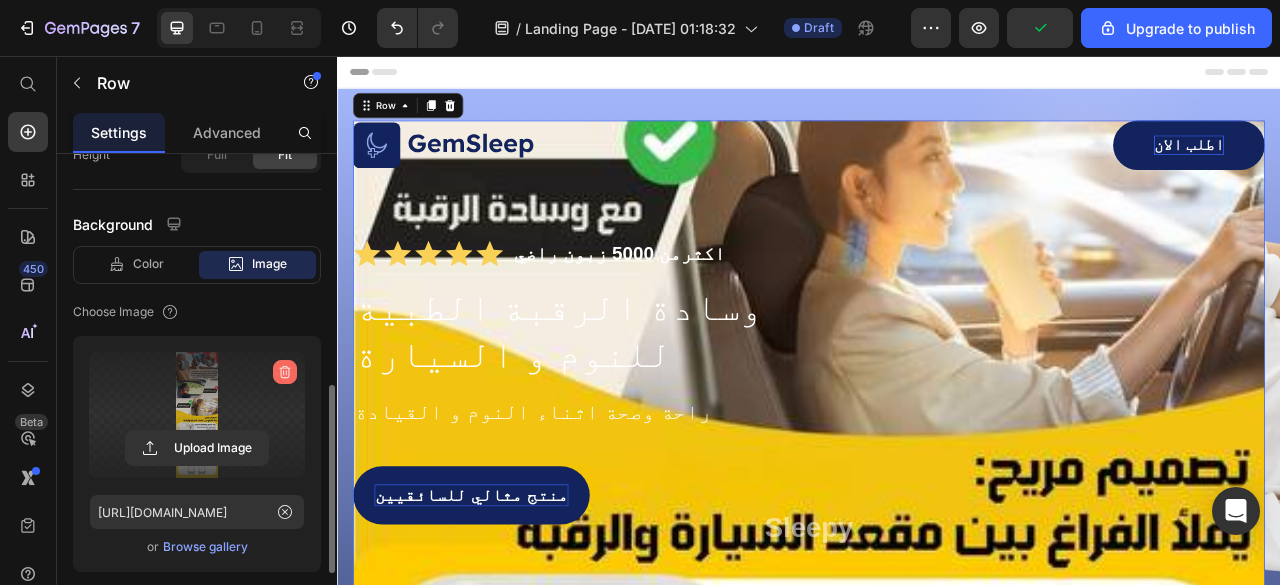 click 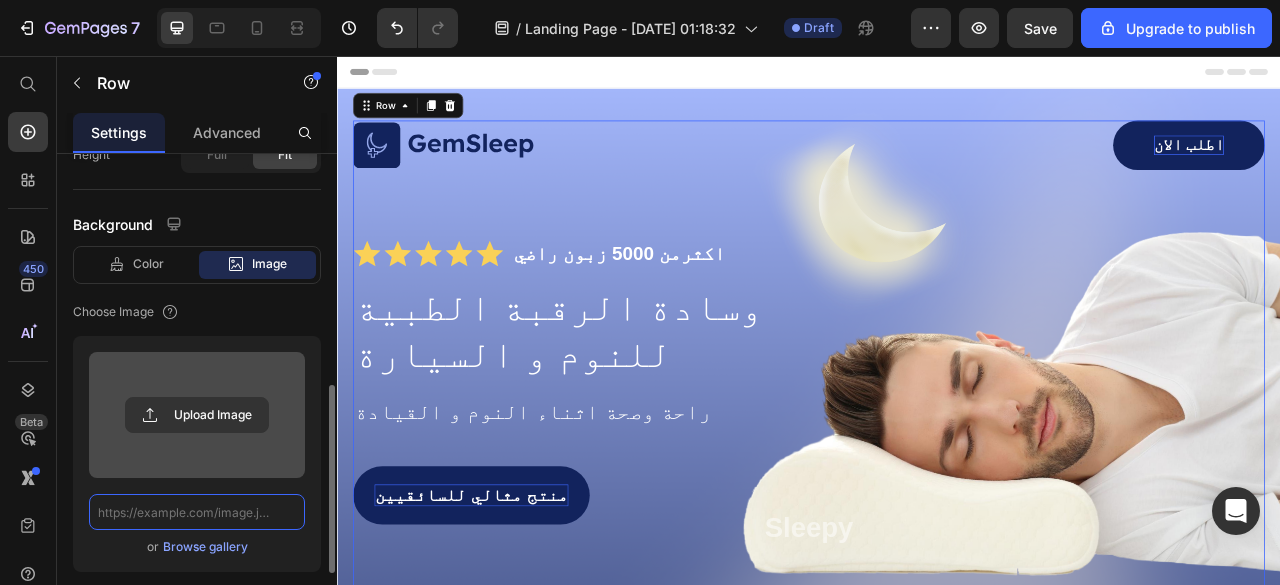 scroll, scrollTop: 0, scrollLeft: 0, axis: both 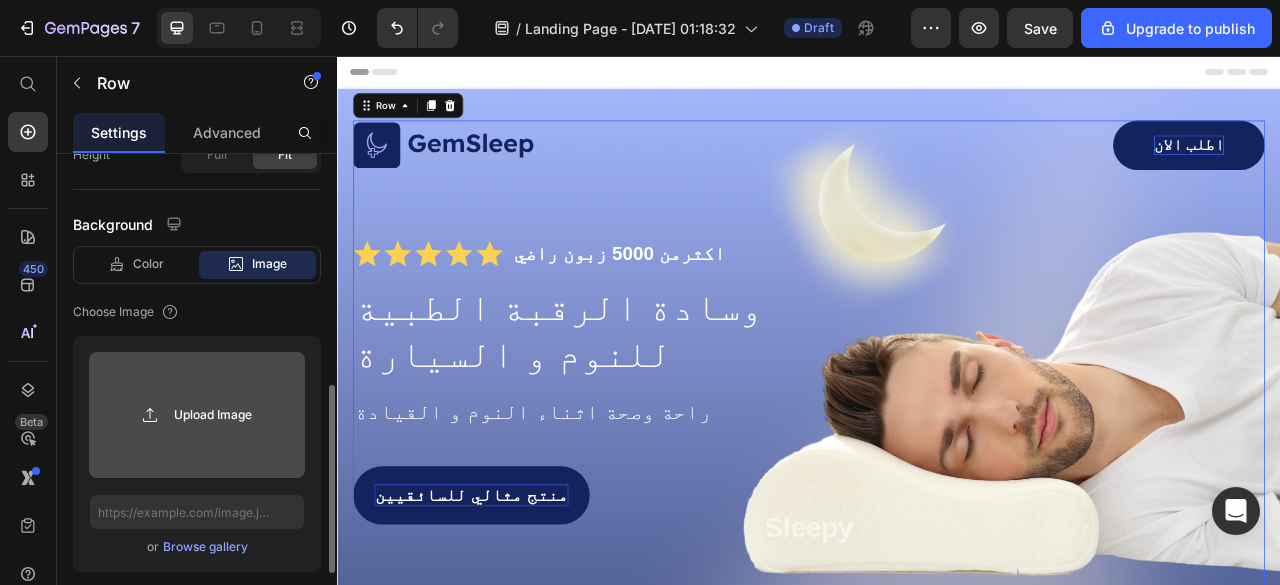 click 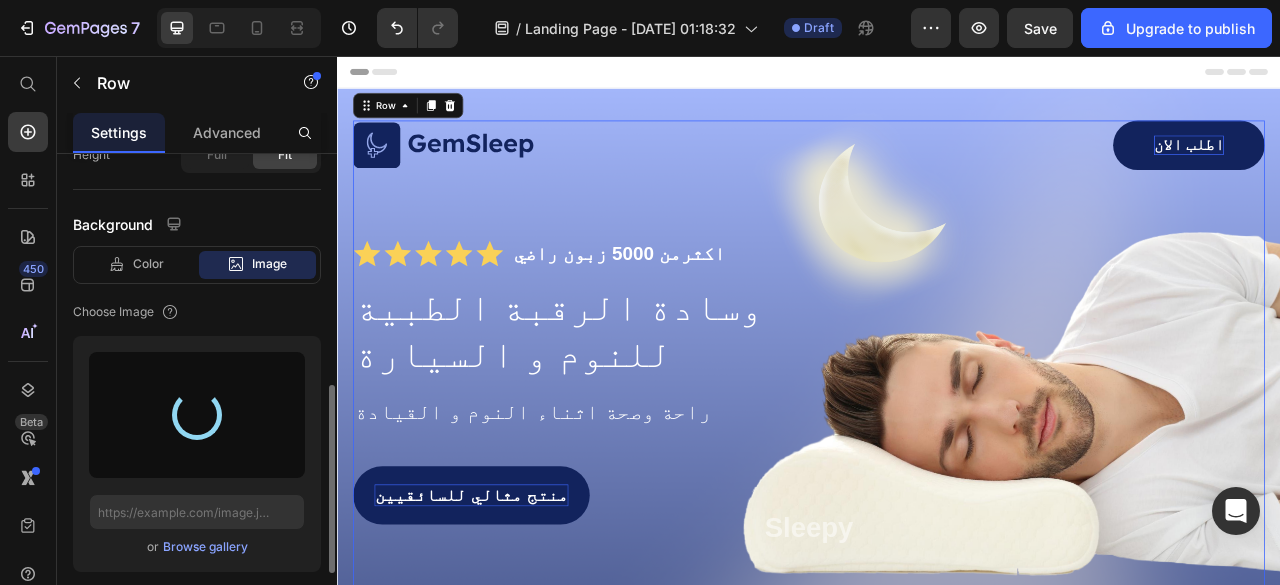 type on "[URL][DOMAIN_NAME]" 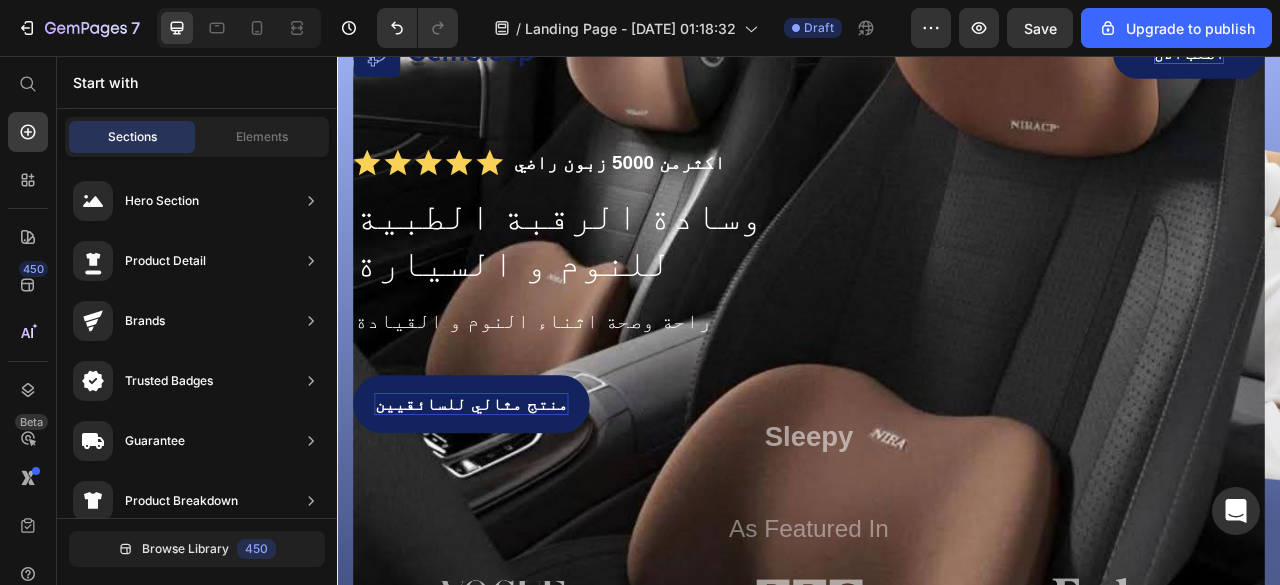 scroll, scrollTop: 0, scrollLeft: 0, axis: both 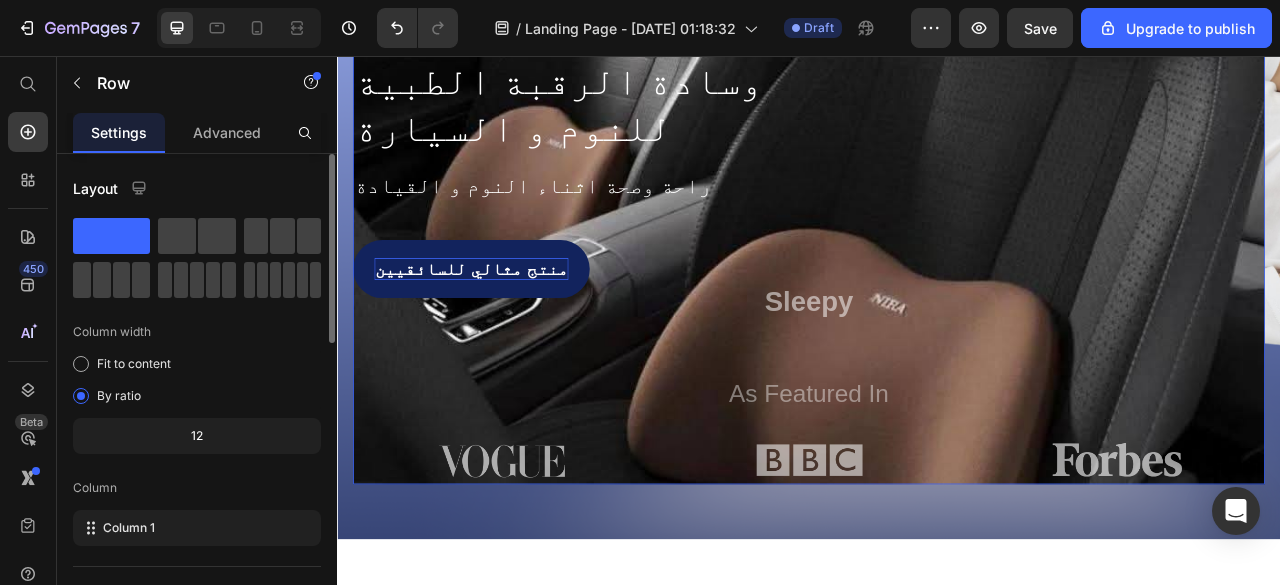 click on "Image اطلب الان Button Row
Icon
Icon
Icon
Icon
Icon Icon List اكثرمن 5000 زبون راضي Text Block Row وسادة الرقبة الطبية للنوم و السيارة Heading راحة وصحة اثناء النوم و القيادة Text Block منتج مثالي للسائقيين Button Sleepy Text Block As Featured In Text Block Image Image Image Row" at bounding box center (937, 225) 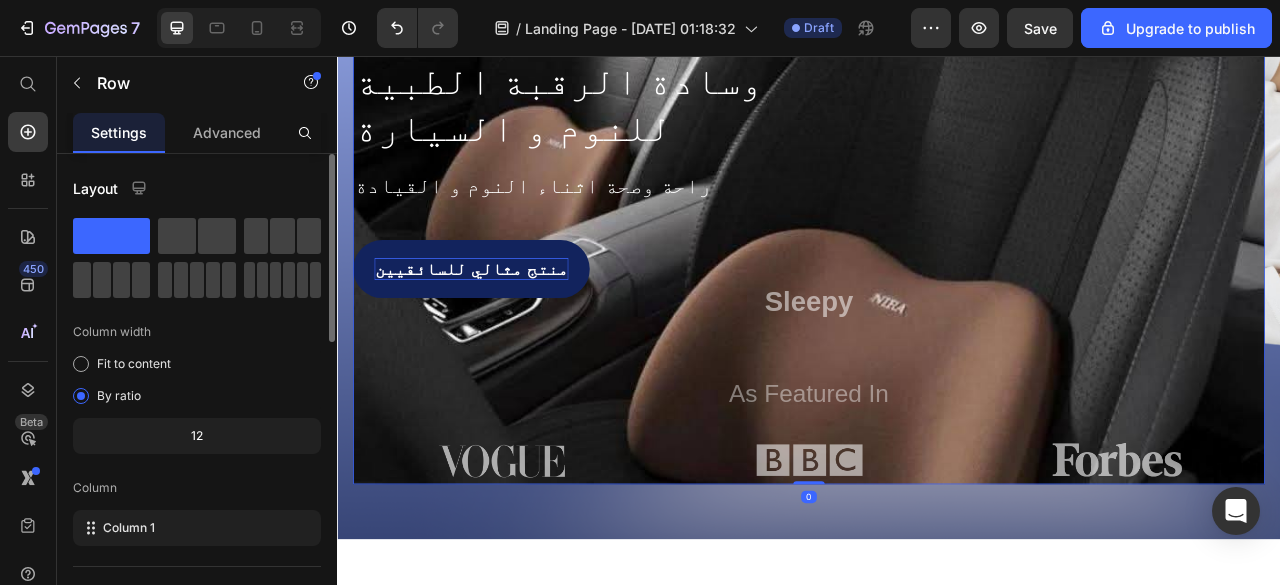 click on "Image اطلب الان Button Row
Icon
Icon
Icon
Icon
Icon Icon List اكثرمن 5000 زبون راضي Text Block Row وسادة الرقبة الطبية للنوم و السيارة Heading راحة وصحة اثناء النوم و القيادة Text Block منتج مثالي للسائقيين Button Sleepy Text Block As Featured In Text Block Image Image Image Row" at bounding box center [937, 225] 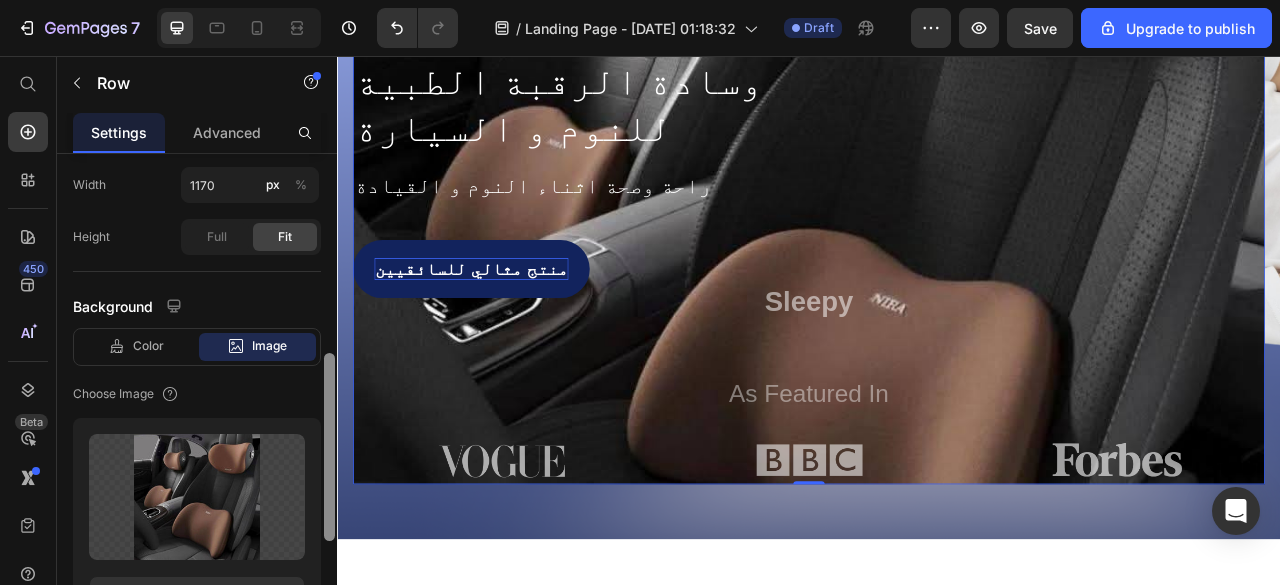 scroll, scrollTop: 521, scrollLeft: 0, axis: vertical 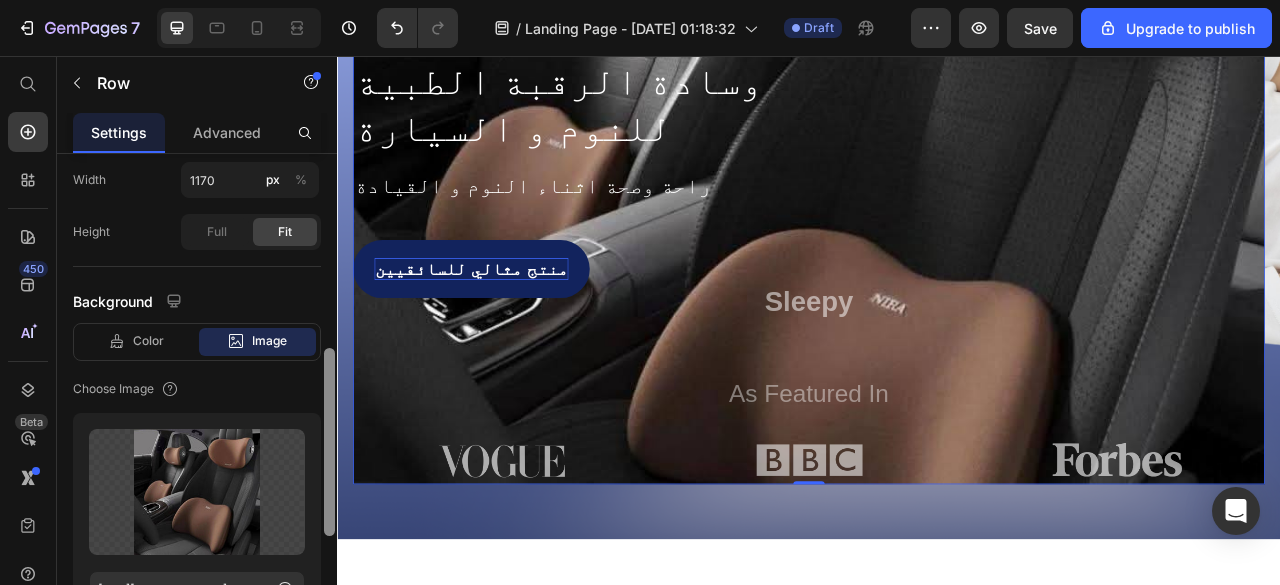 drag, startPoint x: 334, startPoint y: 273, endPoint x: 308, endPoint y: 475, distance: 203.6664 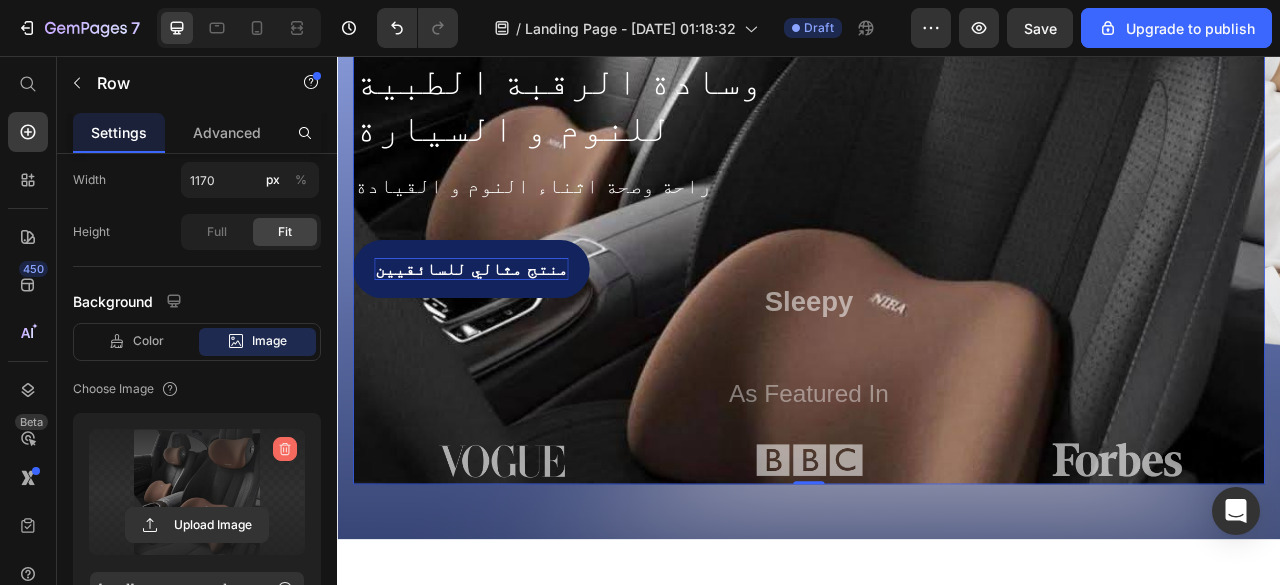 click at bounding box center (285, 449) 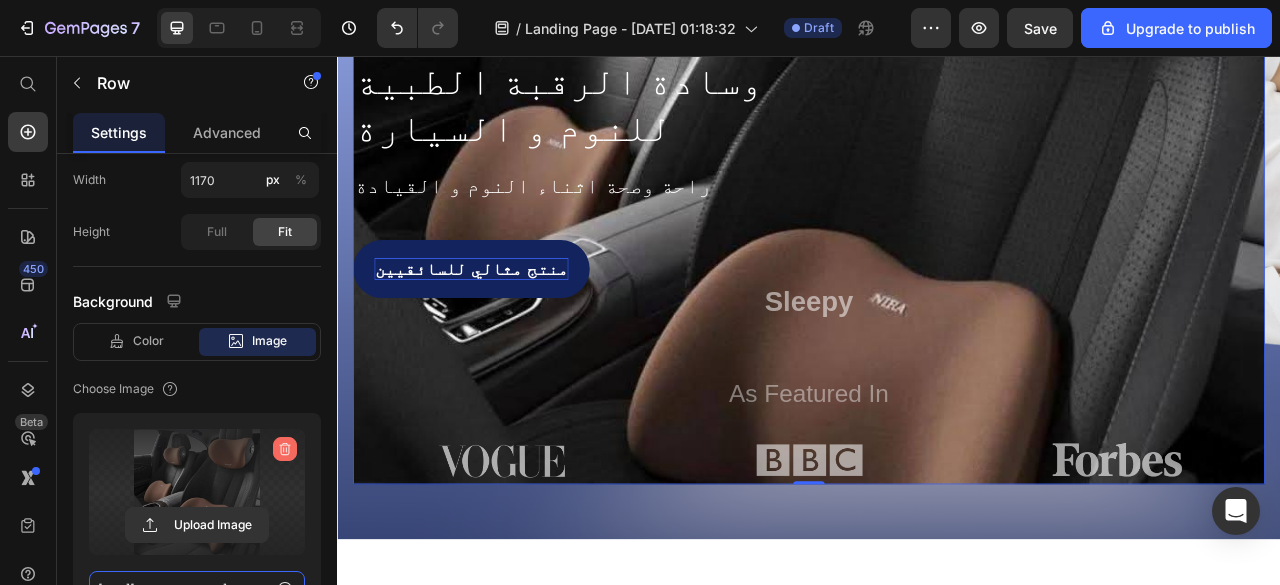 type 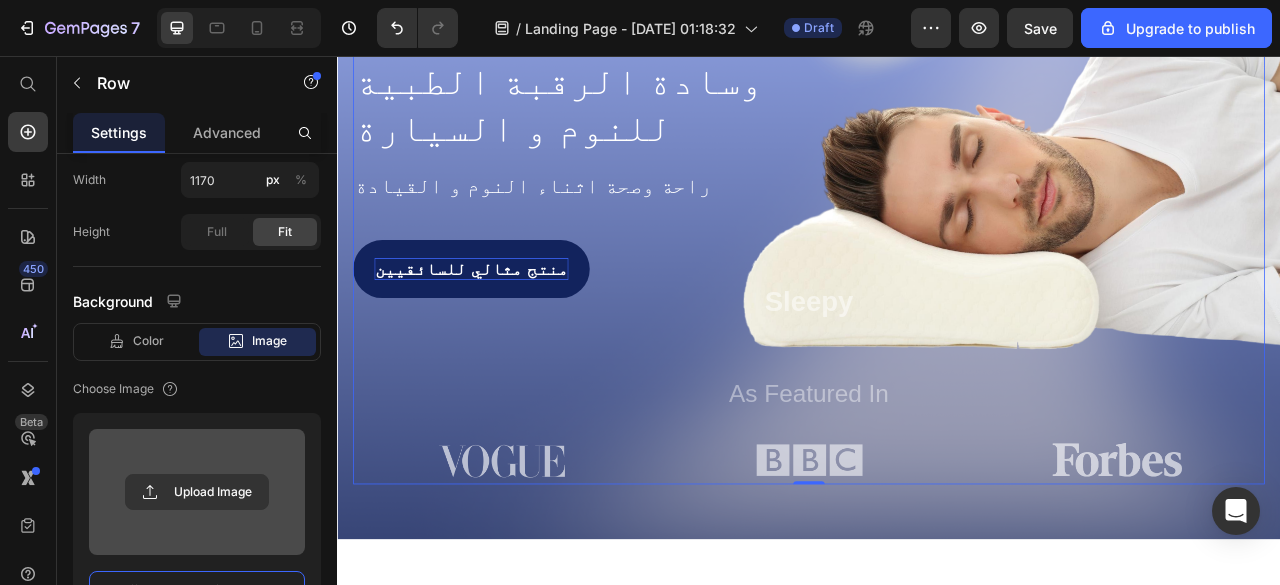 scroll, scrollTop: 19, scrollLeft: 0, axis: vertical 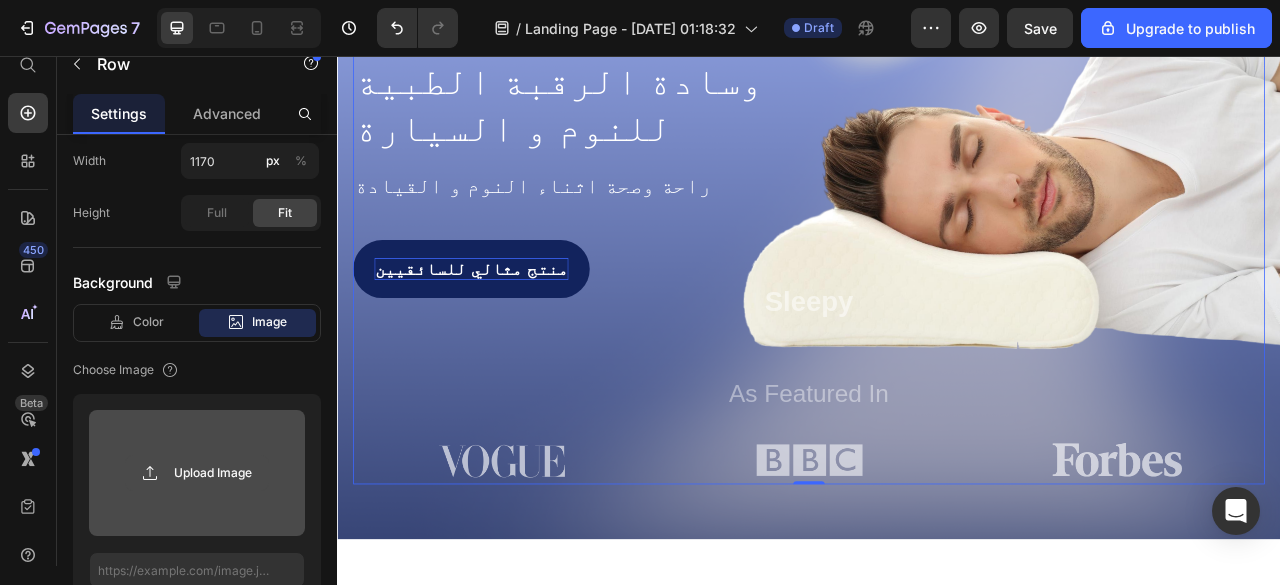 click 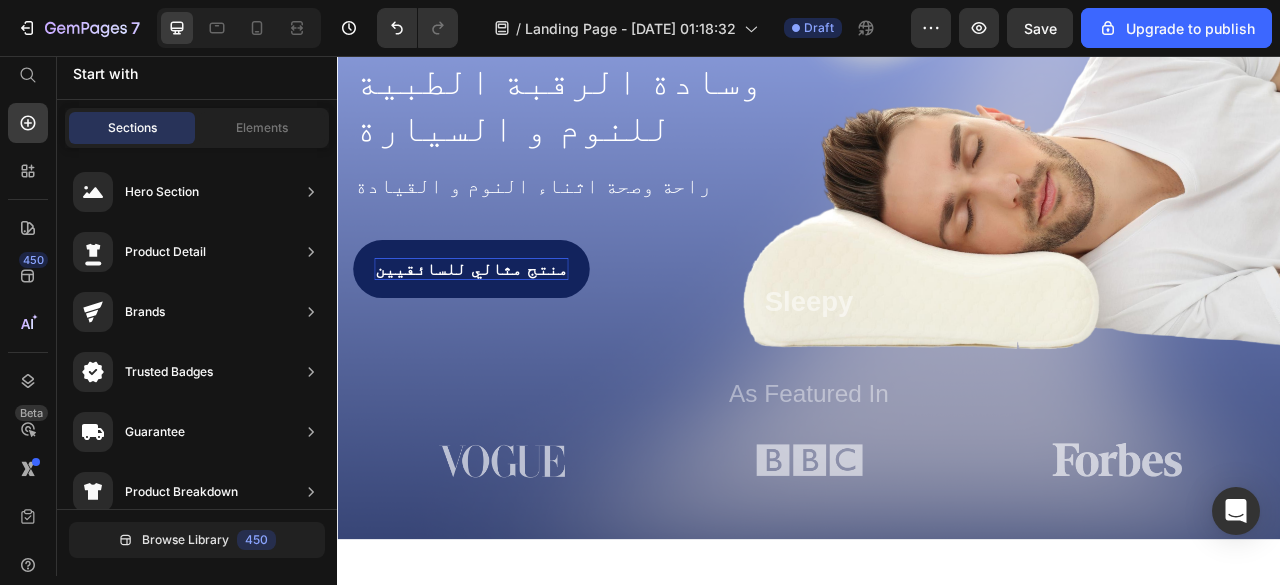 scroll, scrollTop: 8, scrollLeft: 0, axis: vertical 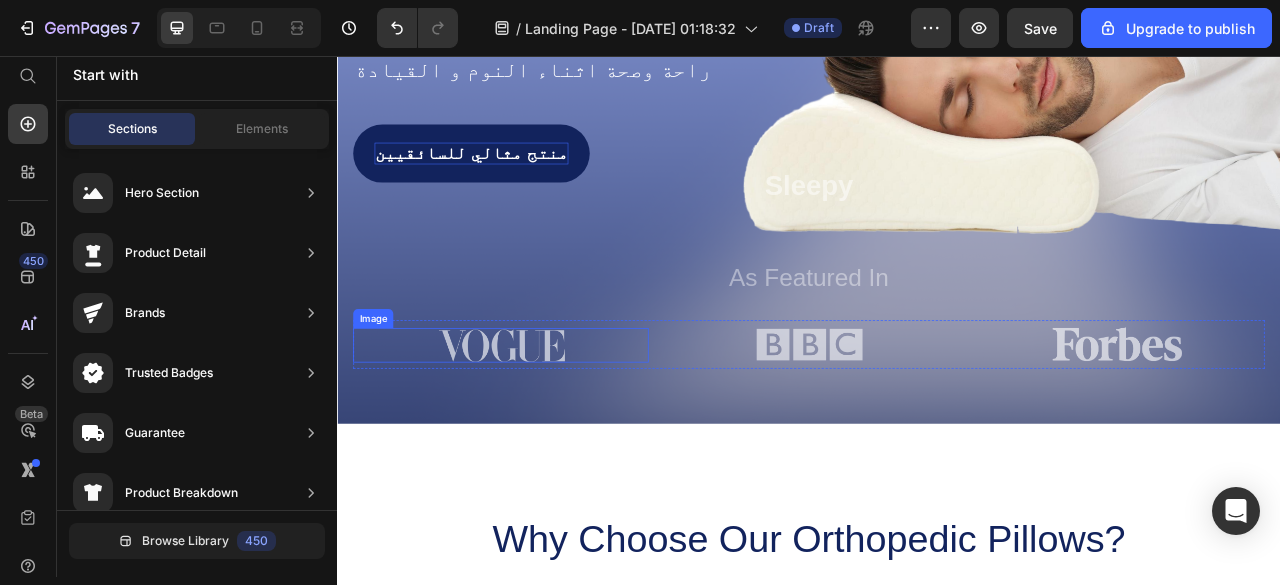 click at bounding box center [545, 423] 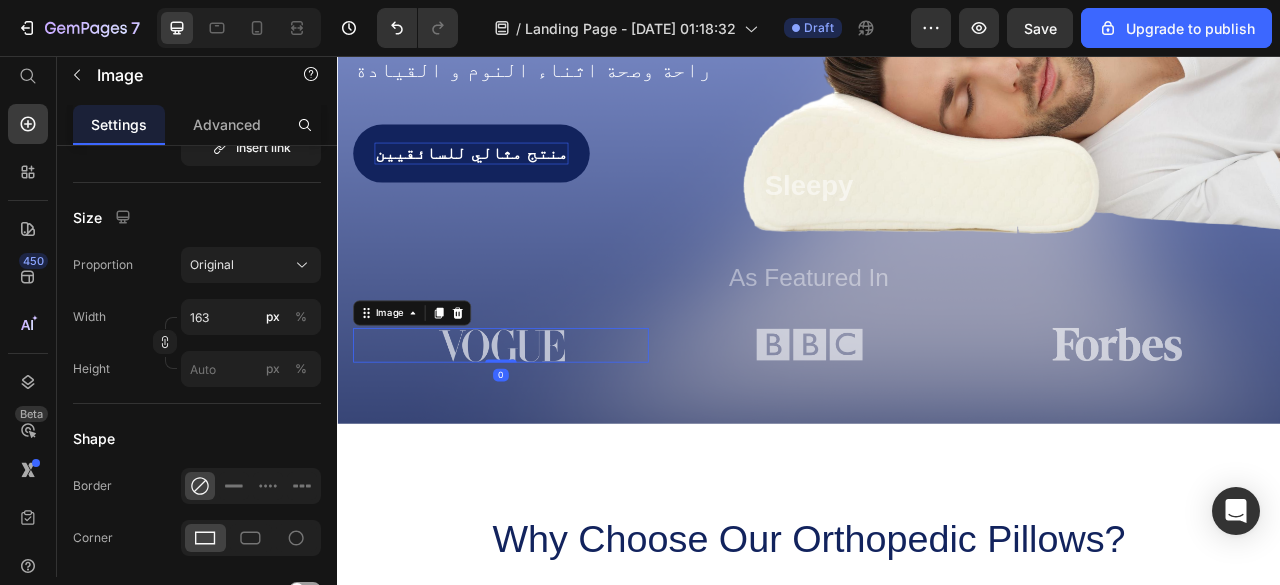 click at bounding box center [545, 423] 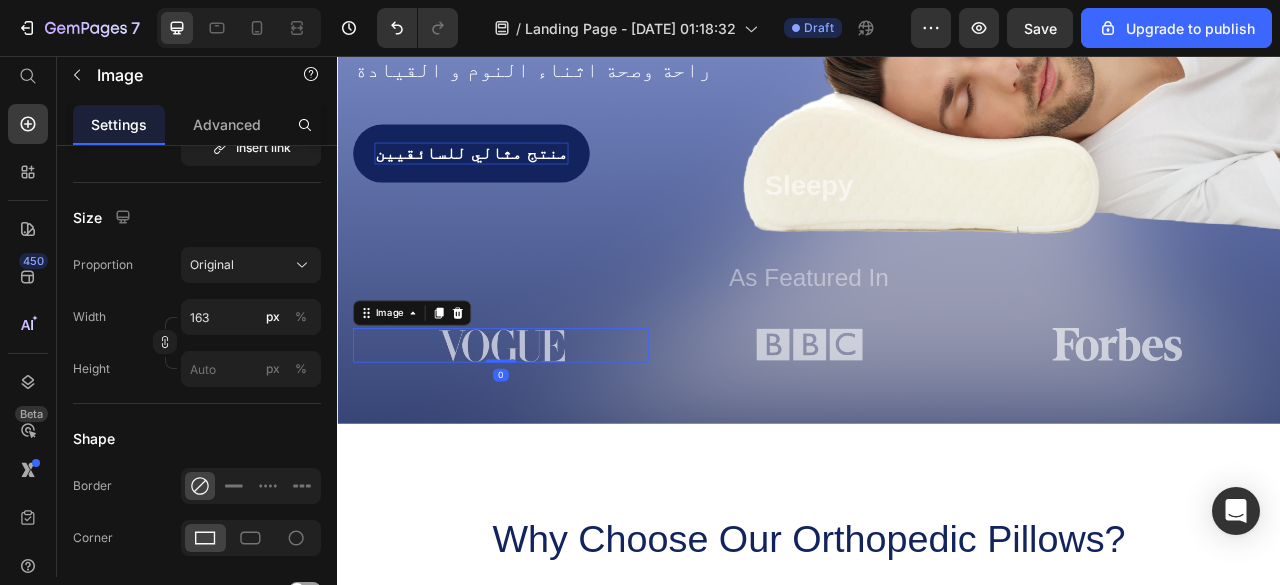 click at bounding box center (545, 423) 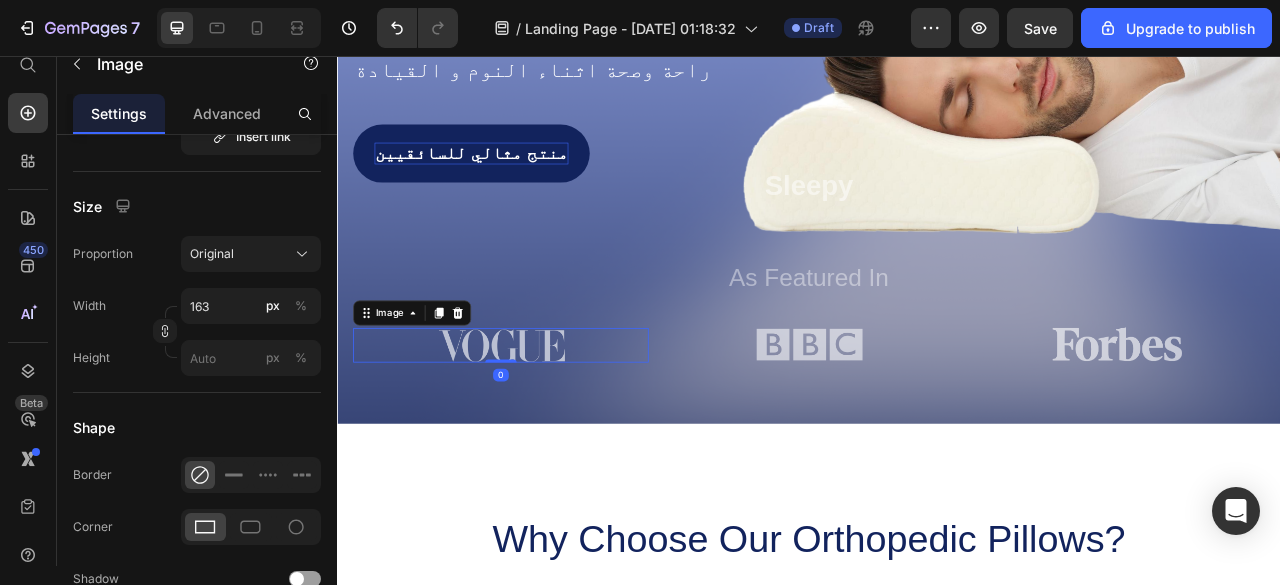 click at bounding box center (545, 423) 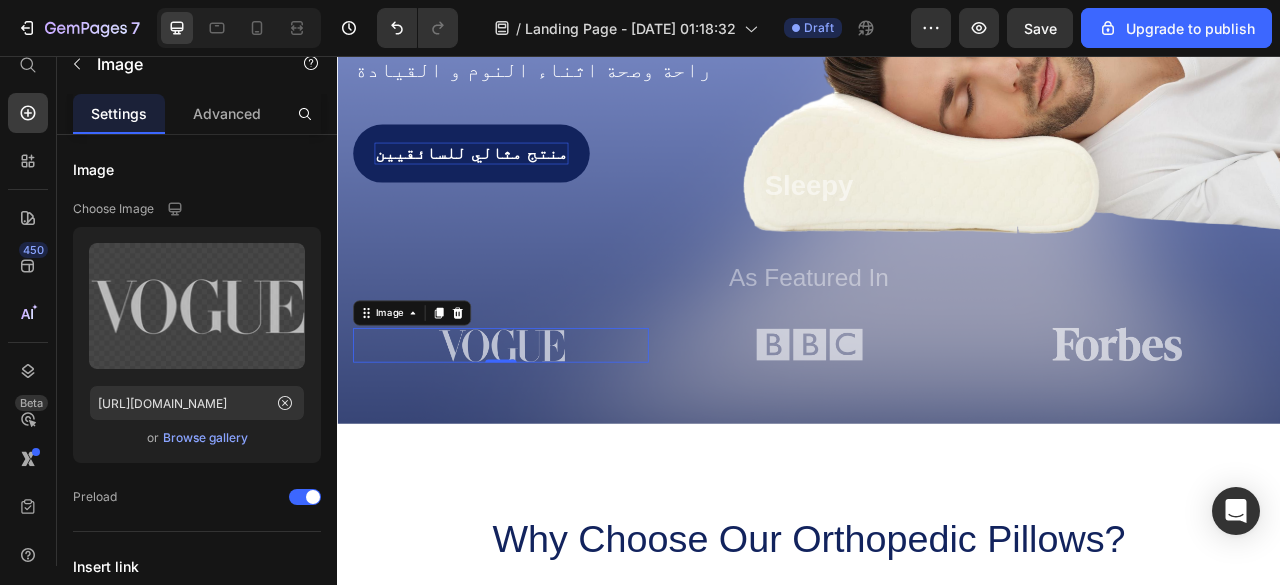 click at bounding box center (545, 423) 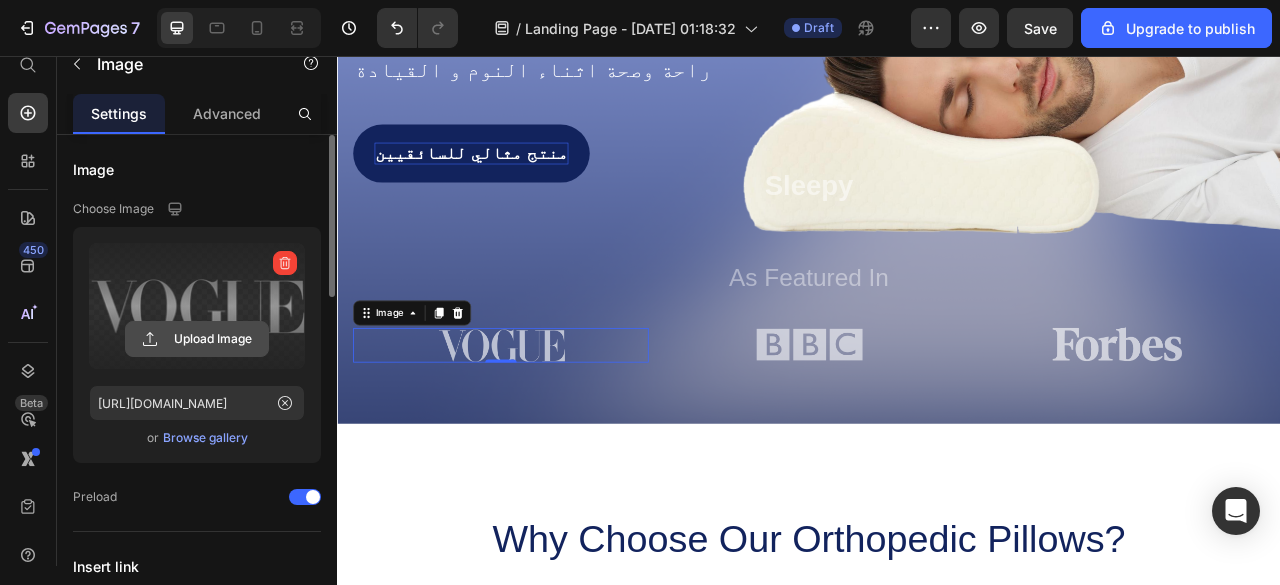 click 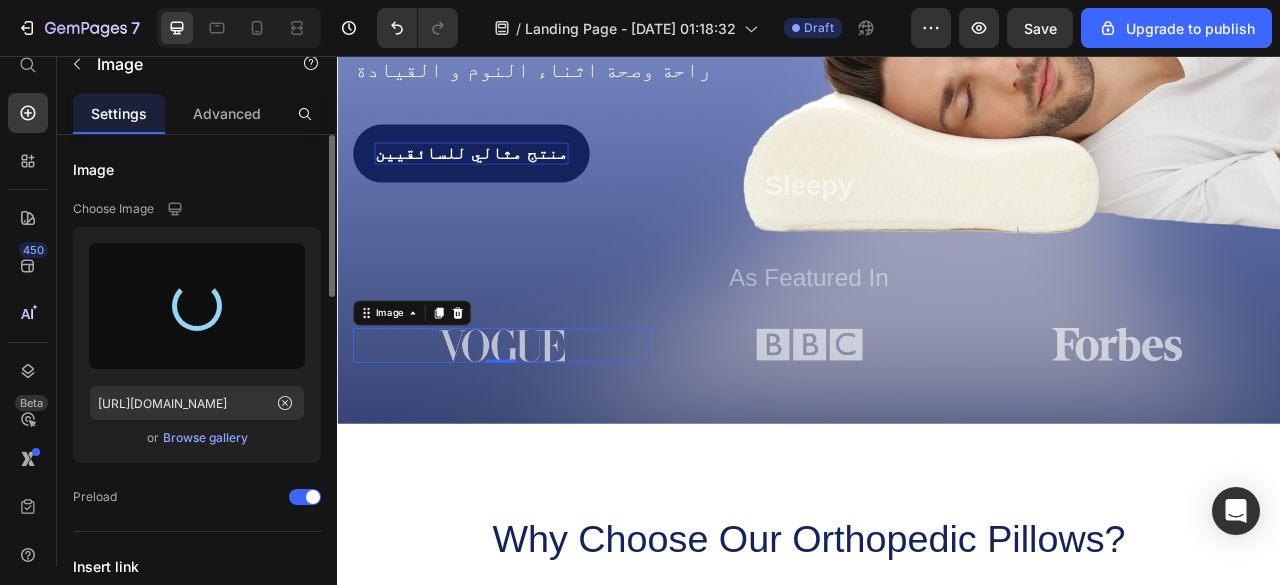 type on "[URL][DOMAIN_NAME]" 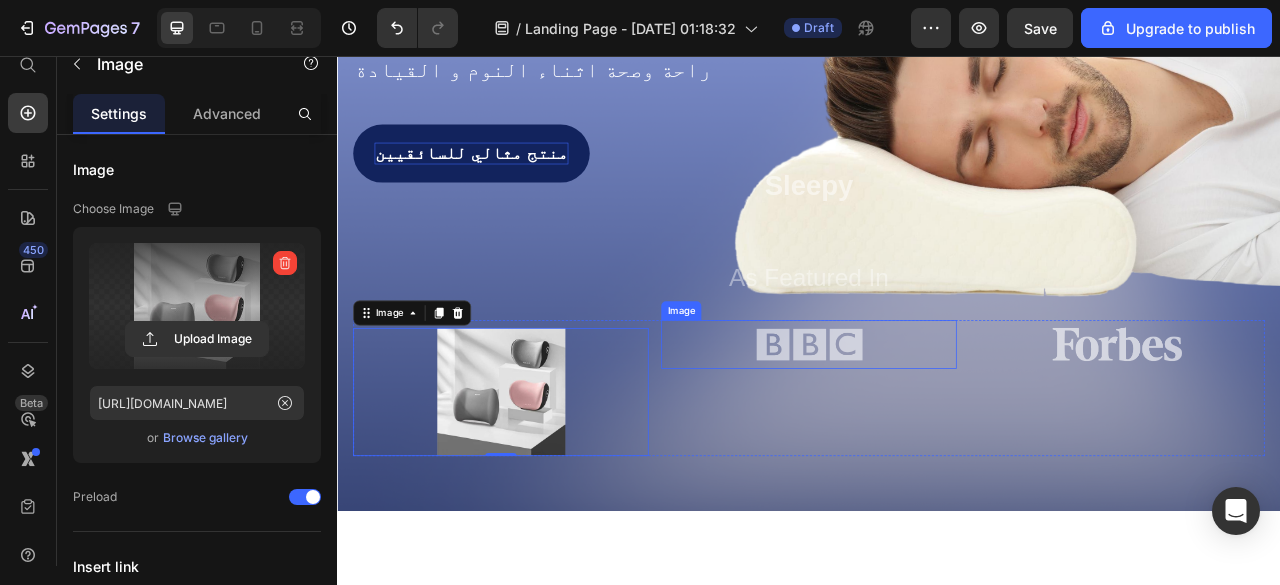 click at bounding box center (937, 423) 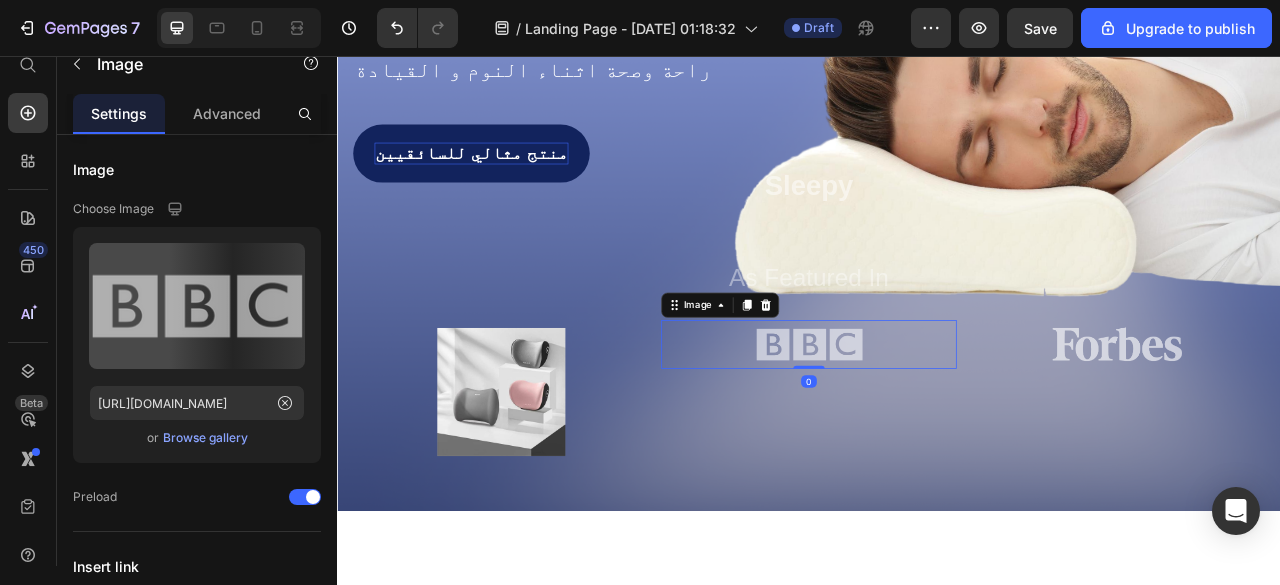 click at bounding box center [937, 423] 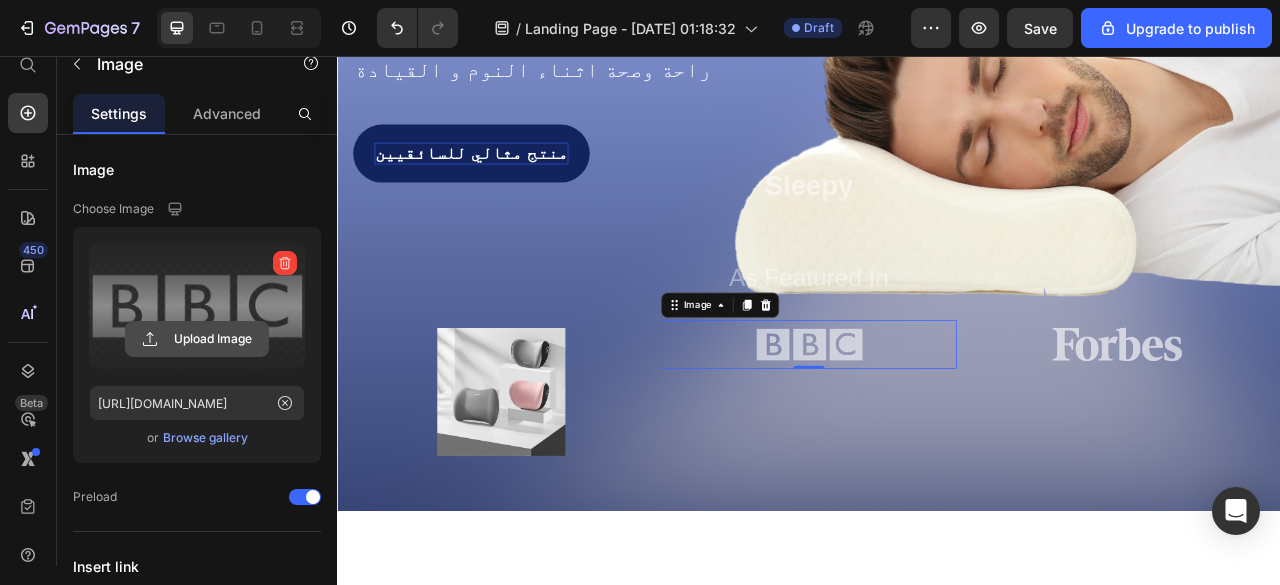 click 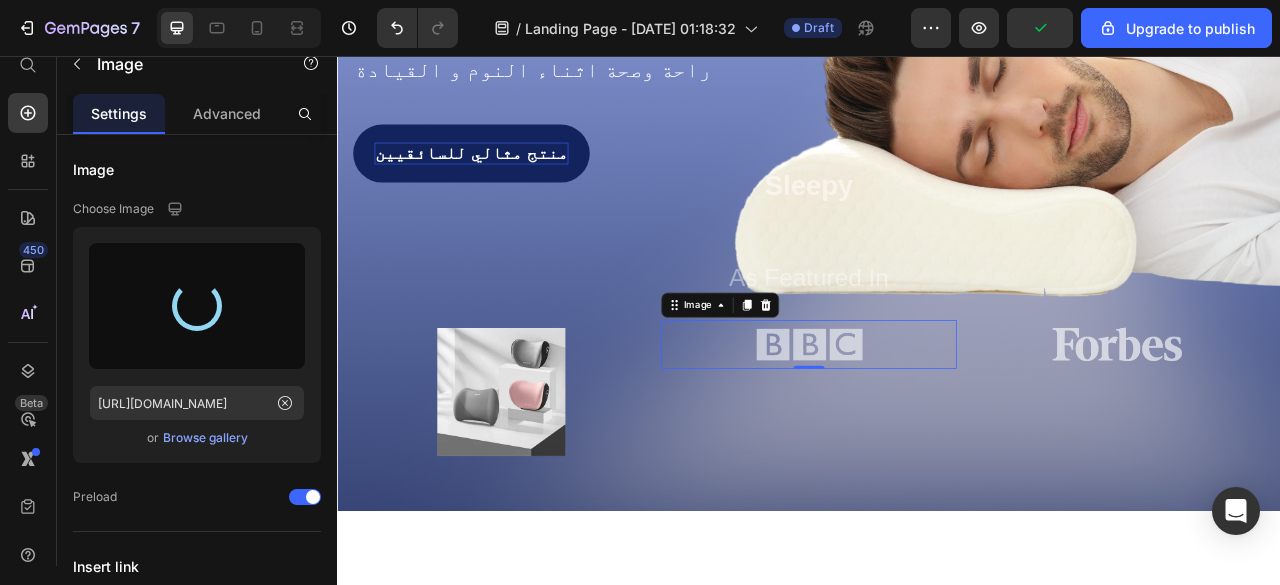 type on "[URL][DOMAIN_NAME]" 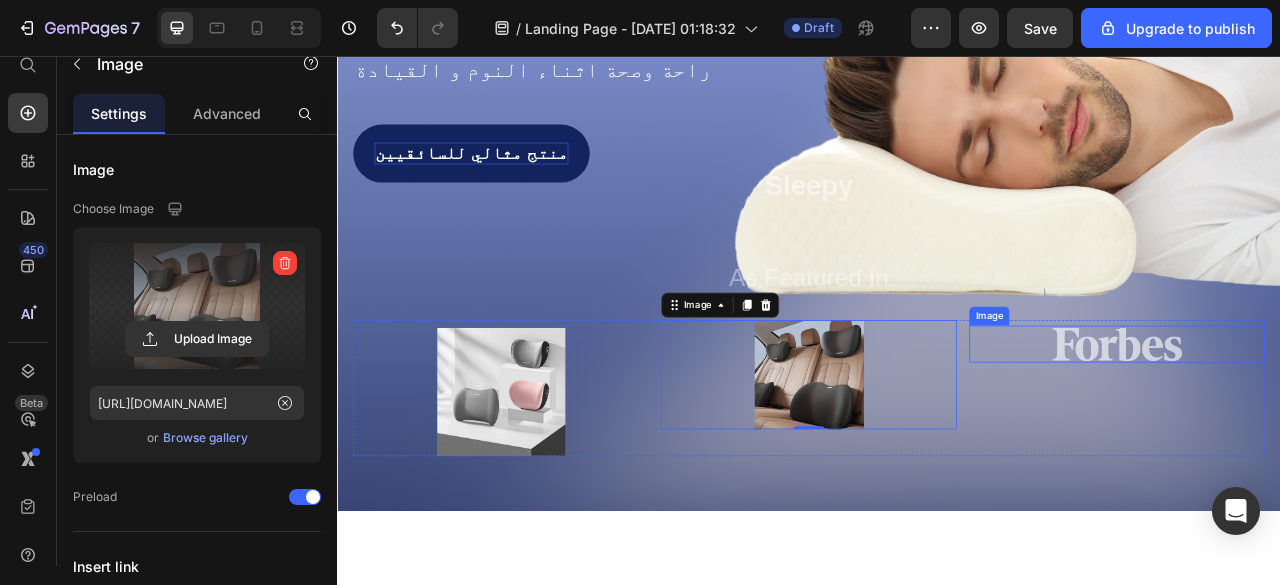click at bounding box center [1329, 422] 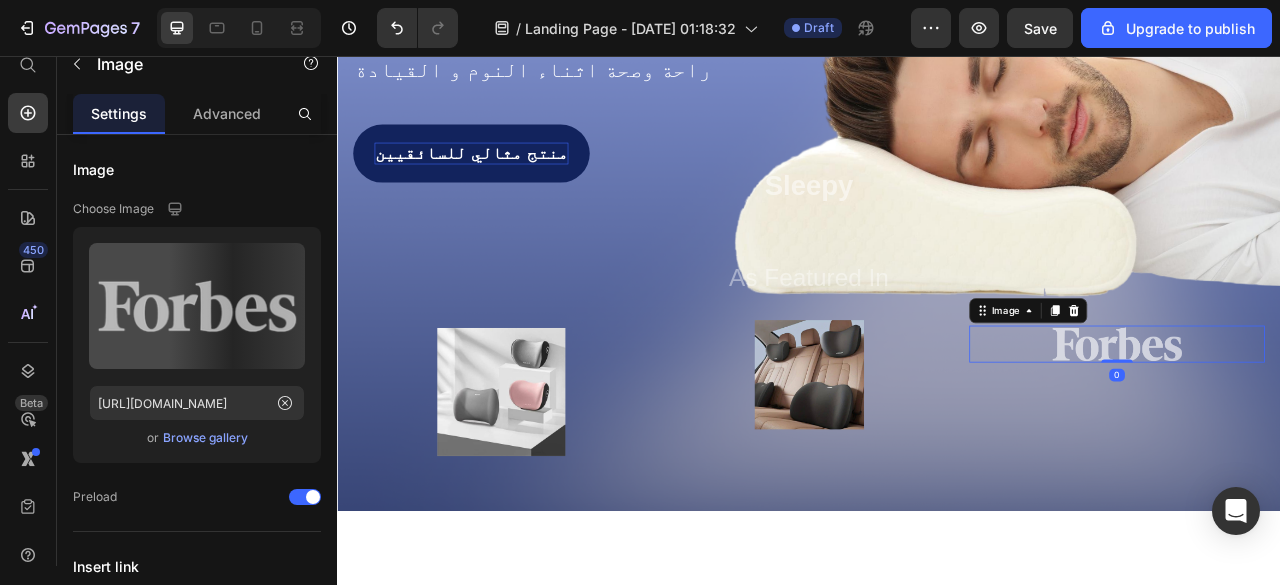click at bounding box center [1329, 422] 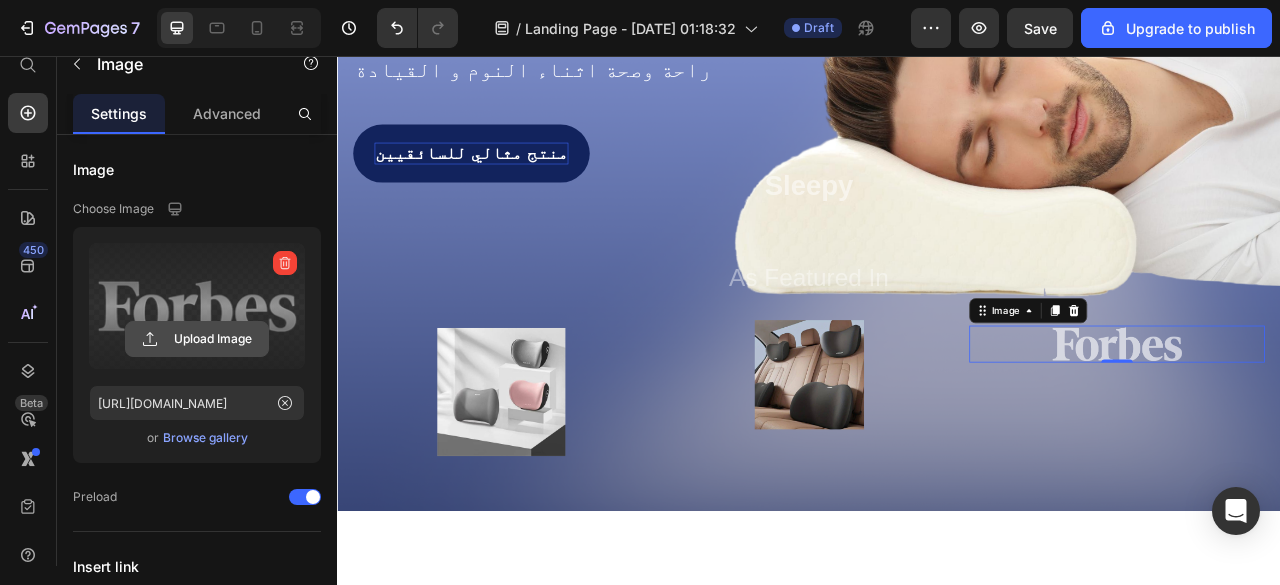 click 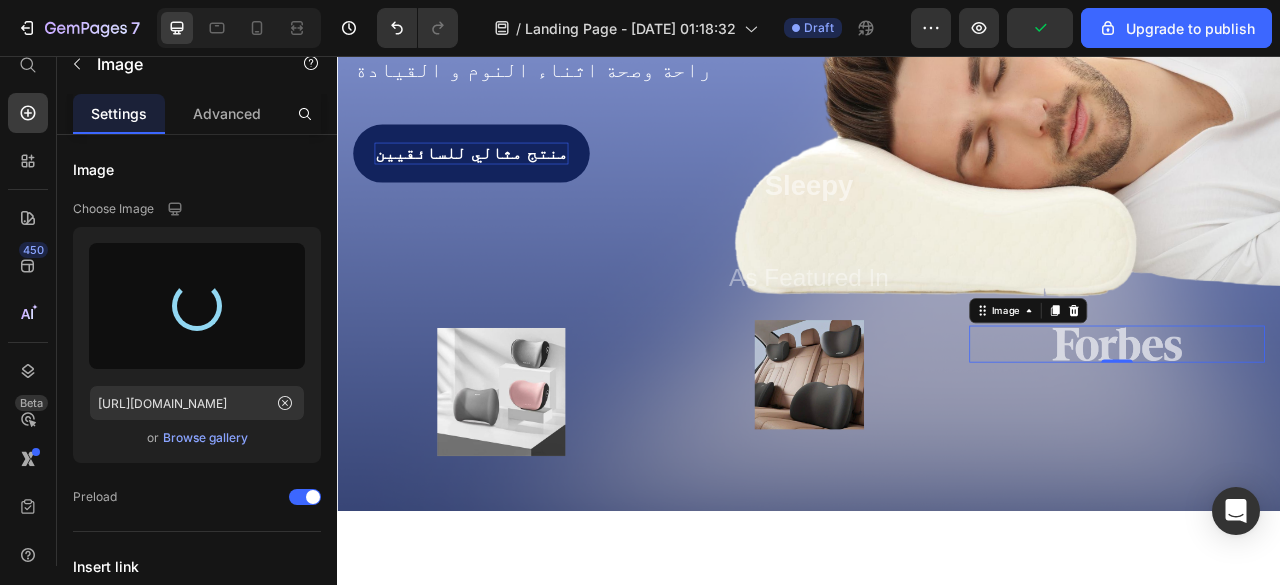 type on "[URL][DOMAIN_NAME]" 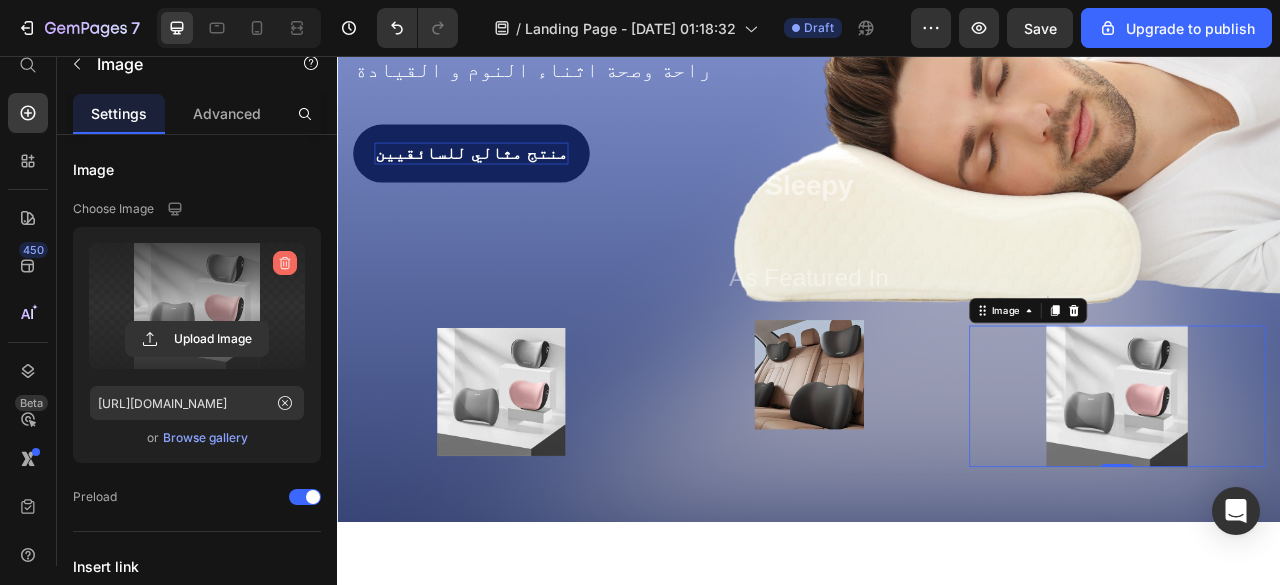 click 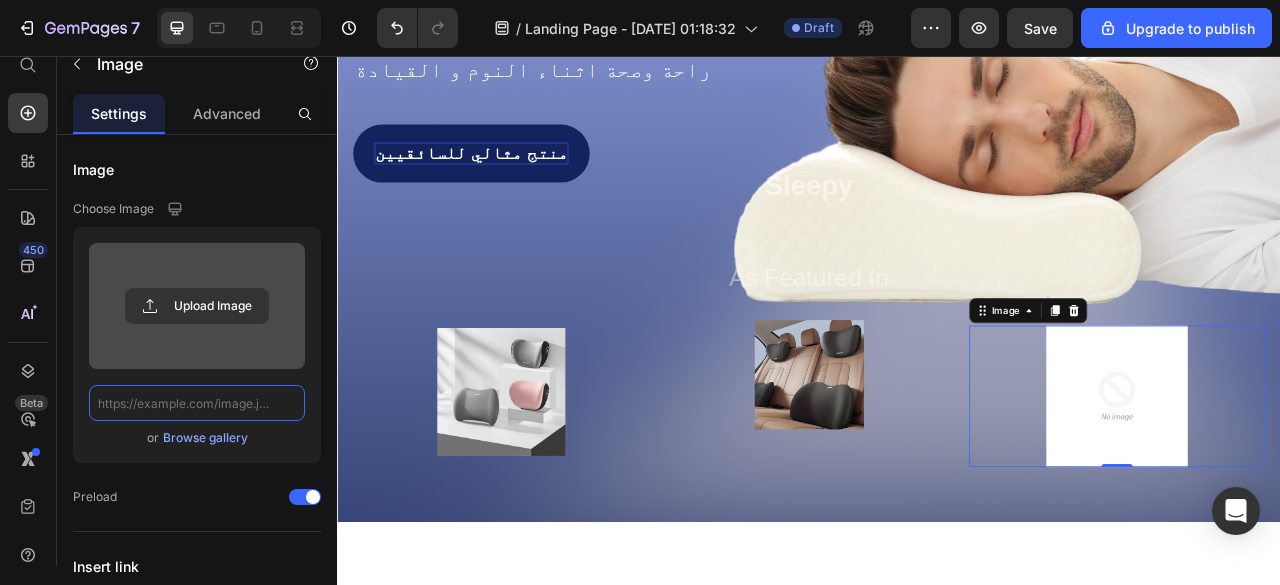 scroll, scrollTop: 0, scrollLeft: 0, axis: both 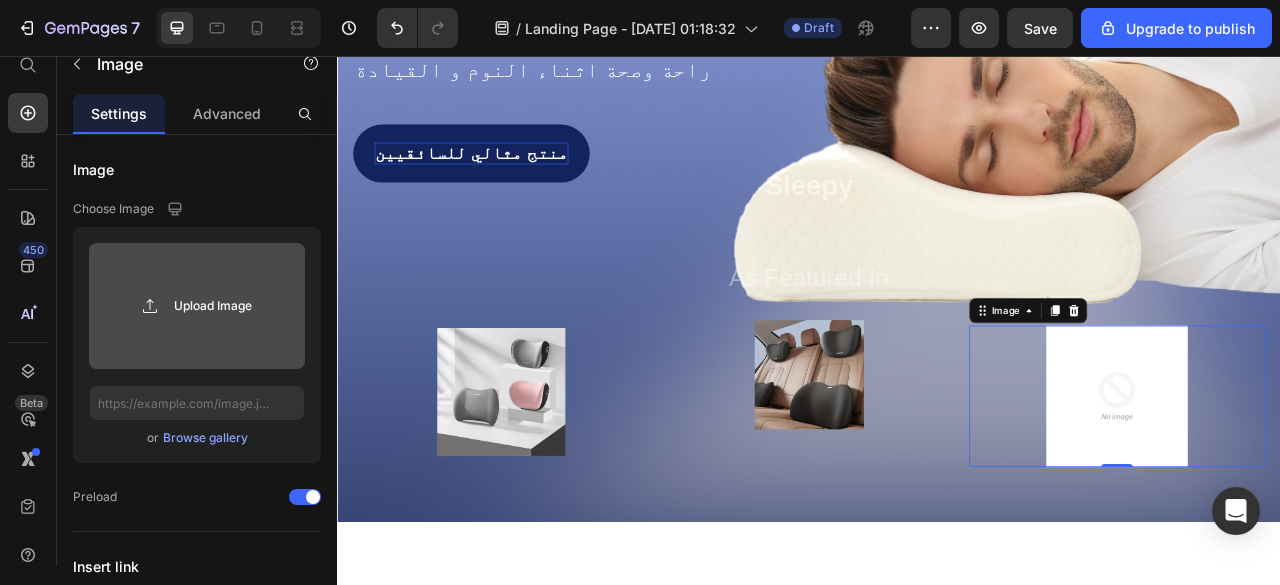 click 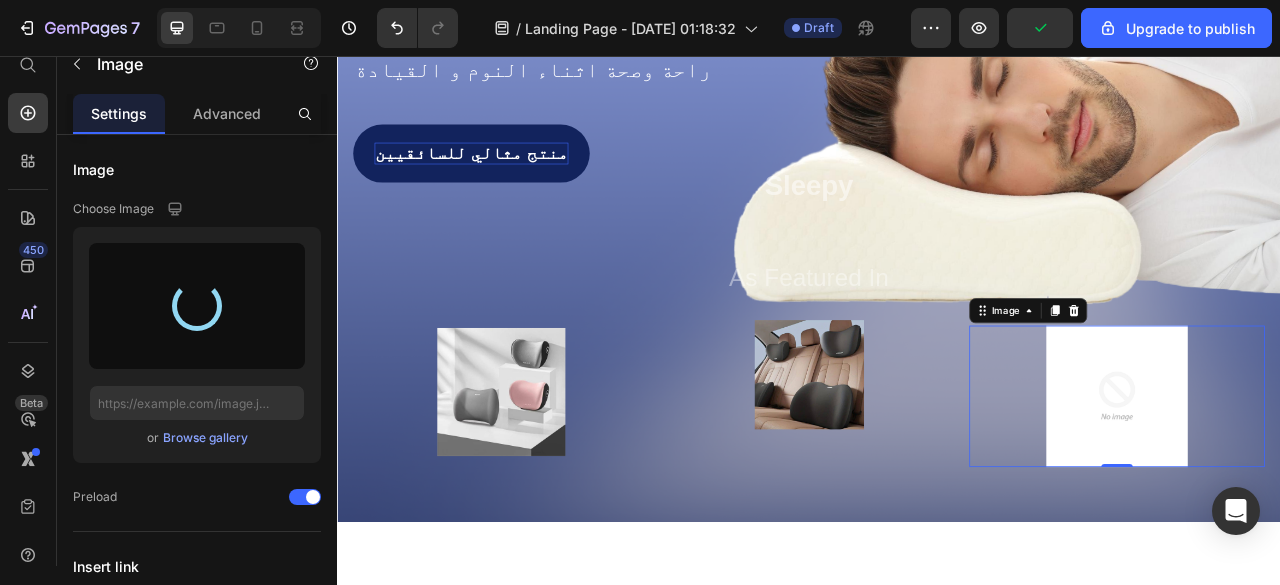 type on "[URL][DOMAIN_NAME]" 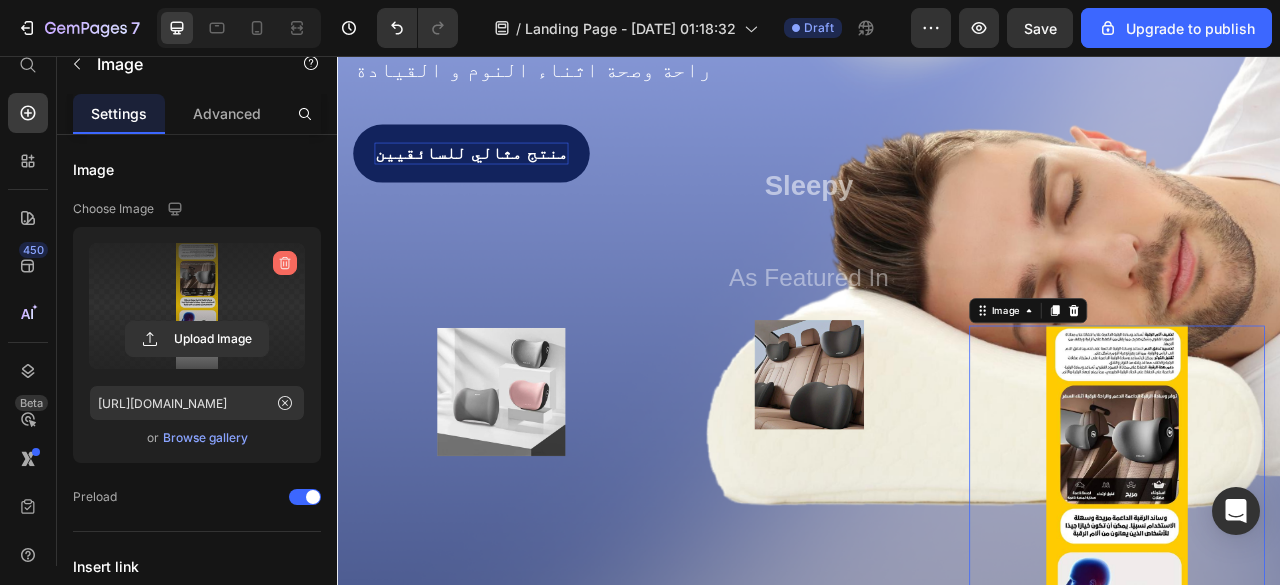 click 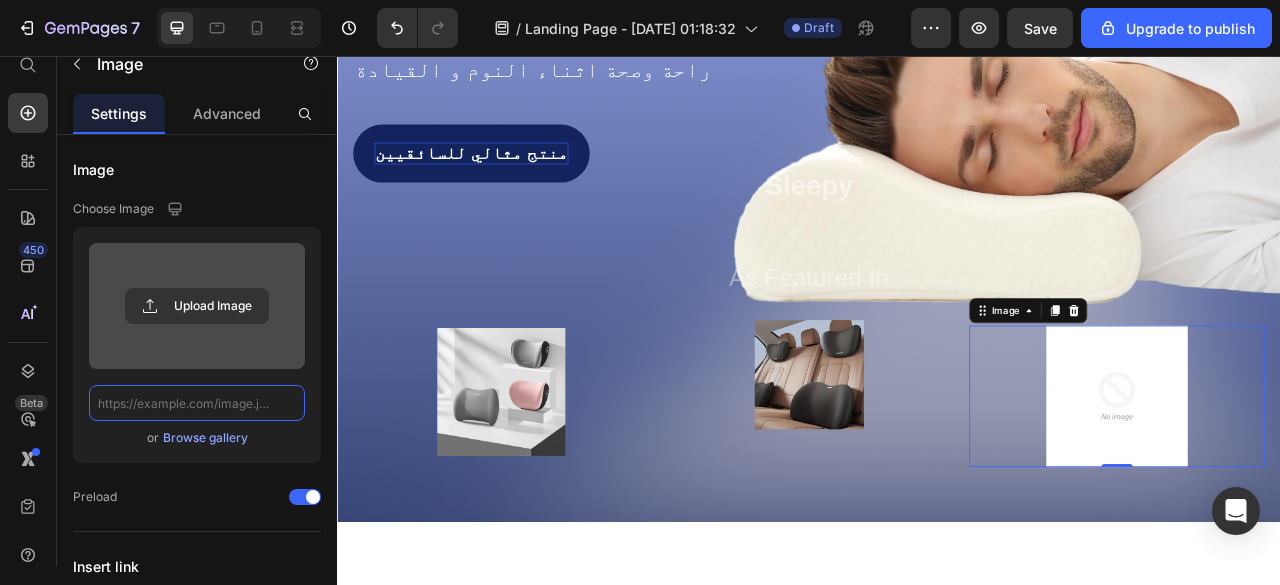 scroll, scrollTop: 0, scrollLeft: 0, axis: both 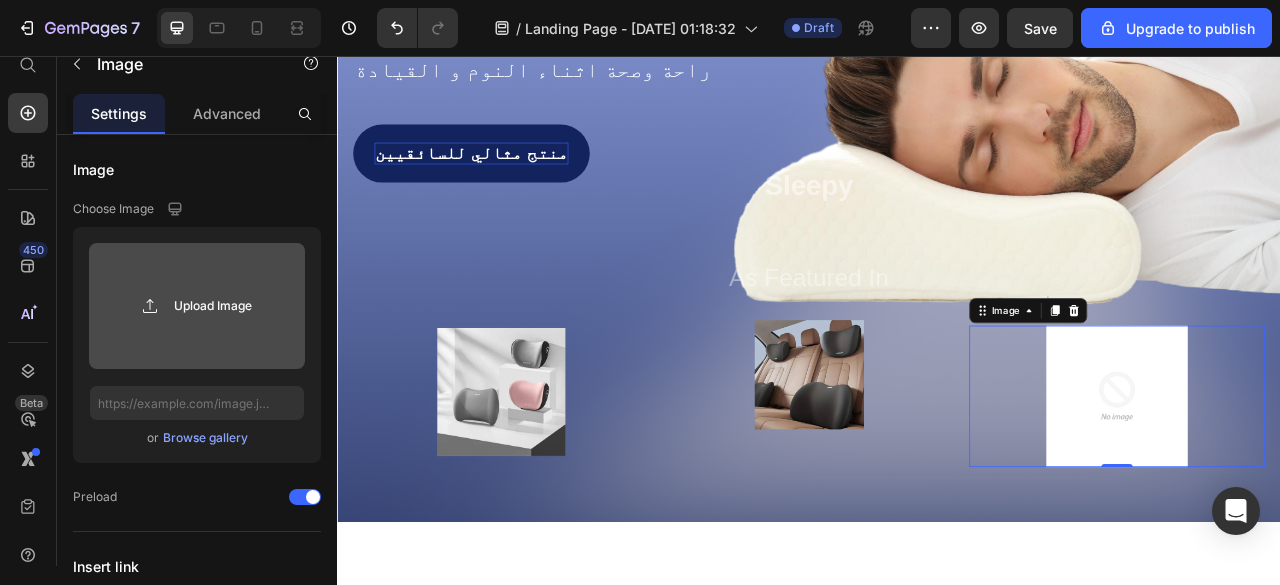 click 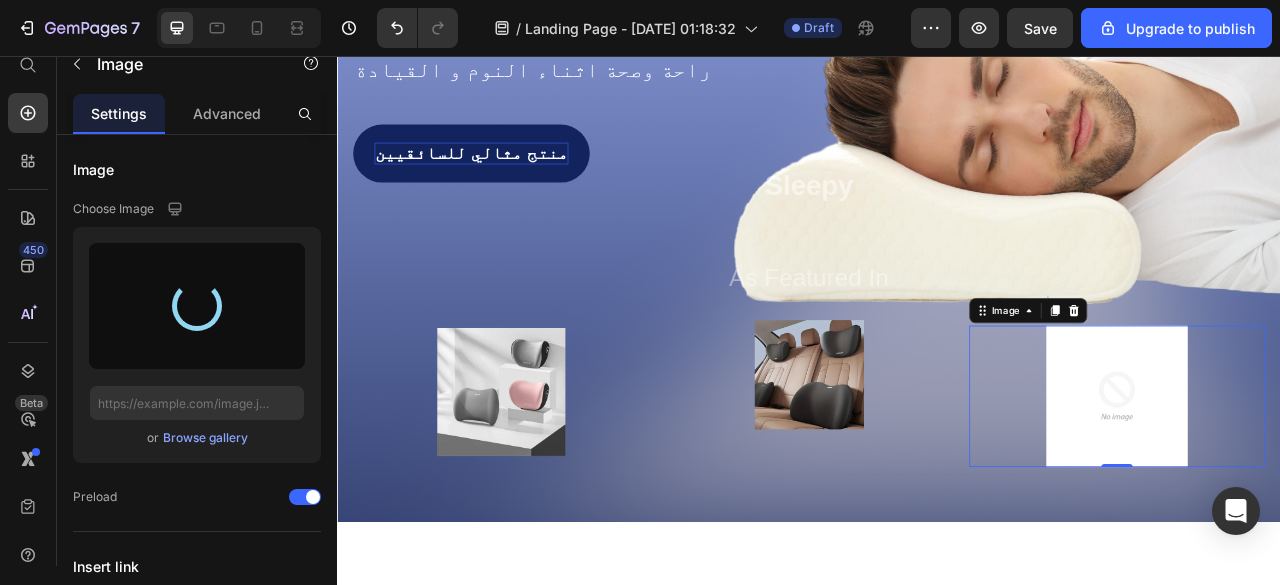 type on "[URL][DOMAIN_NAME]" 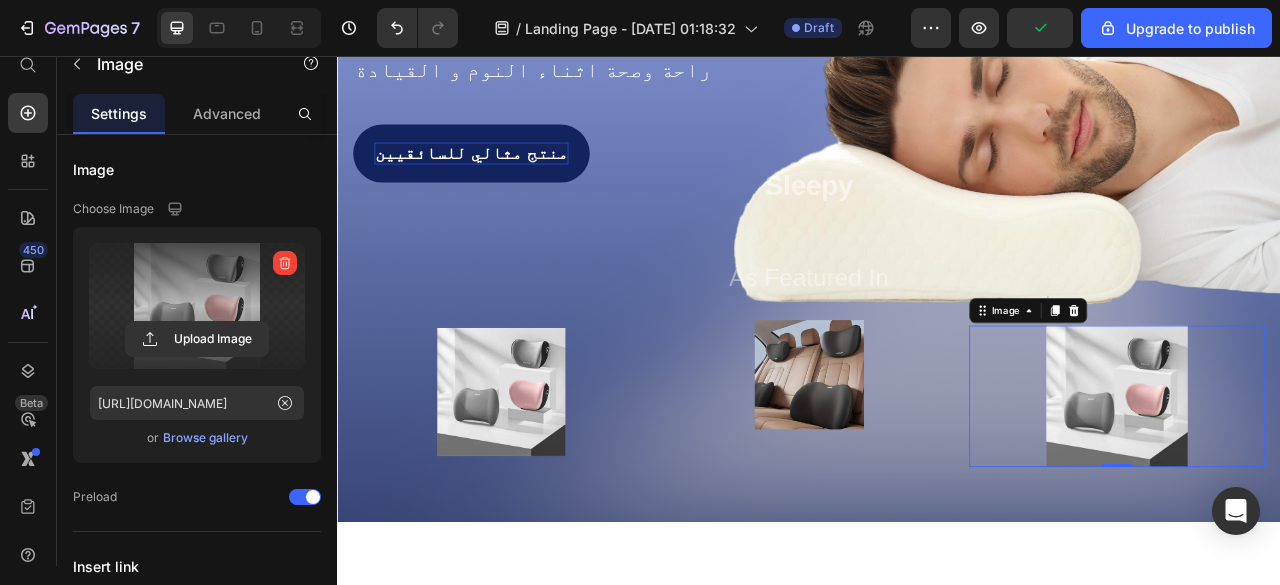 scroll, scrollTop: 8, scrollLeft: 0, axis: vertical 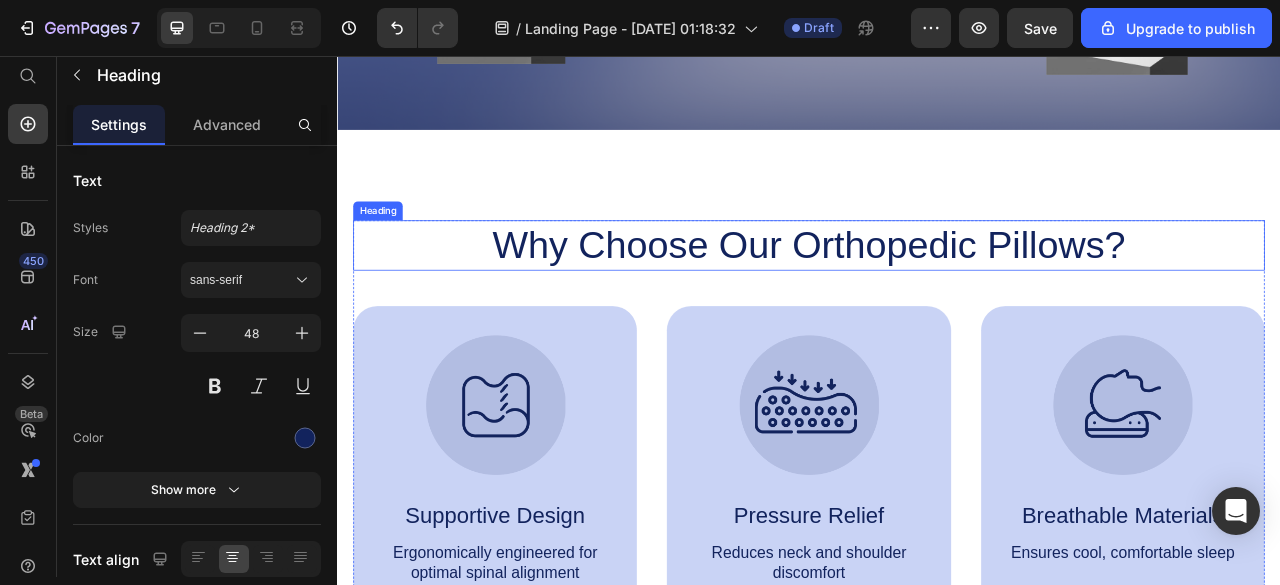 click on "Why Choose Our Orthopedic Pillows?" at bounding box center [937, 297] 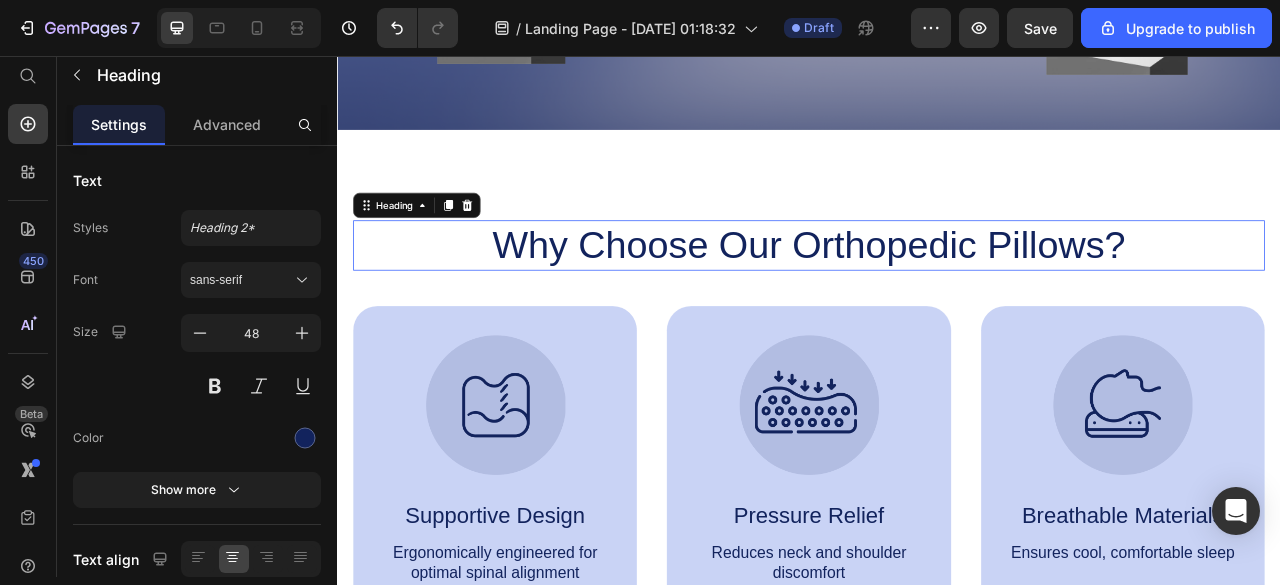 scroll, scrollTop: 19, scrollLeft: 0, axis: vertical 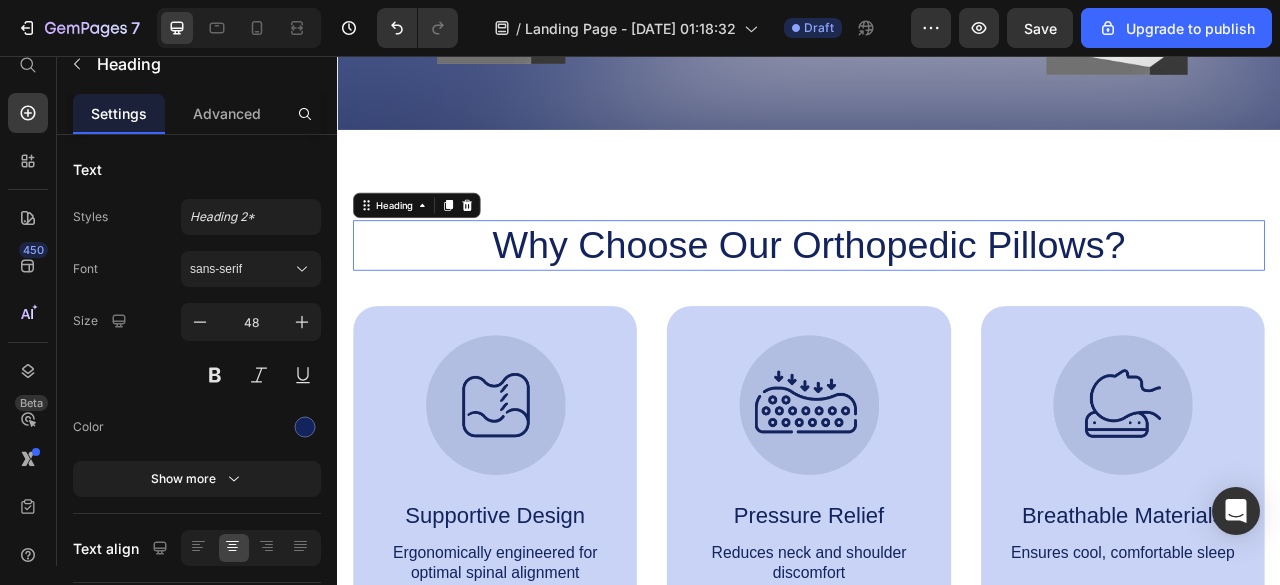 click on "Why Choose Our Orthopedic Pillows?" at bounding box center (937, 297) 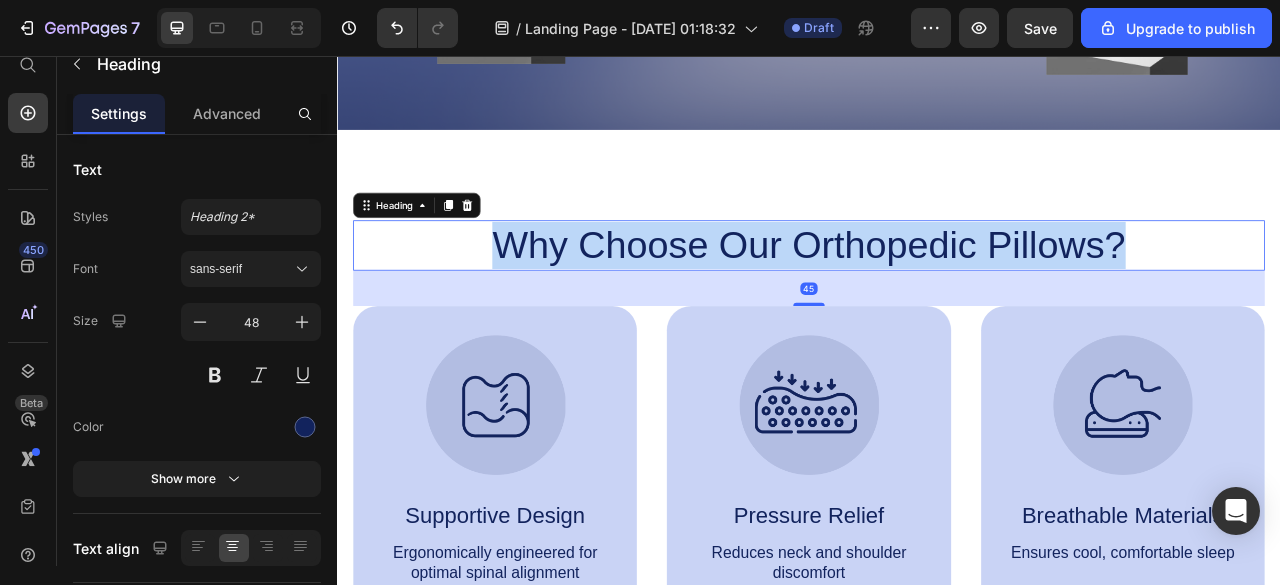 click on "Why Choose Our Orthopedic Pillows?" at bounding box center (937, 297) 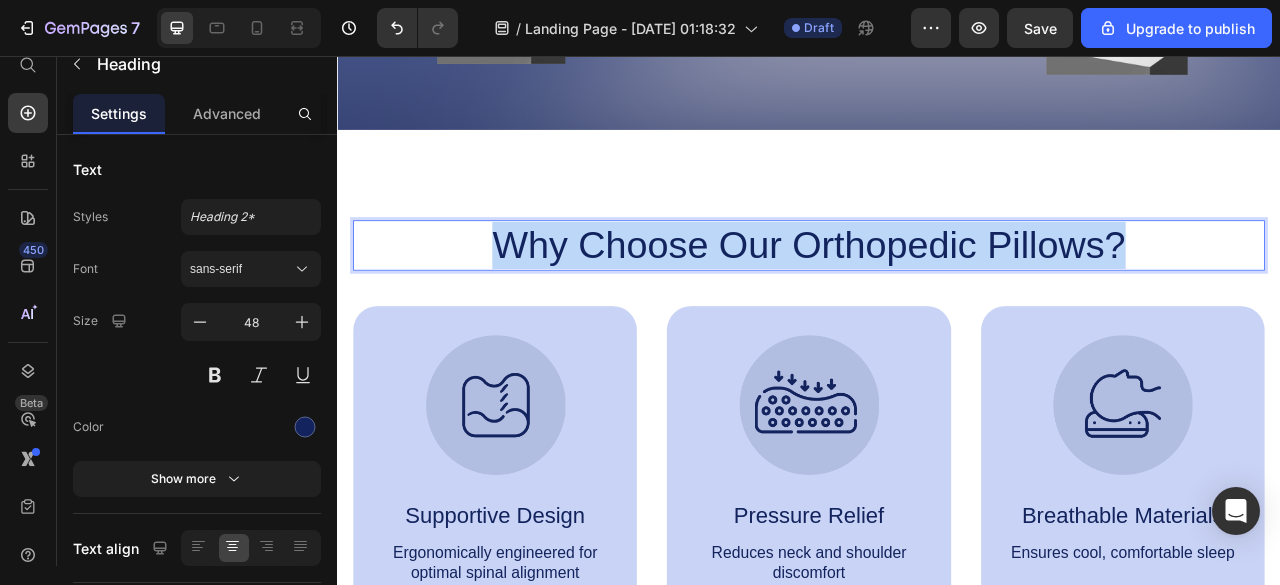 click on "Why Choose Our Orthopedic Pillows?" at bounding box center (937, 297) 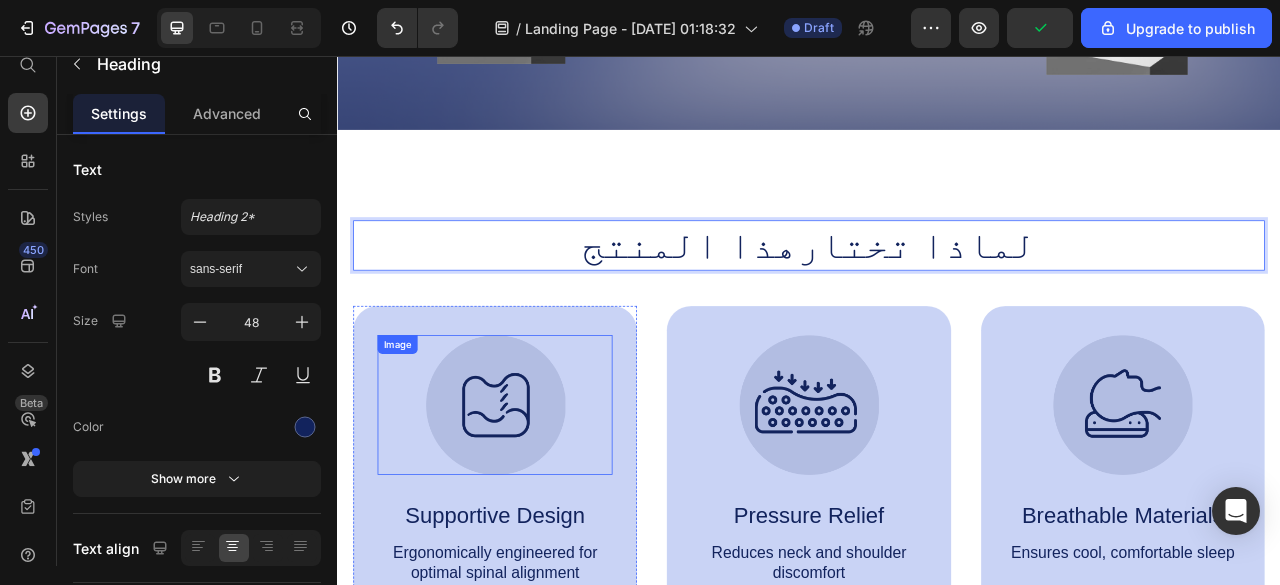 click at bounding box center (537, 500) 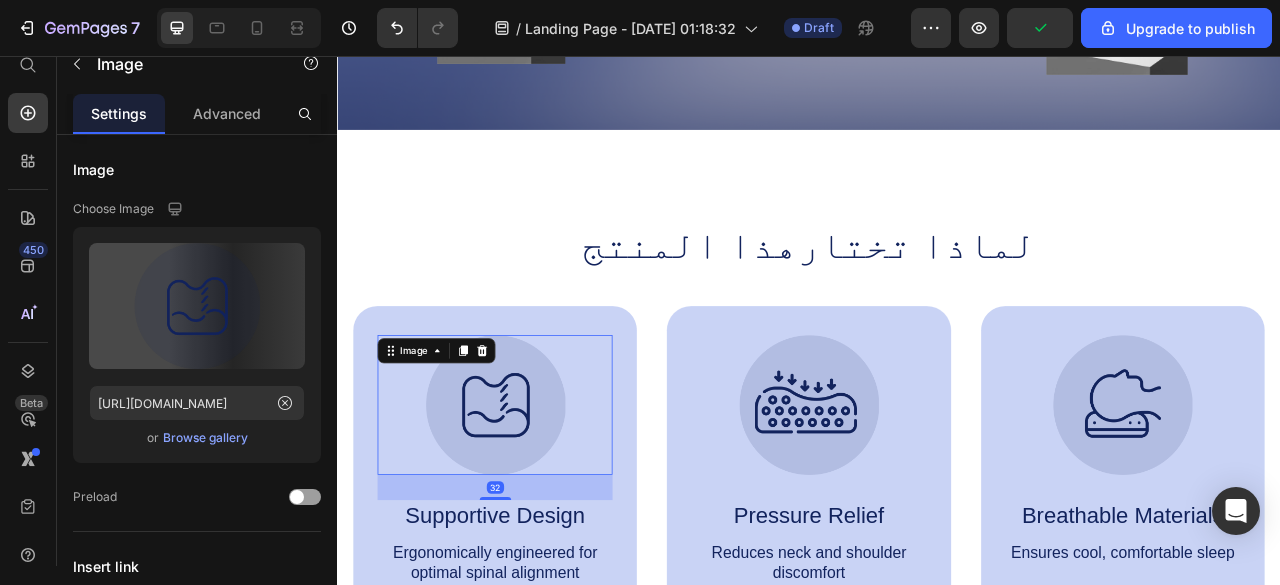 click at bounding box center [537, 500] 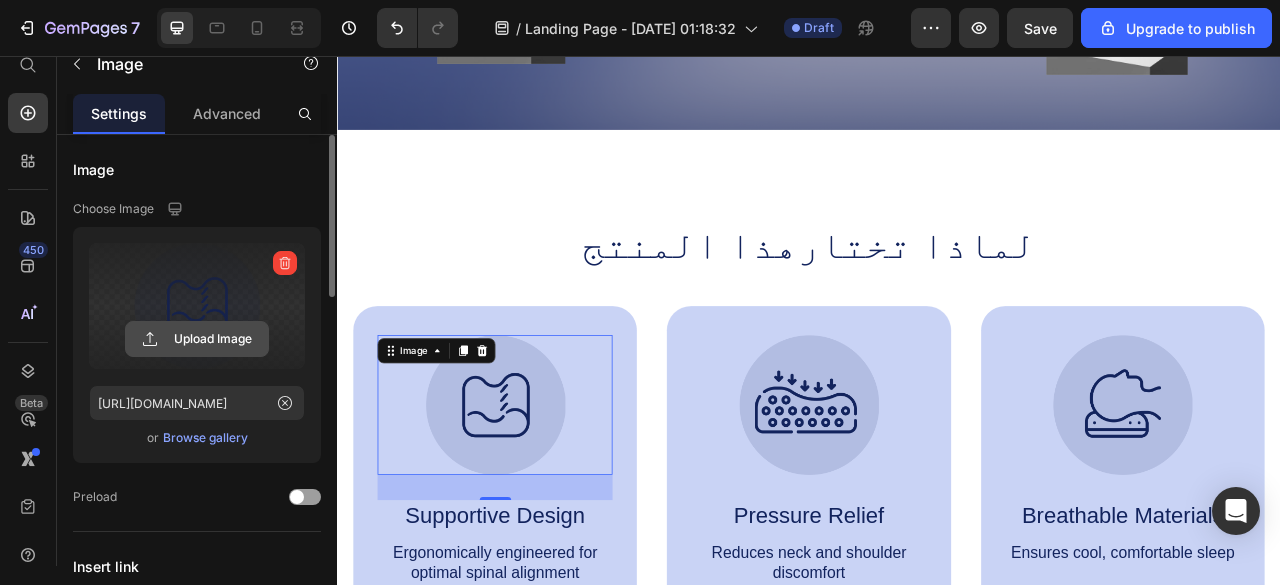 click 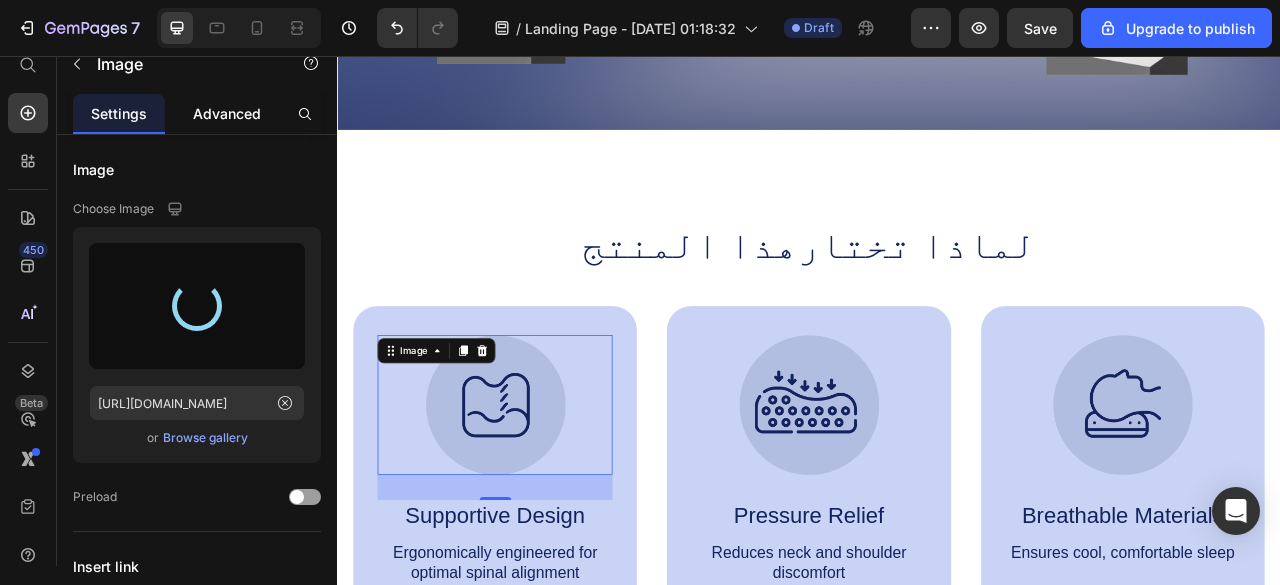 type on "[URL][DOMAIN_NAME]" 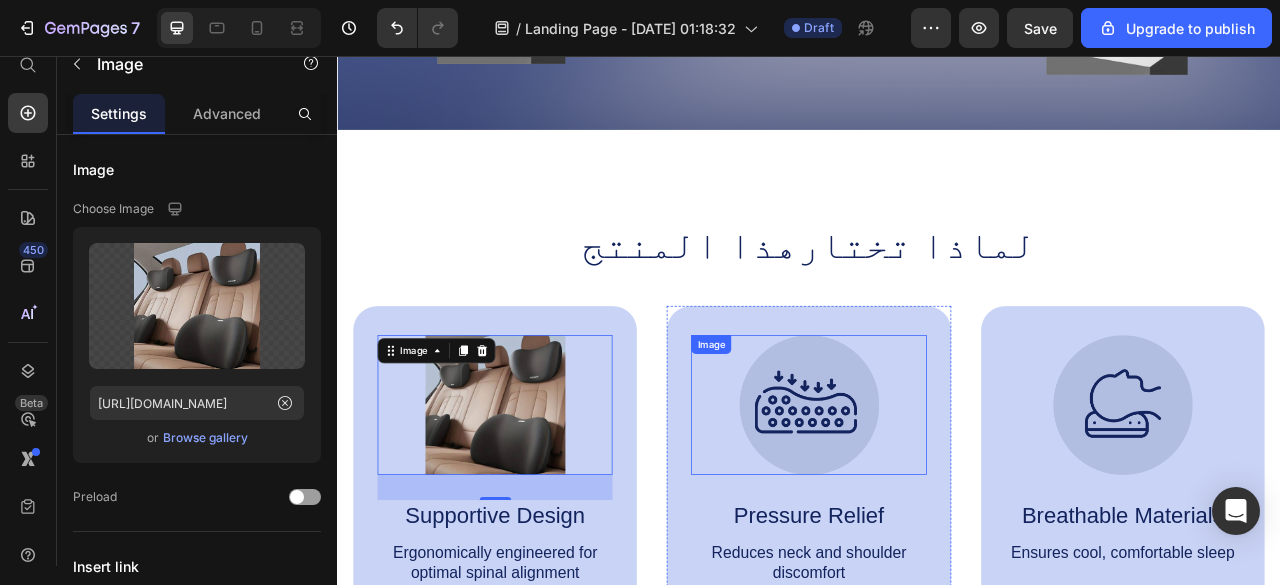 click at bounding box center (936, 500) 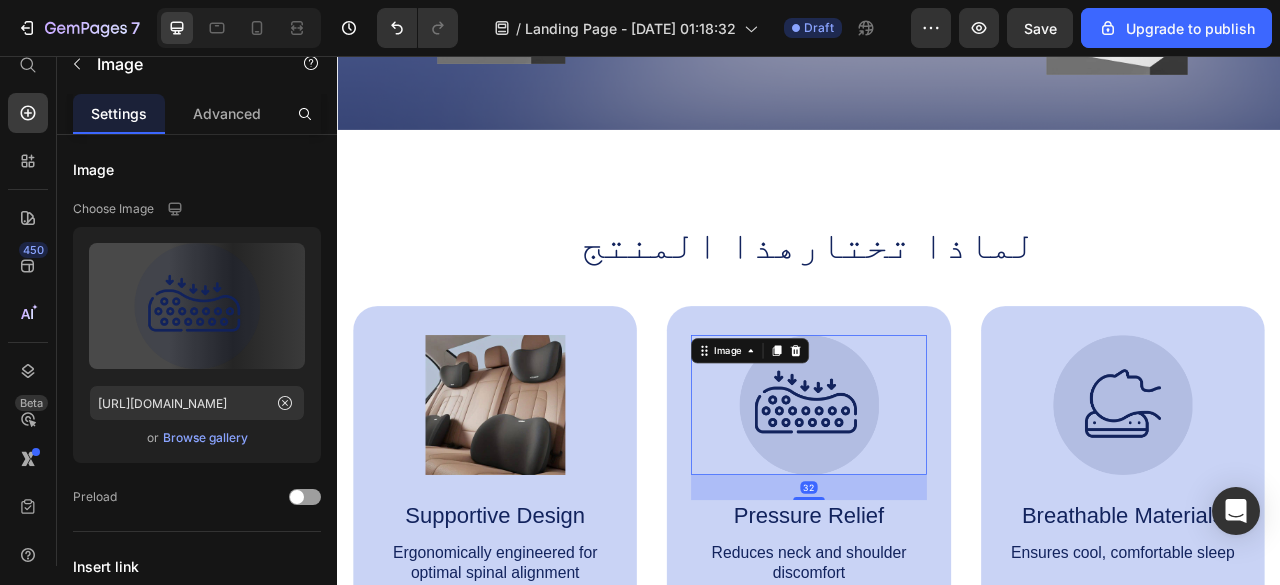 click at bounding box center [936, 500] 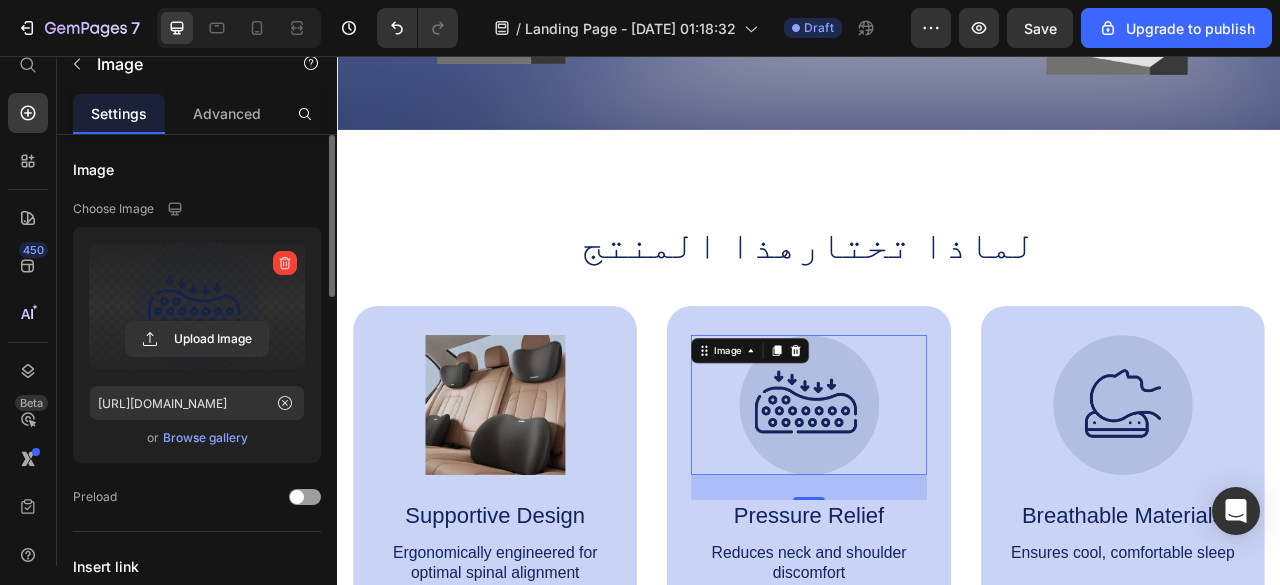 click at bounding box center (197, 306) 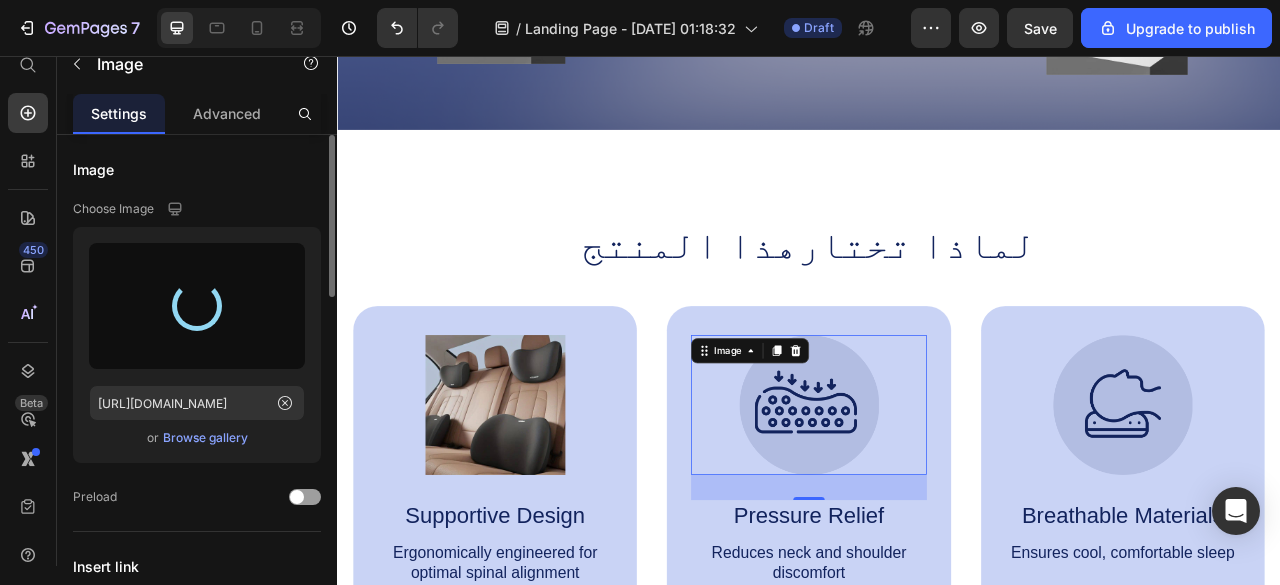 type on "[URL][DOMAIN_NAME]" 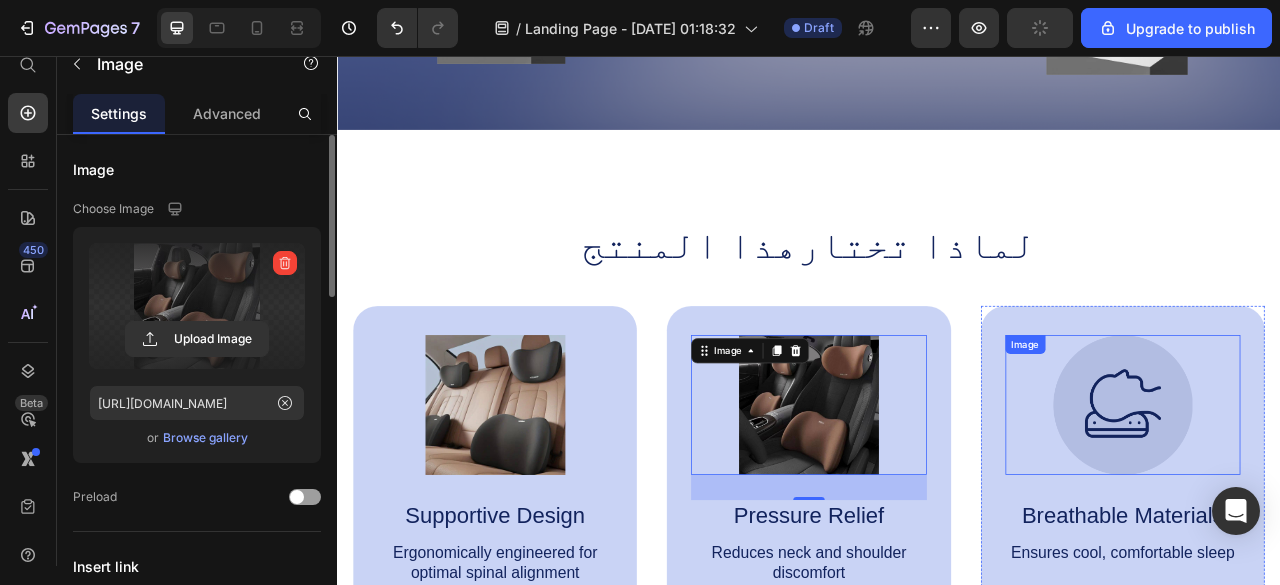 click on "Image" at bounding box center (1336, 500) 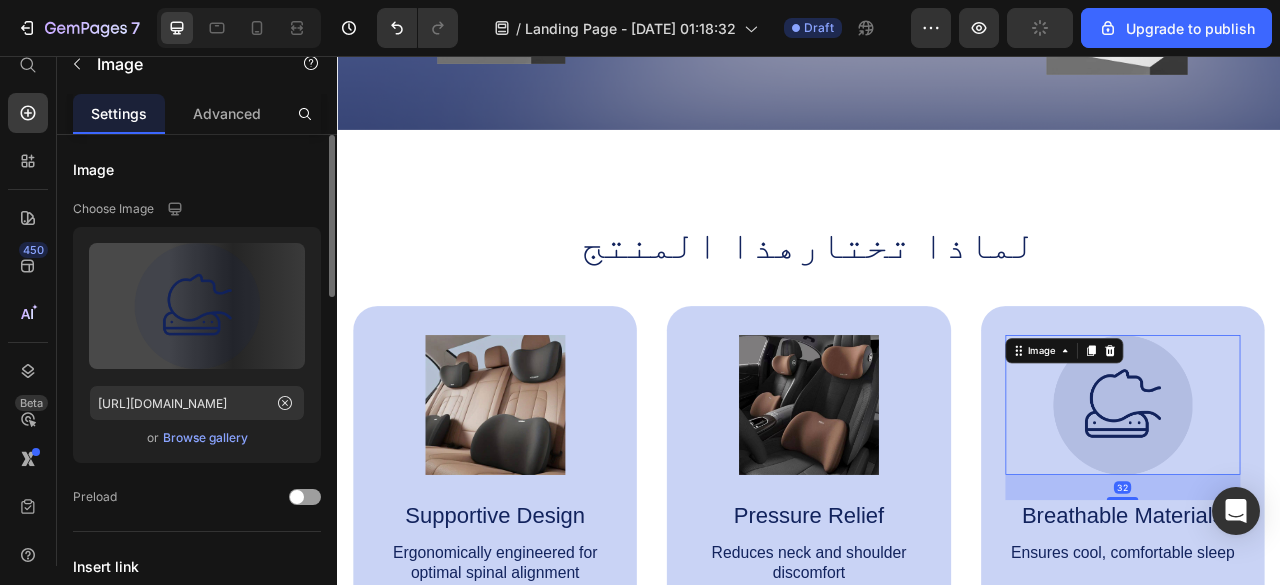 click on "Image" at bounding box center (1262, 431) 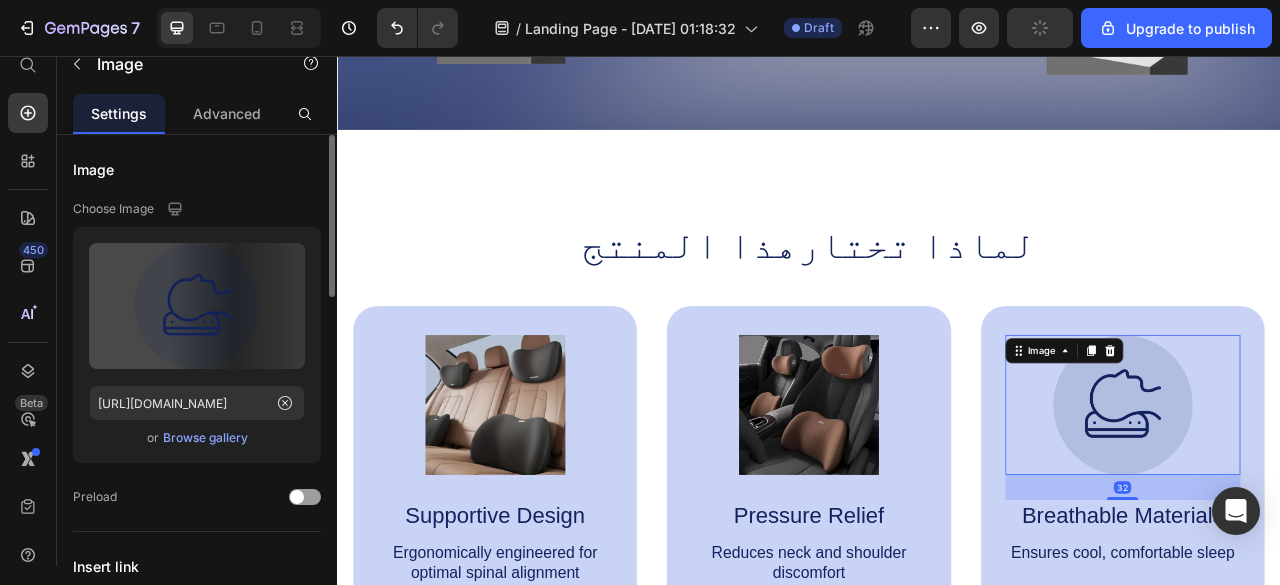 click on "Image" at bounding box center (1262, 431) 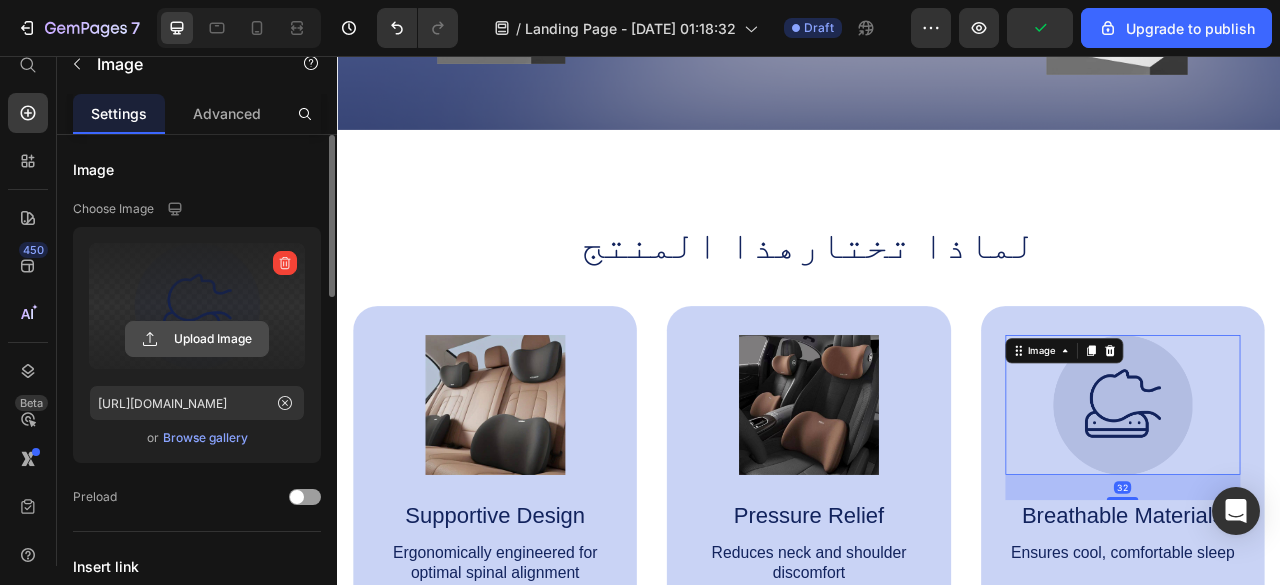 click 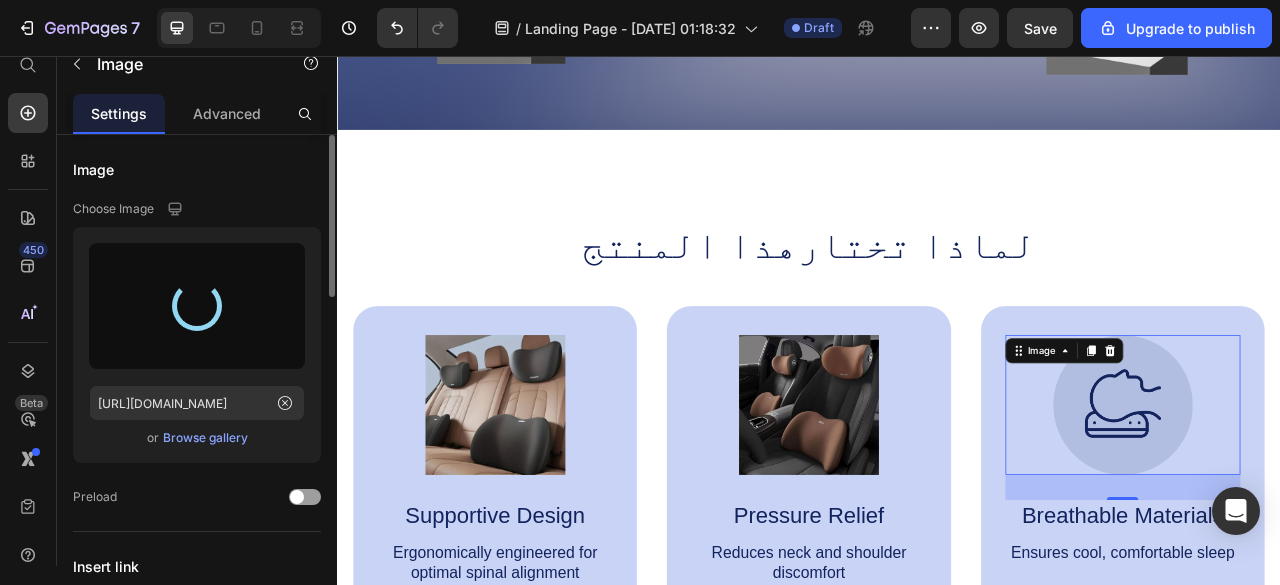 type on "[URL][DOMAIN_NAME]" 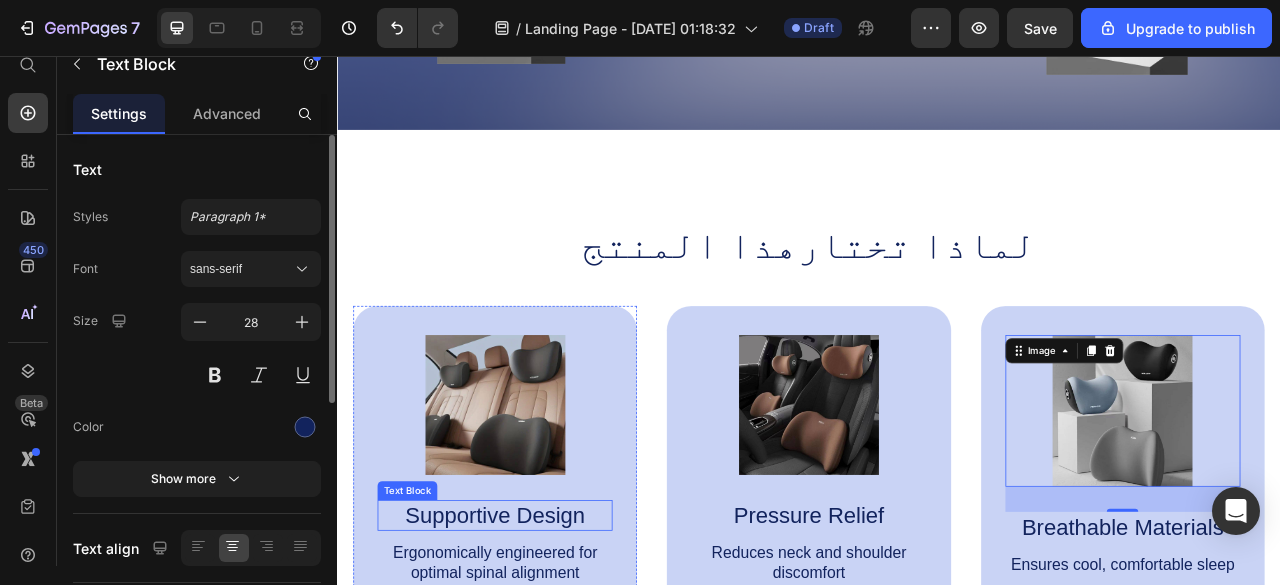 click on "Supportive Design" at bounding box center (537, 640) 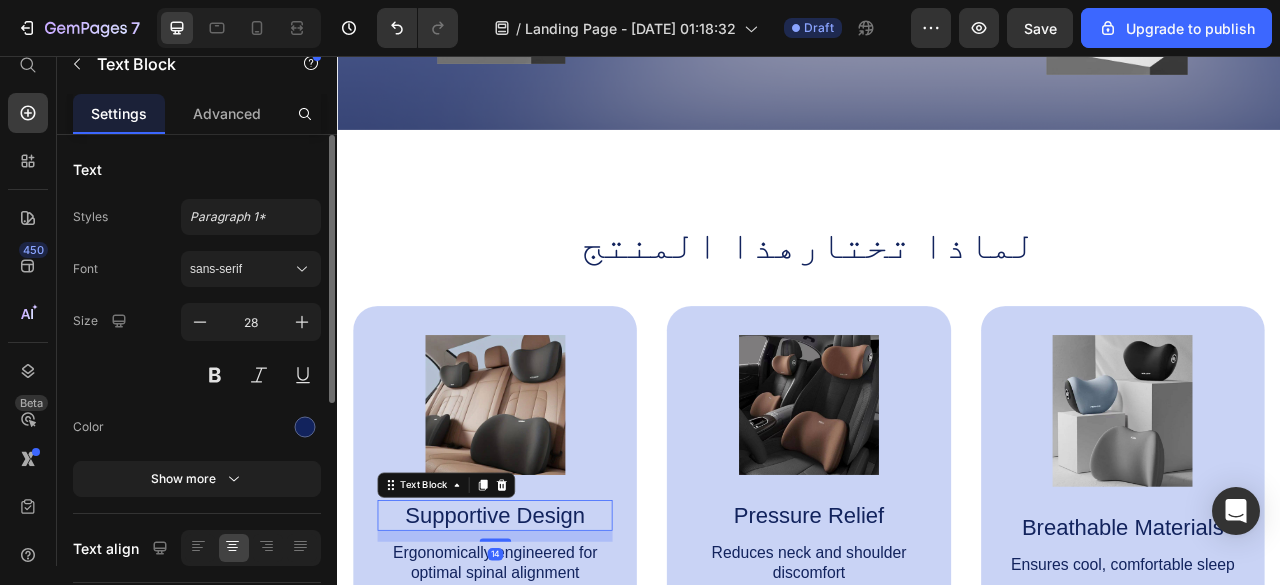 click on "Supportive Design" at bounding box center [537, 640] 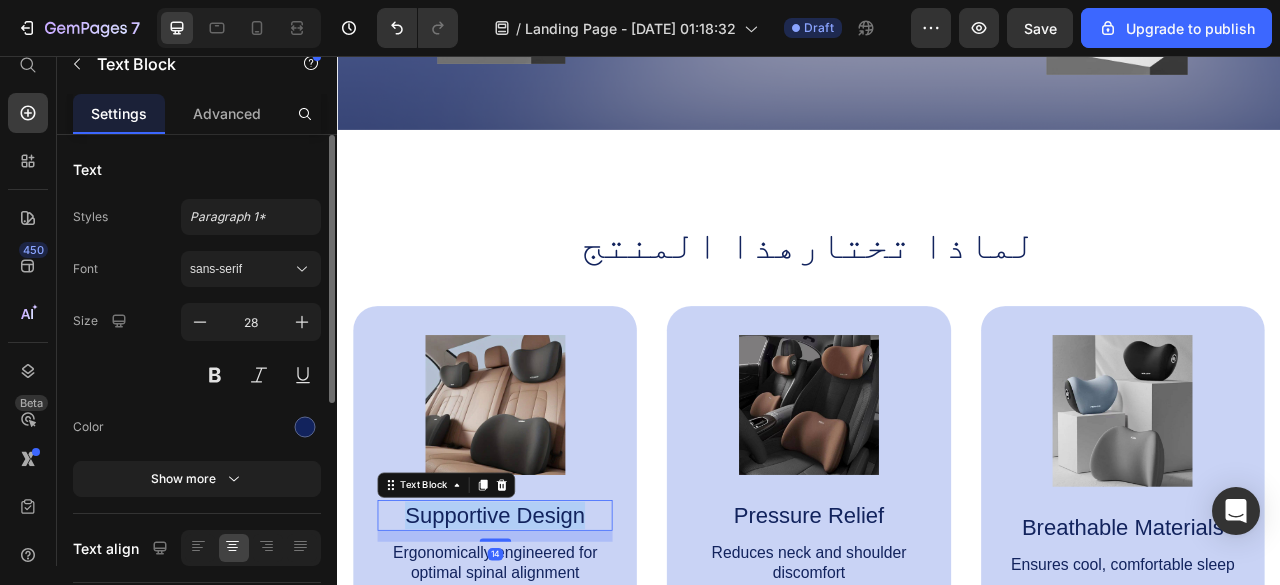 click on "Supportive Design" at bounding box center [537, 640] 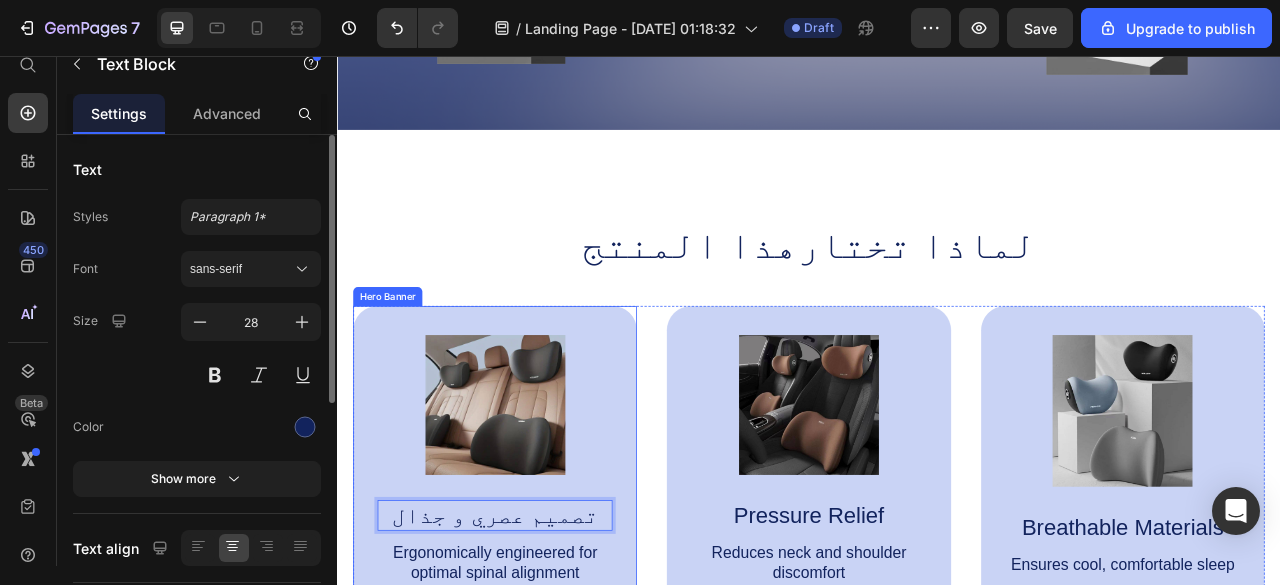 scroll, scrollTop: 518, scrollLeft: 0, axis: vertical 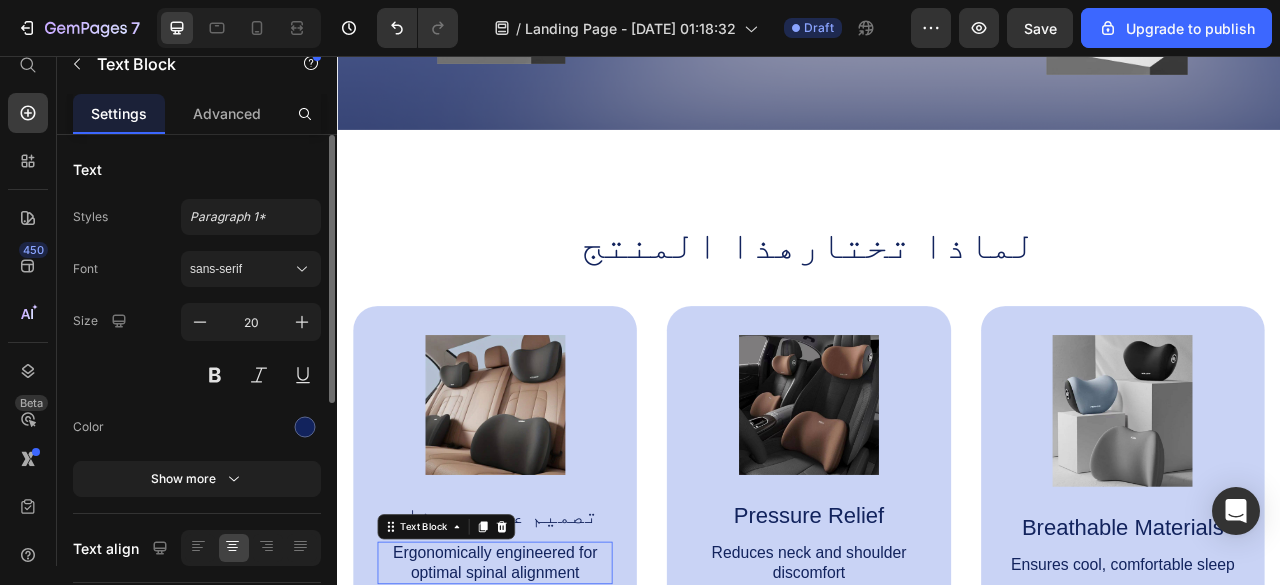 click on "Ergonomically engineered for optimal spinal alignment" at bounding box center [537, 701] 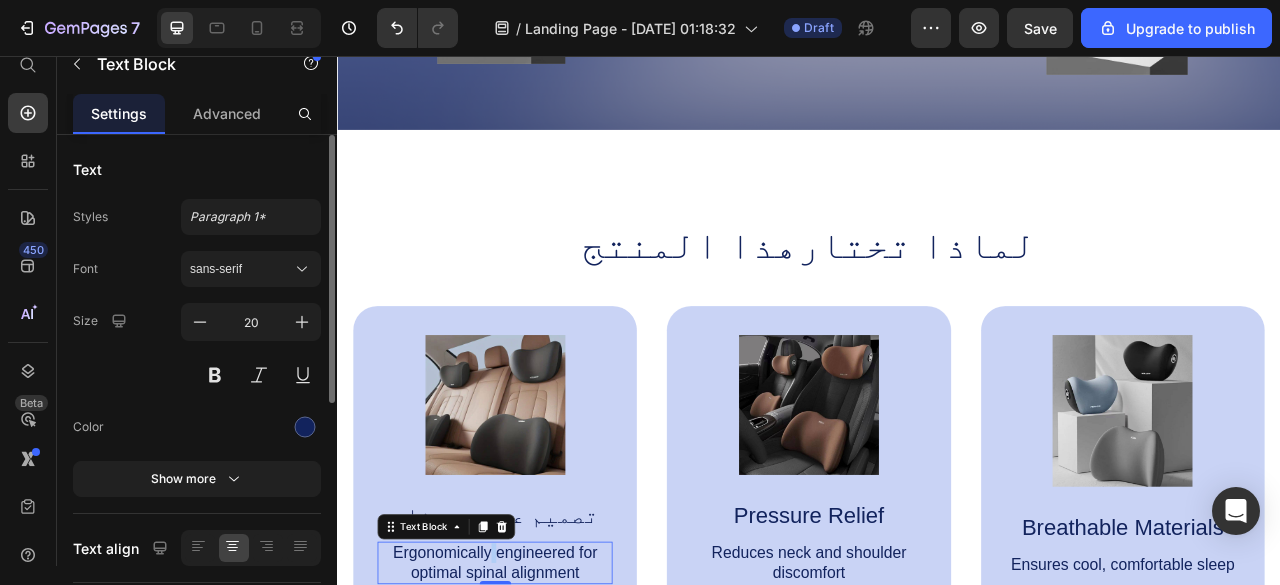 click on "Ergonomically engineered for optimal spinal alignment" at bounding box center (537, 701) 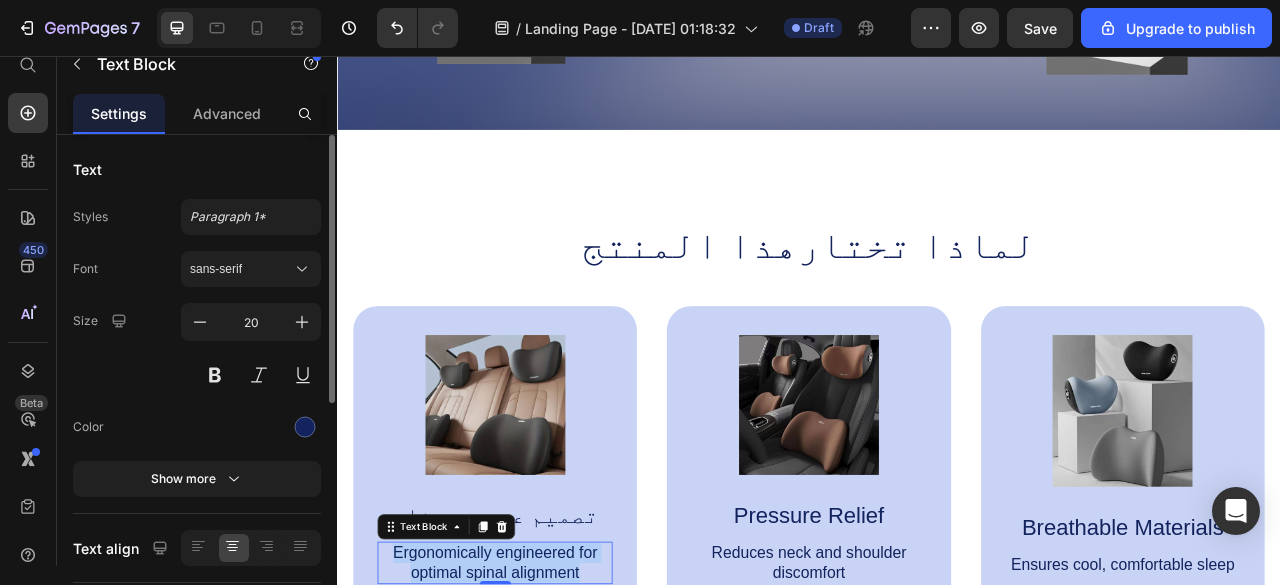 click on "Ergonomically engineered for optimal spinal alignment" at bounding box center [537, 701] 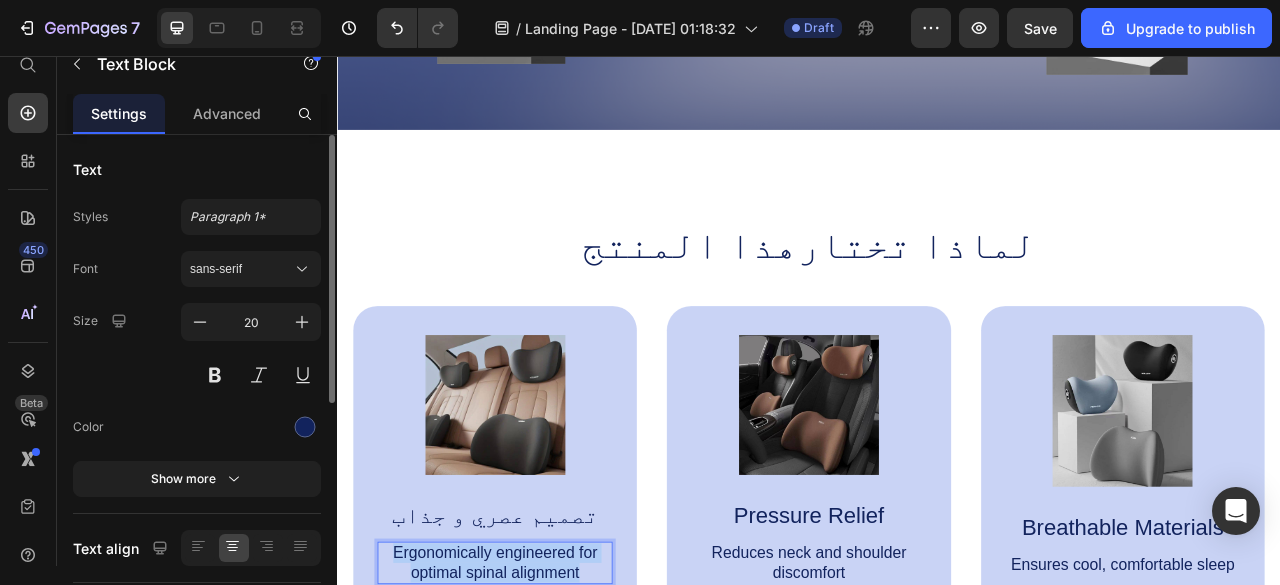 click on "Ergonomically engineered for optimal spinal alignment" at bounding box center [537, 701] 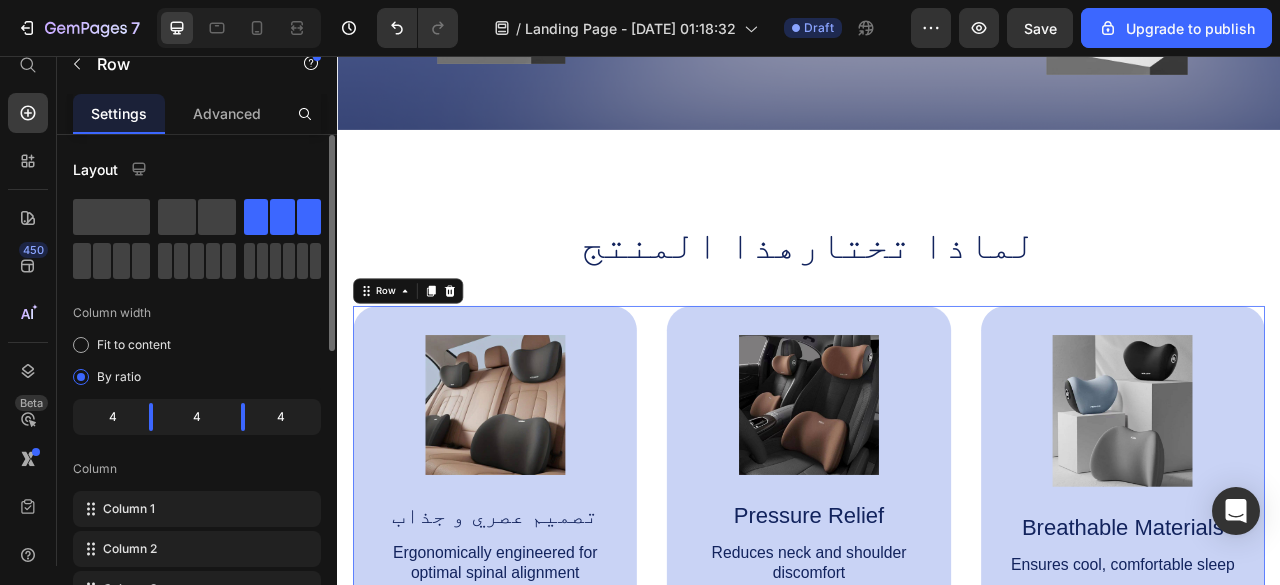 click on "Image تصميم عصري و جذاب Text Block Ergonomically engineered for optimal spinal alignment Text Block Hero Banner Image Pressure Relief Text Block Reduces neck and shoulder discomfort Text Block Hero Banner Image Breathable Materials Text Block Ensures cool, comfortable sleep Text Block Hero Banner Row   0" at bounding box center (937, 577) 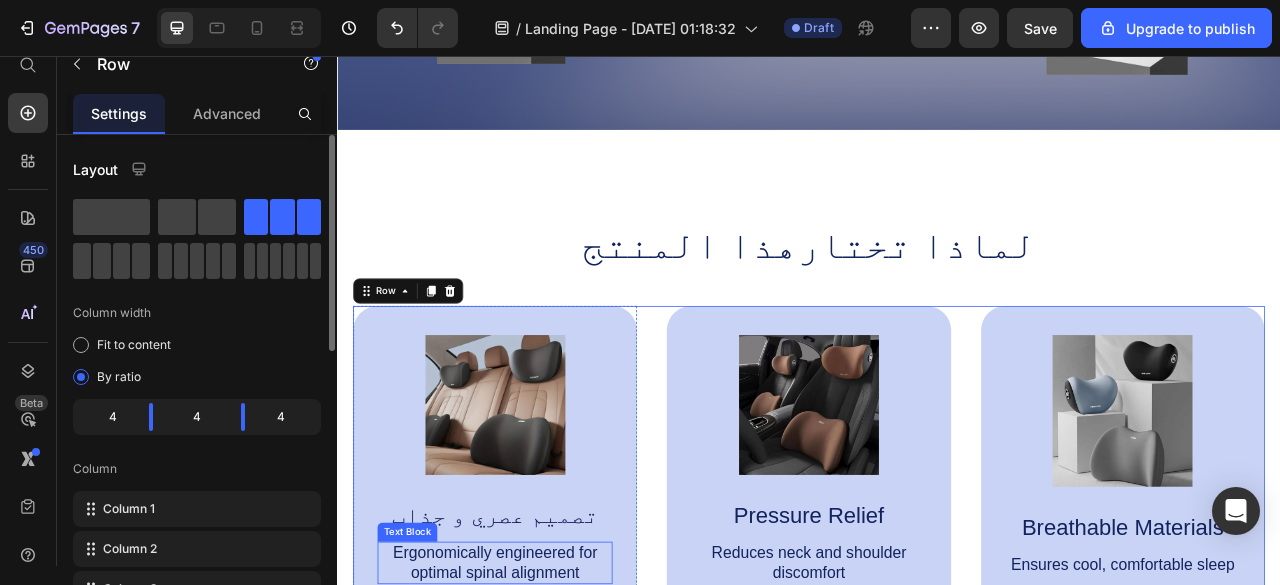click on "Ergonomically engineered for optimal spinal alignment" at bounding box center [537, 701] 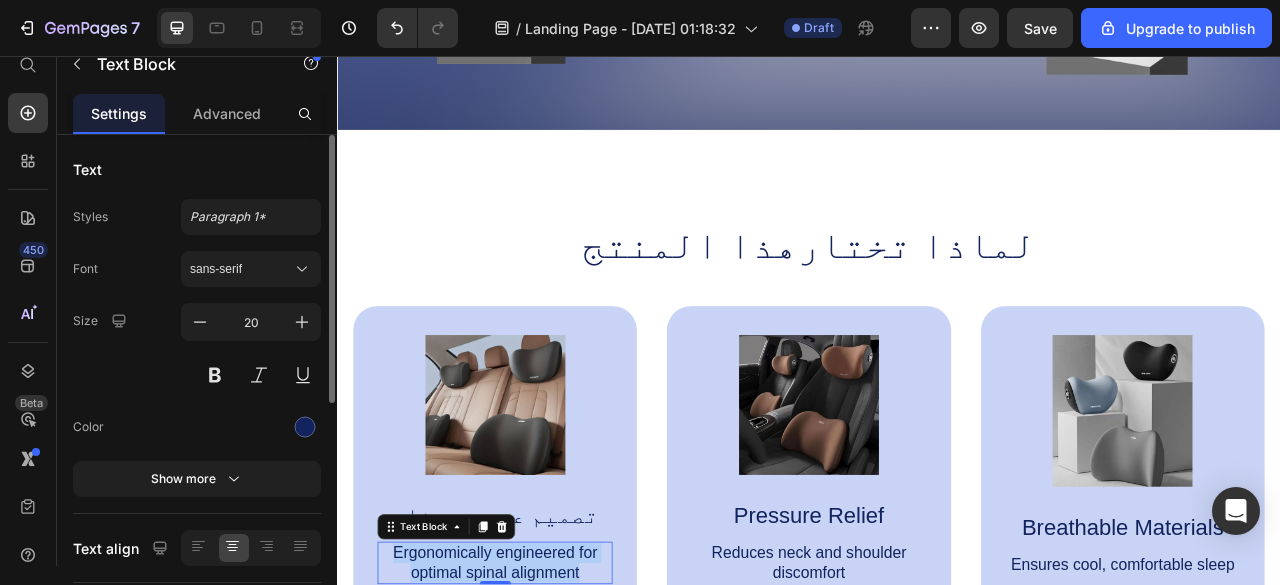 click on "Ergonomically engineered for optimal spinal alignment" at bounding box center [537, 701] 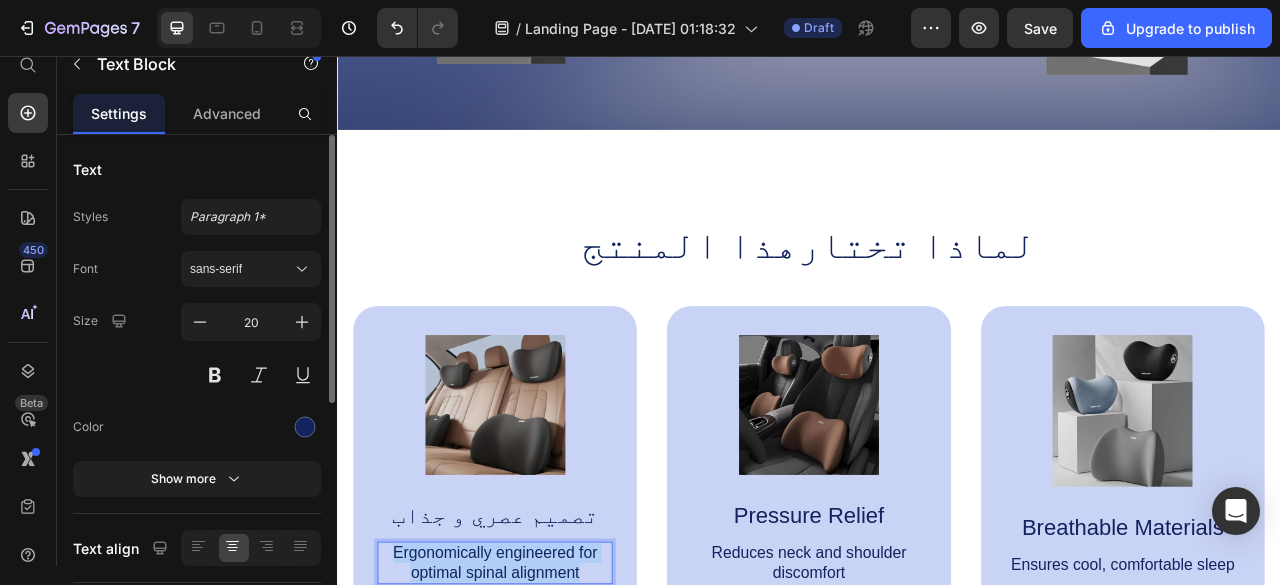click on "Ergonomically engineered for optimal spinal alignment" at bounding box center (537, 701) 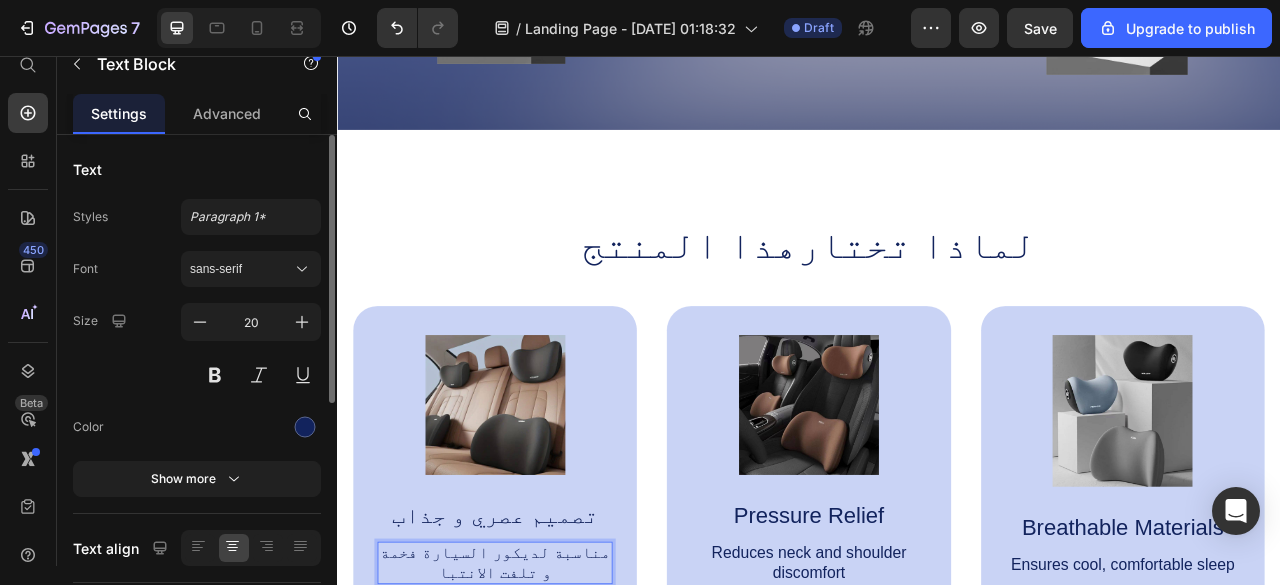 scroll, scrollTop: 2348, scrollLeft: 0, axis: vertical 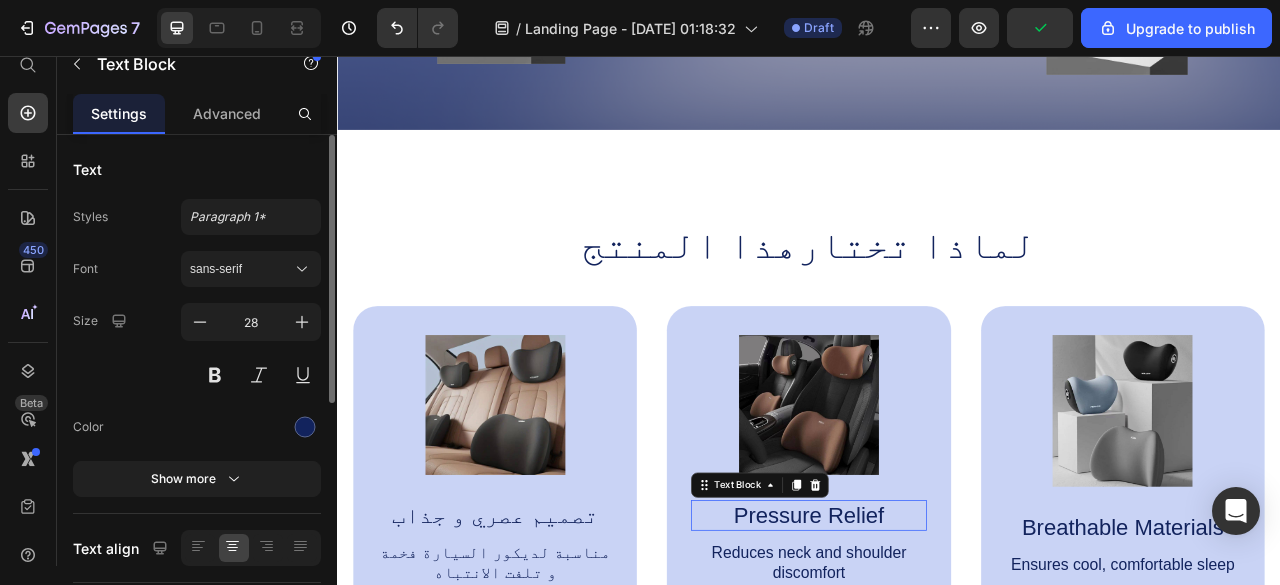 click on "Pressure Relief" at bounding box center [936, 640] 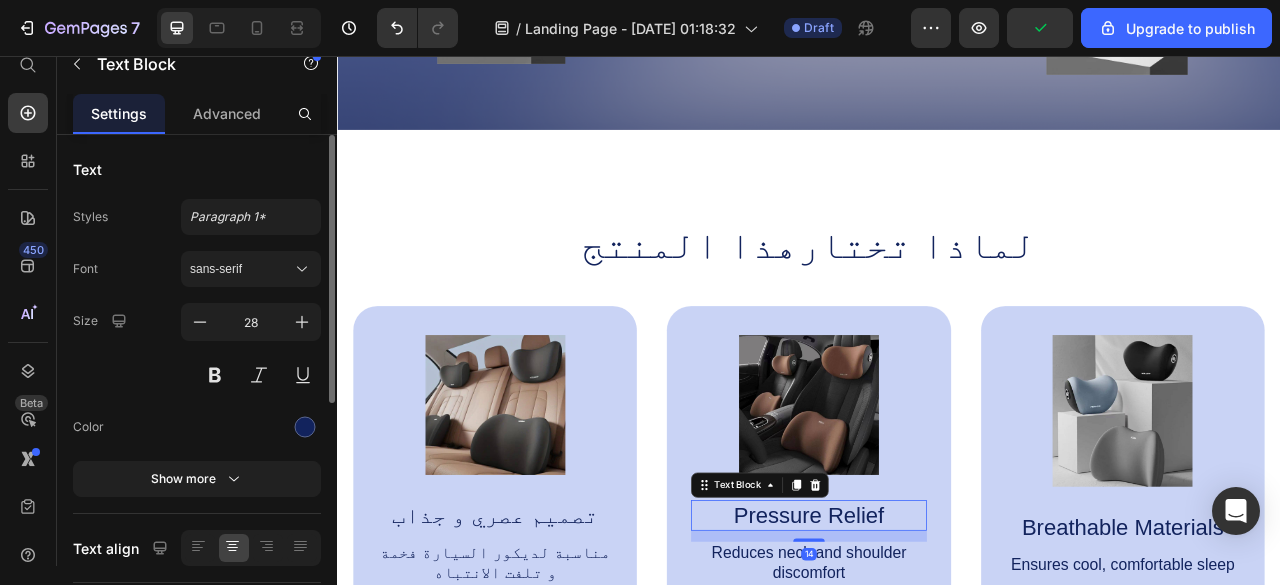 click on "Pressure Relief" at bounding box center (936, 640) 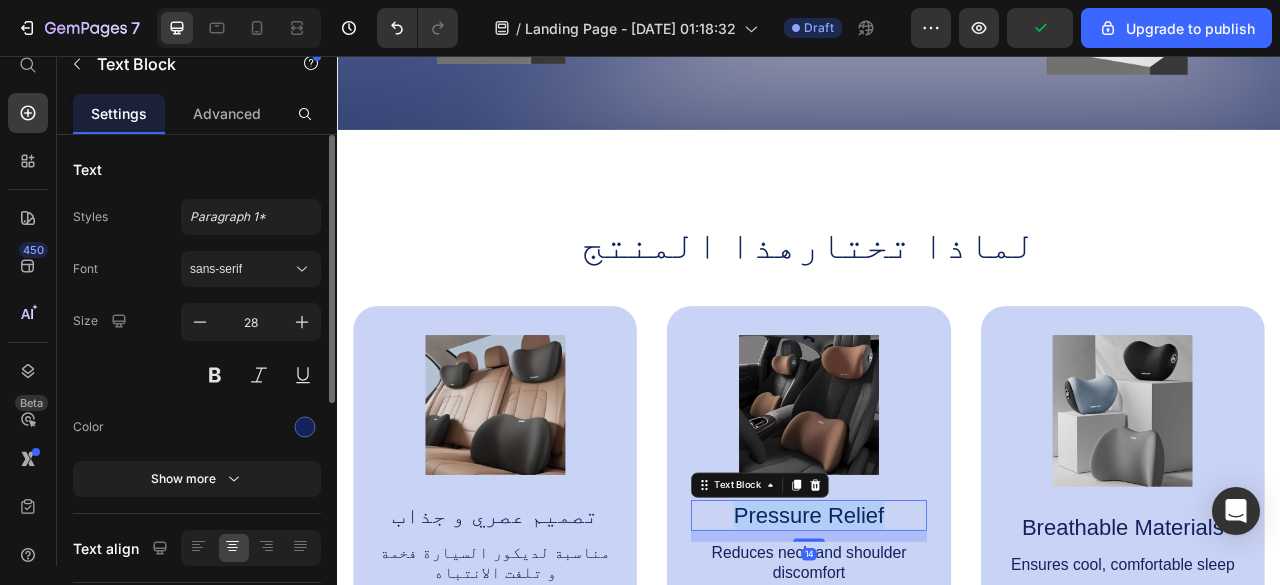 click on "Pressure Relief" at bounding box center (936, 640) 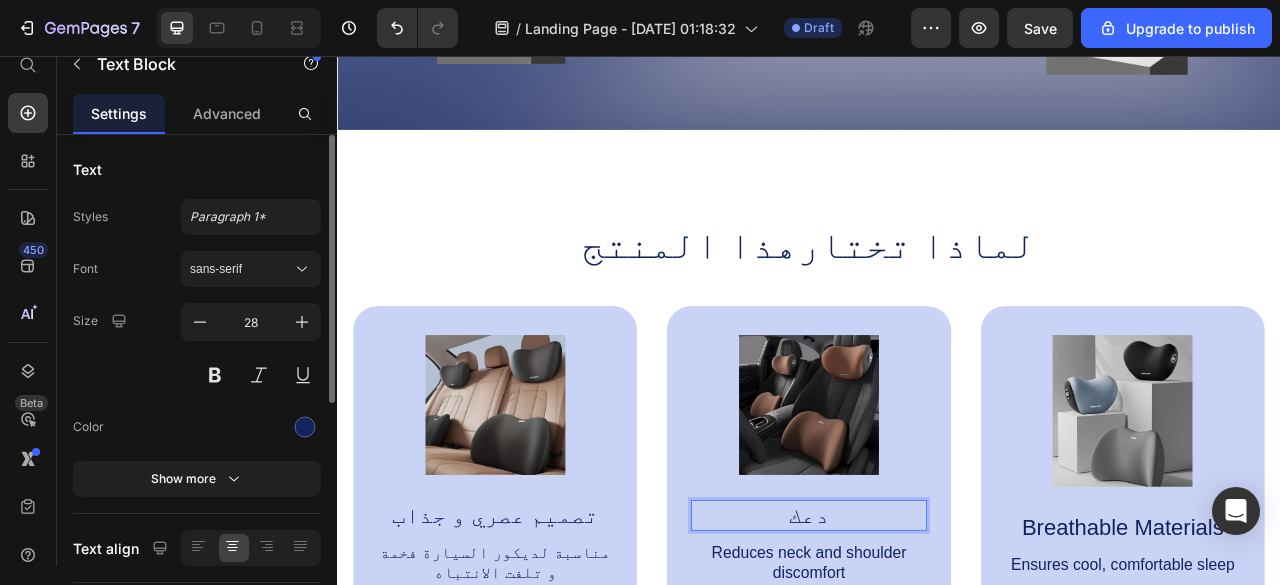 scroll, scrollTop: 30, scrollLeft: 0, axis: vertical 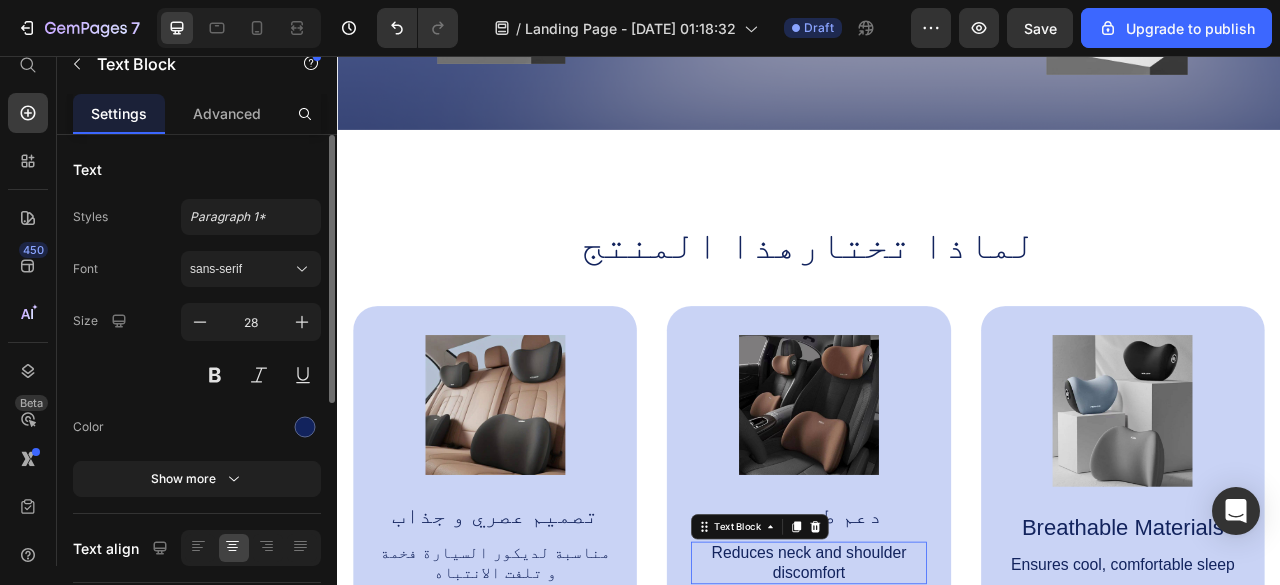 click on "Reduces neck and shoulder discomfort" at bounding box center (936, 701) 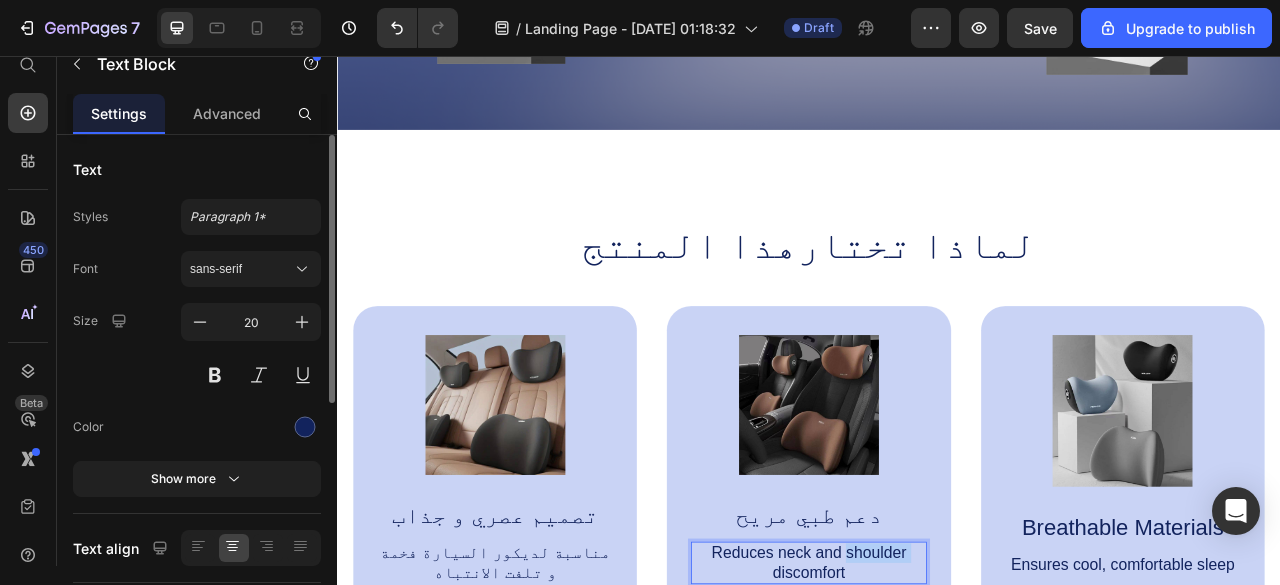 click on "Reduces neck and shoulder discomfort" at bounding box center (936, 701) 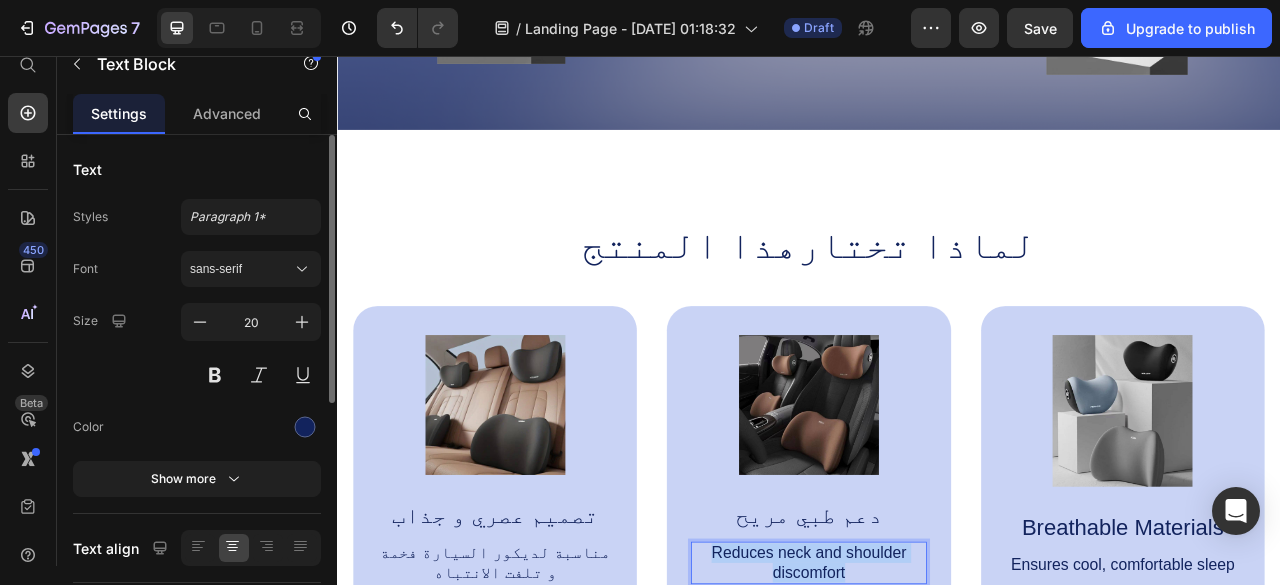 click on "Reduces neck and shoulder discomfort" at bounding box center (936, 701) 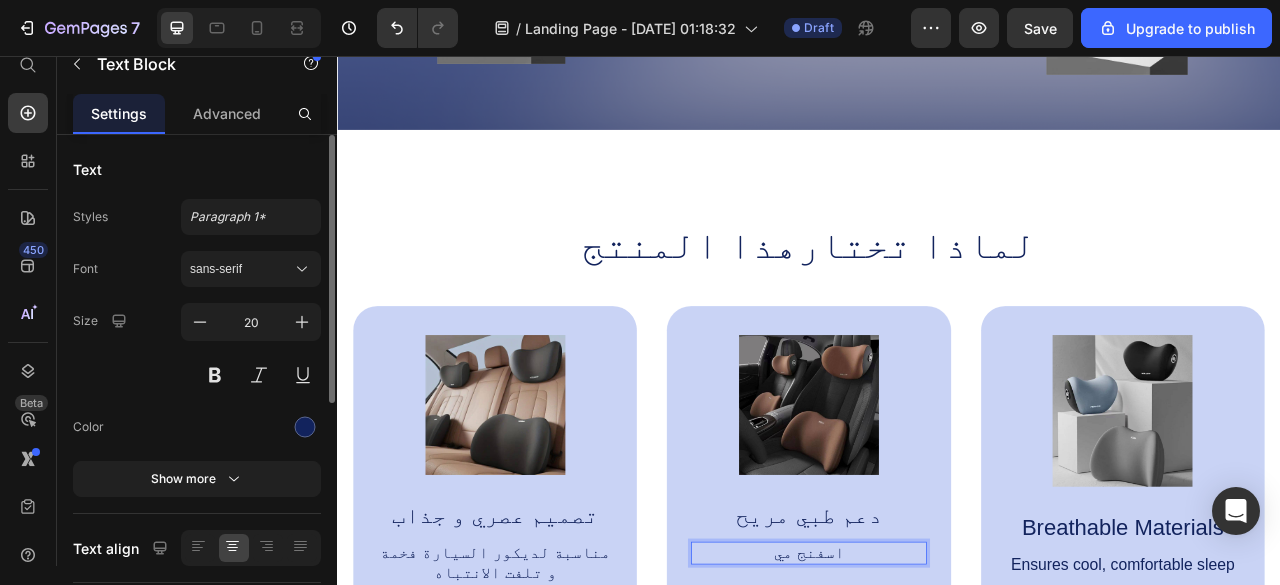 scroll, scrollTop: 293, scrollLeft: 0, axis: vertical 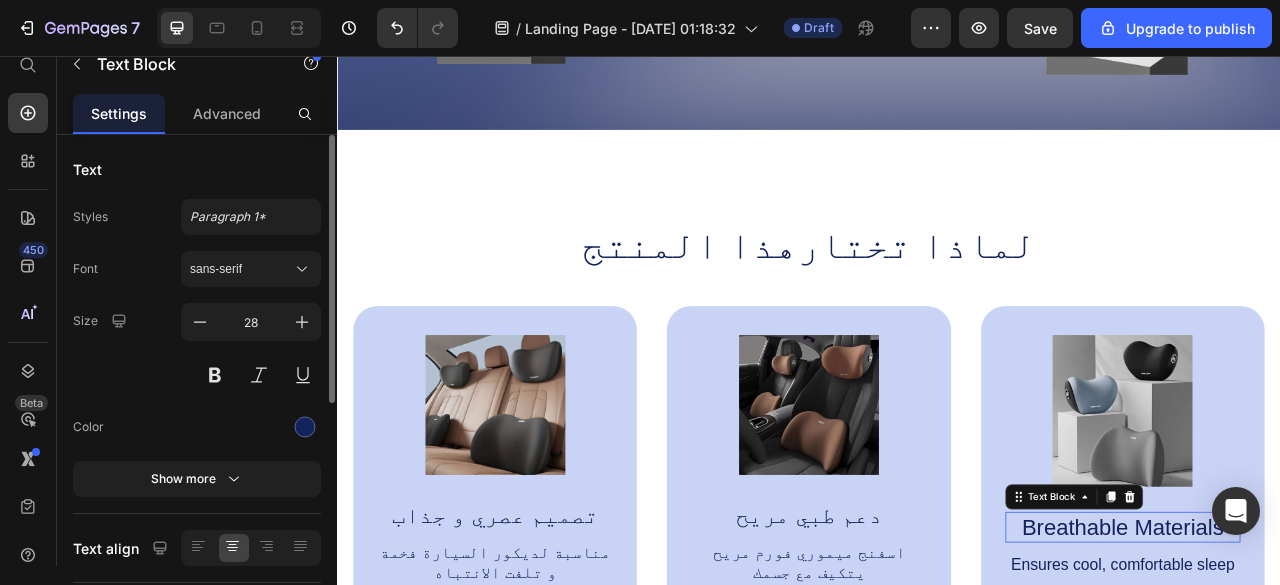 click on "Breathable Materials" at bounding box center [1336, 655] 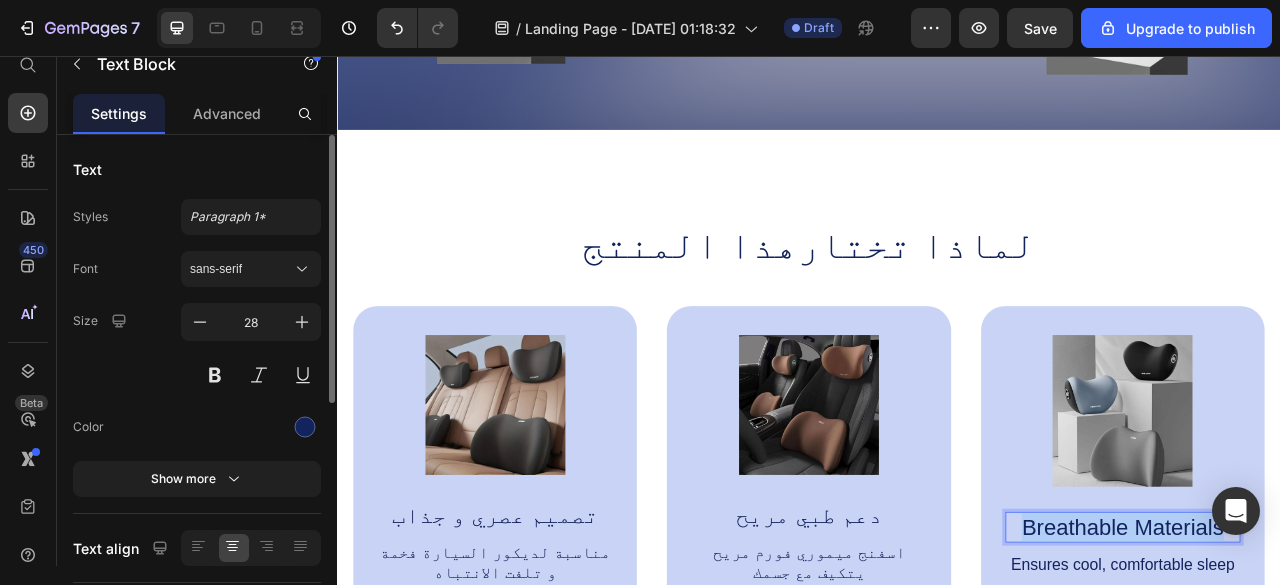 click on "Breathable Materials" at bounding box center (1336, 655) 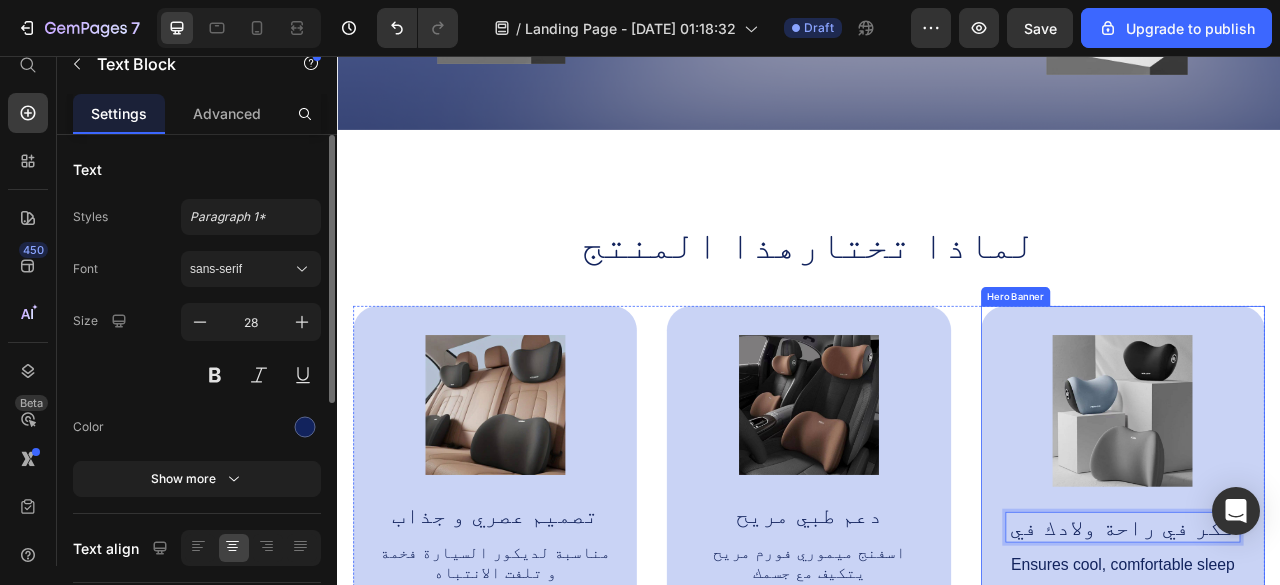 scroll, scrollTop: 1038, scrollLeft: 0, axis: vertical 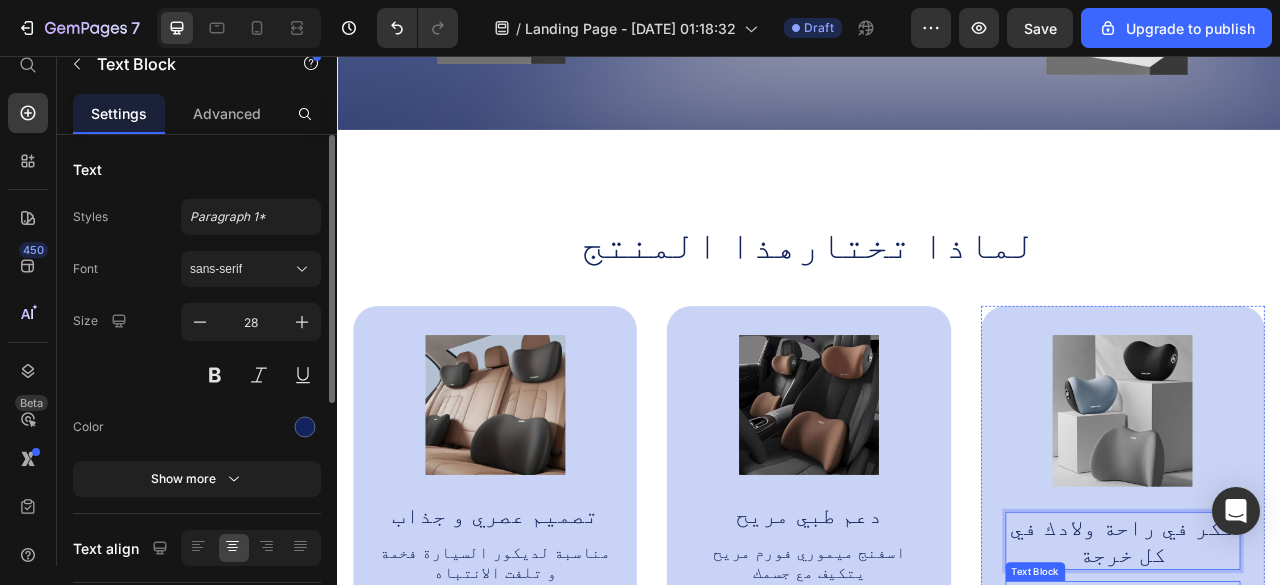 click on "Ensures cool, comfortable sleep" at bounding box center (1336, 738) 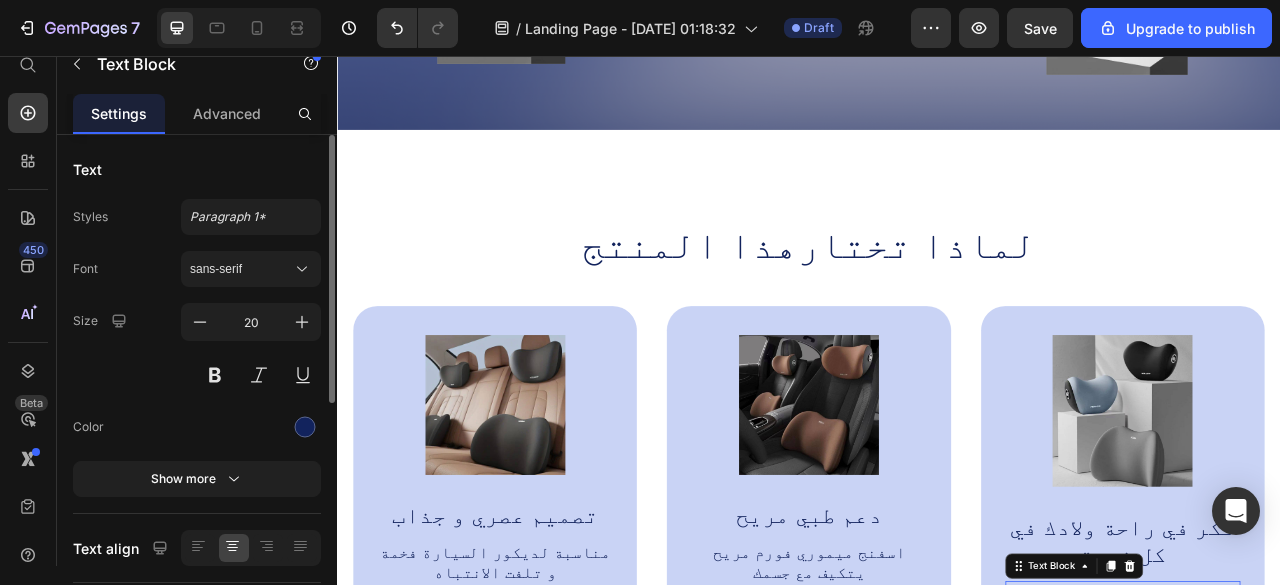 click on "Ensures cool, comfortable sleep" at bounding box center [1336, 738] 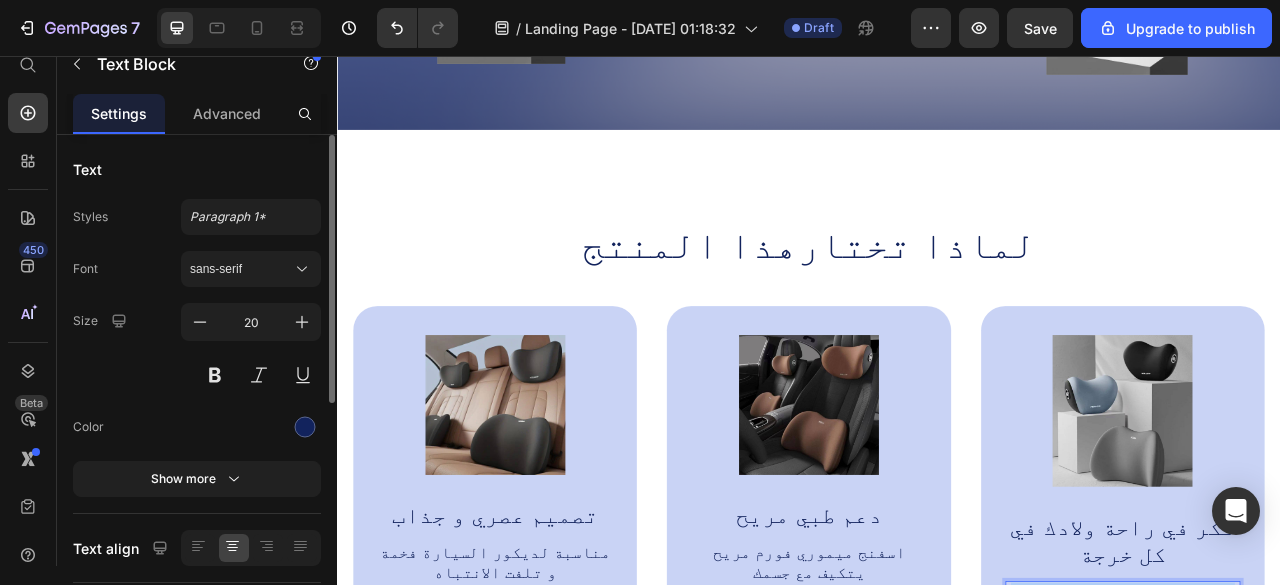 click on "Ensures cool, comfortable sleep" at bounding box center [1336, 738] 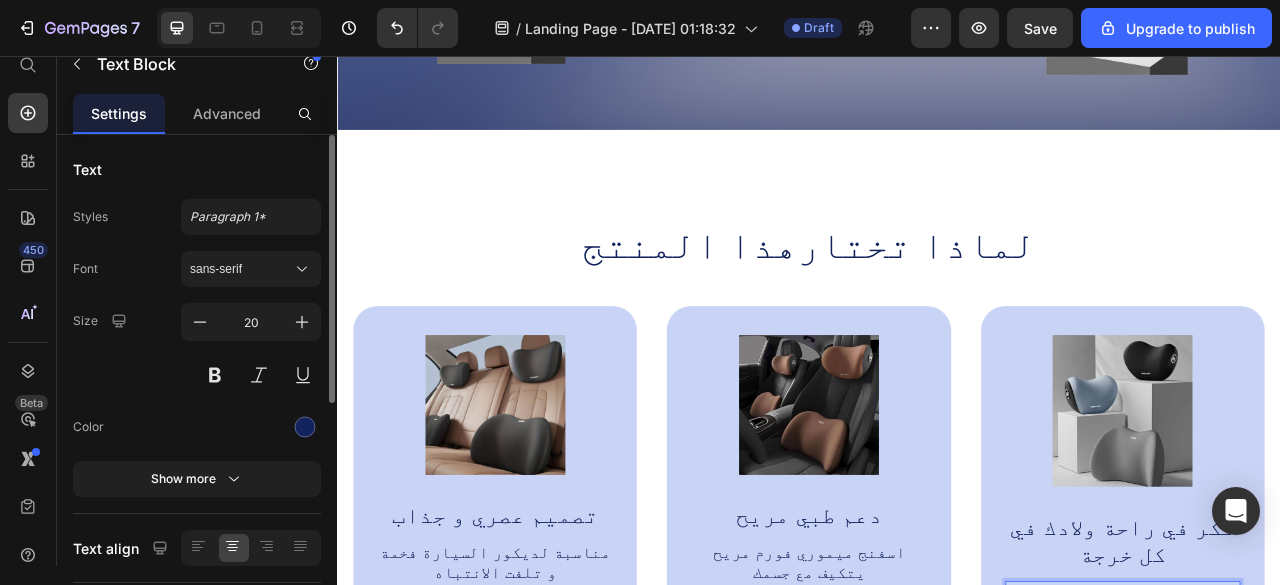 scroll, scrollTop: 1356, scrollLeft: 0, axis: vertical 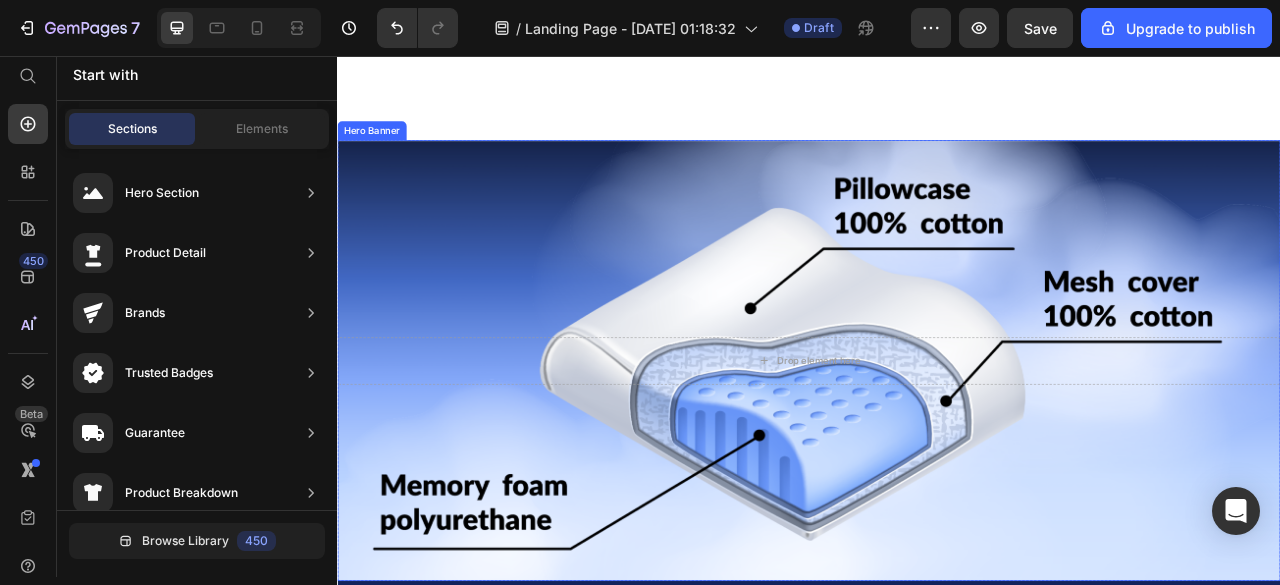 click at bounding box center [937, 443] 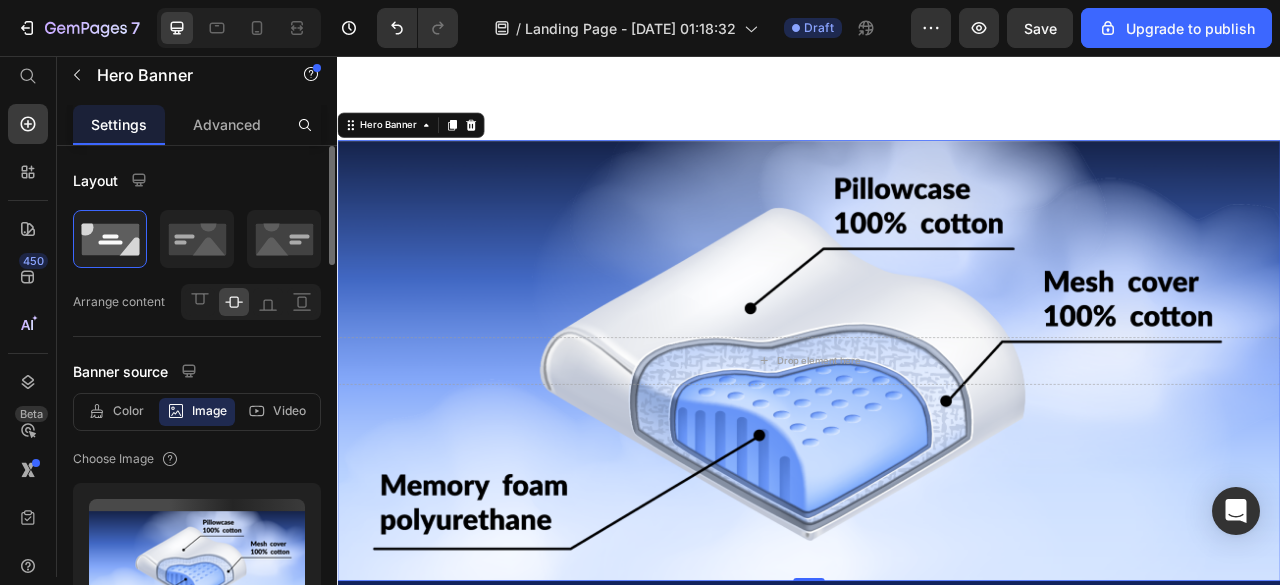 scroll, scrollTop: 19, scrollLeft: 0, axis: vertical 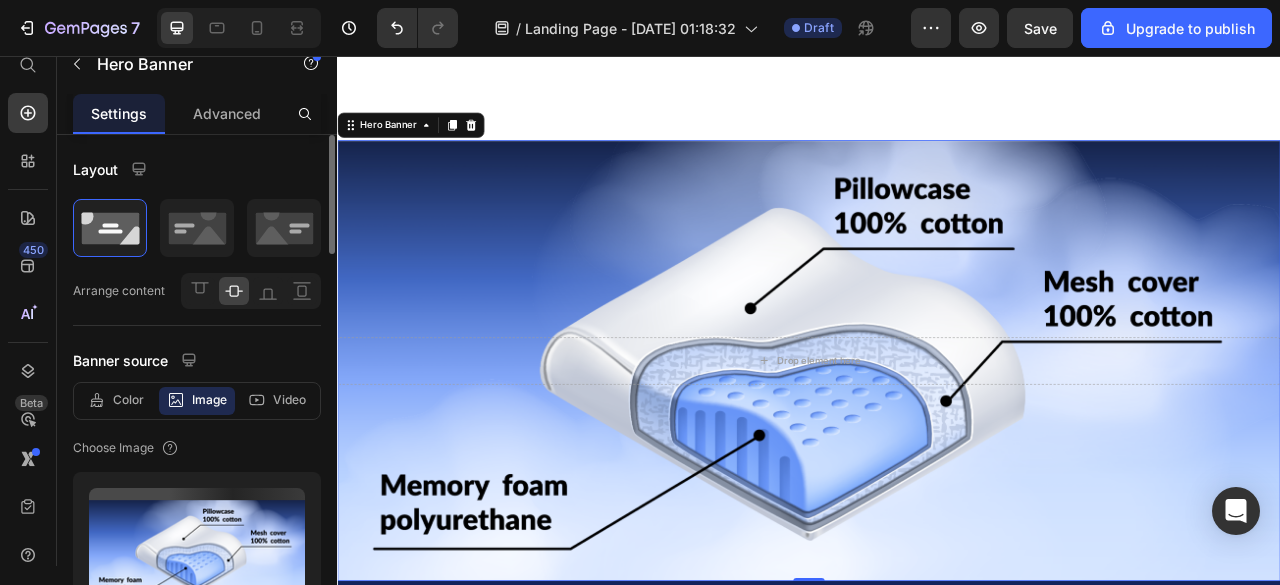 click at bounding box center [937, 443] 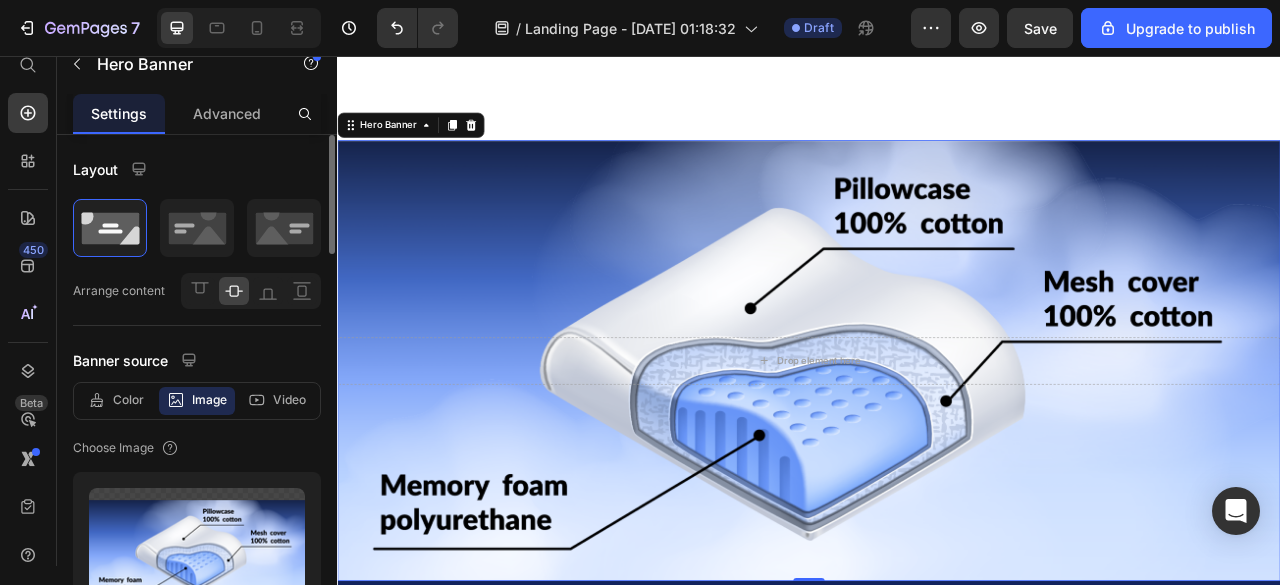click at bounding box center [937, 443] 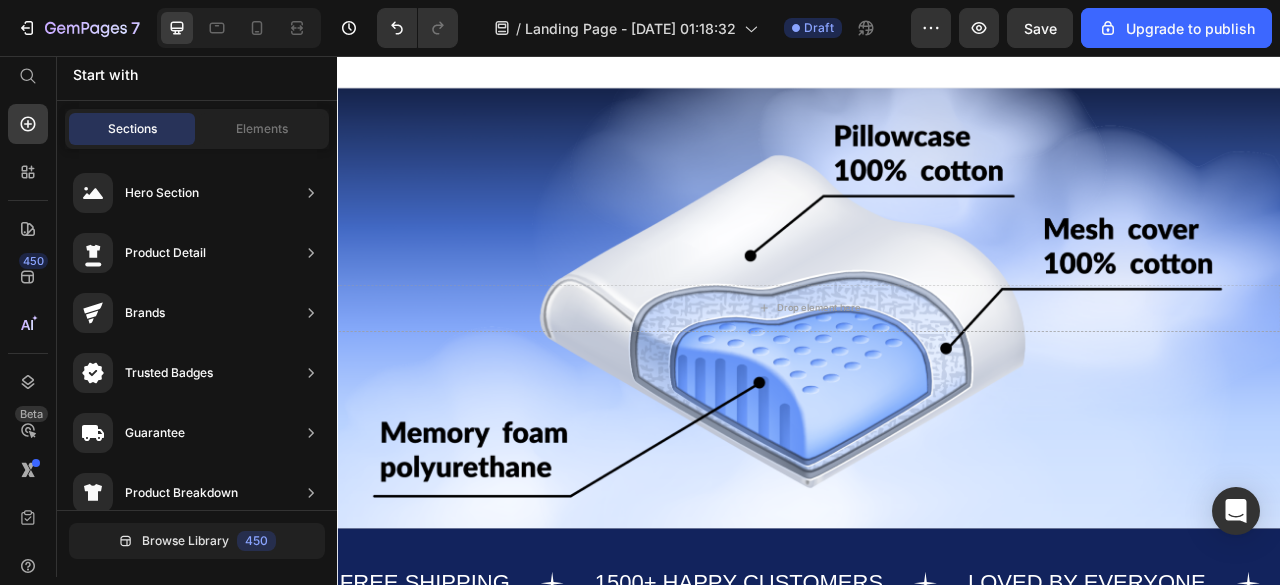 scroll, scrollTop: 1709, scrollLeft: 0, axis: vertical 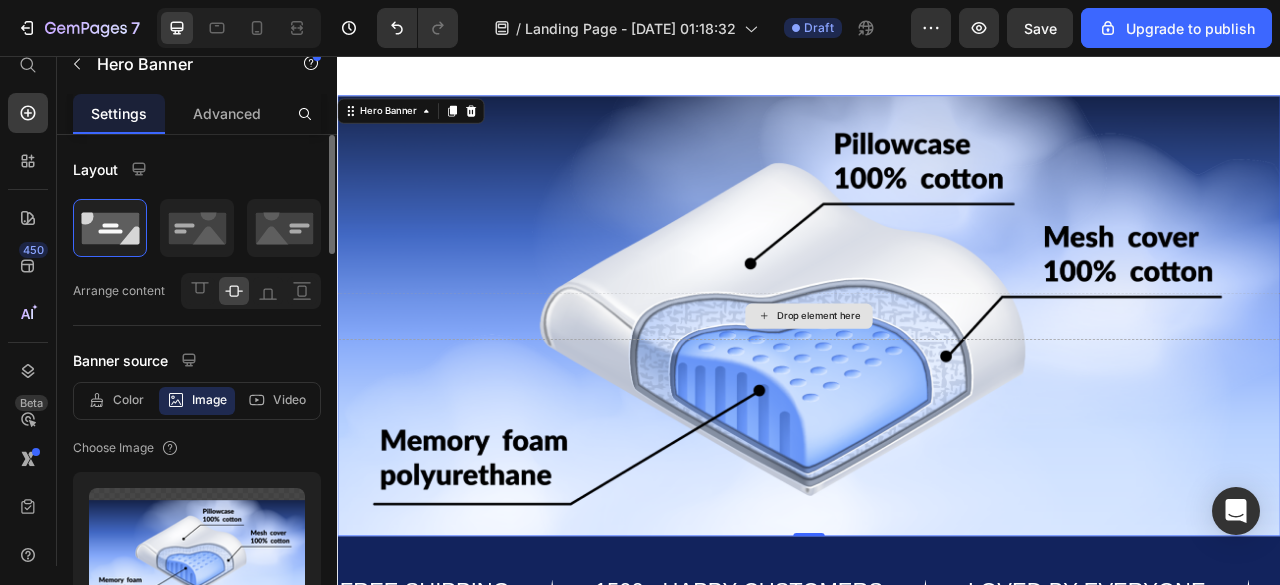 click on "Drop element here" at bounding box center (937, 387) 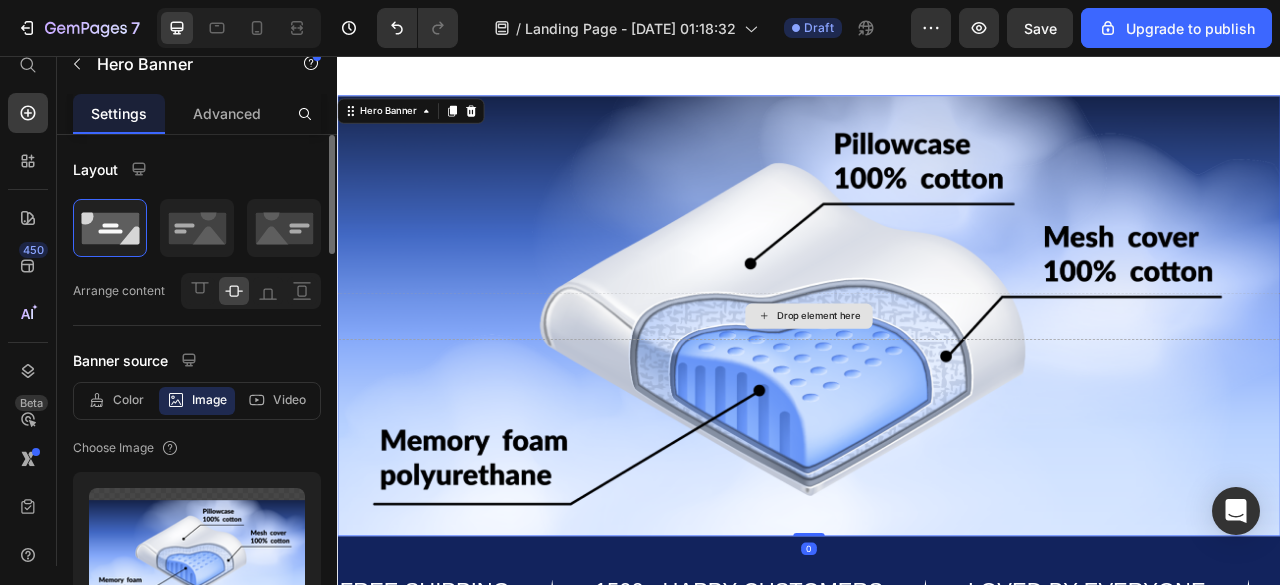 click on "Drop element here" at bounding box center [937, 387] 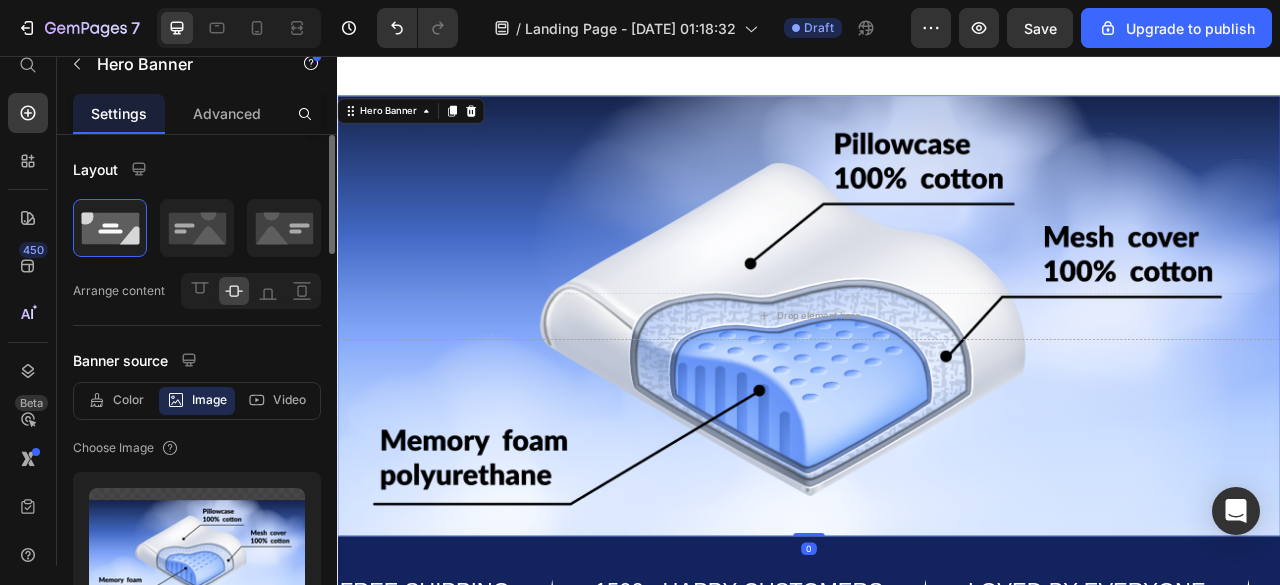 click 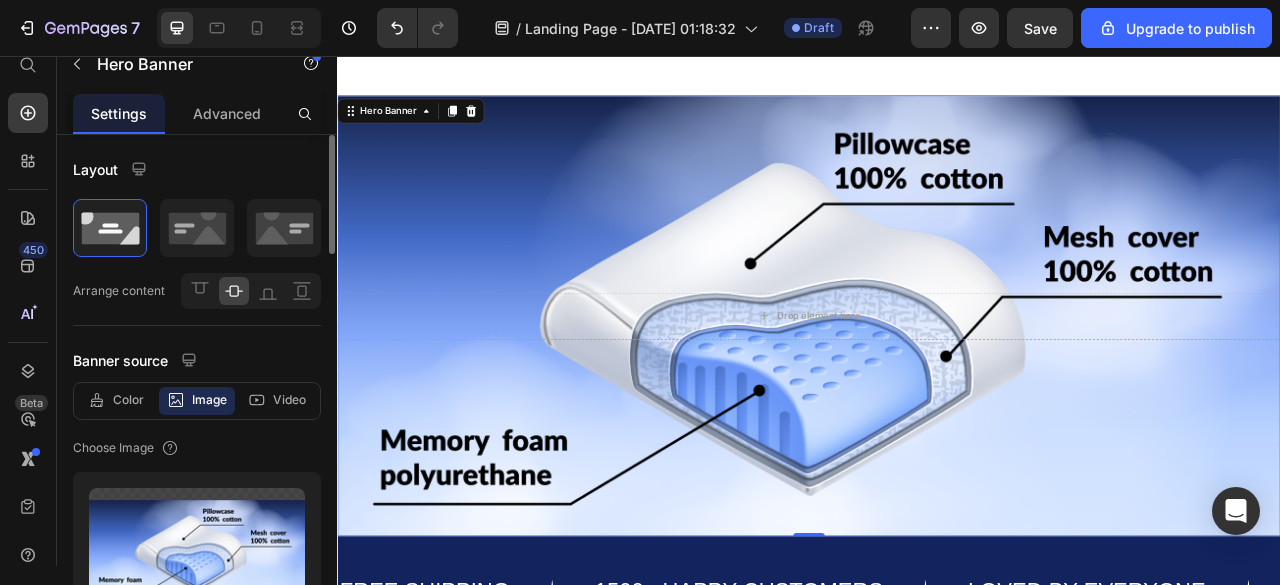 click 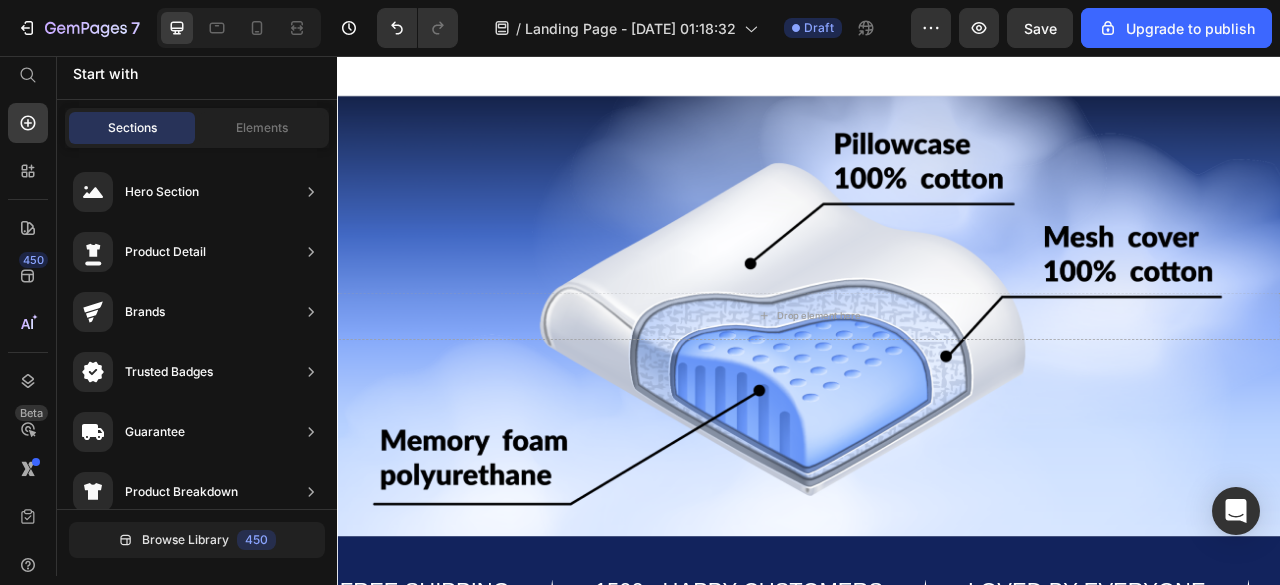 scroll, scrollTop: 8, scrollLeft: 0, axis: vertical 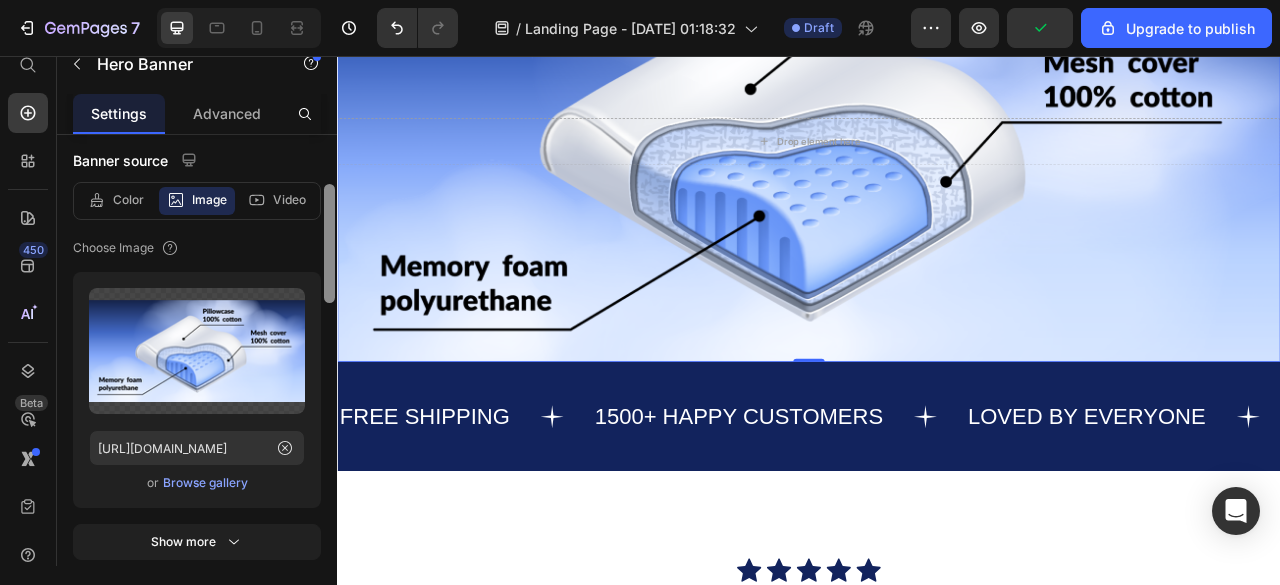 drag, startPoint x: 325, startPoint y: 223, endPoint x: 325, endPoint y: 272, distance: 49 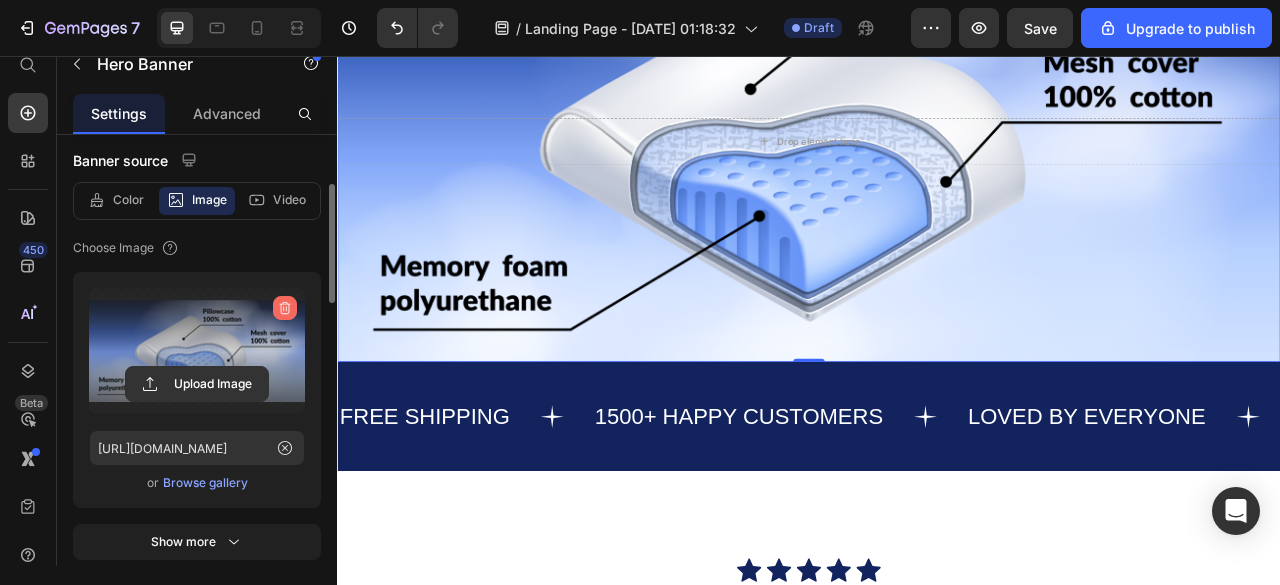 click 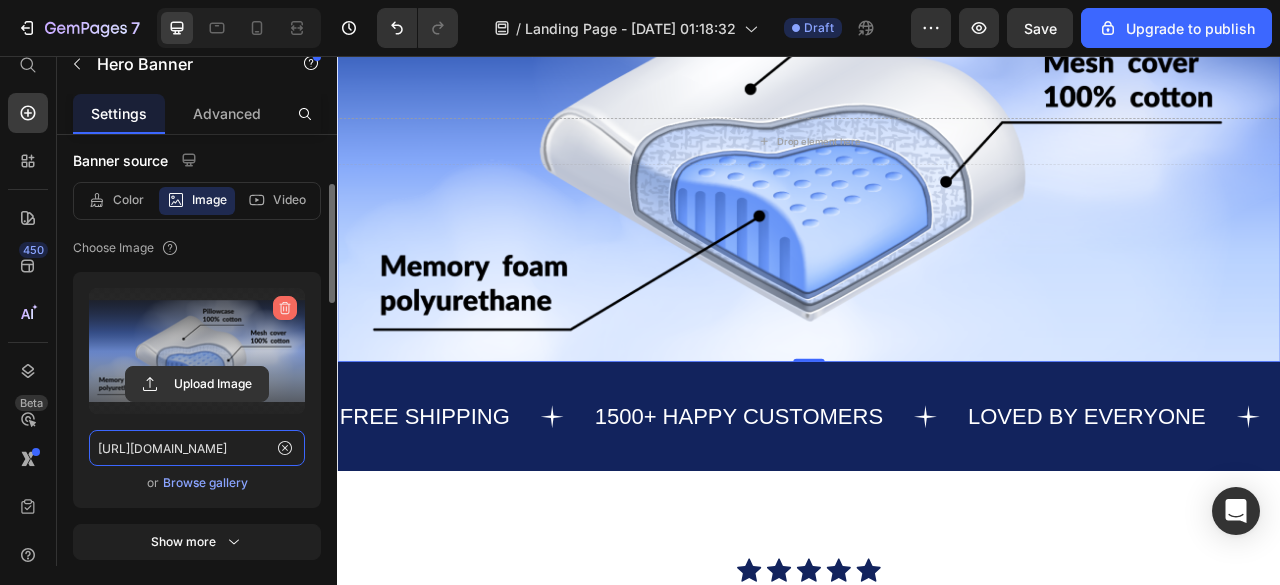 type 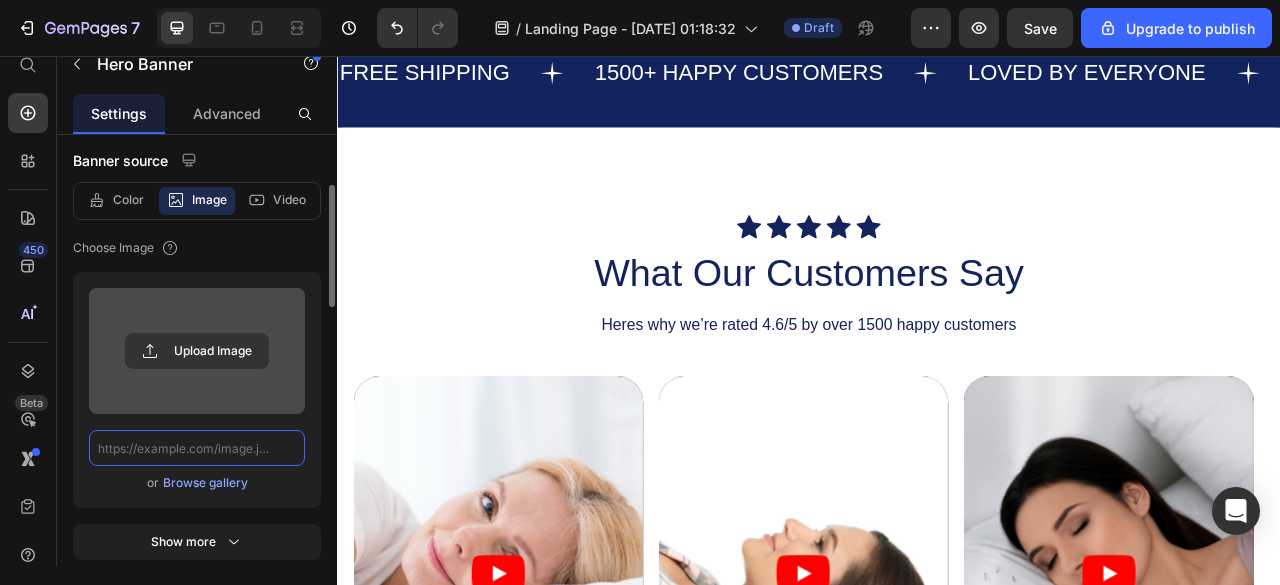 scroll, scrollTop: 0, scrollLeft: 0, axis: both 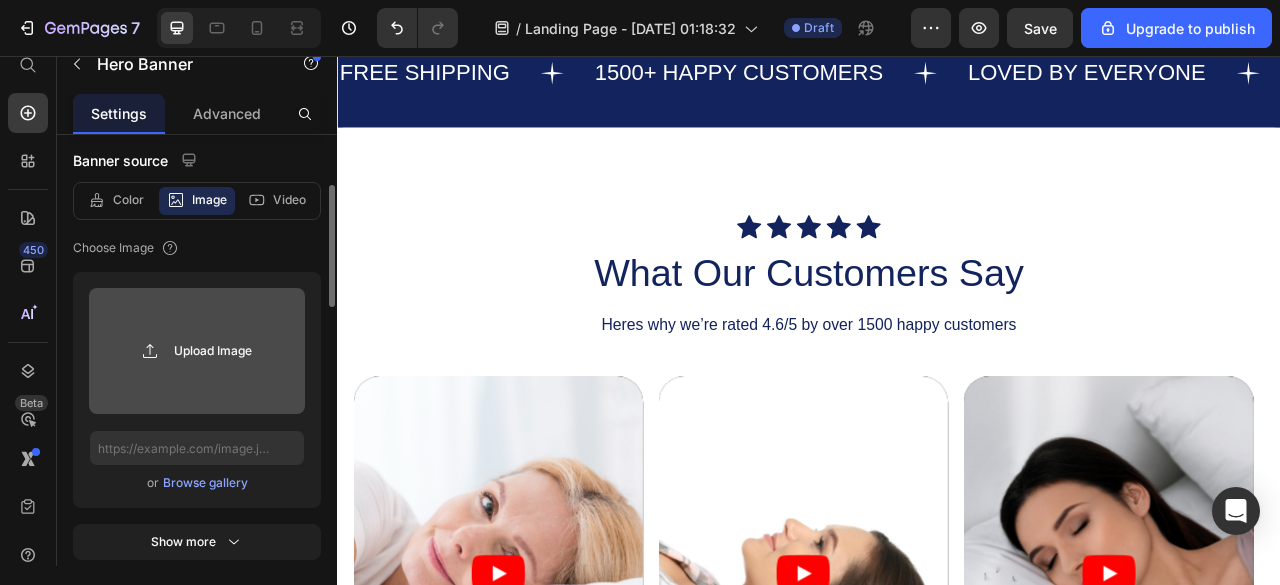 click 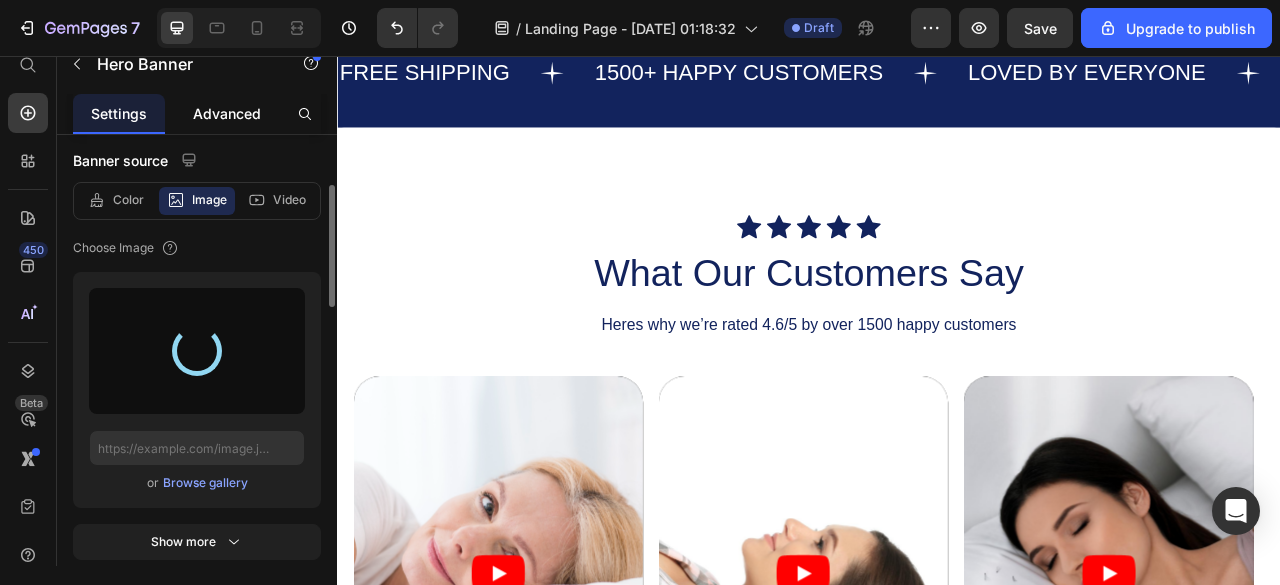 type on "[URL][DOMAIN_NAME]" 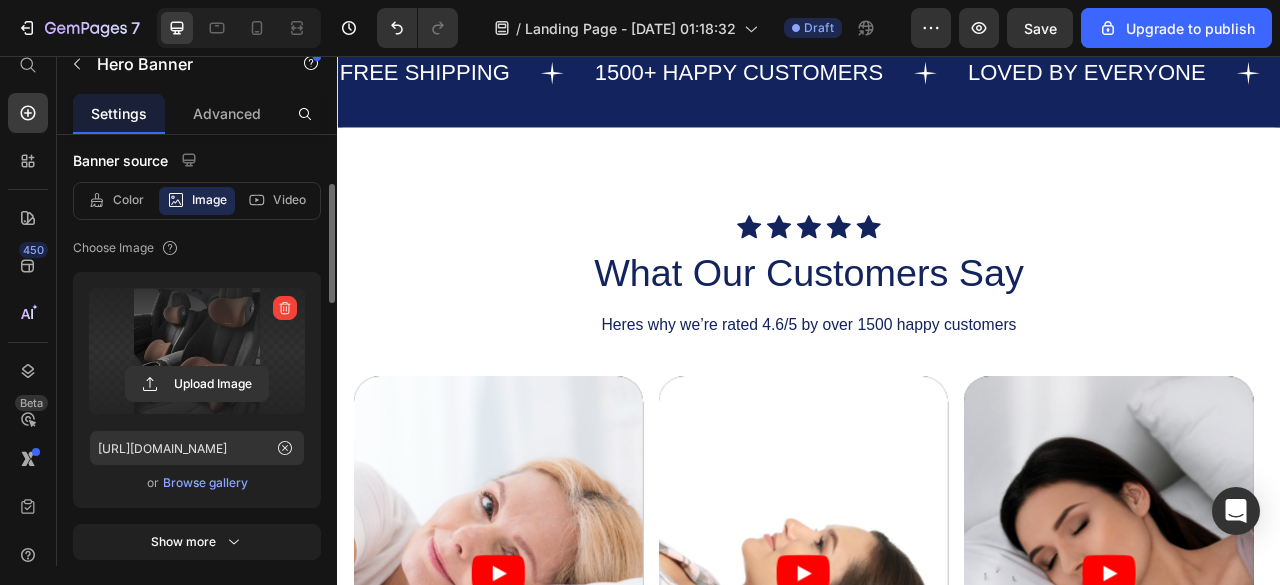 scroll, scrollTop: 8, scrollLeft: 0, axis: vertical 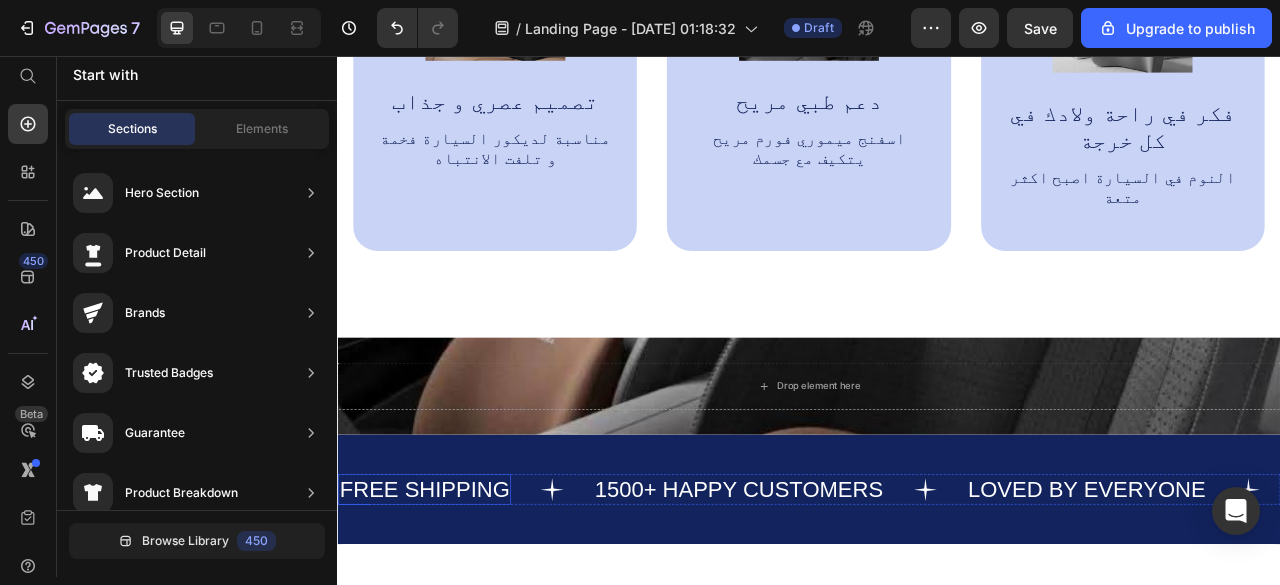 click on "FREE SHIPPING" at bounding box center (448, 607) 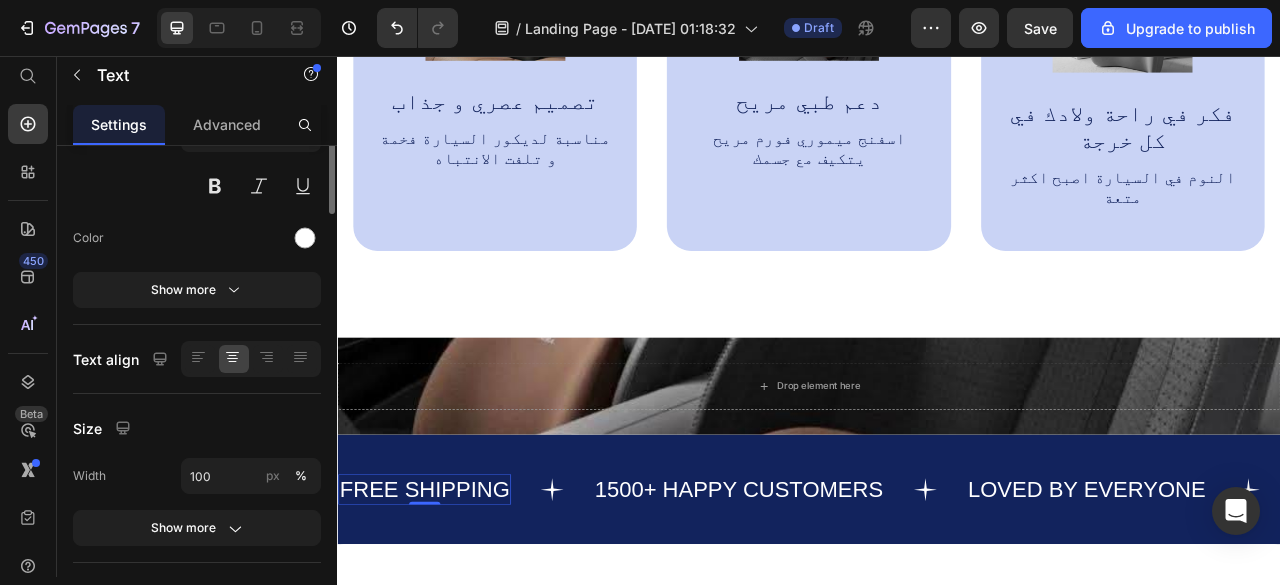 scroll, scrollTop: 19, scrollLeft: 0, axis: vertical 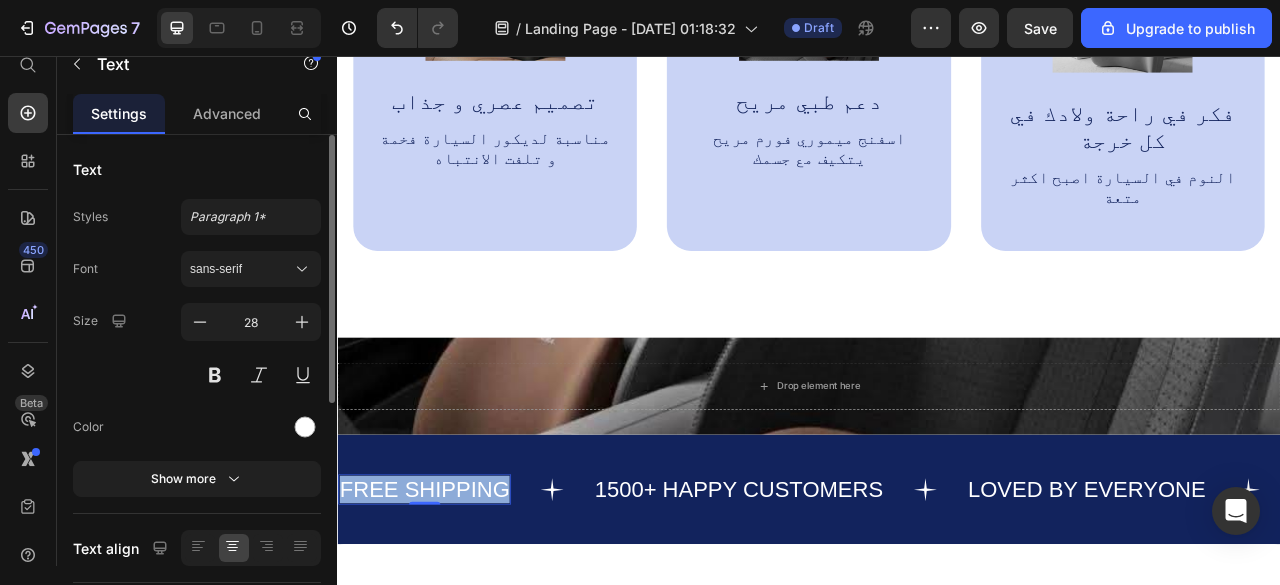 click on "FREE SHIPPING" at bounding box center [448, 607] 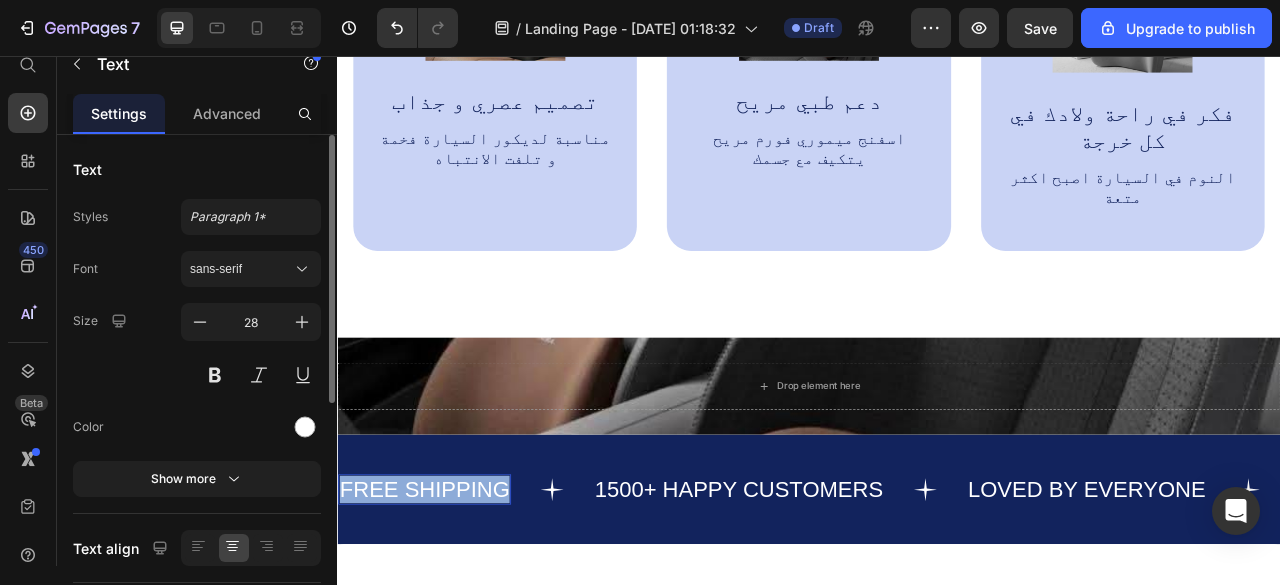 click on "FREE SHIPPING" at bounding box center [448, 607] 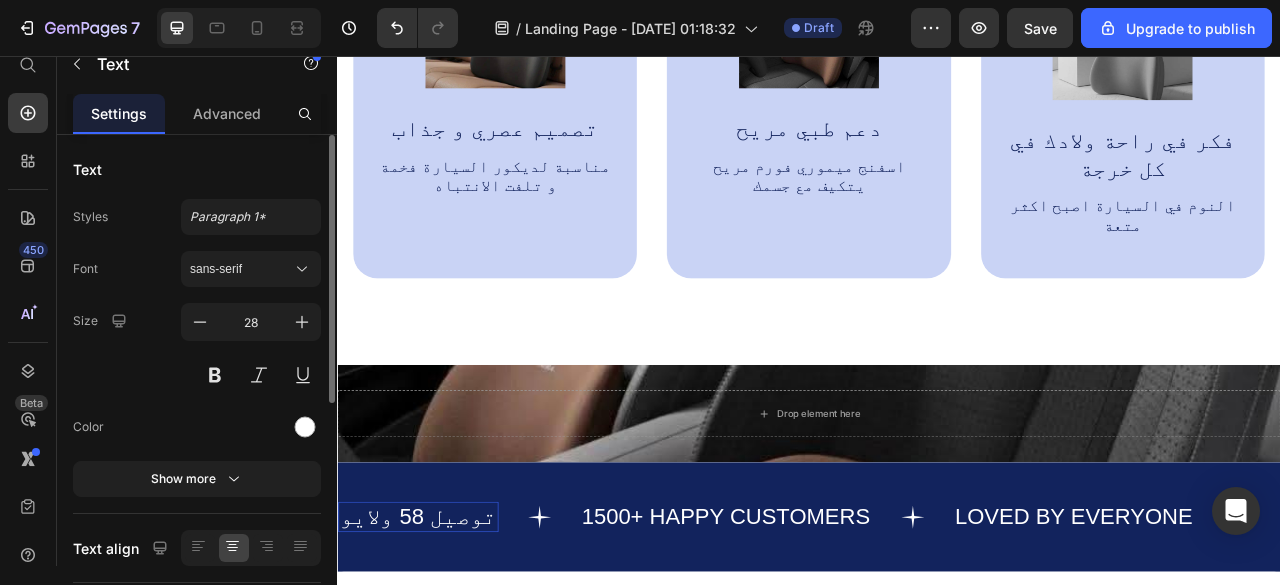 scroll, scrollTop: 73, scrollLeft: 0, axis: vertical 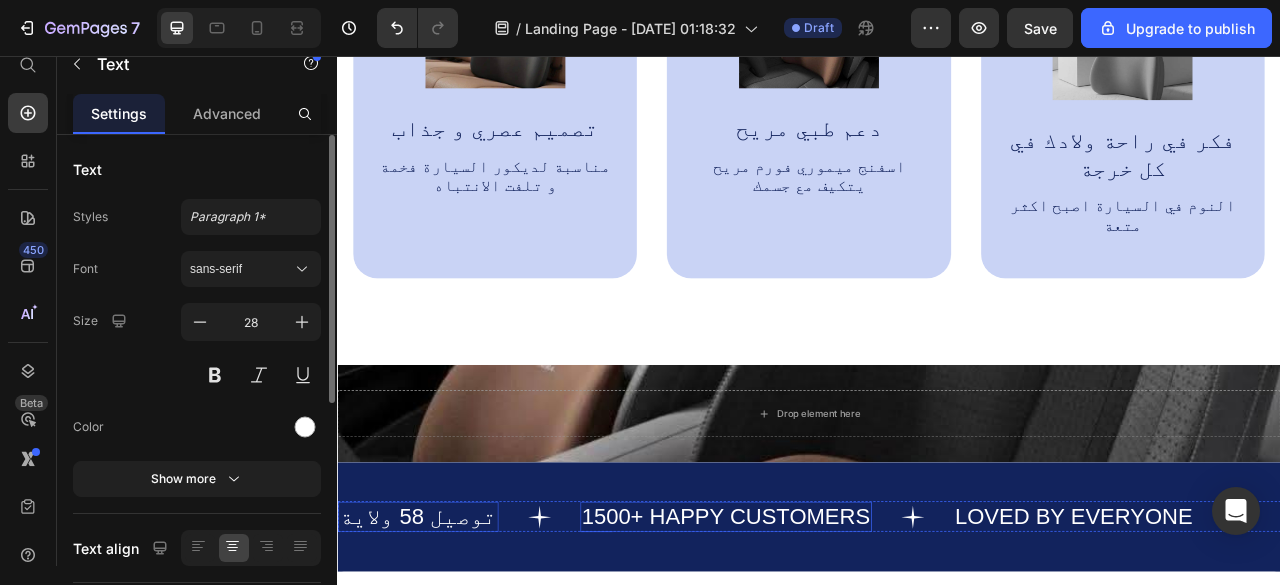 click on "1500+ HAPPY CUSTOMERS" at bounding box center (831, 642) 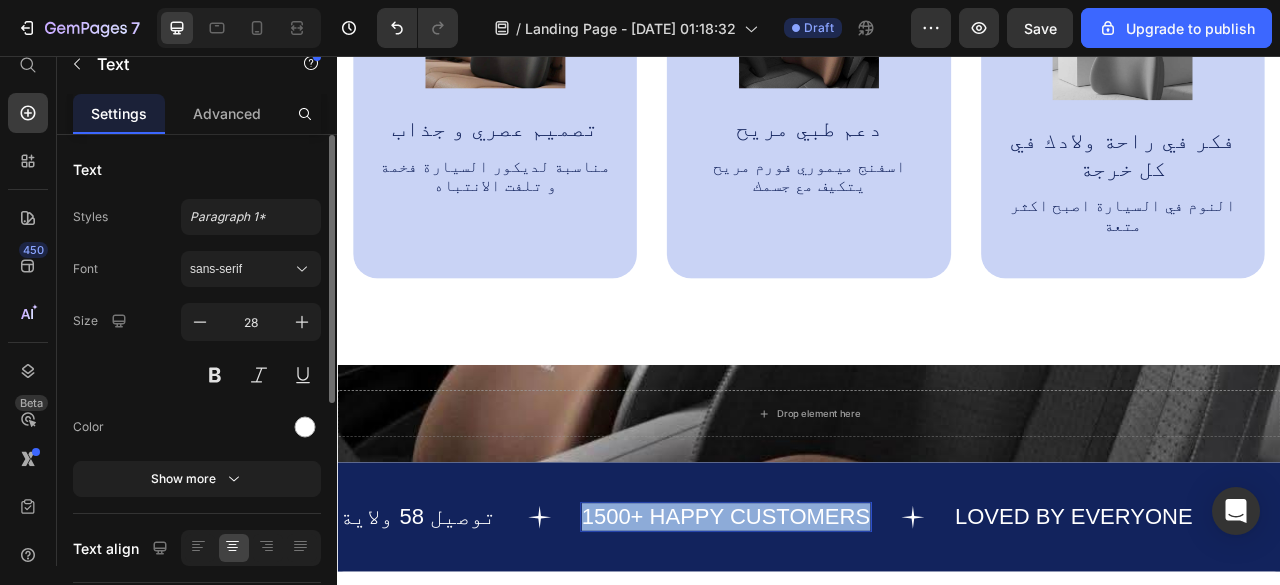 click on "1500+ HAPPY CUSTOMERS" at bounding box center [831, 642] 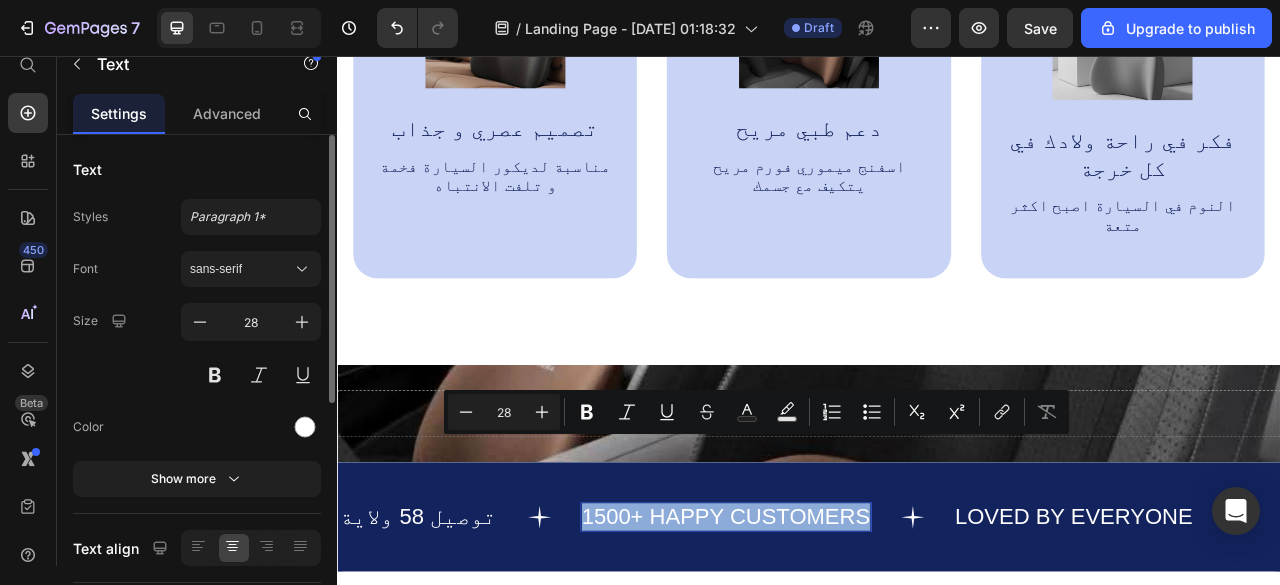 click on "1500+ HAPPY CUSTOMERS" at bounding box center (831, 642) 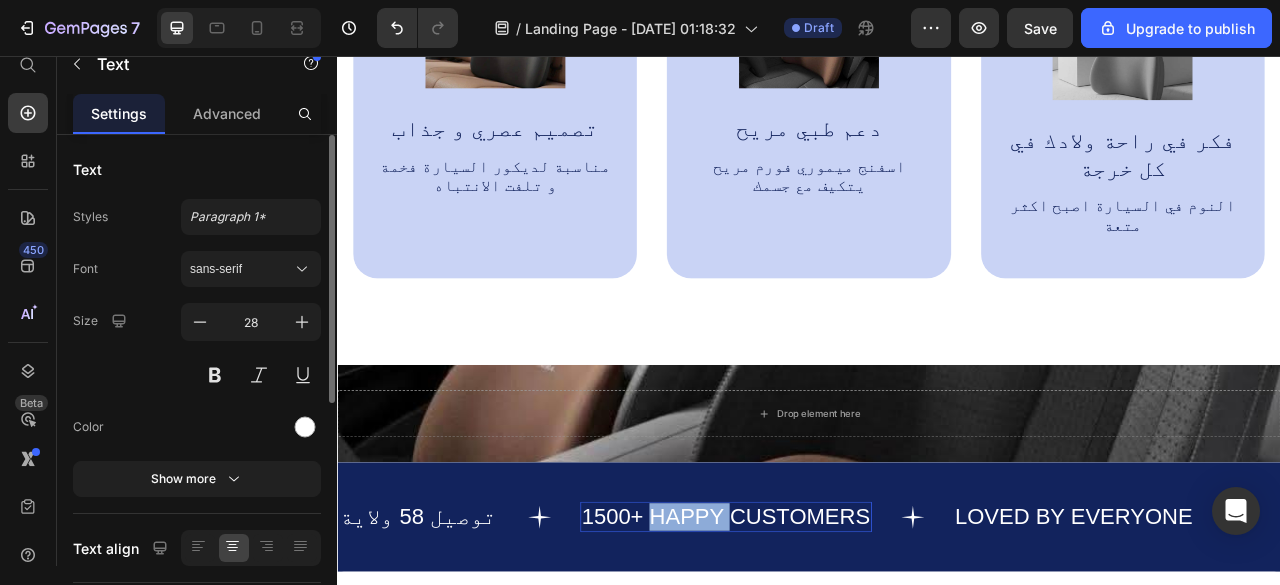 click on "1500+ HAPPY CUSTOMERS" at bounding box center (831, 642) 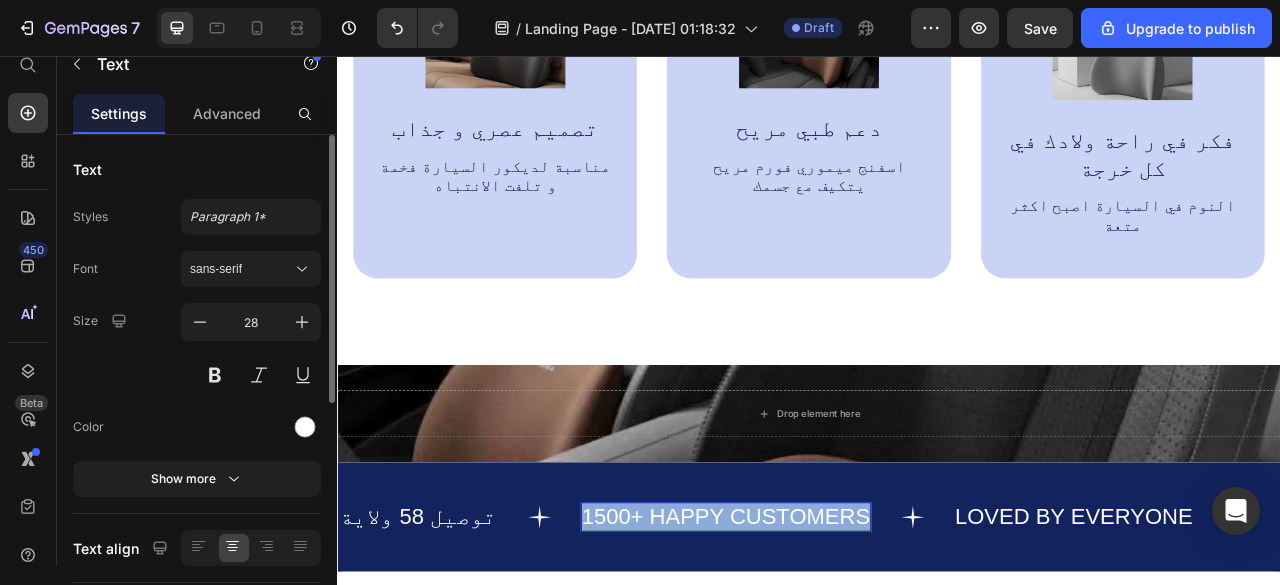 click on "1500+ HAPPY CUSTOMERS" at bounding box center [831, 642] 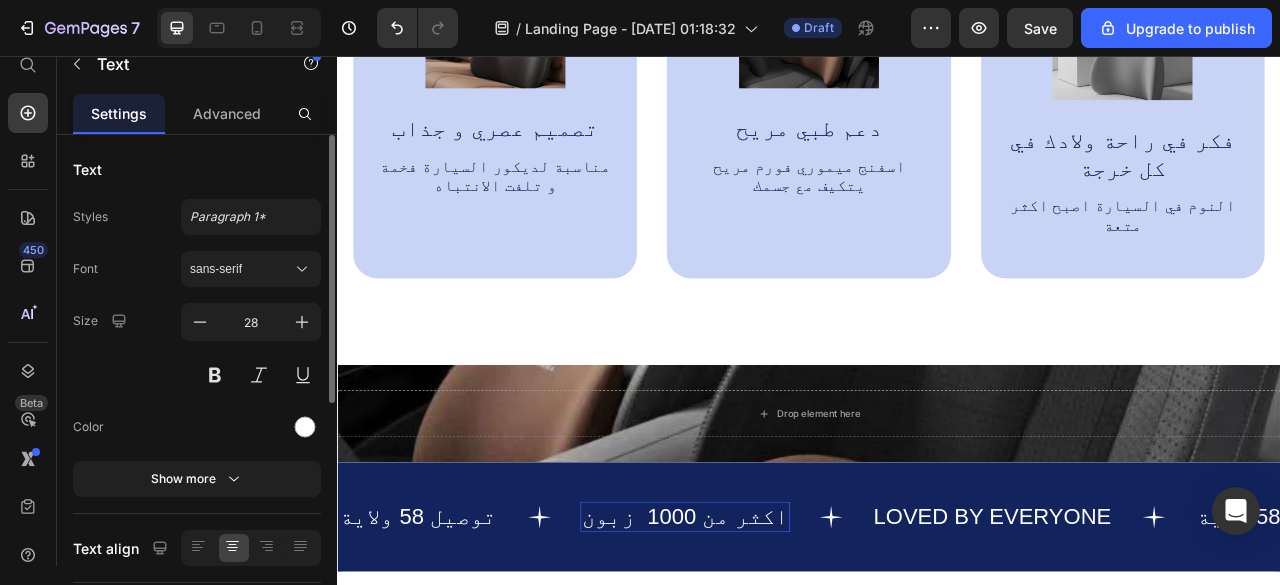 scroll, scrollTop: 140, scrollLeft: 0, axis: vertical 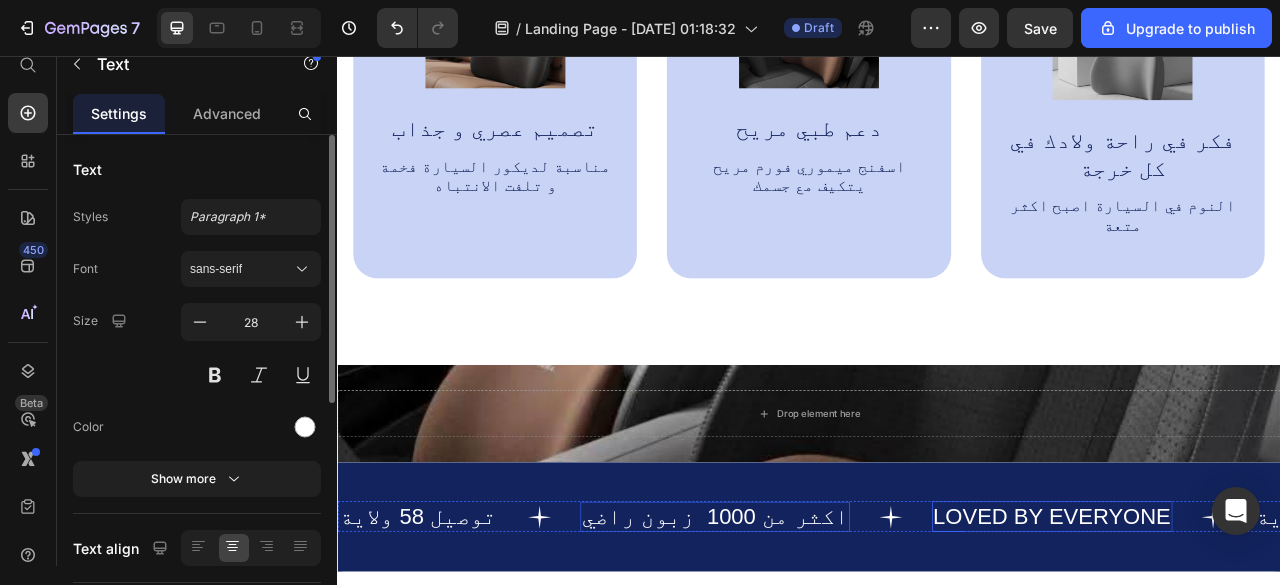 click on "LOVED BY EVERYONE" at bounding box center (1246, 642) 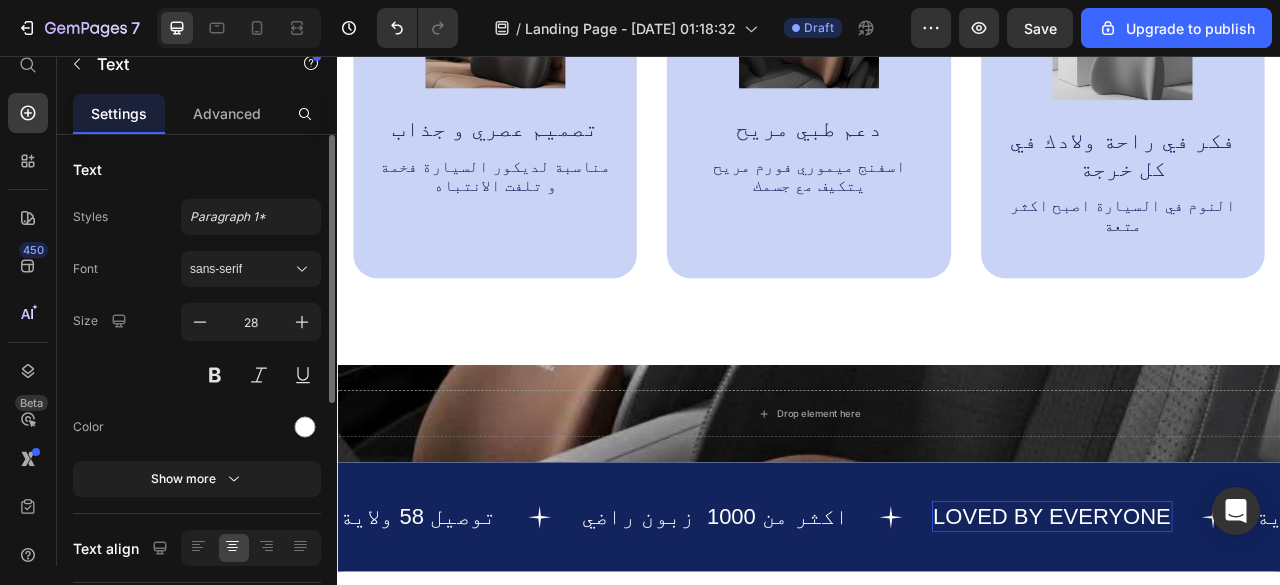click on "LOVED BY EVERYONE" at bounding box center (1246, 642) 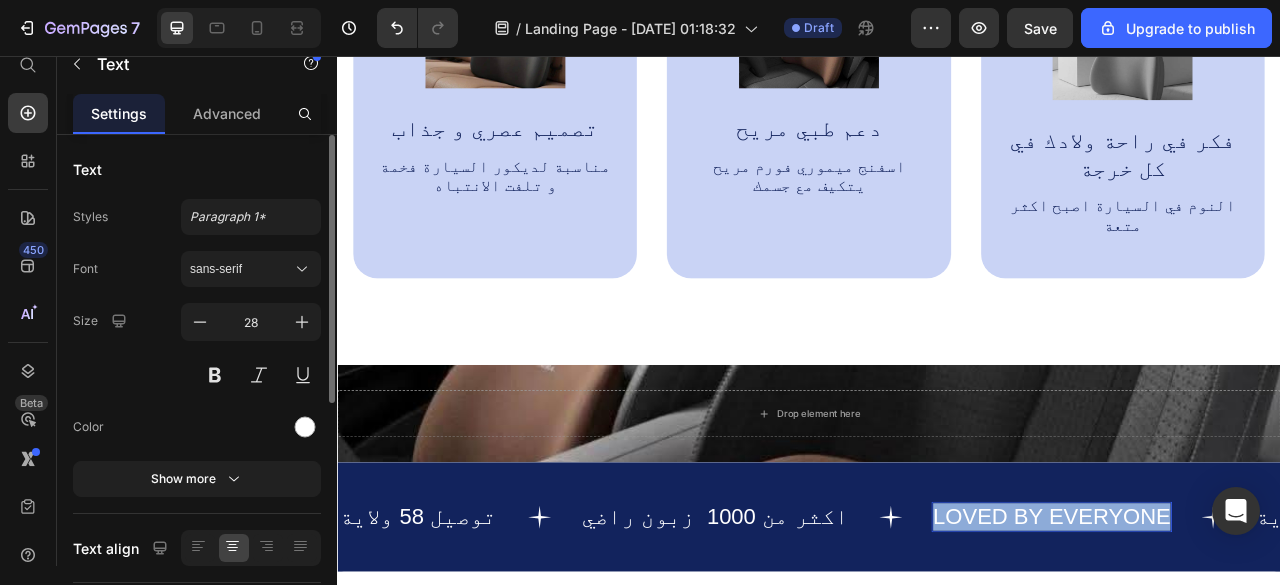 click on "LOVED BY EVERYONE" at bounding box center [1246, 642] 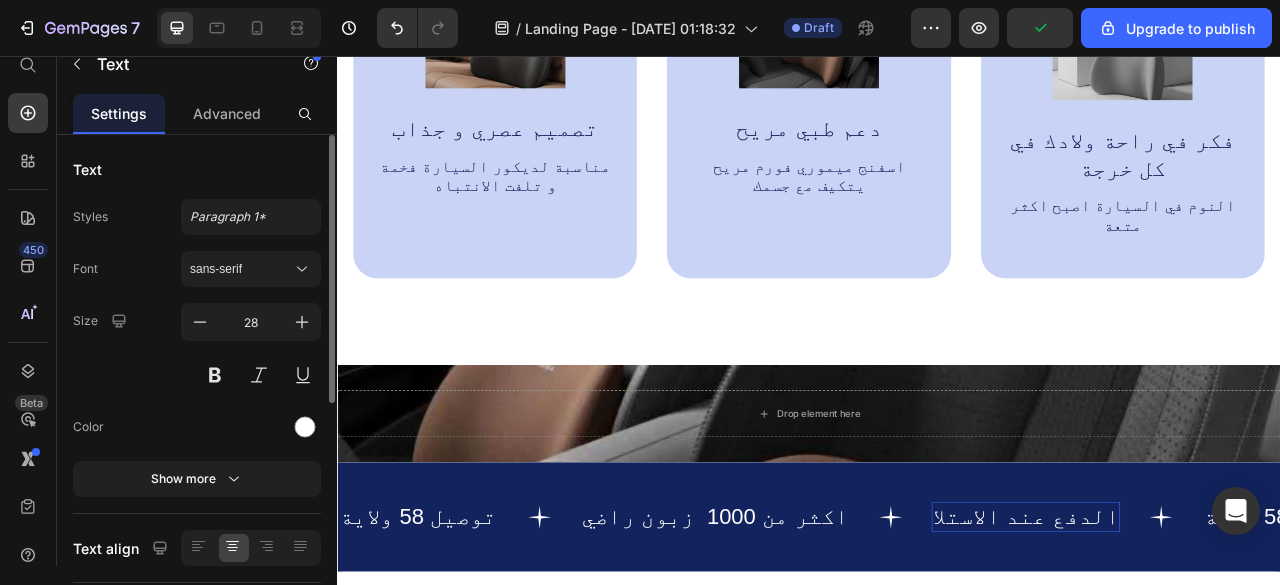 scroll, scrollTop: 33, scrollLeft: 0, axis: vertical 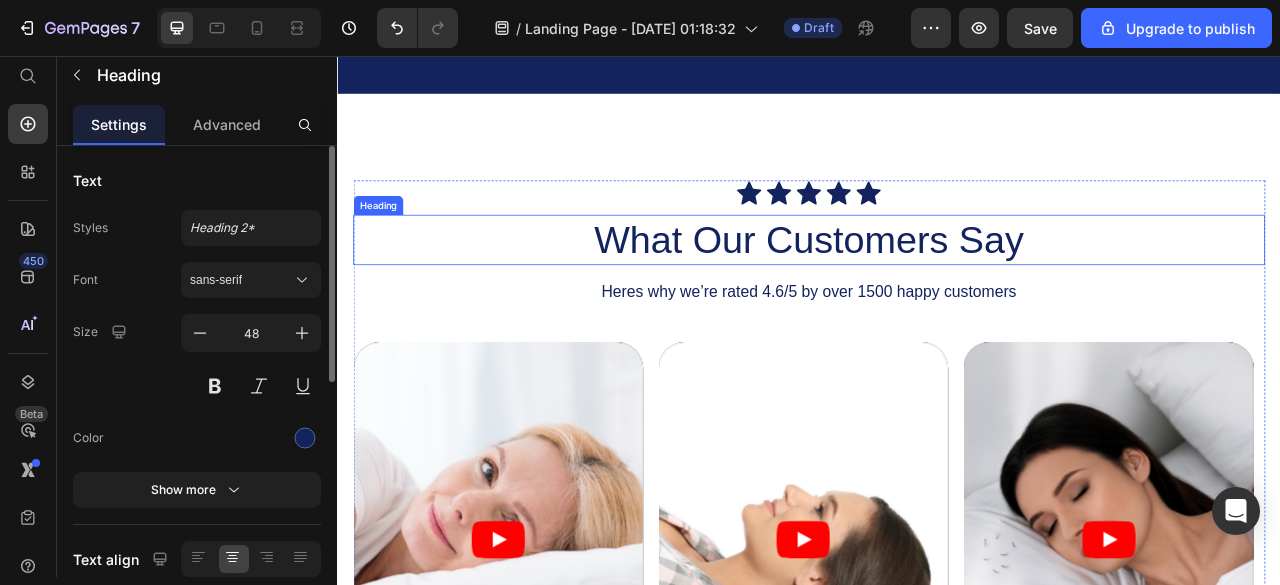 click on "What Our Customers Say" at bounding box center (937, 290) 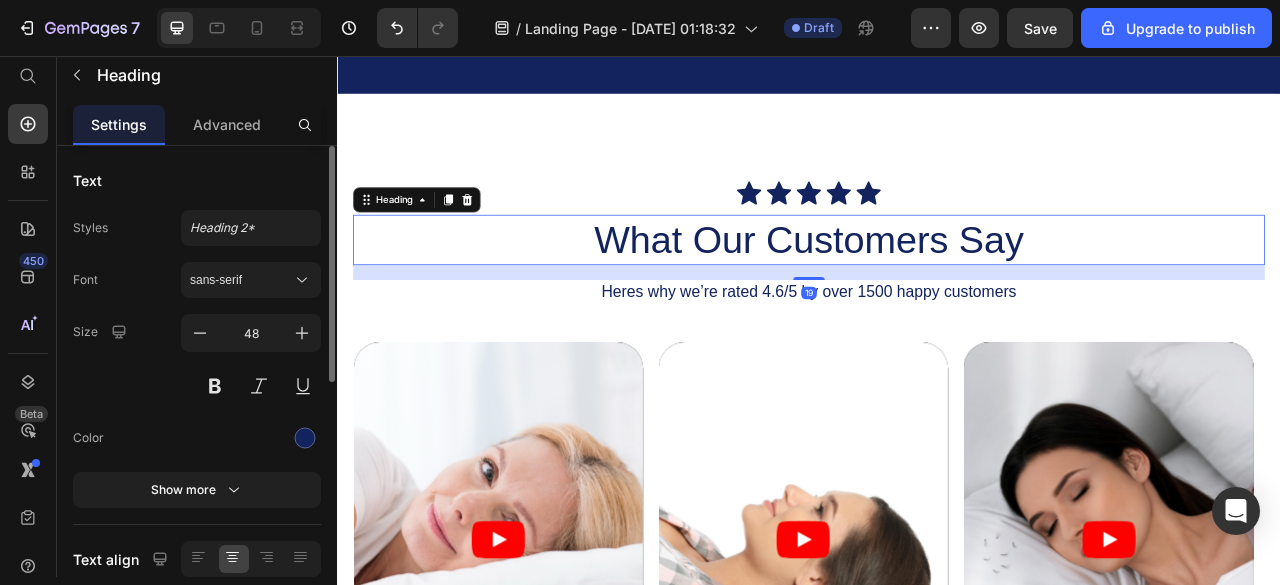 scroll, scrollTop: 19, scrollLeft: 0, axis: vertical 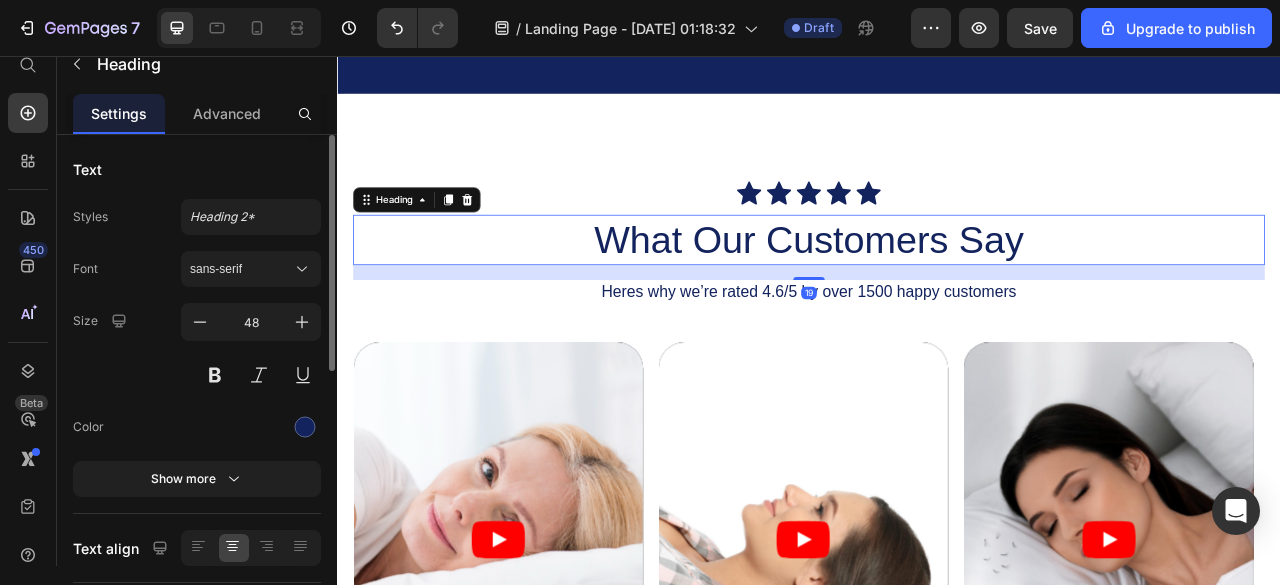 click on "What Our Customers Say" at bounding box center (937, 290) 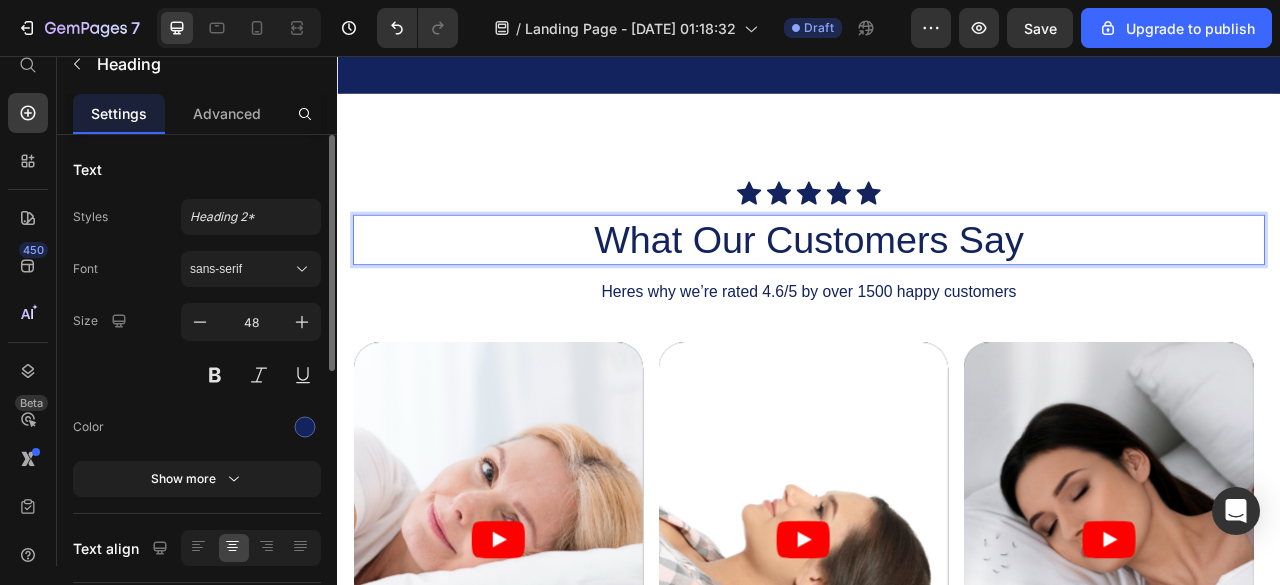 click on "What Our Customers Say" at bounding box center [937, 290] 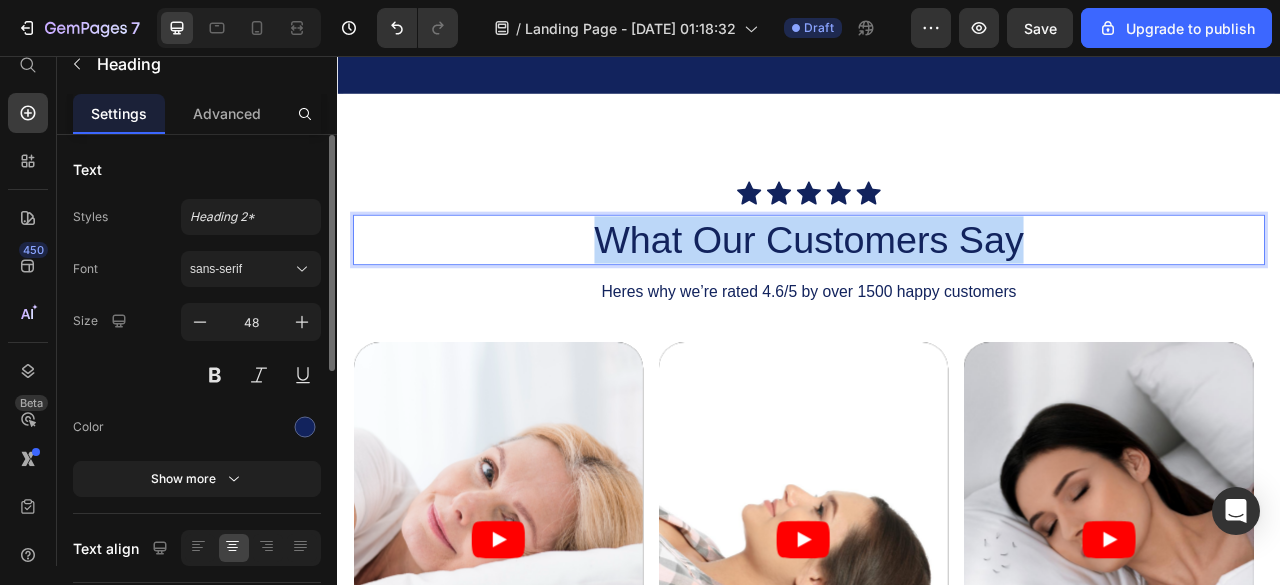 click on "What Our Customers Say" at bounding box center (937, 290) 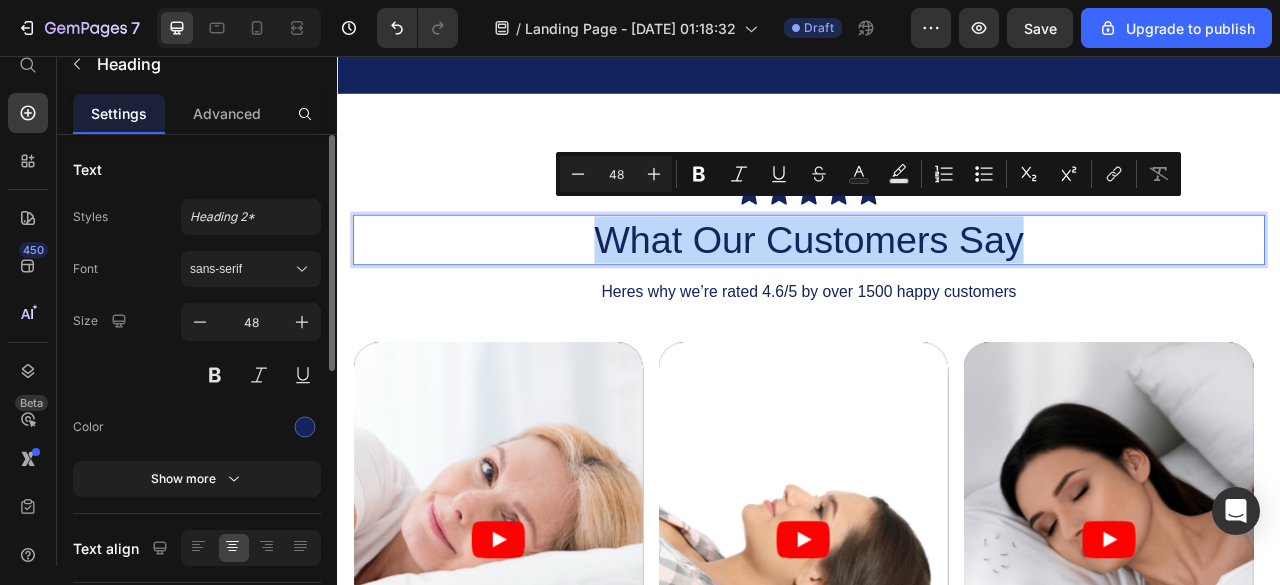 click on "What Our Customers Say" at bounding box center (937, 290) 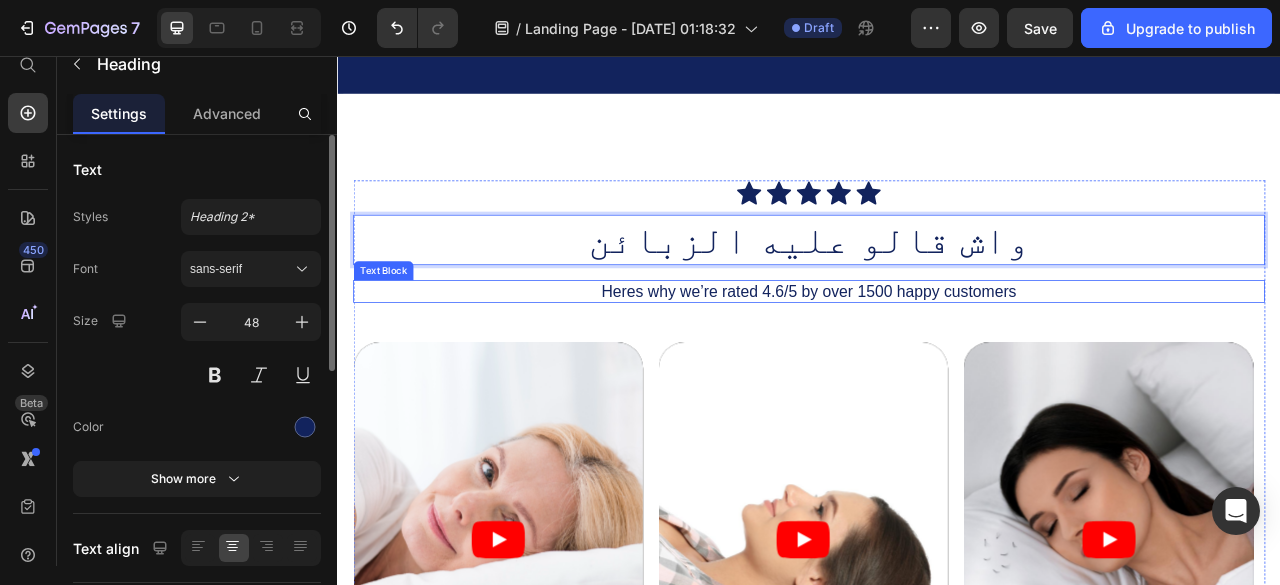 click on "Heres why we’re rated 4.6/5 by over 1500 happy customers" at bounding box center (937, 355) 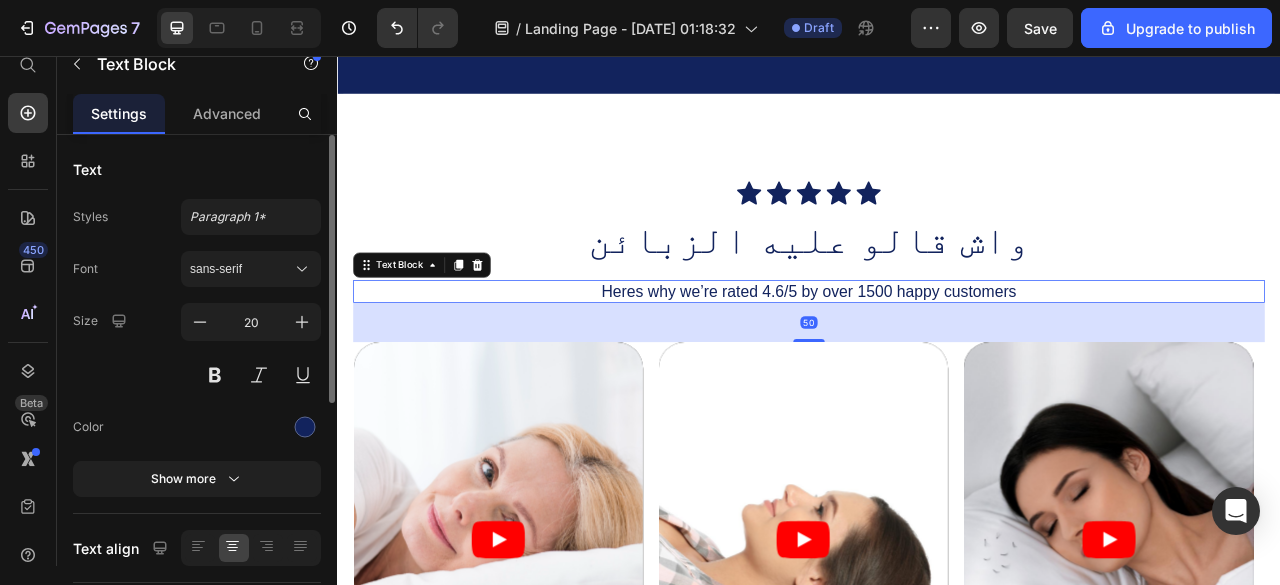 click on "Heres why we’re rated 4.6/5 by over 1500 happy customers" at bounding box center (937, 355) 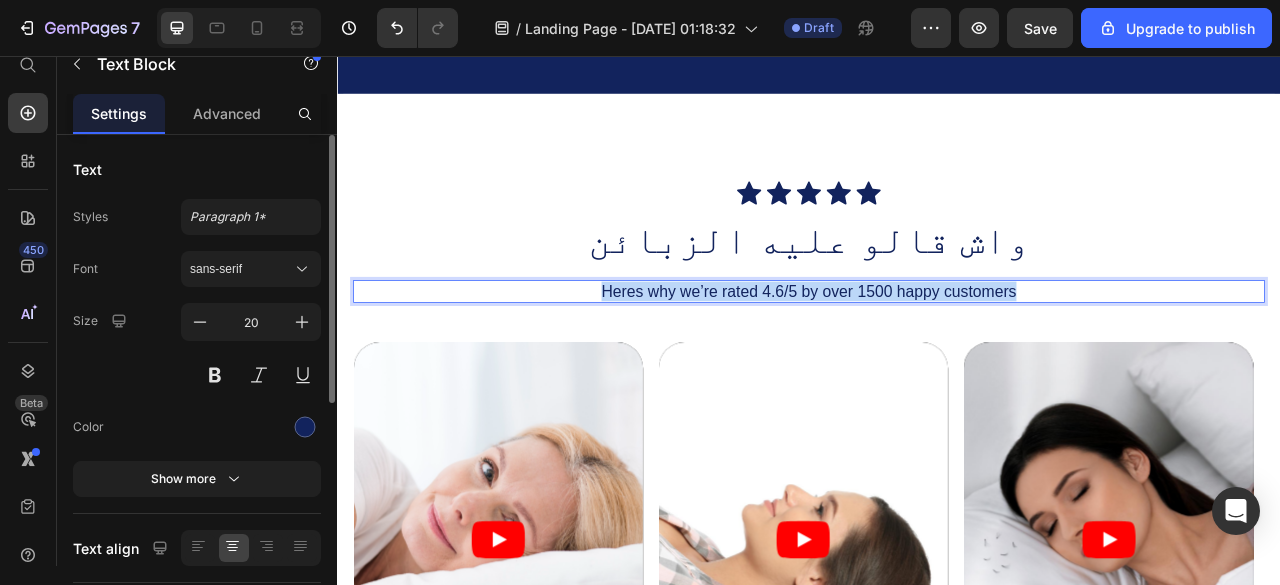 click on "Heres why we’re rated 4.6/5 by over 1500 happy customers" at bounding box center (937, 355) 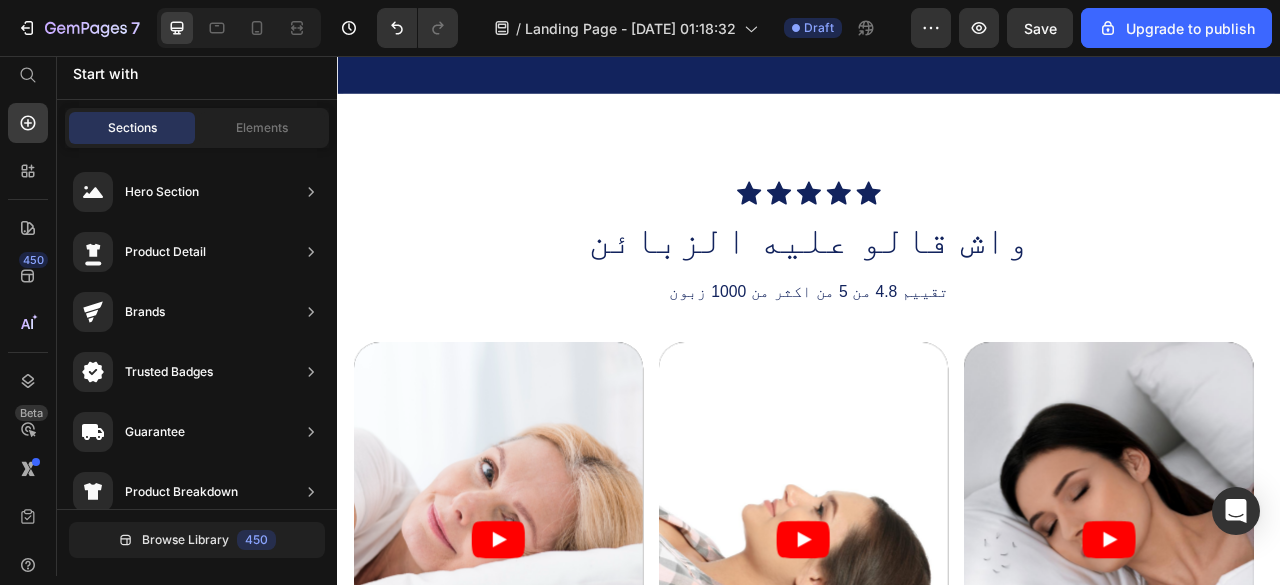 scroll, scrollTop: 8, scrollLeft: 0, axis: vertical 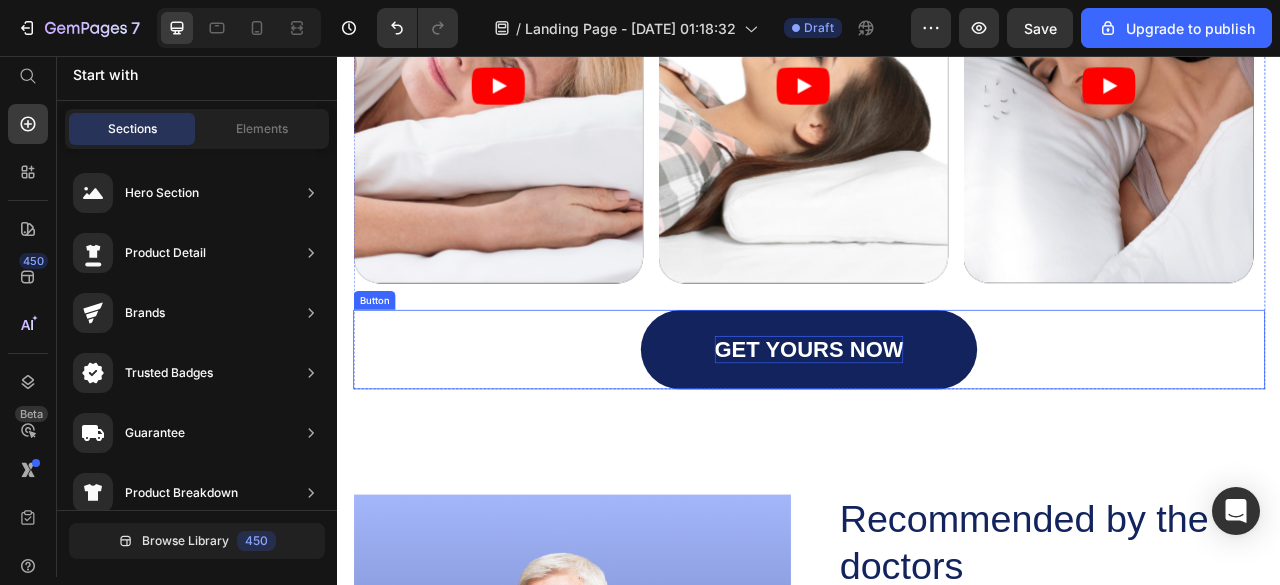 click on "GET YOURS NOW" at bounding box center (937, 429) 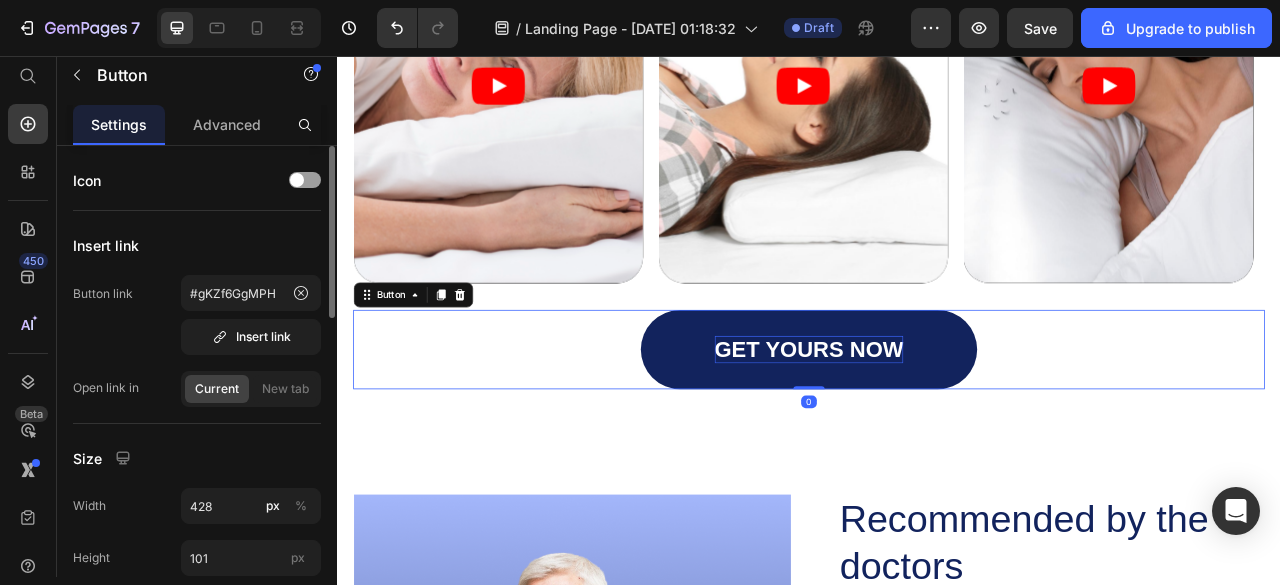 scroll, scrollTop: 19, scrollLeft: 0, axis: vertical 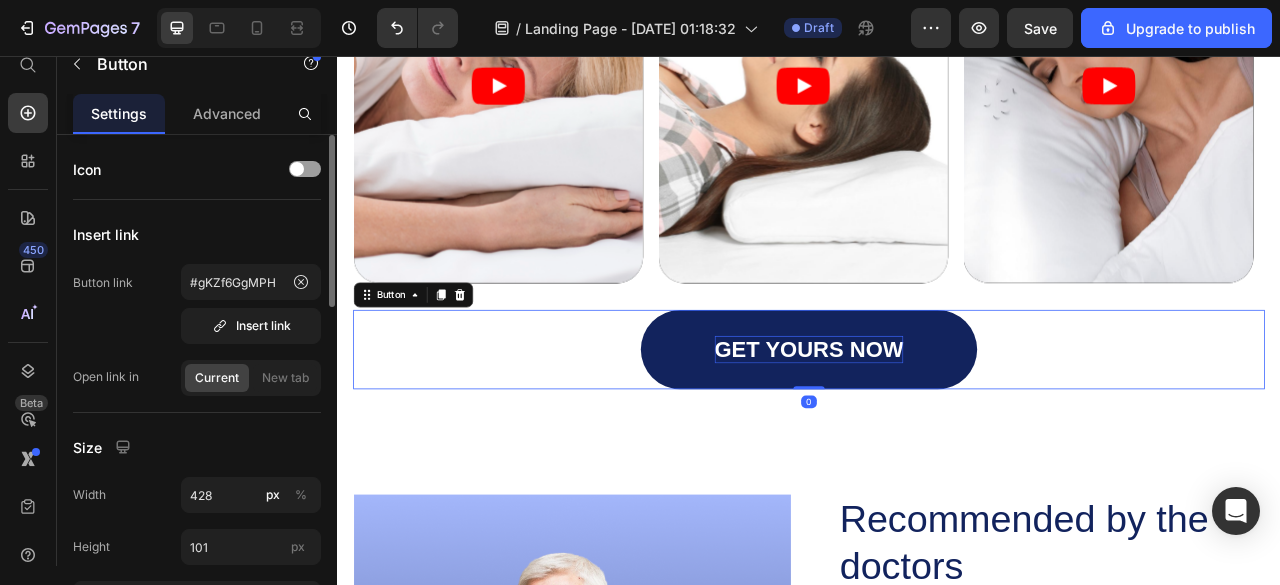 click on "GET YOURS NOW" at bounding box center (937, 429) 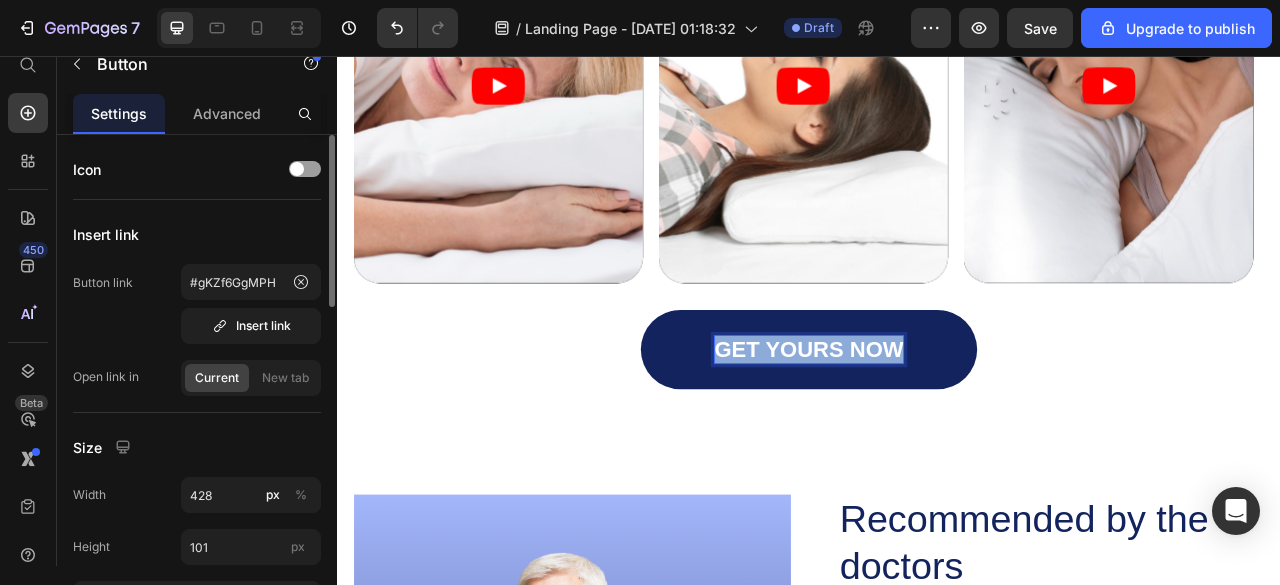 click on "GET YOURS NOW" at bounding box center [937, 429] 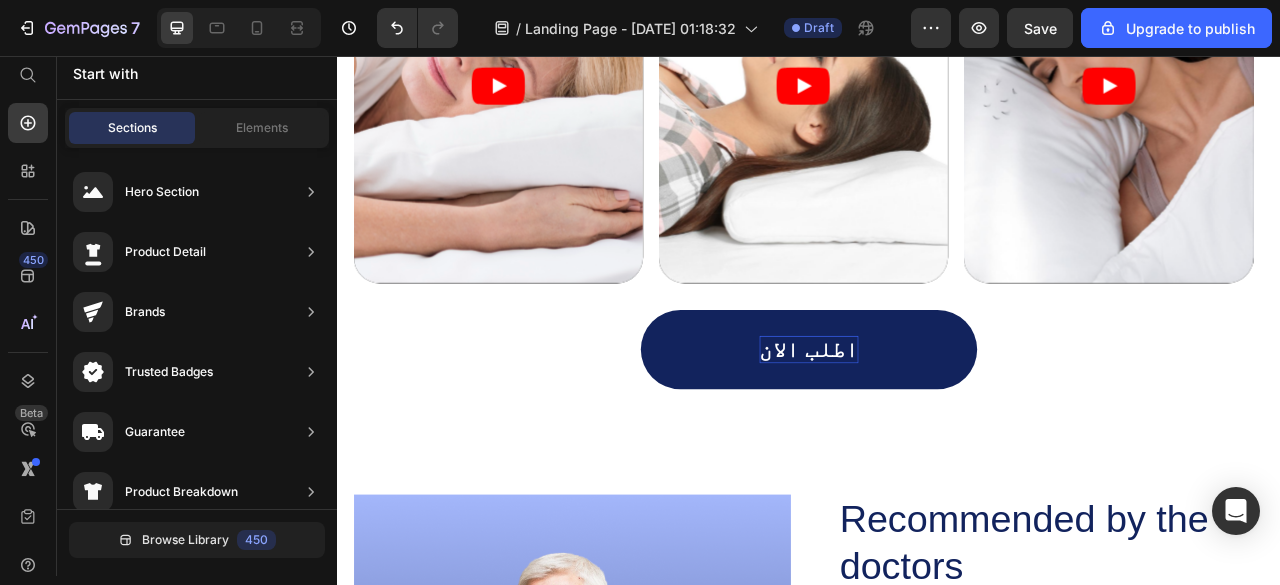 scroll, scrollTop: 8, scrollLeft: 0, axis: vertical 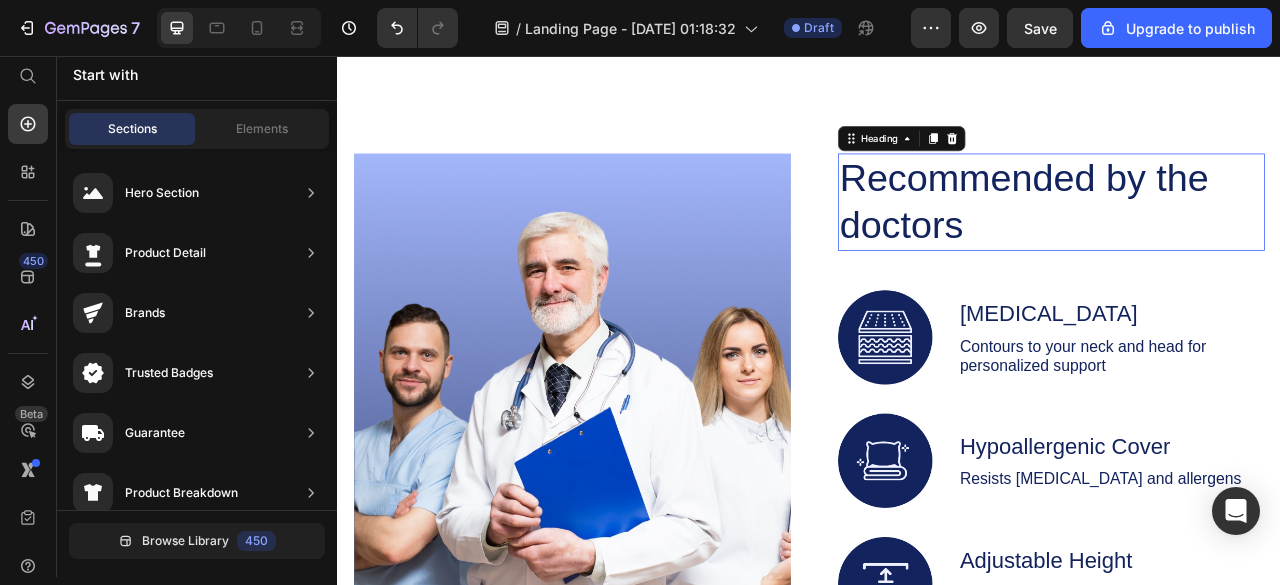 click on "Recommended by the doctors" at bounding box center (1229, 242) 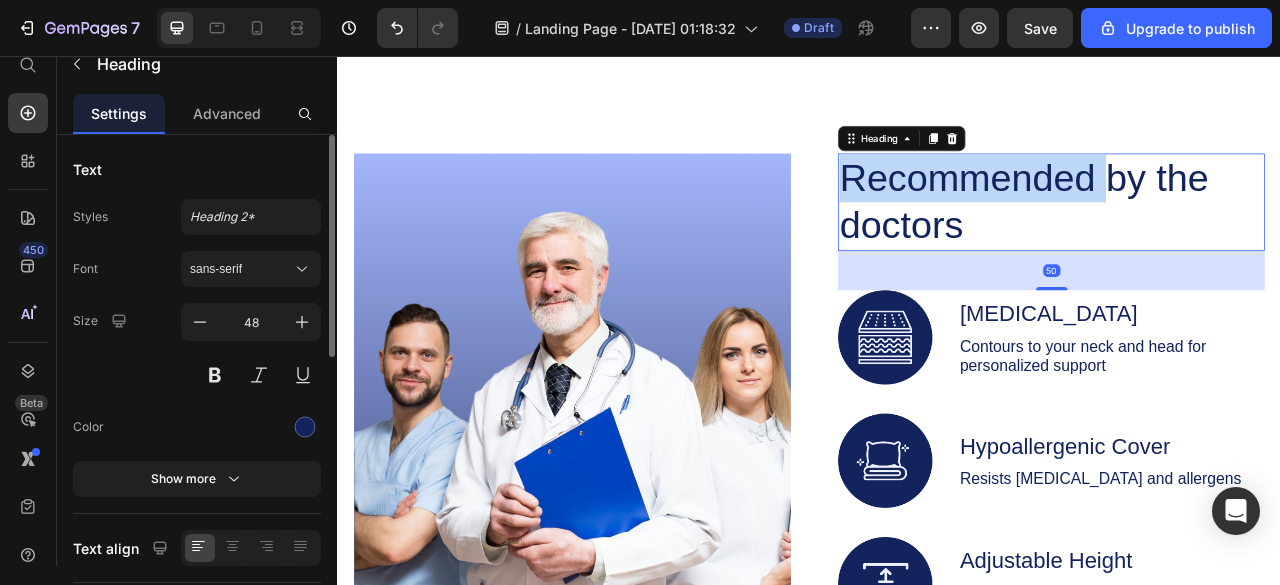 click on "Recommended by the doctors" at bounding box center (1229, 242) 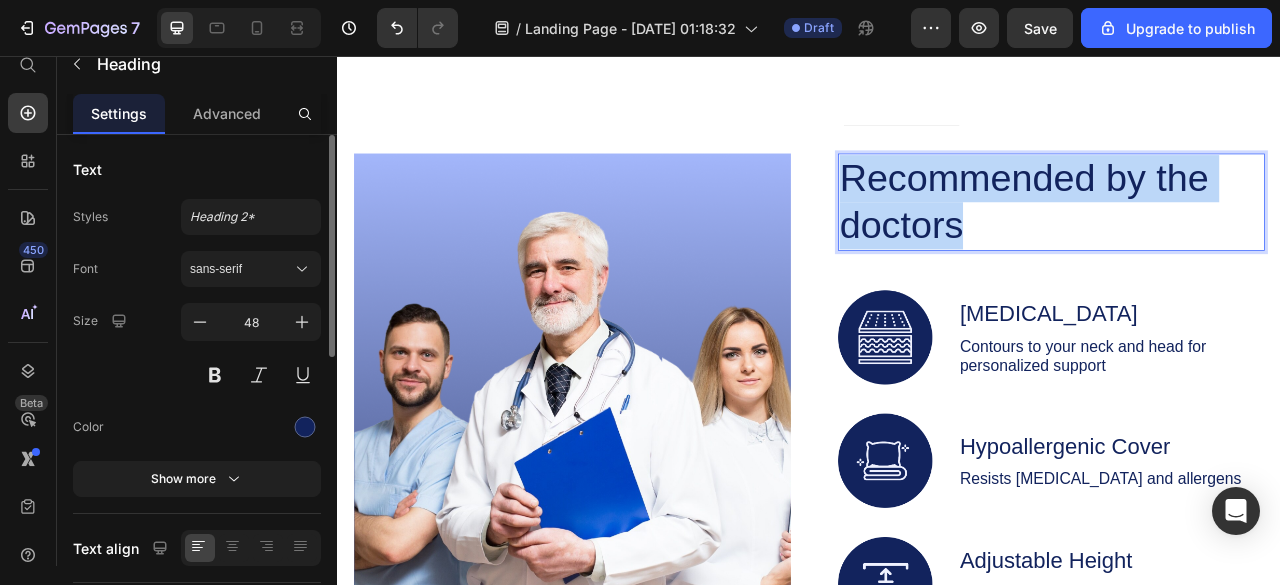 click on "Recommended by the doctors" at bounding box center (1229, 242) 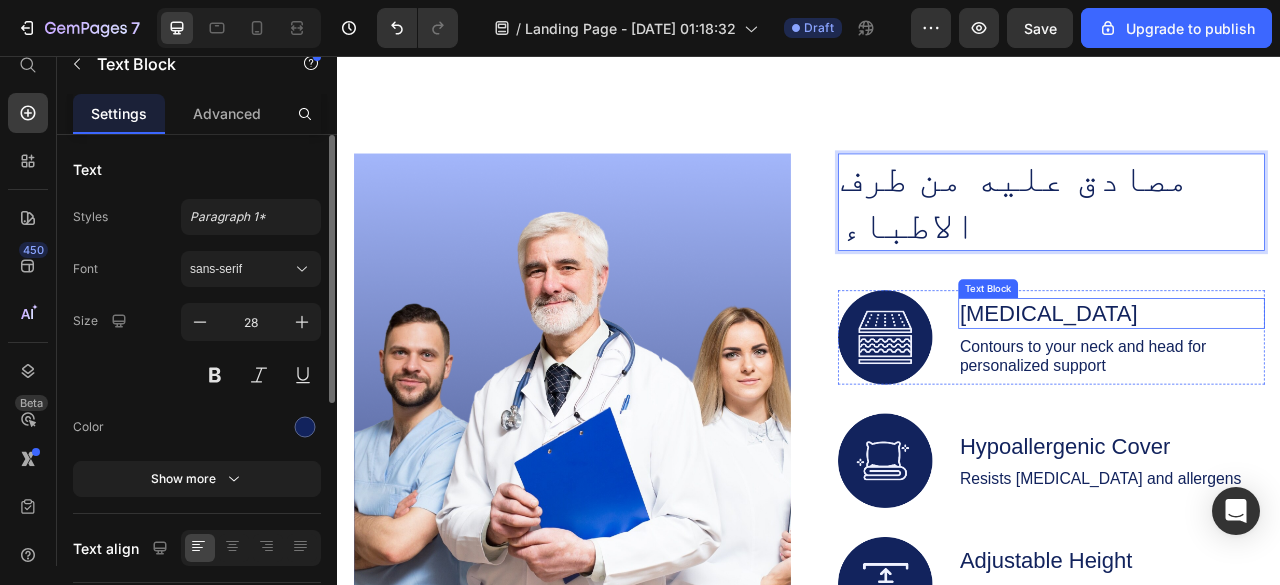 click on "[MEDICAL_DATA]" at bounding box center (1322, 383) 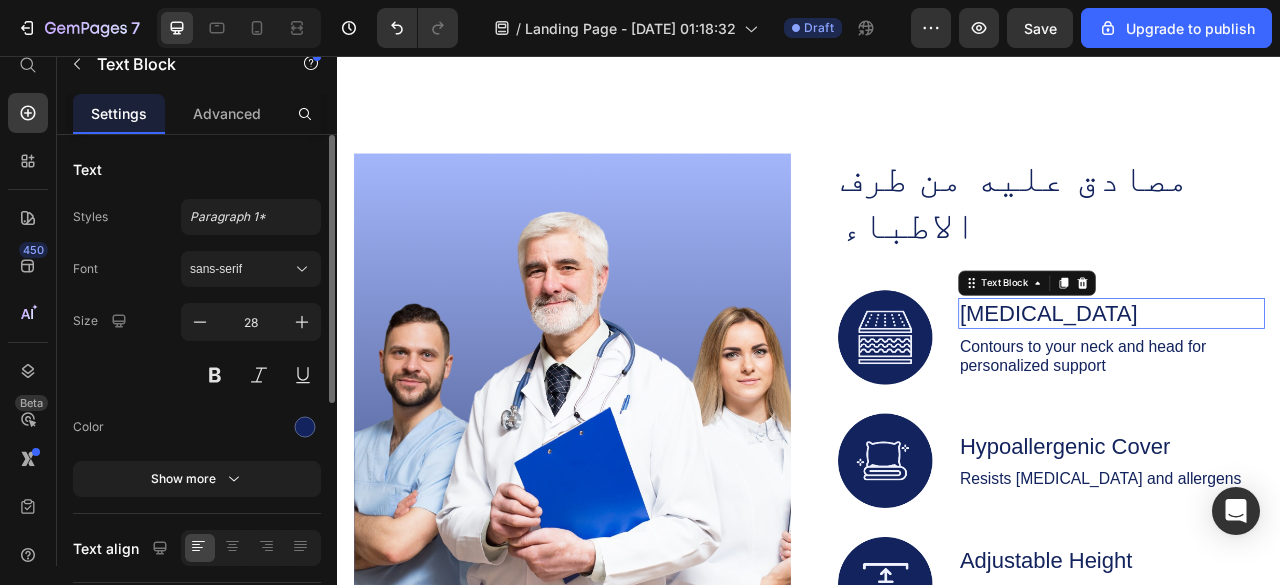 click on "[MEDICAL_DATA]" at bounding box center [1322, 383] 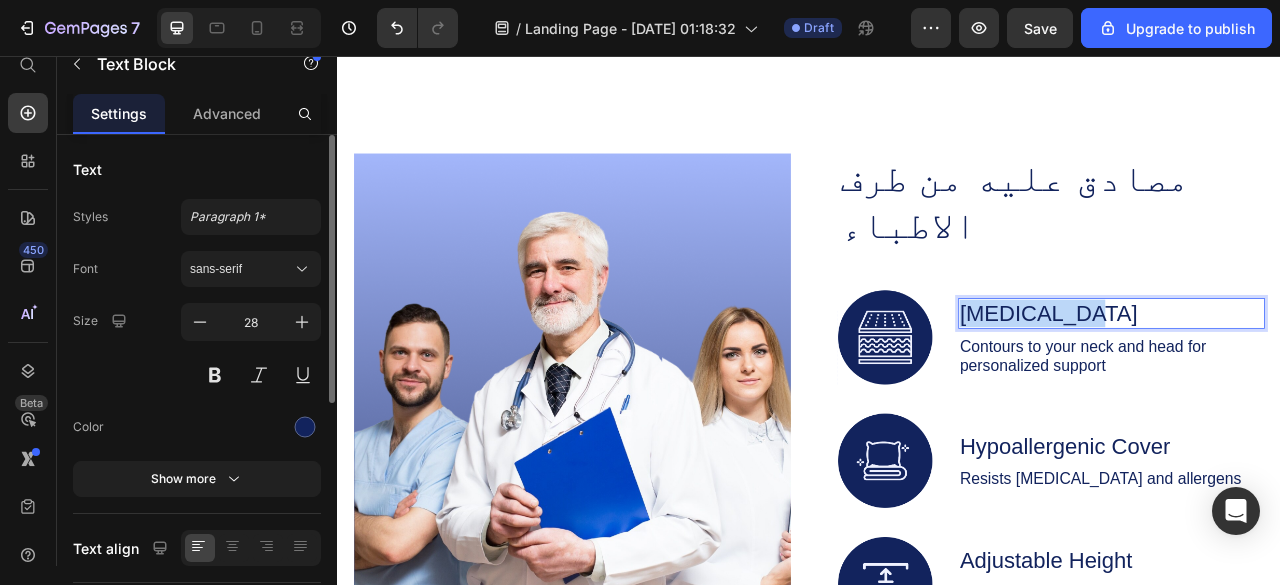 click on "[MEDICAL_DATA]" at bounding box center (1322, 383) 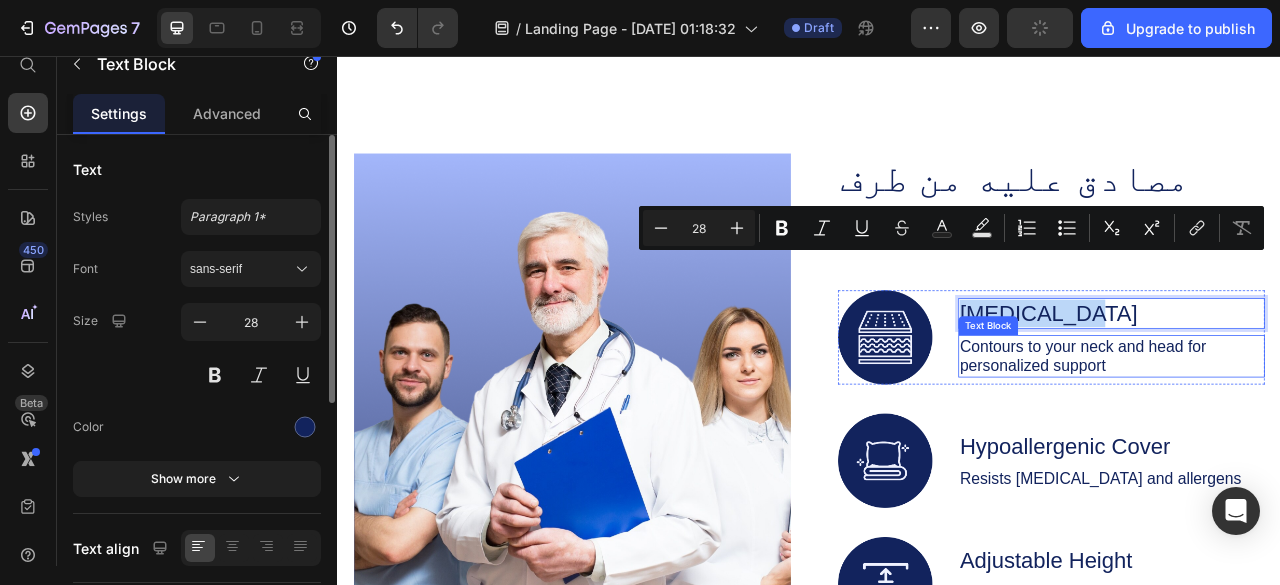 click on "Contours to your neck and head for personalized support" at bounding box center [1322, 438] 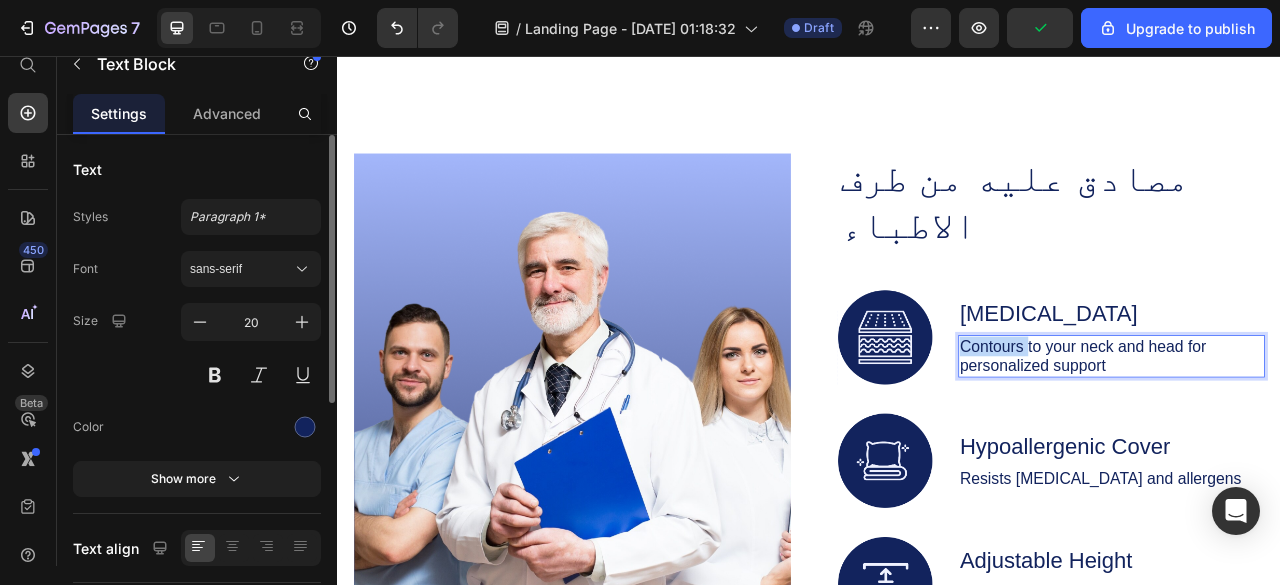 click on "Contours to your neck and head for personalized support" at bounding box center [1322, 438] 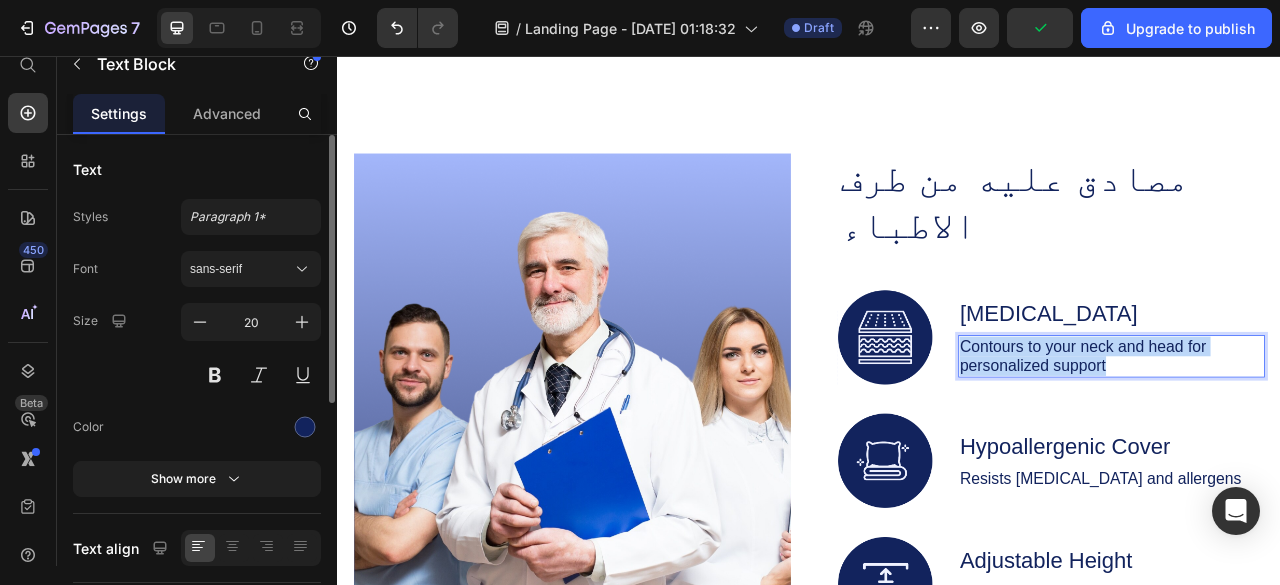 click on "Contours to your neck and head for personalized support" at bounding box center (1322, 438) 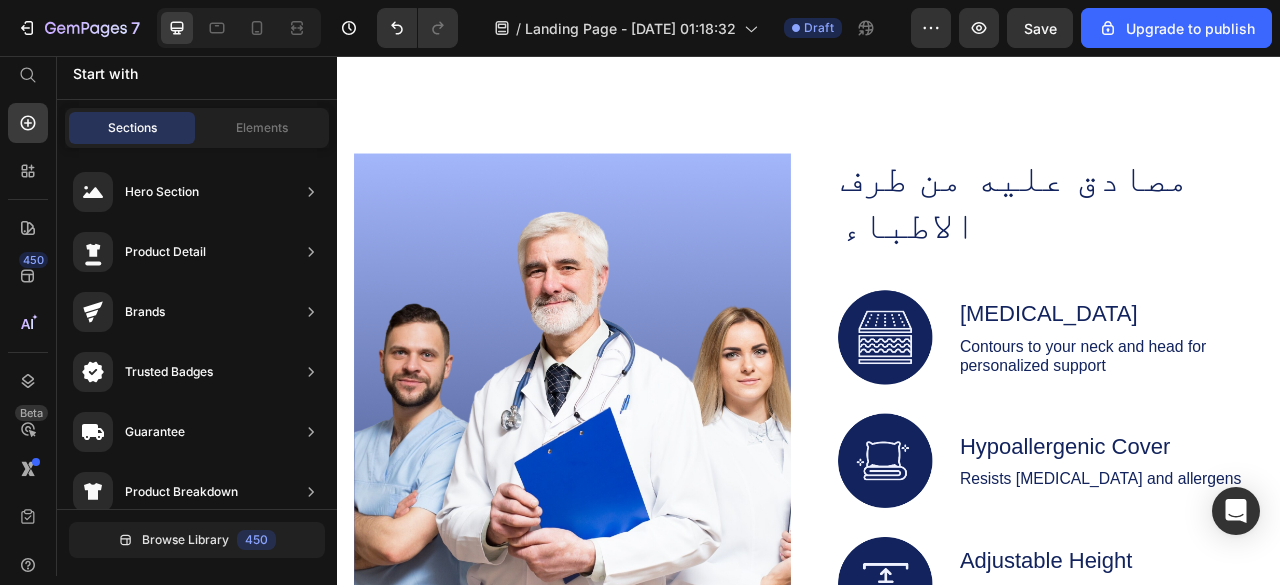 scroll, scrollTop: 8, scrollLeft: 0, axis: vertical 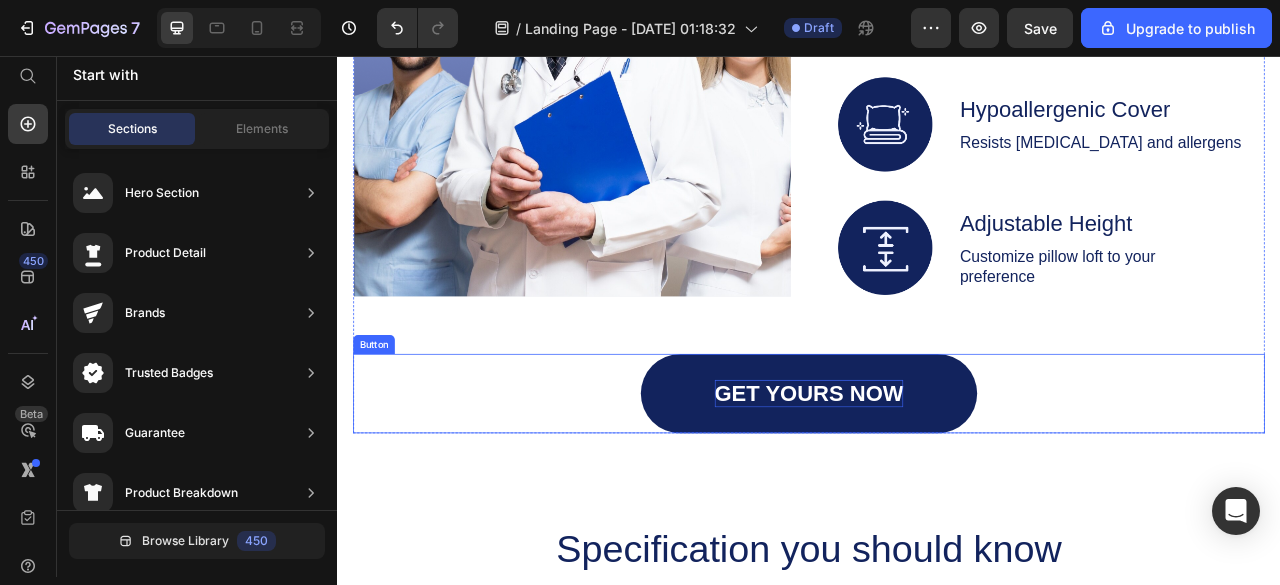 click on "GET YOURS NOW" at bounding box center (937, 485) 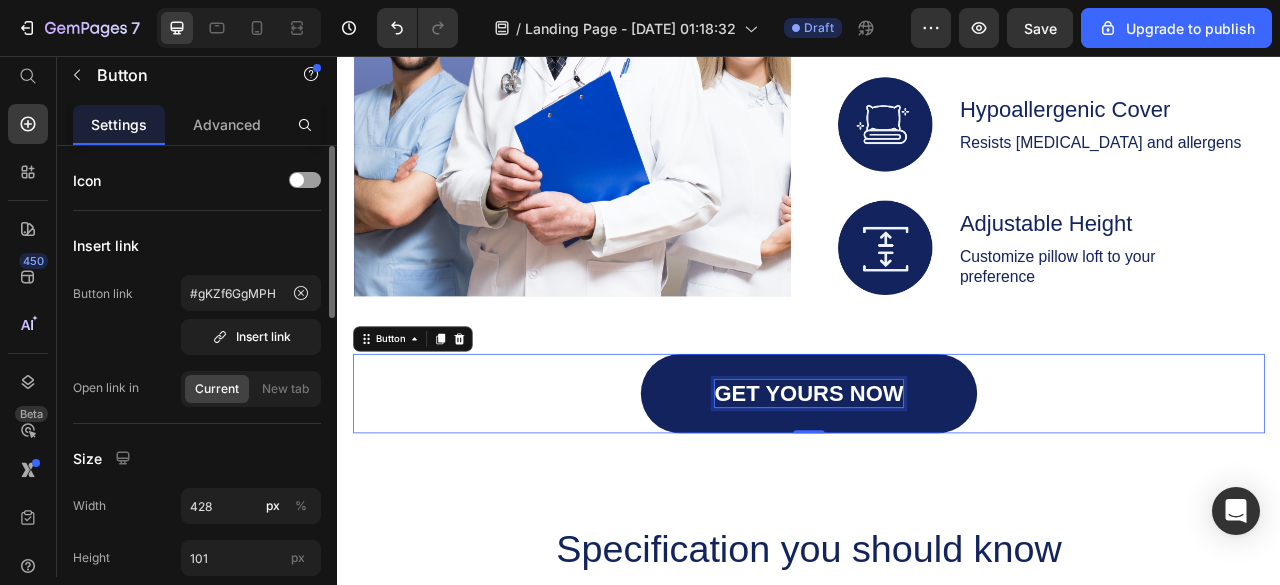 click on "GET YOURS NOW" at bounding box center (937, 485) 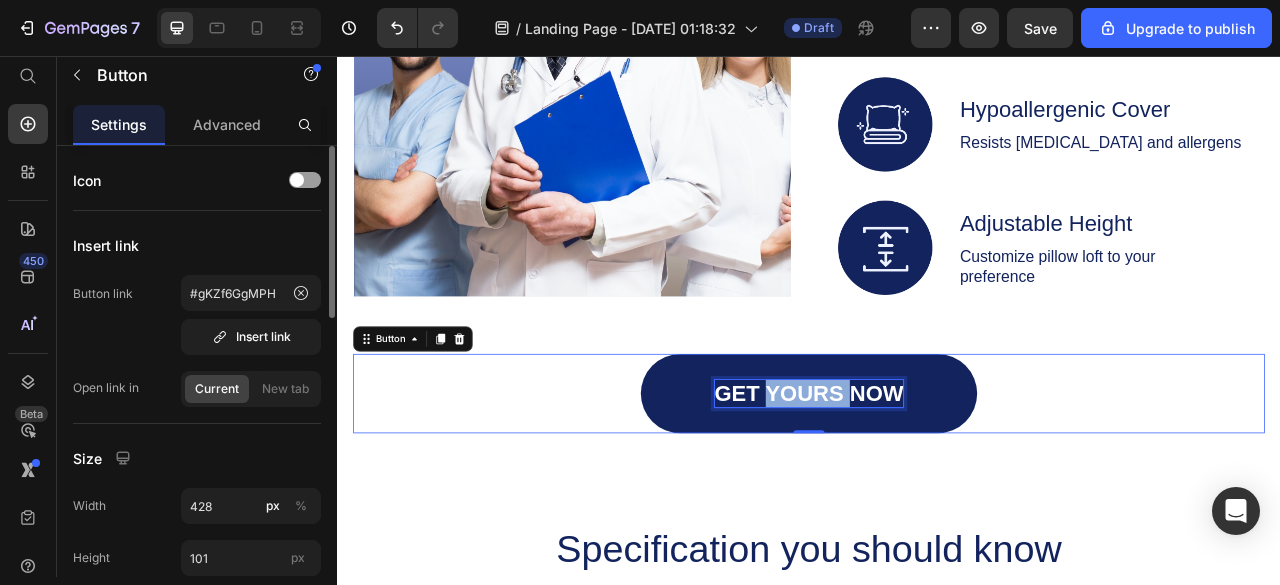 scroll, scrollTop: 19, scrollLeft: 0, axis: vertical 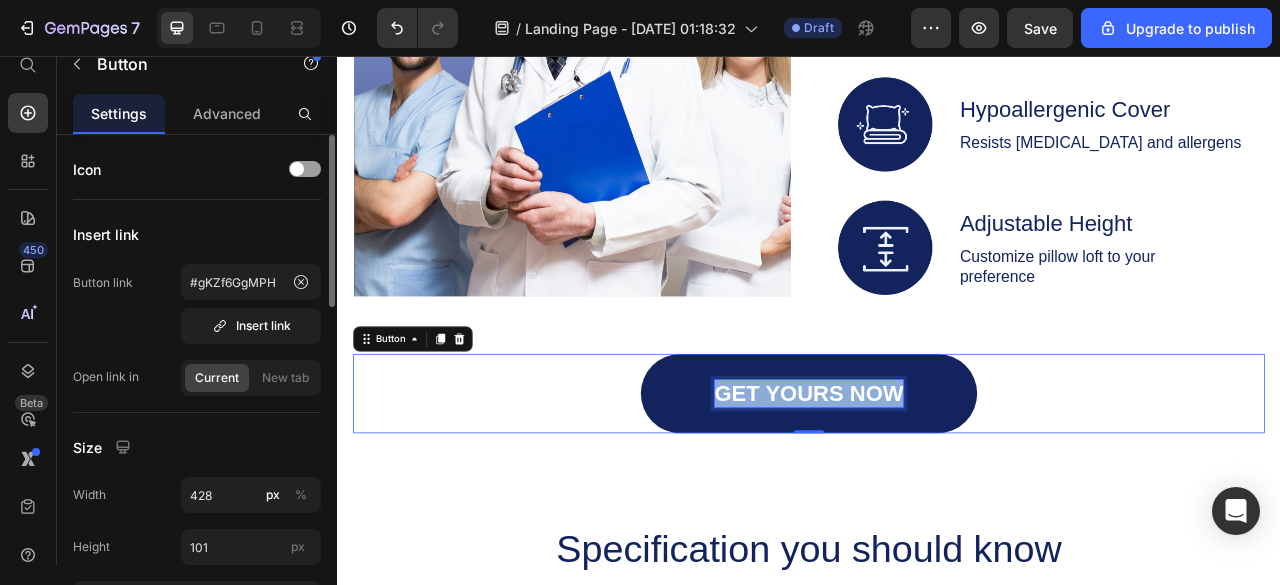 click on "GET YOURS NOW" at bounding box center [937, 485] 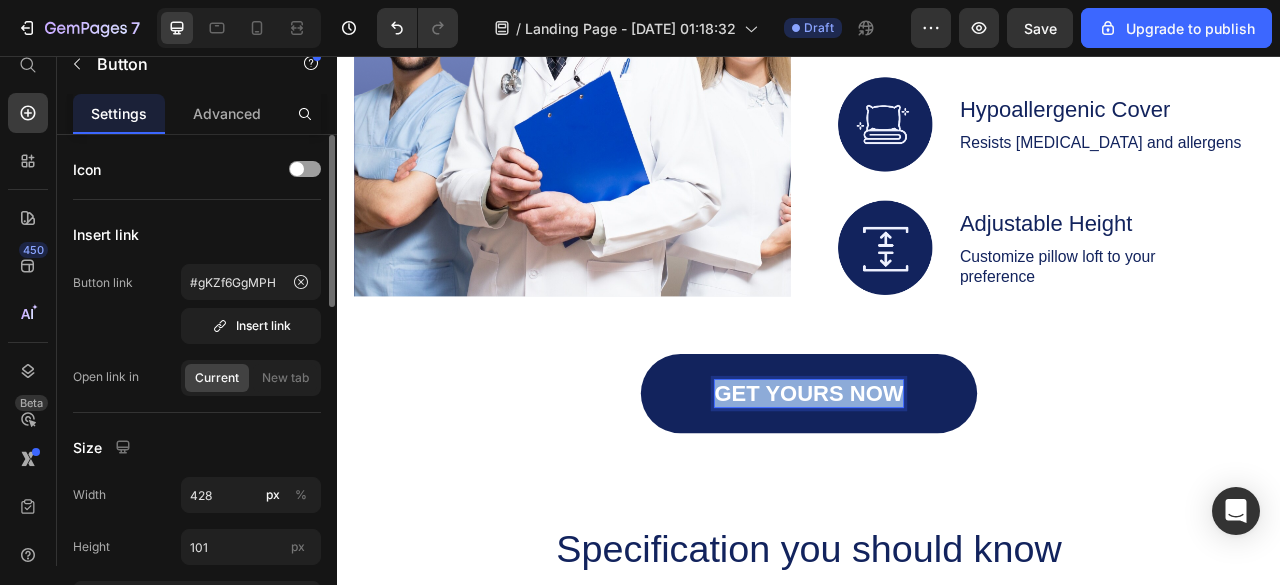 click on "GET YOURS NOW" at bounding box center (937, 485) 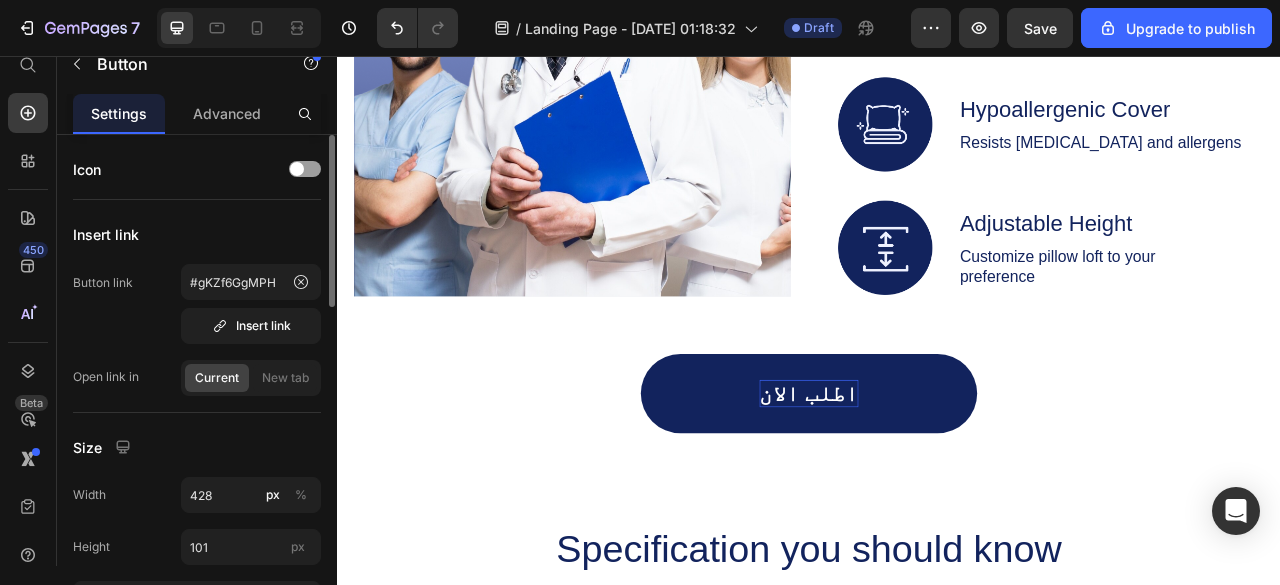 scroll, scrollTop: 8, scrollLeft: 0, axis: vertical 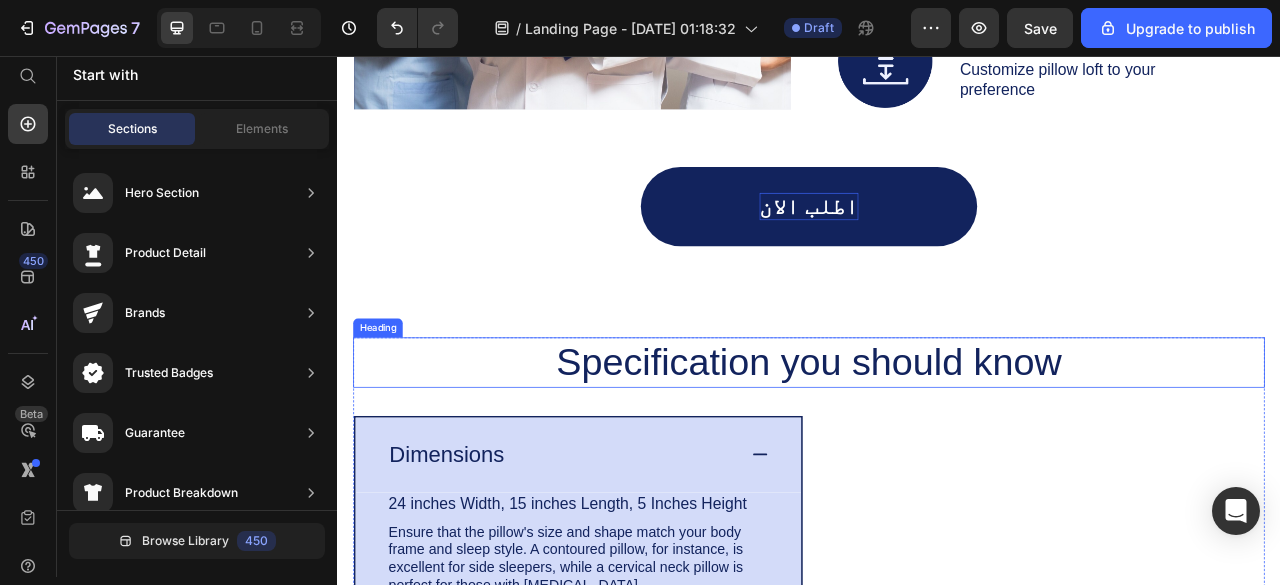 click on "Specification you should know" at bounding box center (937, 446) 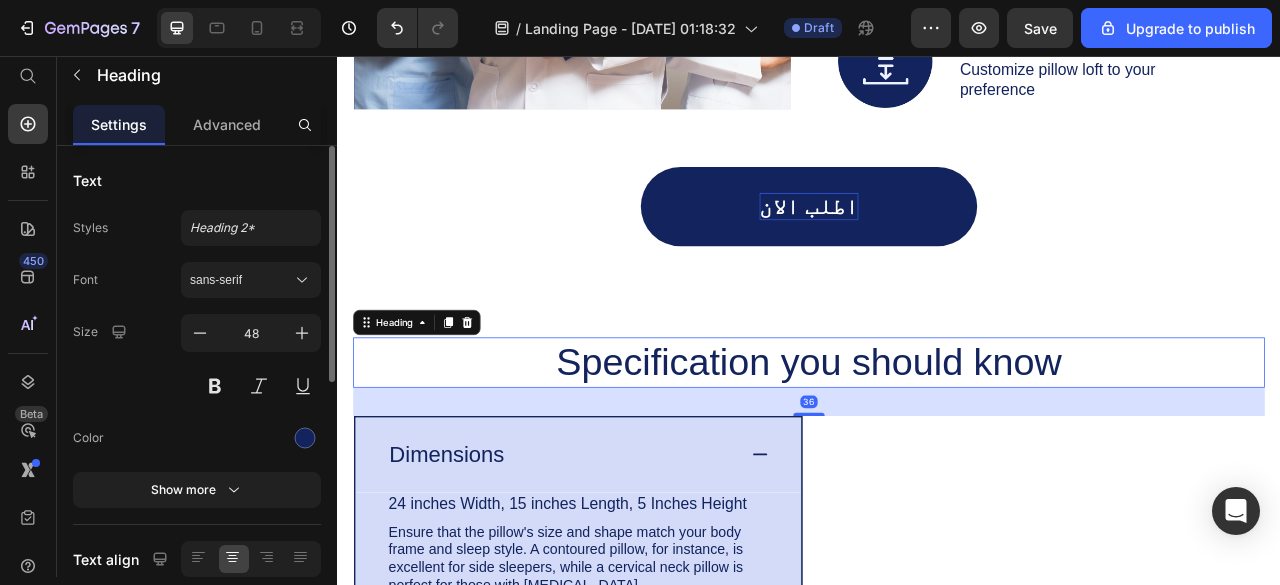scroll, scrollTop: 19, scrollLeft: 0, axis: vertical 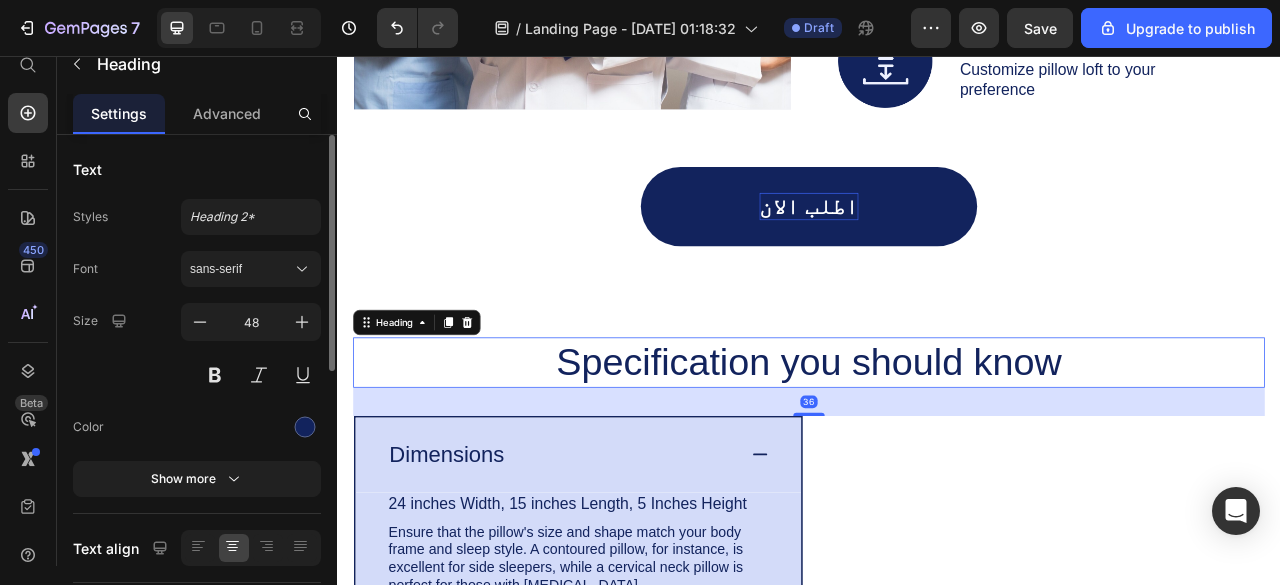 click on "Specification you should know" at bounding box center [937, 446] 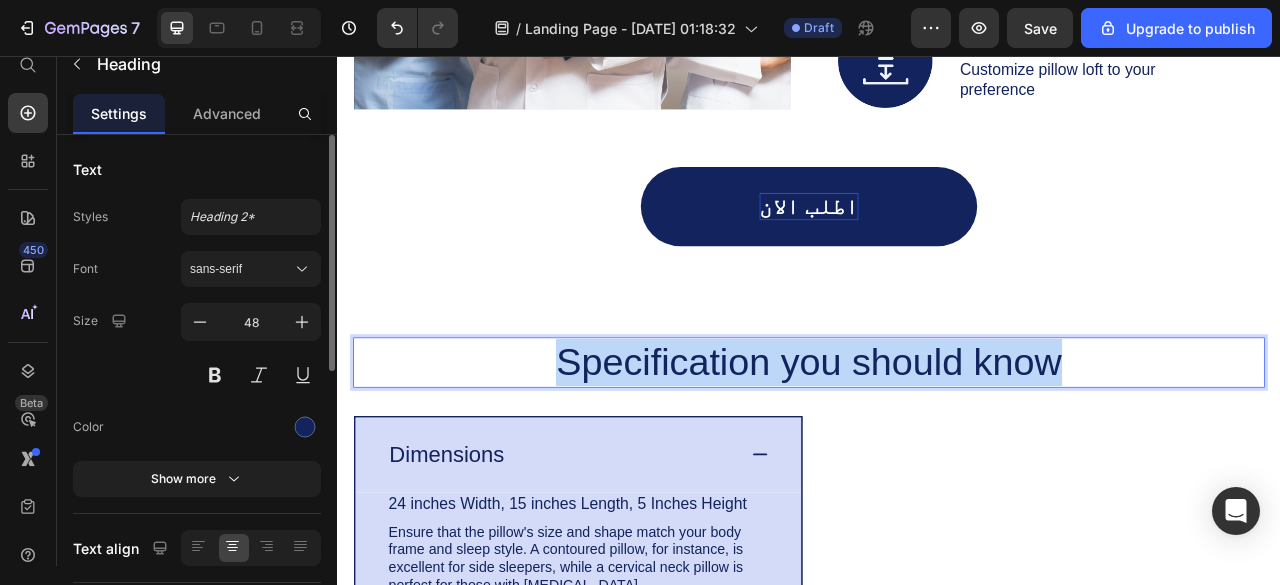 click on "Specification you should know" at bounding box center [937, 446] 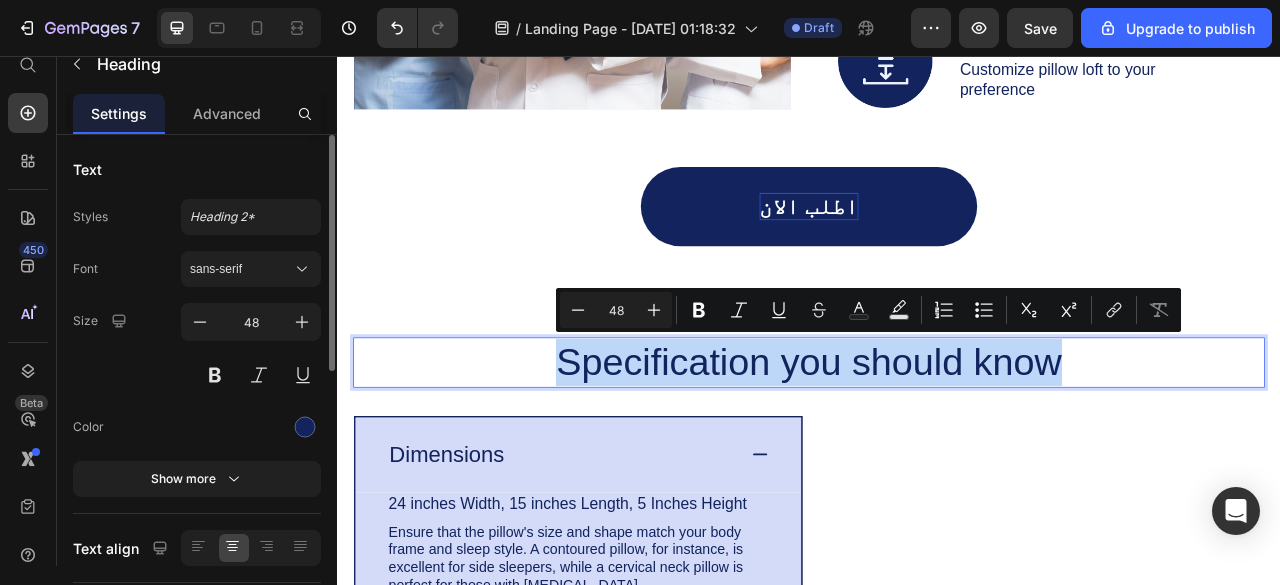 click on "Specification you should know" at bounding box center [937, 446] 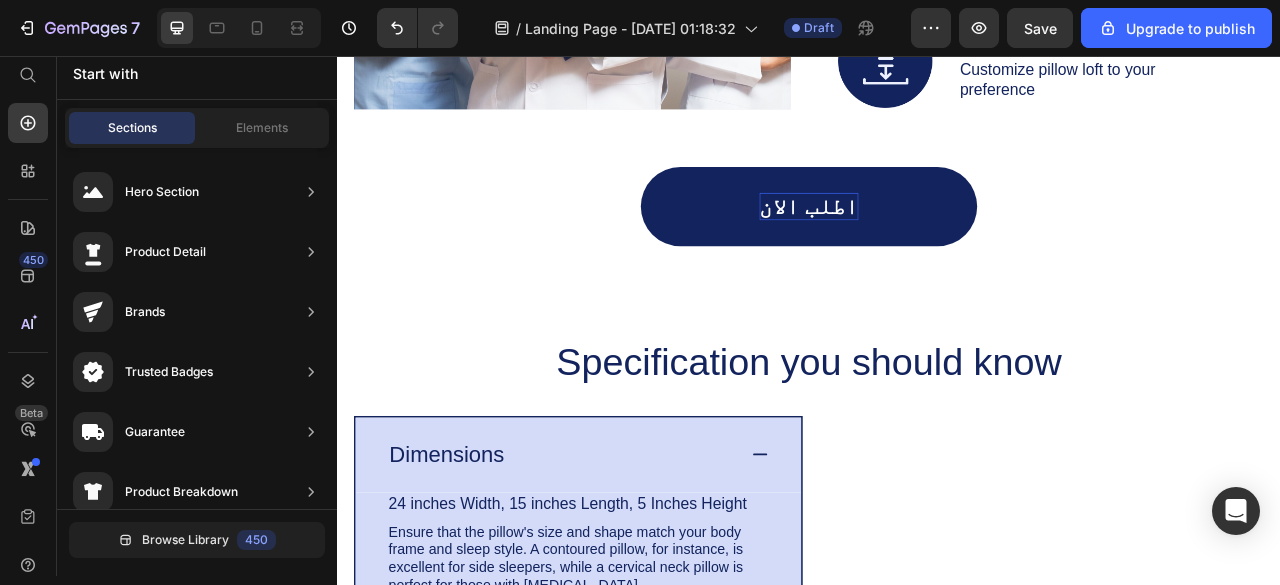 scroll, scrollTop: 8, scrollLeft: 0, axis: vertical 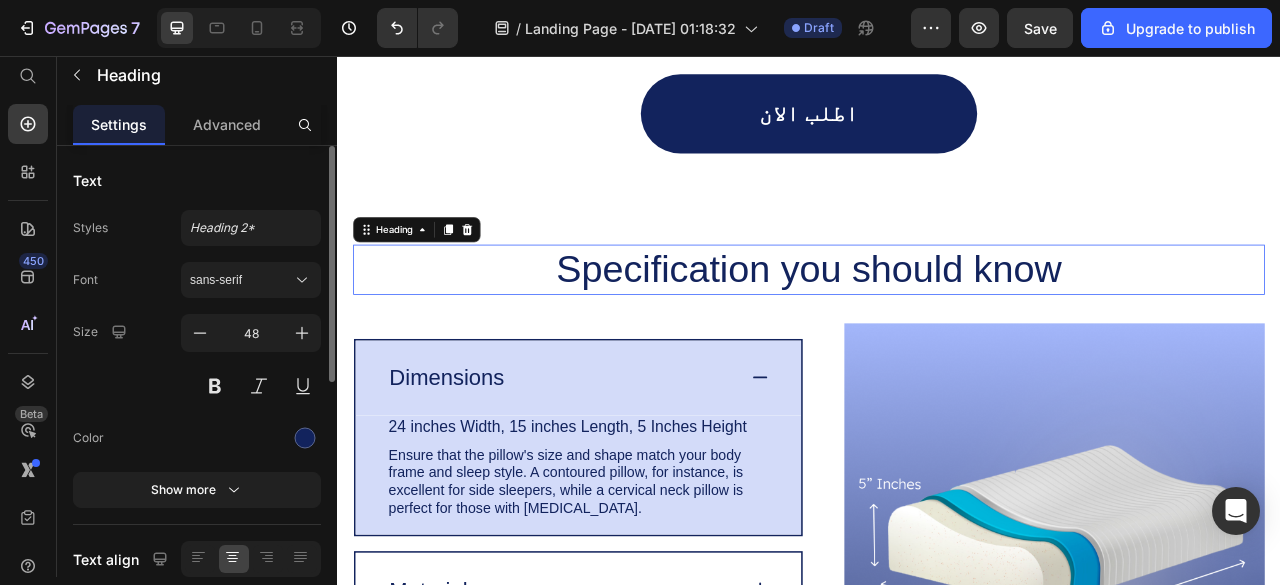 click on "Specification you should know" at bounding box center (937, 328) 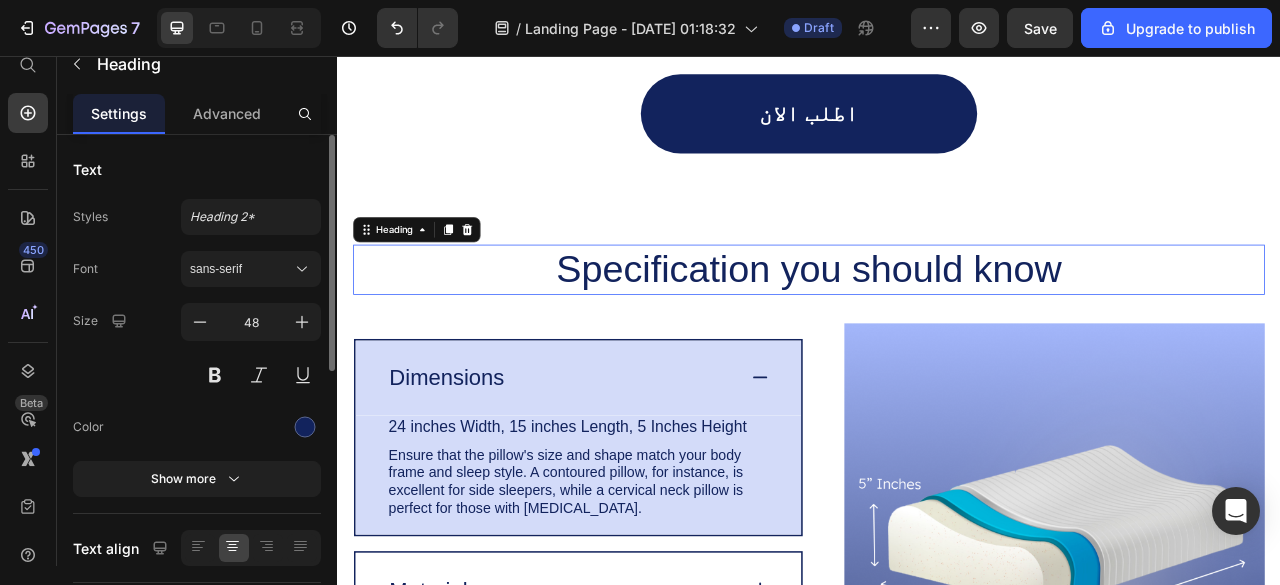click on "Specification you should know" at bounding box center [937, 328] 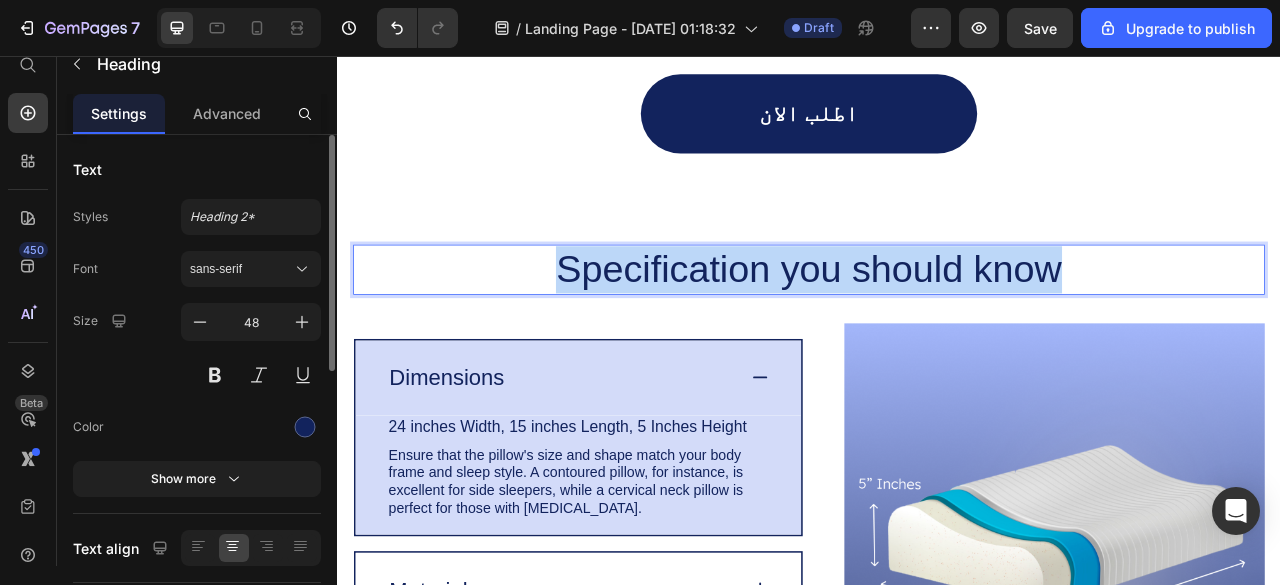 click on "Specification you should know" at bounding box center [937, 328] 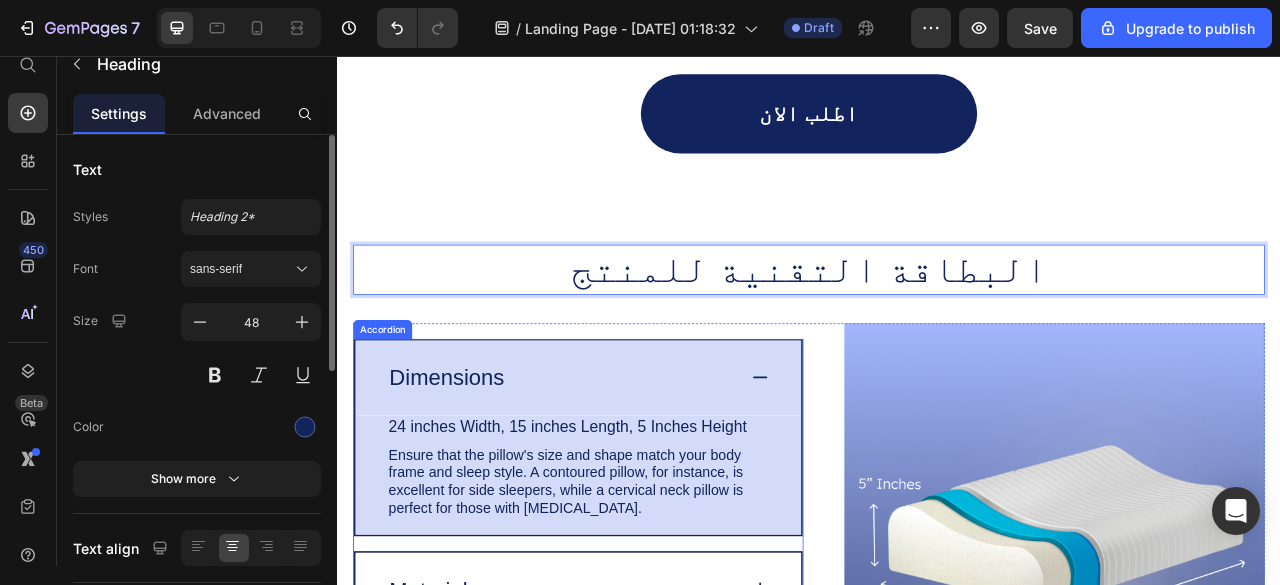 click on "Dimensions" at bounding box center [476, 465] 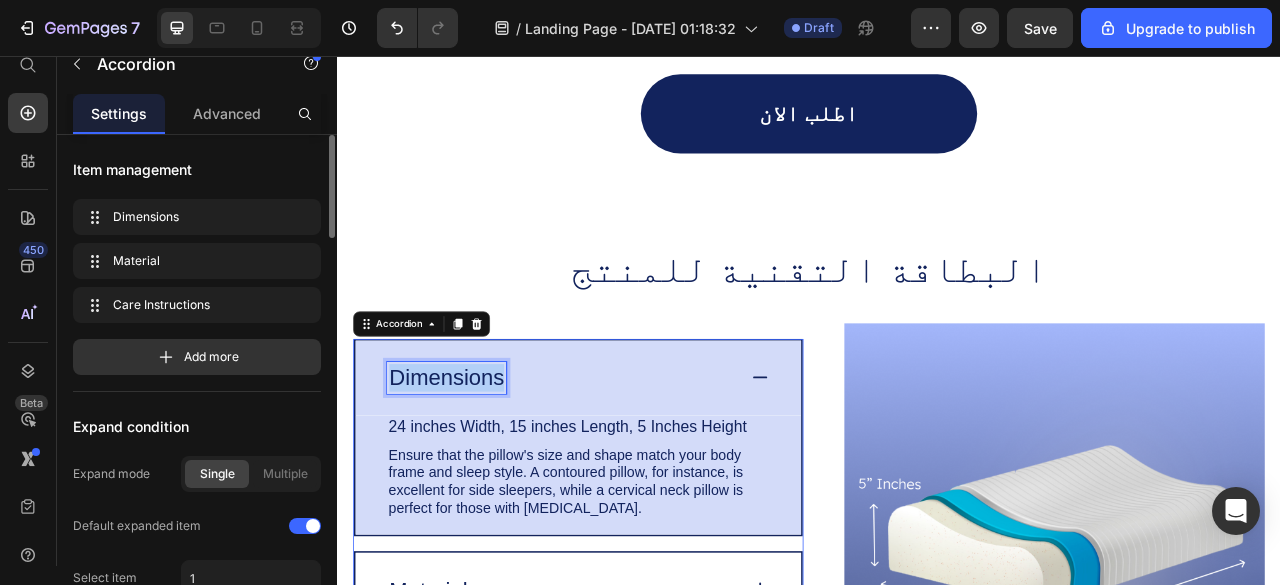 click on "Dimensions" at bounding box center [476, 465] 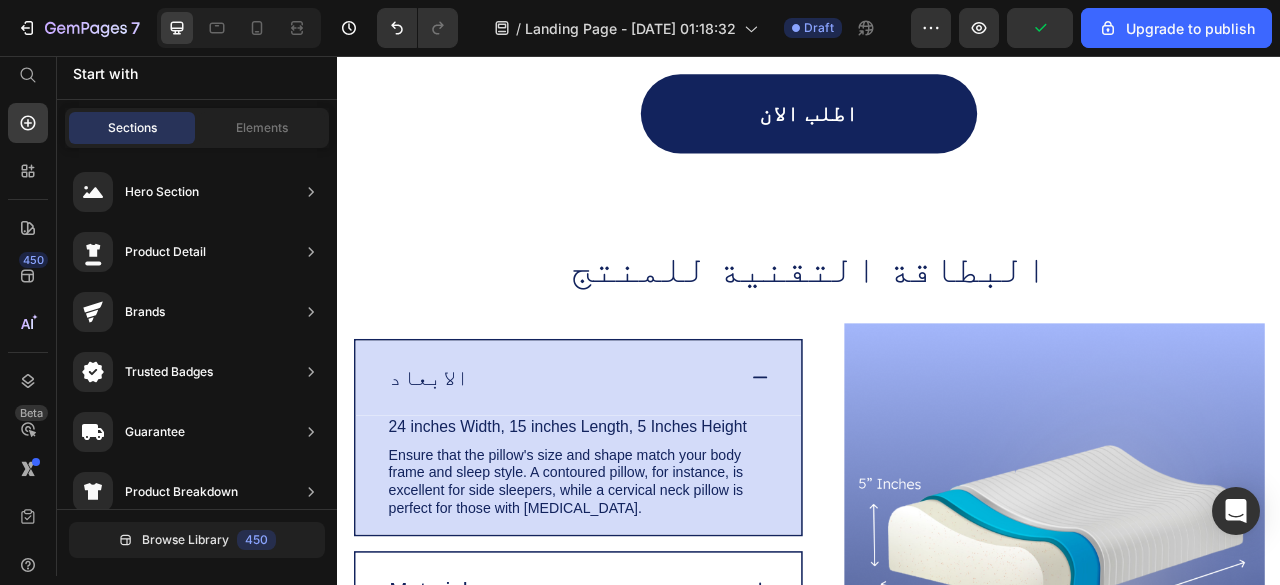 scroll, scrollTop: 8, scrollLeft: 0, axis: vertical 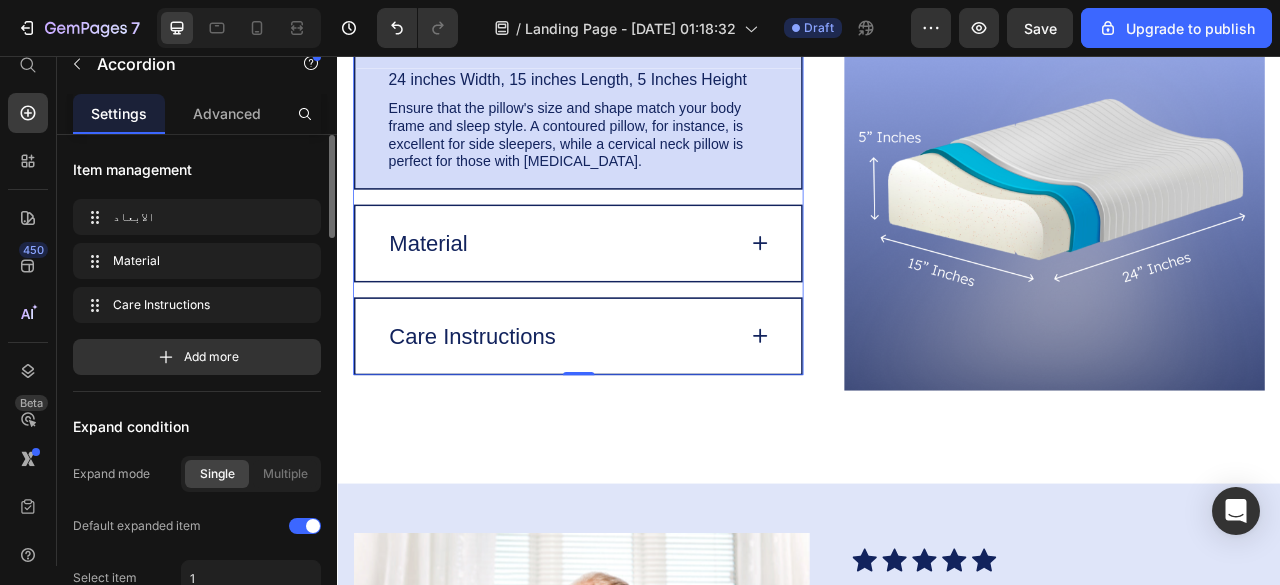 click on "Care Instructions" at bounding box center (643, 412) 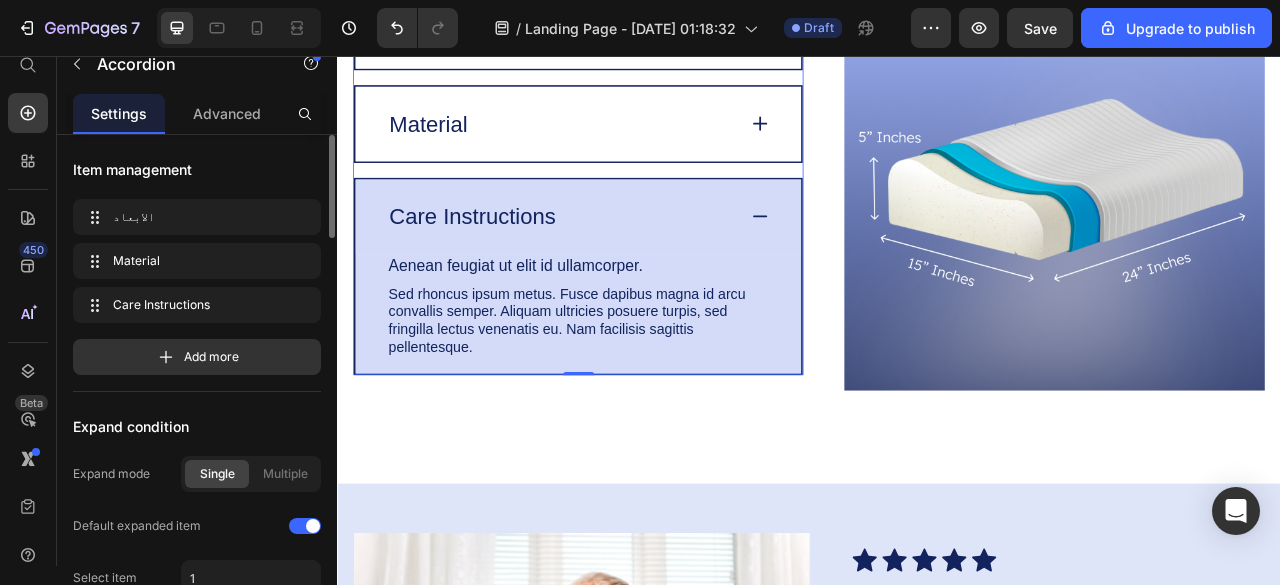 click on "Care Instructions" at bounding box center [643, 260] 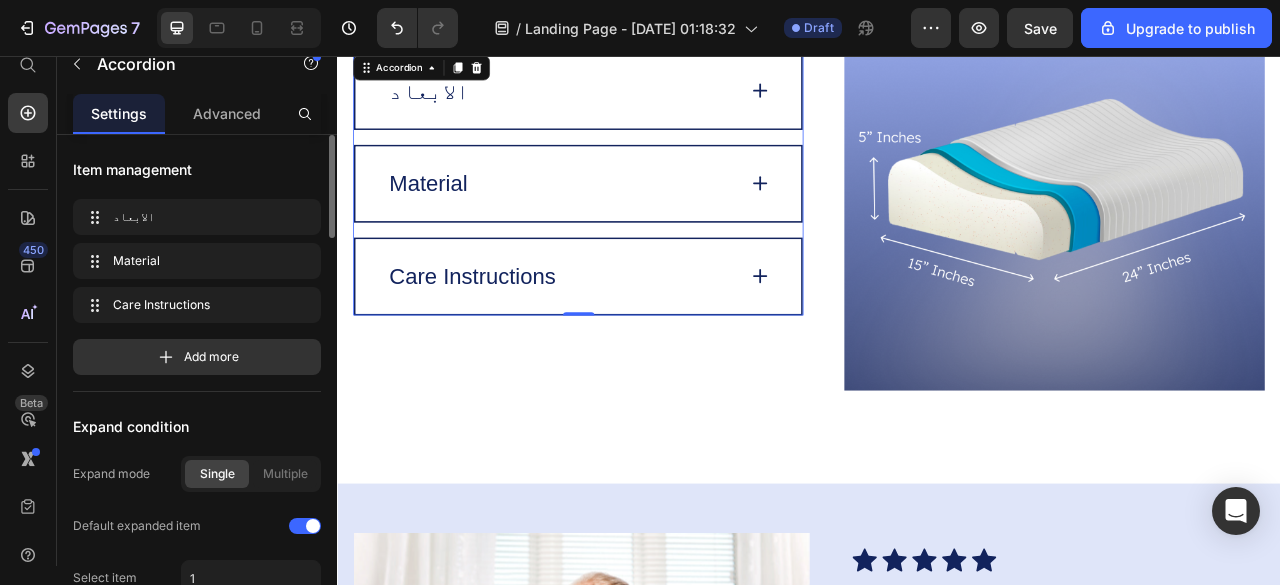 click on "الابعاد 24 inches Width, 15 inches Length, 5 Inches Height Text Block Ensure that the pillow's size and shape match your body frame and sleep style. A contoured pillow, for instance, is excellent for side sleepers, while a cervical neck pillow is perfect for those with [MEDICAL_DATA]. Text Block Row
Material
Care Instructions Aenean feugiat ut elit id ullamcorper. Text Block Sed rhoncus ipsum metus. Fusce dapibus magna id arcu convallis semper. Aliquam ultricies posuere turpis, sed fringilla lectus venenatis eu. Nam facilisis sagittis pellentesque. Text Block Row Accordion   0" at bounding box center (643, 218) 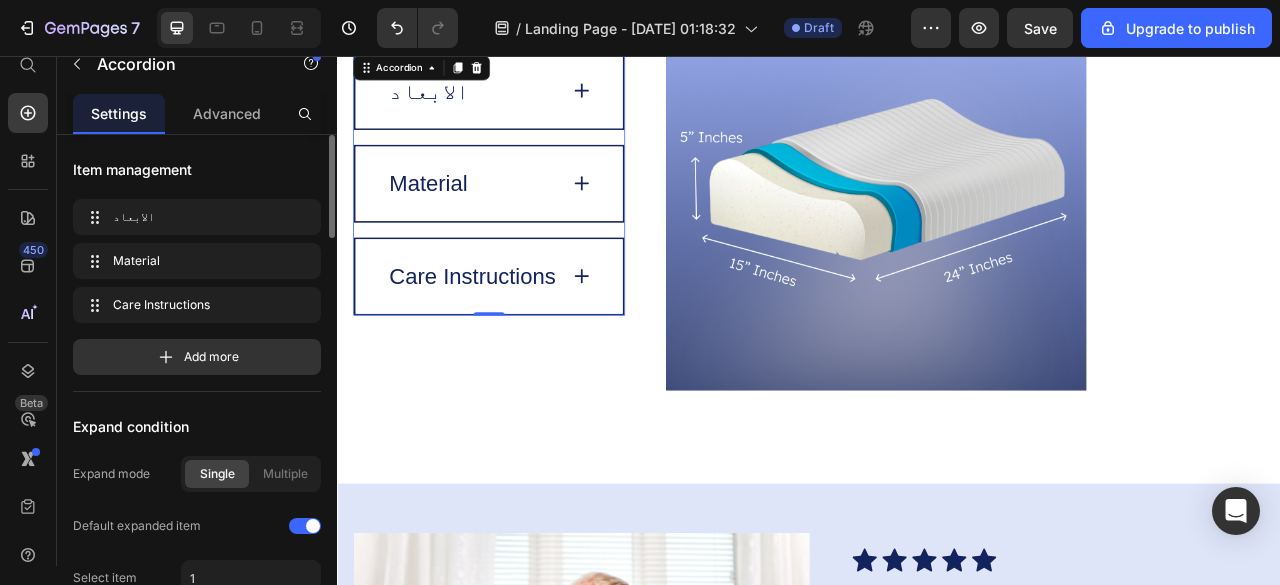 scroll, scrollTop: 8, scrollLeft: 0, axis: vertical 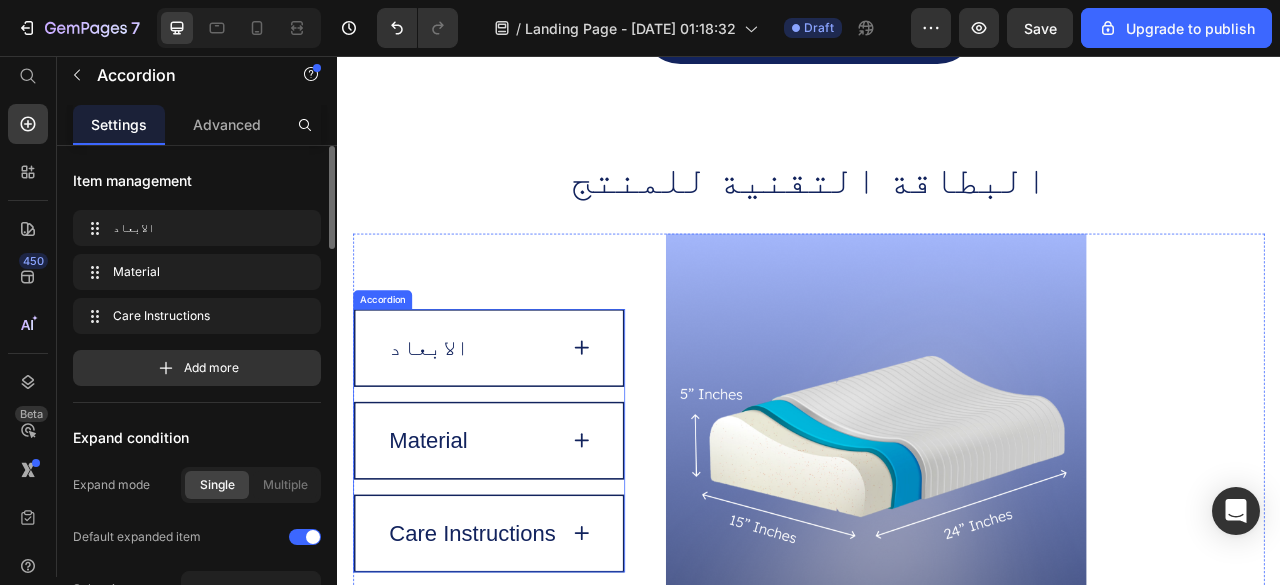 click 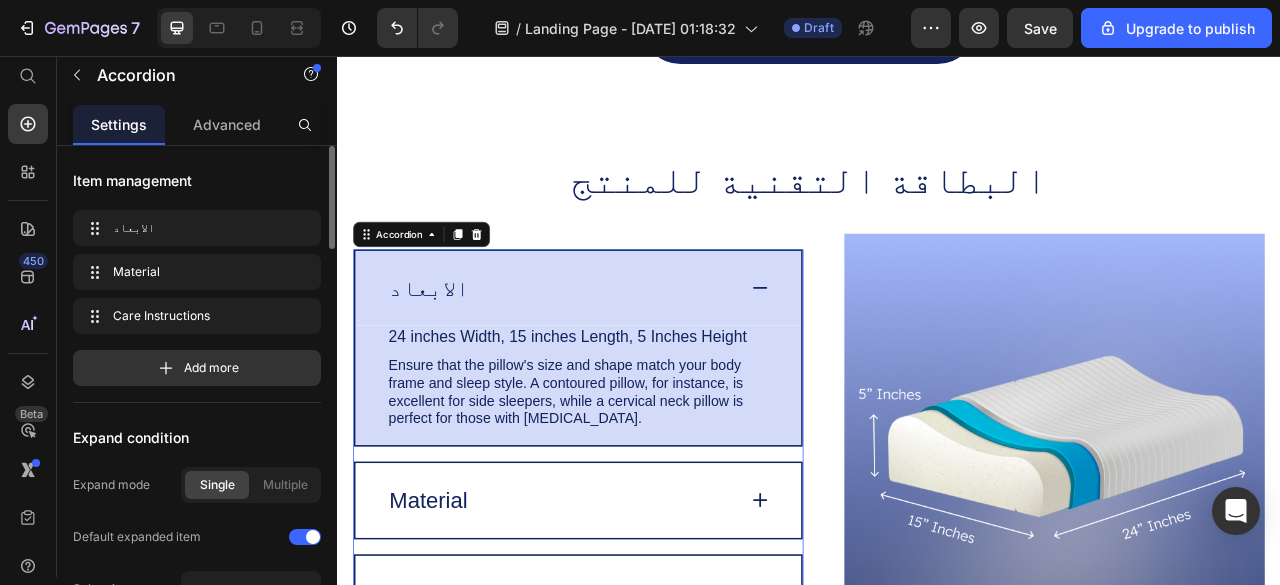 scroll, scrollTop: 19, scrollLeft: 0, axis: vertical 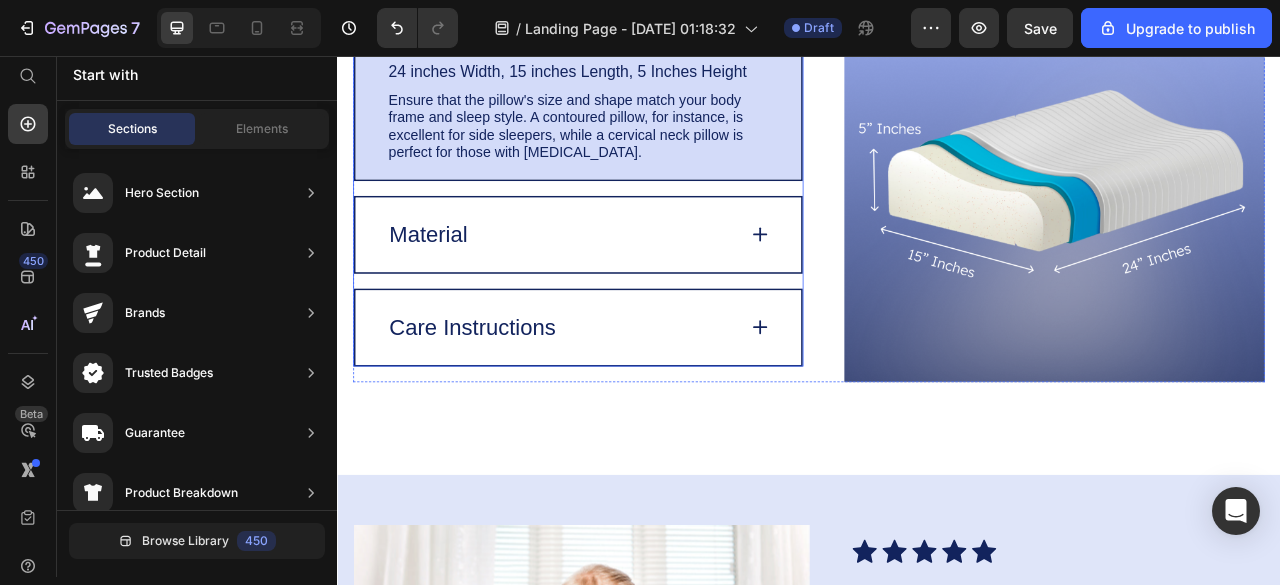 click 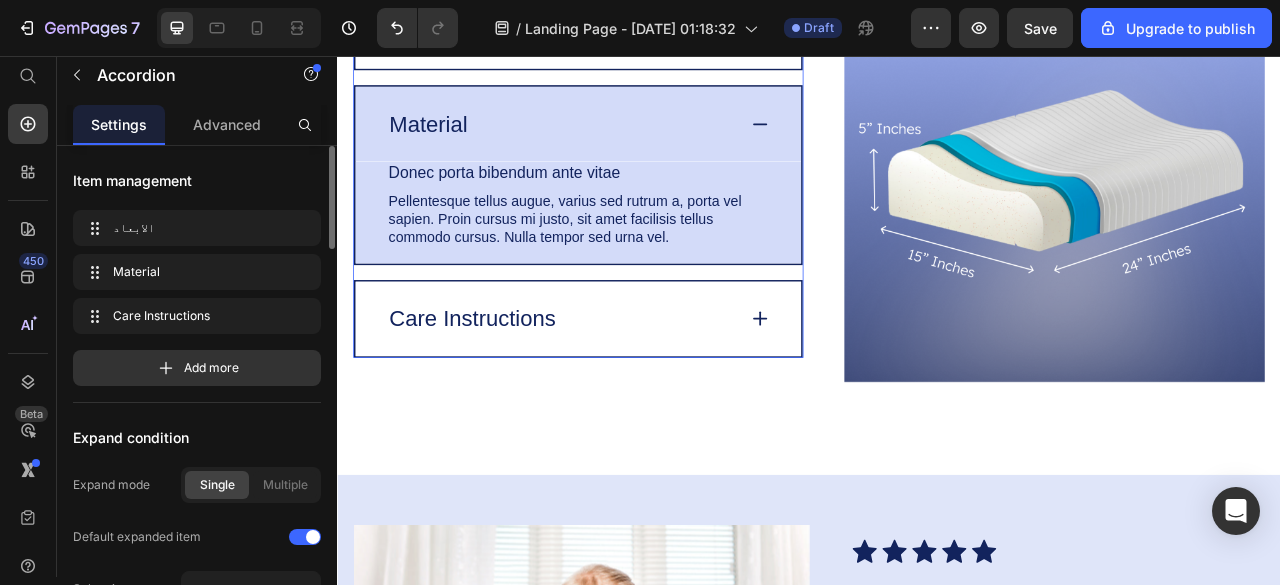scroll, scrollTop: 19, scrollLeft: 0, axis: vertical 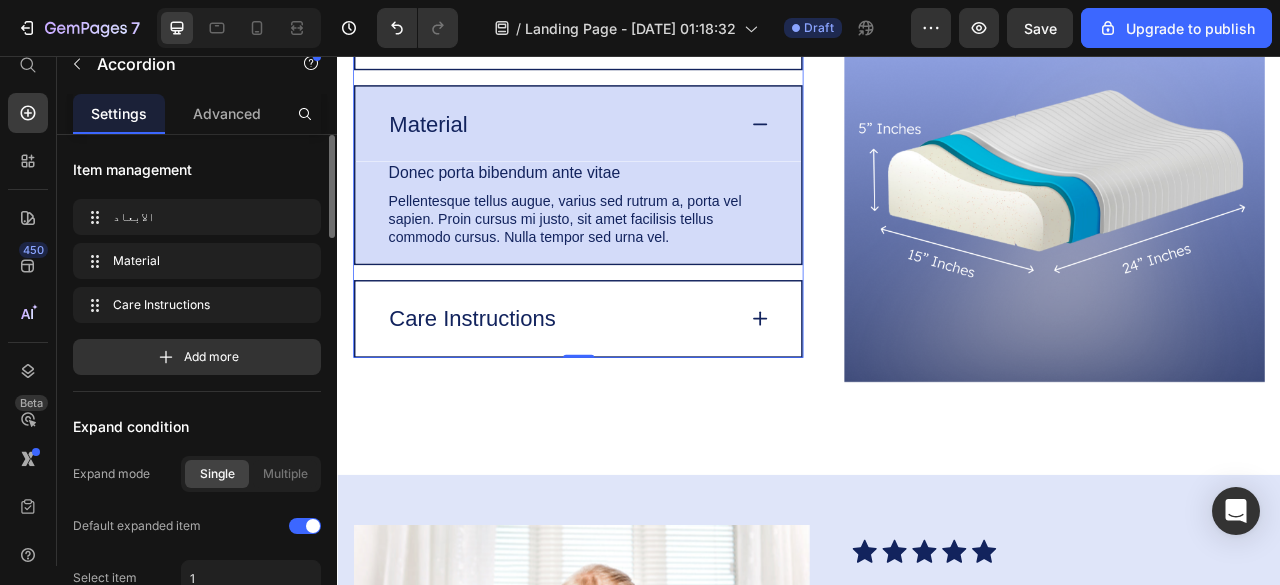 click 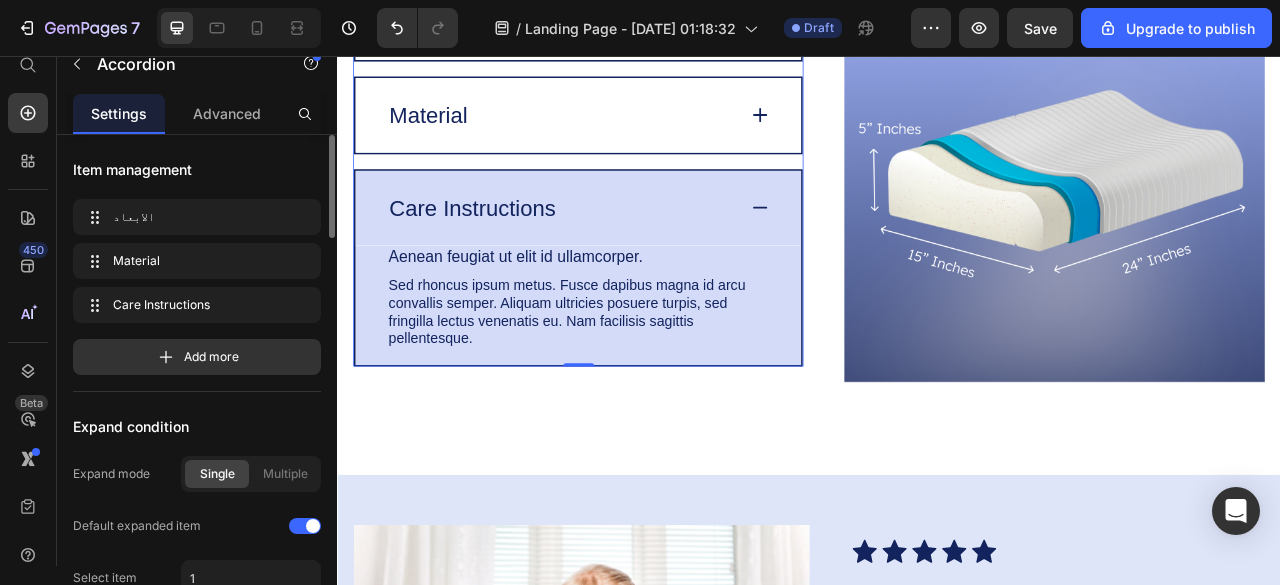 click on "Care Instructions" at bounding box center (643, 249) 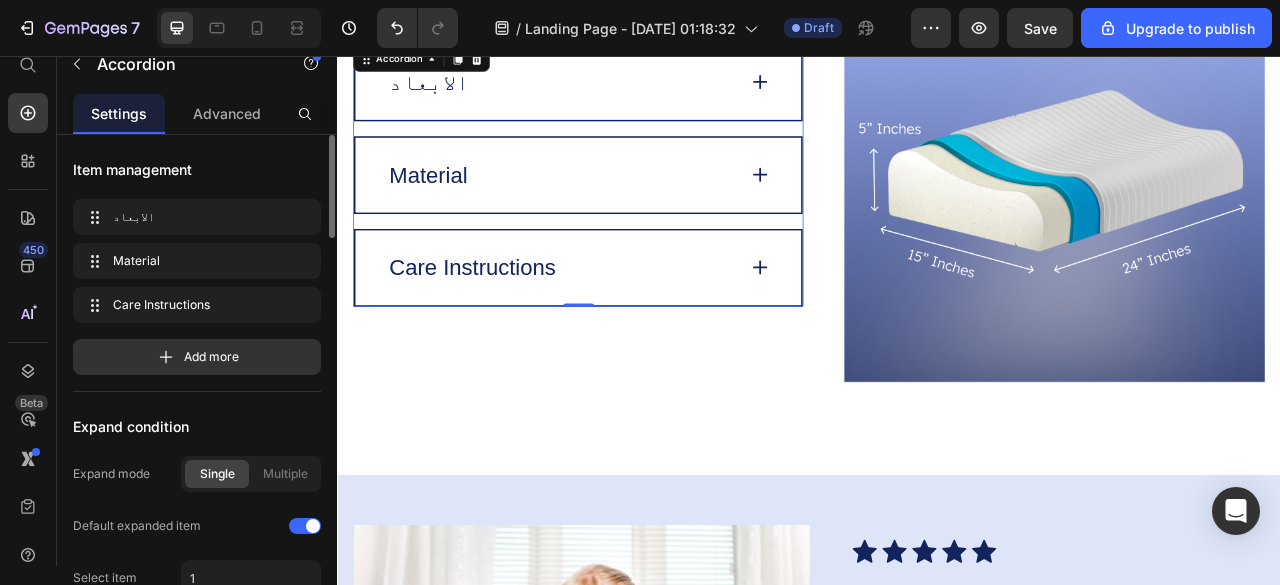 click on "الابعاد
Material Donec porta bibendum ante vitae Text Block Pellentesque tellus augue, varius sed rutrum a, porta vel sapien. Proin cursus mi justo, sit amet facilisis tellus commodo cursus. Nulla tempor sed urna vel. Text Block Row
Care Instructions Aenean feugiat ut elit id ullamcorper. Text Block Sed rhoncus ipsum metus. Fusce dapibus magna id arcu convallis semper. Aliquam ultricies posuere turpis, sed fringilla lectus venenatis eu. Nam facilisis sagittis pellentesque. Text Block Row Accordion   0" at bounding box center (643, 207) 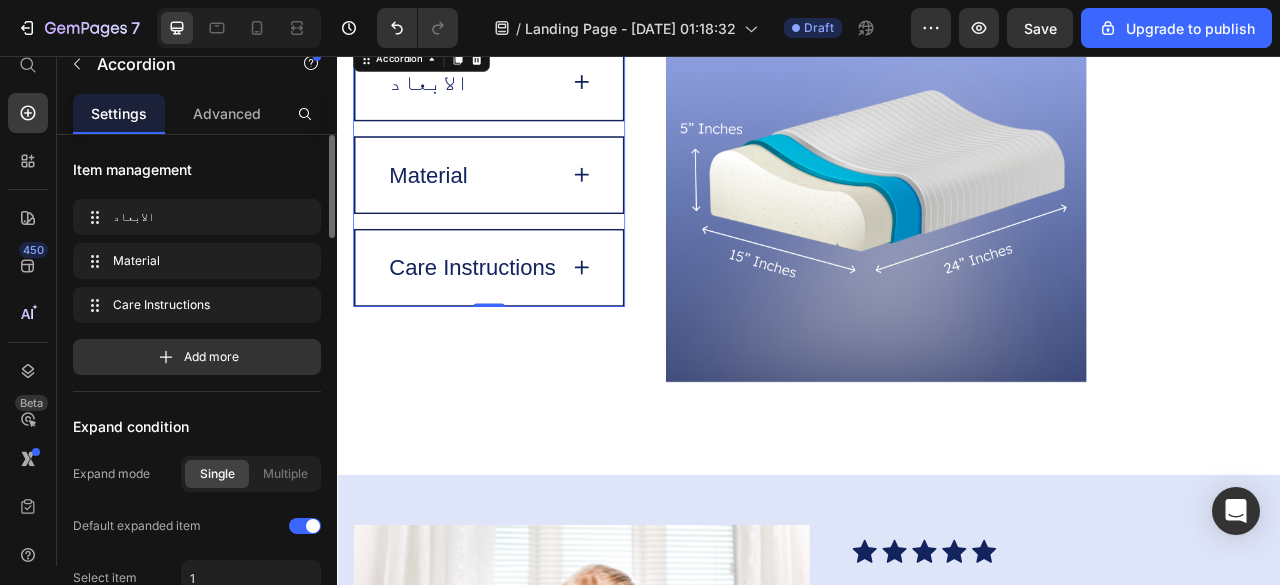 click 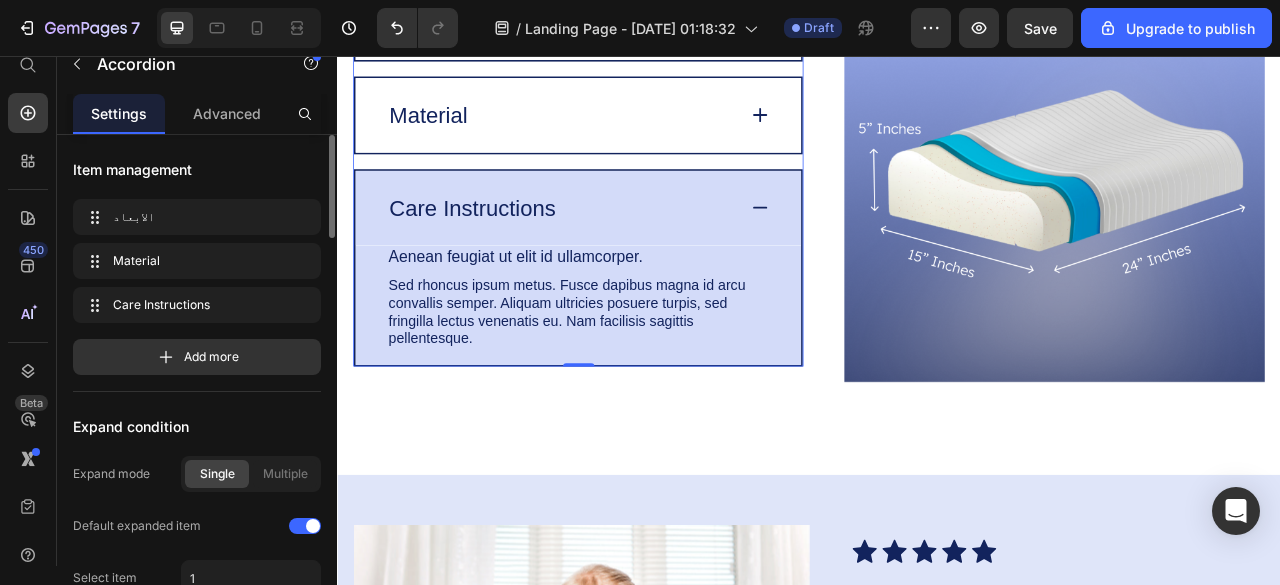 click on "Care Instructions Aenean feugiat ut elit id ullamcorper. Text Block Sed rhoncus ipsum metus. Fusce dapibus magna id arcu convallis semper. Aliquam ultricies posuere turpis, sed fringilla lectus venenatis eu. Nam facilisis sagittis pellentesque. Text Block Row" at bounding box center (643, 325) 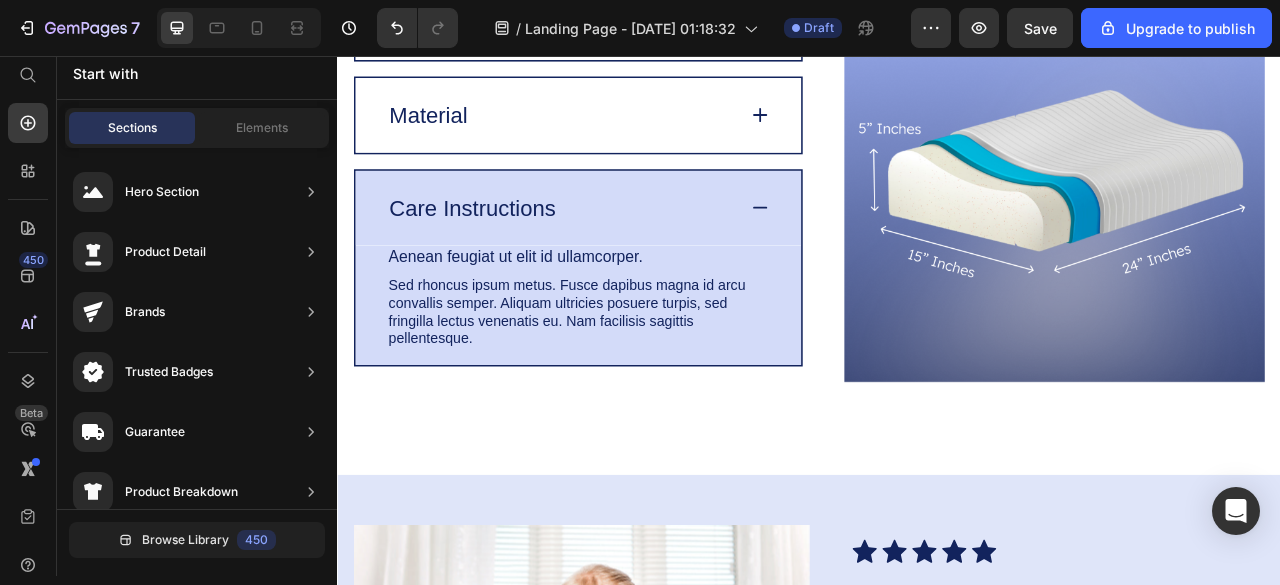 scroll, scrollTop: 8, scrollLeft: 0, axis: vertical 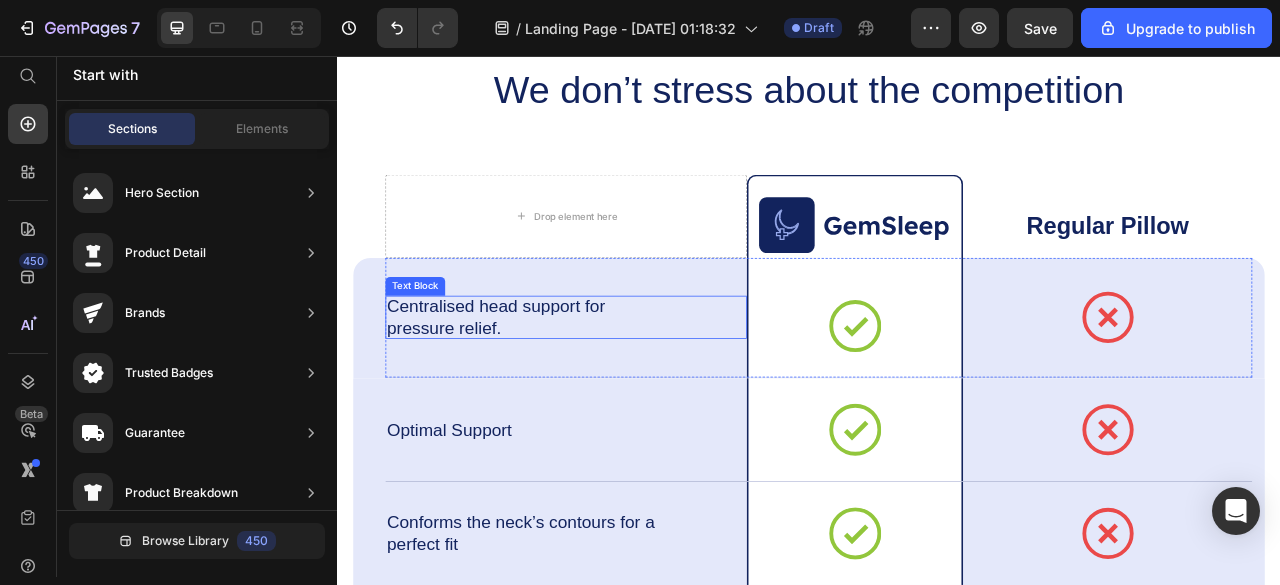 click on "Centralised head support for pressure relief." at bounding box center (573, 388) 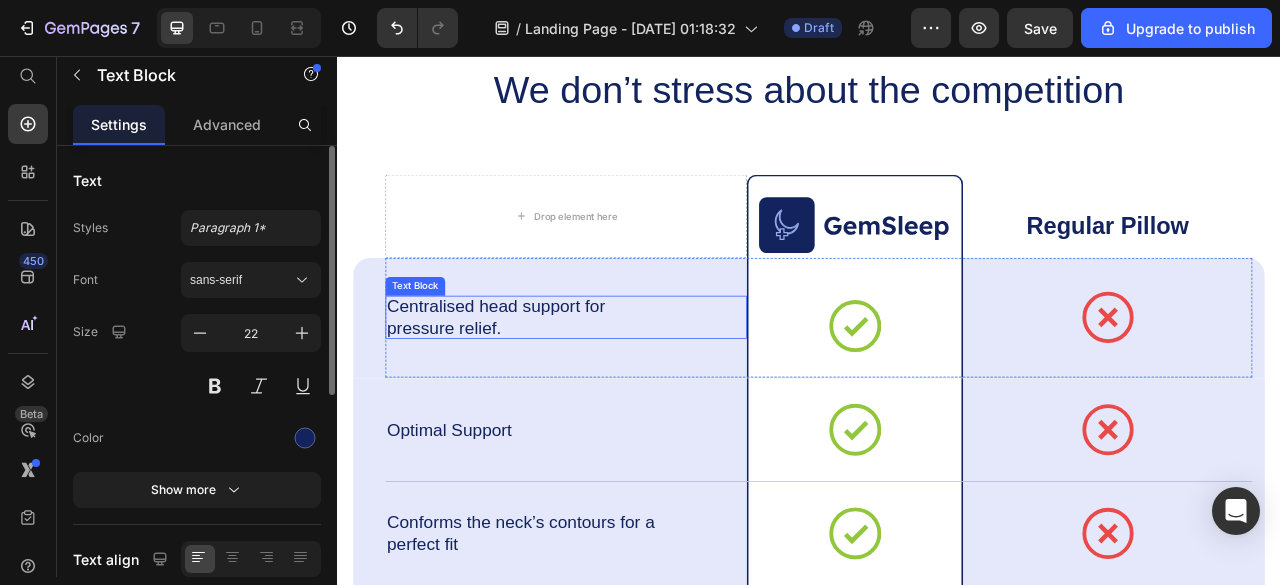 scroll, scrollTop: 19, scrollLeft: 0, axis: vertical 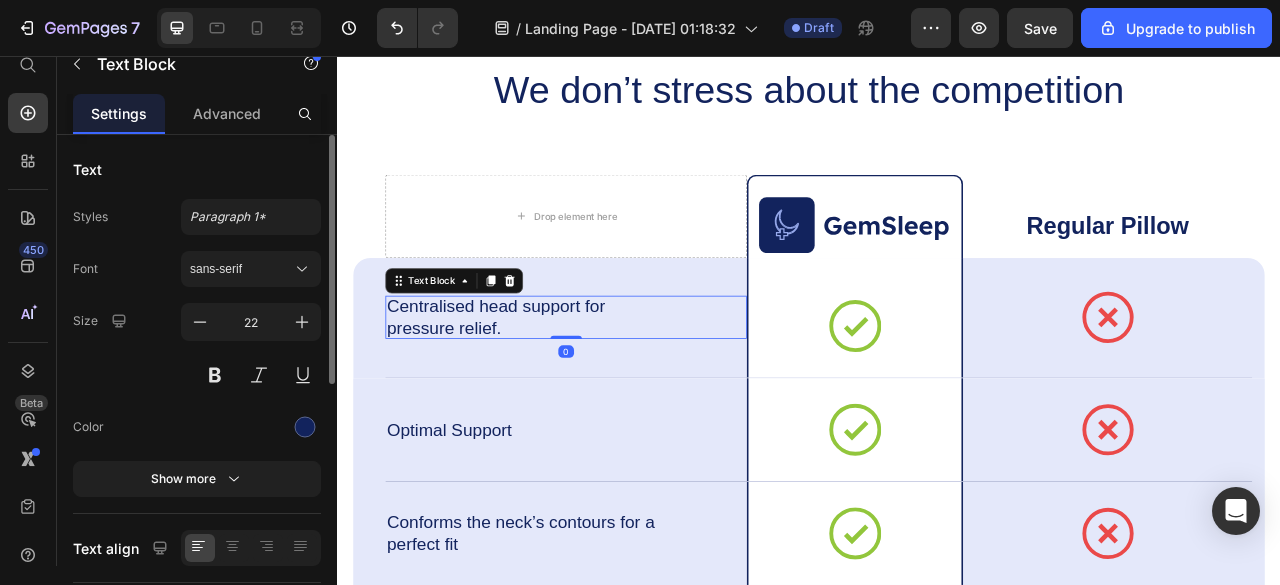 click on "Centralised head support for pressure relief." at bounding box center (573, 388) 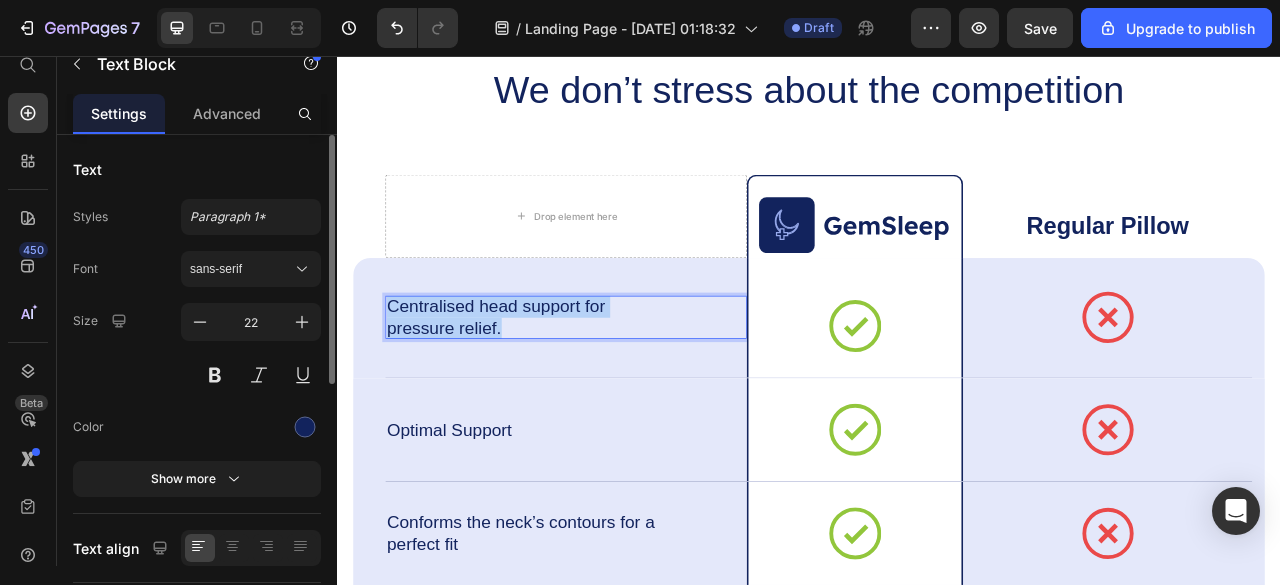click on "Centralised head support for pressure relief." at bounding box center (573, 388) 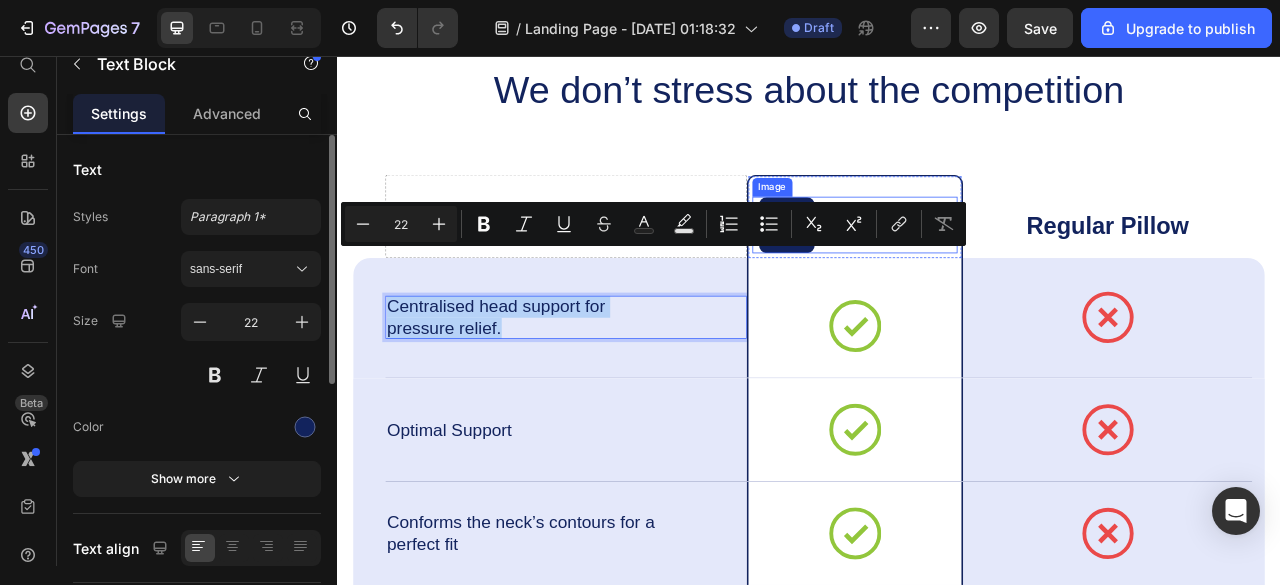 click at bounding box center [996, 271] 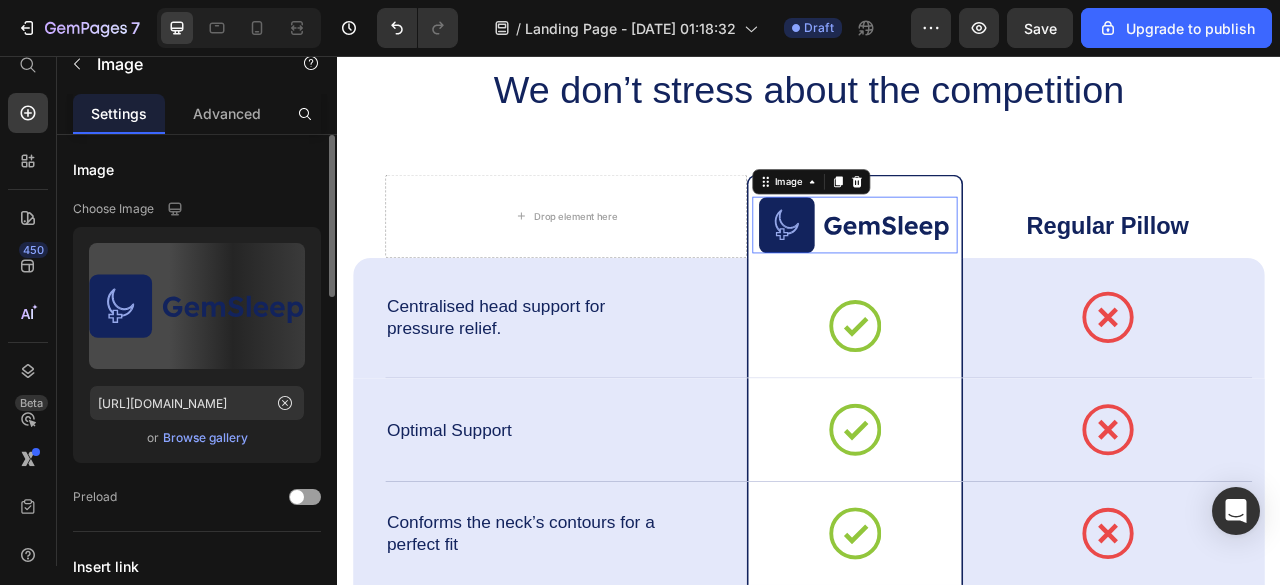 click at bounding box center [996, 271] 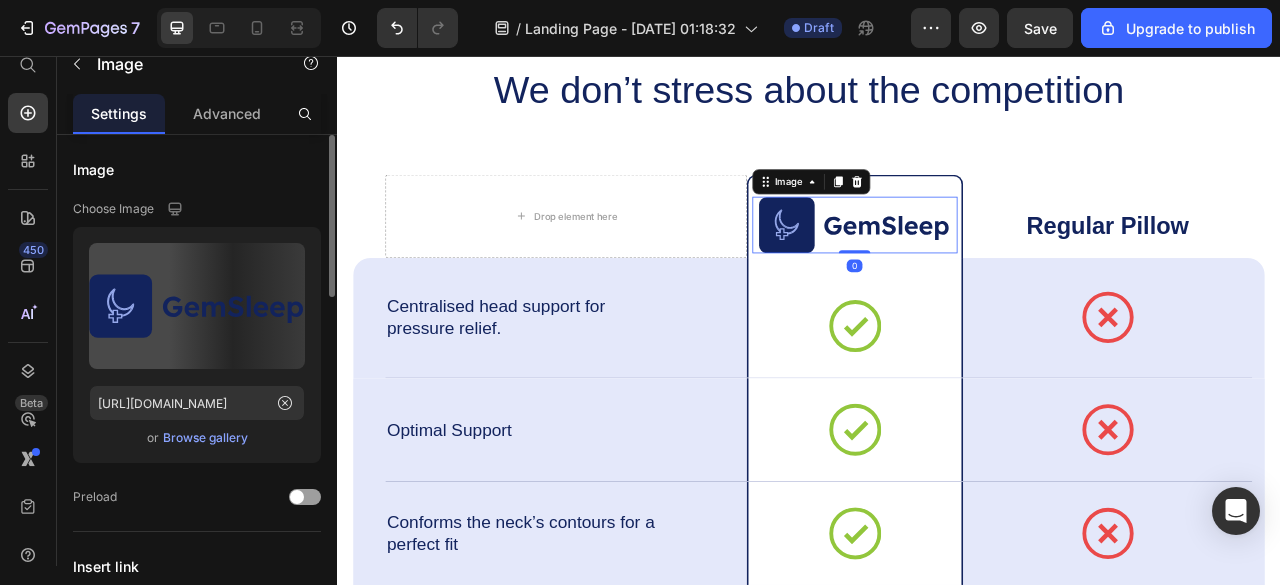 click at bounding box center [996, 271] 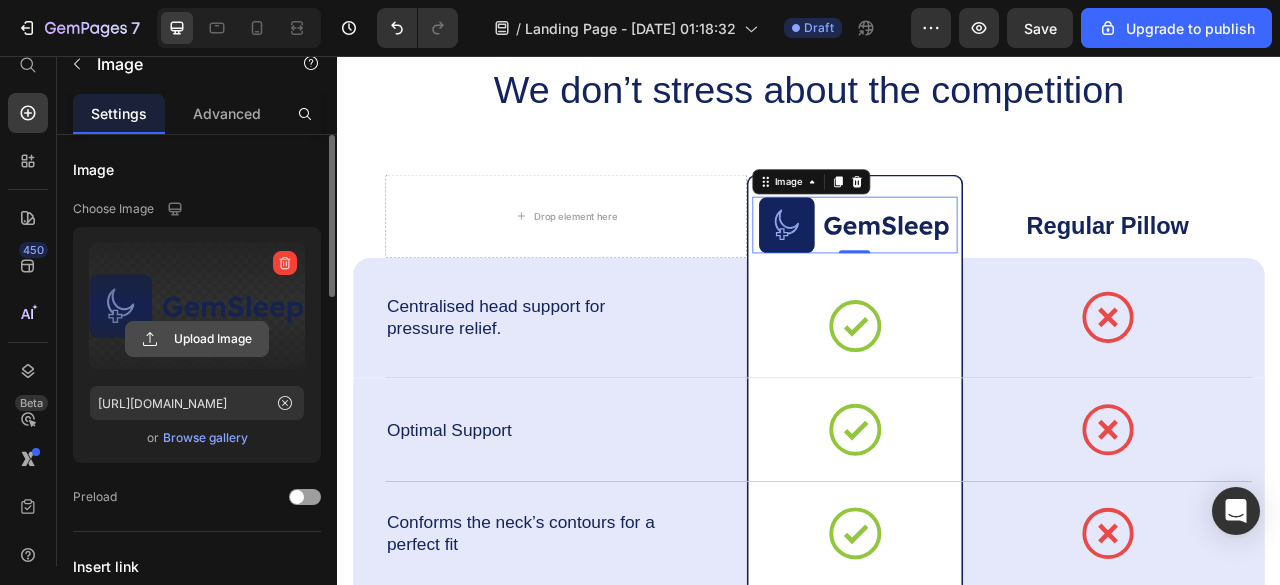 click 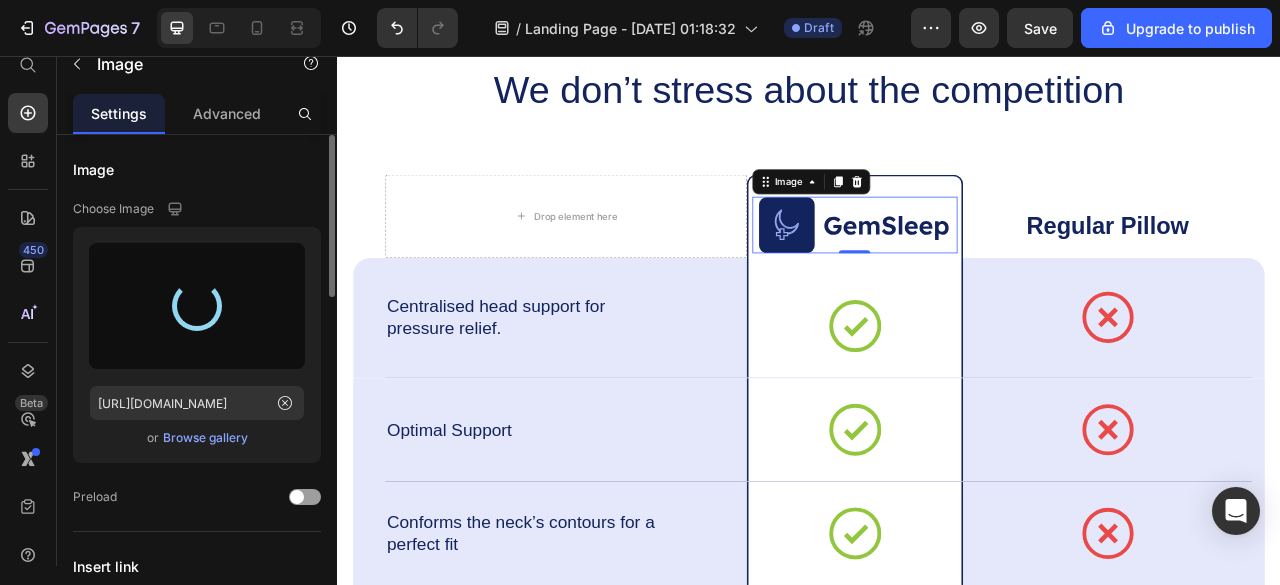 type on "[URL][DOMAIN_NAME]" 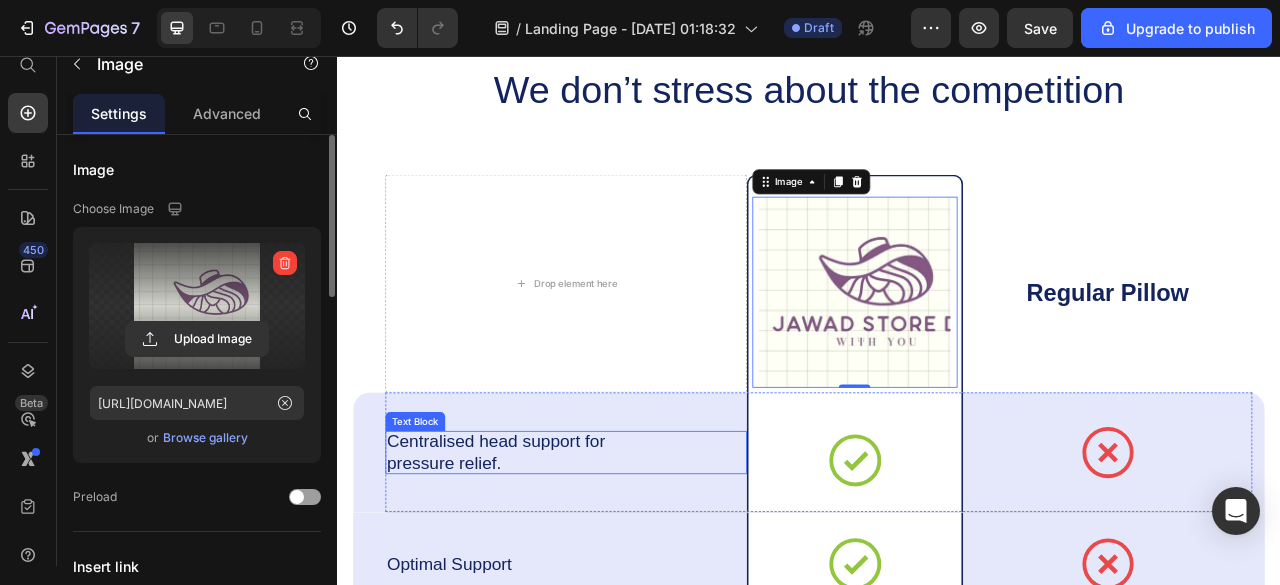 click on "Centralised head support for pressure relief." at bounding box center [573, 560] 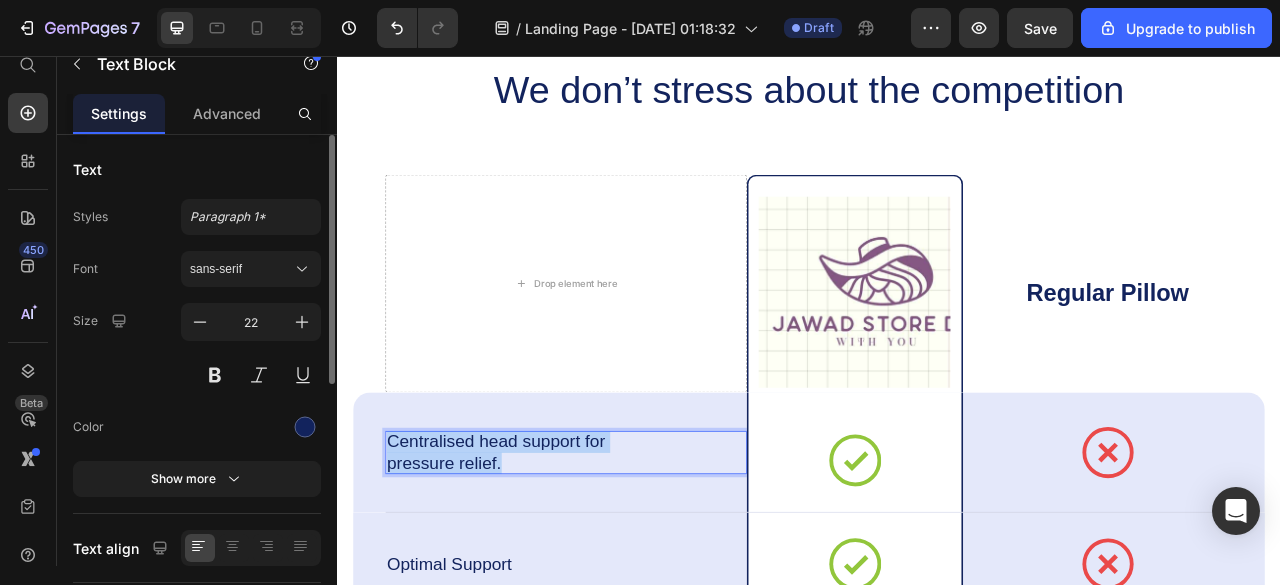 click on "Centralised head support for pressure relief." at bounding box center (573, 560) 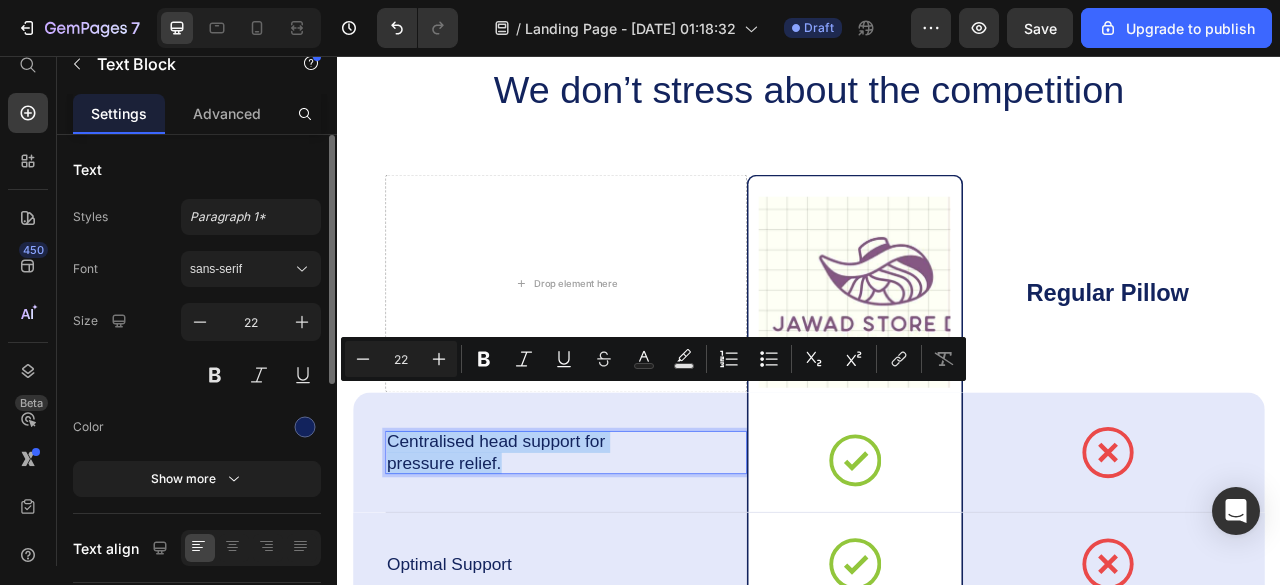 scroll, scrollTop: 6026, scrollLeft: 0, axis: vertical 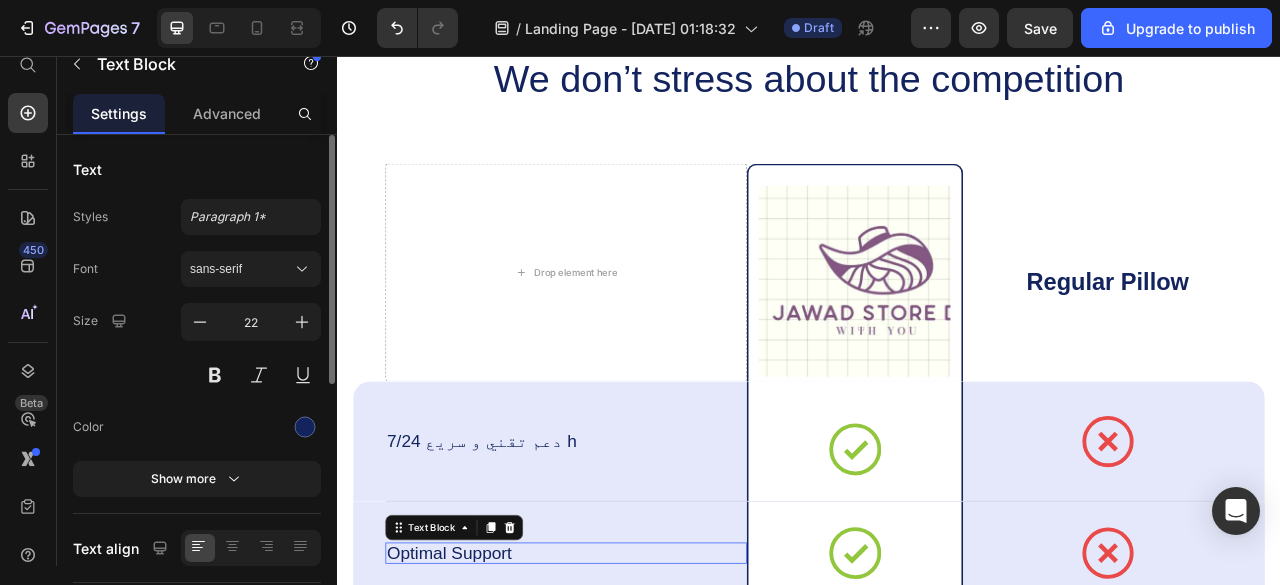 click on "Optimal Support" at bounding box center [573, 689] 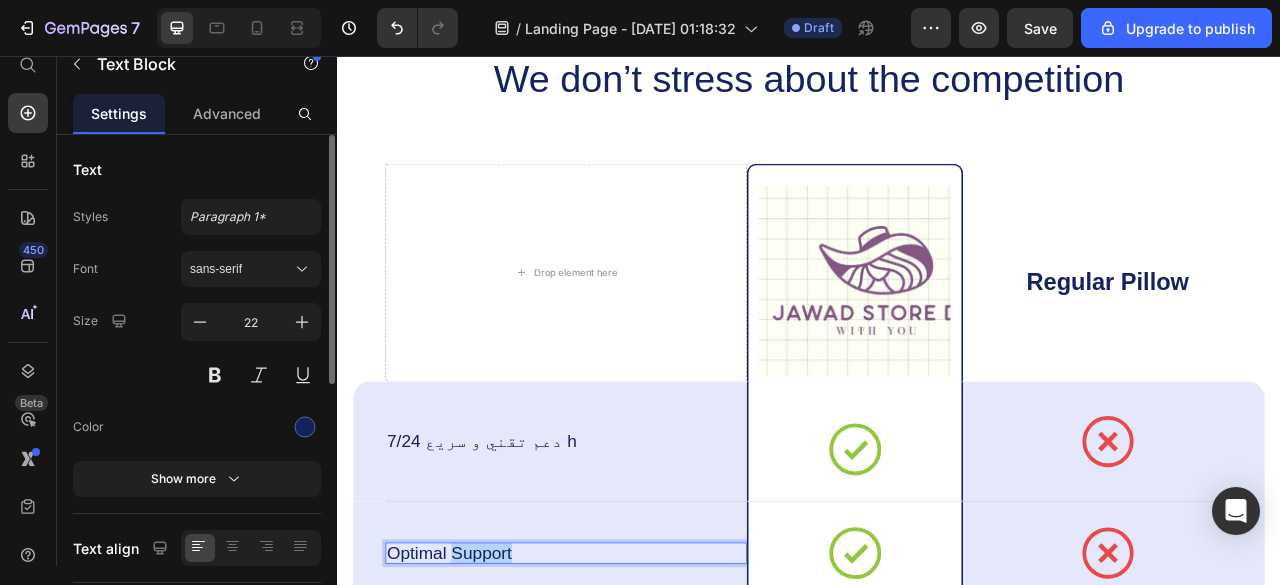 click on "Optimal Support" at bounding box center (573, 689) 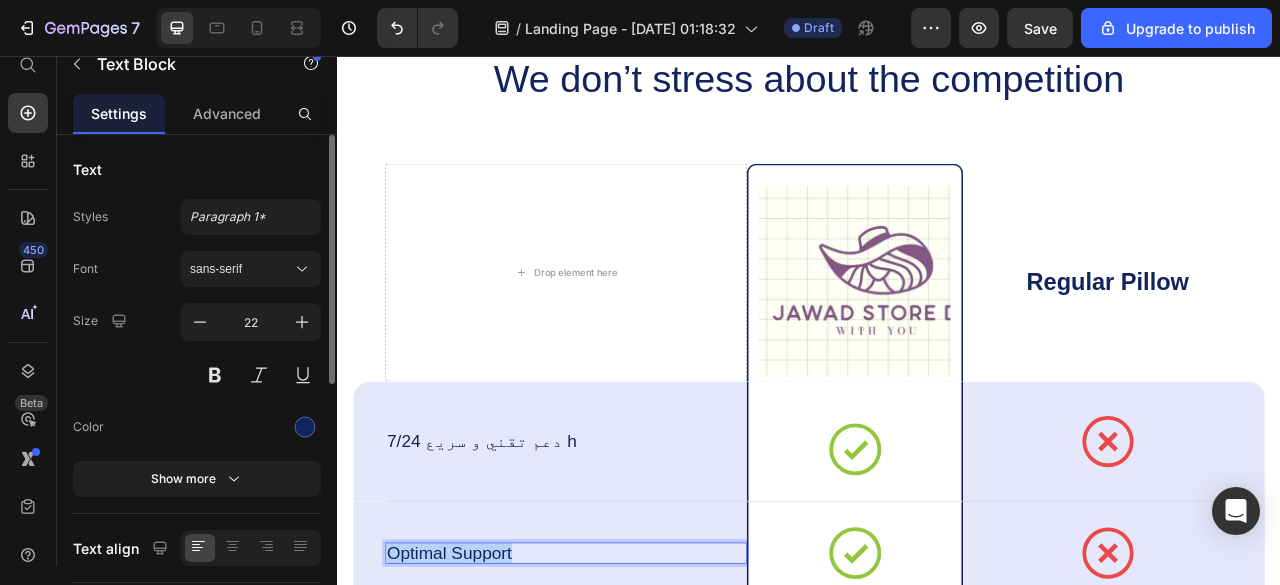 click on "Optimal Support" at bounding box center (573, 689) 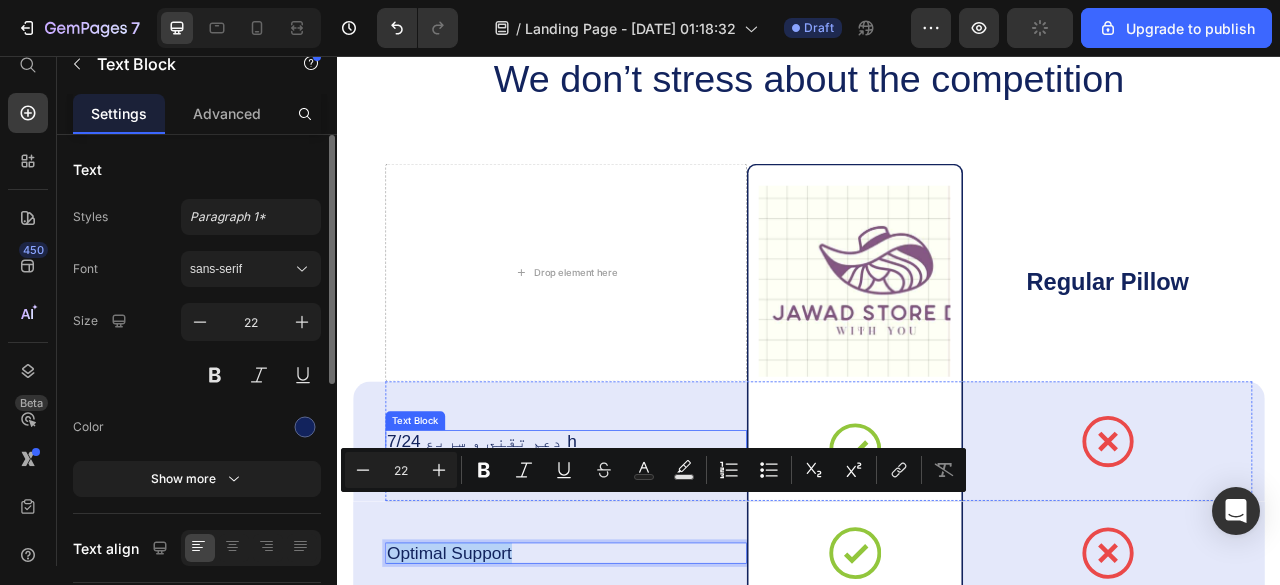 click on "دعم تقني و سريع 7/24 h" at bounding box center [573, 546] 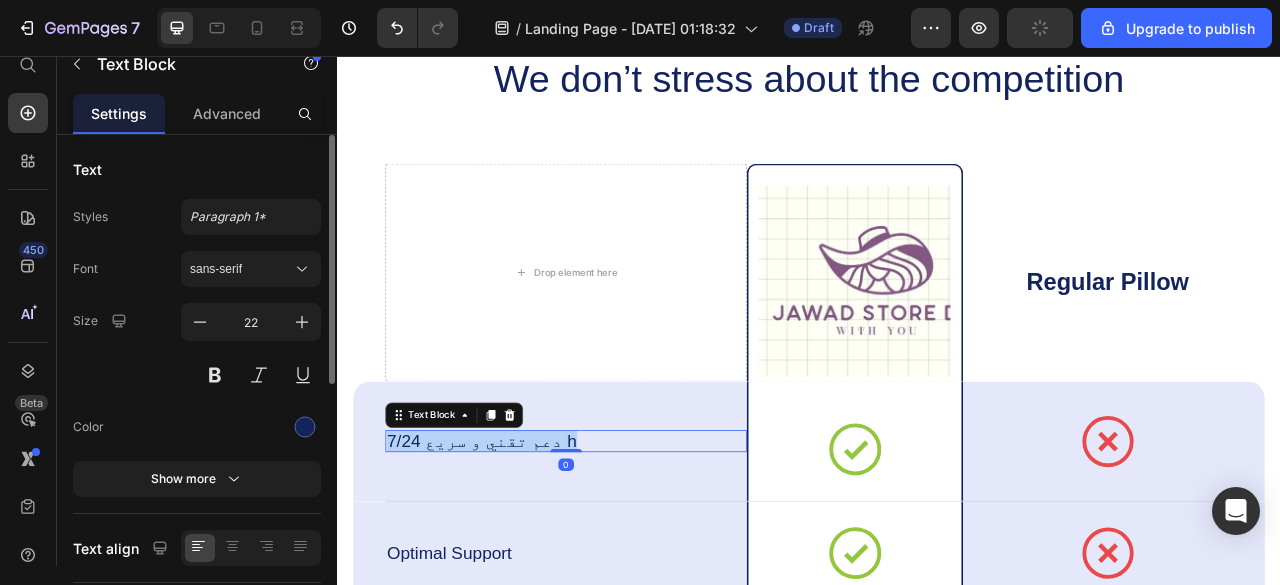click on "دعم تقني و سريع 7/24 h" at bounding box center [573, 546] 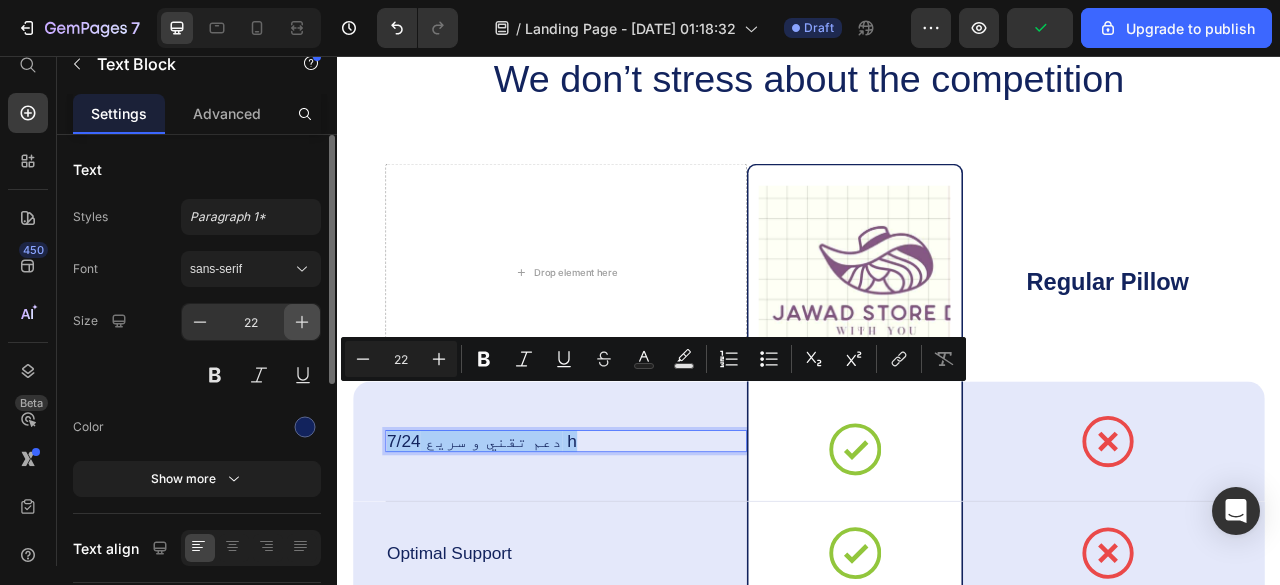 click 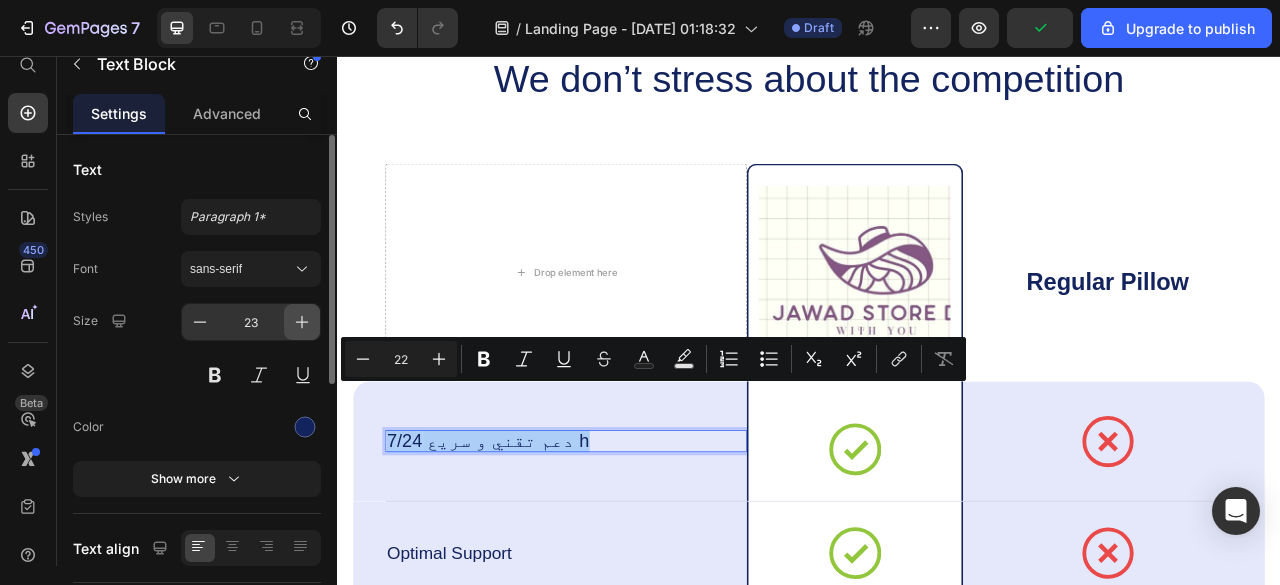 click 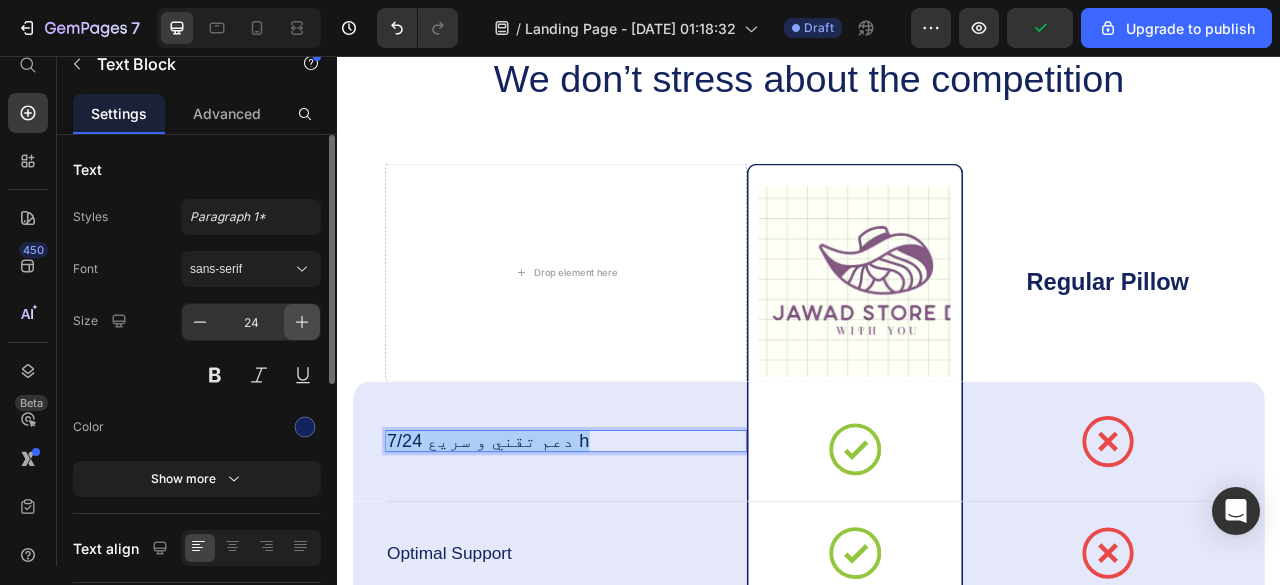 click 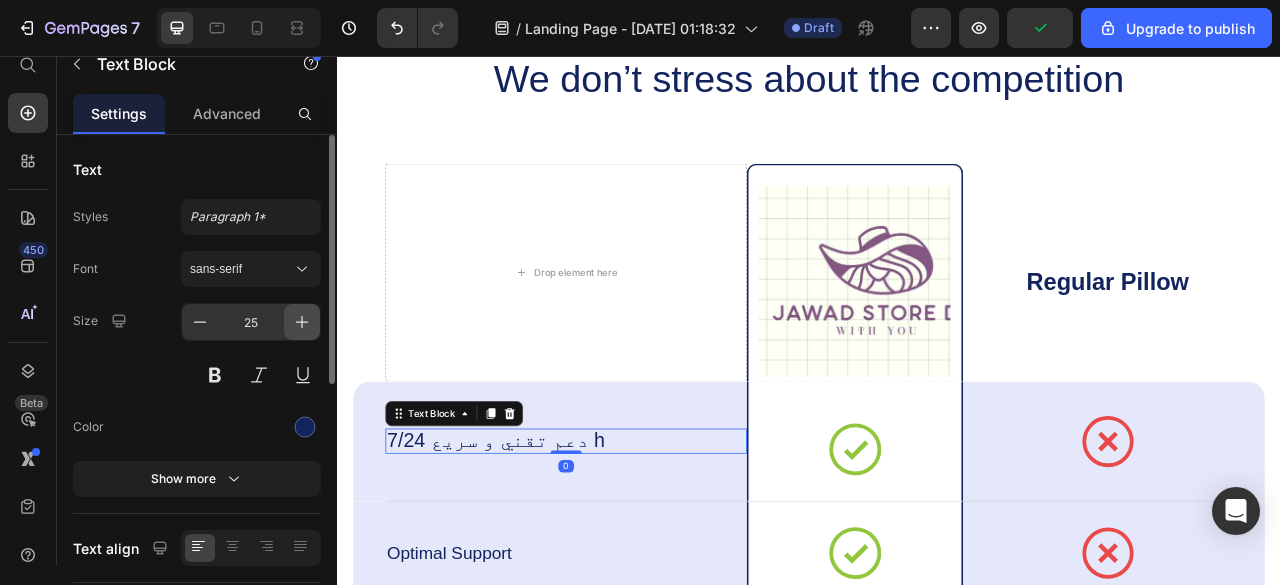 click 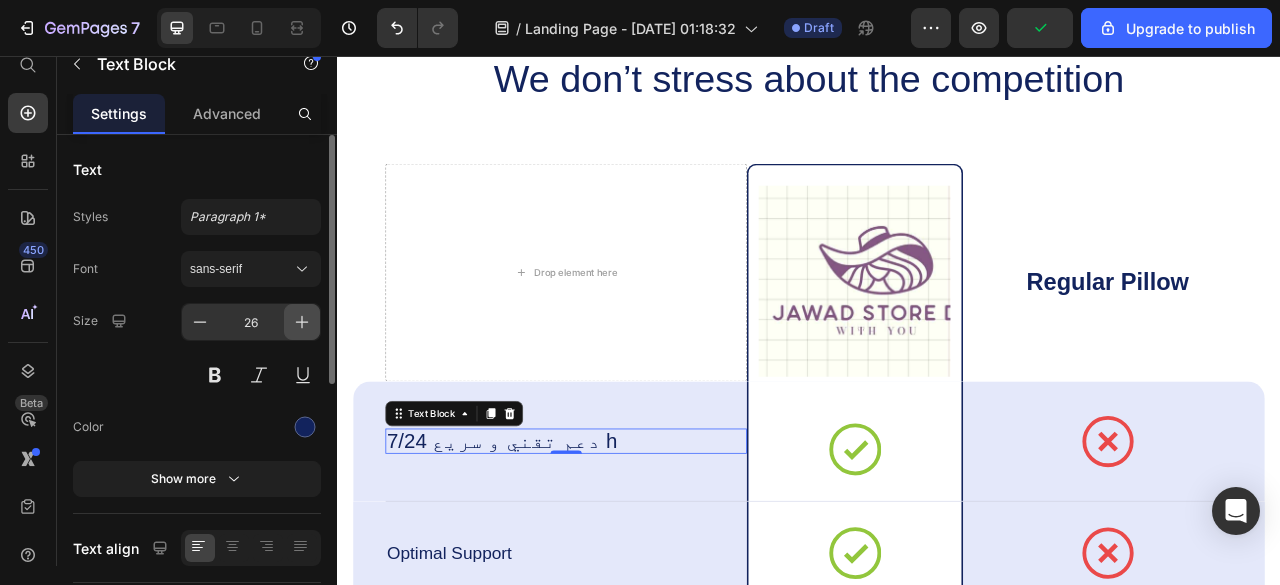 click 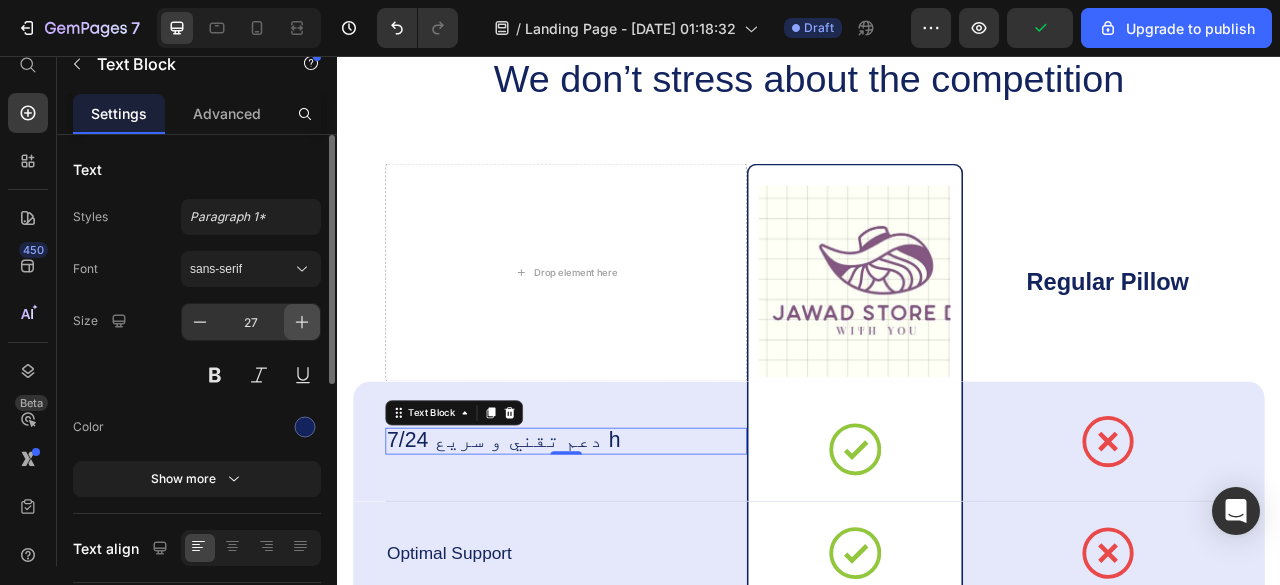 click 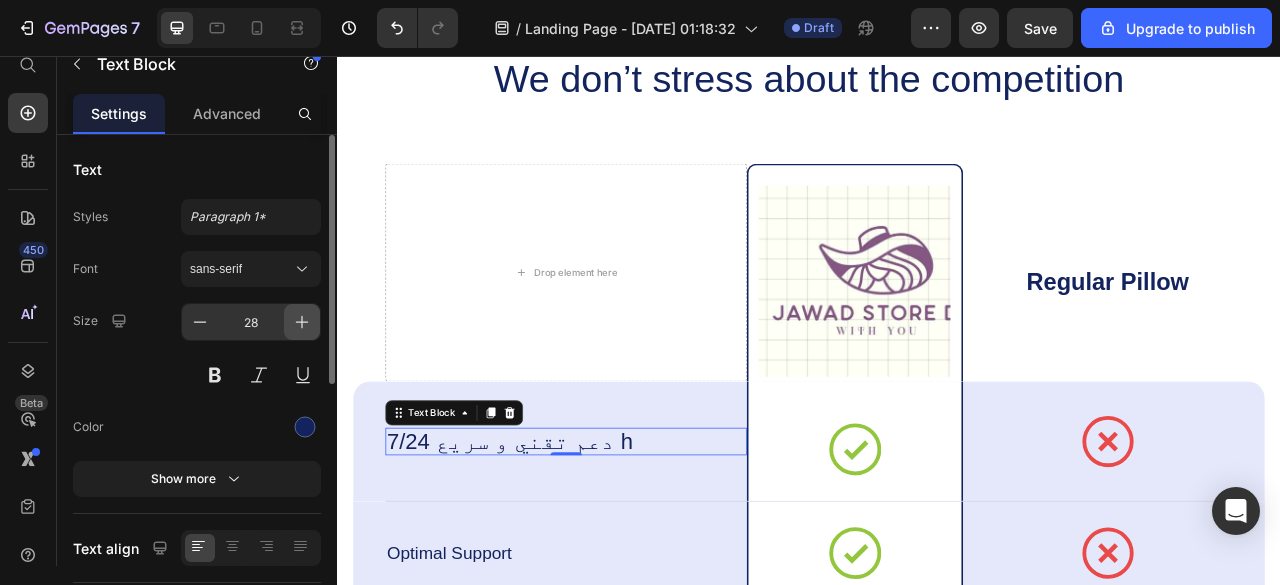 click 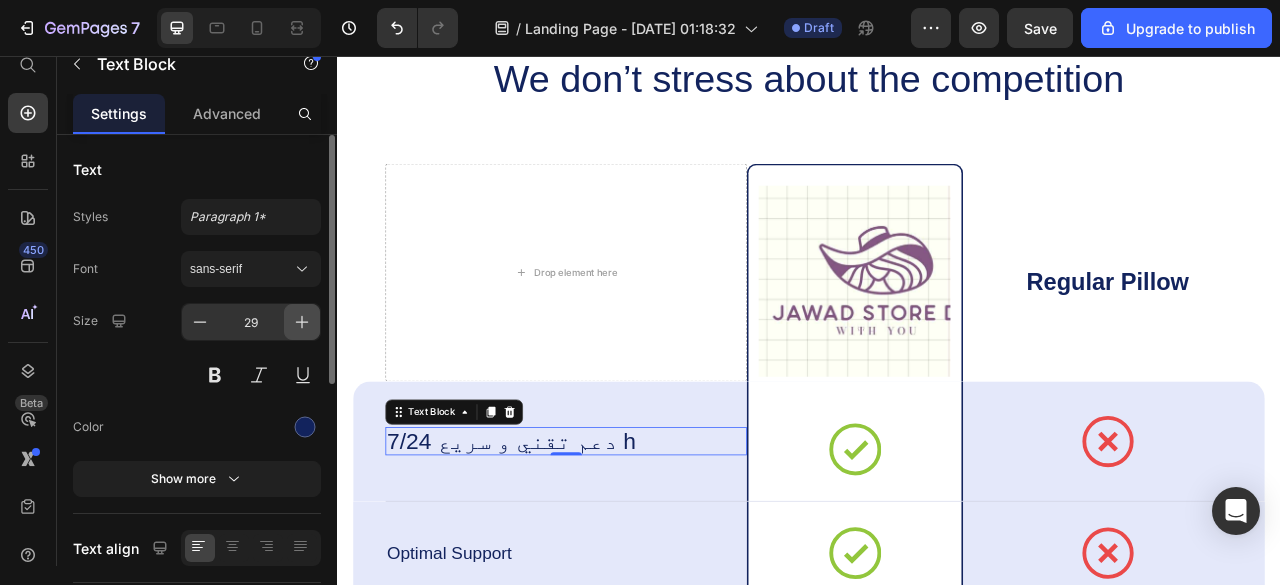 click 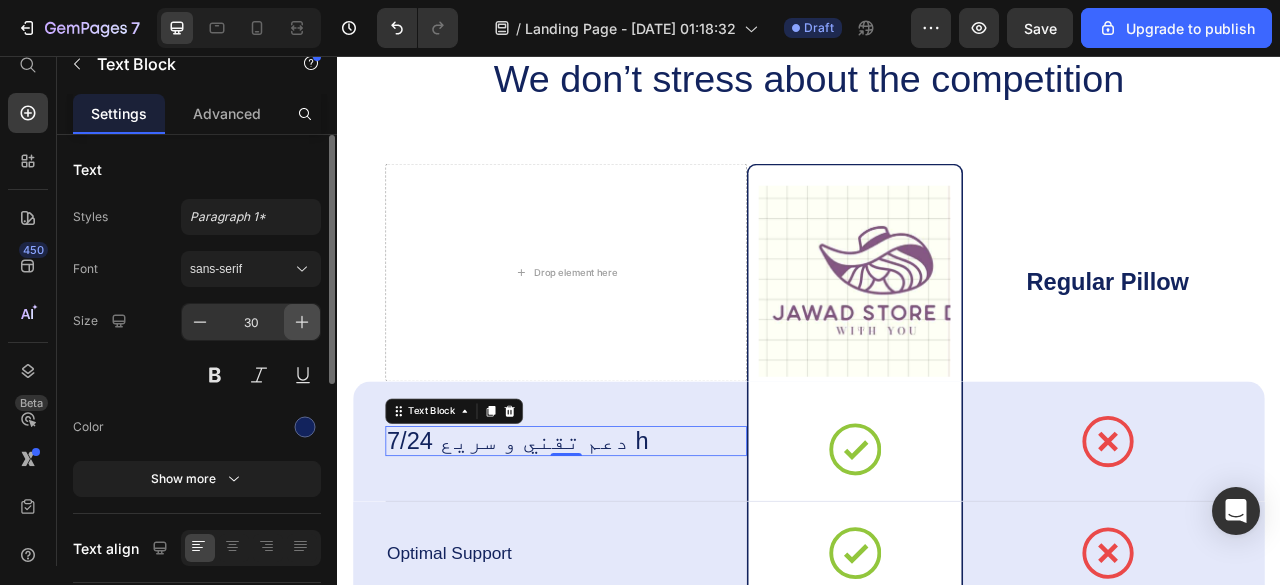 click 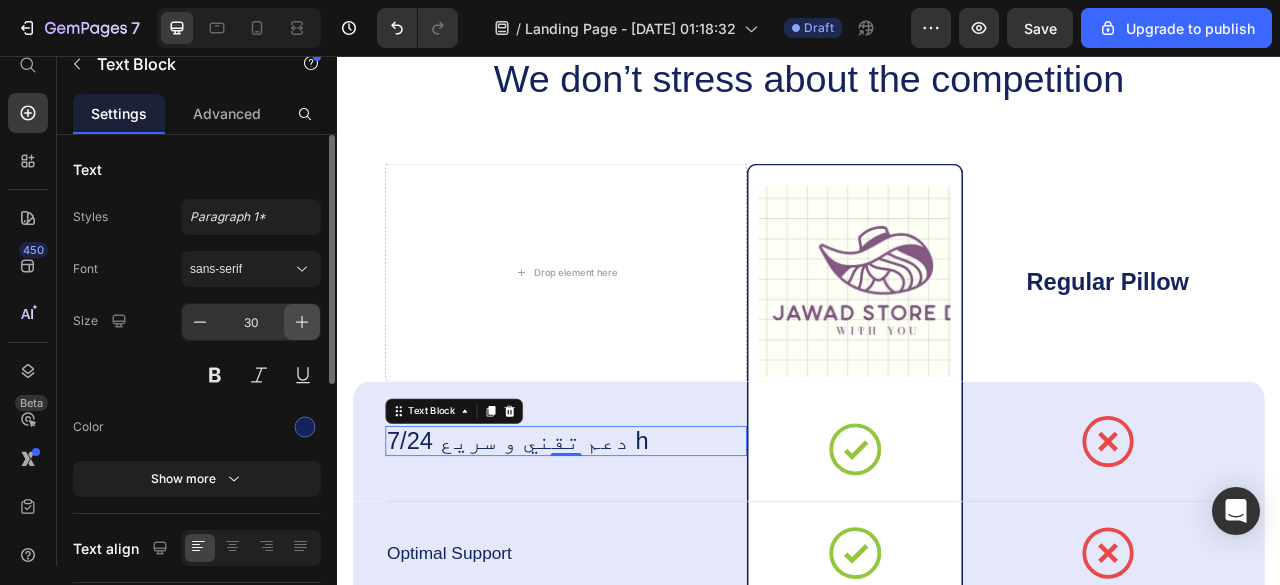 type on "31" 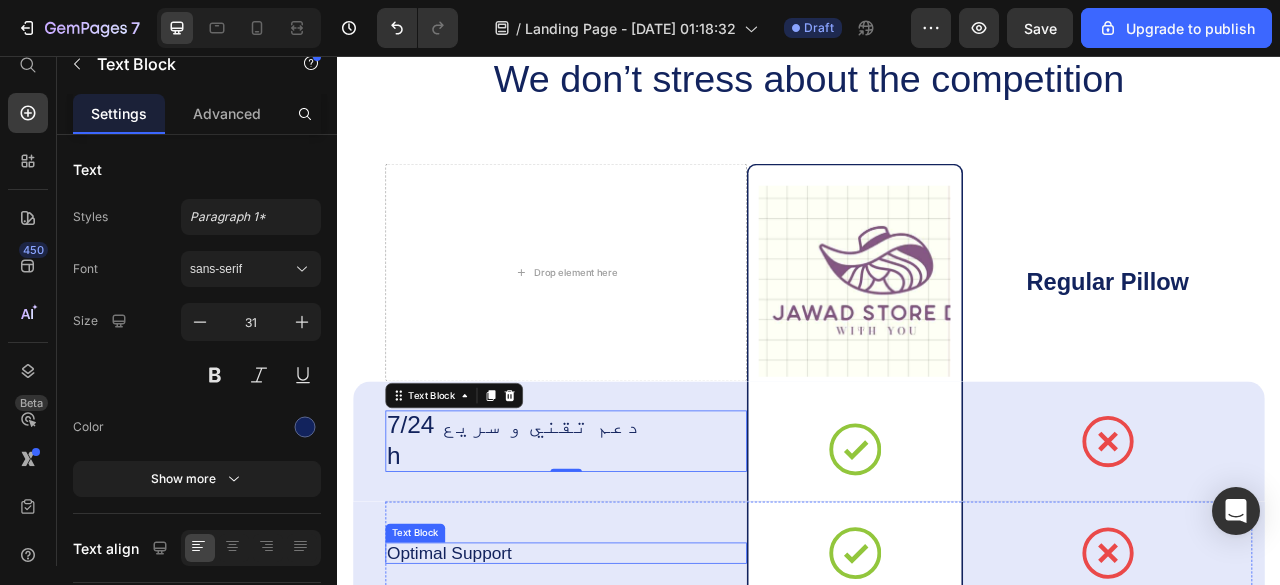 click on "Optimal Support" at bounding box center [573, 689] 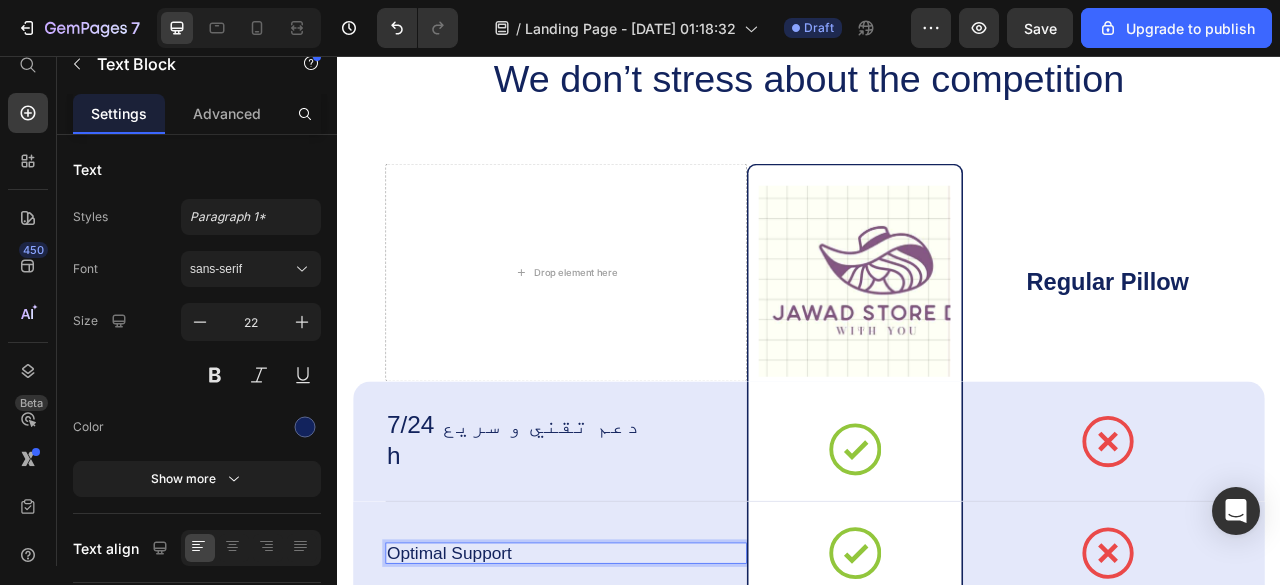 click on "Optimal Support" at bounding box center (573, 689) 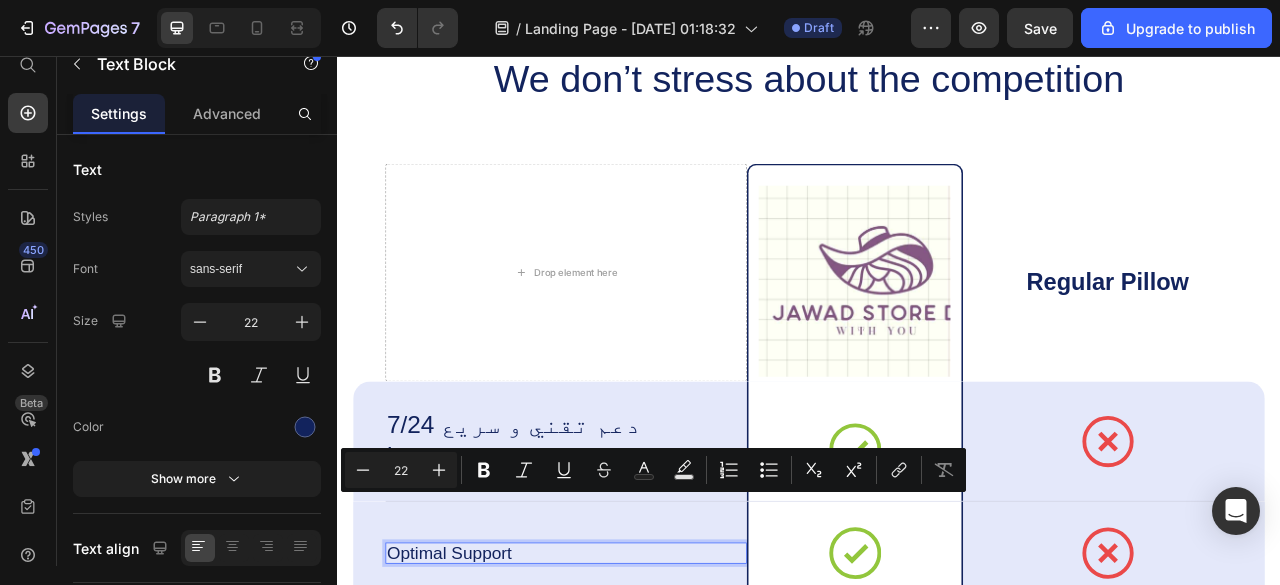 scroll, scrollTop: 76, scrollLeft: 0, axis: vertical 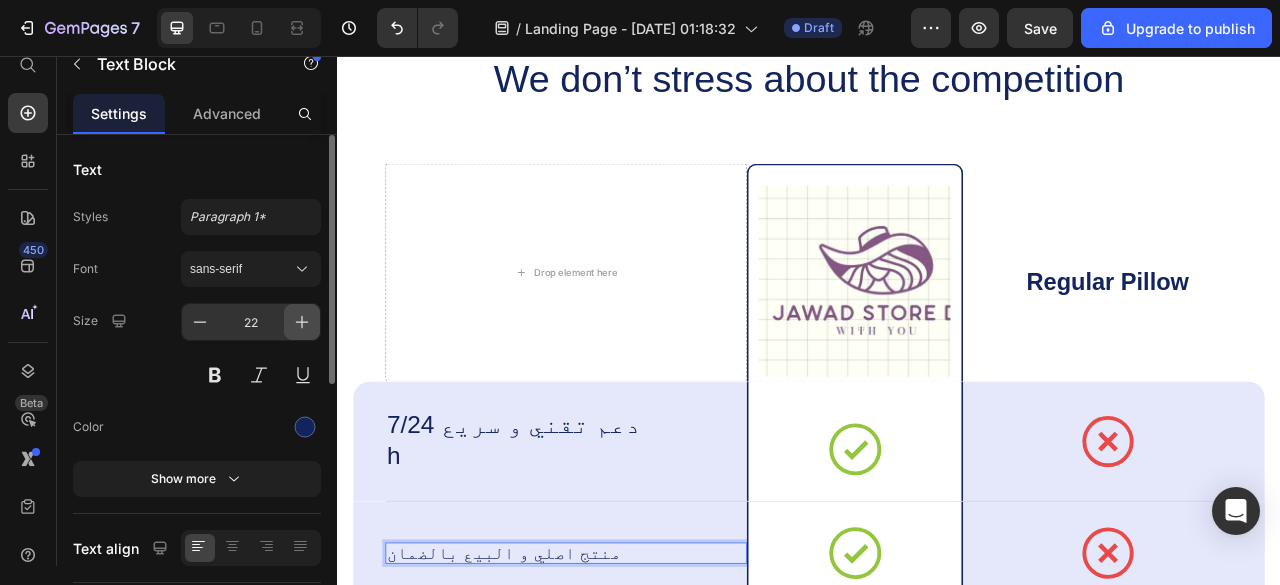 click 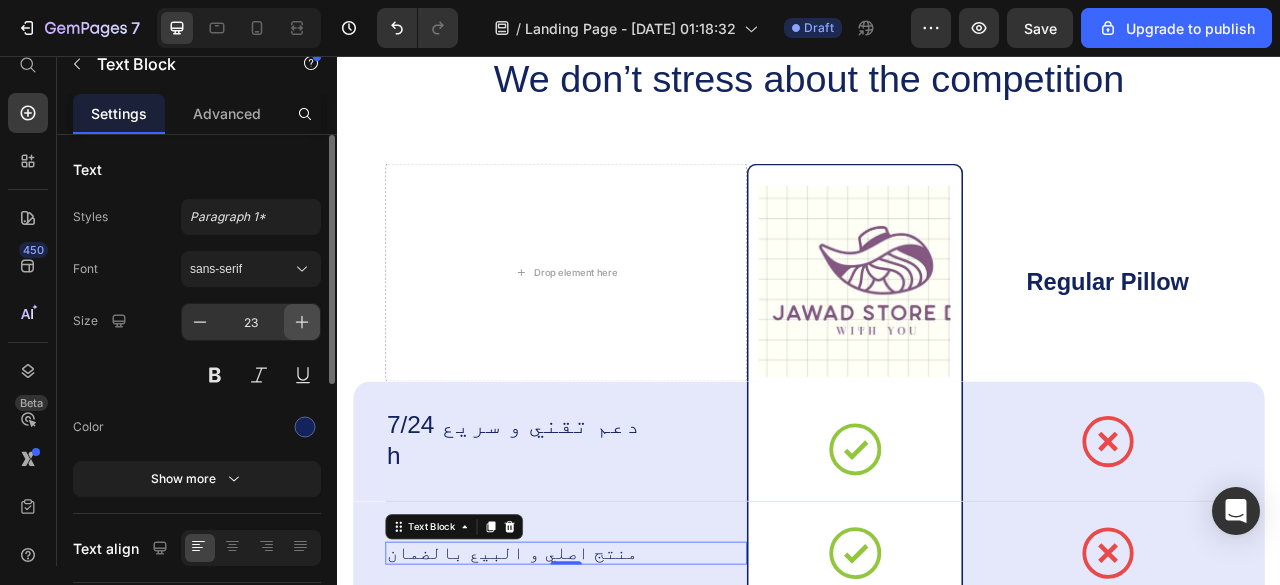 click 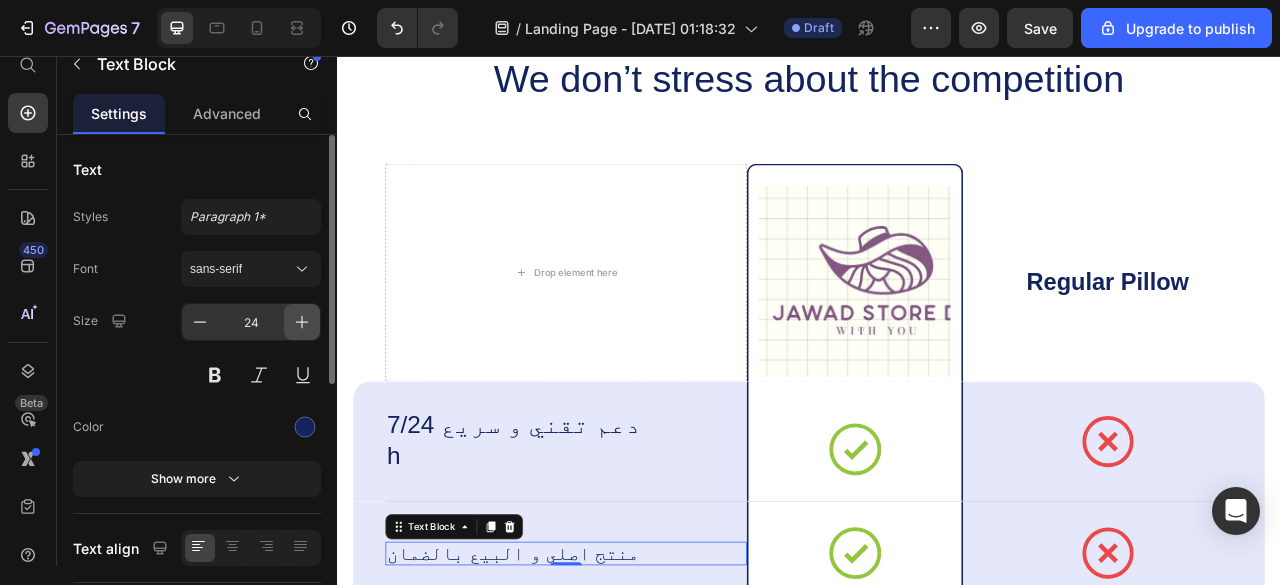 click 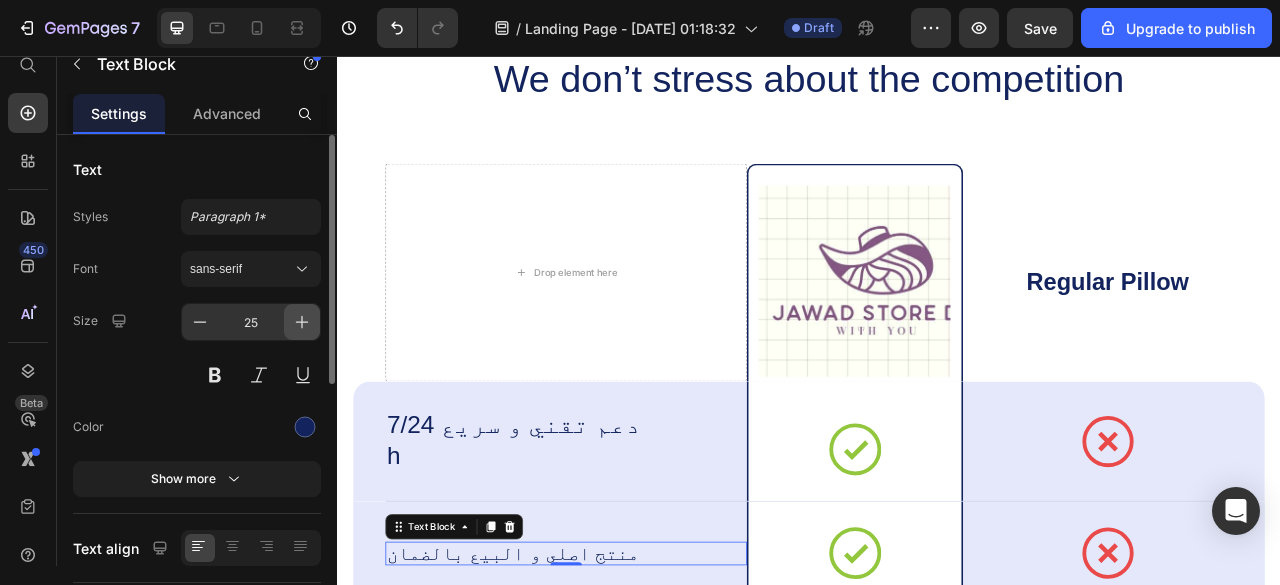 click 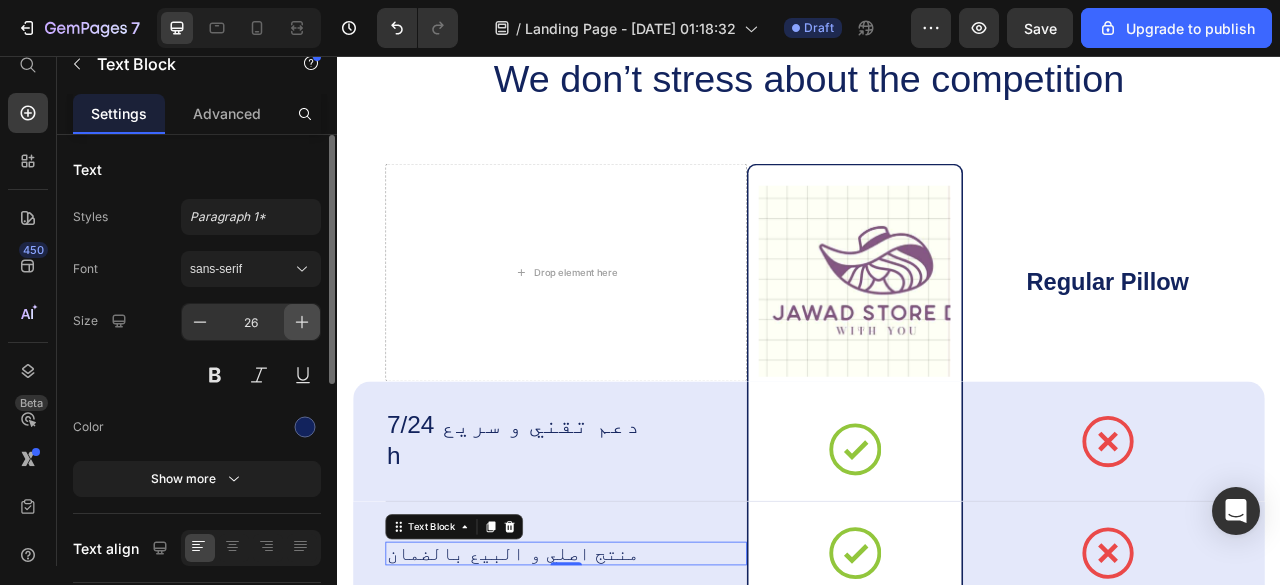 click 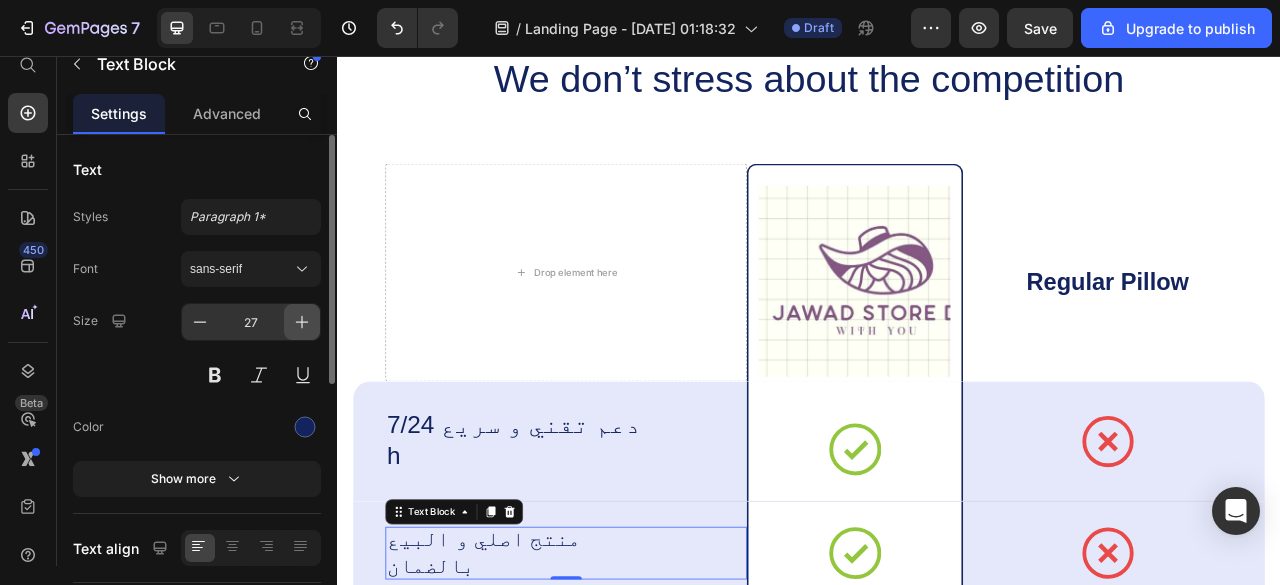 click 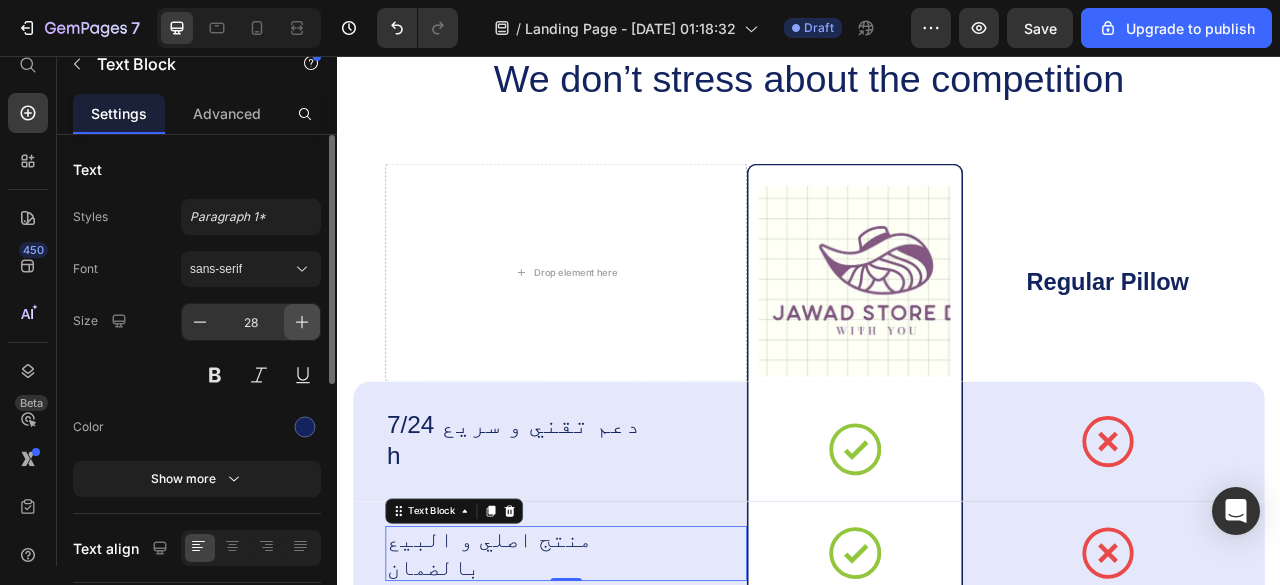 click 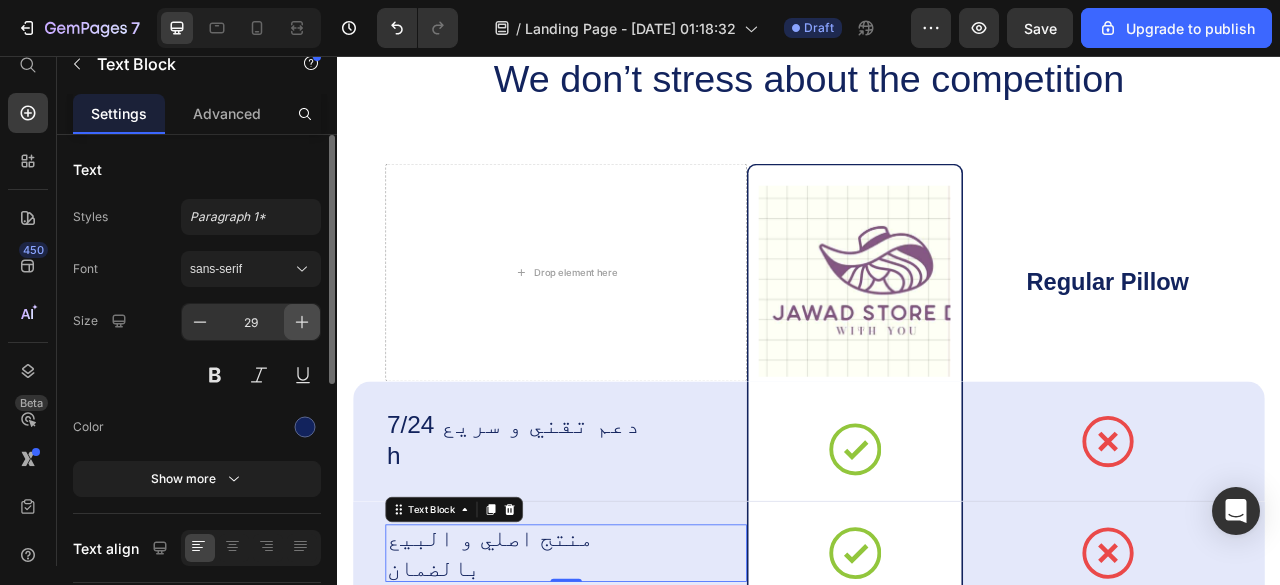 click 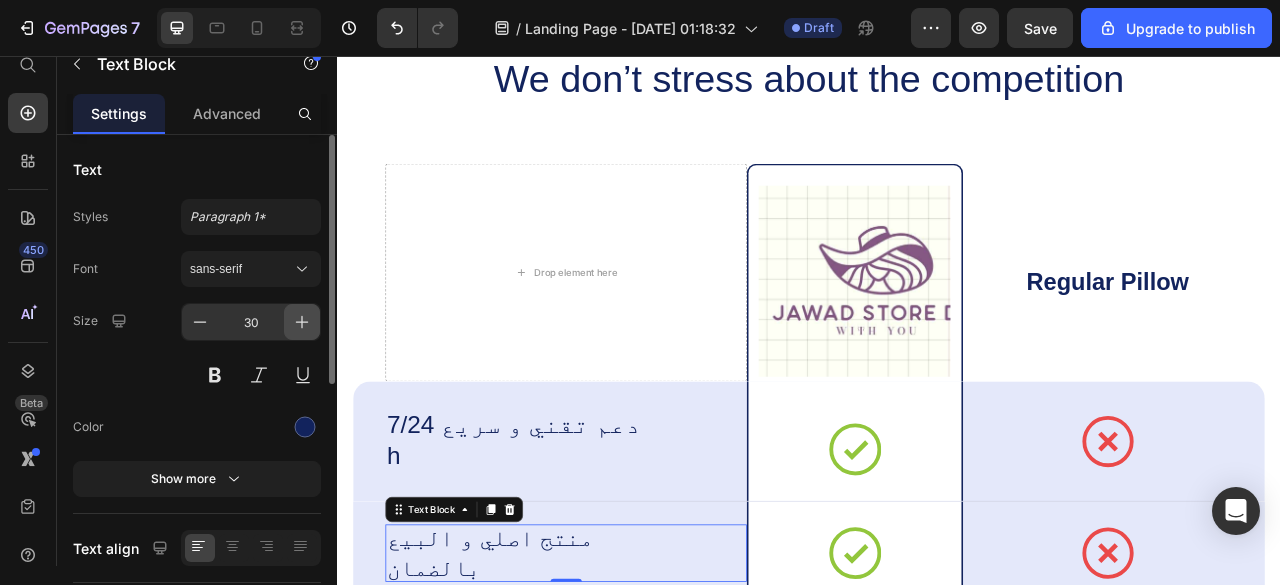 click 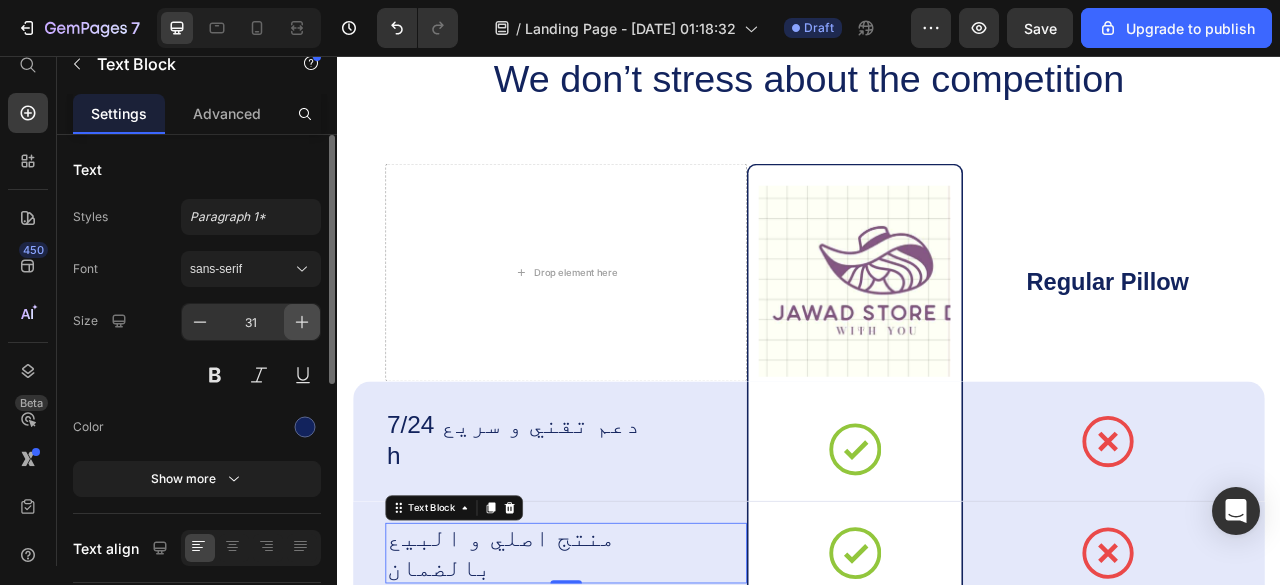 click 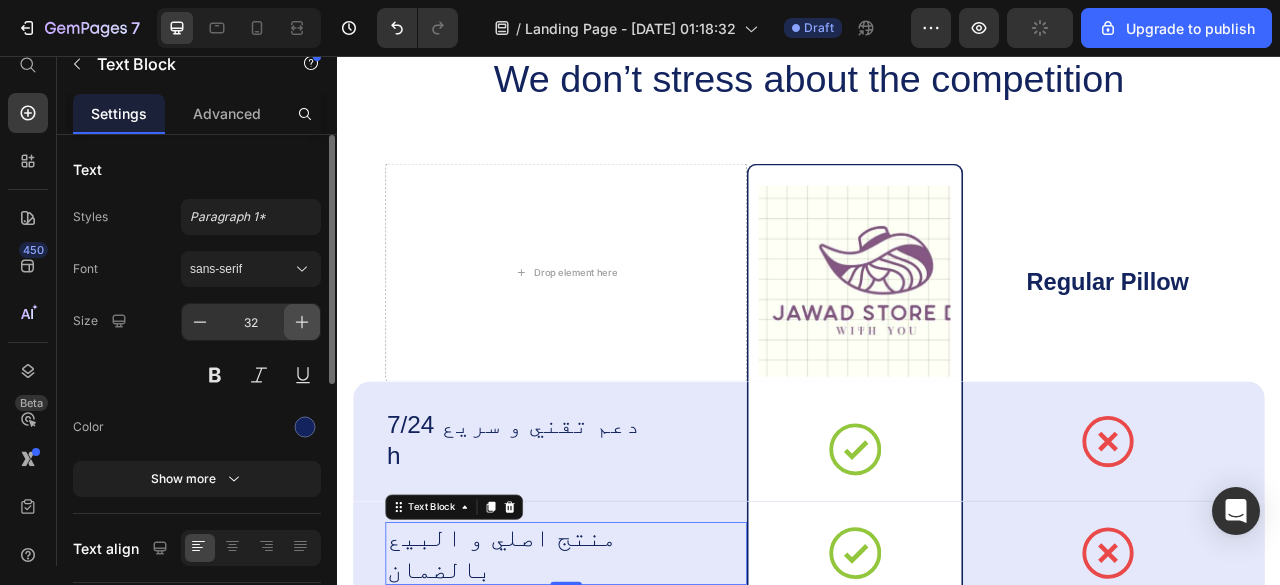 click 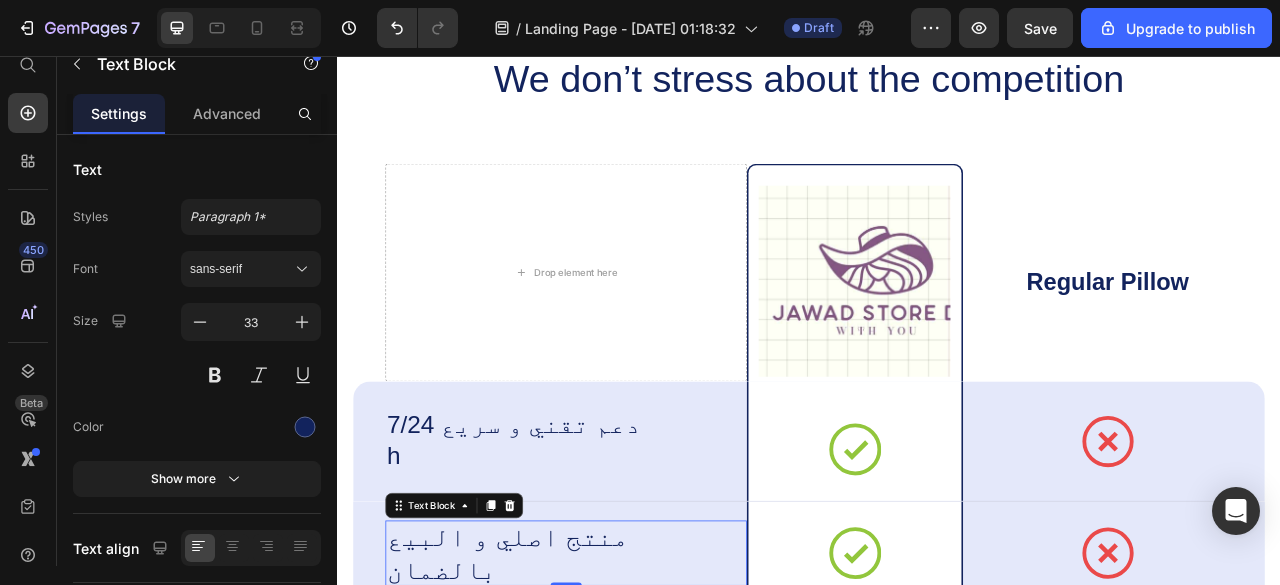 scroll, scrollTop: 8, scrollLeft: 0, axis: vertical 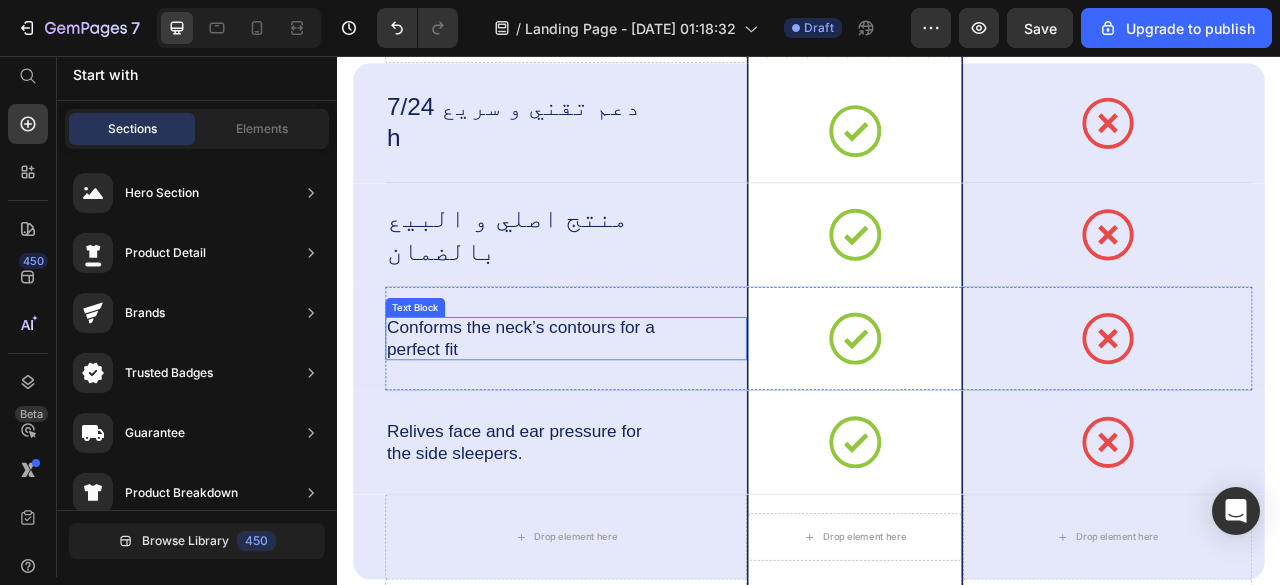 click on "Conforms the neck’s contours for a perfect fit" at bounding box center [573, 415] 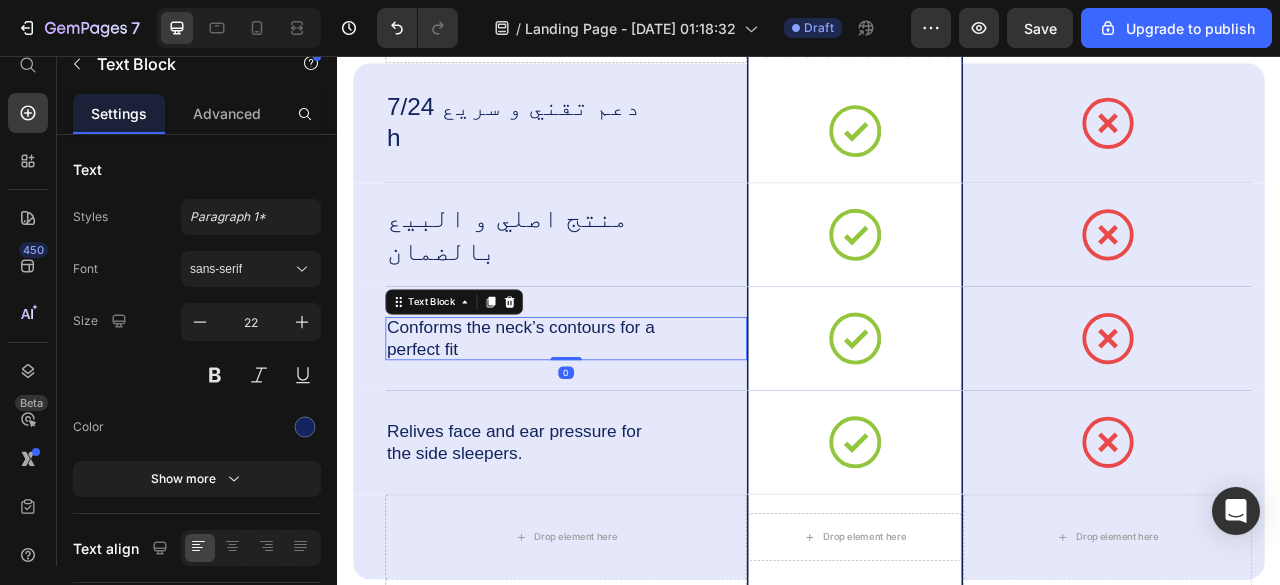 click on "Conforms the neck’s contours for a perfect fit" at bounding box center [573, 415] 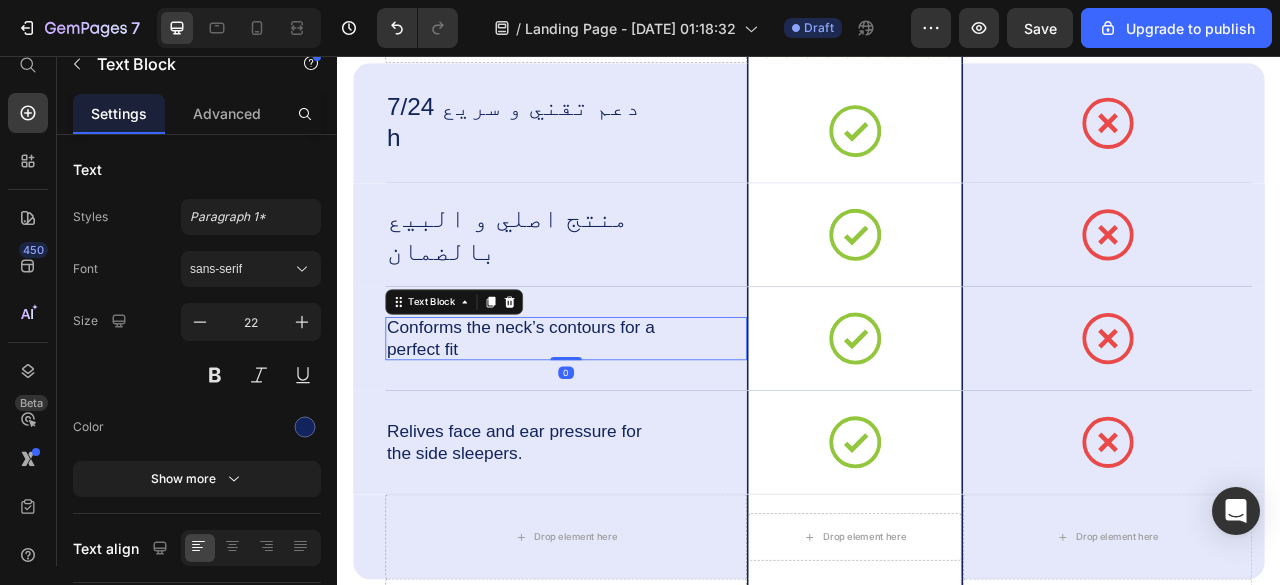 click on "Conforms the neck’s contours for a perfect fit" at bounding box center [573, 415] 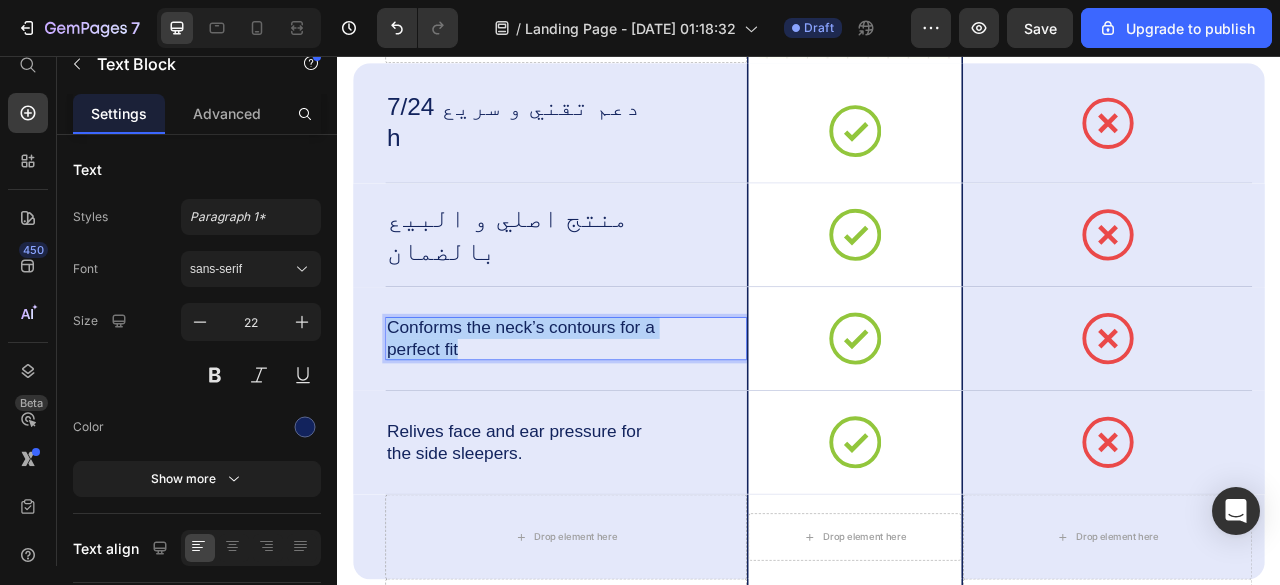 click on "Conforms the neck’s contours for a perfect fit" at bounding box center (573, 415) 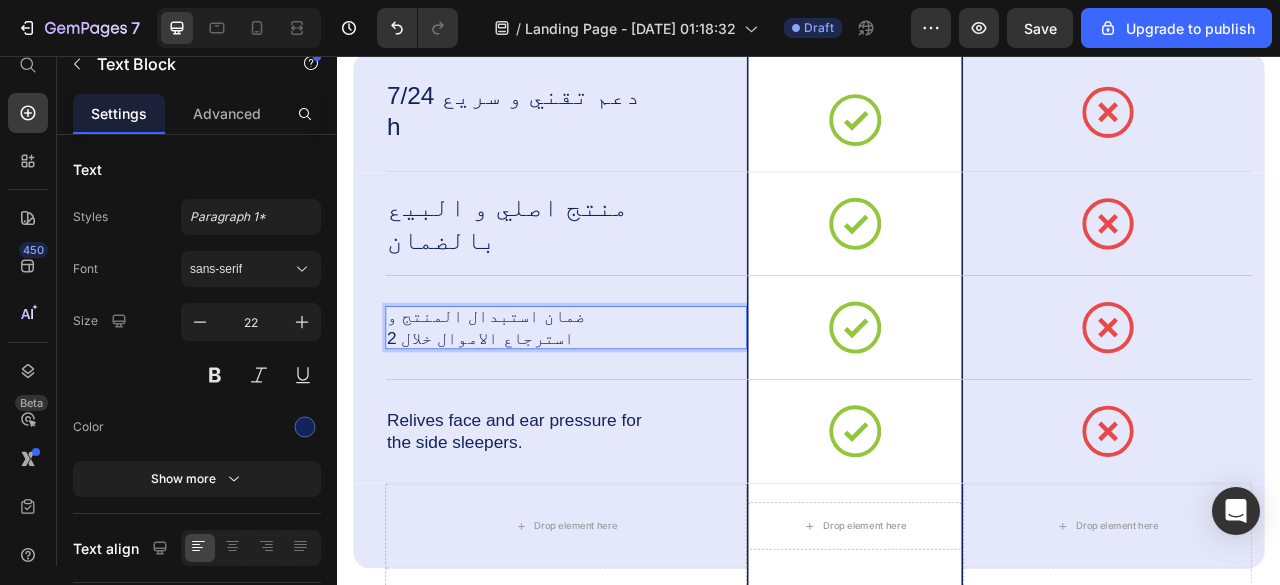scroll, scrollTop: 6371, scrollLeft: 0, axis: vertical 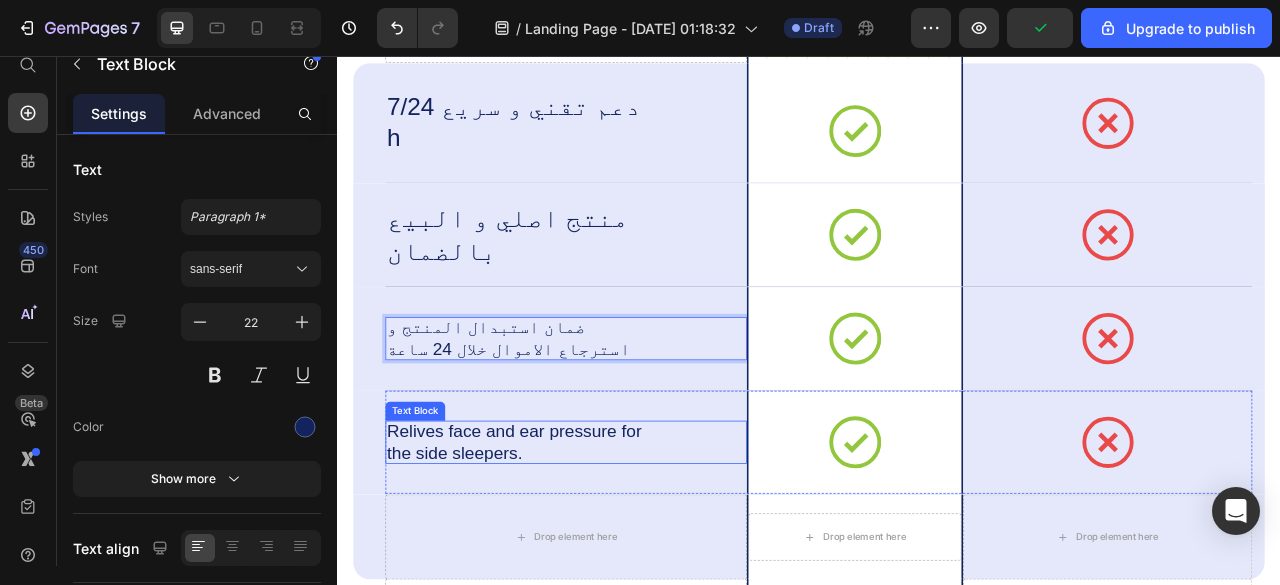 click on "Relives face and ear pressure for the side sleepers." at bounding box center (573, 547) 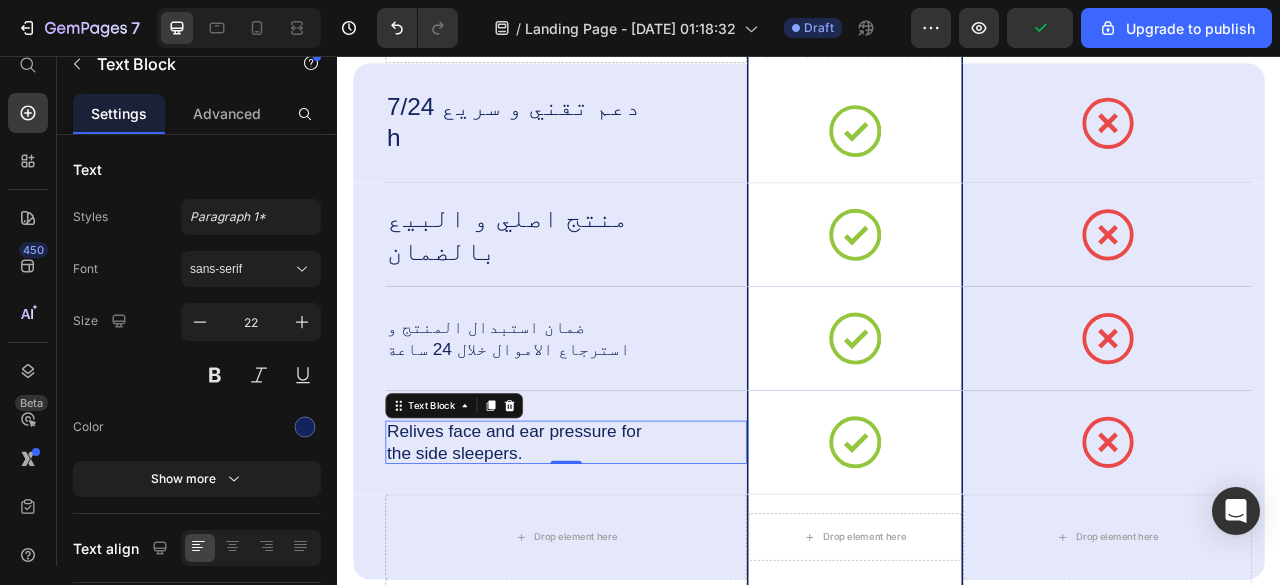 click on "Relives face and ear pressure for the side sleepers." at bounding box center [573, 547] 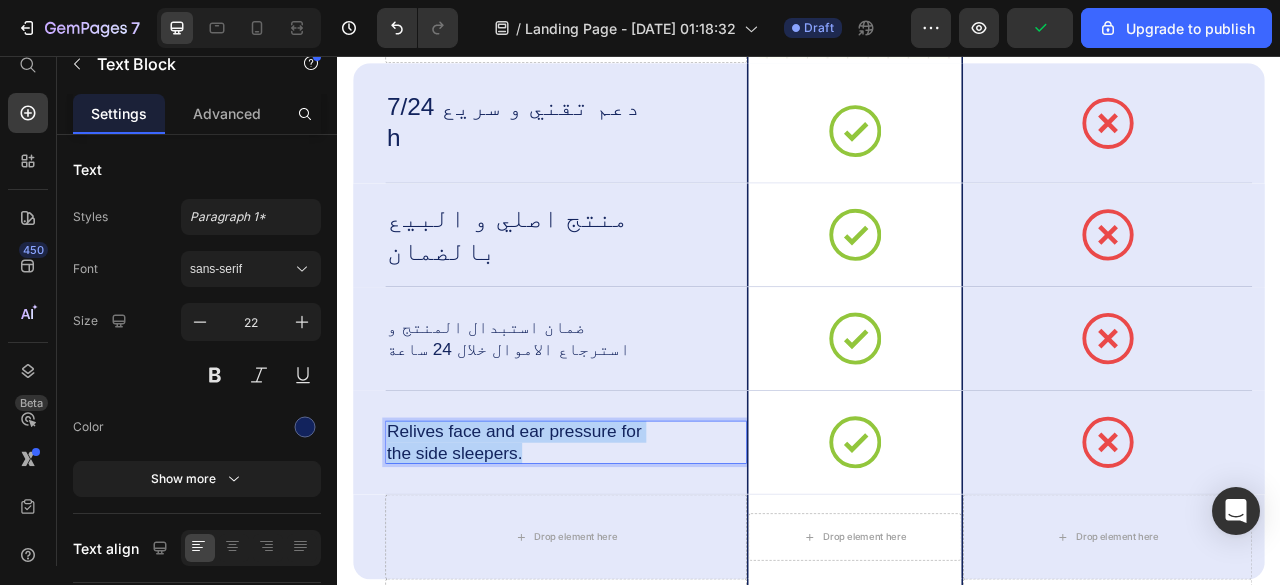 click on "Relives face and ear pressure for the side sleepers." at bounding box center [573, 547] 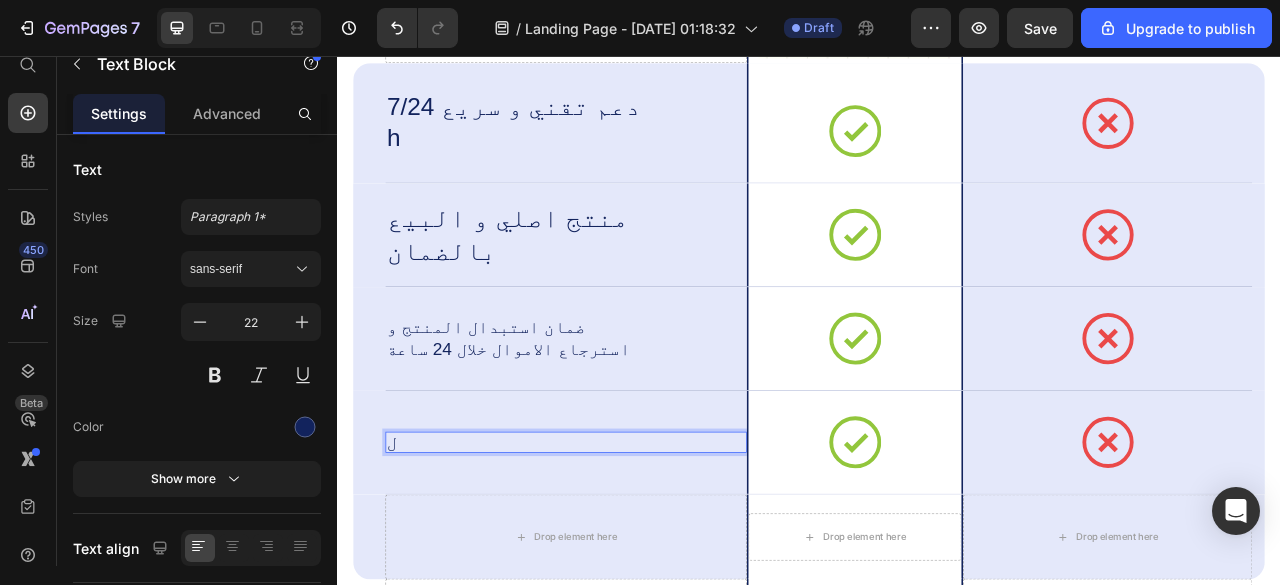 scroll, scrollTop: 6384, scrollLeft: 0, axis: vertical 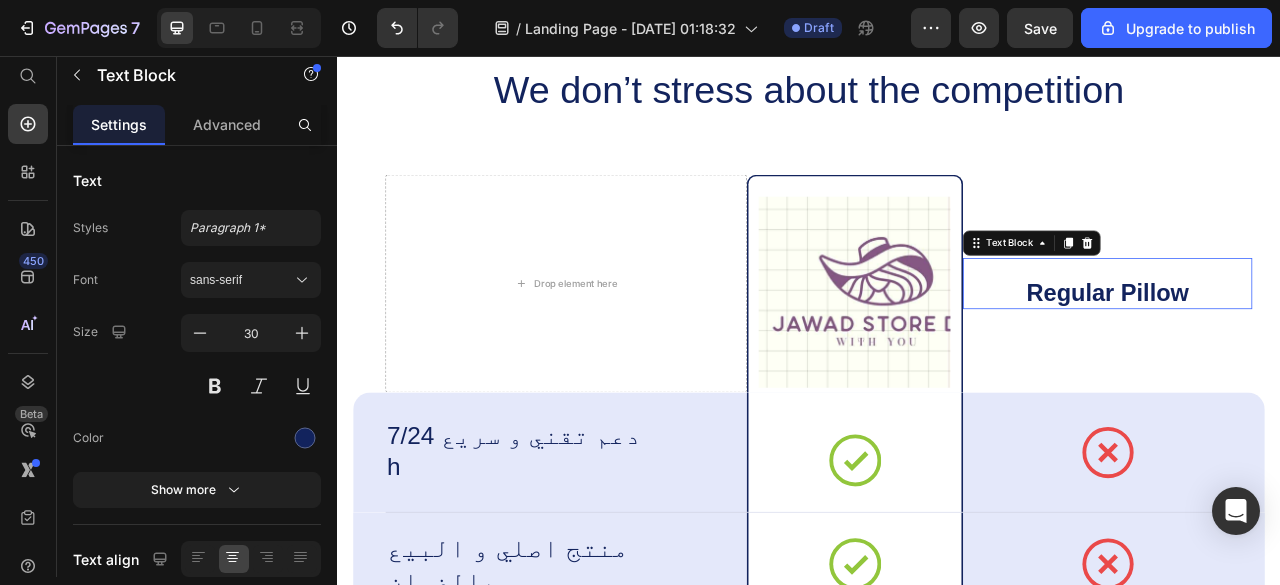 click on "Regular Pillow" at bounding box center (1317, 358) 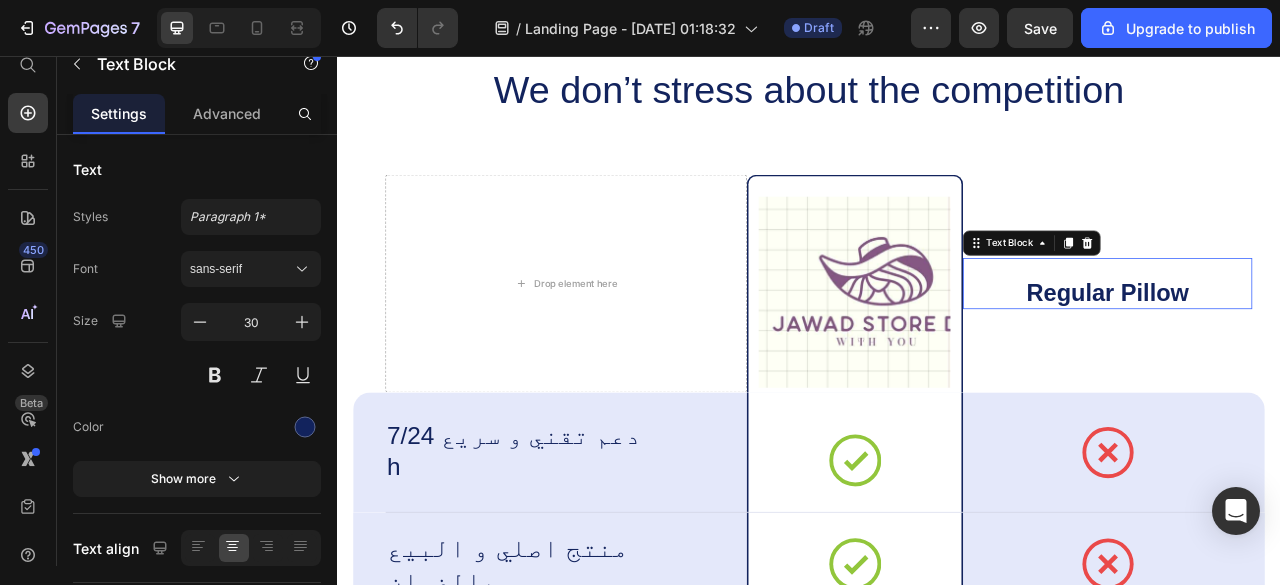 click on "Regular Pillow" at bounding box center [1317, 358] 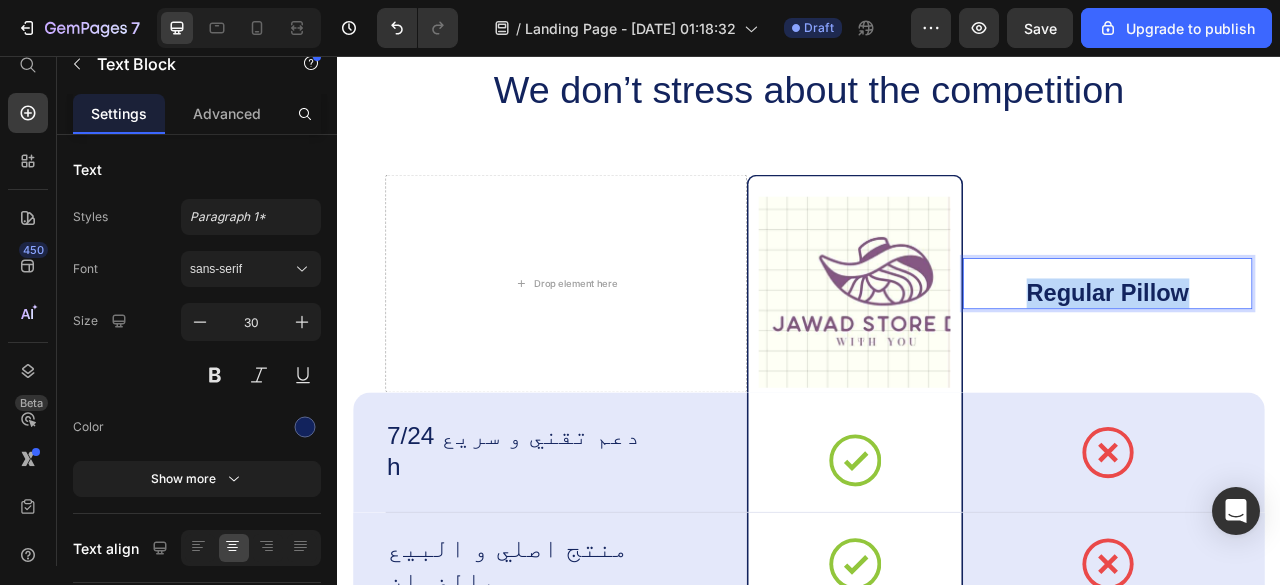 click on "Regular Pillow" at bounding box center (1317, 358) 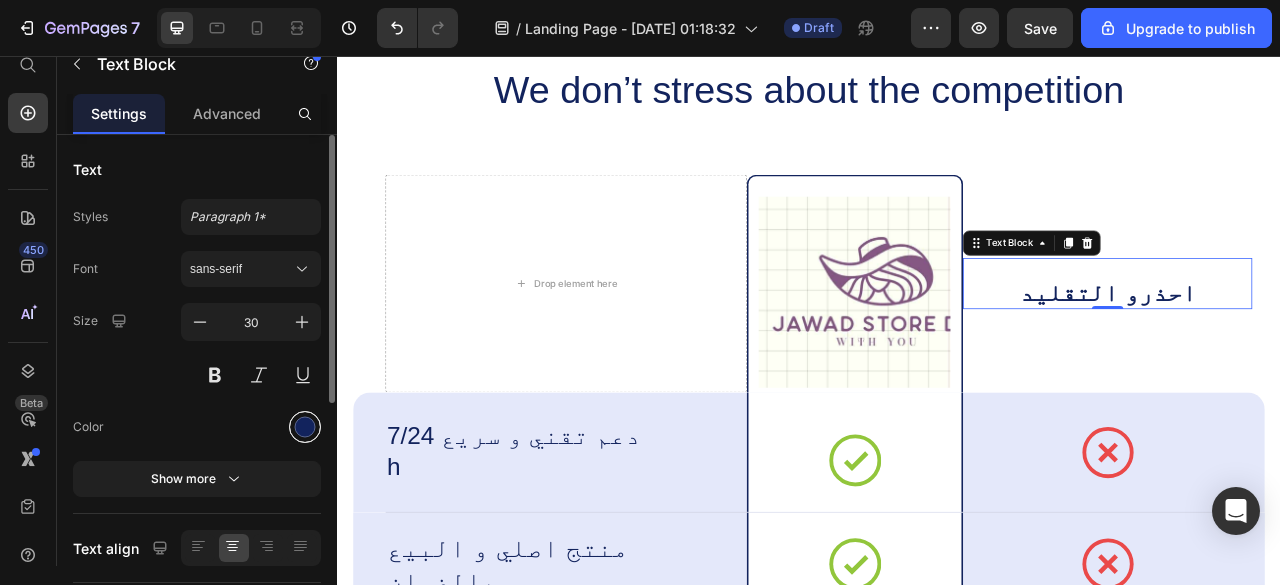 click at bounding box center (305, 427) 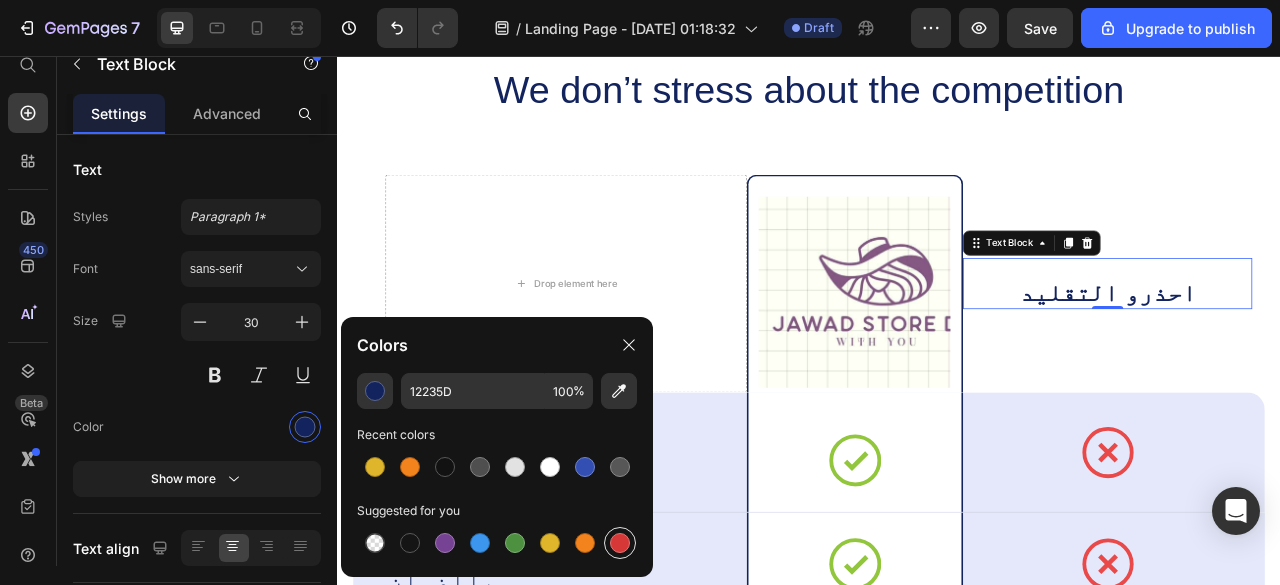 click at bounding box center [620, 543] 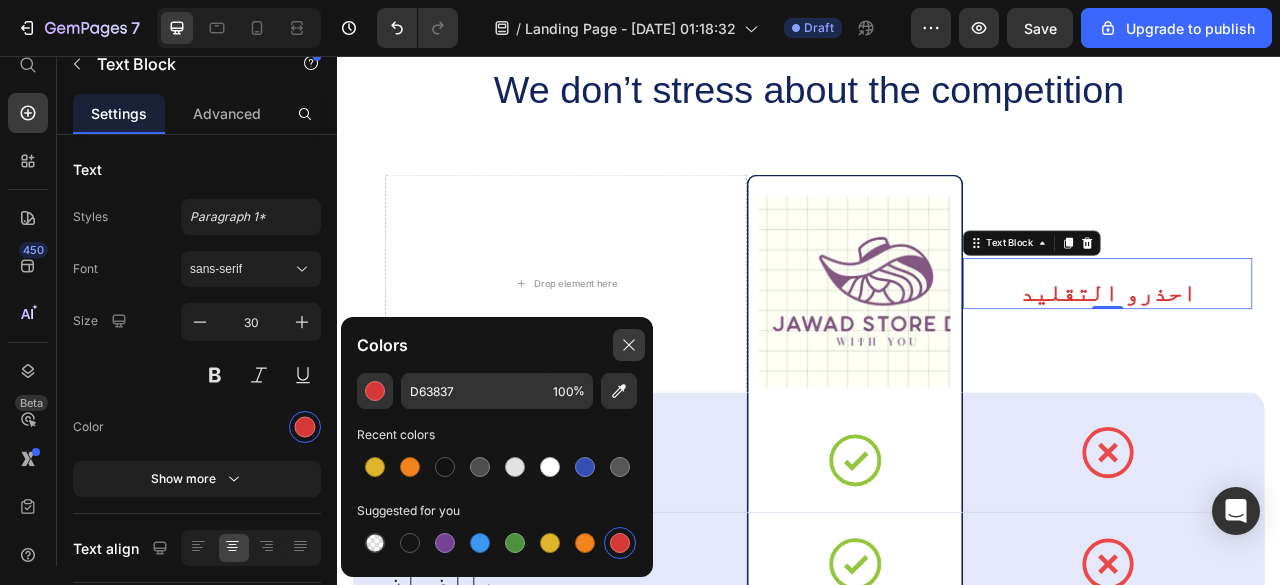 click 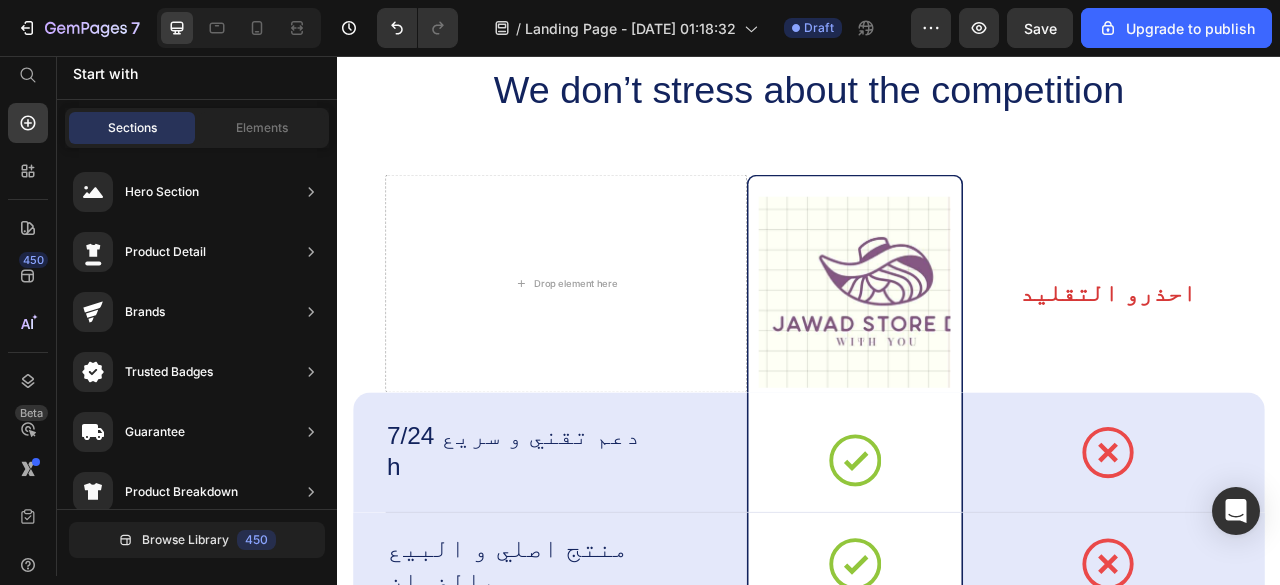 scroll, scrollTop: 8, scrollLeft: 0, axis: vertical 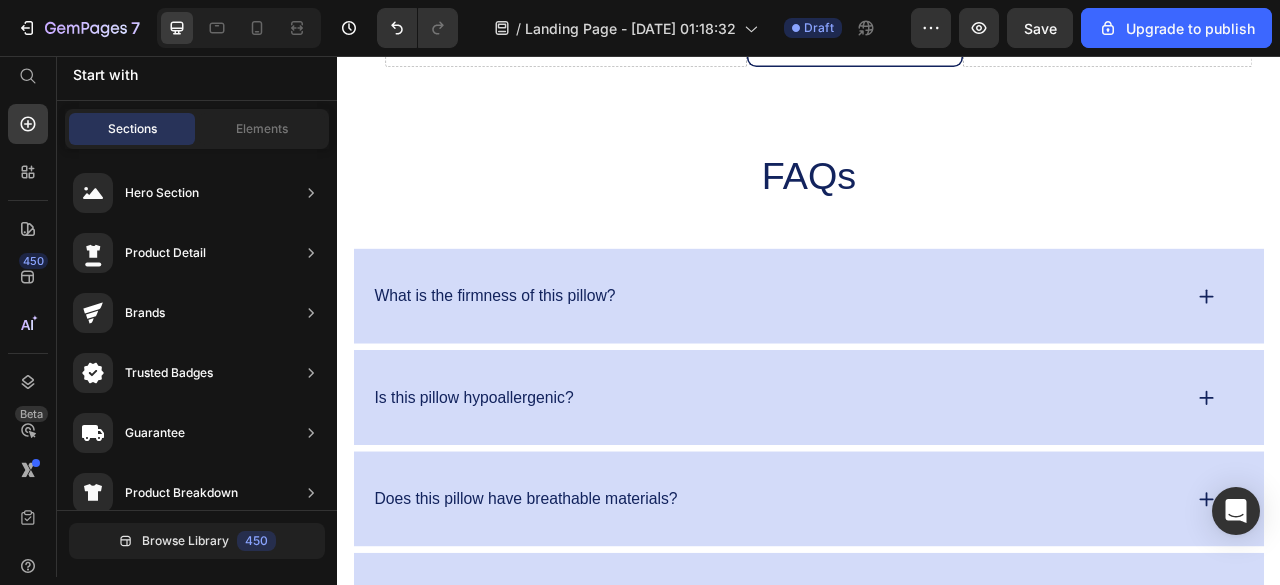 drag, startPoint x: 1531, startPoint y: 545, endPoint x: 1591, endPoint y: 561, distance: 62.0967 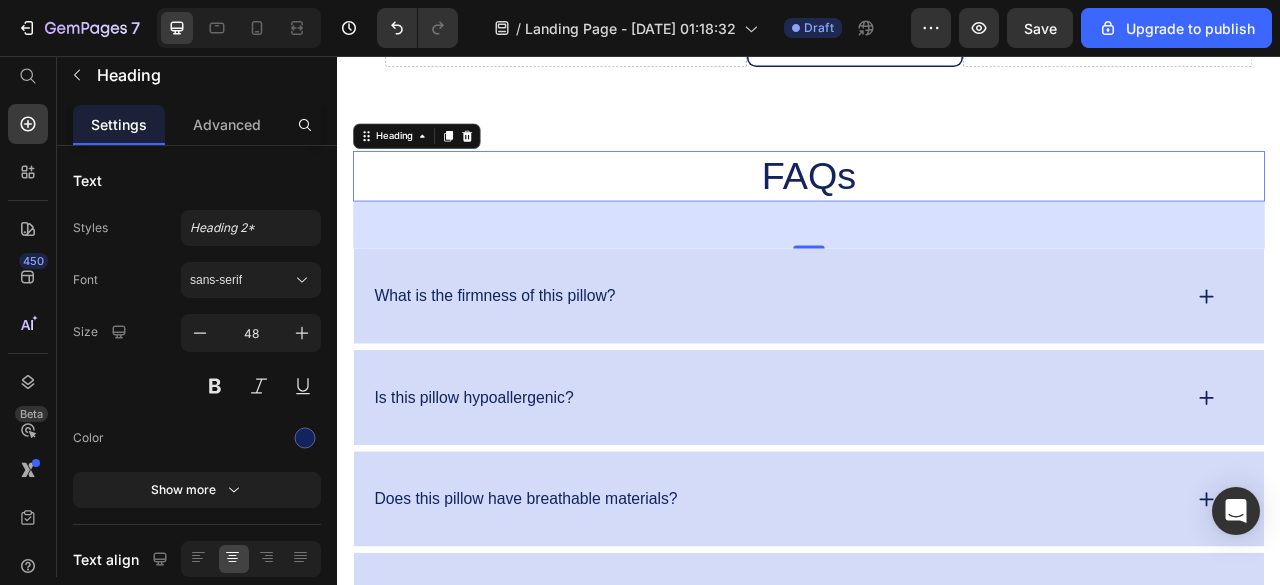 click on "FAQs" at bounding box center [937, 209] 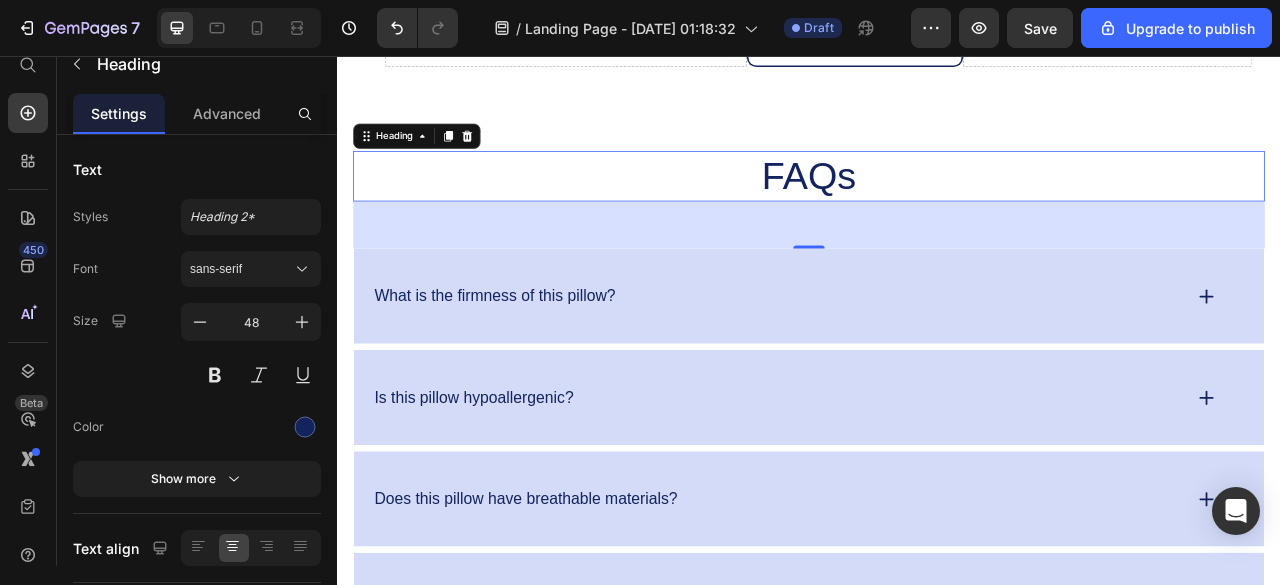click on "FAQs" at bounding box center (937, 209) 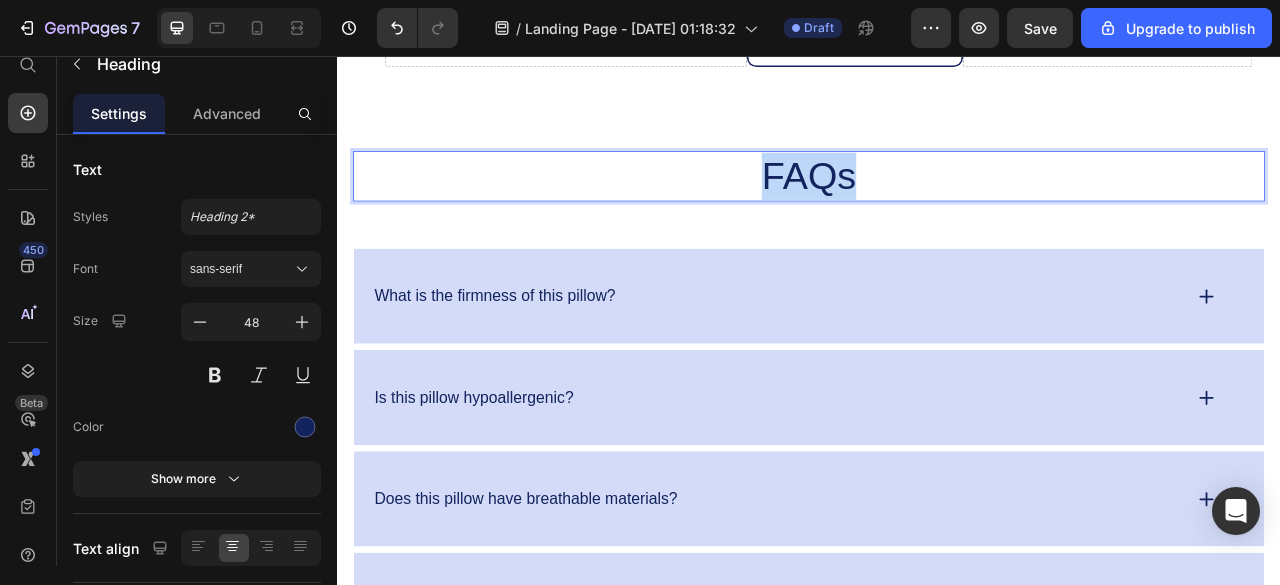 click on "FAQs" at bounding box center [937, 209] 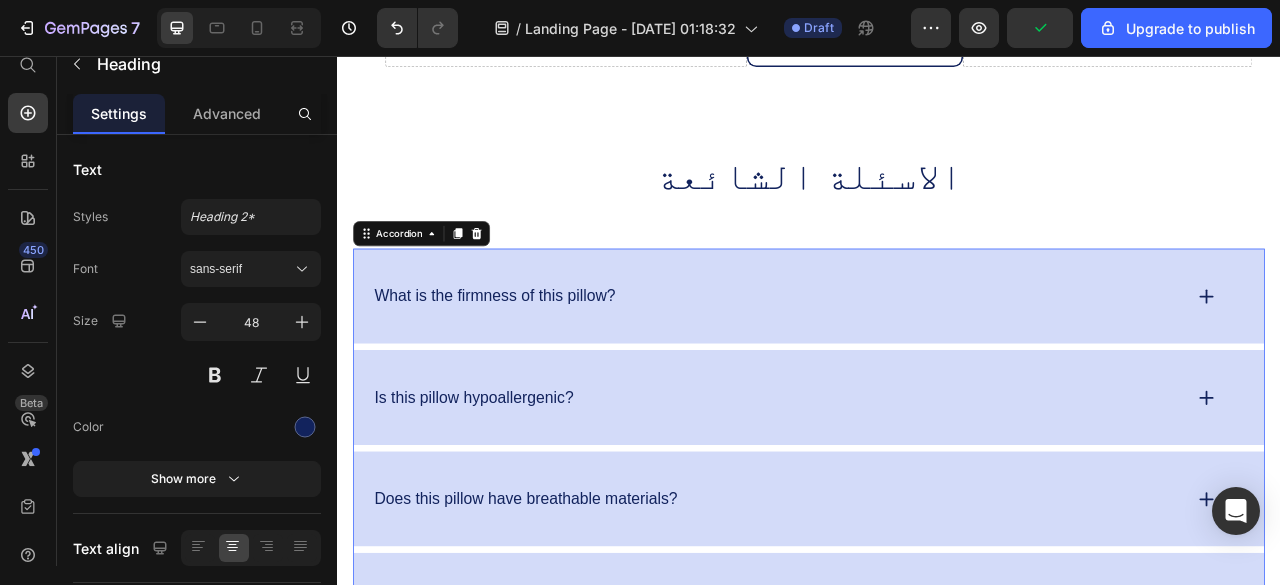 click 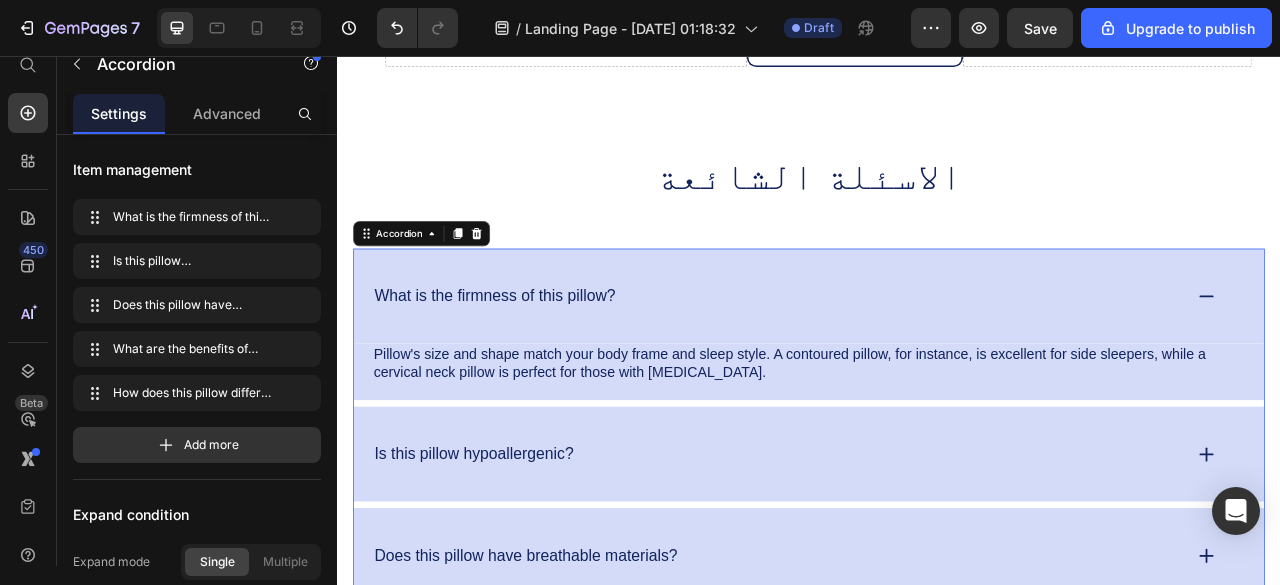 click on "What is the firmness of this pillow?" at bounding box center [537, 361] 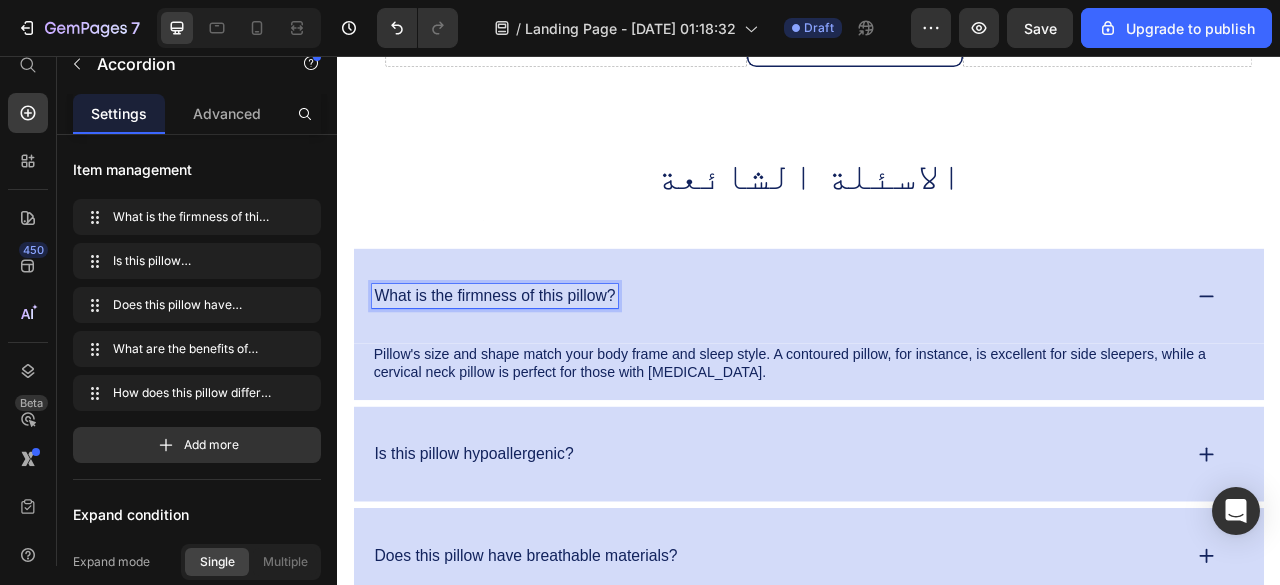 click on "What is the firmness of this pillow?" at bounding box center (537, 361) 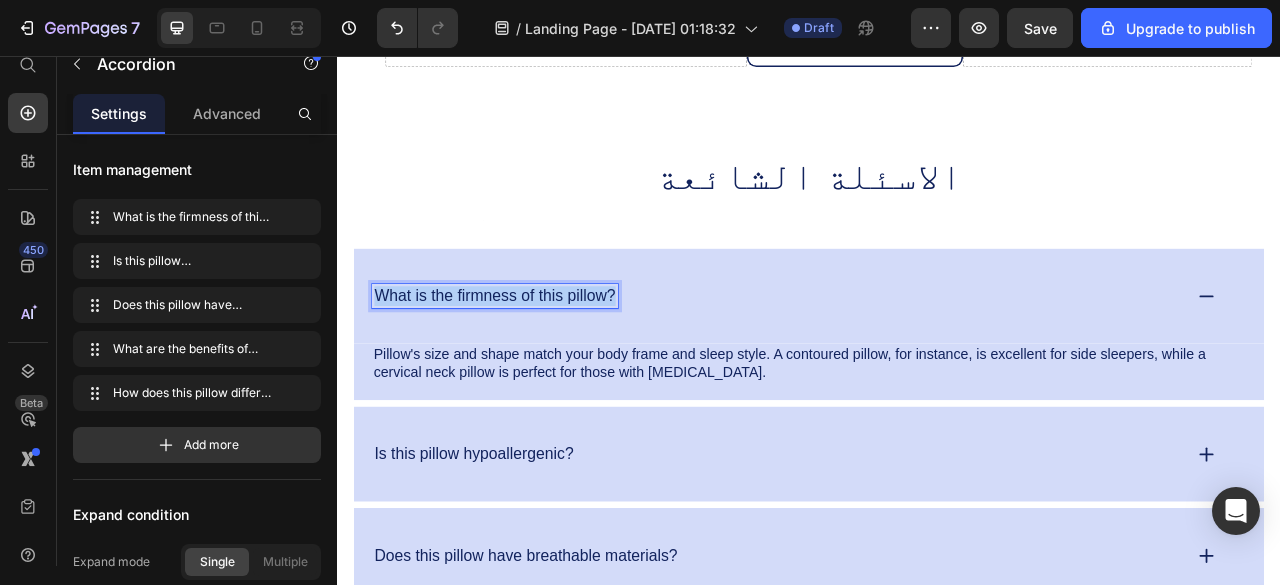 click on "What is the firmness of this pillow?" at bounding box center [537, 361] 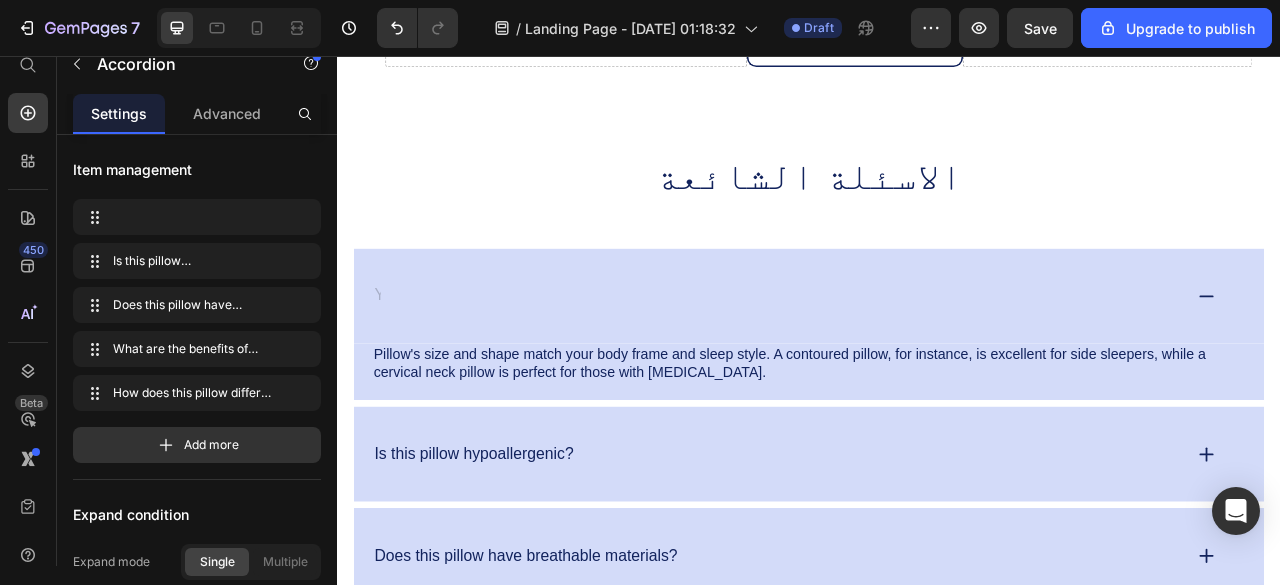 scroll, scrollTop: 7128, scrollLeft: 0, axis: vertical 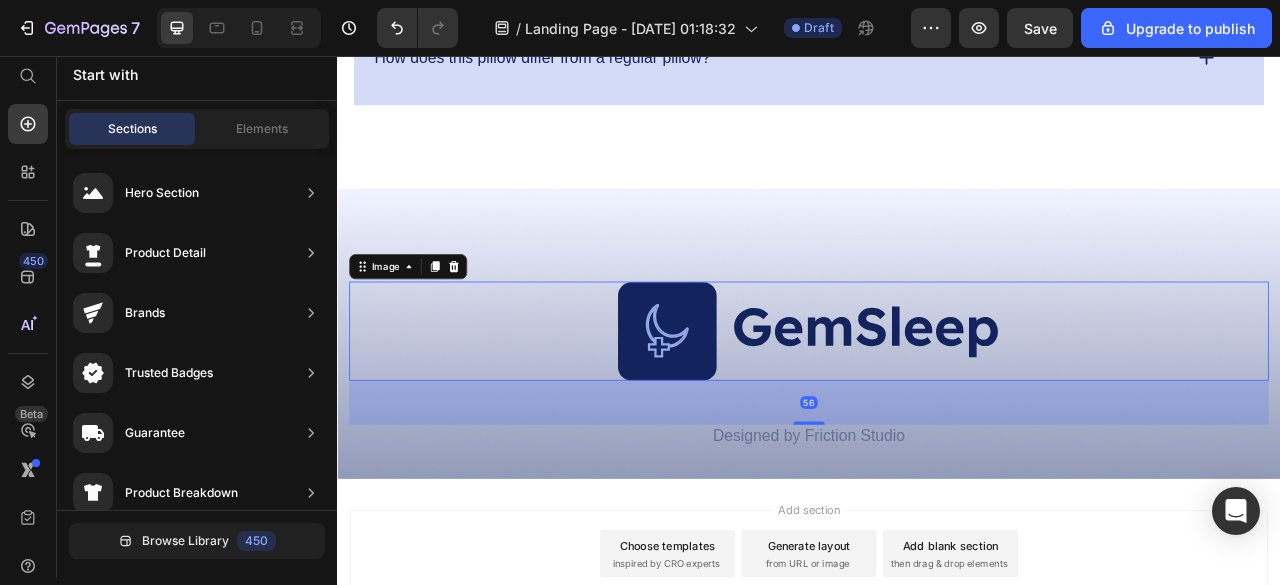 click at bounding box center (937, 406) 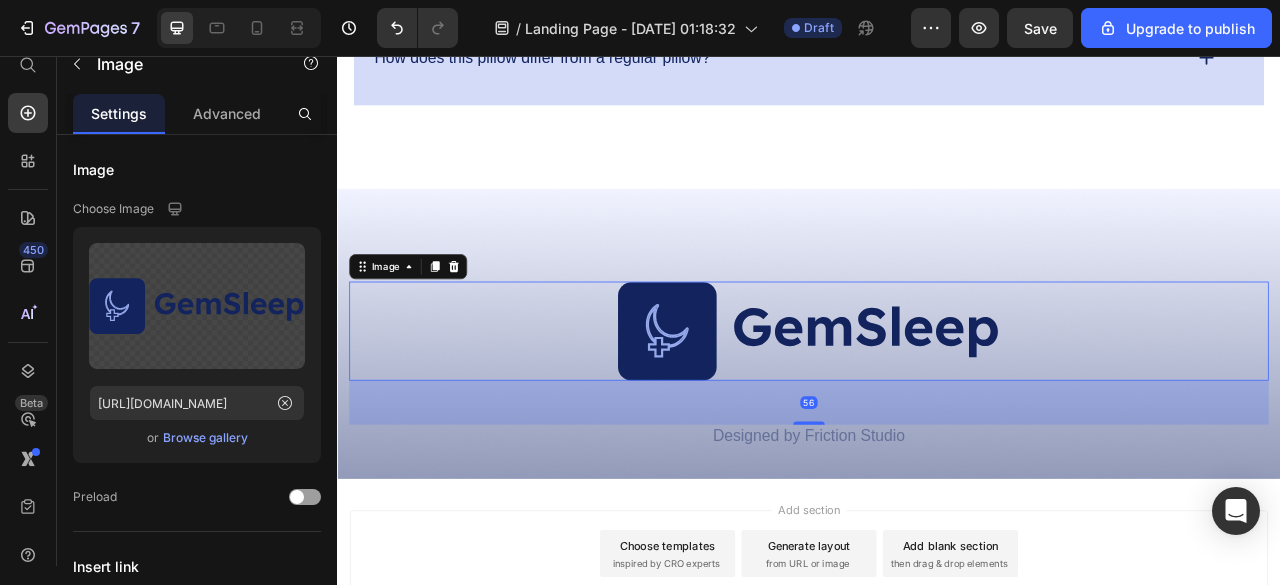click at bounding box center [937, 406] 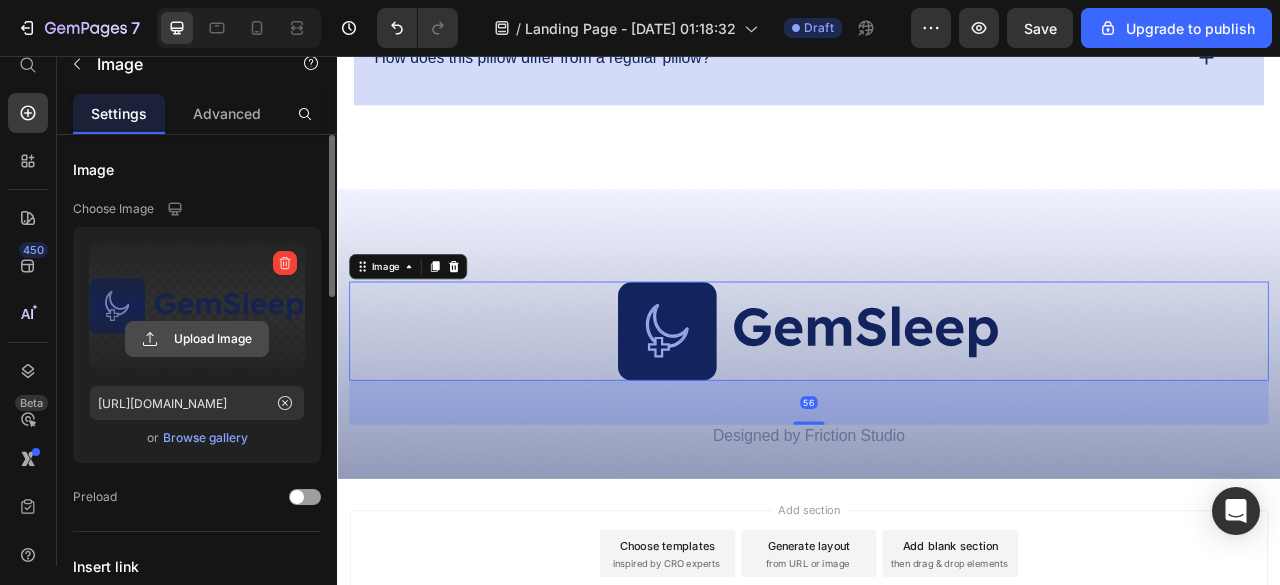 click 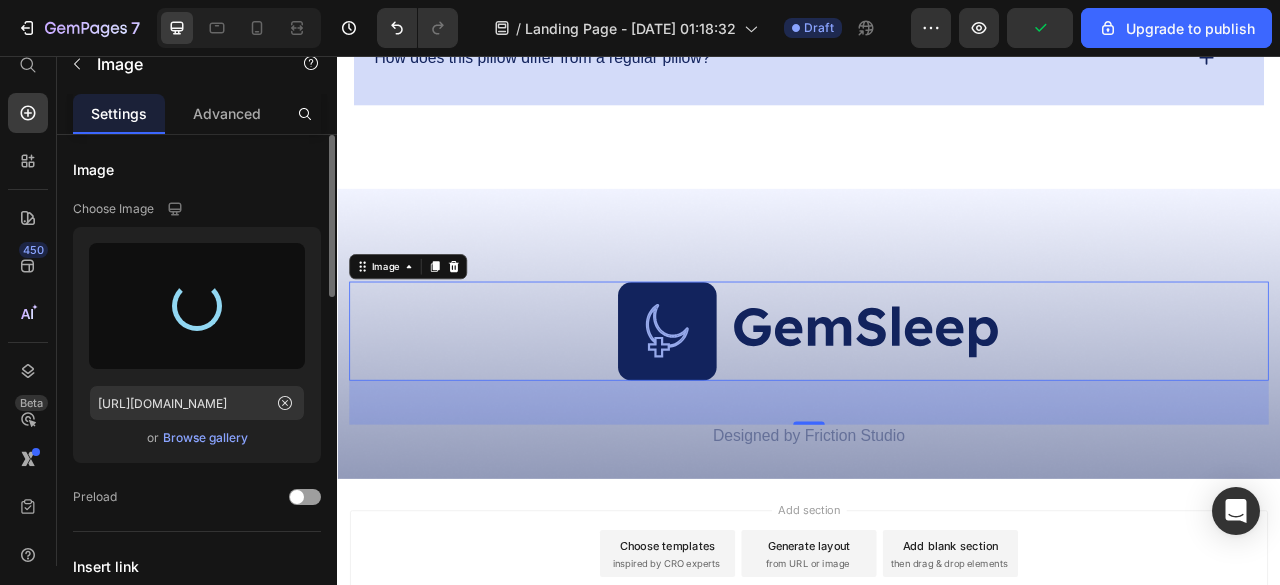 type on "[URL][DOMAIN_NAME]" 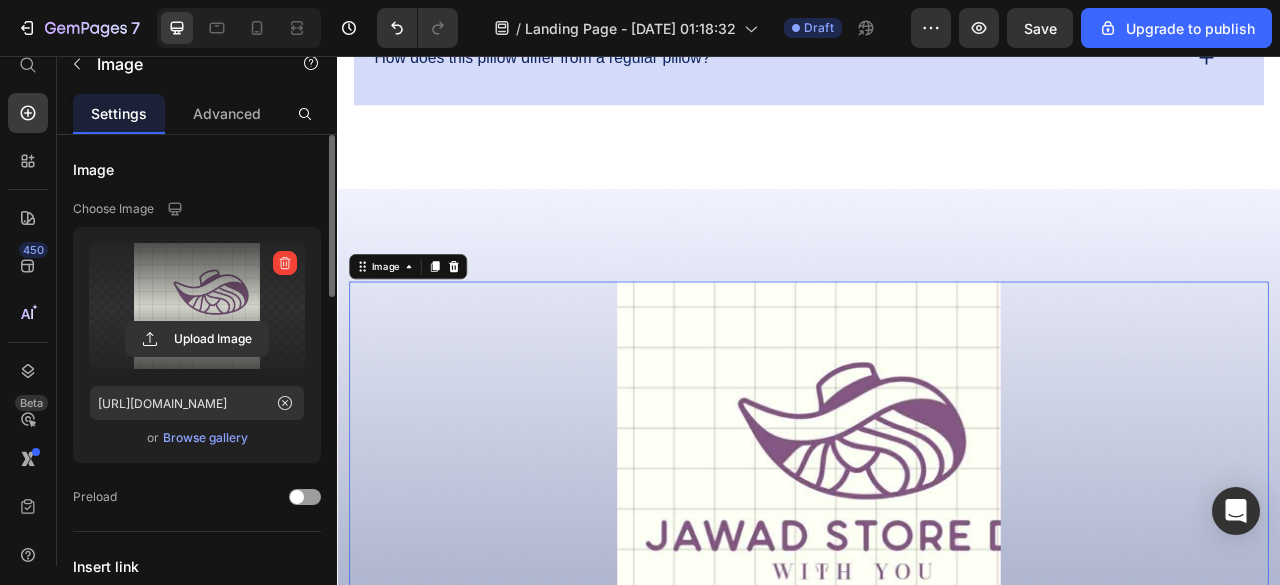 scroll, scrollTop: 8, scrollLeft: 0, axis: vertical 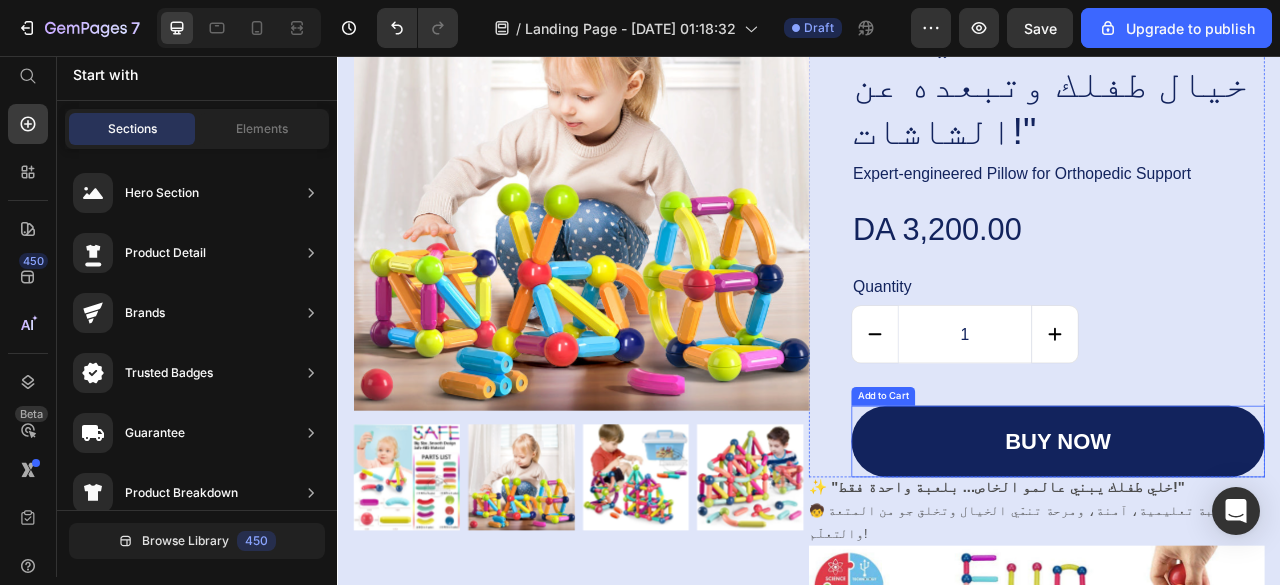click on "buy now" at bounding box center (1254, 546) 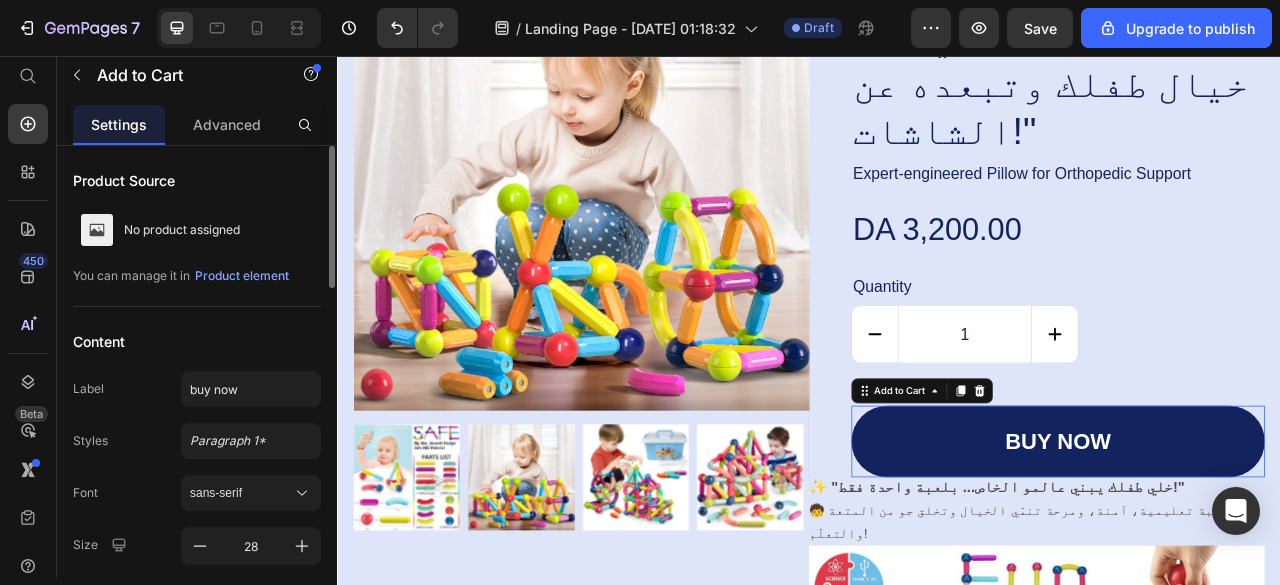 scroll, scrollTop: 19, scrollLeft: 0, axis: vertical 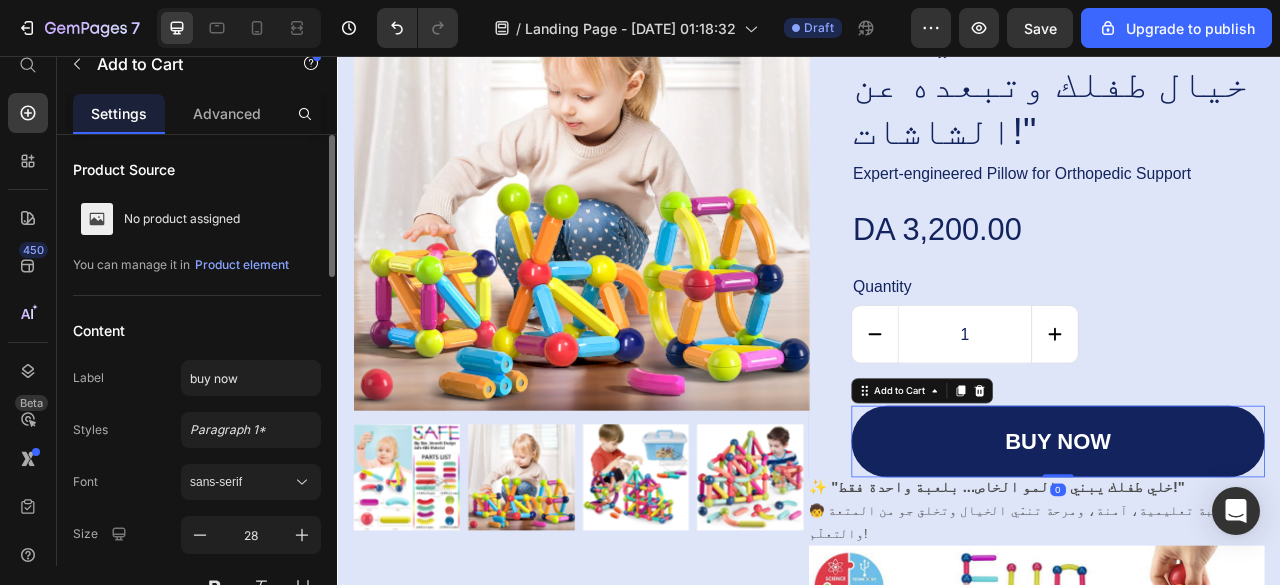 click on "buy now" at bounding box center (1254, 546) 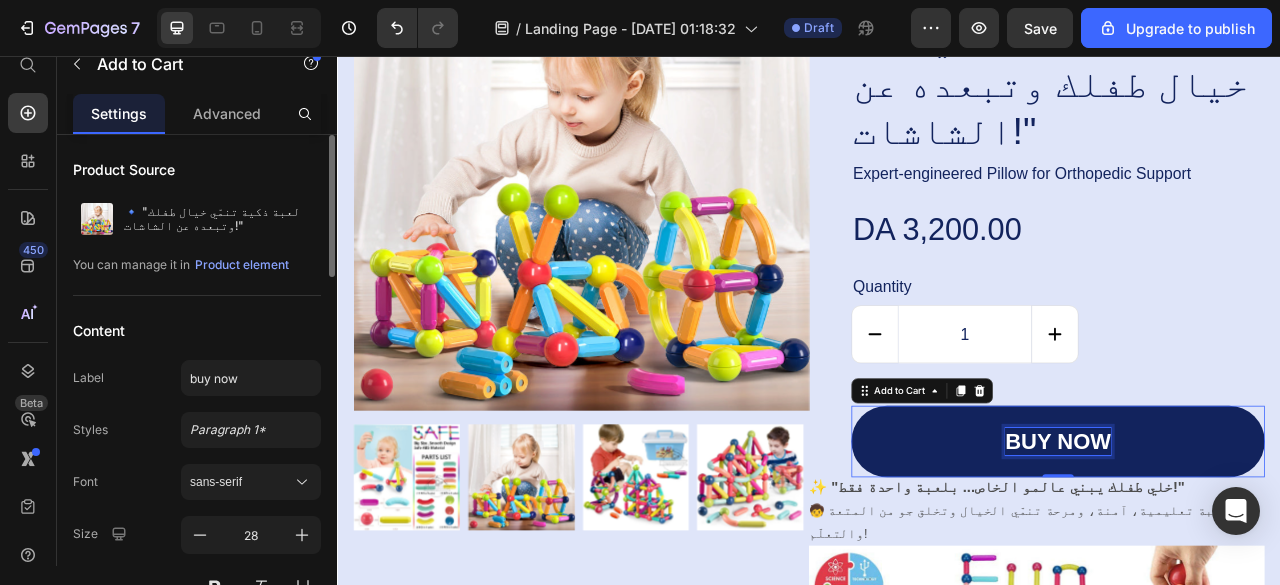 click on "buy now" at bounding box center (1254, 546) 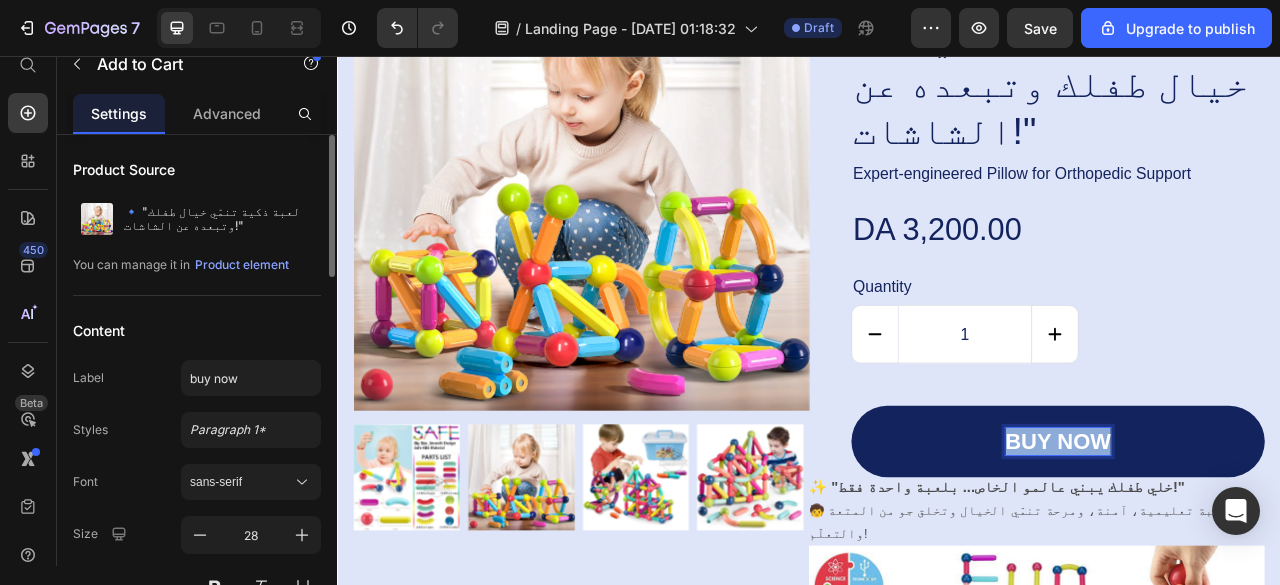 click on "buy now" at bounding box center [1254, 546] 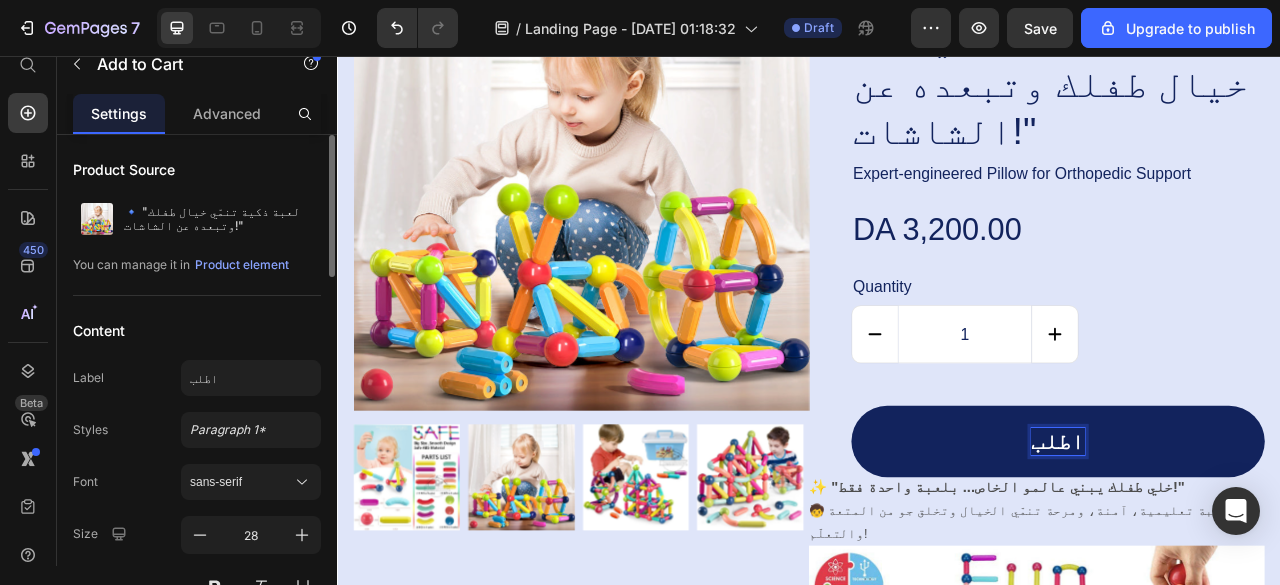 click on "اطلب" at bounding box center [1254, 546] 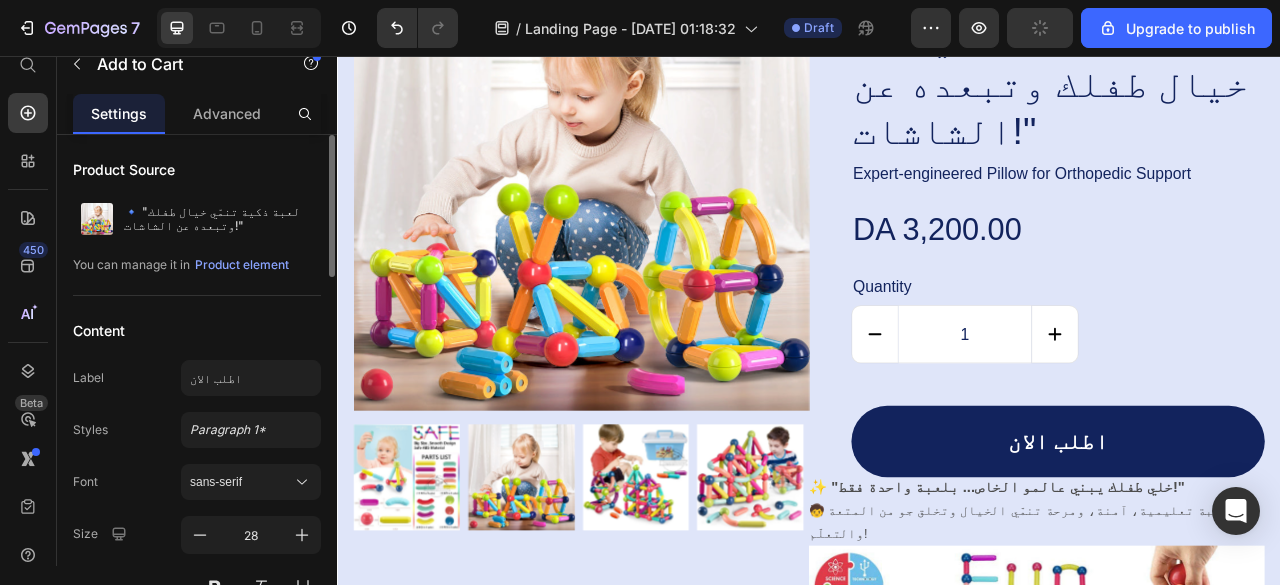 scroll, scrollTop: 8, scrollLeft: 0, axis: vertical 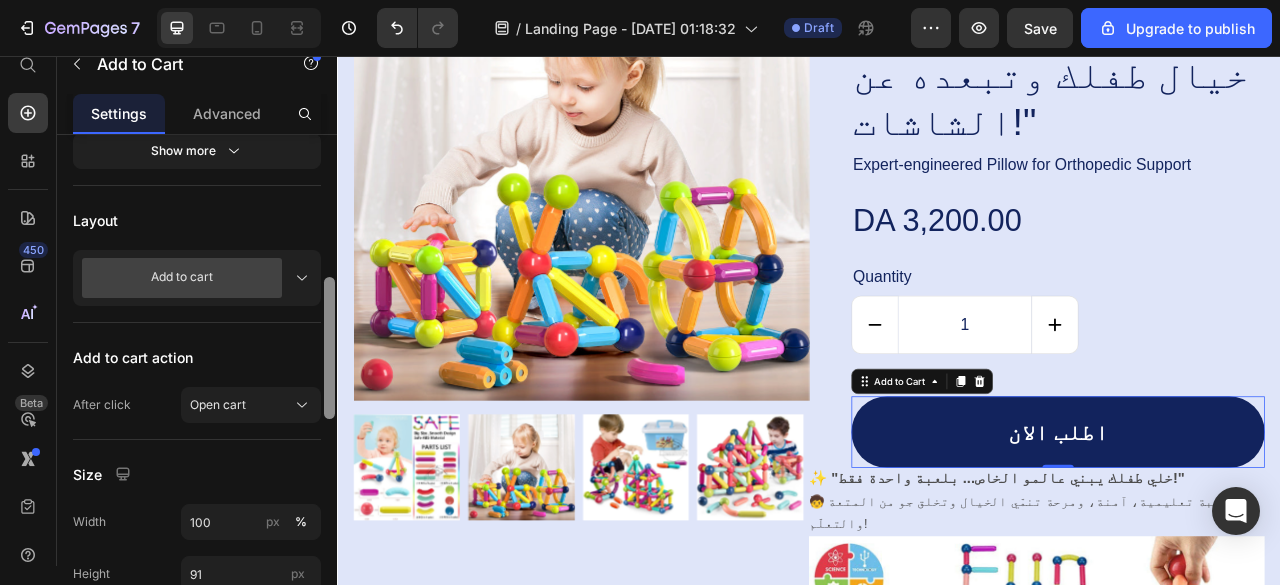 drag, startPoint x: 335, startPoint y: 222, endPoint x: 322, endPoint y: 303, distance: 82.036575 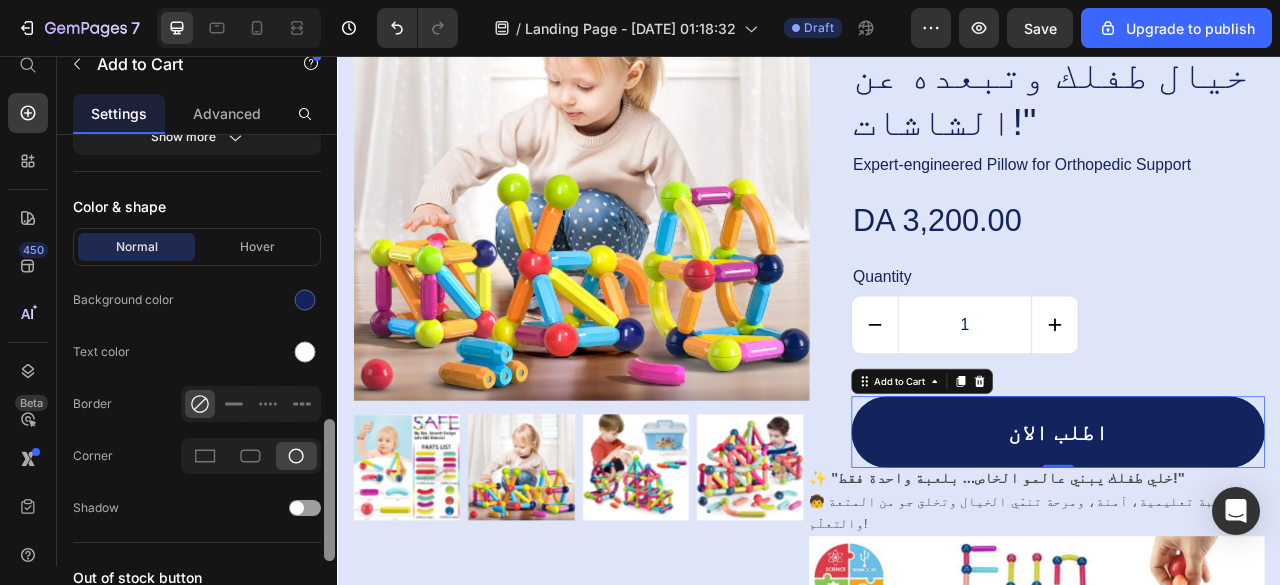 drag, startPoint x: 322, startPoint y: 303, endPoint x: 326, endPoint y: 320, distance: 17.464249 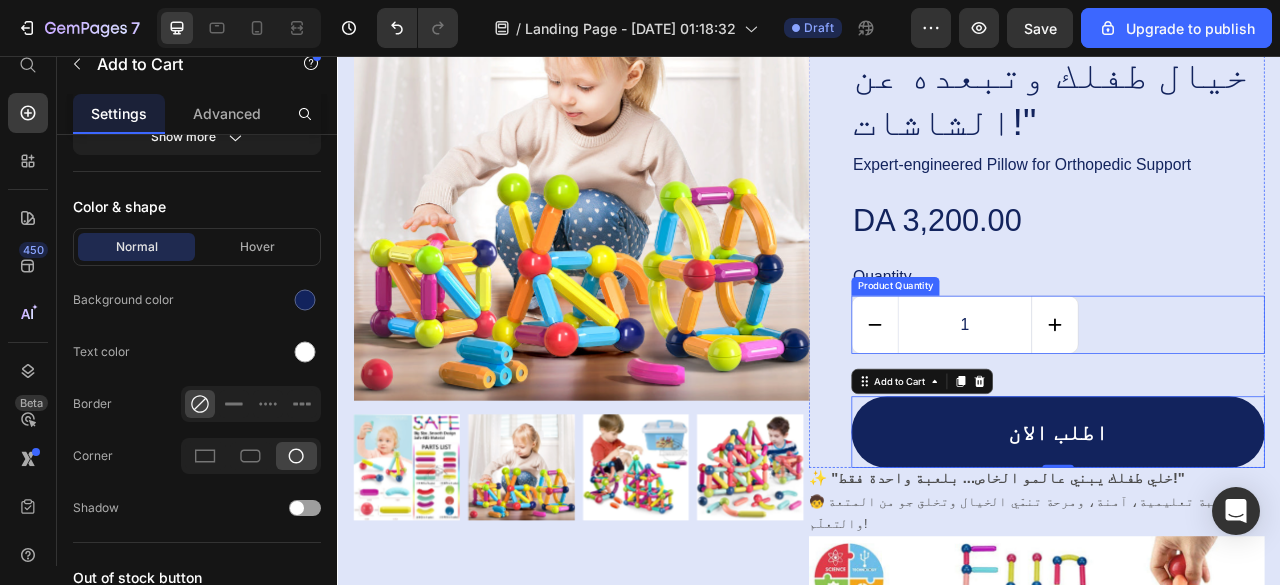 click on "1" at bounding box center [1135, 398] 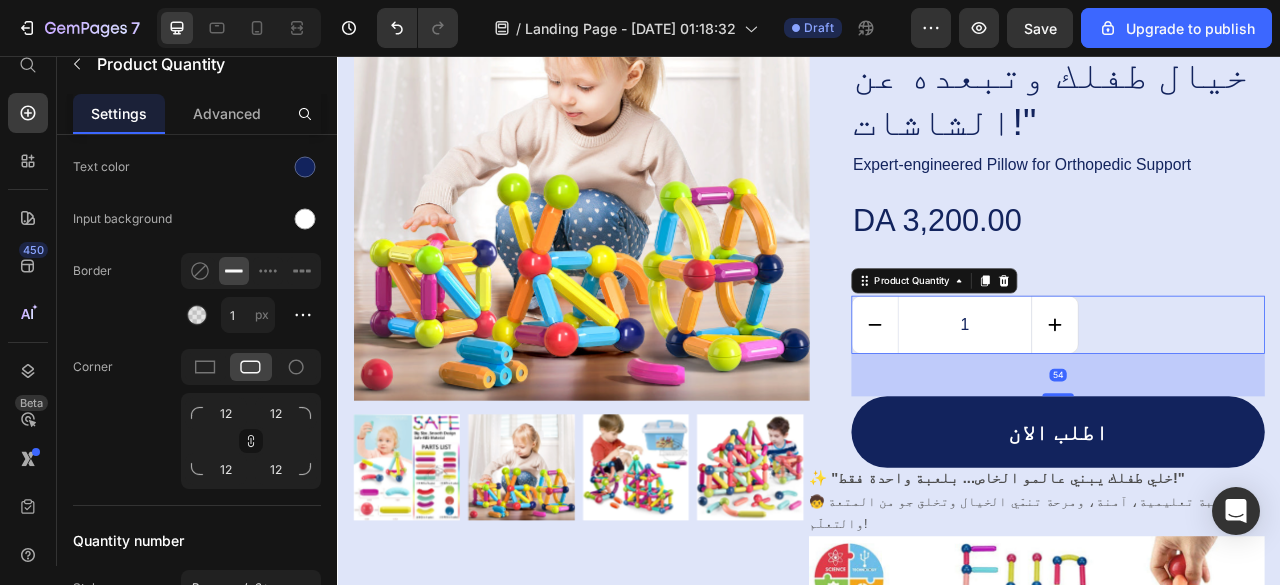 scroll, scrollTop: 0, scrollLeft: 0, axis: both 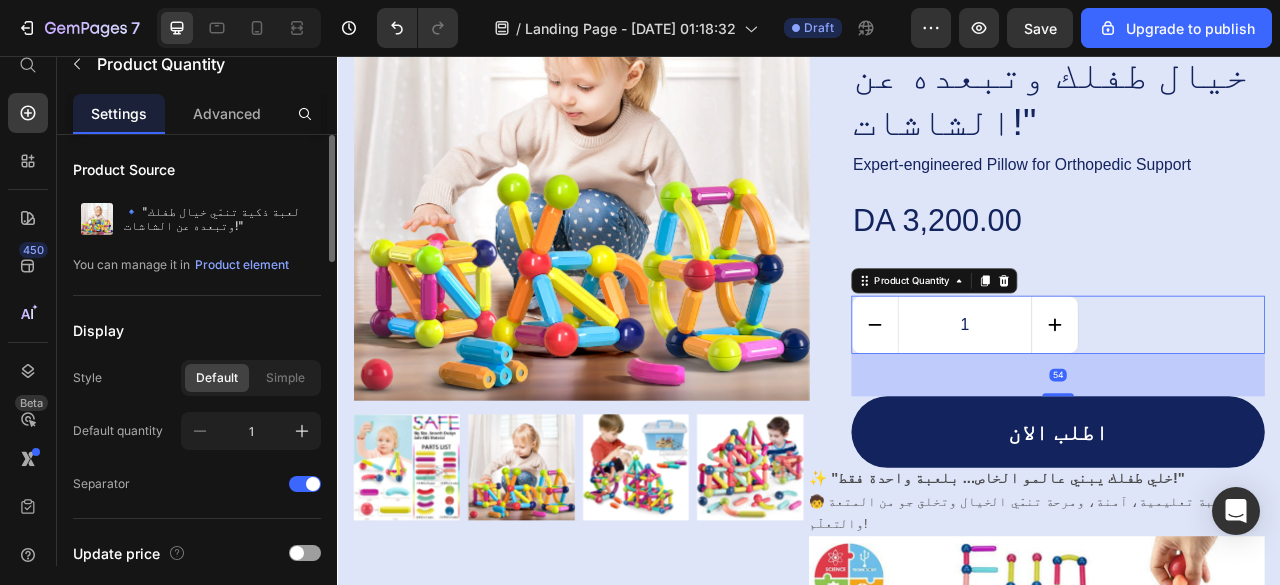 click on "1" at bounding box center [1135, 398] 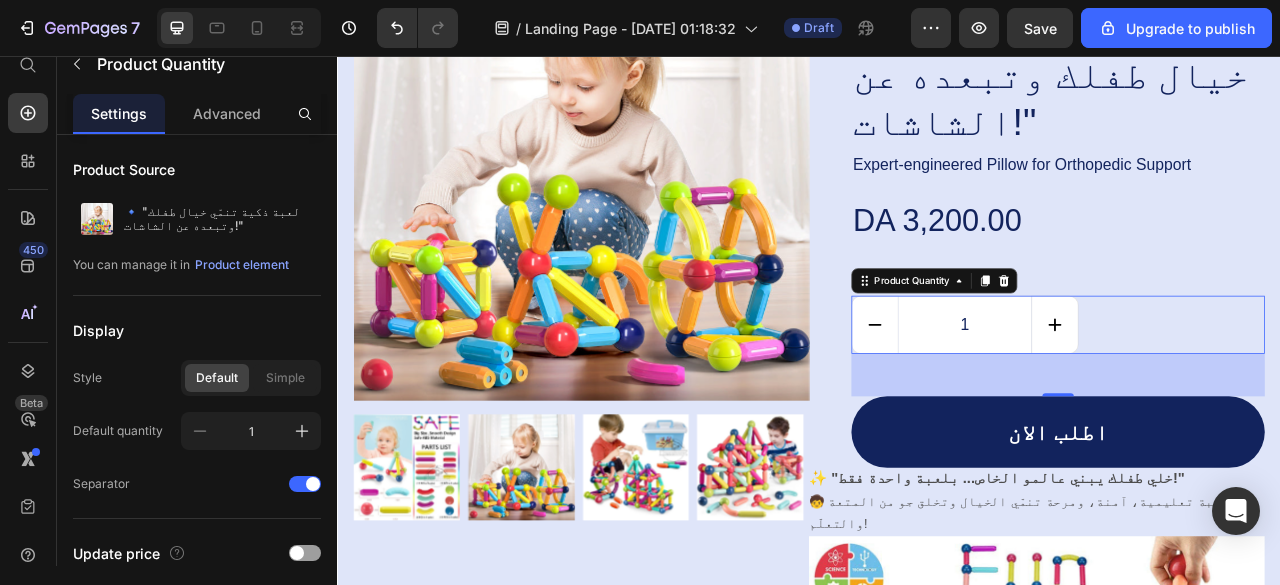 click on "1" at bounding box center (1135, 398) 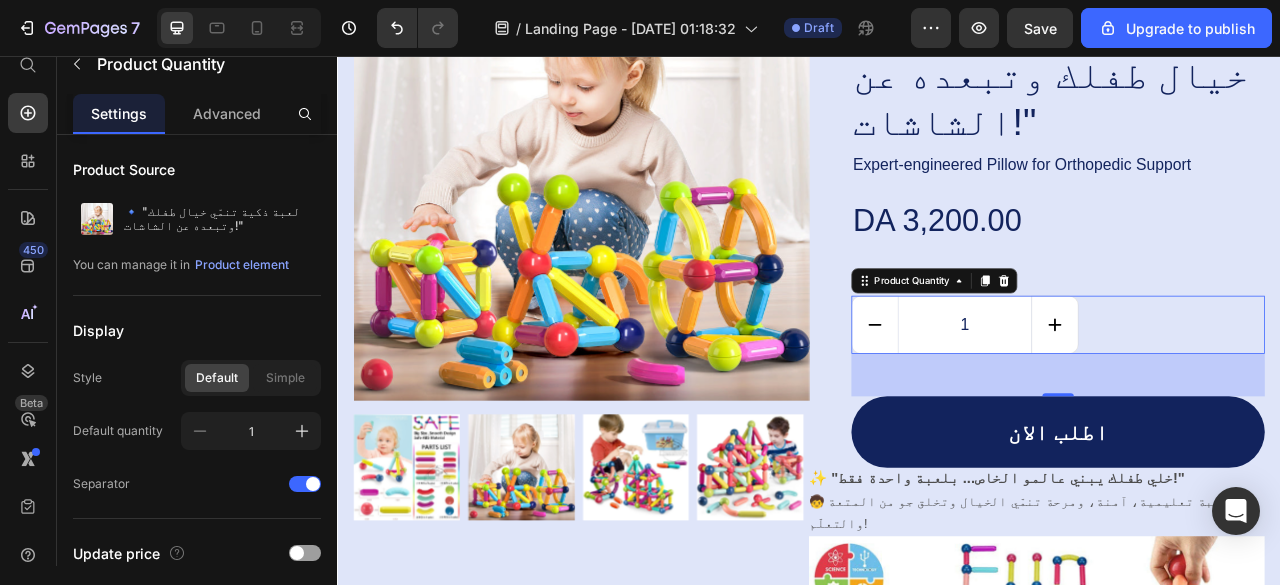 click on "1" at bounding box center [1135, 398] 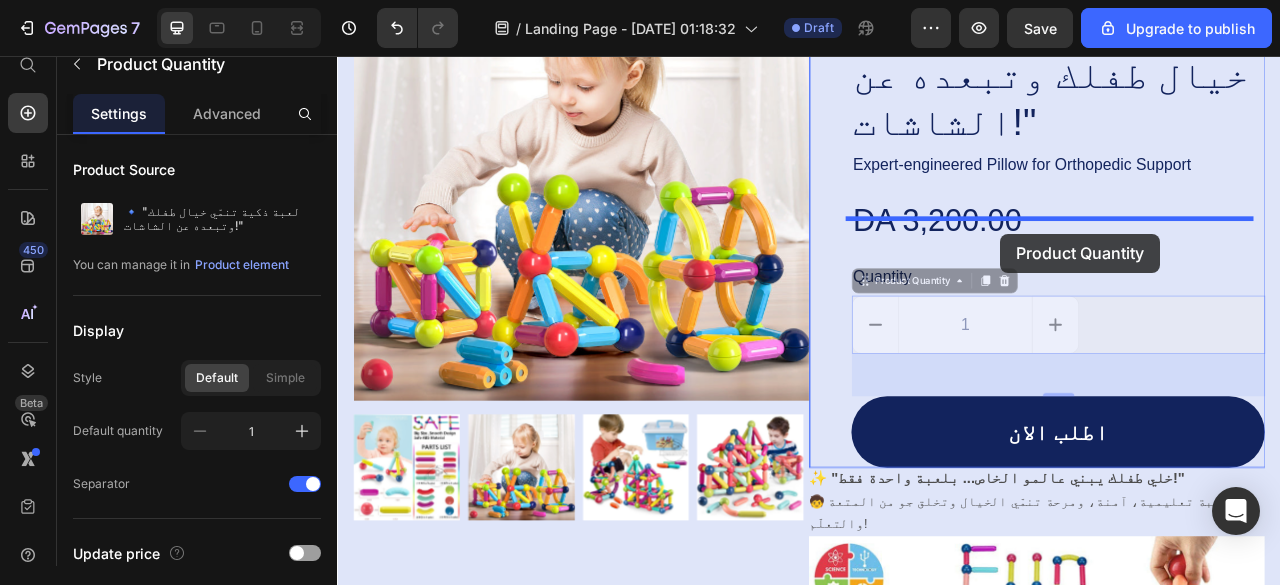 drag, startPoint x: 1282, startPoint y: 328, endPoint x: 1181, endPoint y: 283, distance: 110.57124 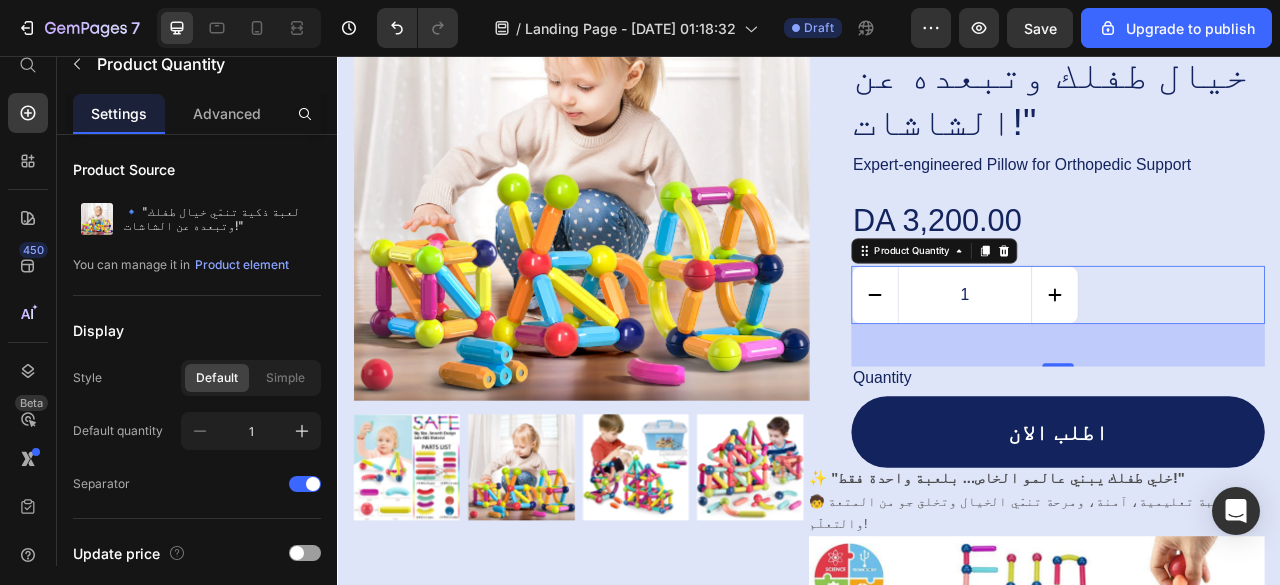 click on "1" at bounding box center [1135, 360] 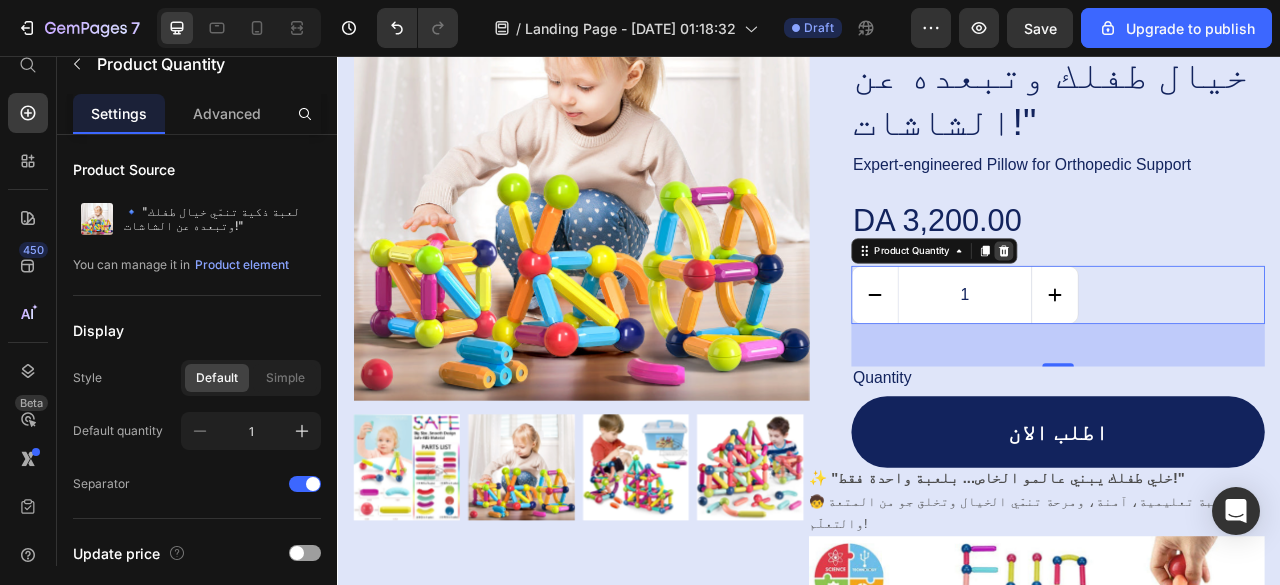 click 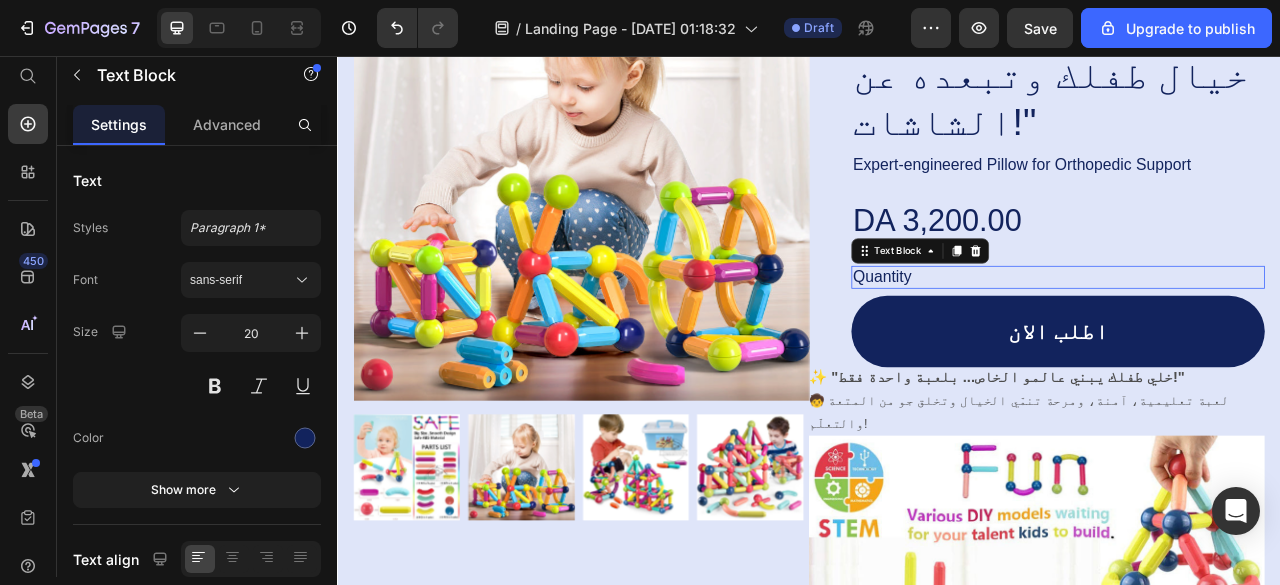 scroll, scrollTop: 19, scrollLeft: 0, axis: vertical 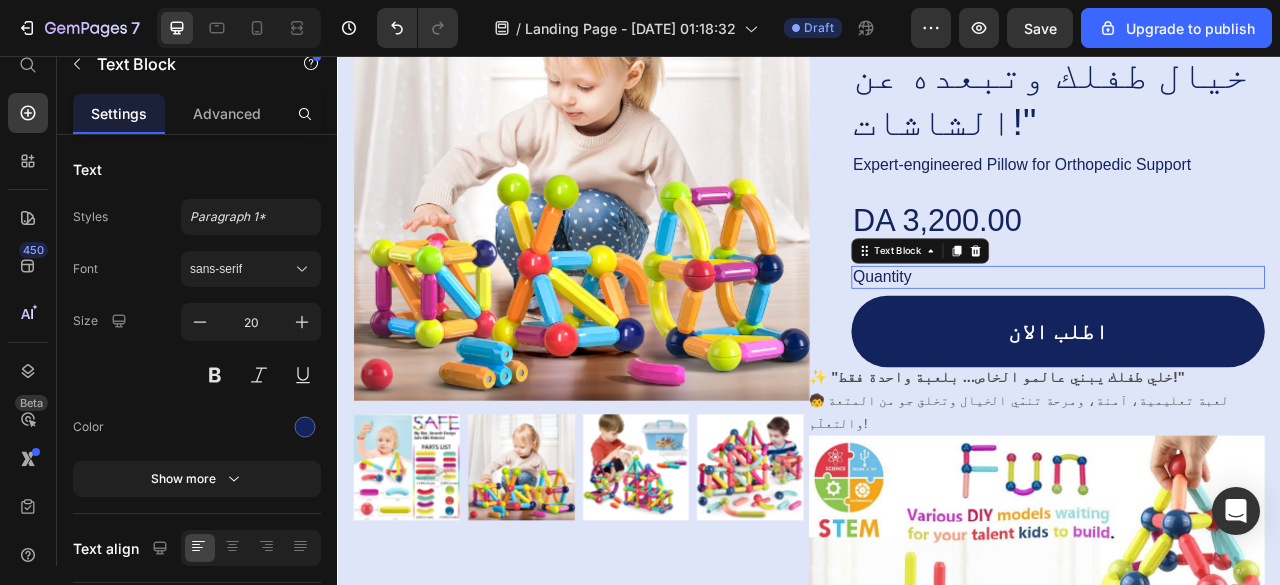 click on "Quantity" at bounding box center [1254, 337] 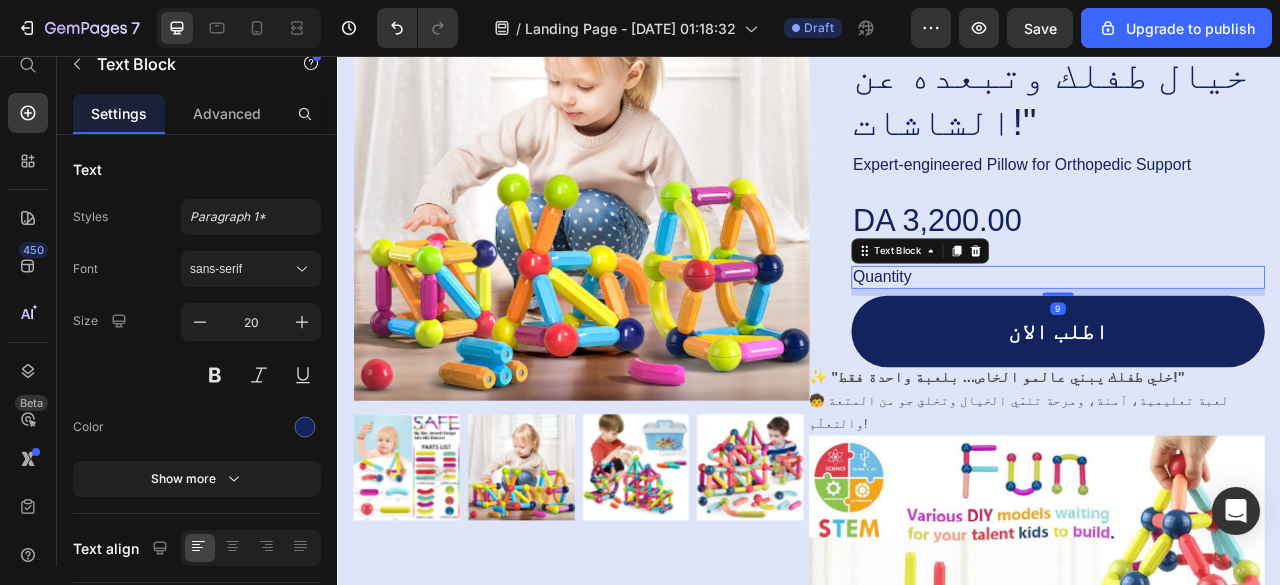 click on "Quantity" at bounding box center [1254, 337] 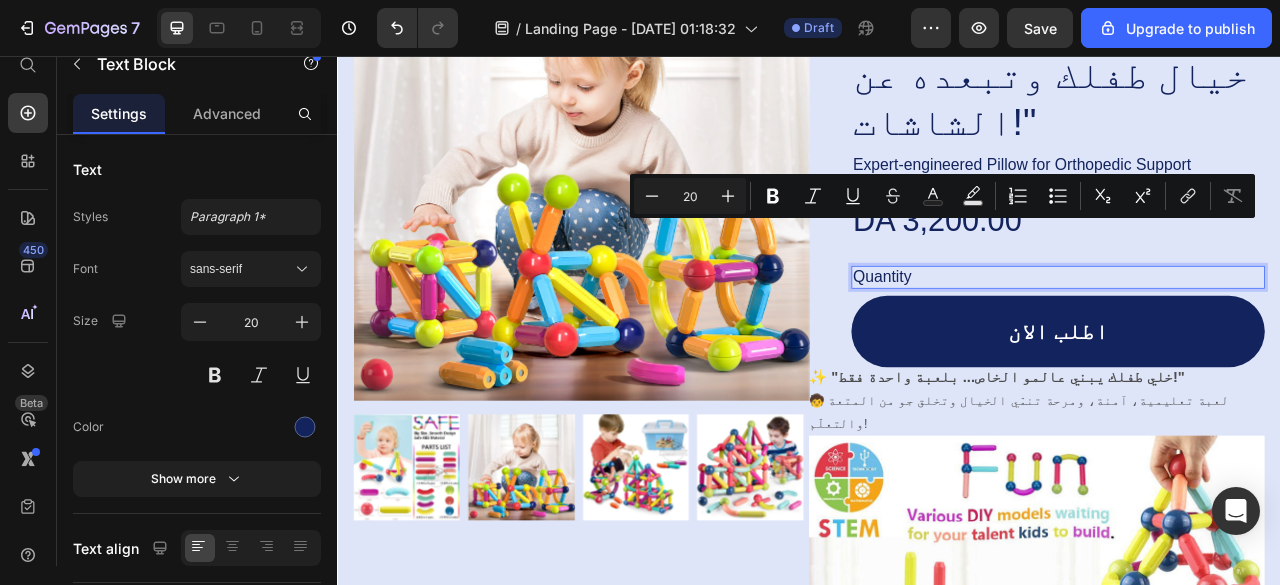 click on "Quantity" at bounding box center (1254, 337) 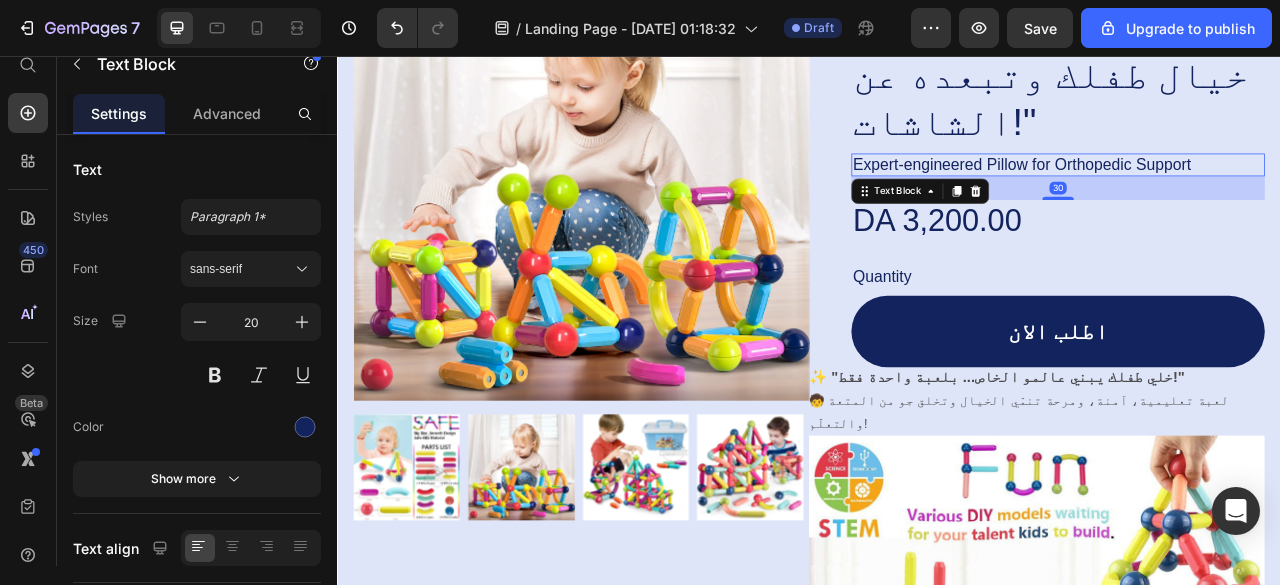 click on "Expert-engineered Pillow for Orthopedic Support" at bounding box center (1221, 194) 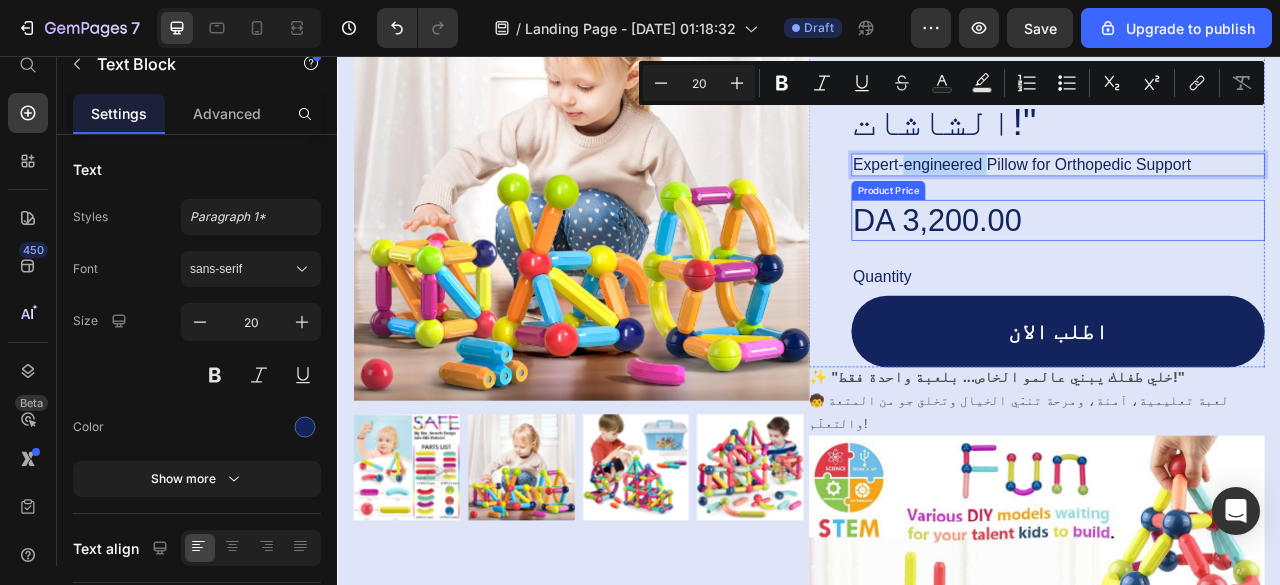 click on "DA 3,200.00" at bounding box center [1254, 265] 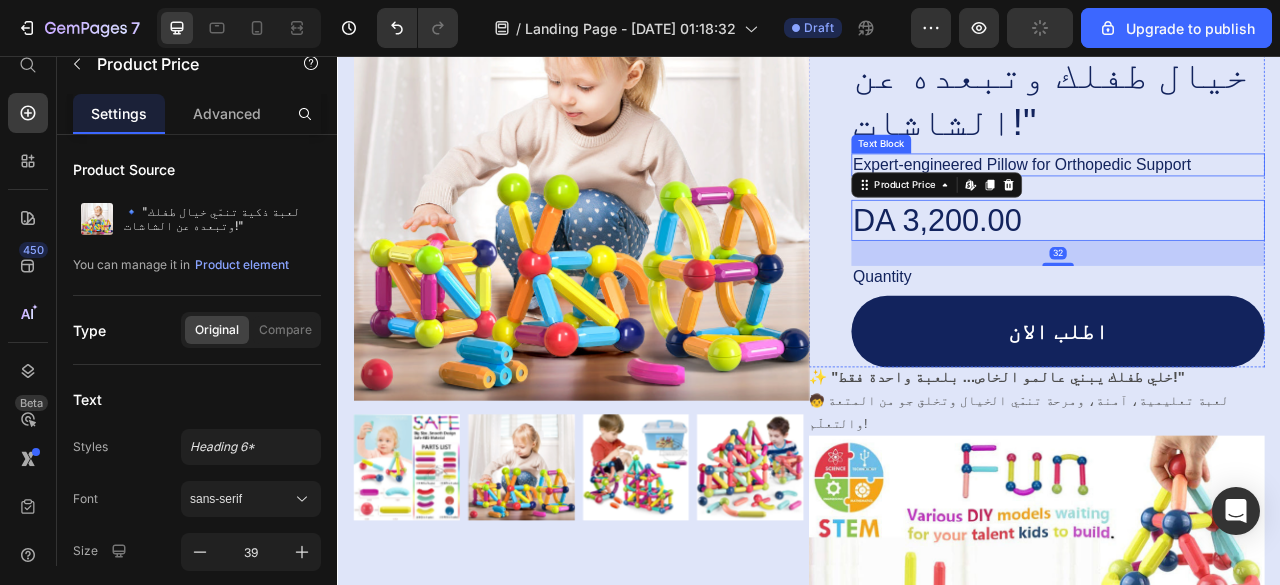 click on "Expert-engineered Pillow for Orthopedic Support" at bounding box center (1221, 194) 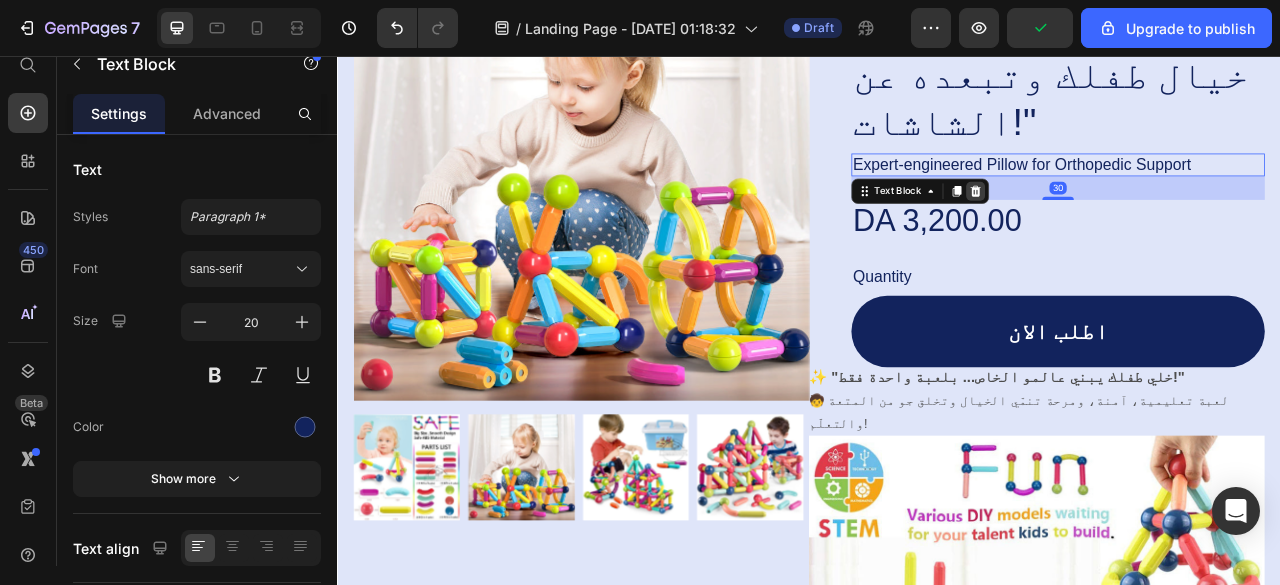 click 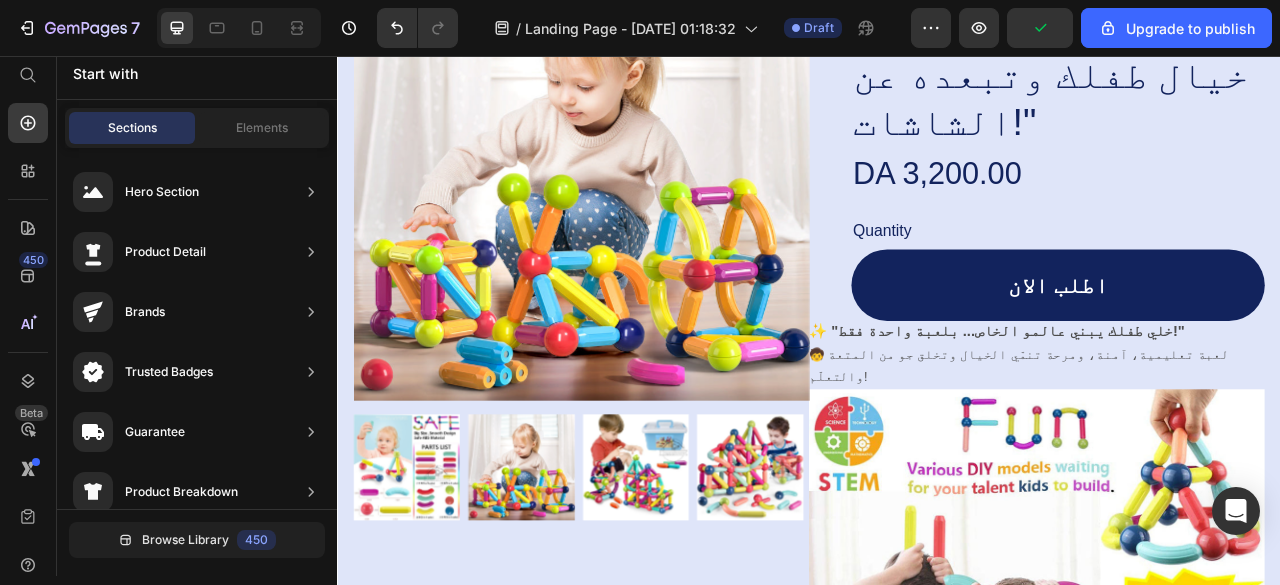 scroll, scrollTop: 8, scrollLeft: 0, axis: vertical 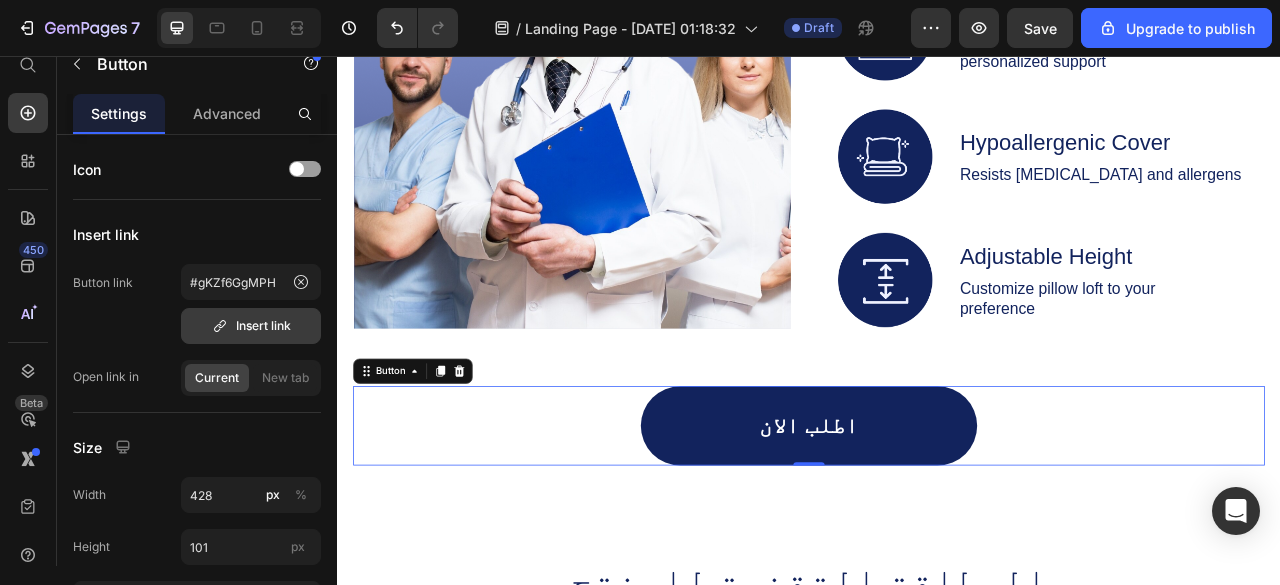 click 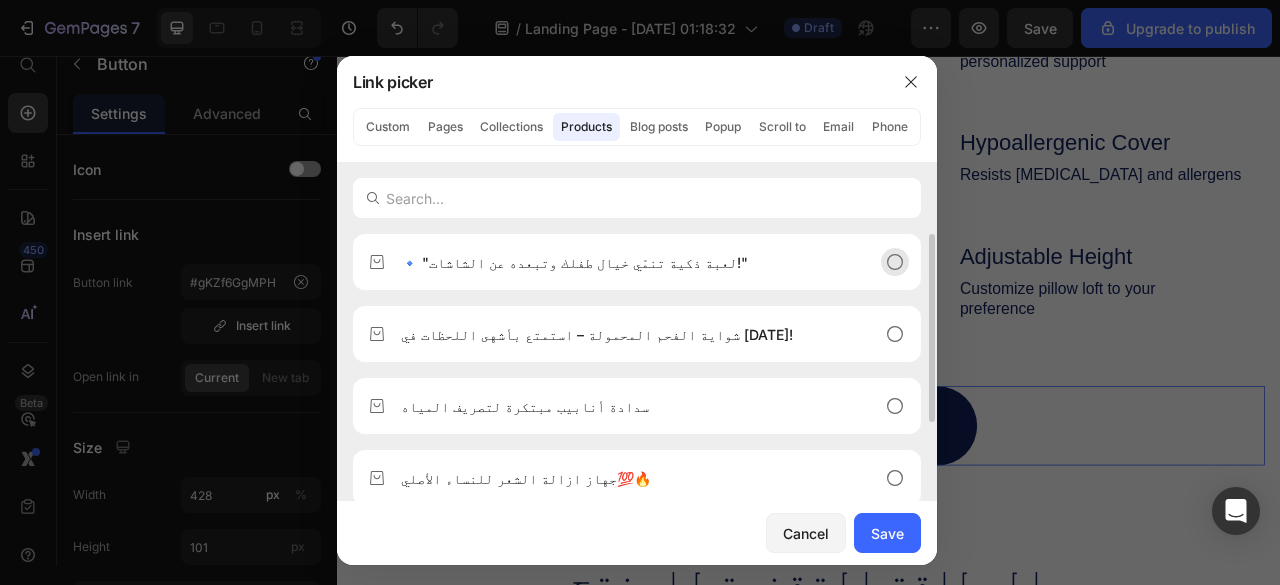click 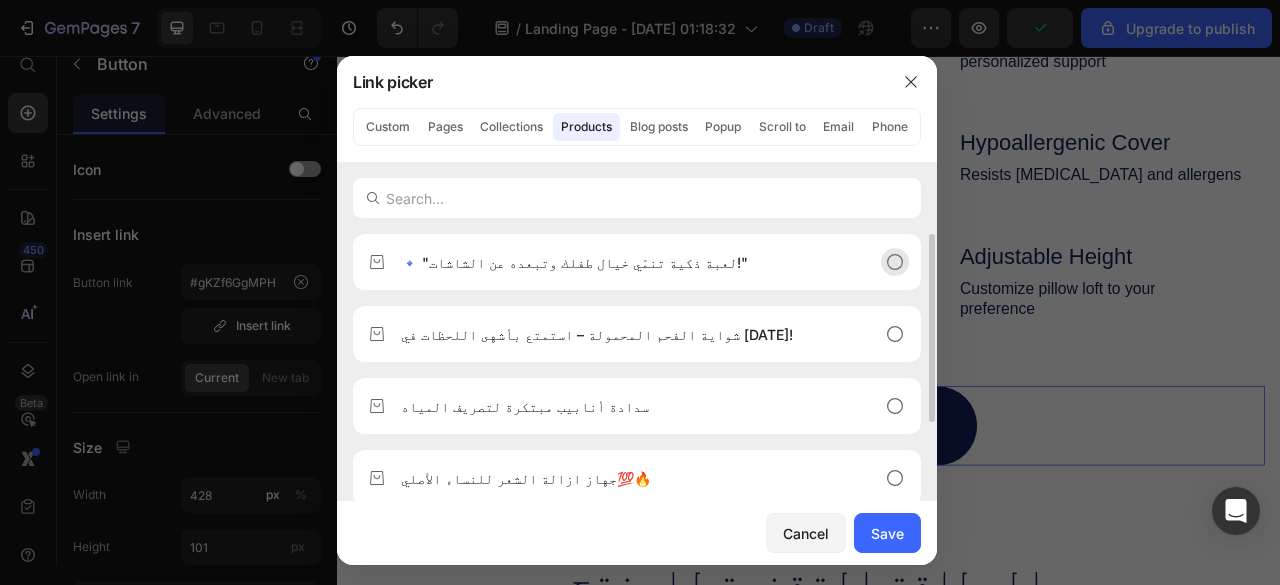 click 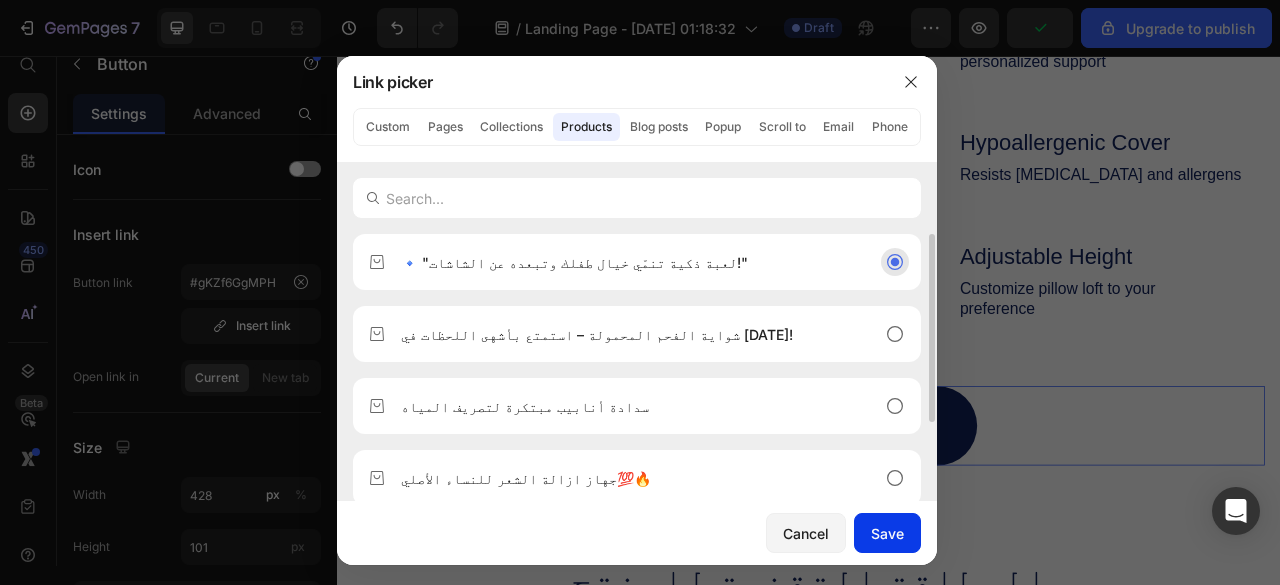click on "Save" at bounding box center (887, 533) 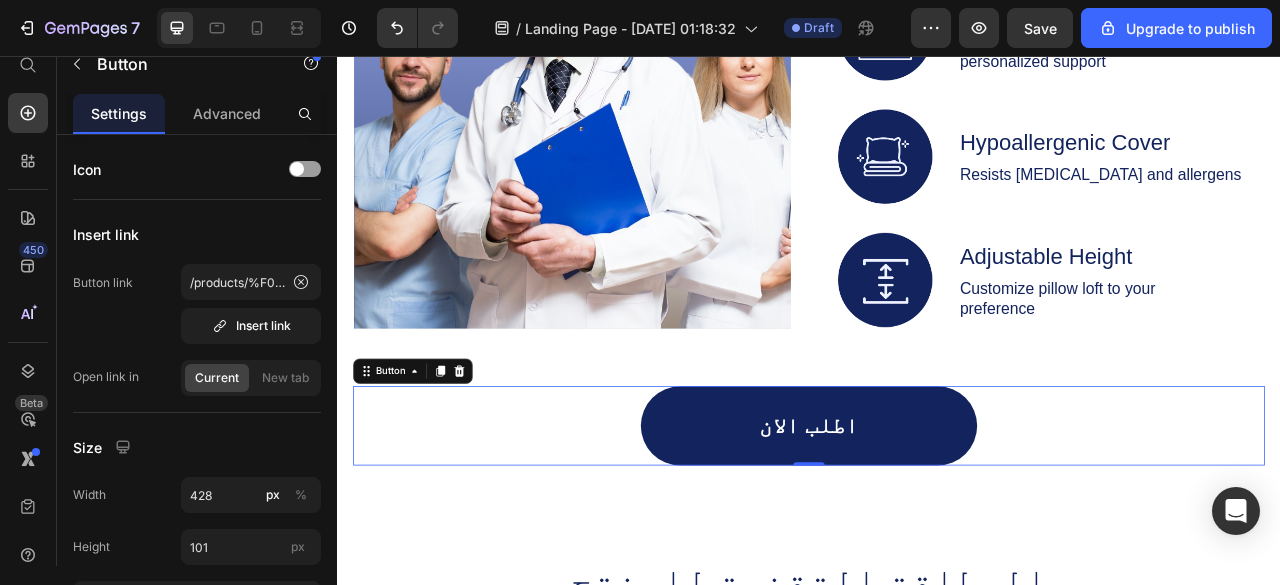 scroll, scrollTop: 8, scrollLeft: 0, axis: vertical 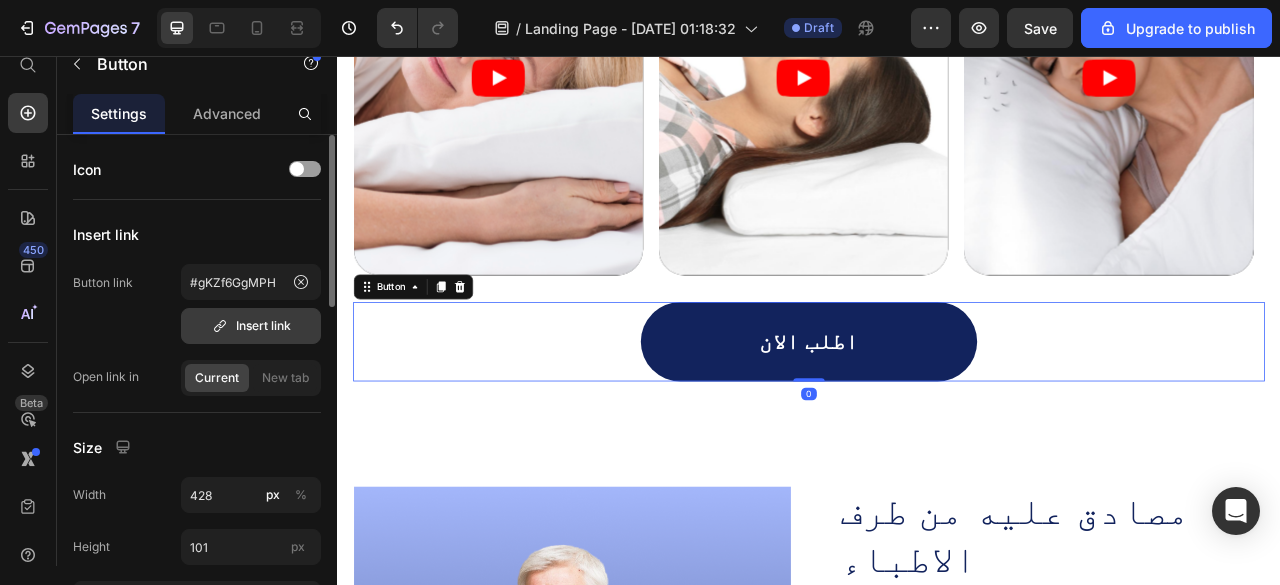 click on "Insert link" at bounding box center [251, 326] 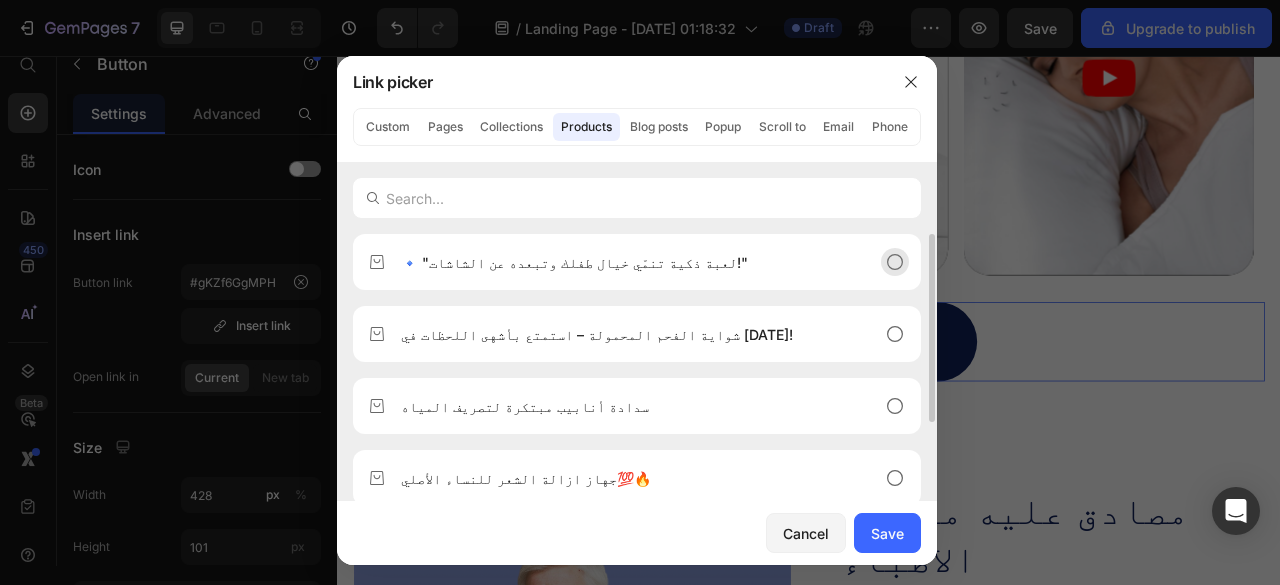 click 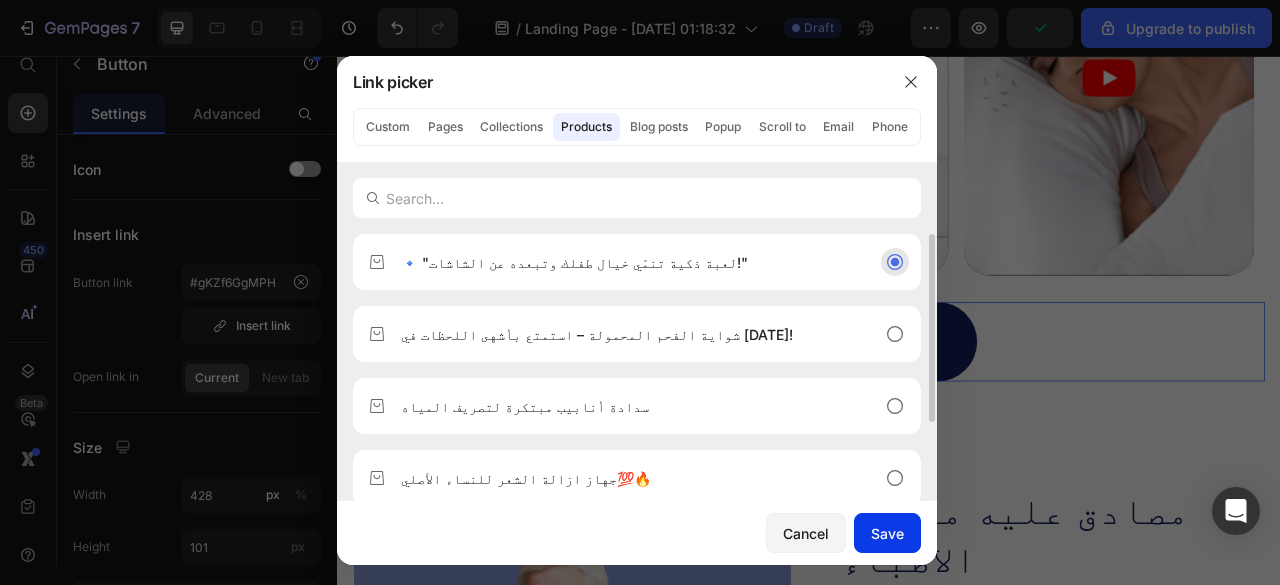 click on "Save" at bounding box center [887, 533] 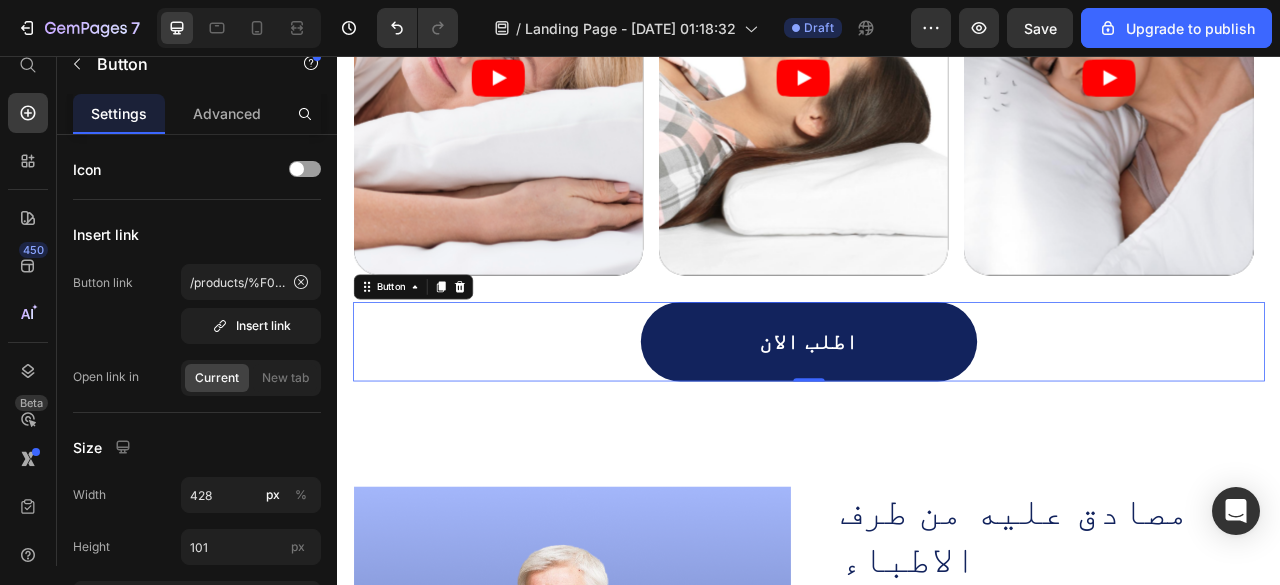 scroll, scrollTop: 8, scrollLeft: 0, axis: vertical 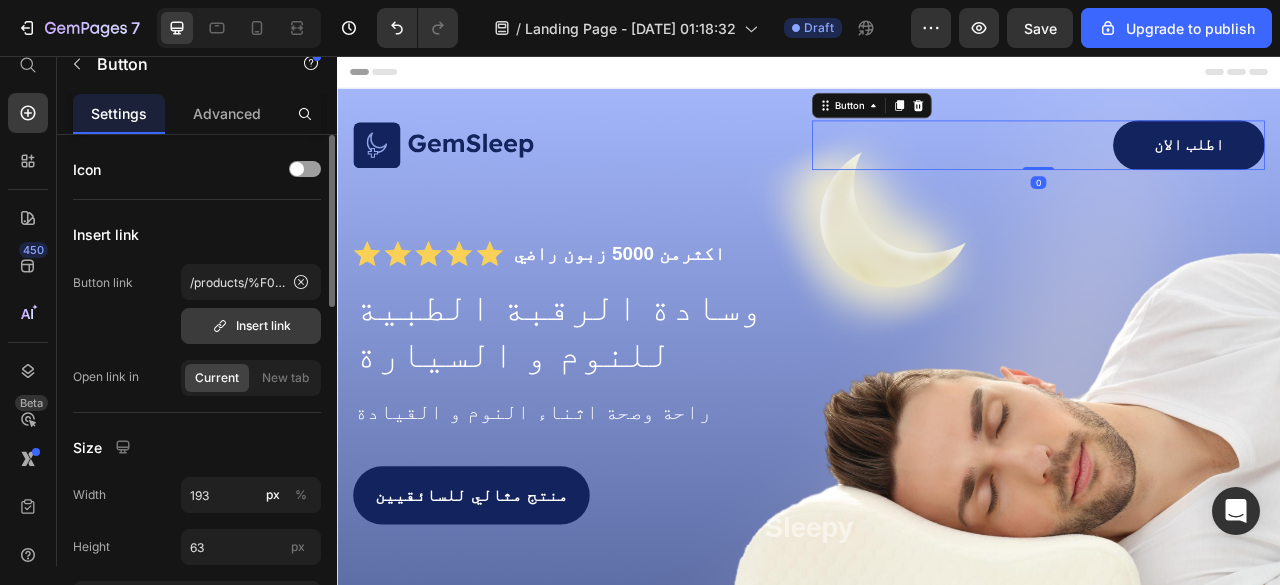 click 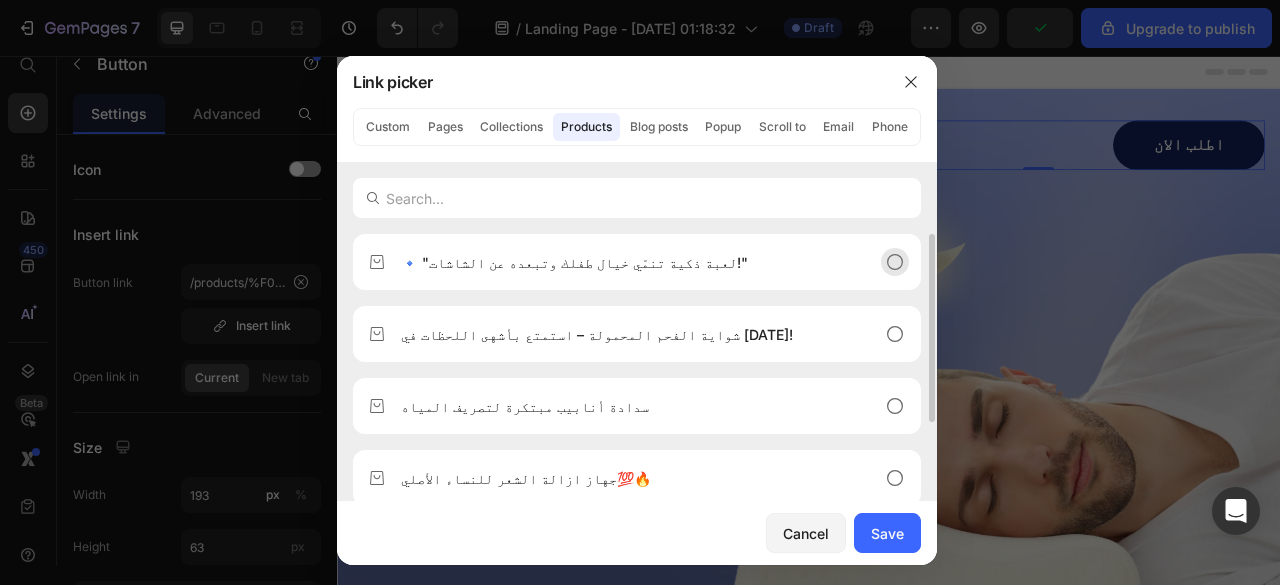 click 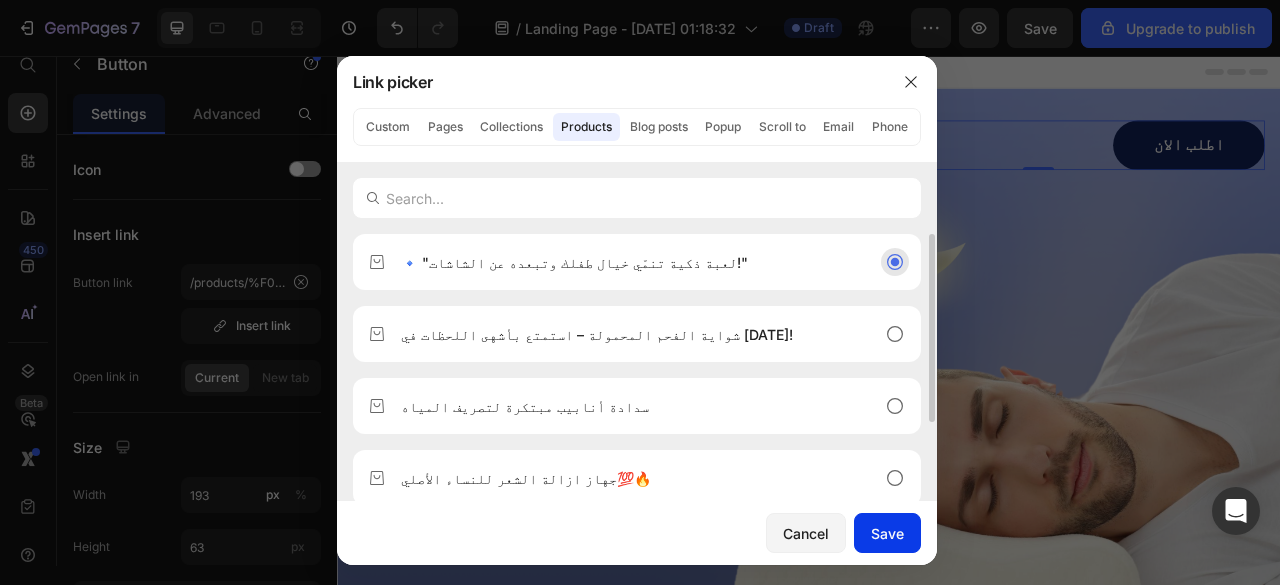 click on "Save" at bounding box center (887, 533) 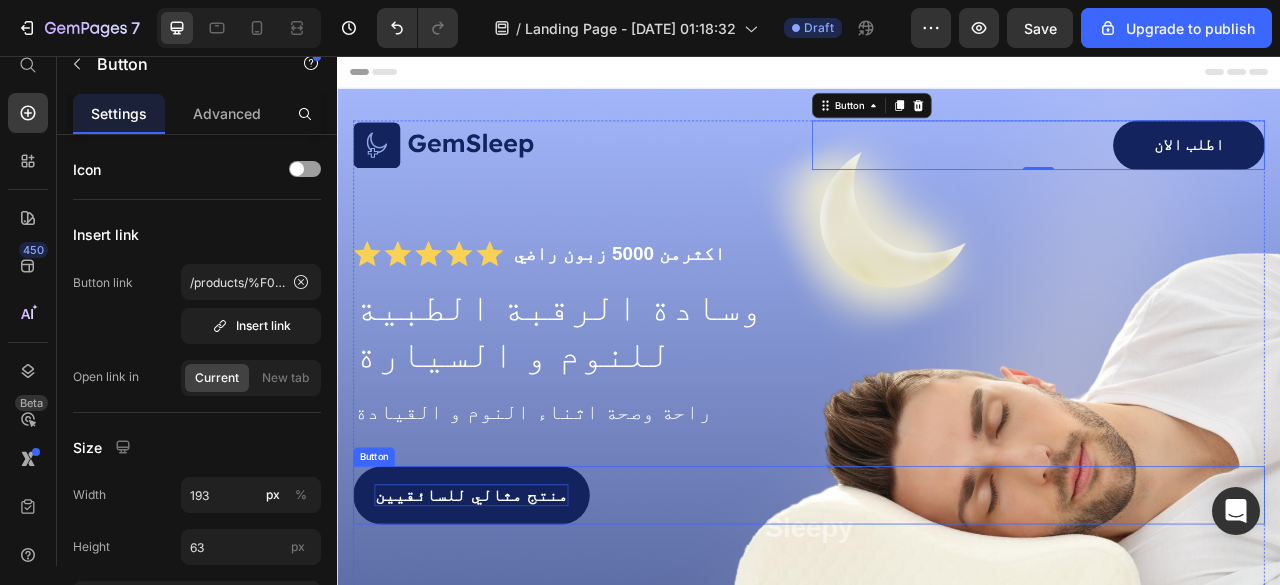 click on "منتج مثالي للسائقيين" at bounding box center (507, 615) 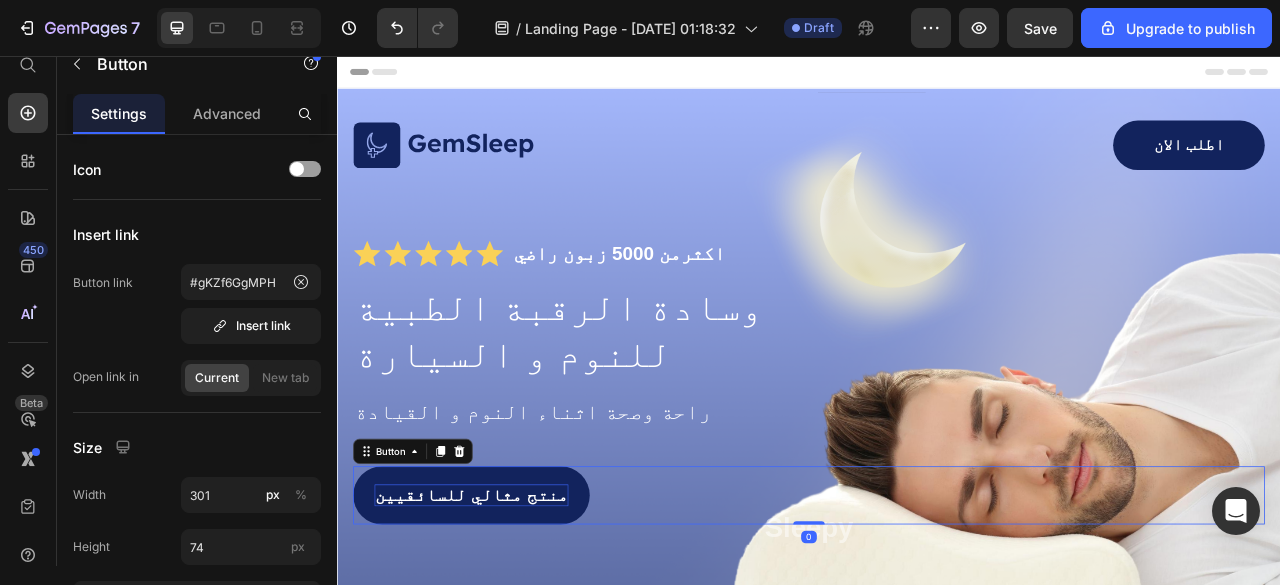click on "منتج مثالي للسائقيين" at bounding box center (507, 615) 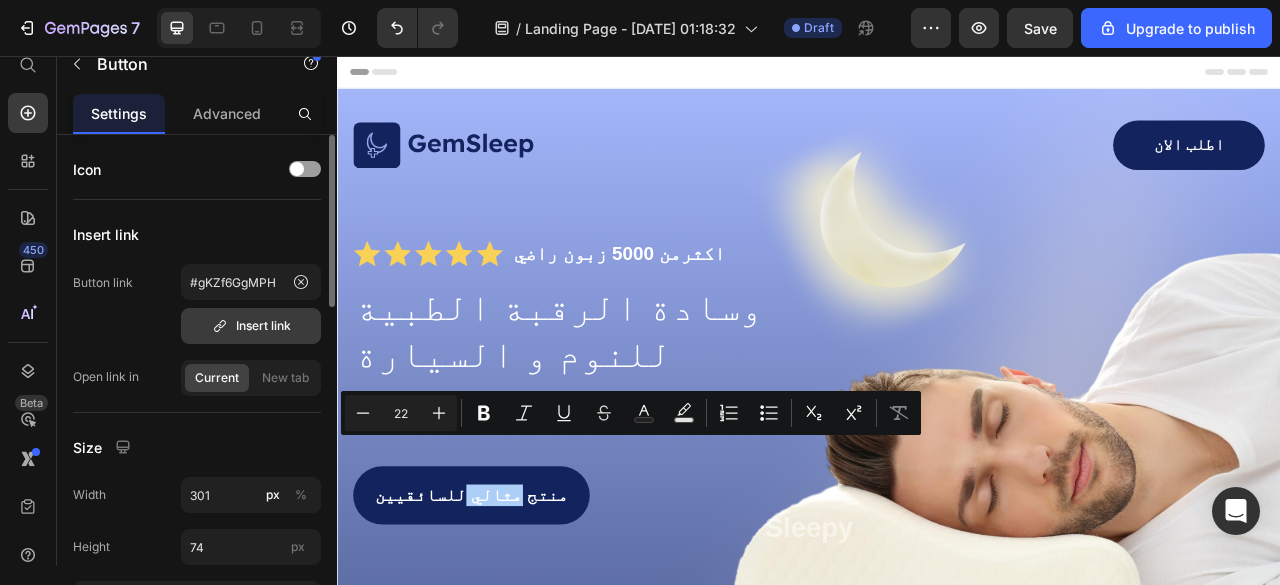 click on "Insert link" at bounding box center (251, 326) 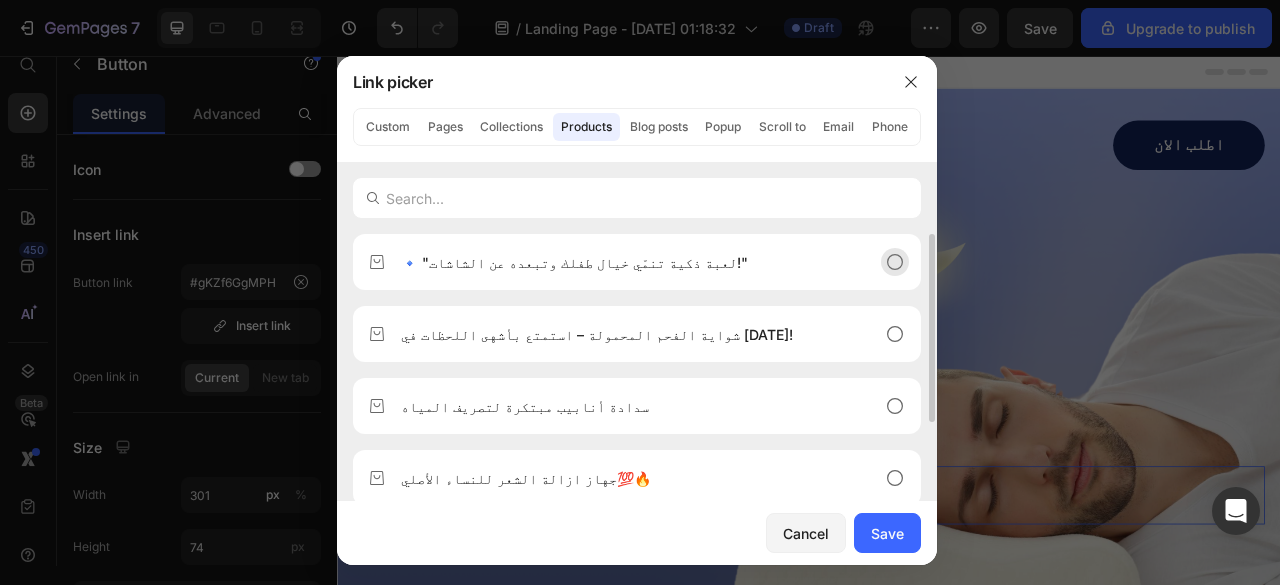click 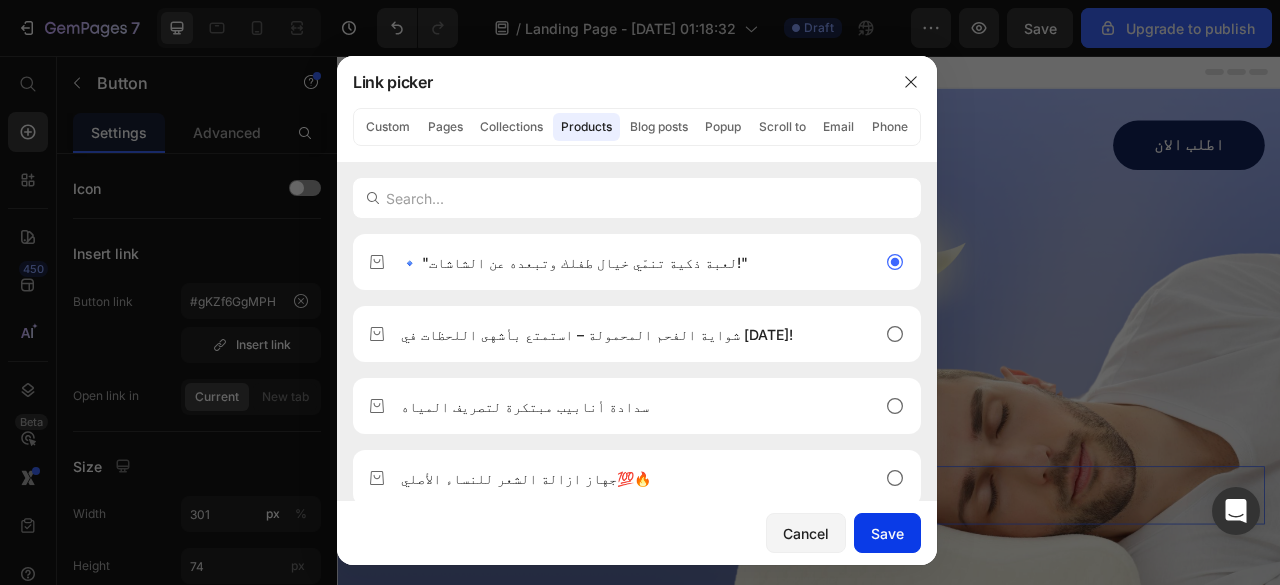 scroll, scrollTop: 0, scrollLeft: 0, axis: both 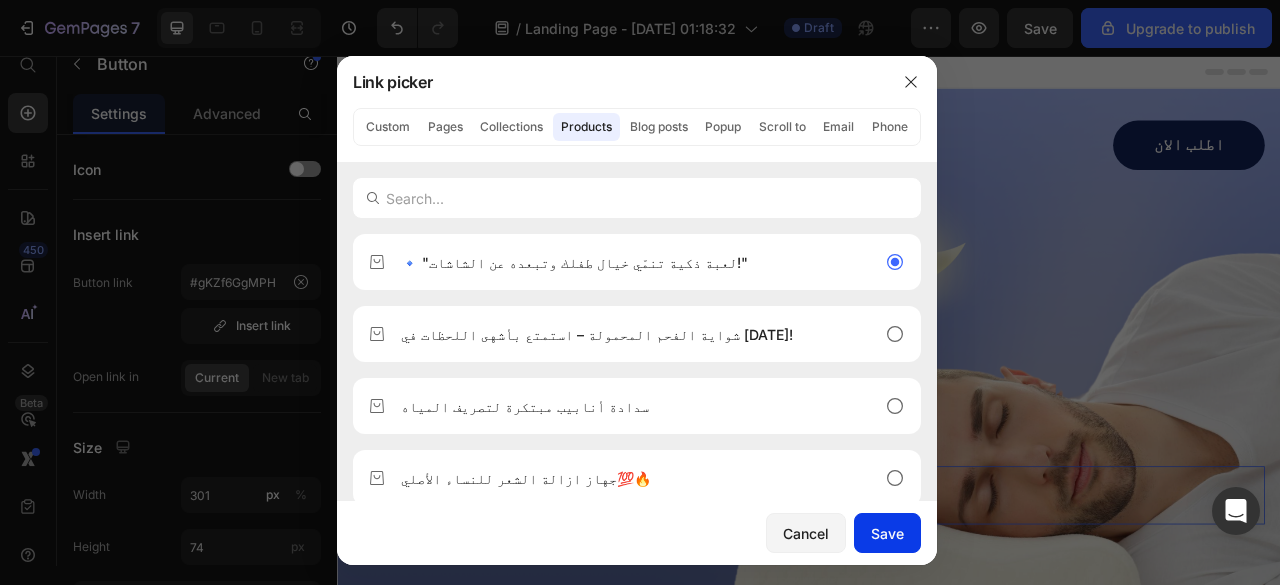 click on "Save" 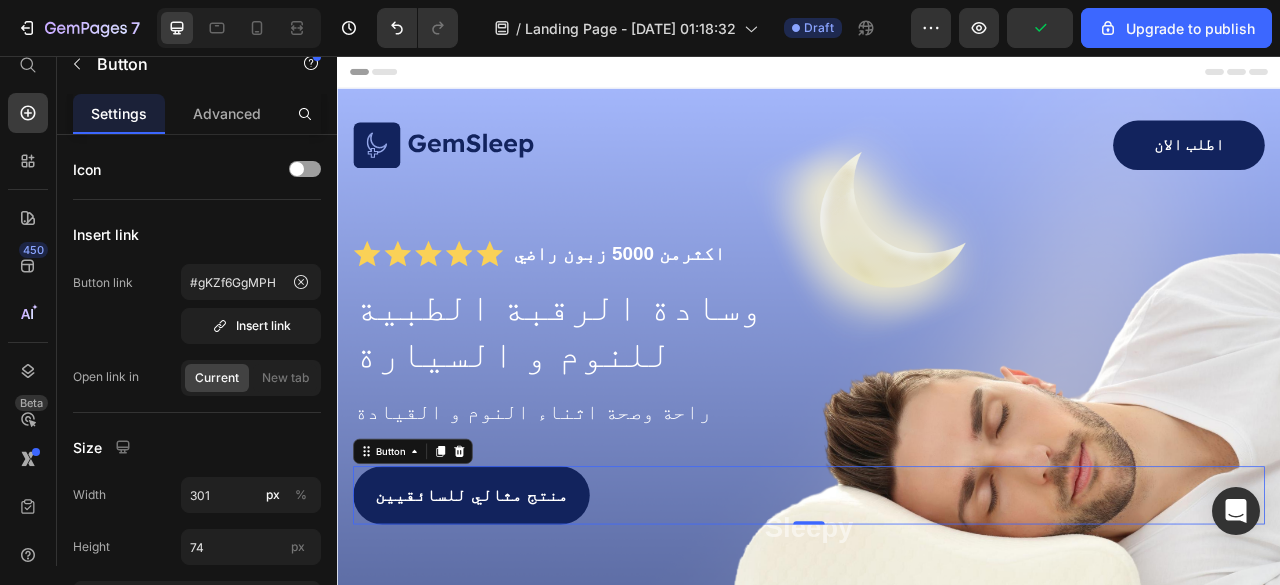 type on "/products/%F0%9F%94%B9-%D9%84%D8%B9%D8%A8%D8%A9-%D8%B0%D9%83%D9%8A%D8%A9-%D8%AA%D9%86%D9%85%D9%91%D9%8A-%D8%AE%D9%8A%D8%A7%D9%84-%D8%B7%D9%81%D9%84%D9%83-%D9%88%D8%AA%D8%A8%D8%B9%D8%AF%D9%87-%D8%B9%D9%86-%D8%A7%D9%84%D8%B4%D8%A7%D8%B4%D8%A7%D8%AA" 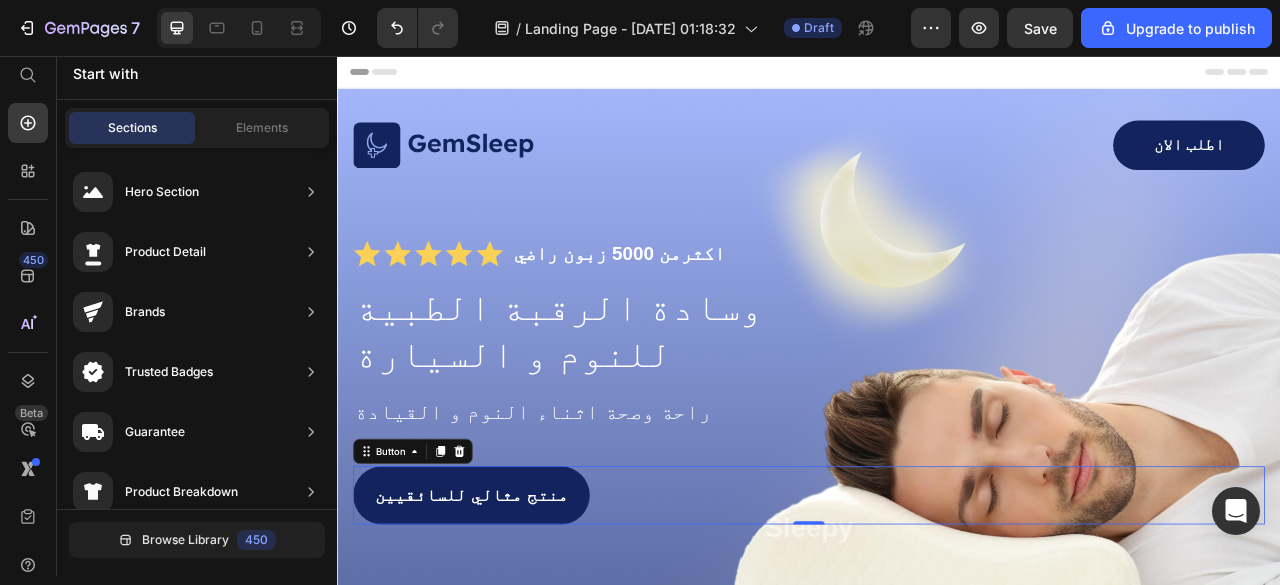 scroll, scrollTop: 8, scrollLeft: 0, axis: vertical 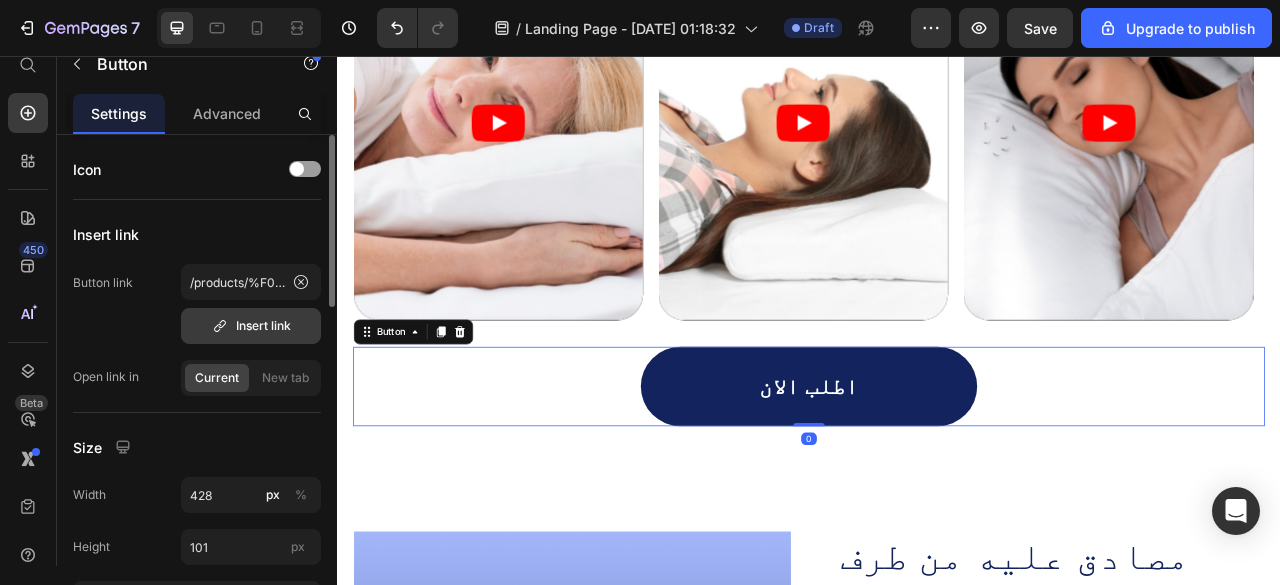 click on "Insert link" at bounding box center [251, 326] 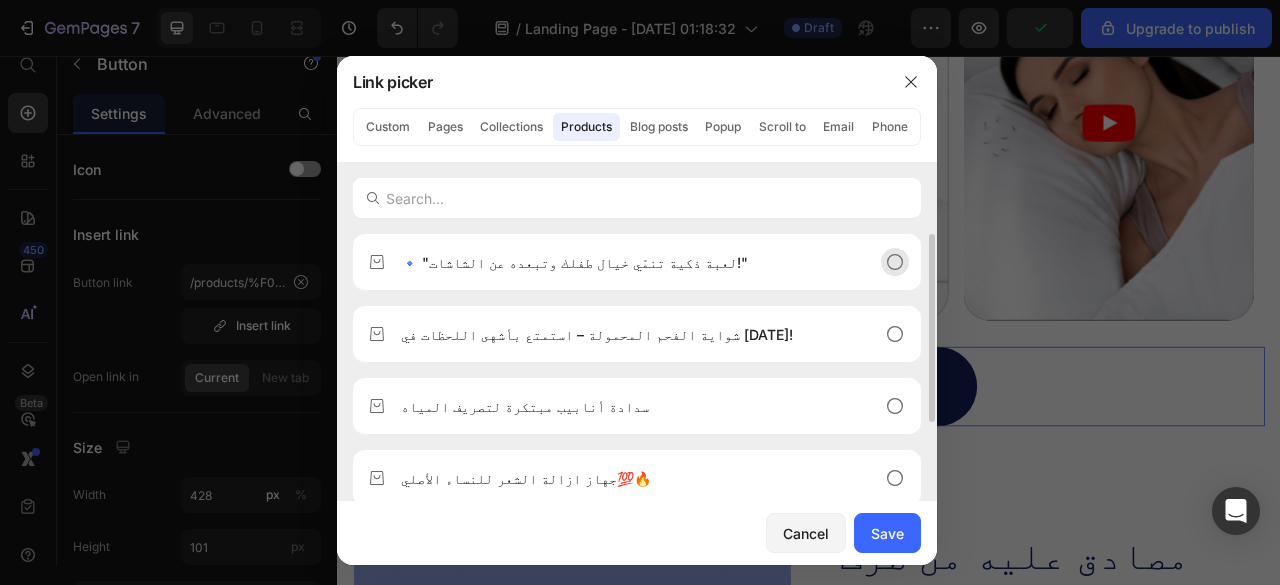 click 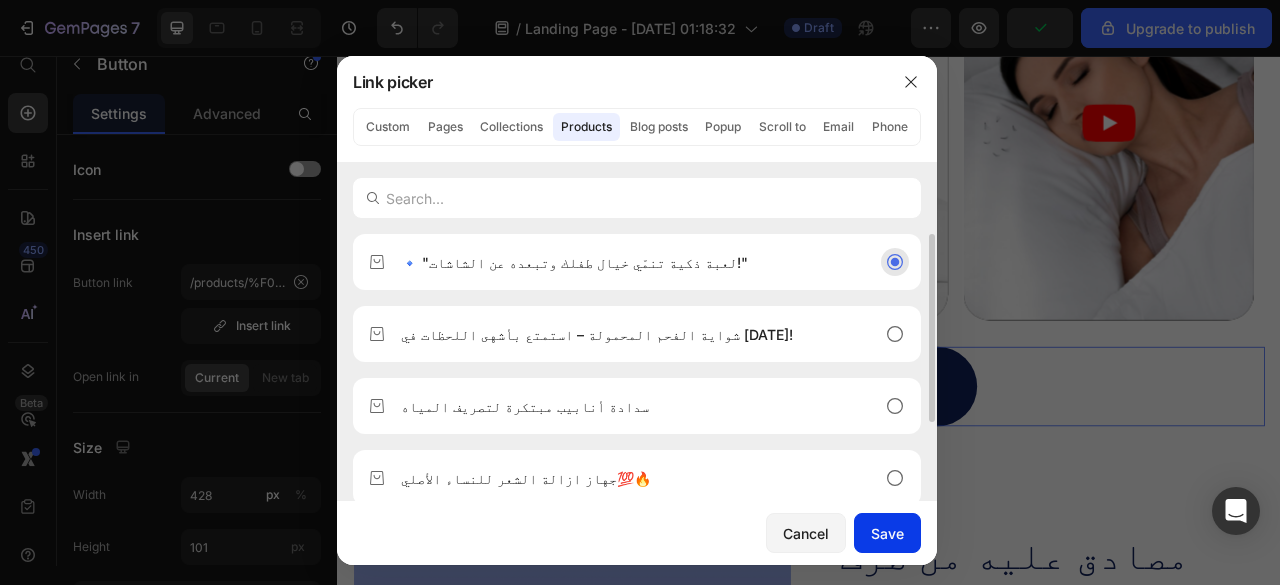 click on "Save" 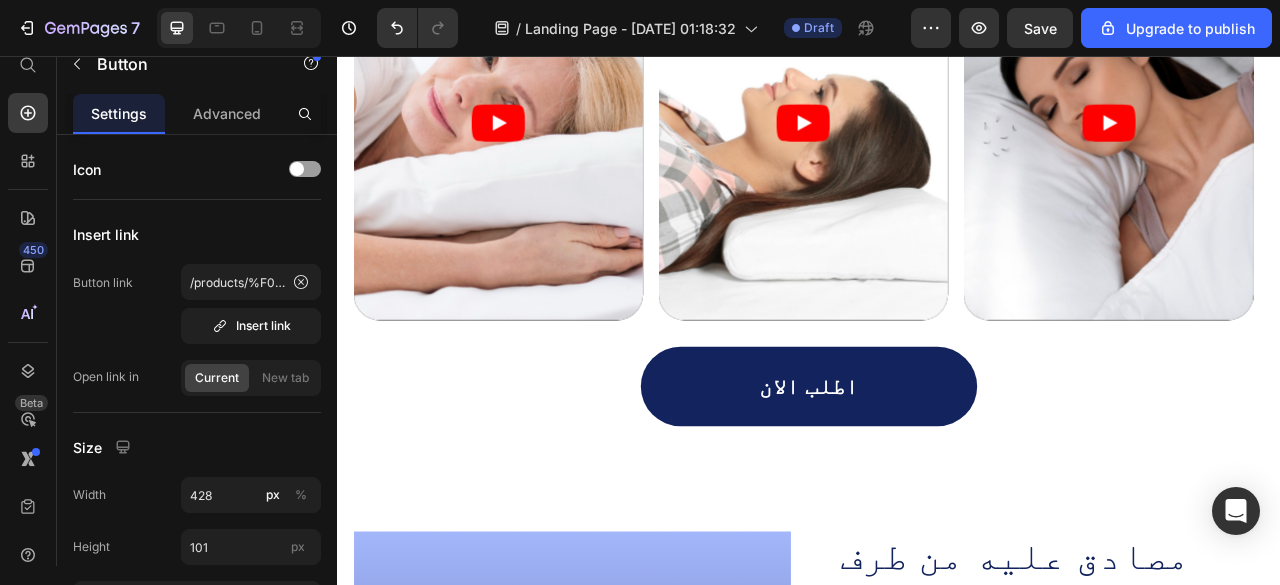 scroll, scrollTop: 8, scrollLeft: 0, axis: vertical 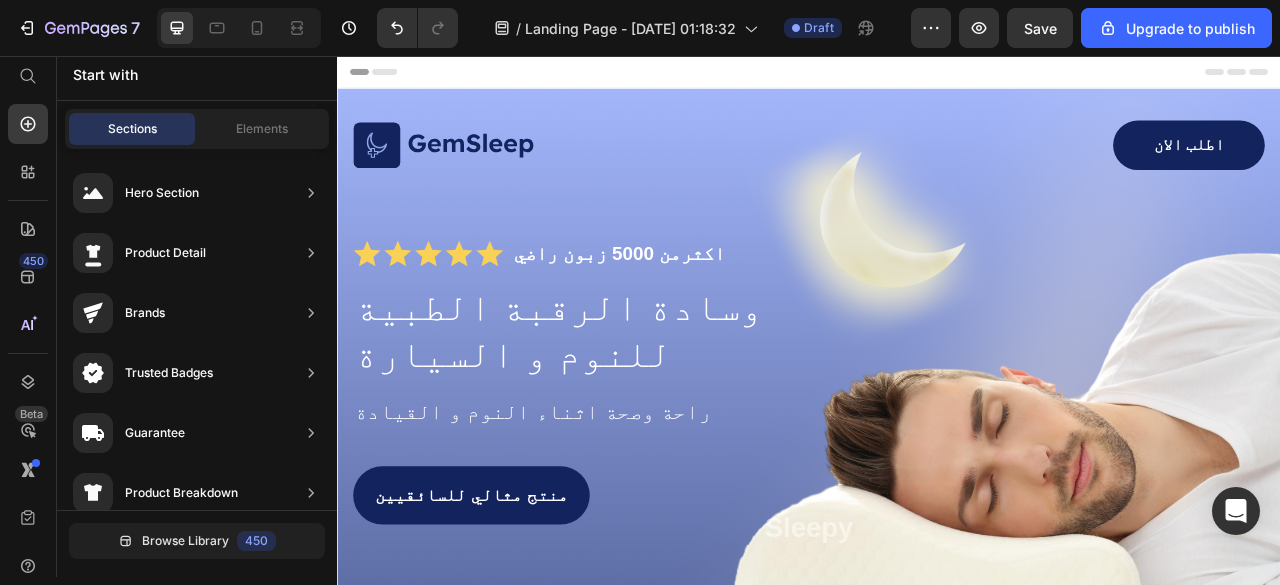 drag, startPoint x: 1525, startPoint y: 270, endPoint x: 1573, endPoint y: 95, distance: 181.4635 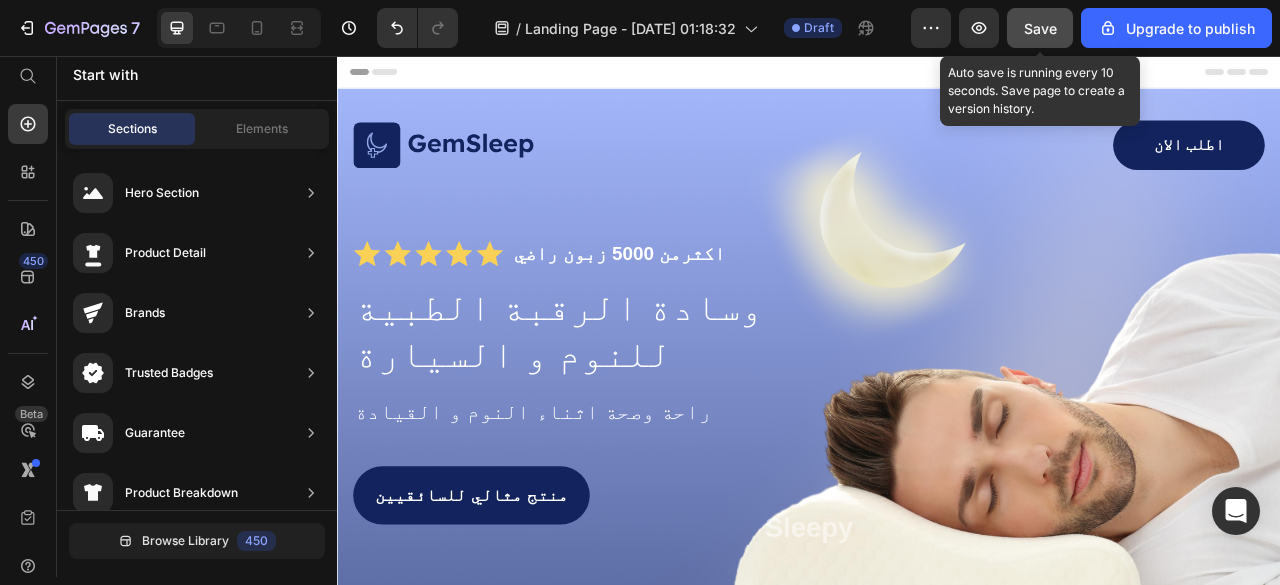 click on "Save" at bounding box center [1040, 28] 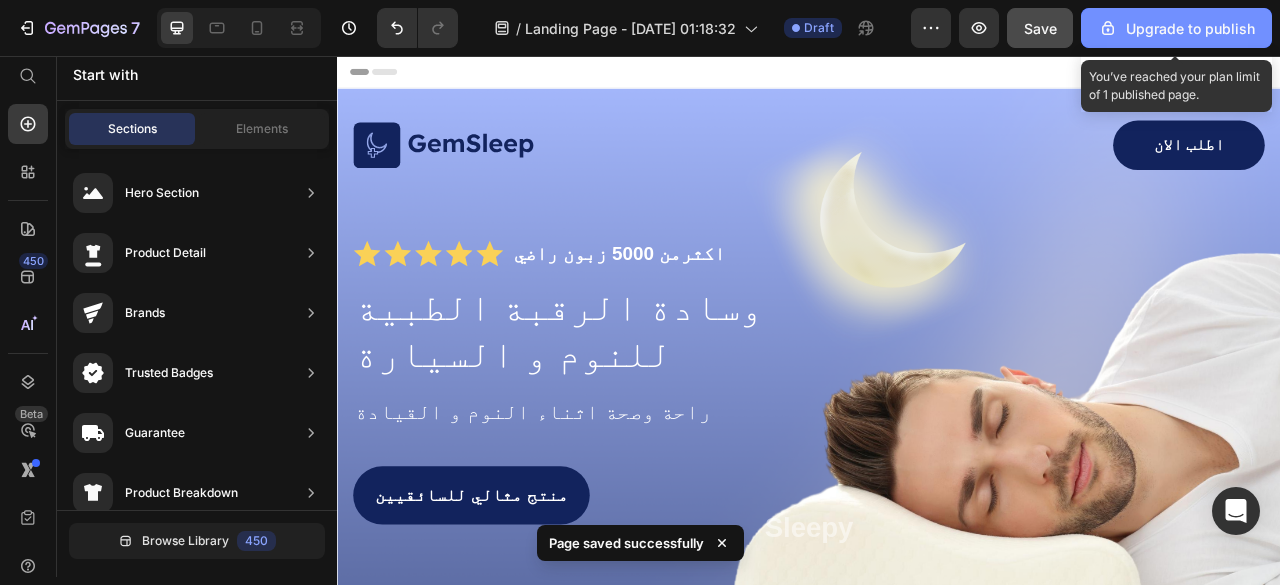 click on "Upgrade to publish" at bounding box center (1176, 28) 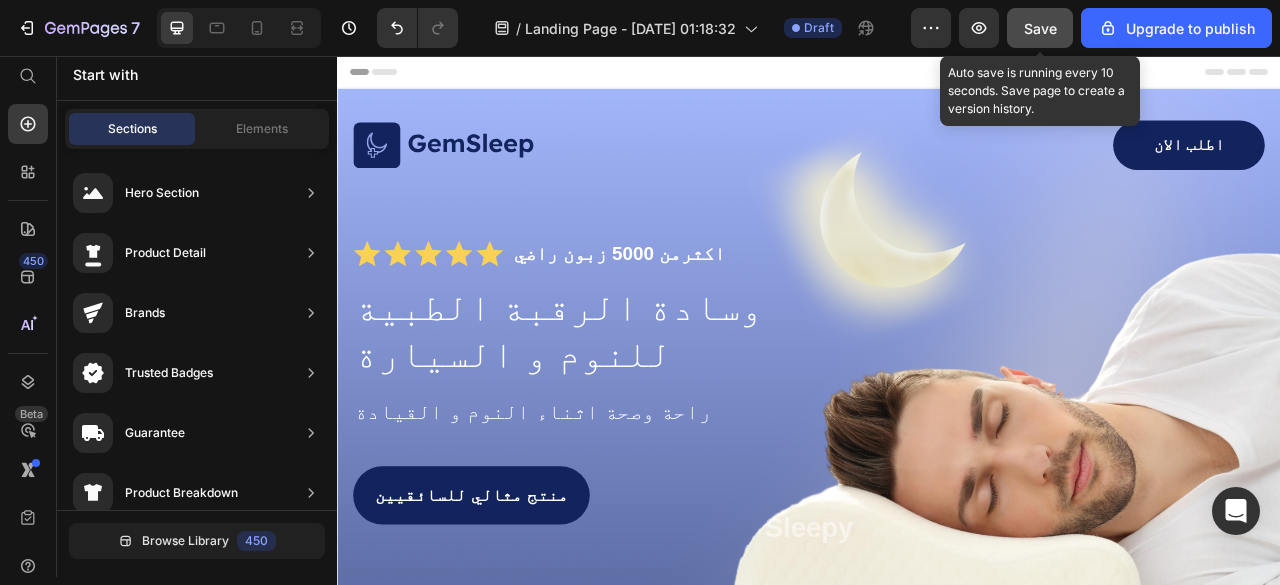 click on "Save" at bounding box center (1040, 28) 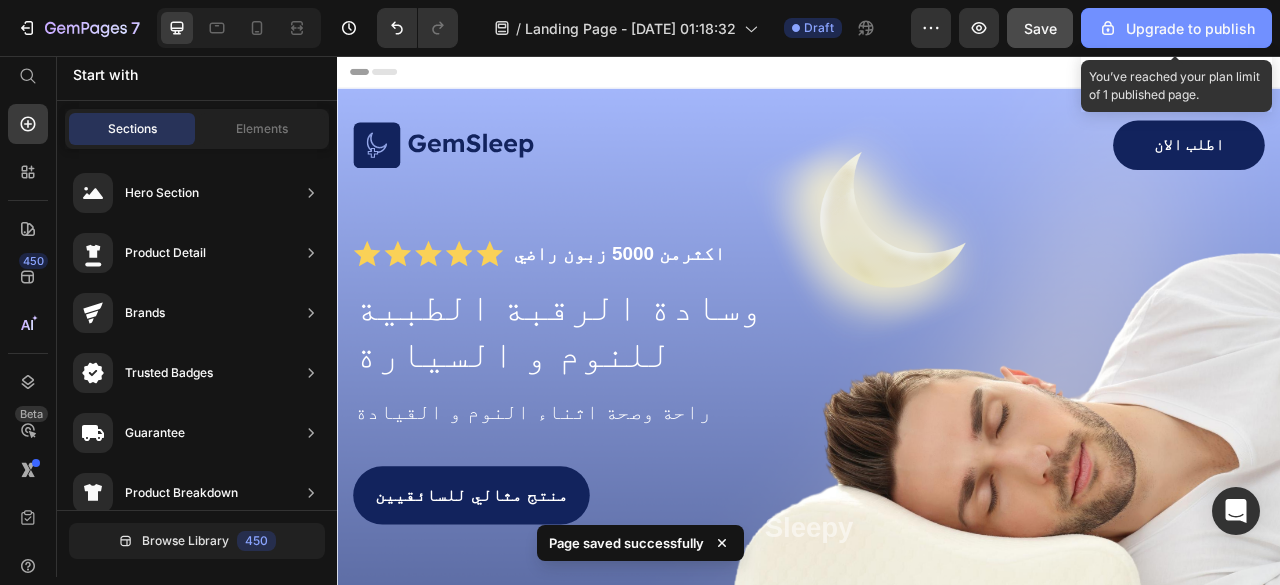 click on "Upgrade to publish" at bounding box center [1176, 28] 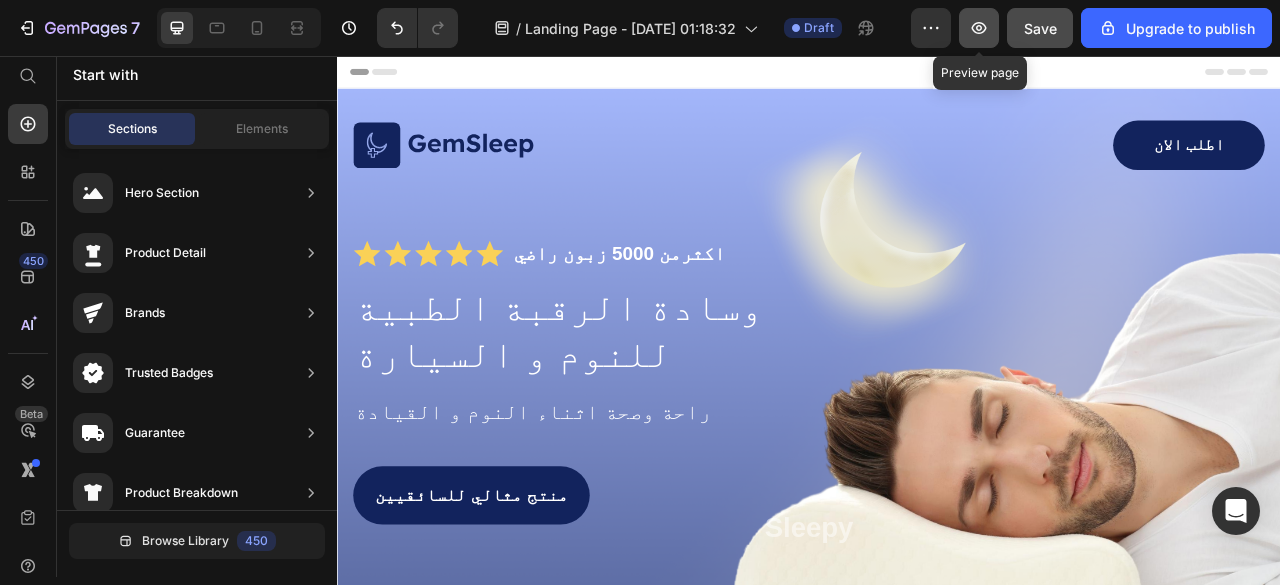 click 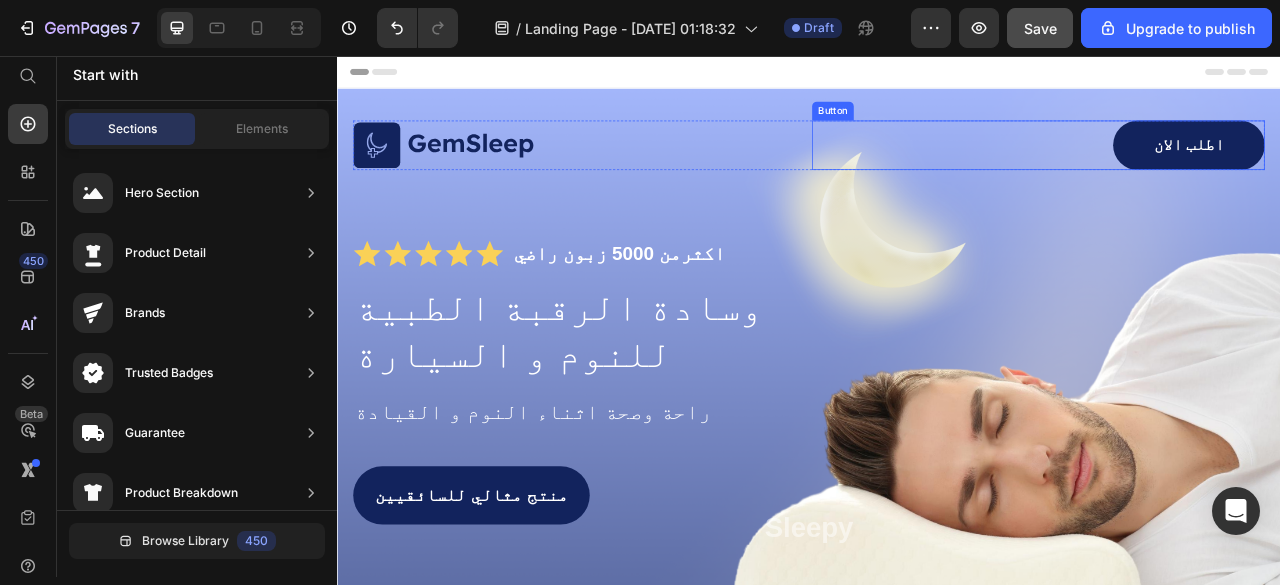 click on "اطلب الان" at bounding box center (1420, 169) 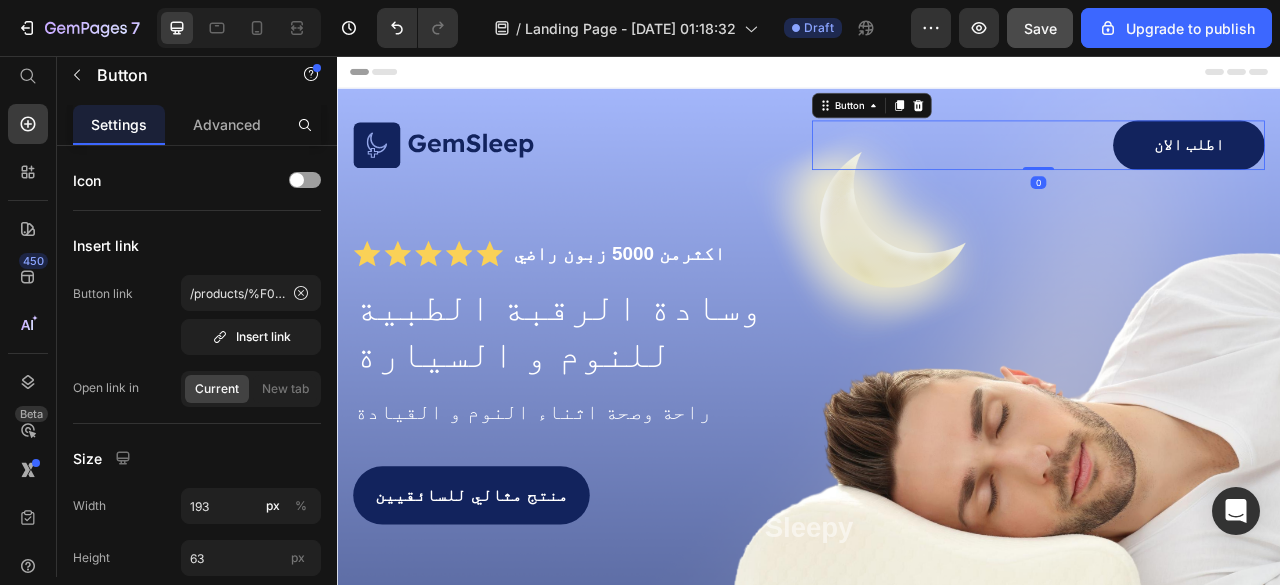 scroll, scrollTop: 19, scrollLeft: 0, axis: vertical 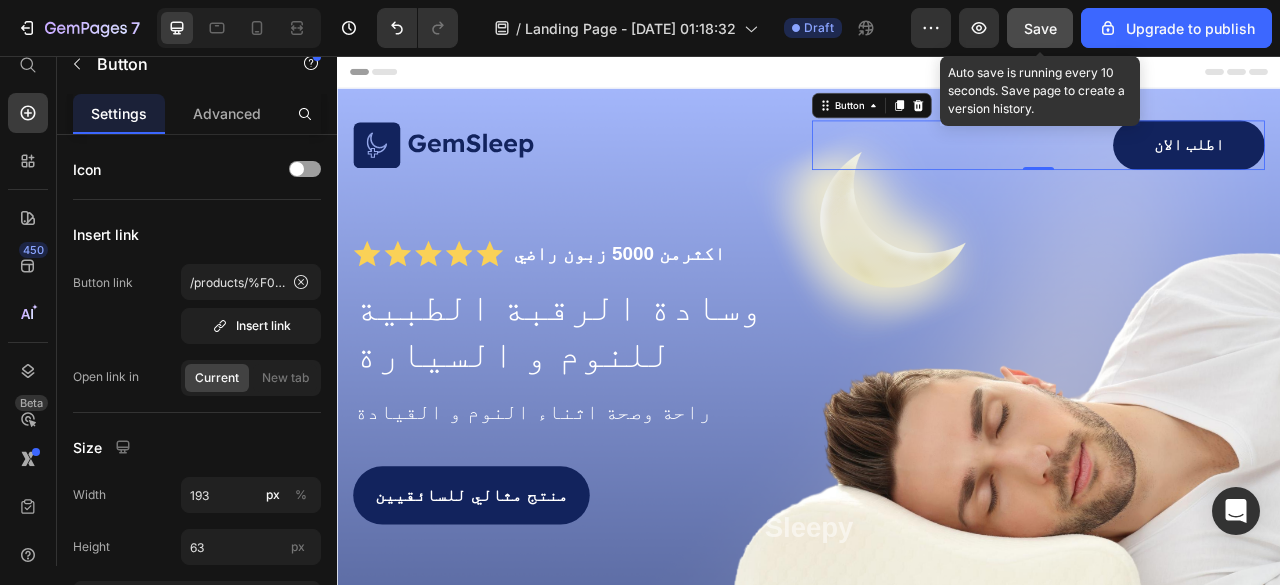 click on "Save" at bounding box center [1040, 28] 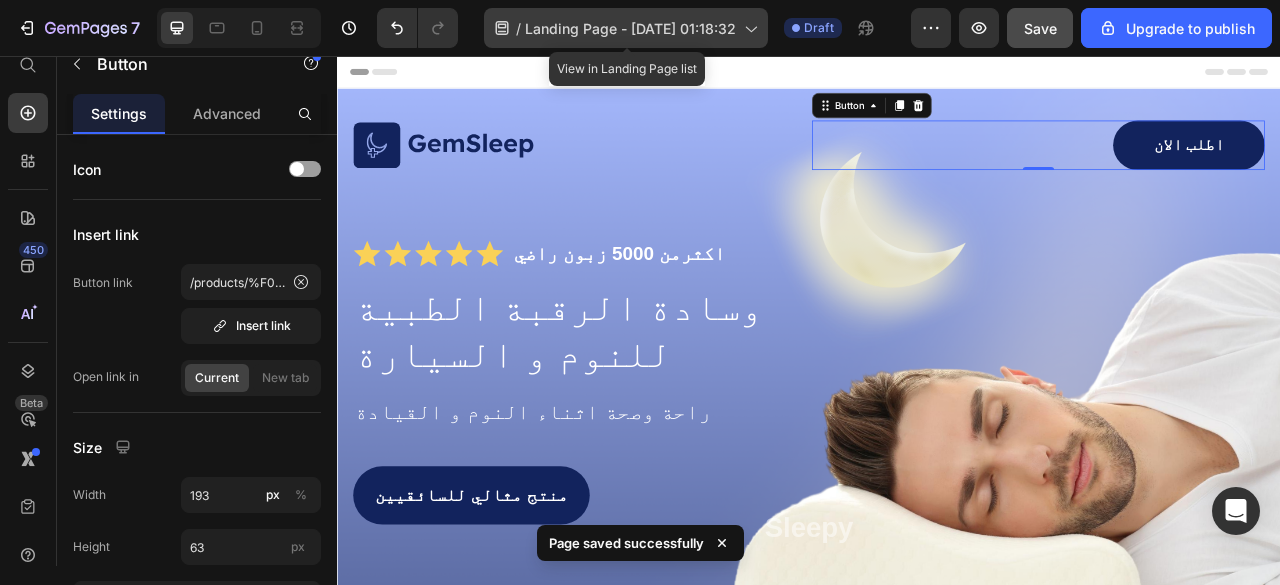 click 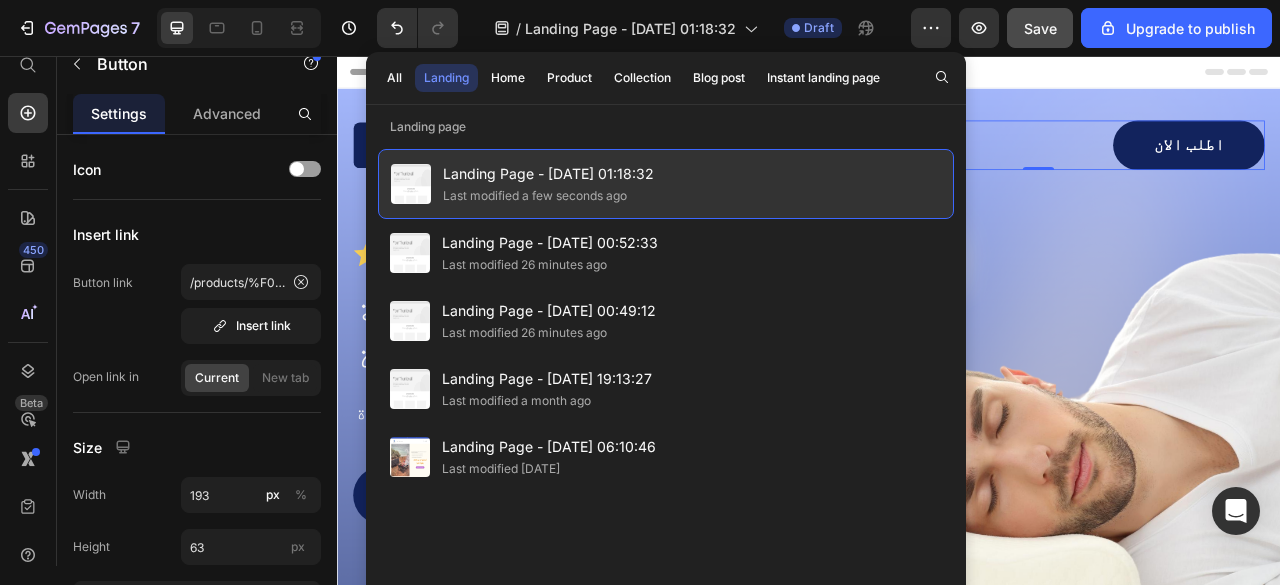 click on "Landing Page - [DATE] 01:18:32" at bounding box center [548, 174] 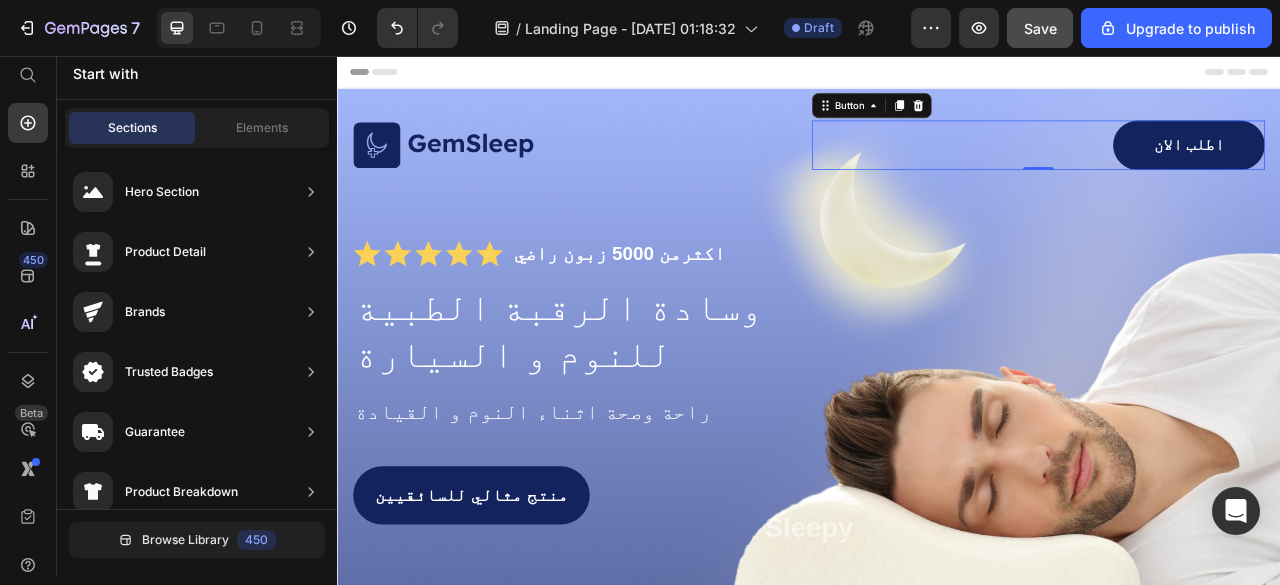 scroll, scrollTop: 8, scrollLeft: 0, axis: vertical 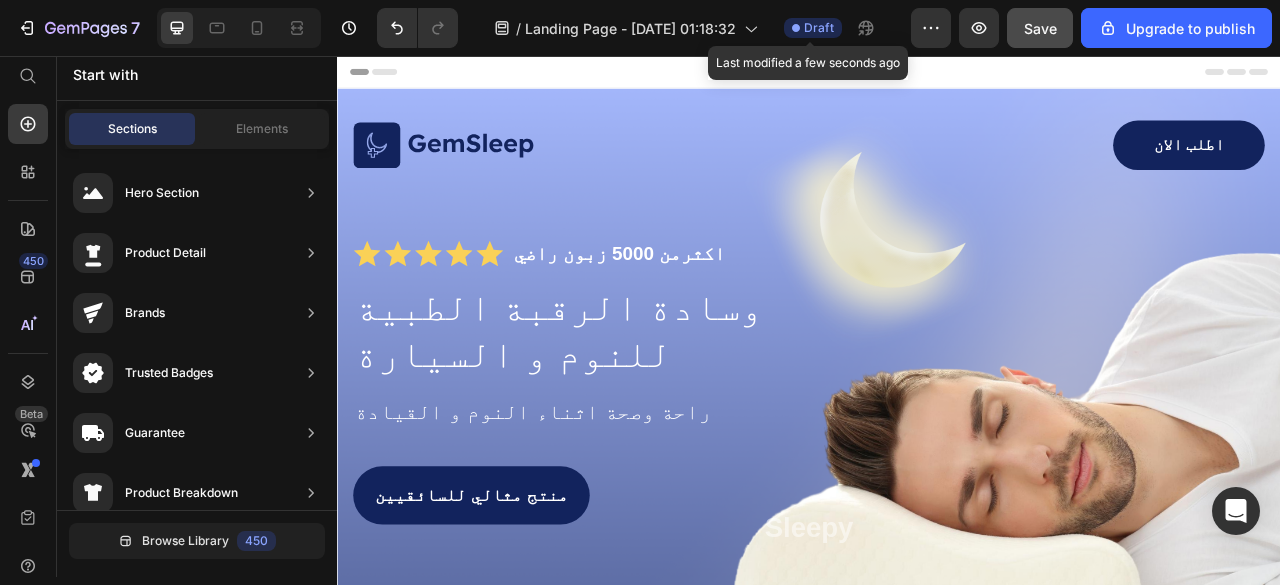 click on "Draft" at bounding box center [819, 28] 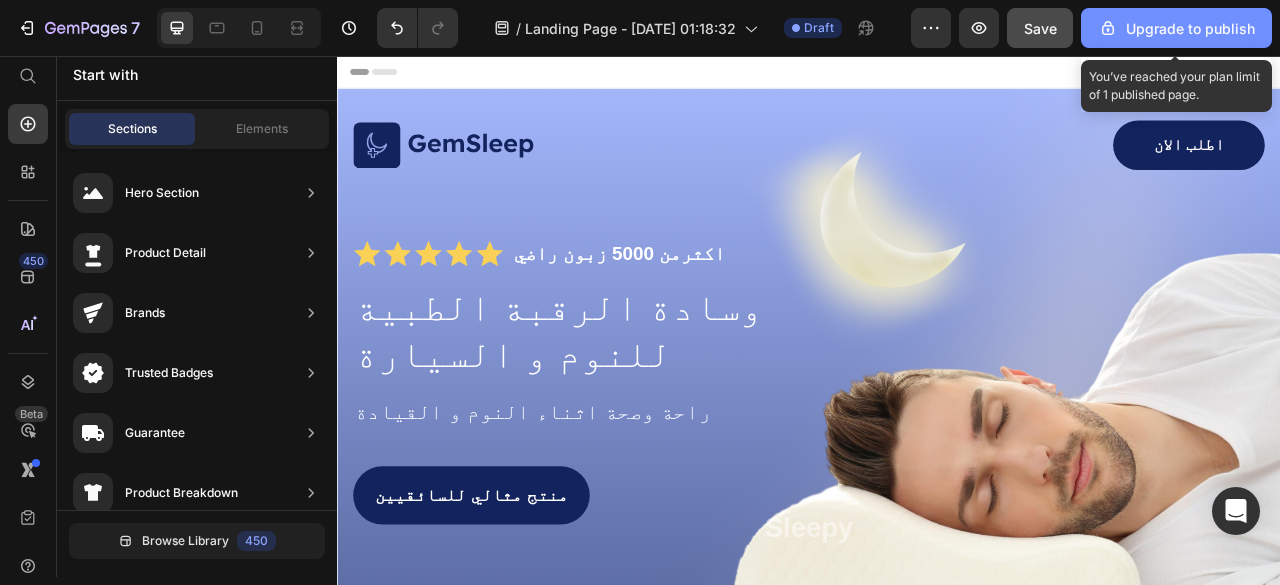 click on "Upgrade to publish" at bounding box center (1176, 28) 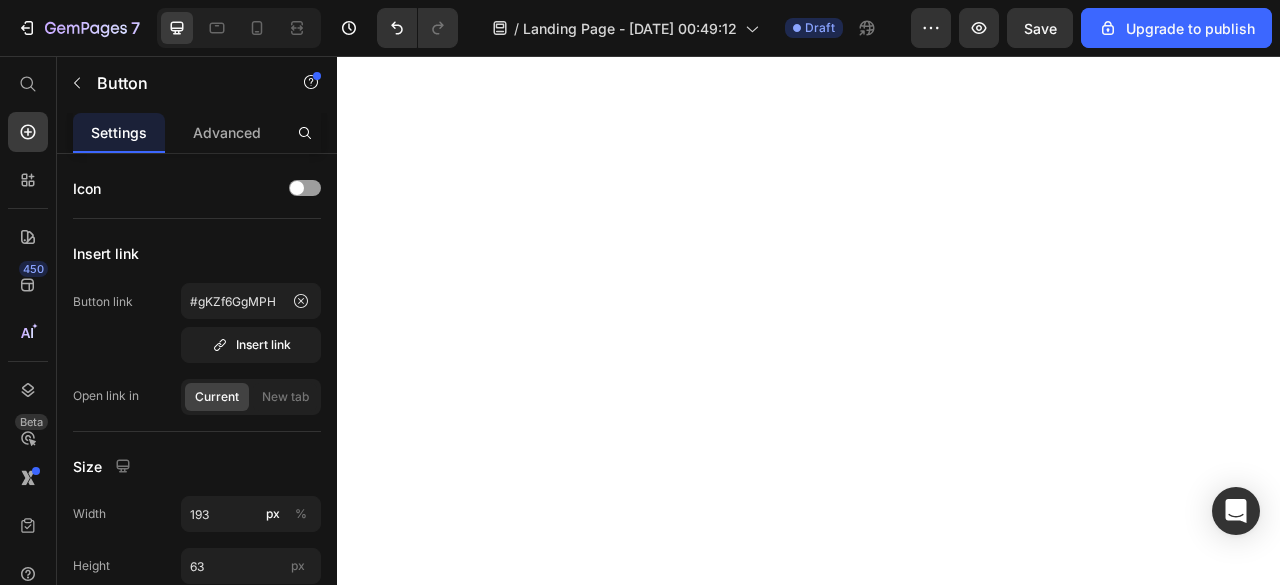 scroll, scrollTop: 0, scrollLeft: 0, axis: both 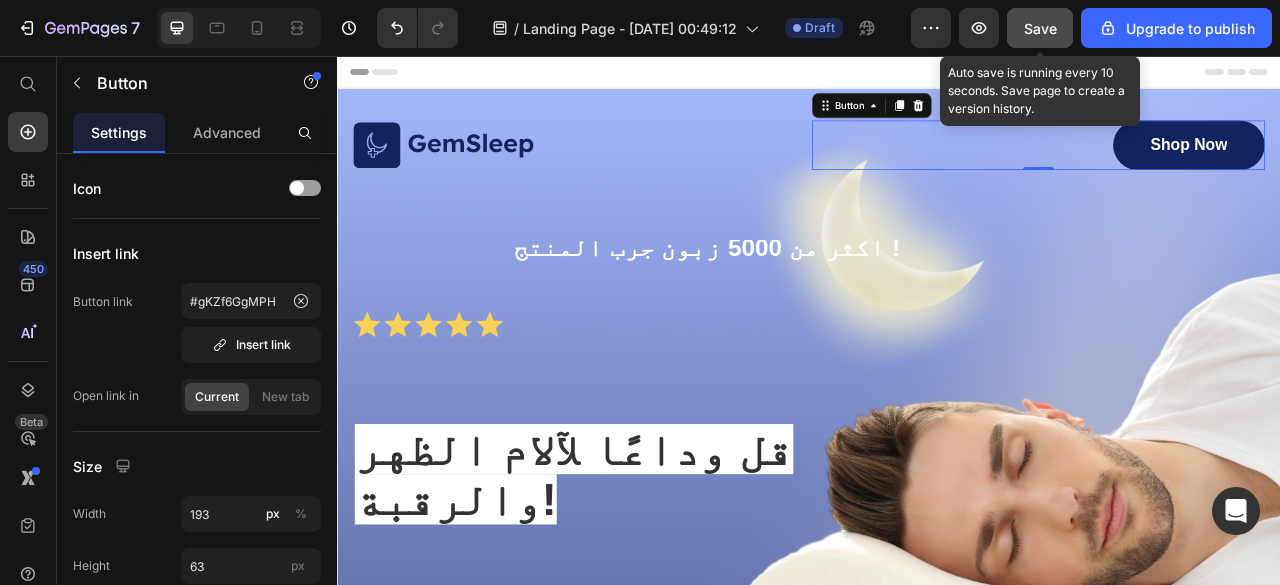 click on "Save" at bounding box center (1040, 28) 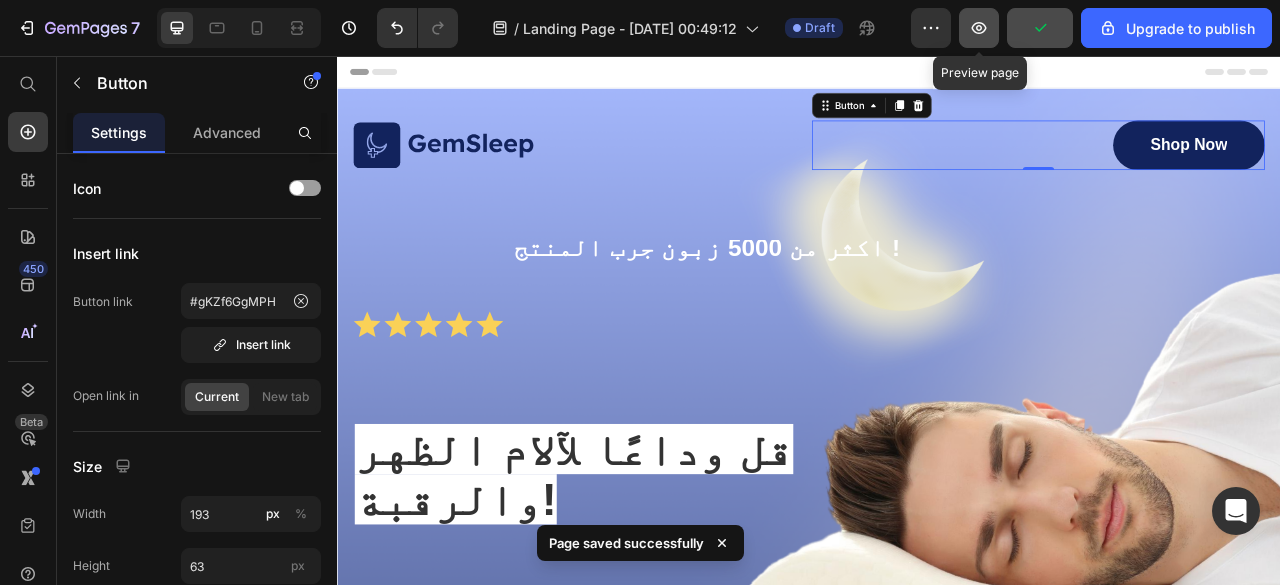 click 